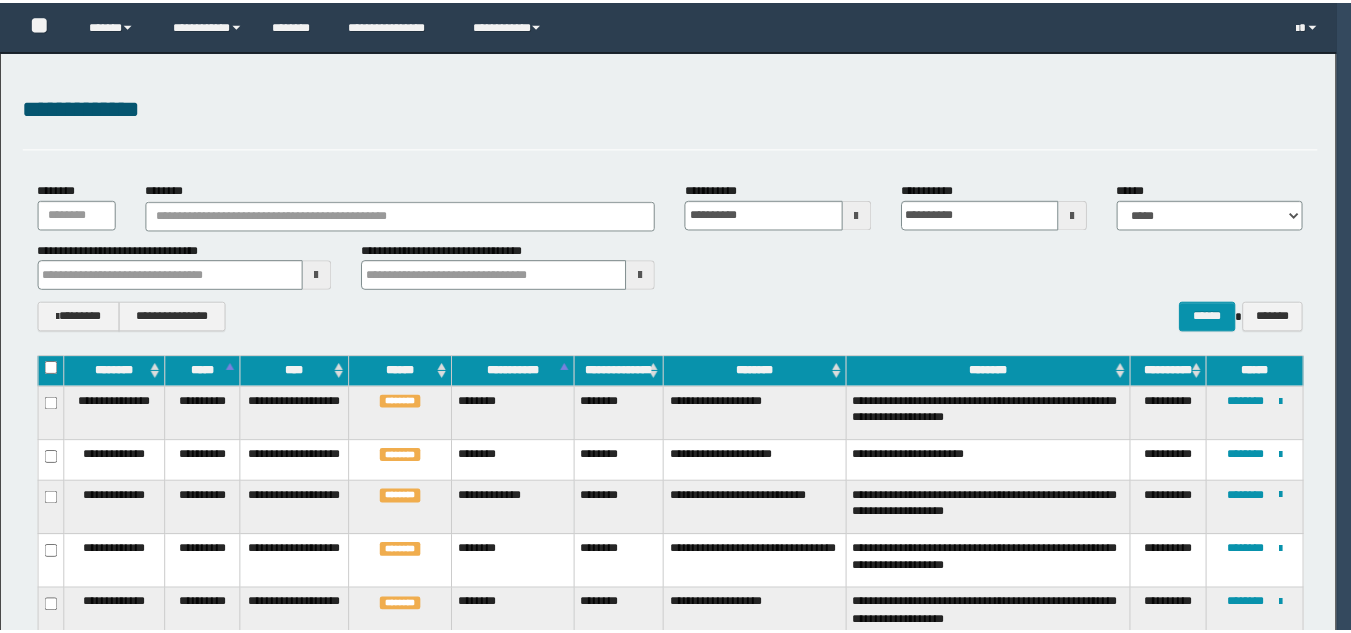 scroll, scrollTop: 0, scrollLeft: 0, axis: both 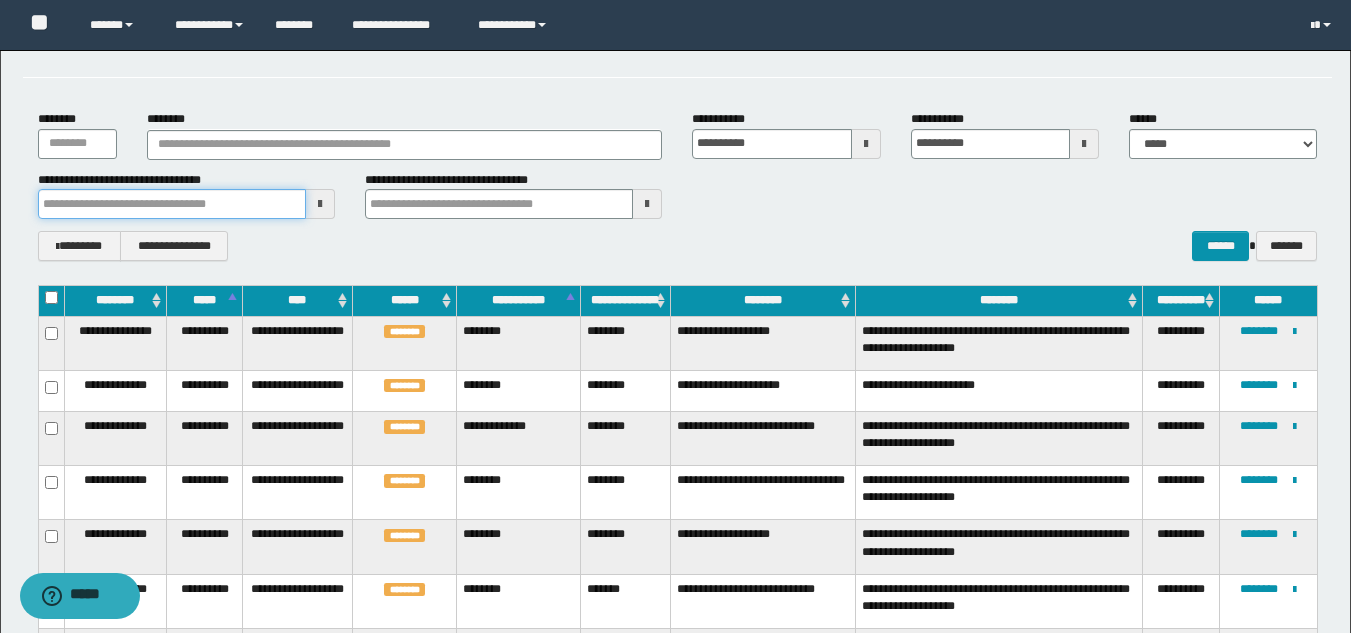click at bounding box center (172, 204) 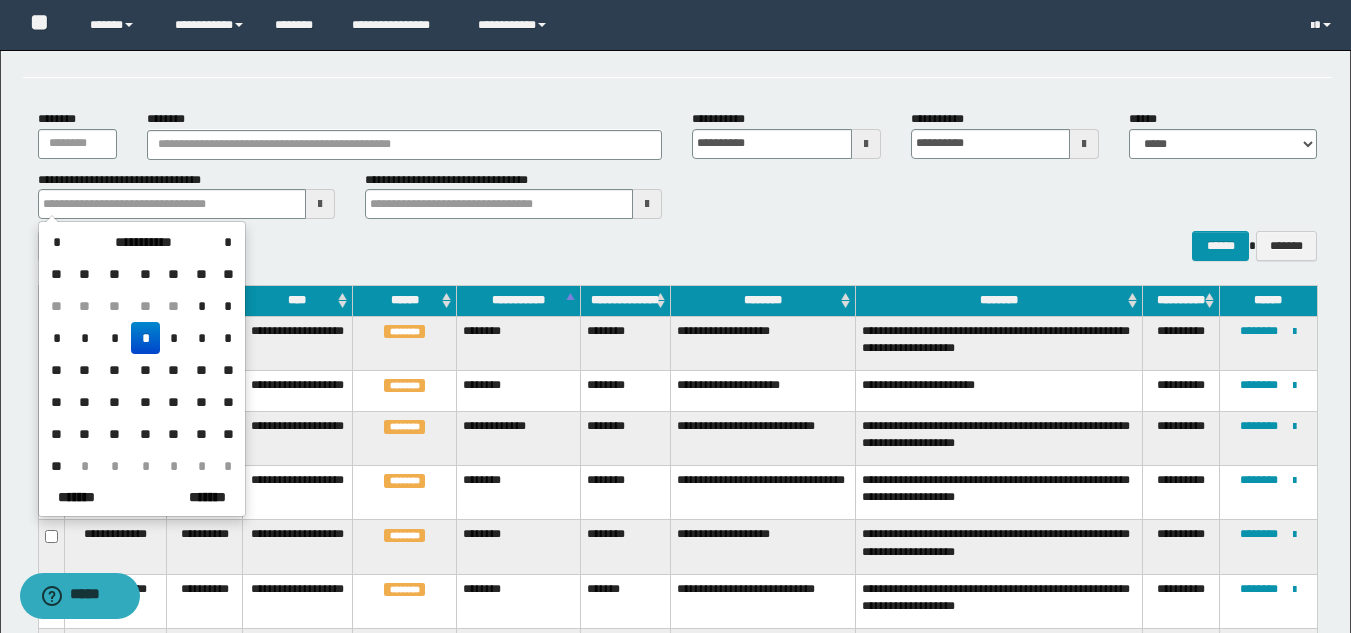 click on "*" at bounding box center [145, 338] 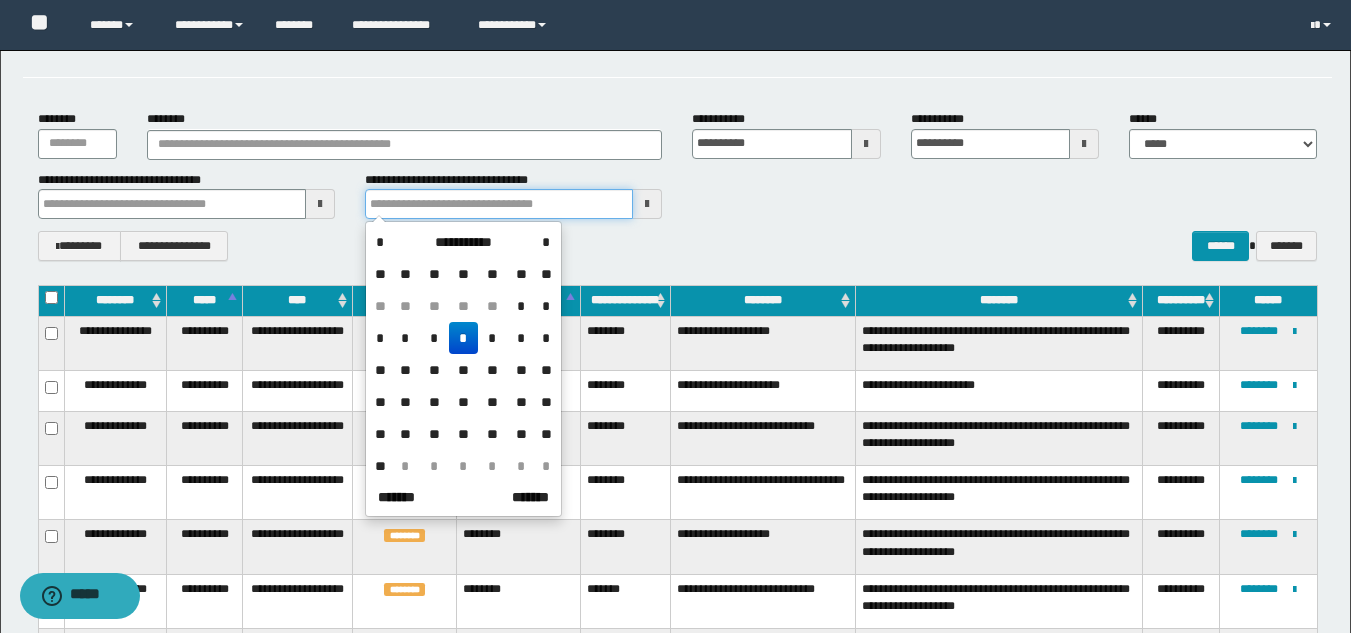 click at bounding box center (499, 204) 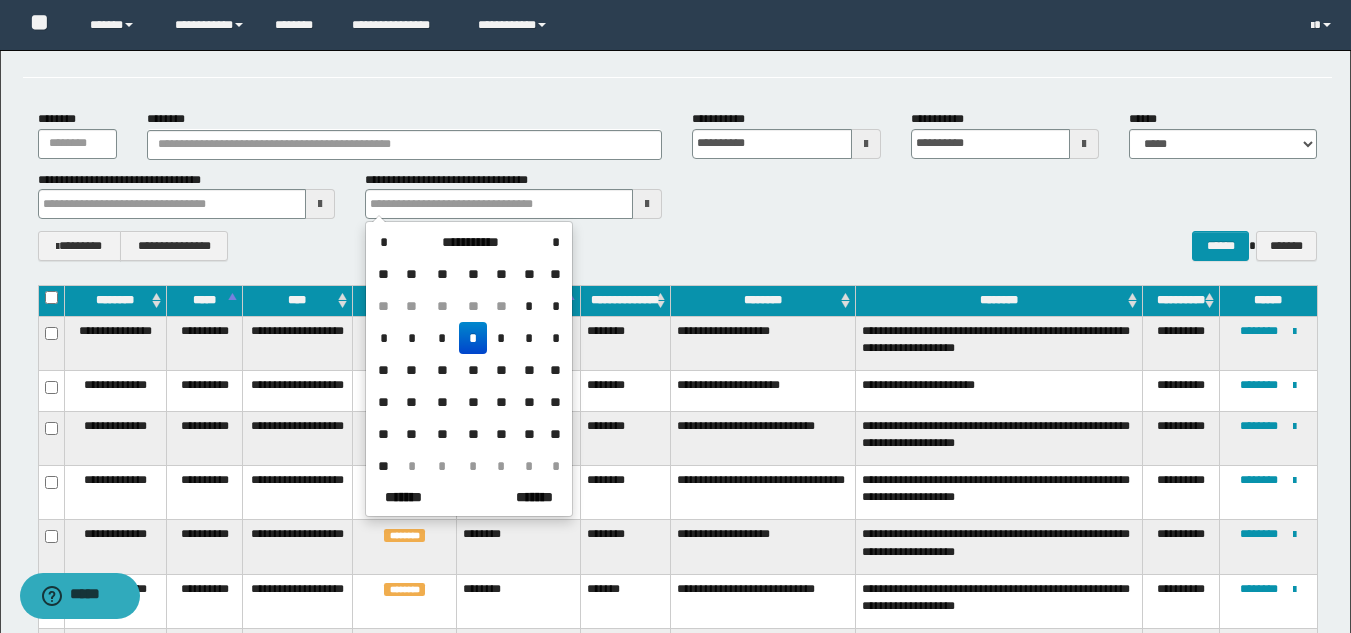 drag, startPoint x: 470, startPoint y: 326, endPoint x: 696, endPoint y: 323, distance: 226.01991 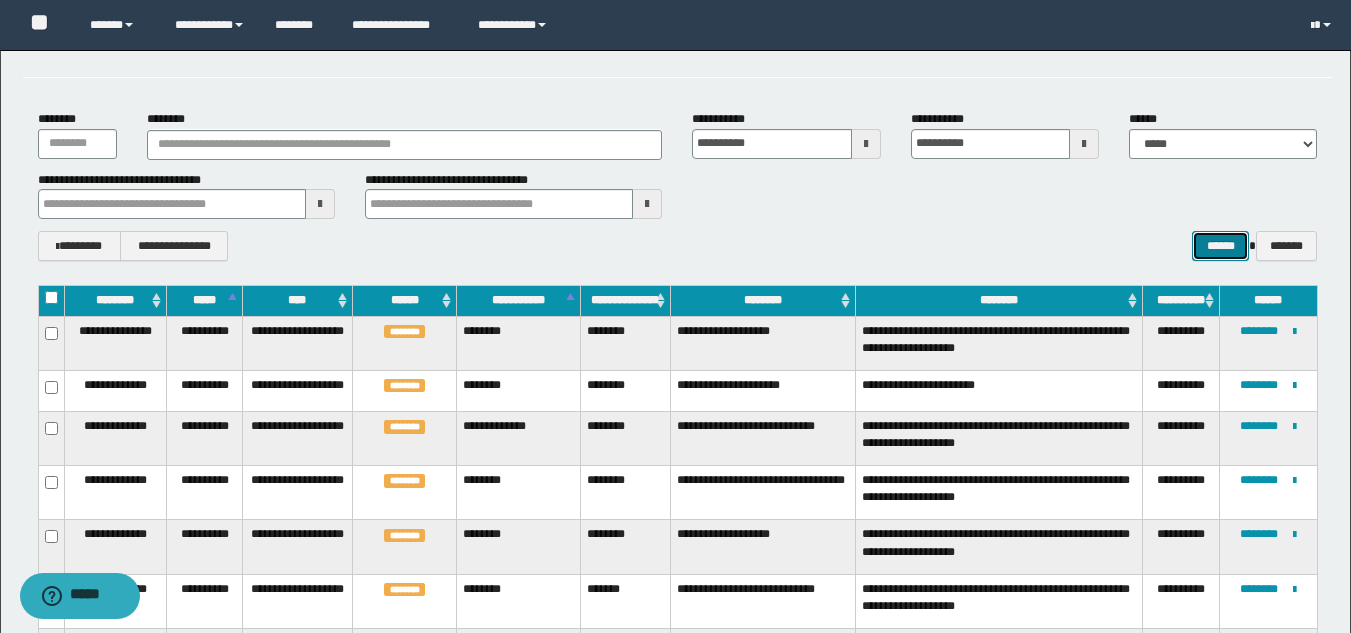 click on "******" at bounding box center [1220, 246] 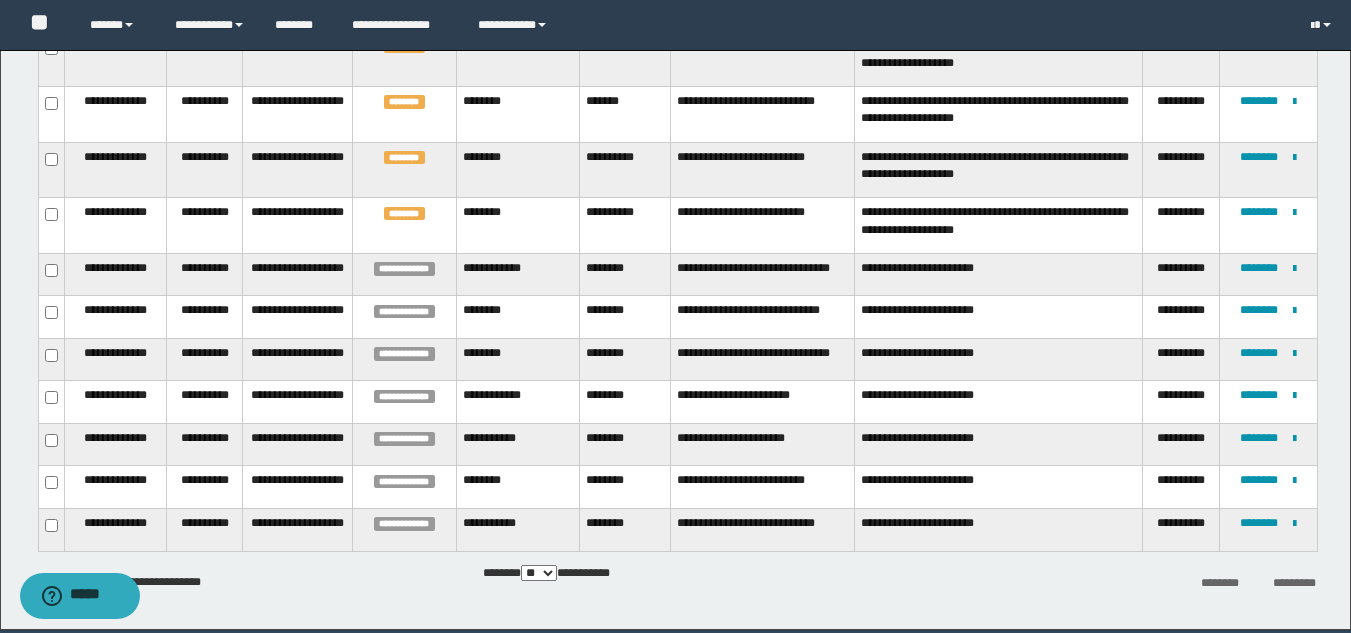 scroll, scrollTop: 317, scrollLeft: 0, axis: vertical 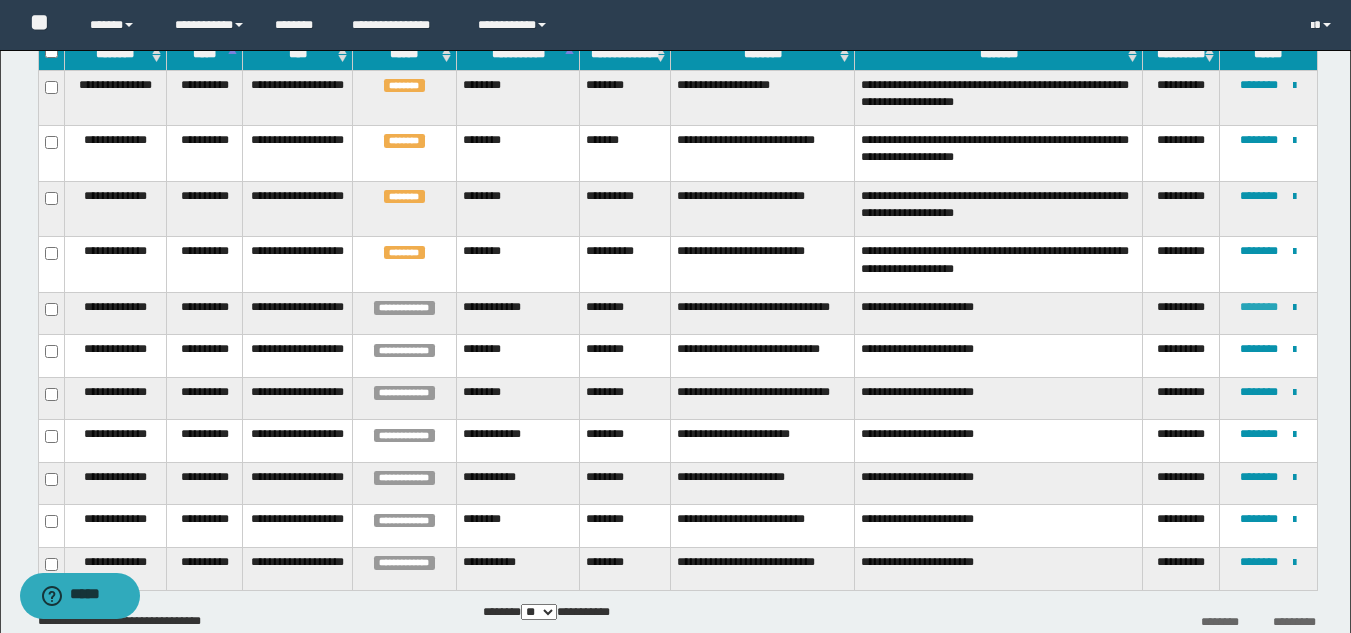 click on "********" at bounding box center (1259, 307) 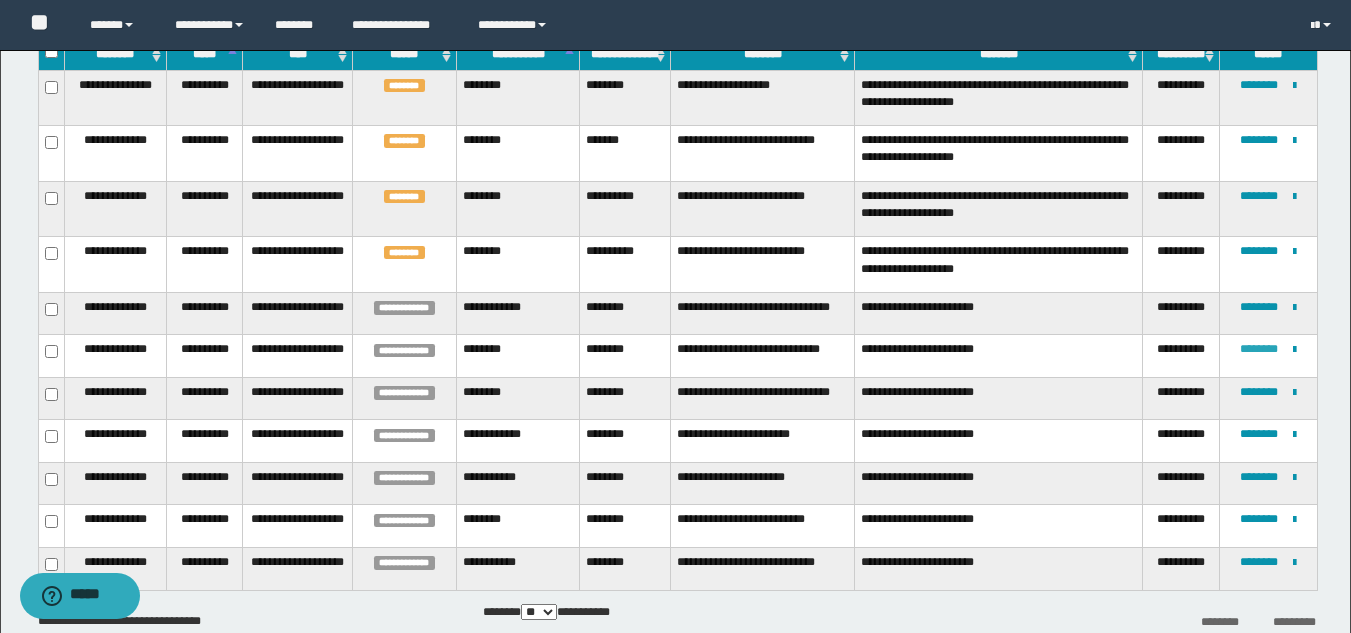 click on "********" at bounding box center [1259, 349] 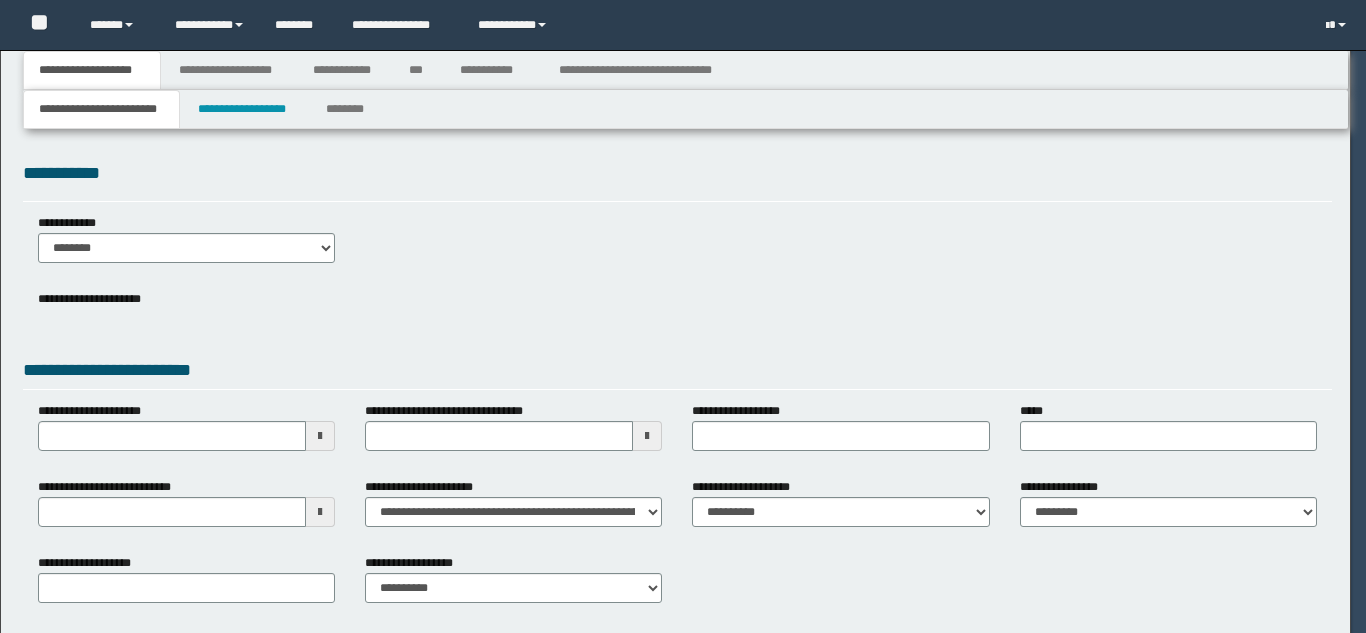 scroll, scrollTop: 0, scrollLeft: 0, axis: both 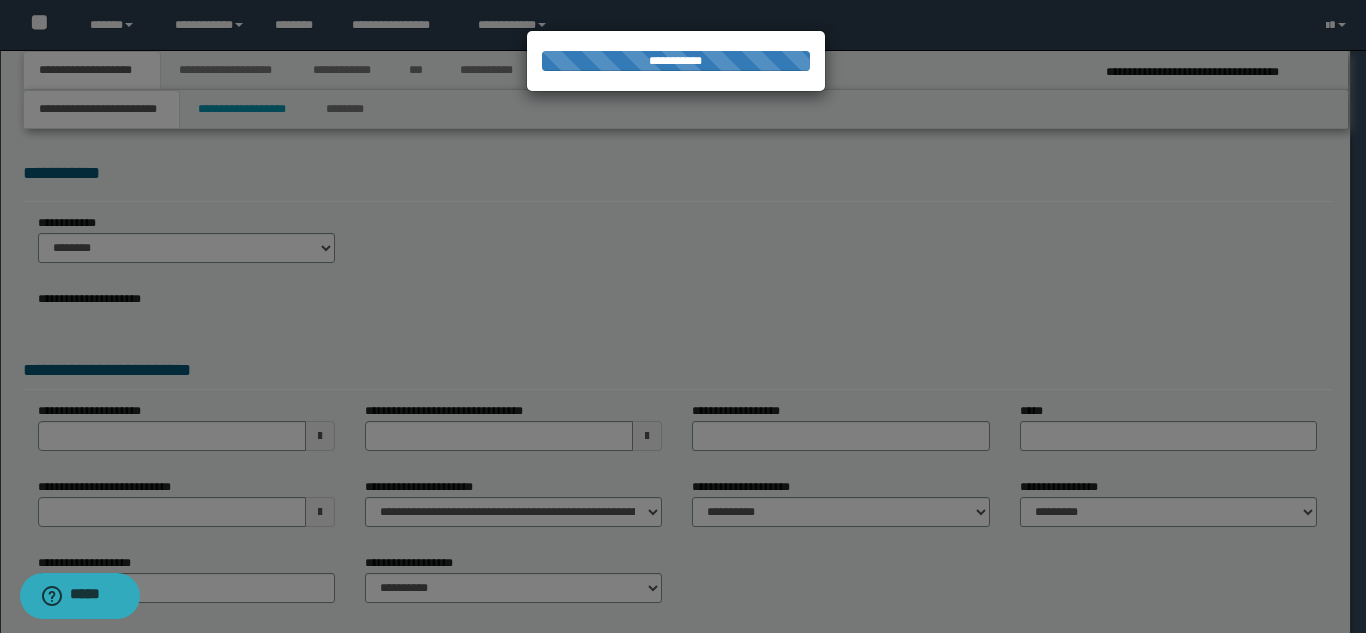 select on "*" 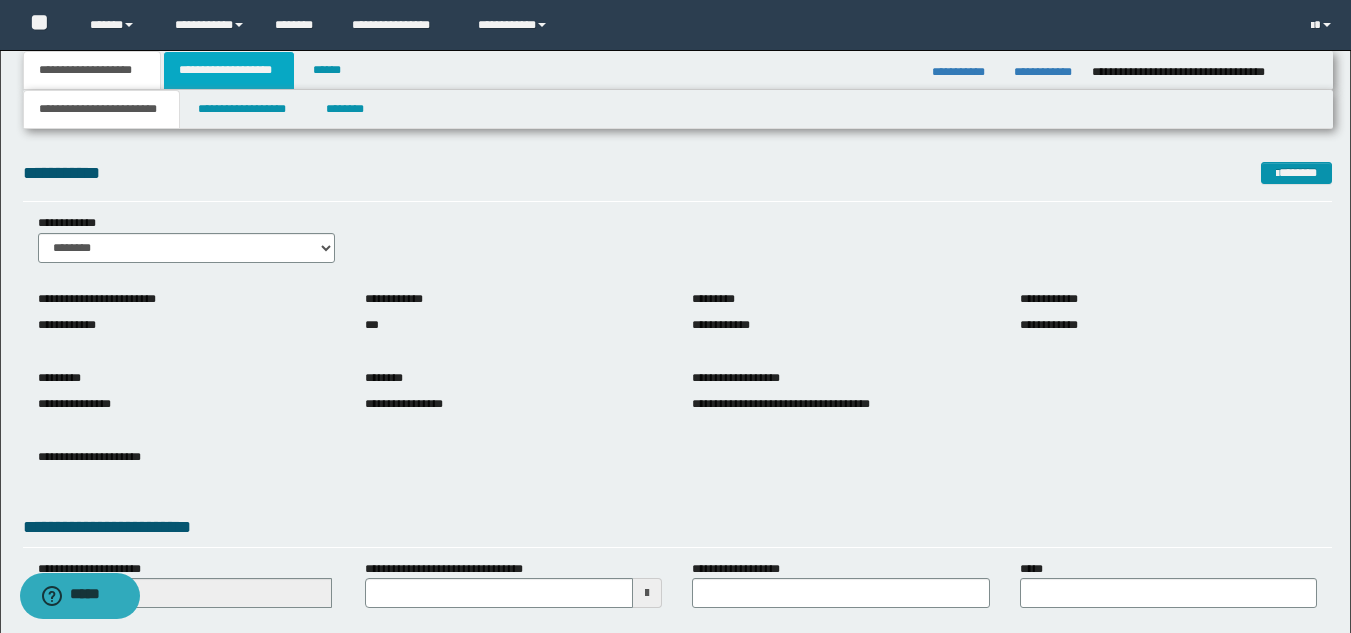 click on "**********" at bounding box center (229, 70) 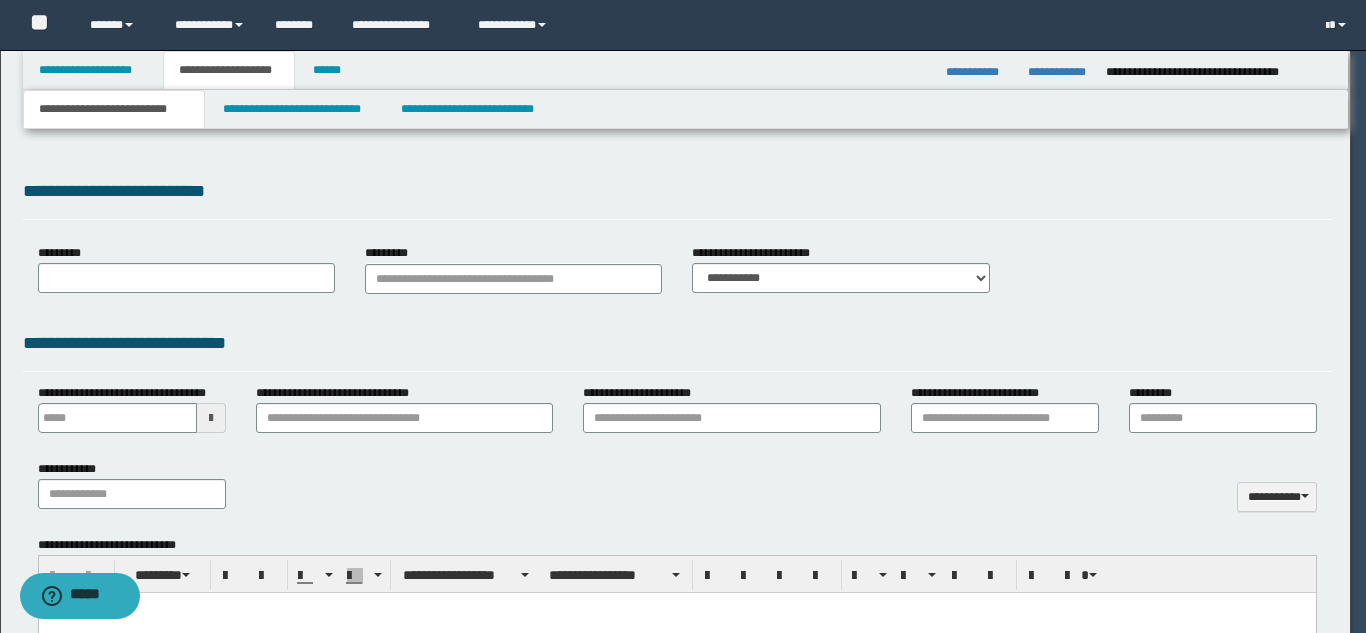 type 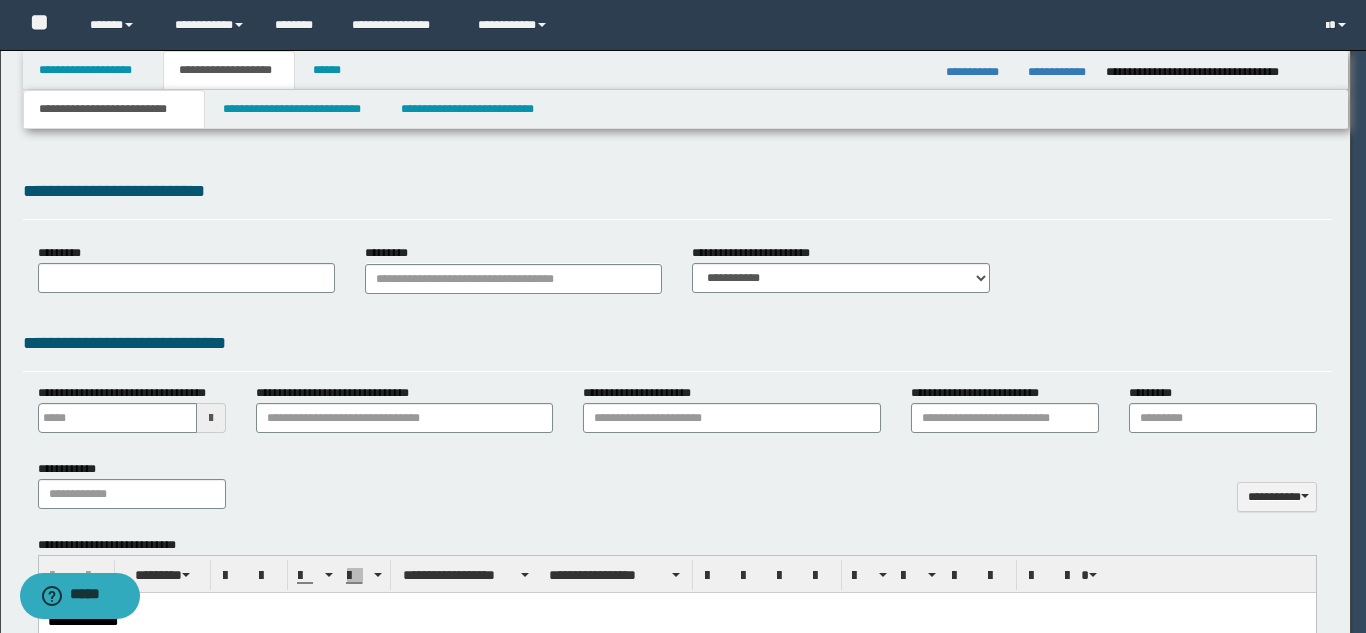 type on "**********" 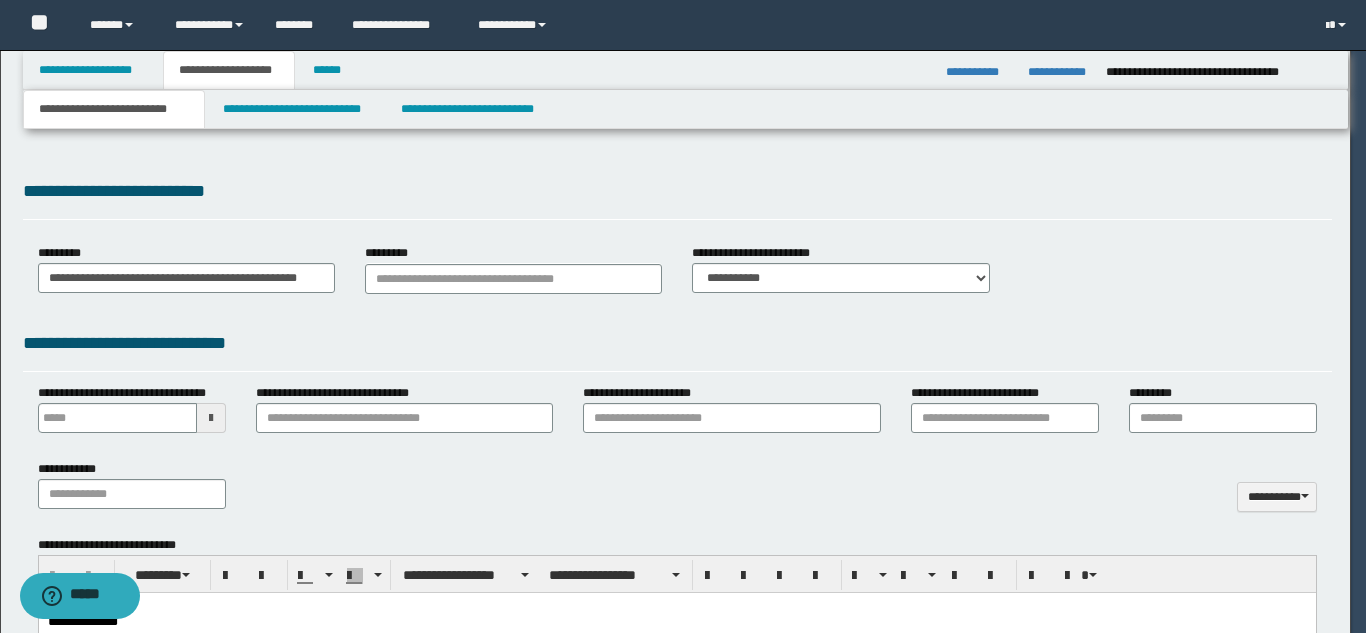 scroll, scrollTop: 0, scrollLeft: 0, axis: both 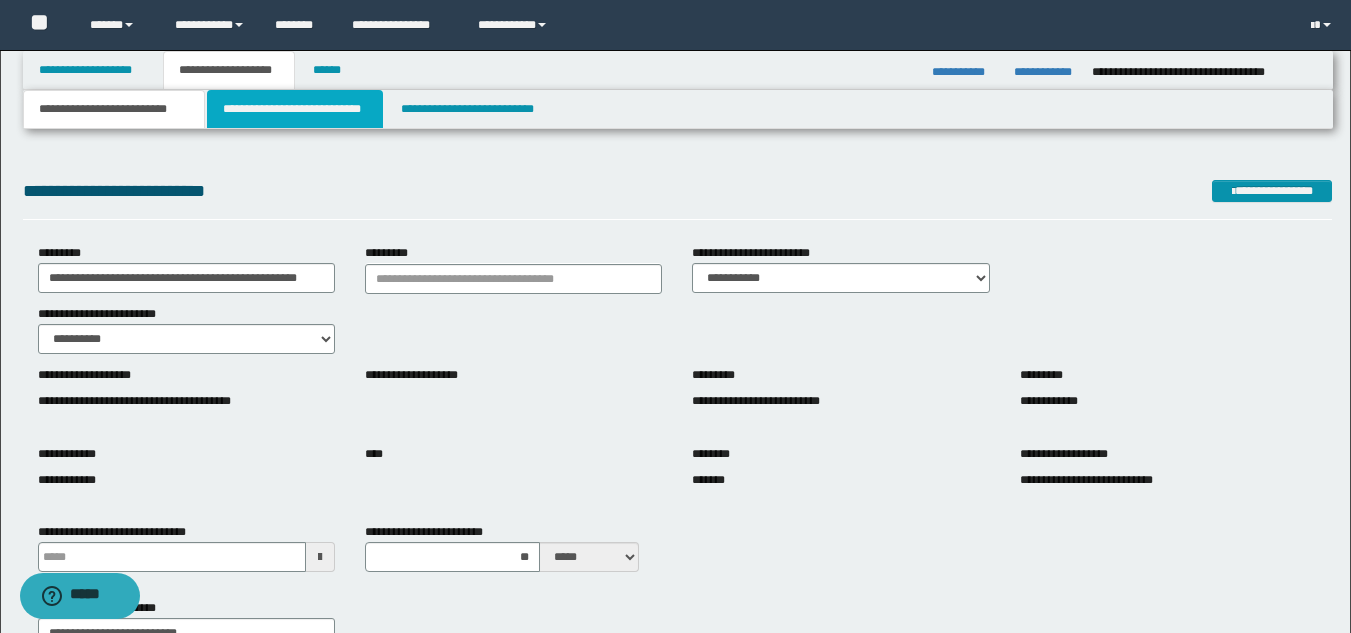 click on "**********" at bounding box center [295, 109] 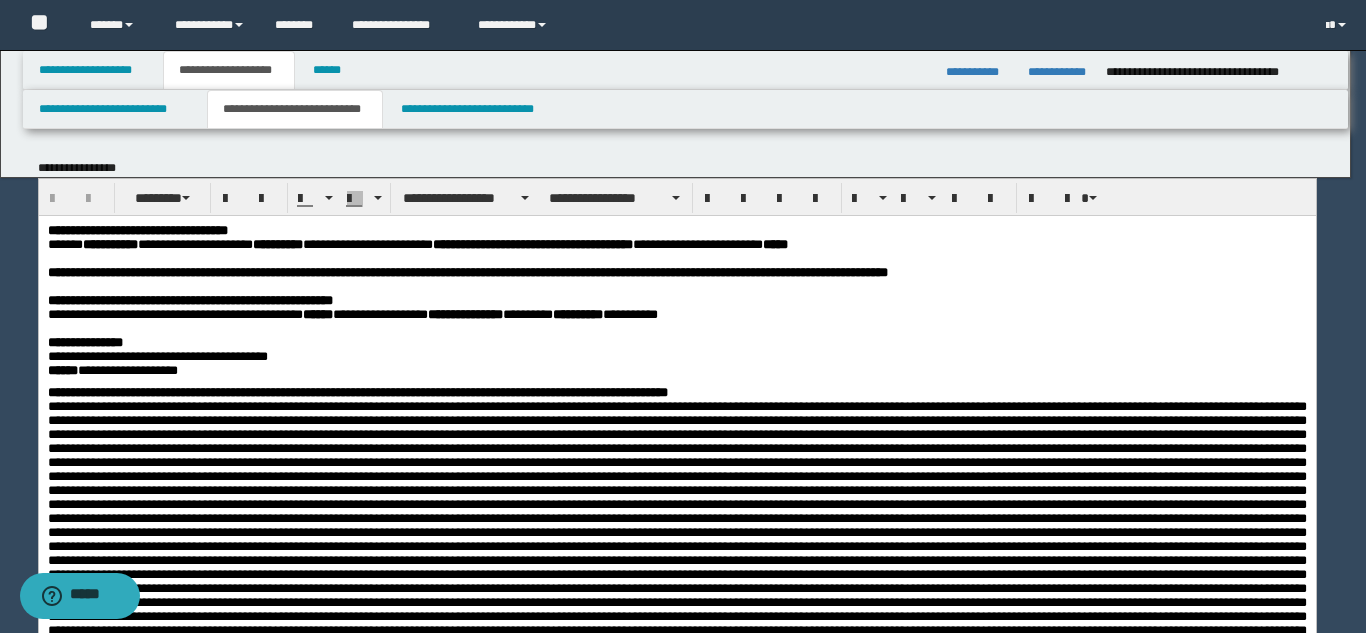 scroll, scrollTop: 0, scrollLeft: 0, axis: both 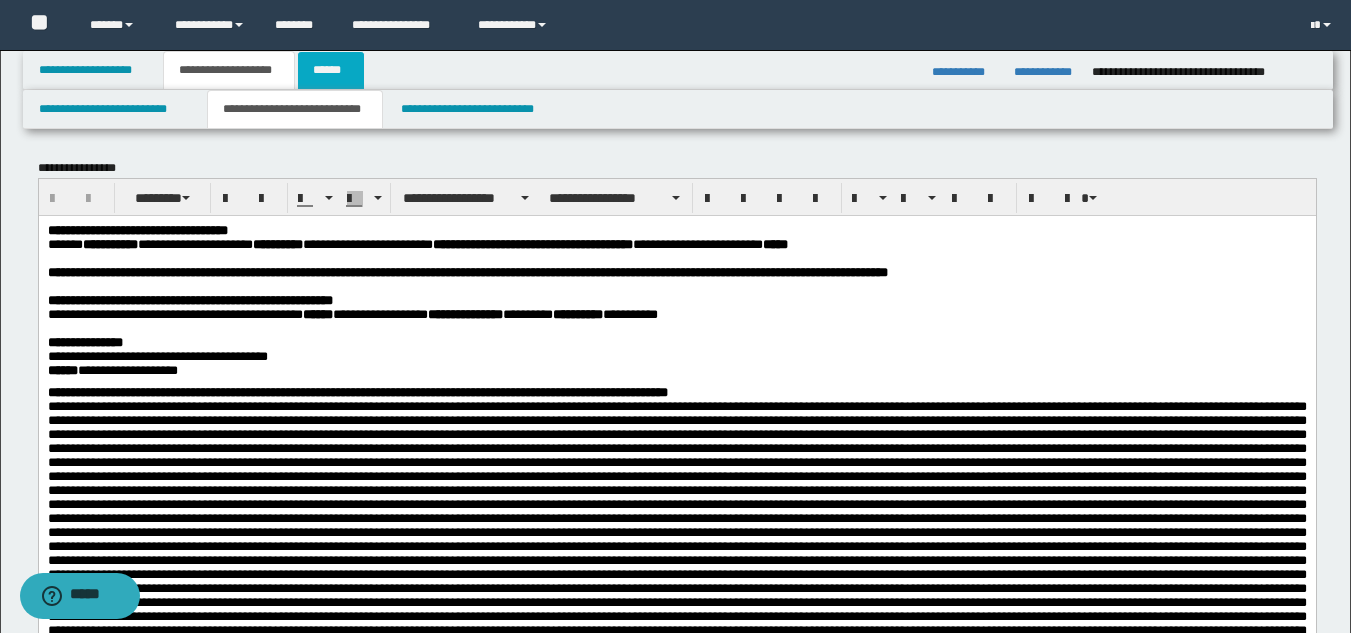 click on "******" at bounding box center [331, 70] 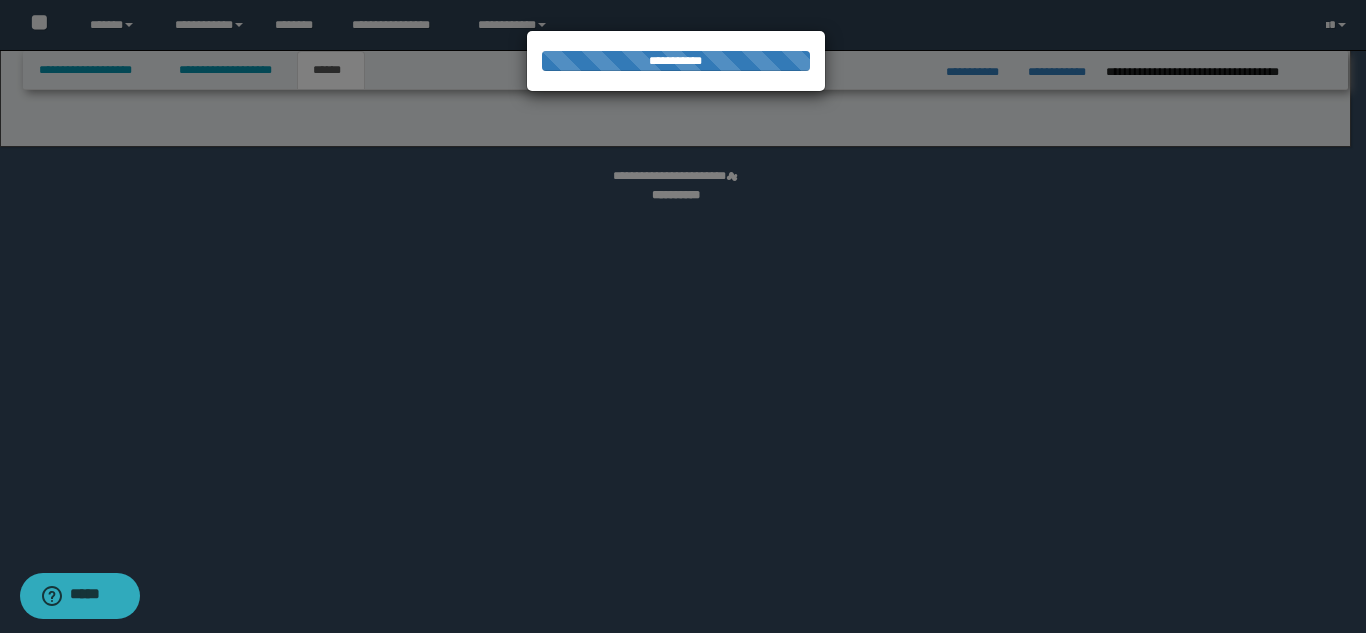 select on "*" 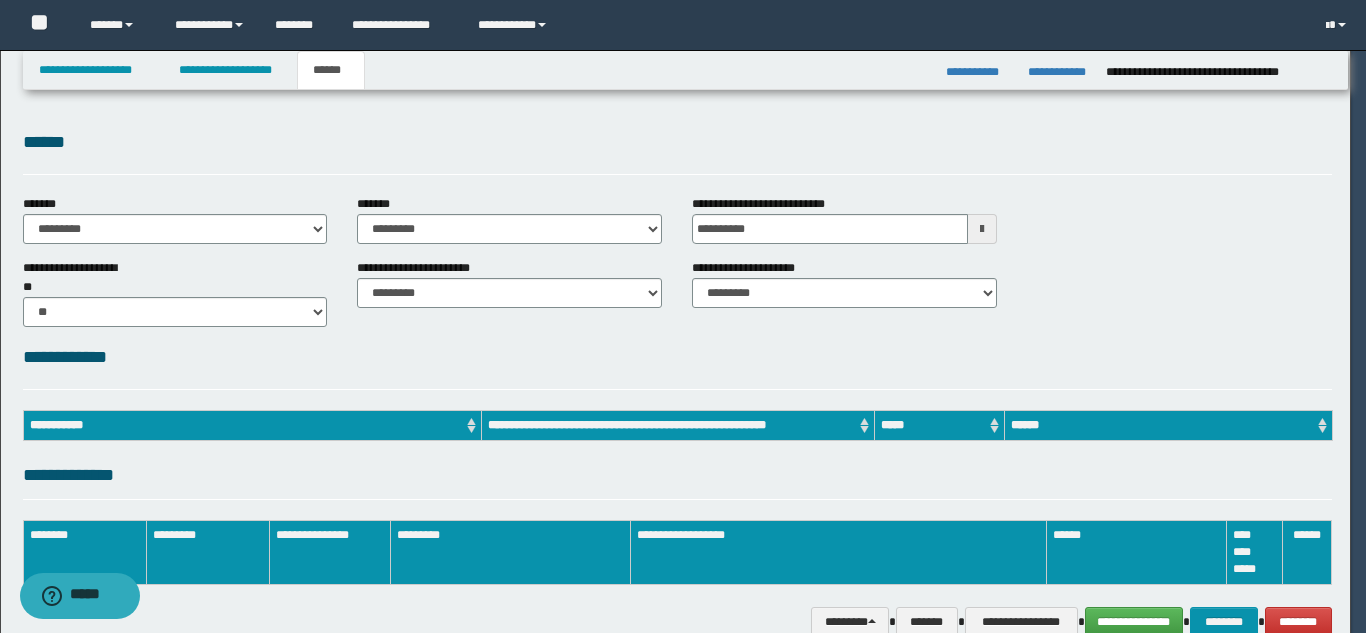 scroll, scrollTop: 0, scrollLeft: 0, axis: both 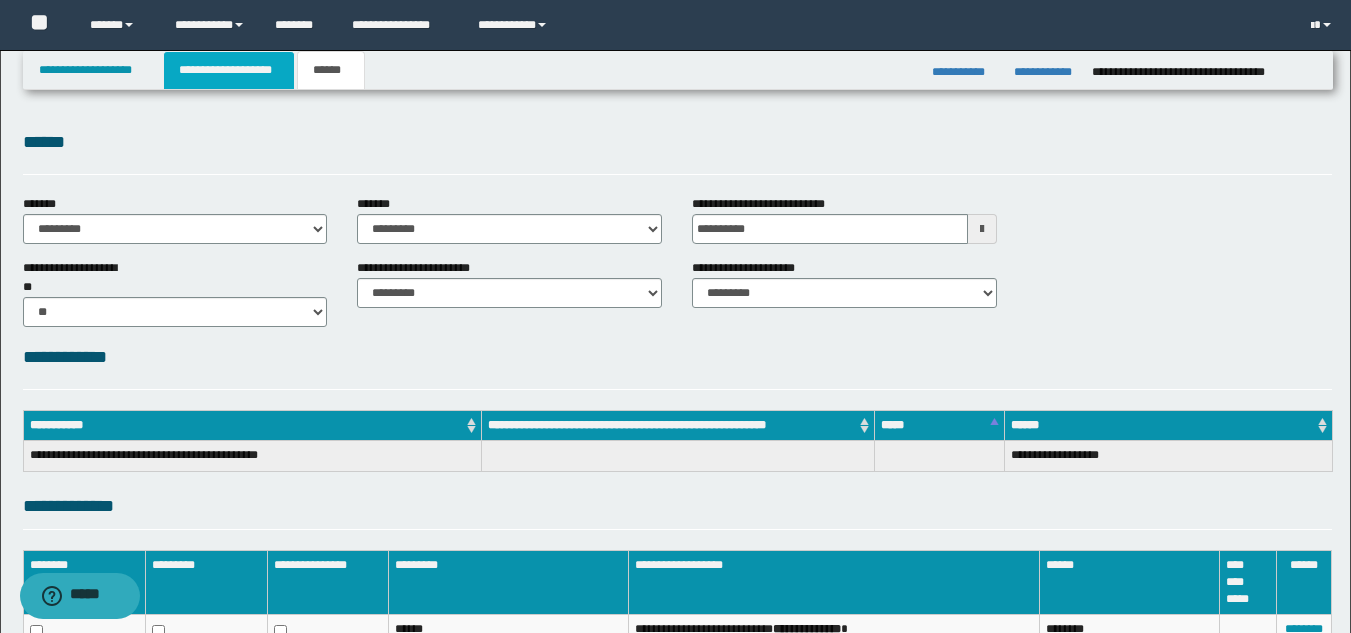 click on "**********" at bounding box center (229, 70) 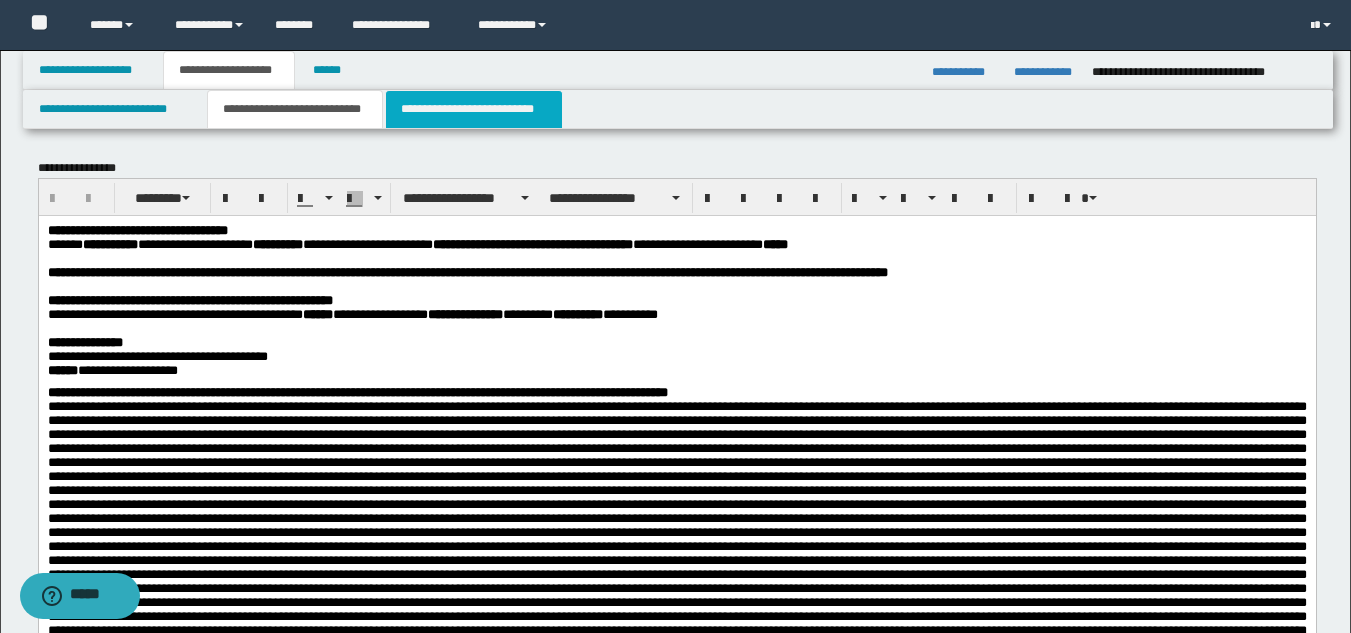 click on "**********" at bounding box center [474, 109] 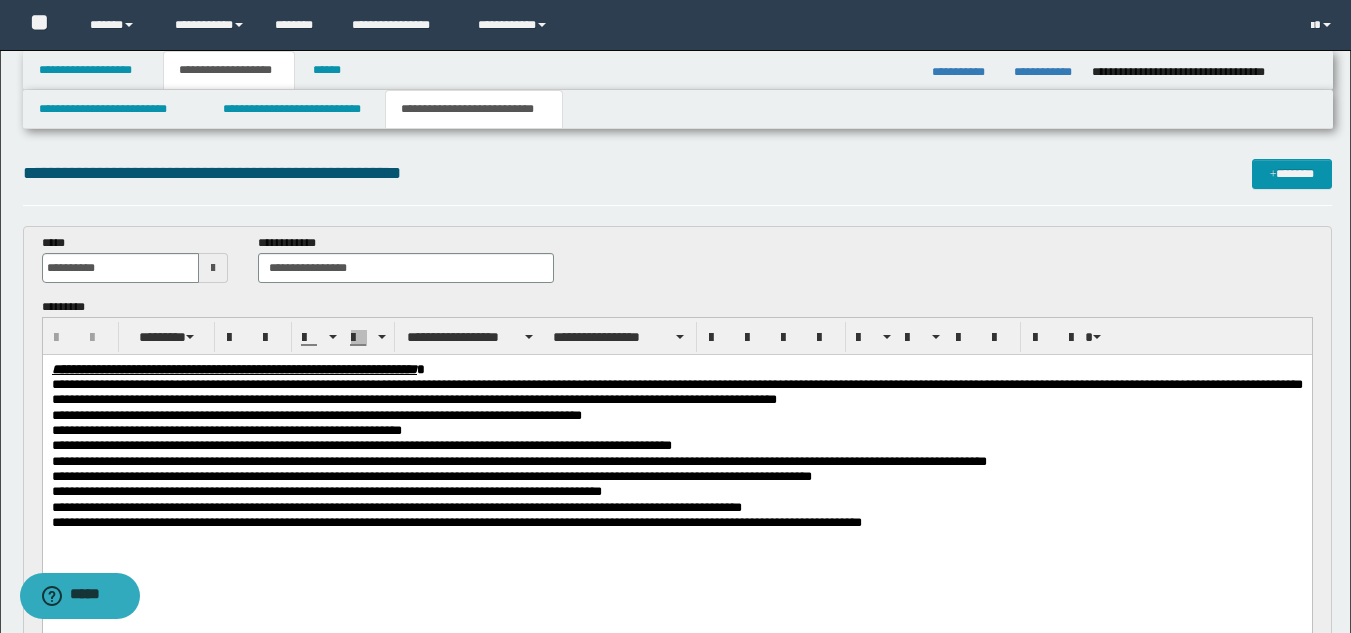 scroll, scrollTop: 0, scrollLeft: 0, axis: both 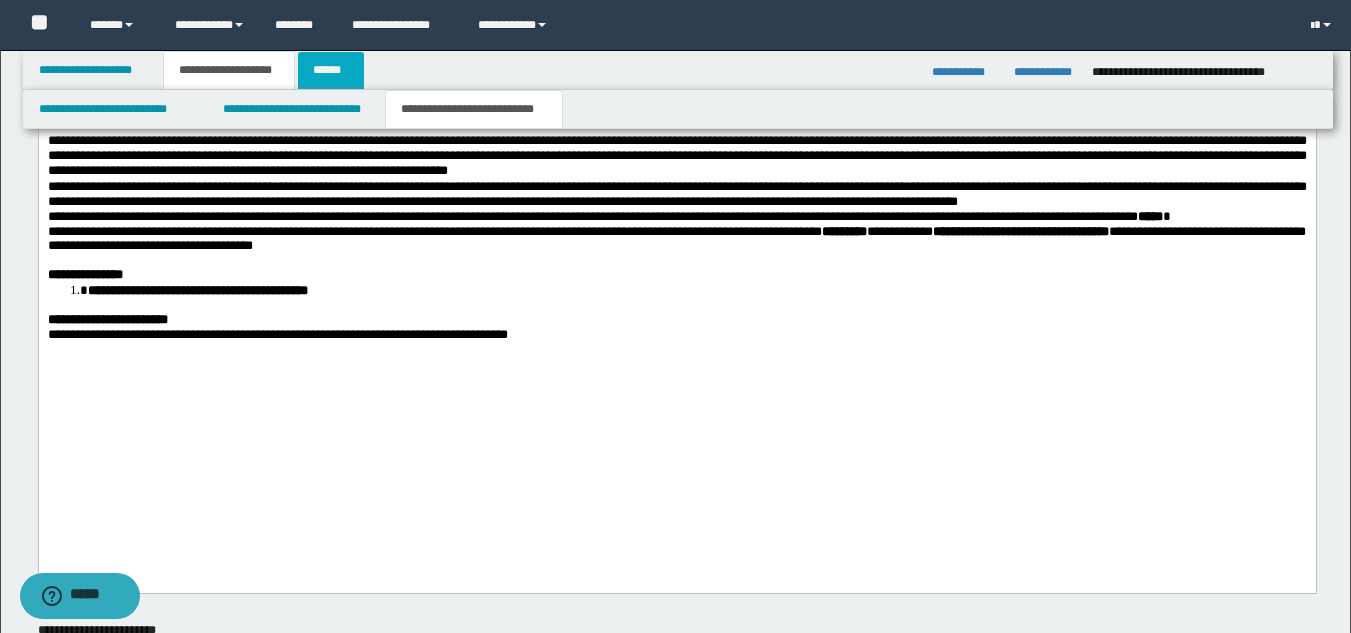 click on "******" at bounding box center (331, 70) 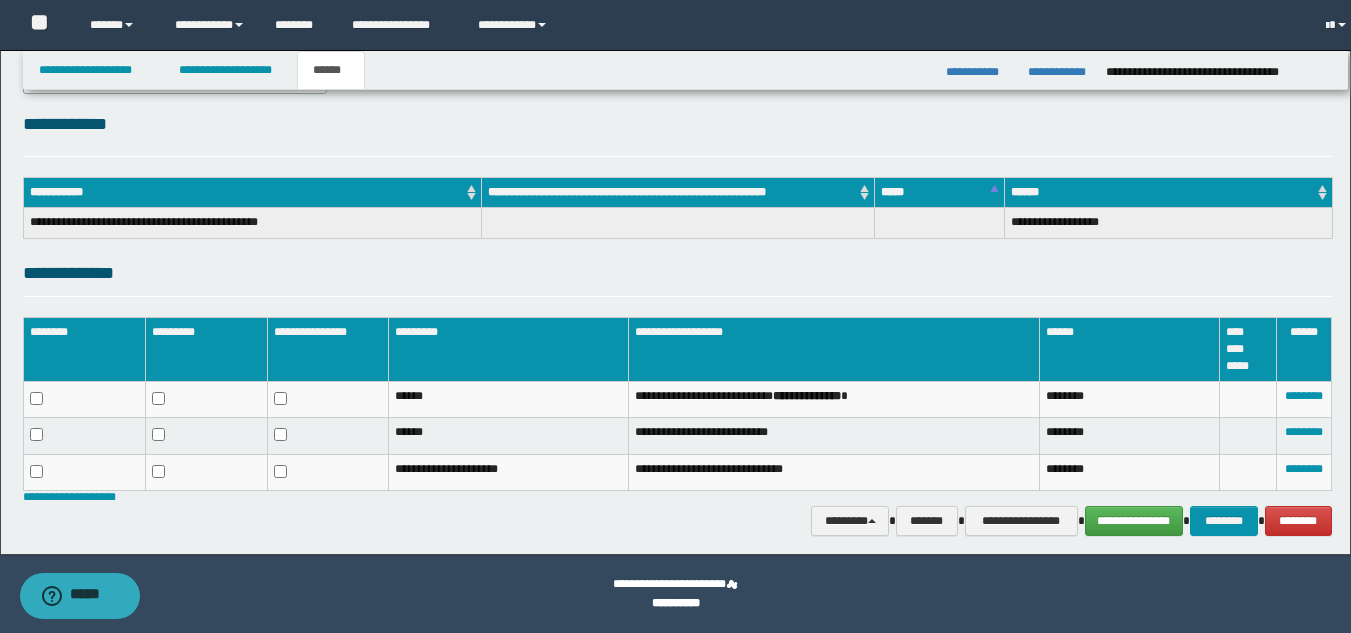 scroll, scrollTop: 233, scrollLeft: 0, axis: vertical 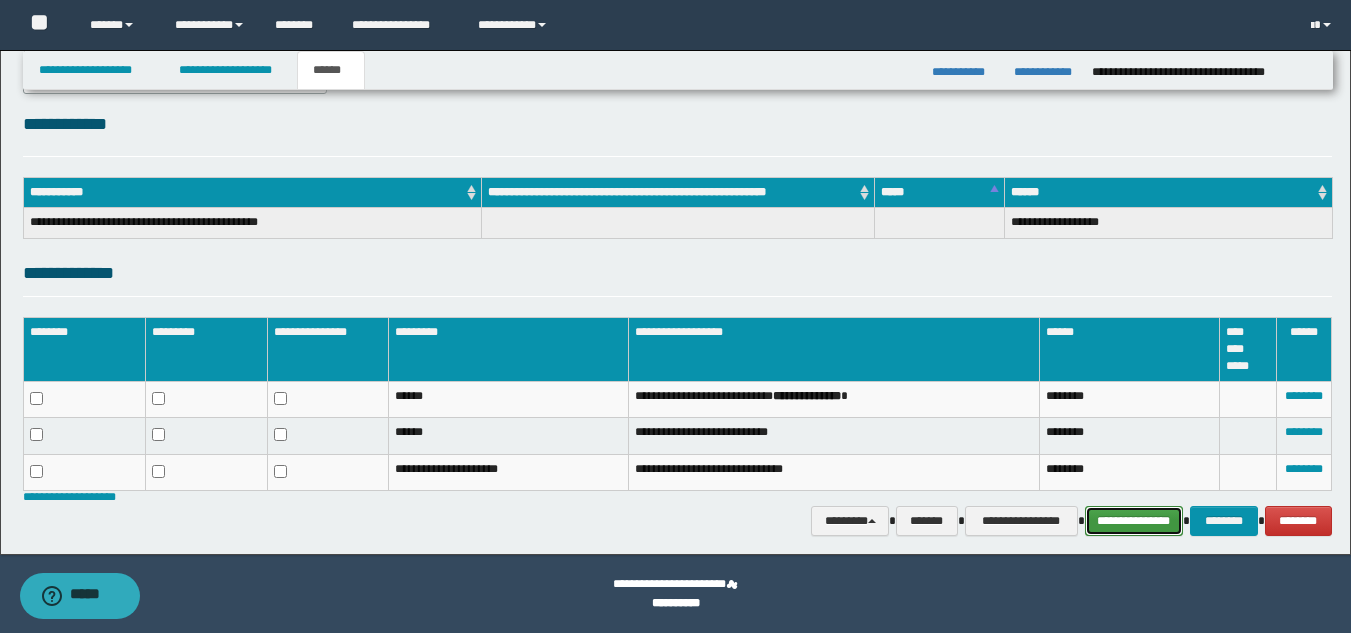 click on "**********" at bounding box center (1134, 521) 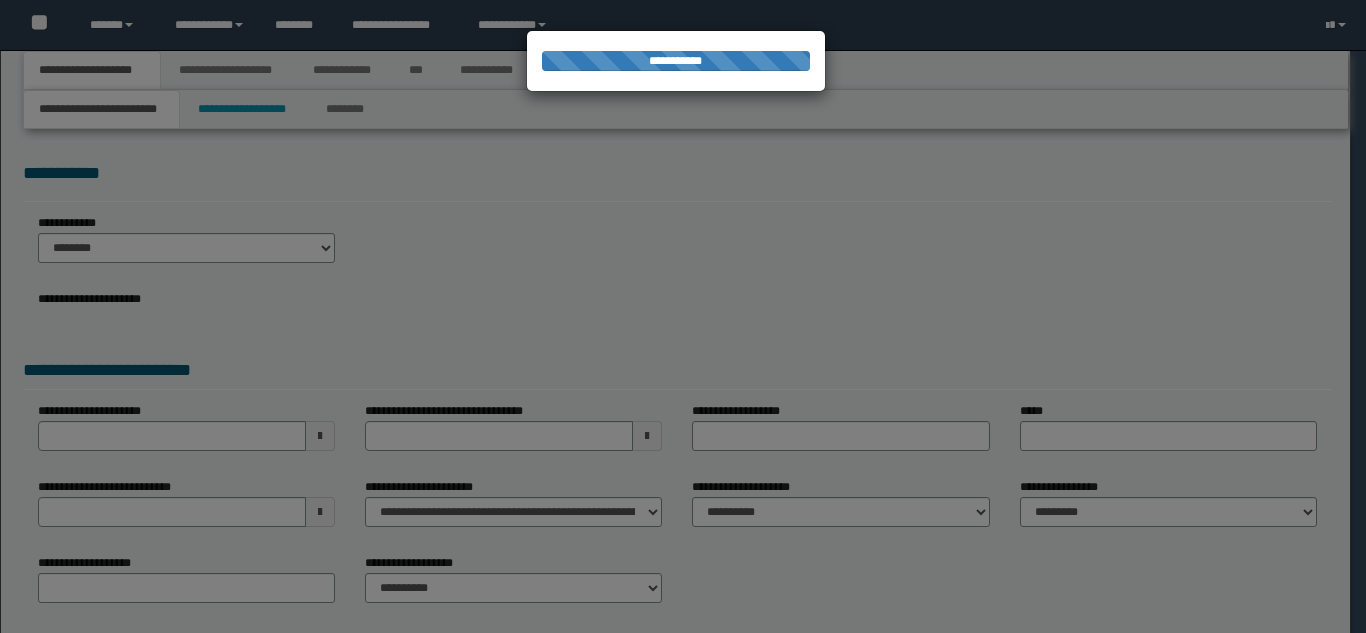 scroll, scrollTop: 0, scrollLeft: 0, axis: both 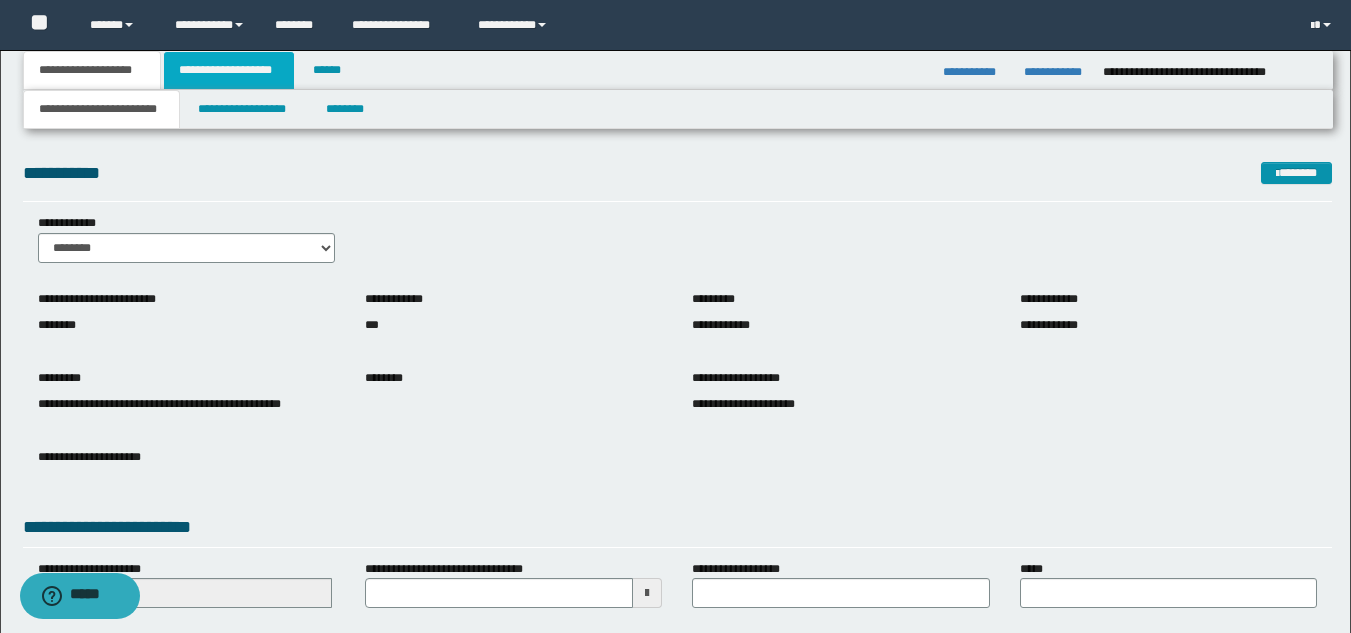 click on "**********" at bounding box center [229, 70] 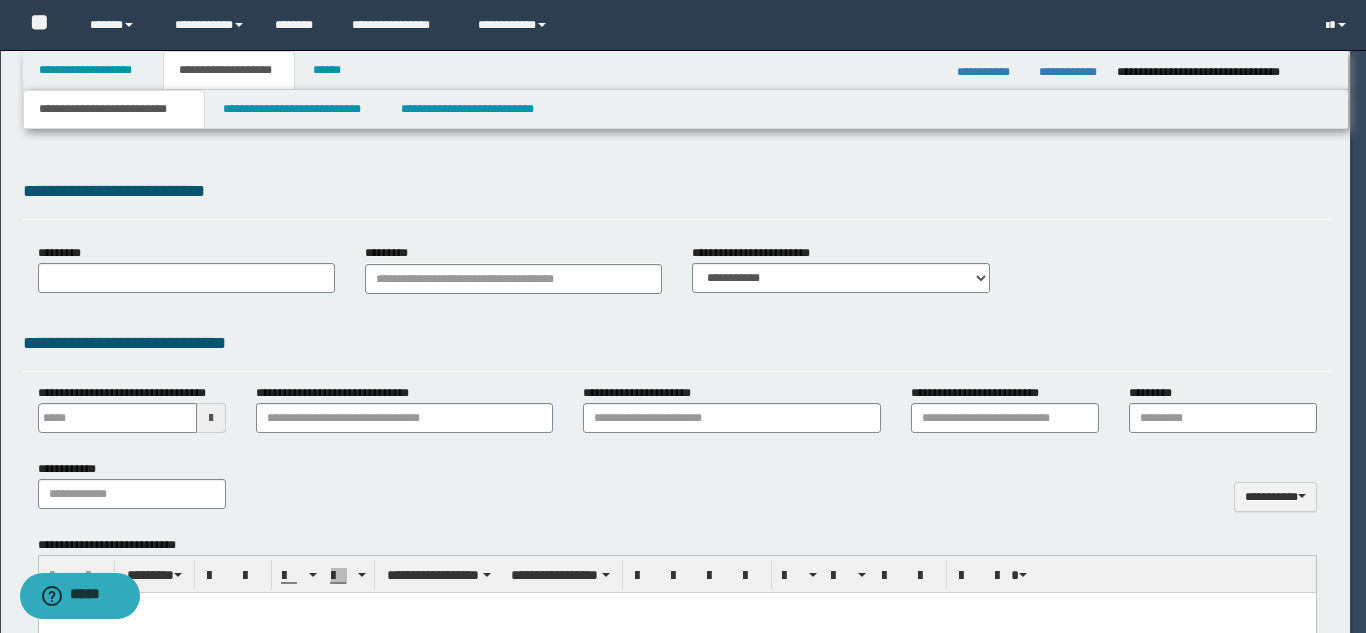 type 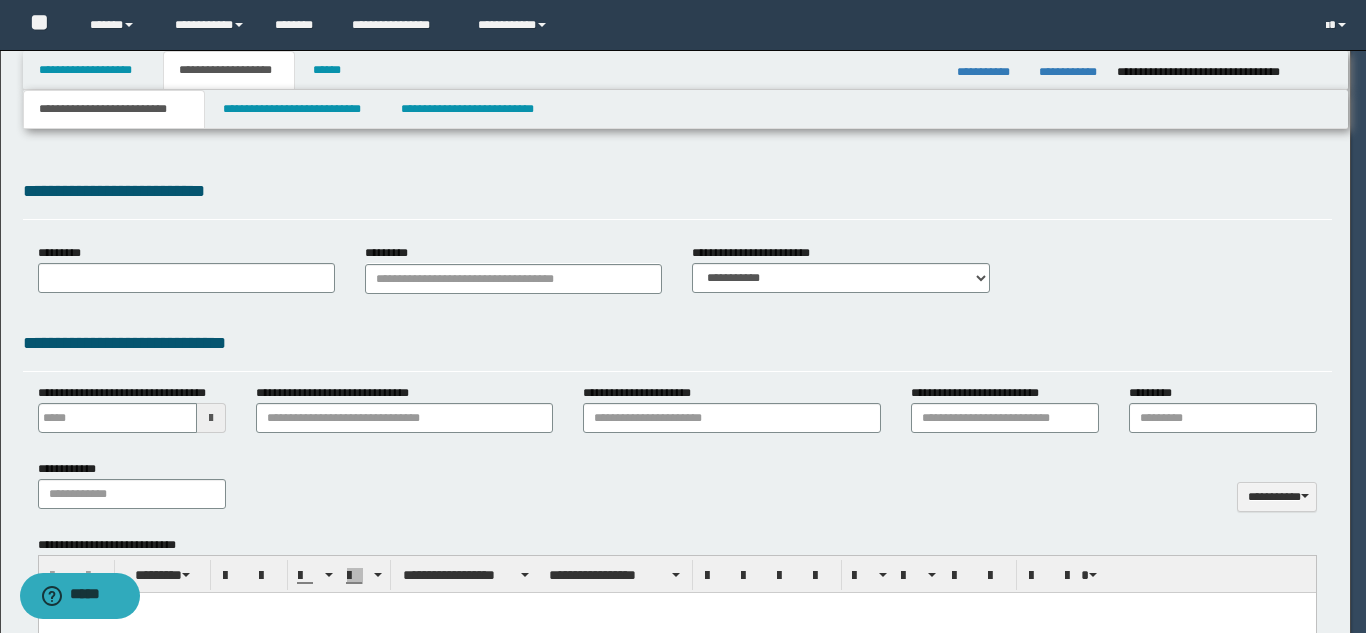 scroll, scrollTop: 0, scrollLeft: 0, axis: both 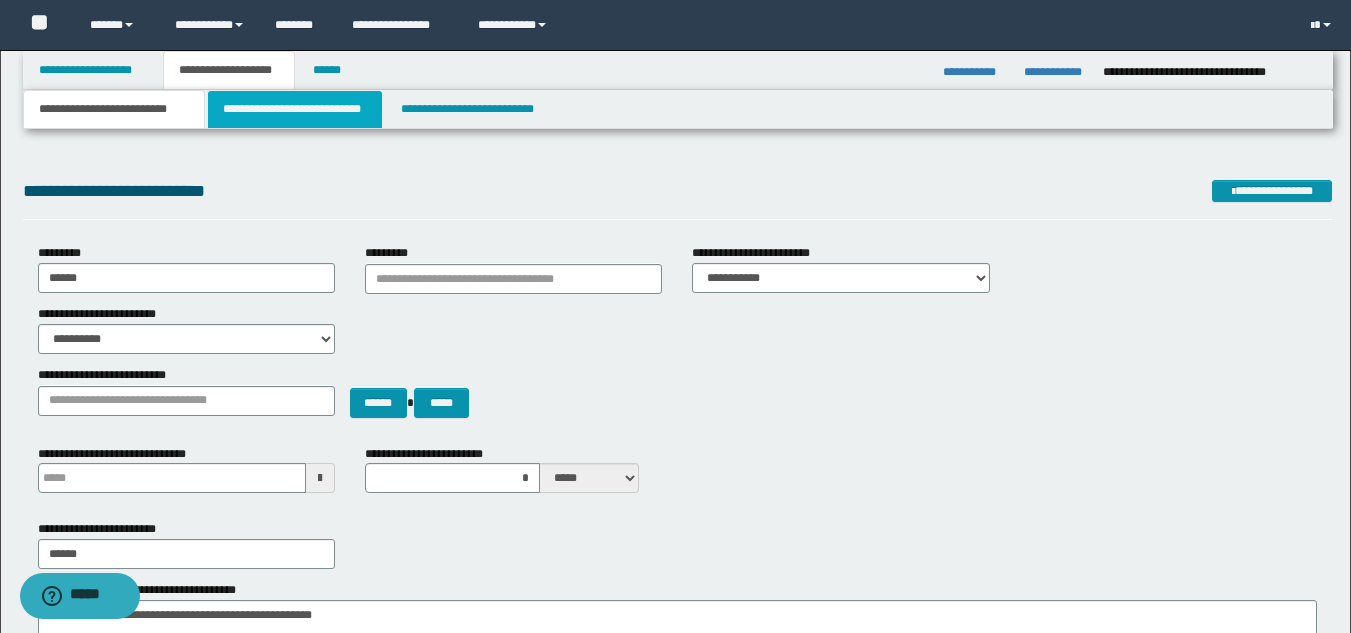 click on "**********" at bounding box center (295, 109) 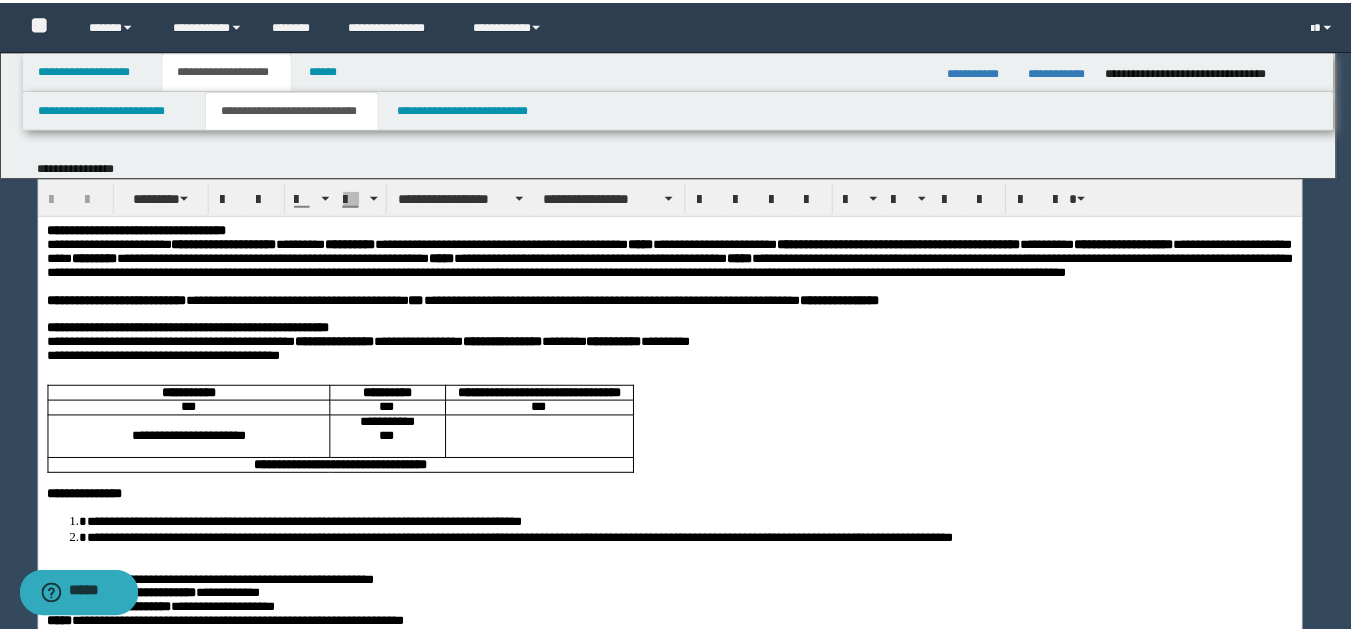 scroll, scrollTop: 0, scrollLeft: 0, axis: both 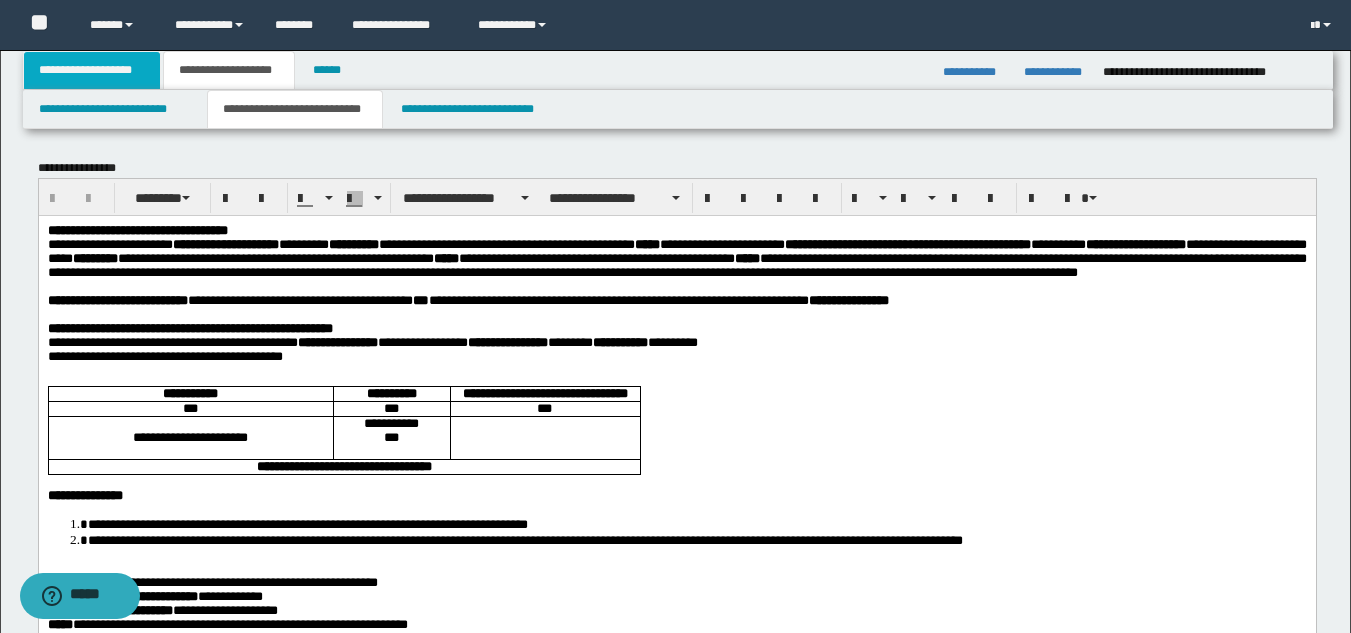 click on "**********" at bounding box center [92, 70] 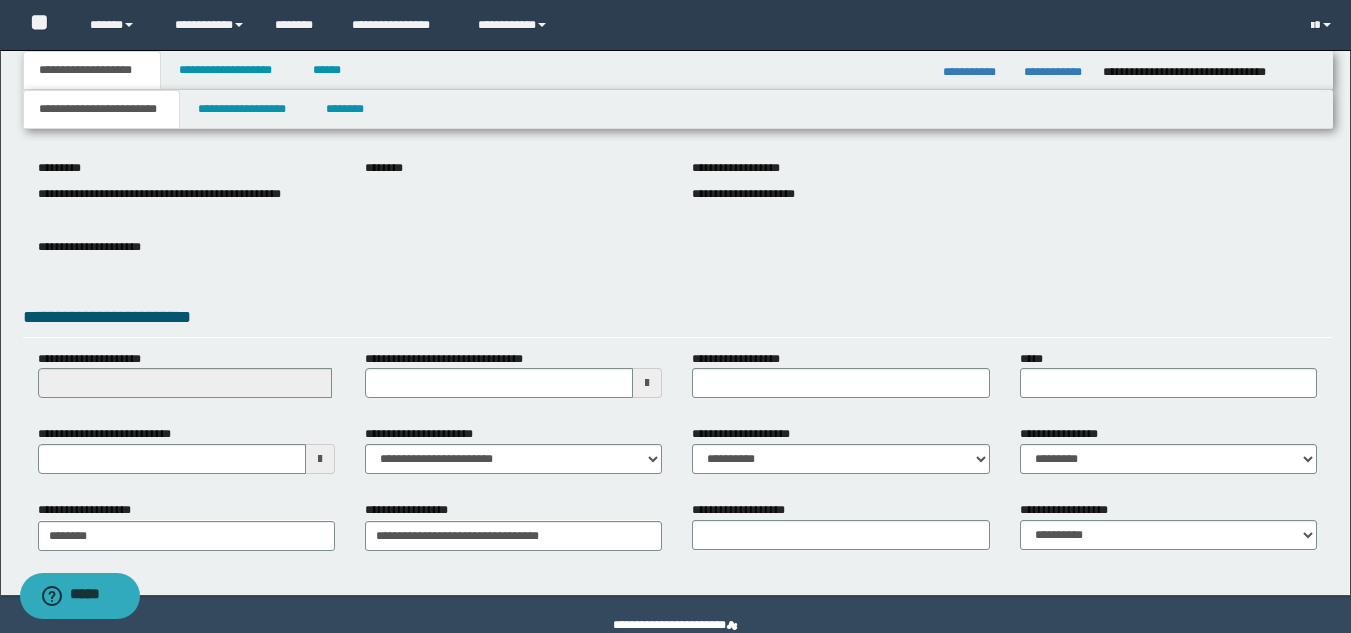 scroll, scrollTop: 251, scrollLeft: 0, axis: vertical 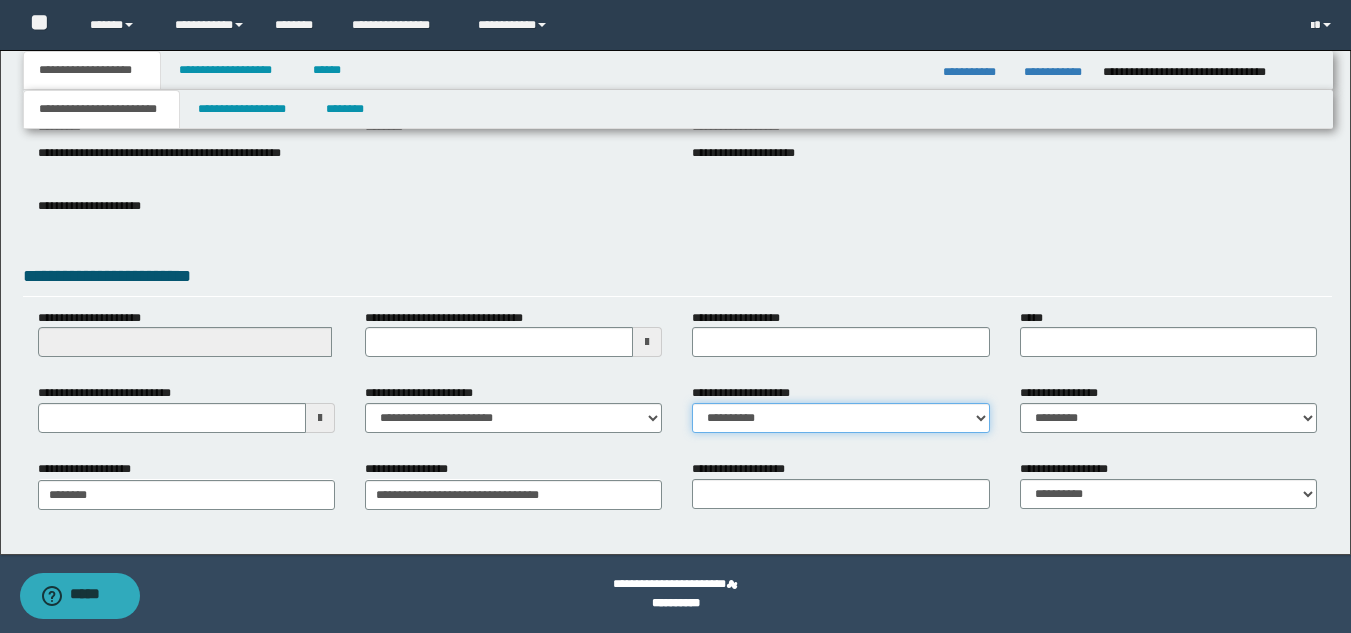 click on "**********" at bounding box center (840, 418) 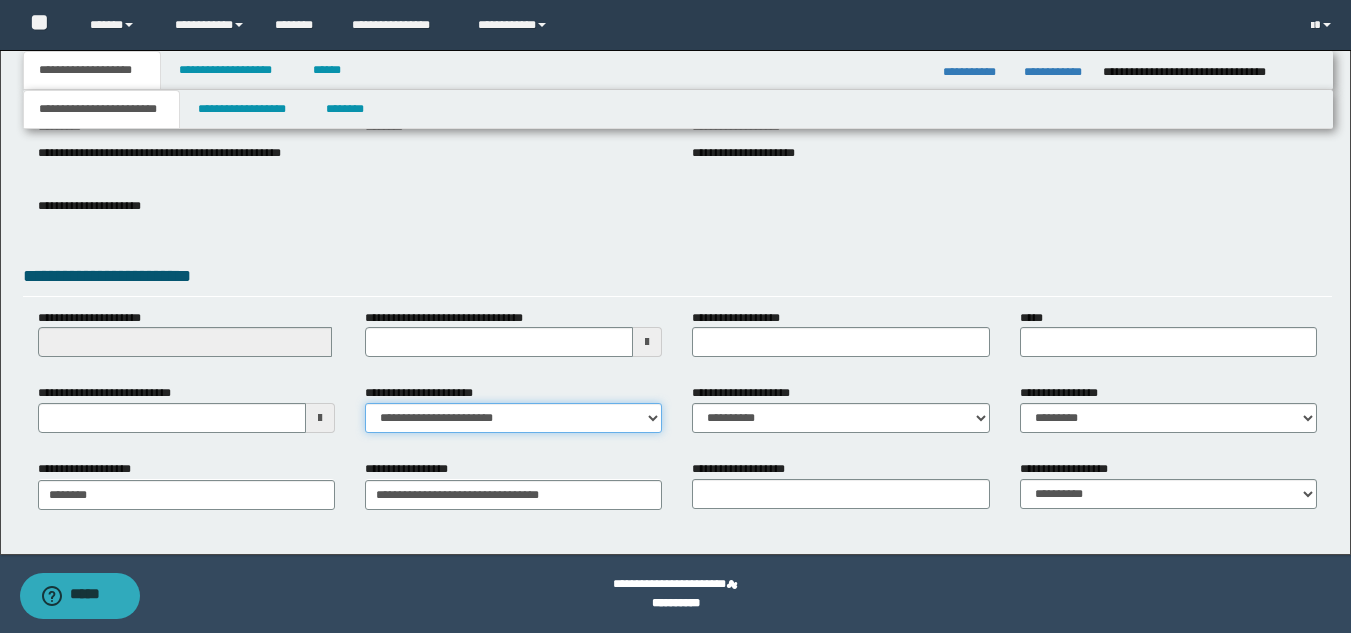 click on "**********" at bounding box center (513, 418) 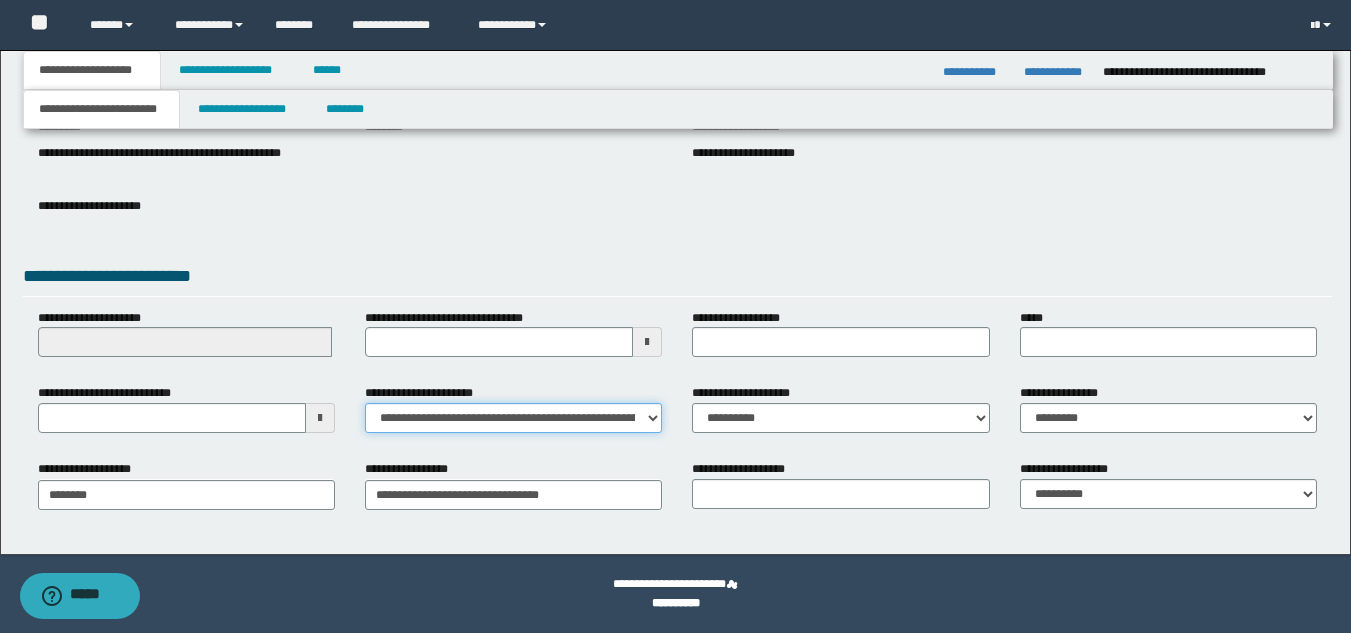 click on "**********" at bounding box center (513, 418) 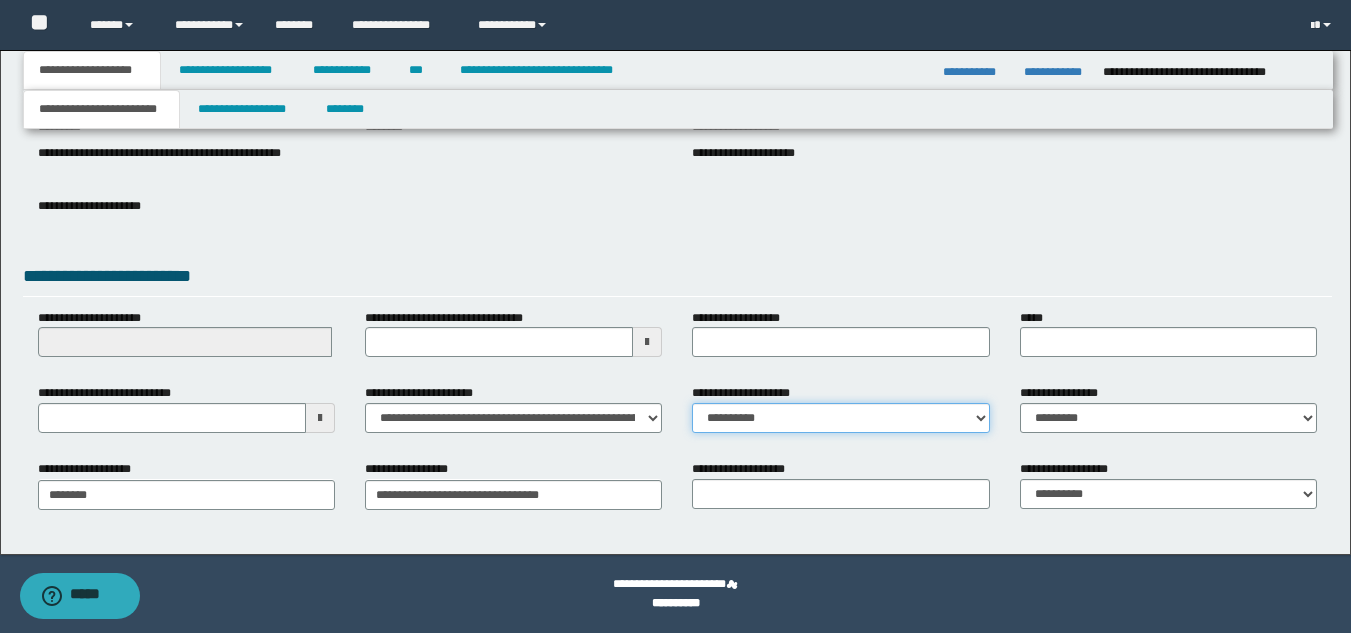 click on "**********" at bounding box center [840, 418] 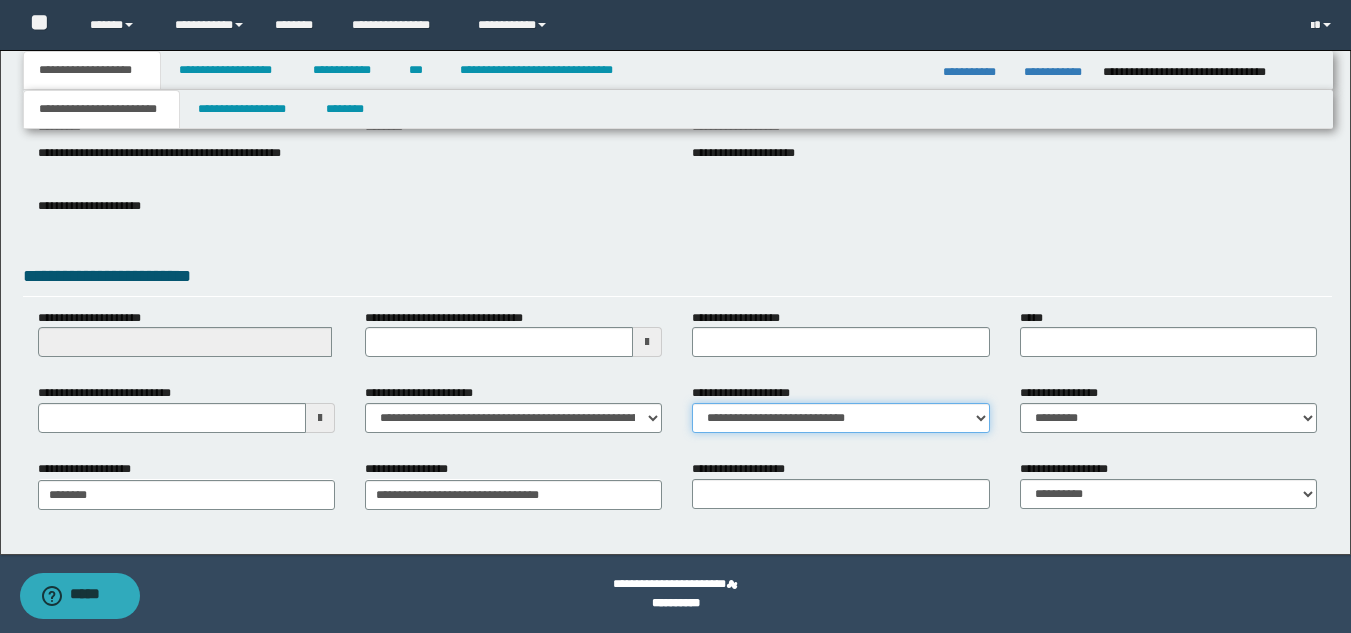 click on "**********" at bounding box center (840, 418) 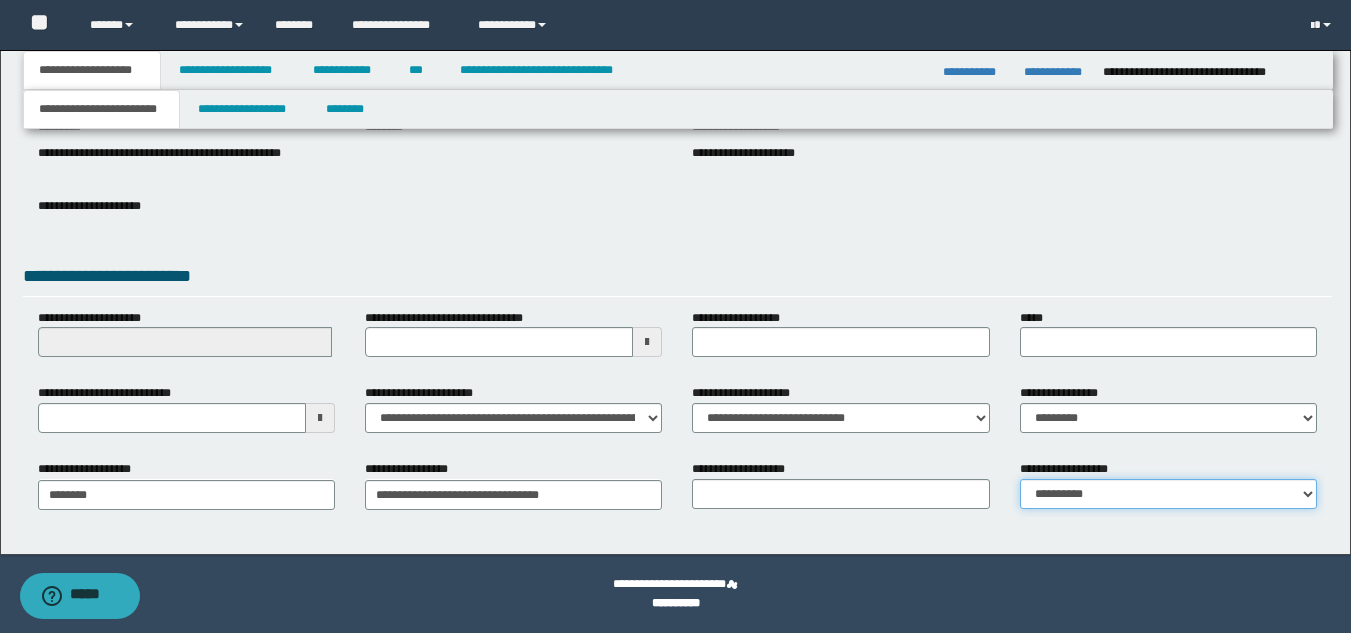 click on "**********" at bounding box center [1168, 494] 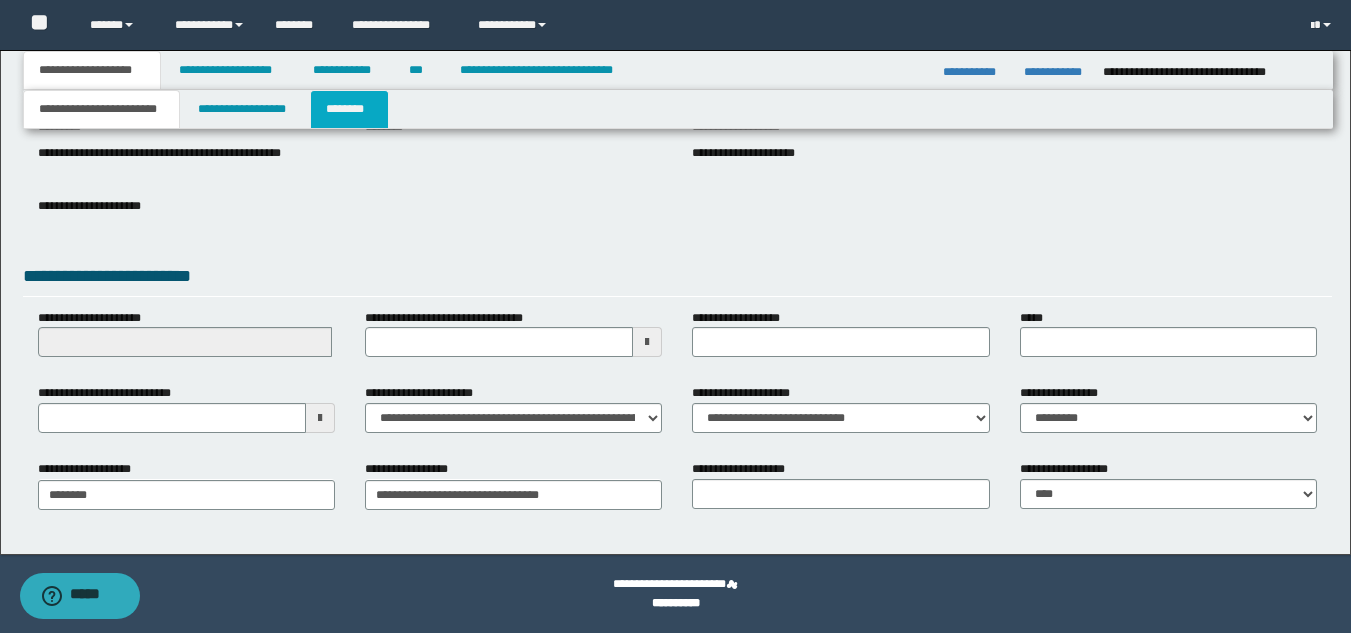 click on "********" at bounding box center [349, 109] 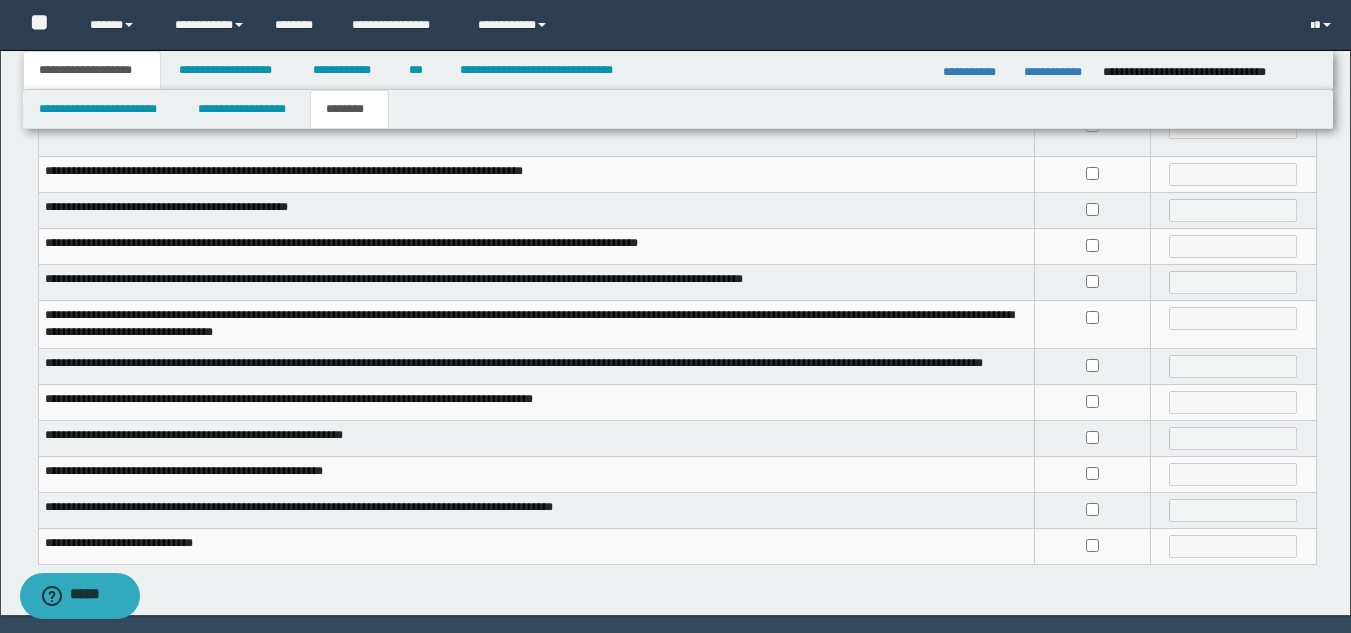 scroll, scrollTop: 509, scrollLeft: 0, axis: vertical 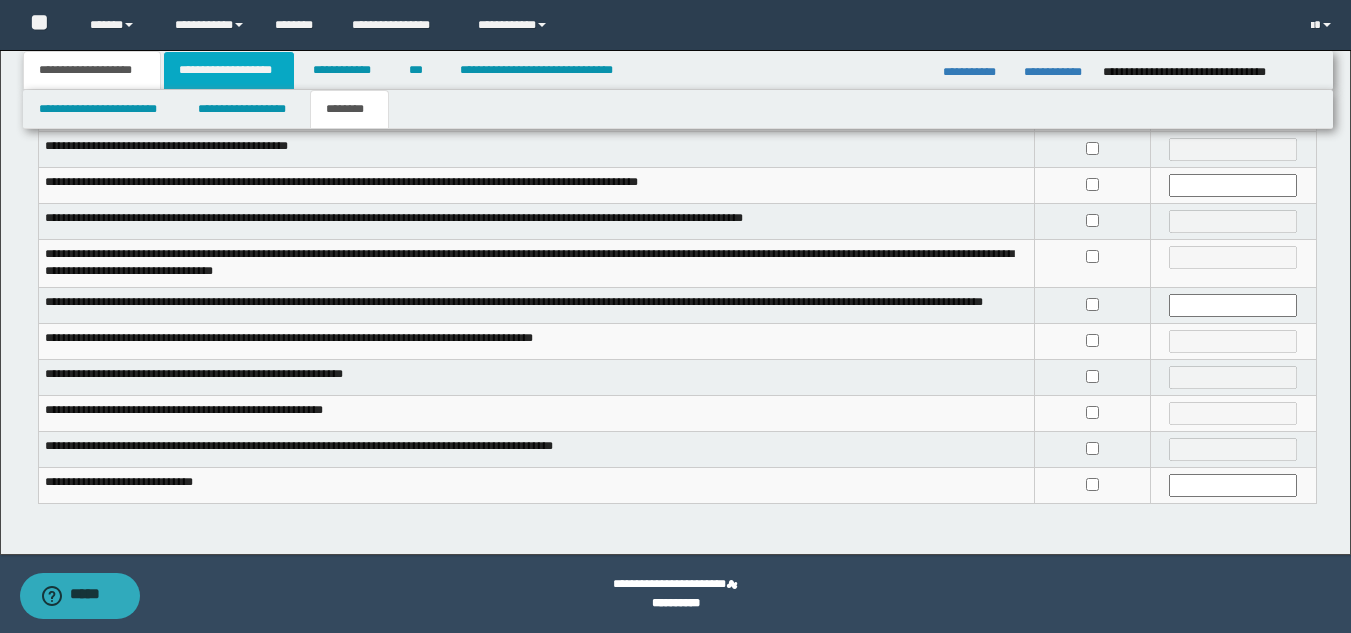 click on "**********" at bounding box center [229, 70] 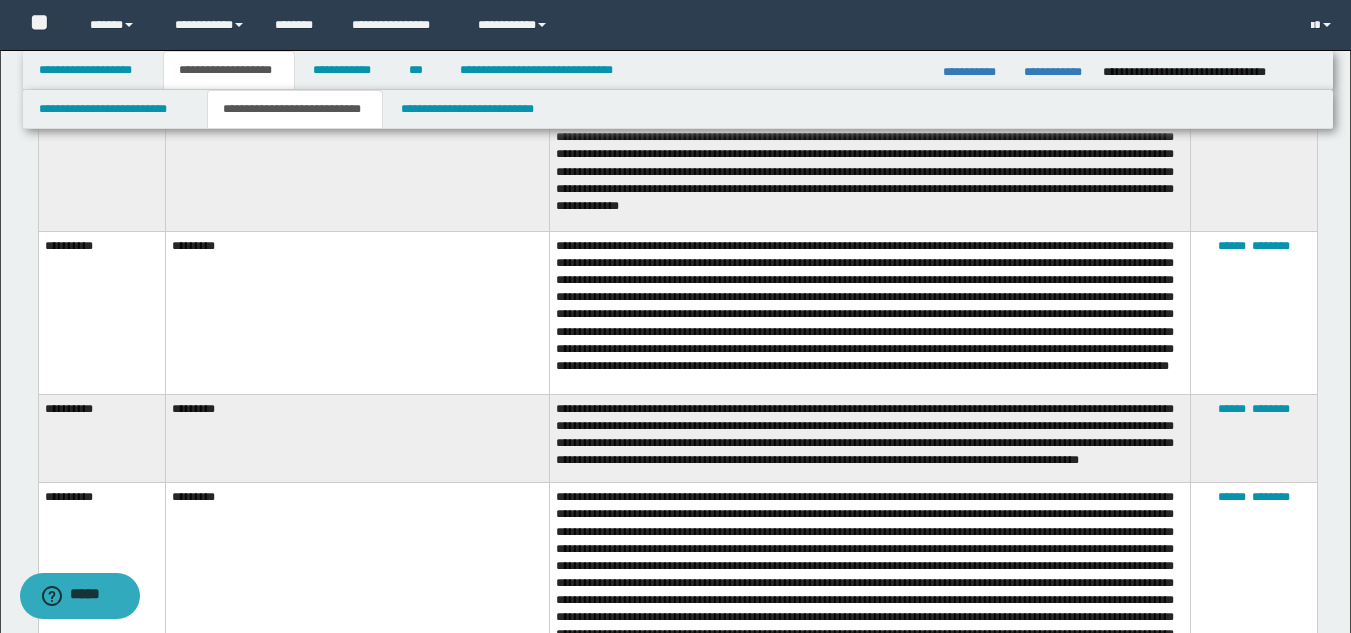scroll, scrollTop: 0, scrollLeft: 0, axis: both 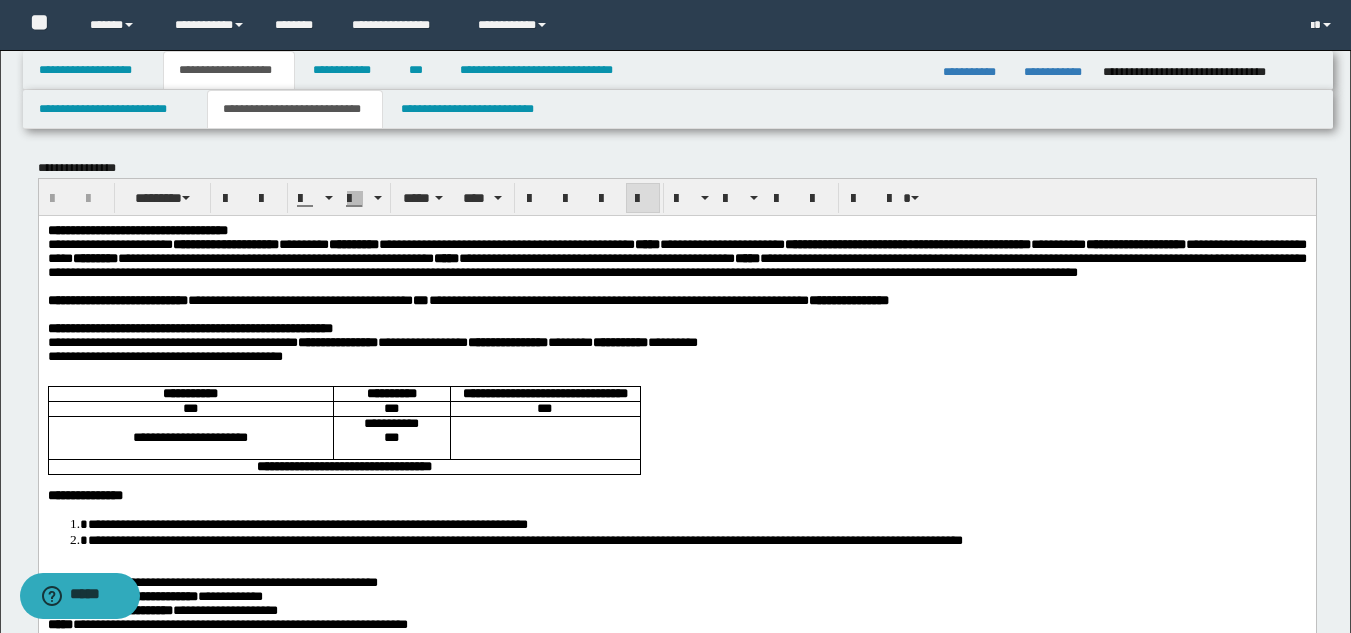 drag, startPoint x: 44, startPoint y: 247, endPoint x: 70, endPoint y: 305, distance: 63.560993 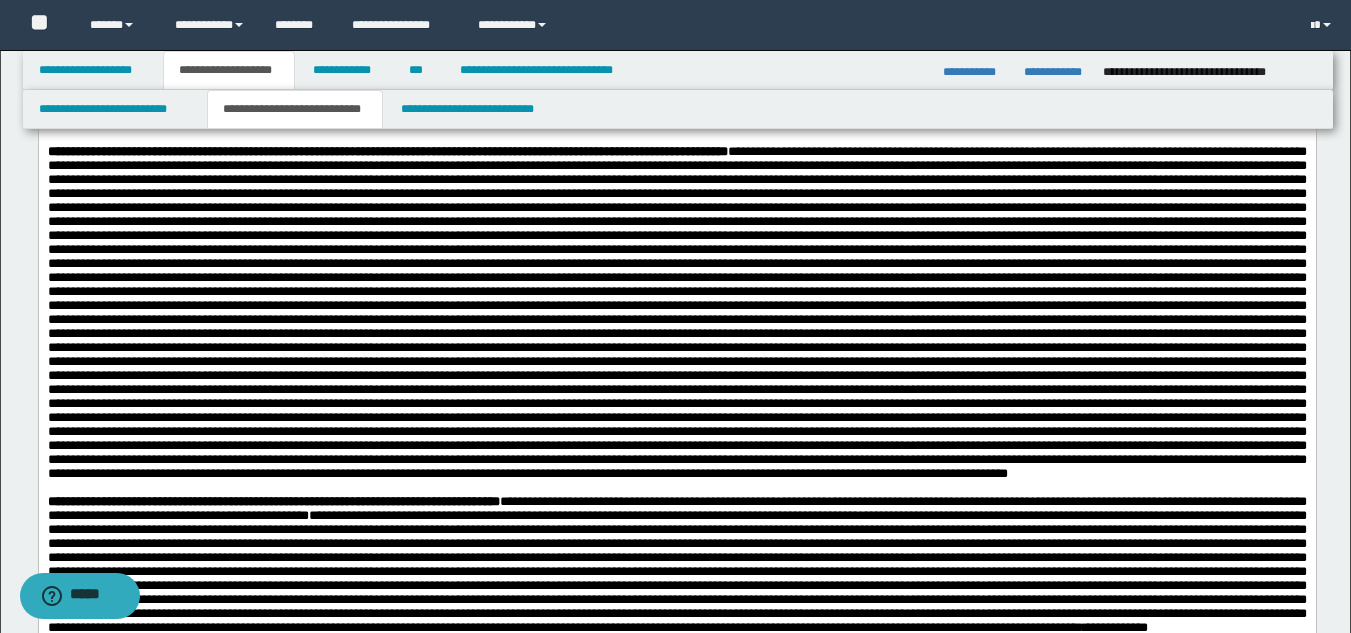 scroll, scrollTop: 546, scrollLeft: 0, axis: vertical 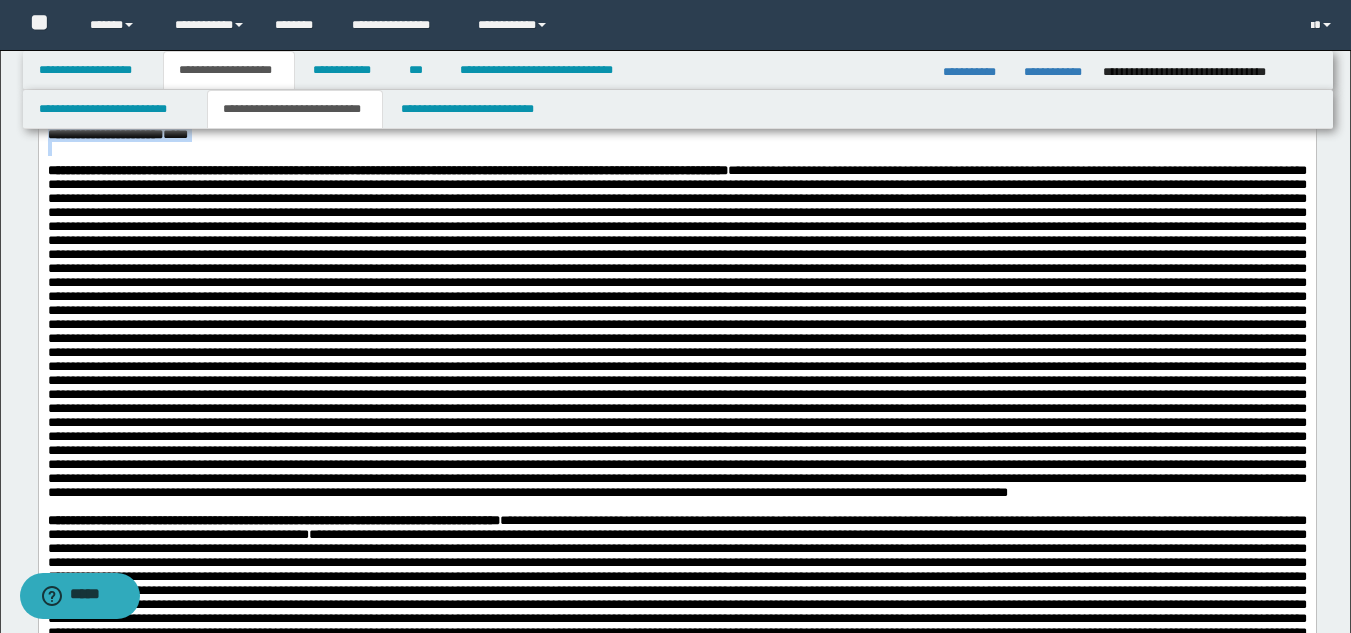 drag, startPoint x: 48, startPoint y: -298, endPoint x: 307, endPoint y: 235, distance: 592.596 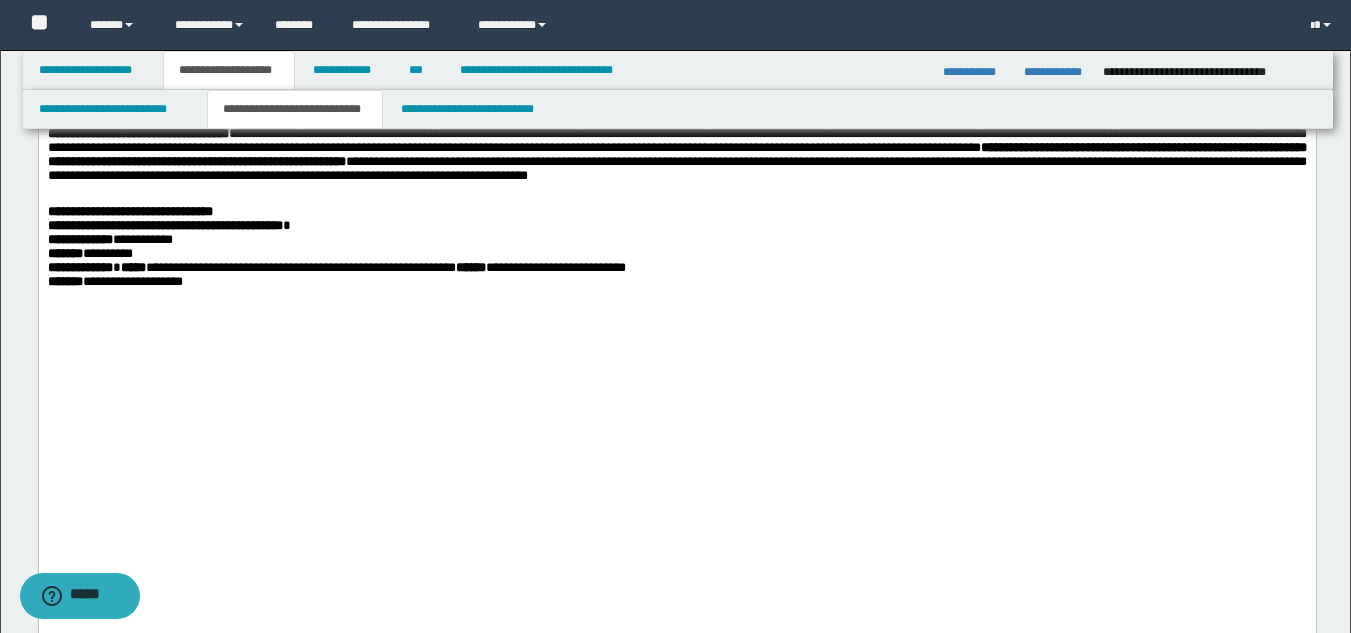 scroll, scrollTop: 1096, scrollLeft: 0, axis: vertical 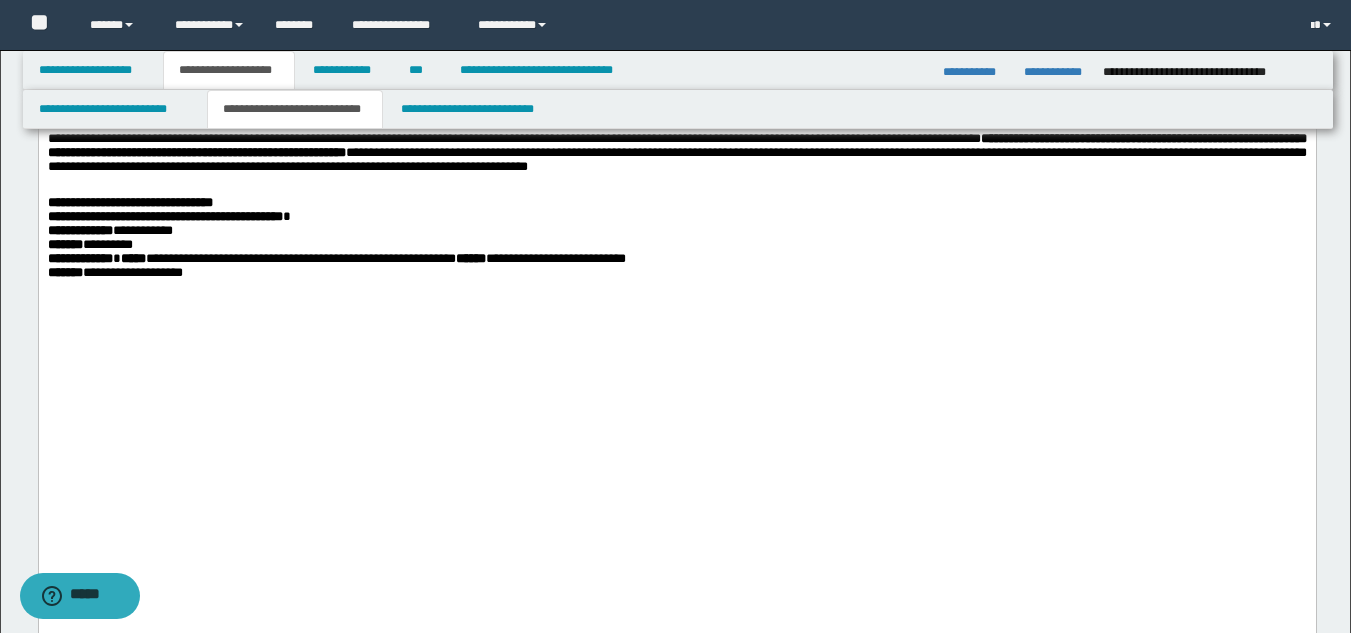 drag, startPoint x: 49, startPoint y: 200, endPoint x: 996, endPoint y: 266, distance: 949.2971 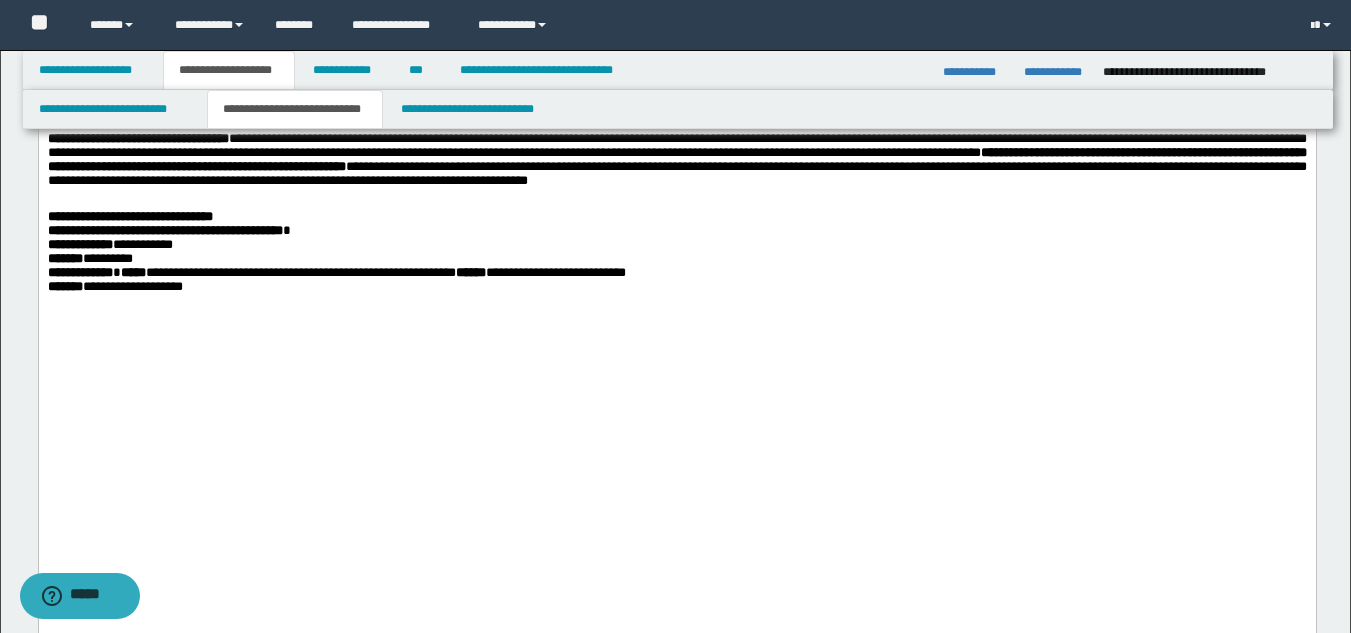 drag, startPoint x: 53, startPoint y: 293, endPoint x: 433, endPoint y: 350, distance: 384.25122 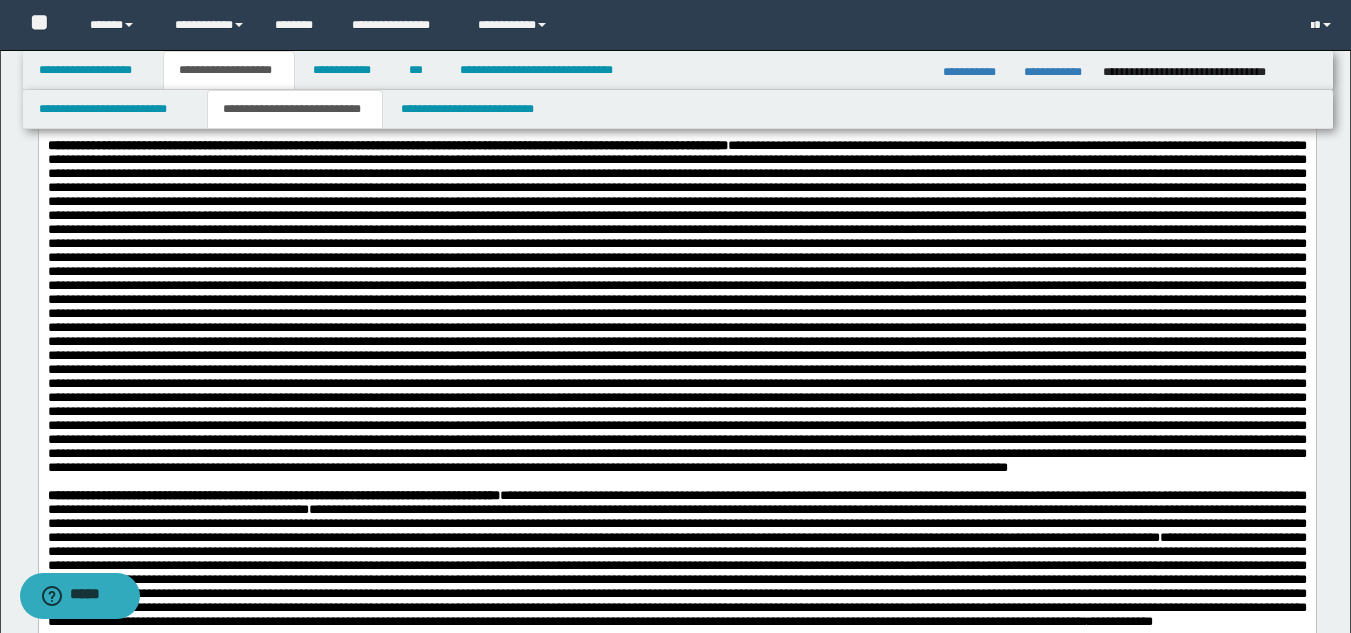 scroll, scrollTop: 563, scrollLeft: 0, axis: vertical 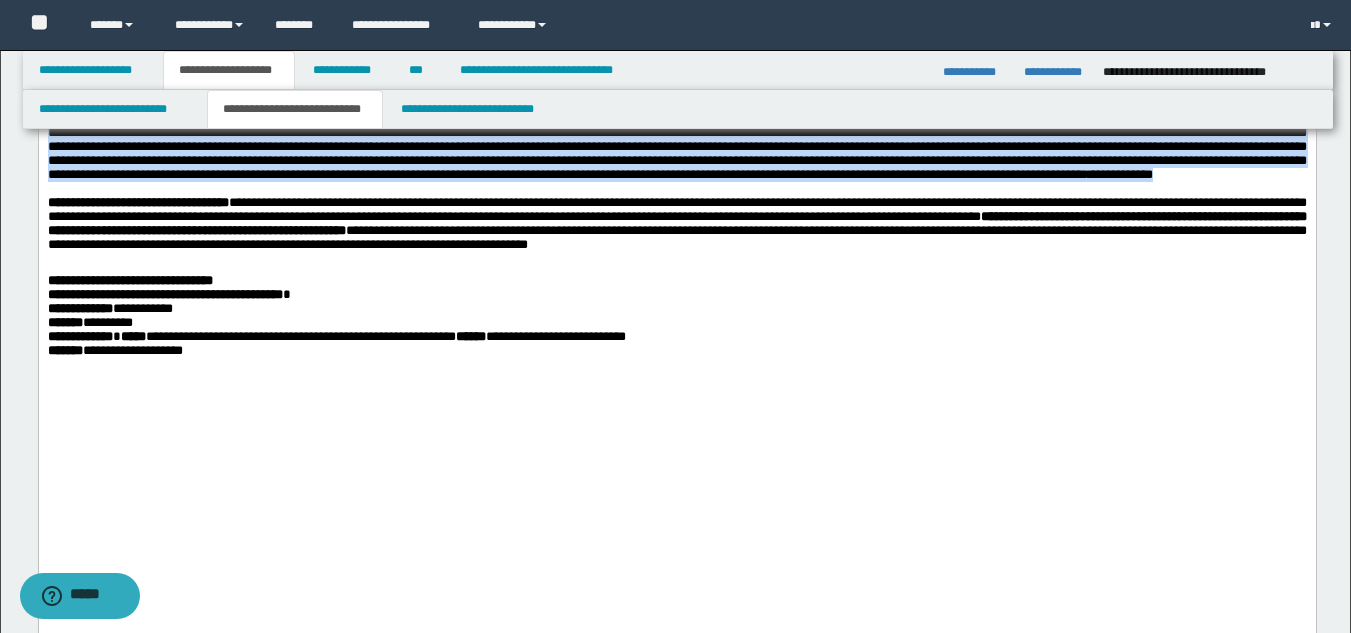 drag, startPoint x: 50, startPoint y: 277, endPoint x: 241, endPoint y: 468, distance: 270.11478 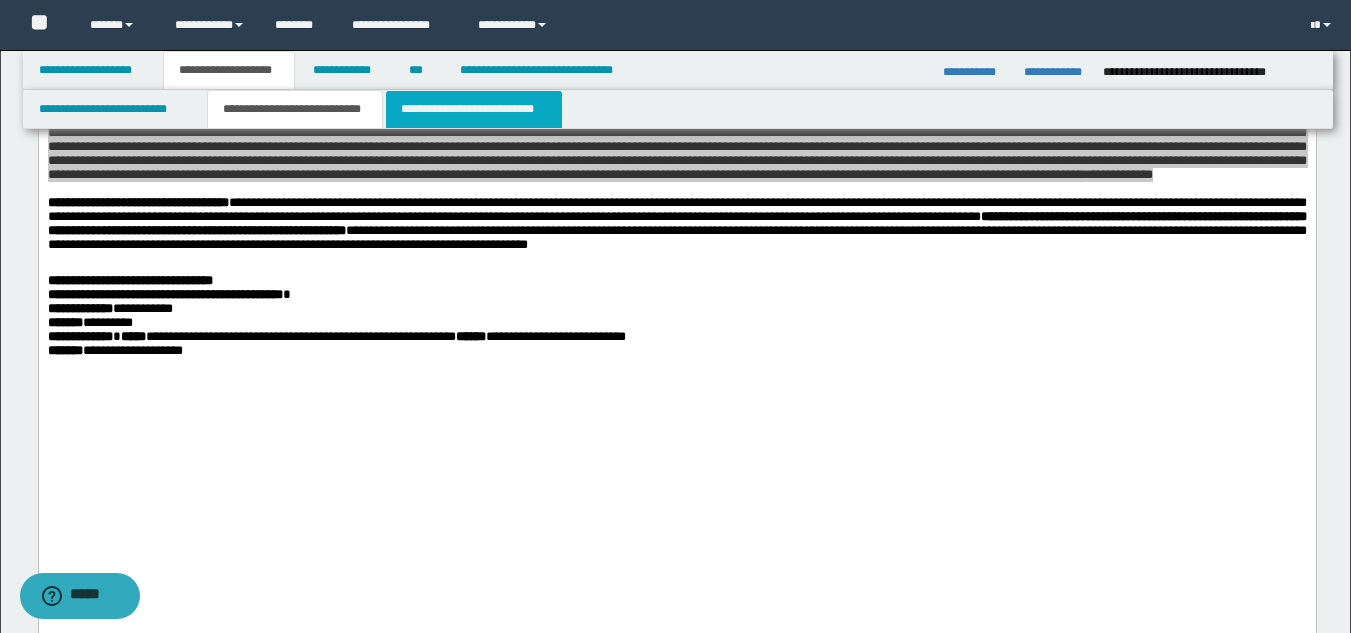 click on "**********" at bounding box center [474, 109] 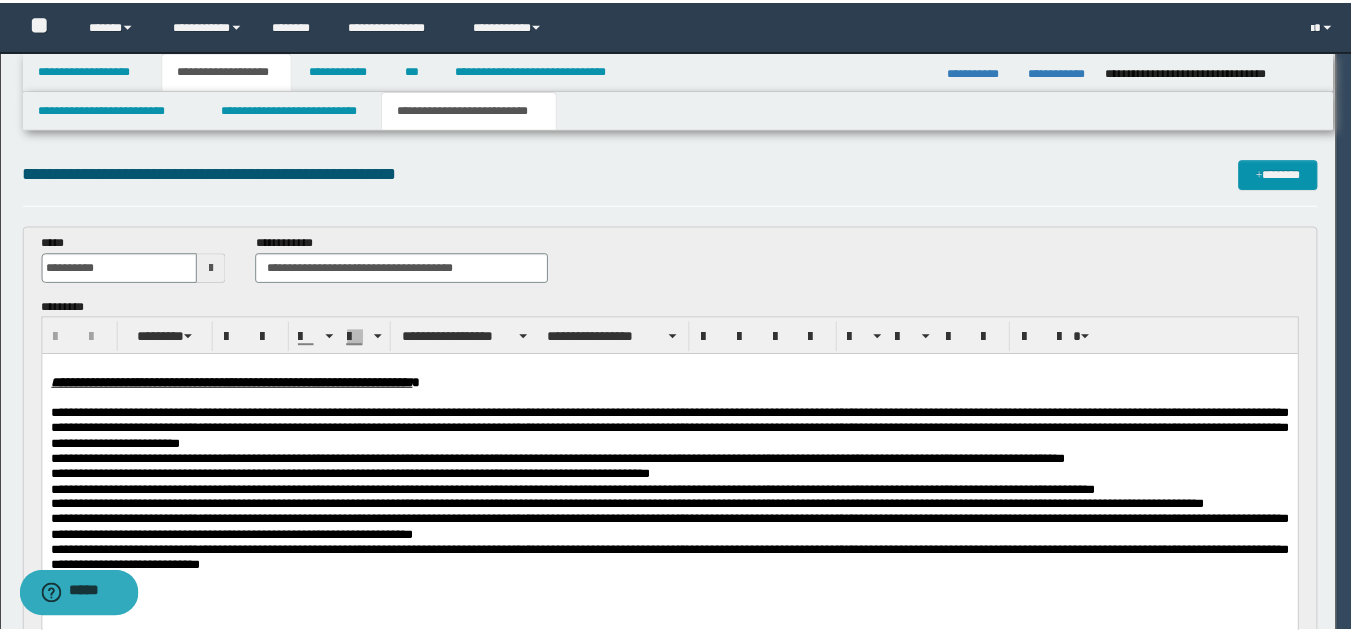 scroll, scrollTop: 0, scrollLeft: 0, axis: both 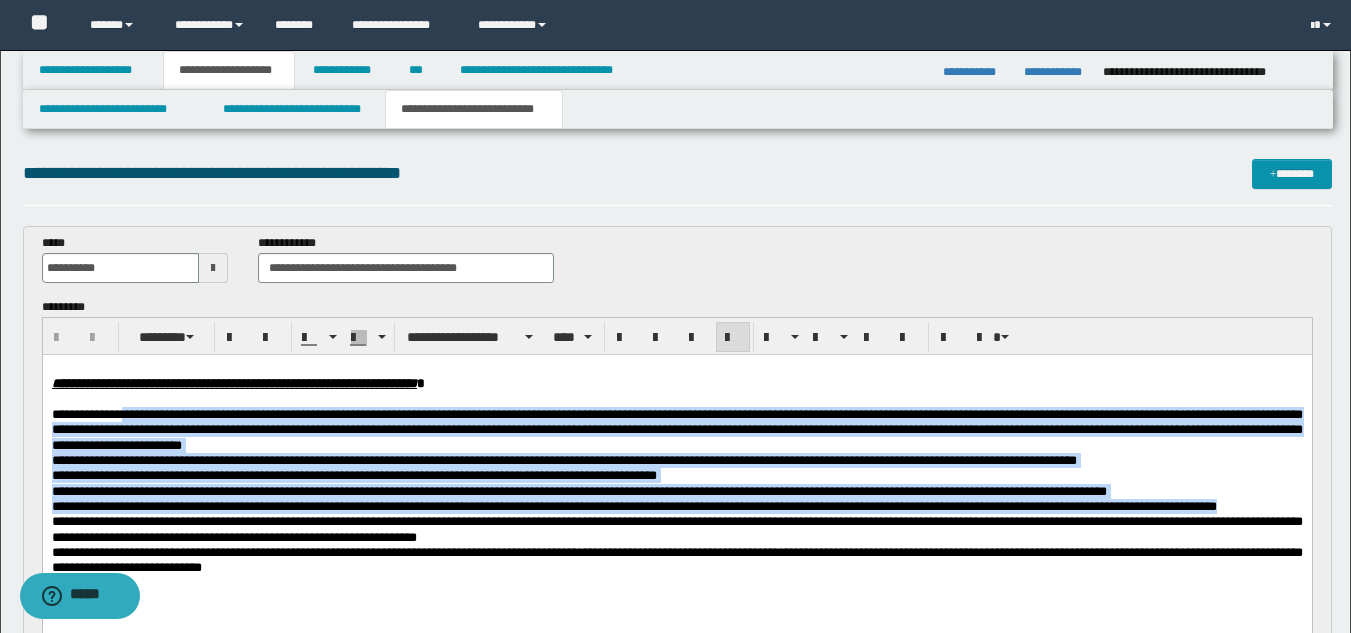 drag, startPoint x: 143, startPoint y: 413, endPoint x: 241, endPoint y: 524, distance: 148.07092 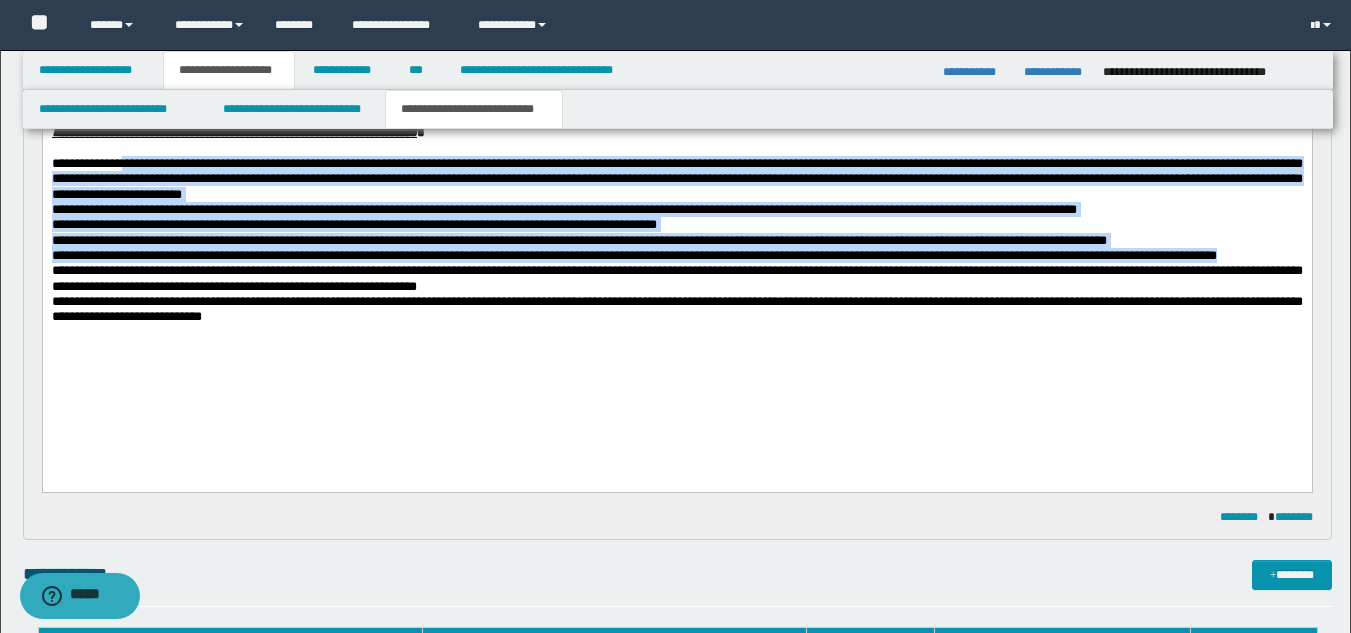 scroll, scrollTop: 210, scrollLeft: 0, axis: vertical 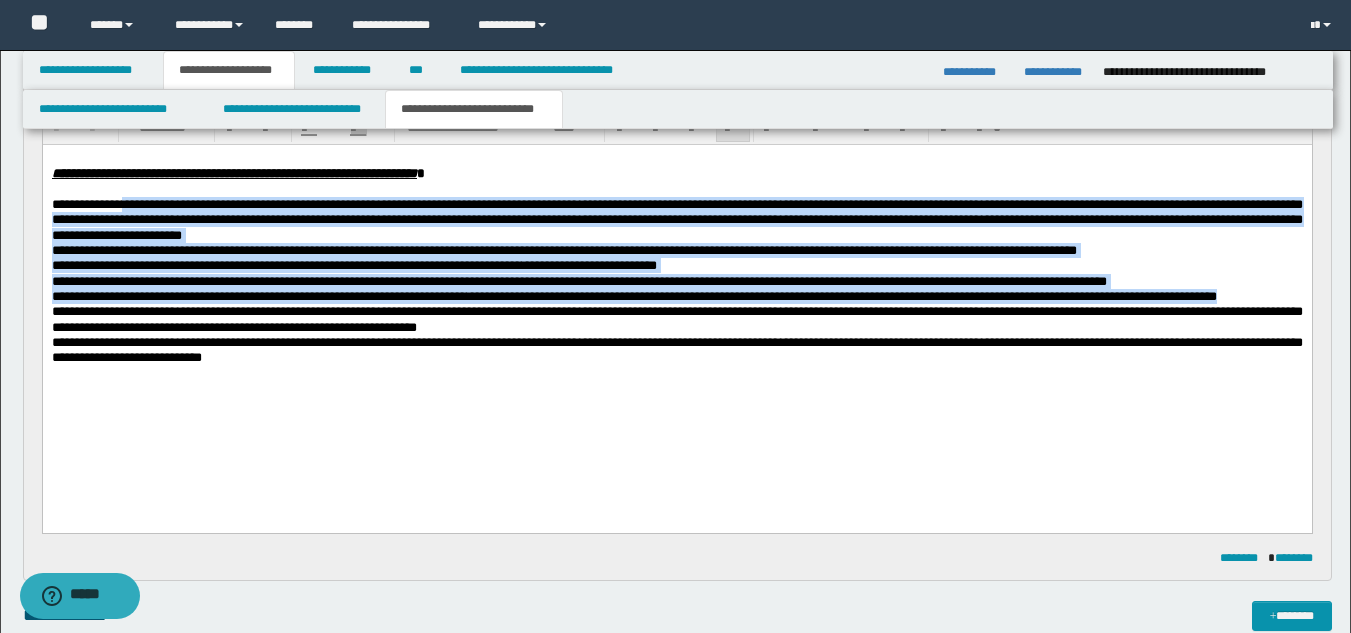 copy on "**********" 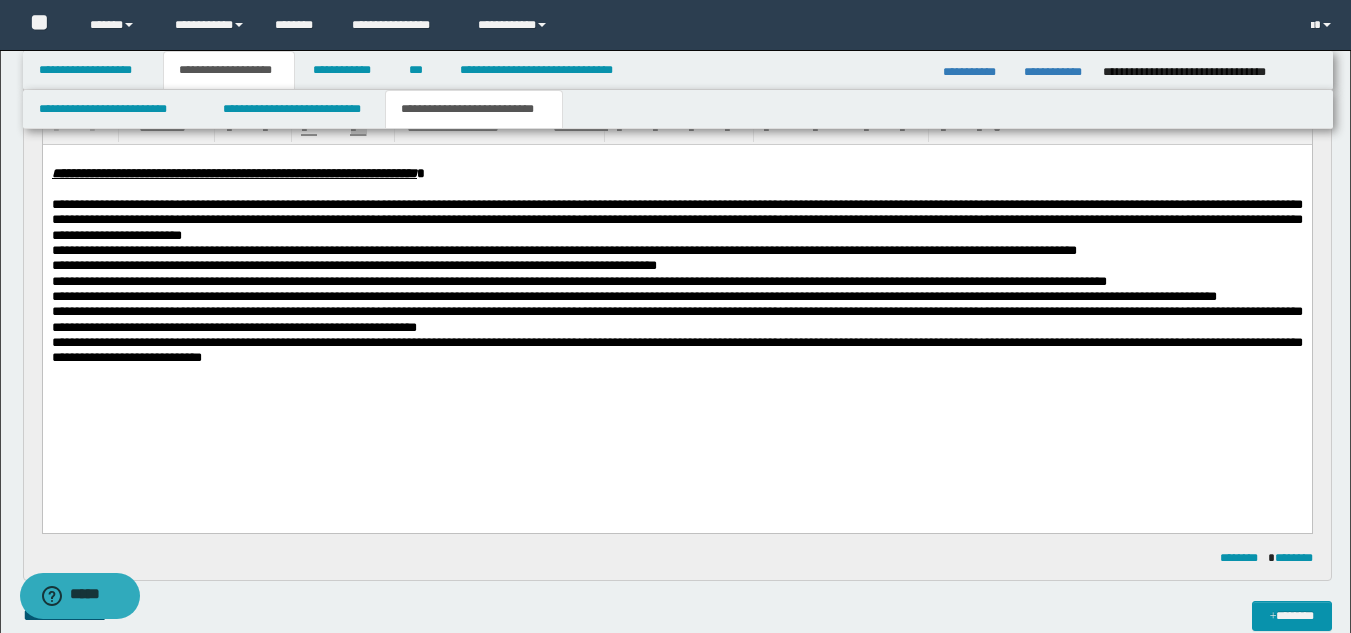 click at bounding box center (676, 389) 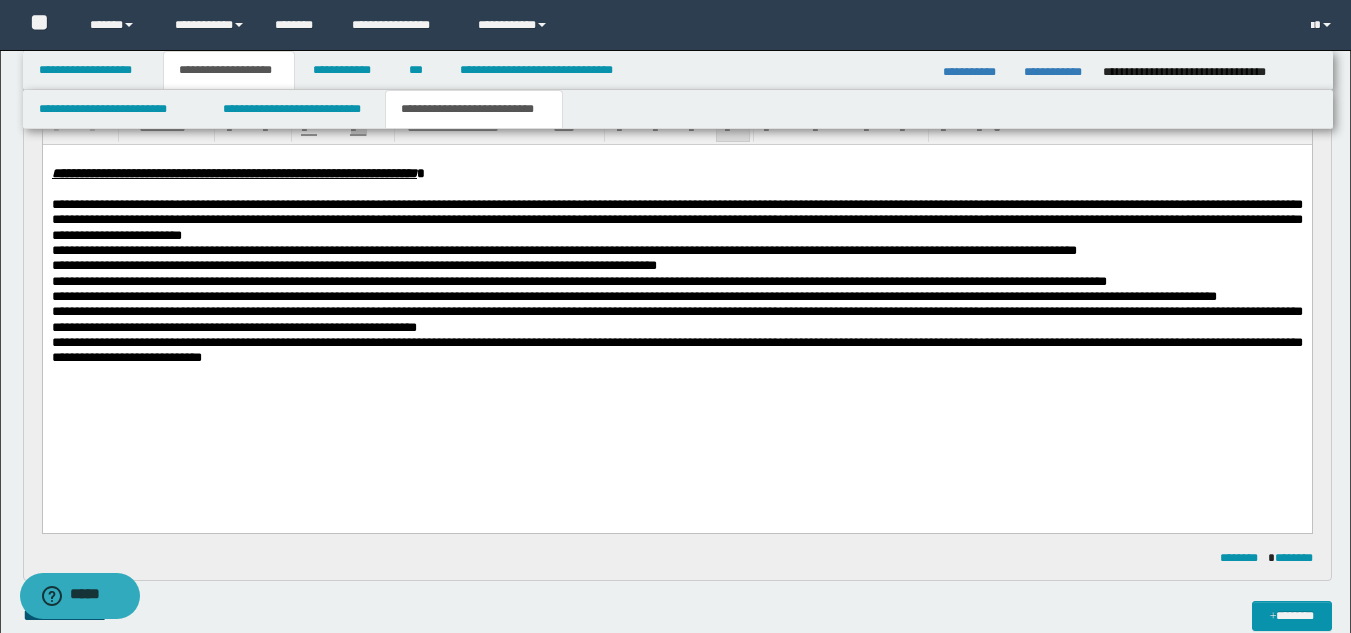 click on "**********" at bounding box center [676, 319] 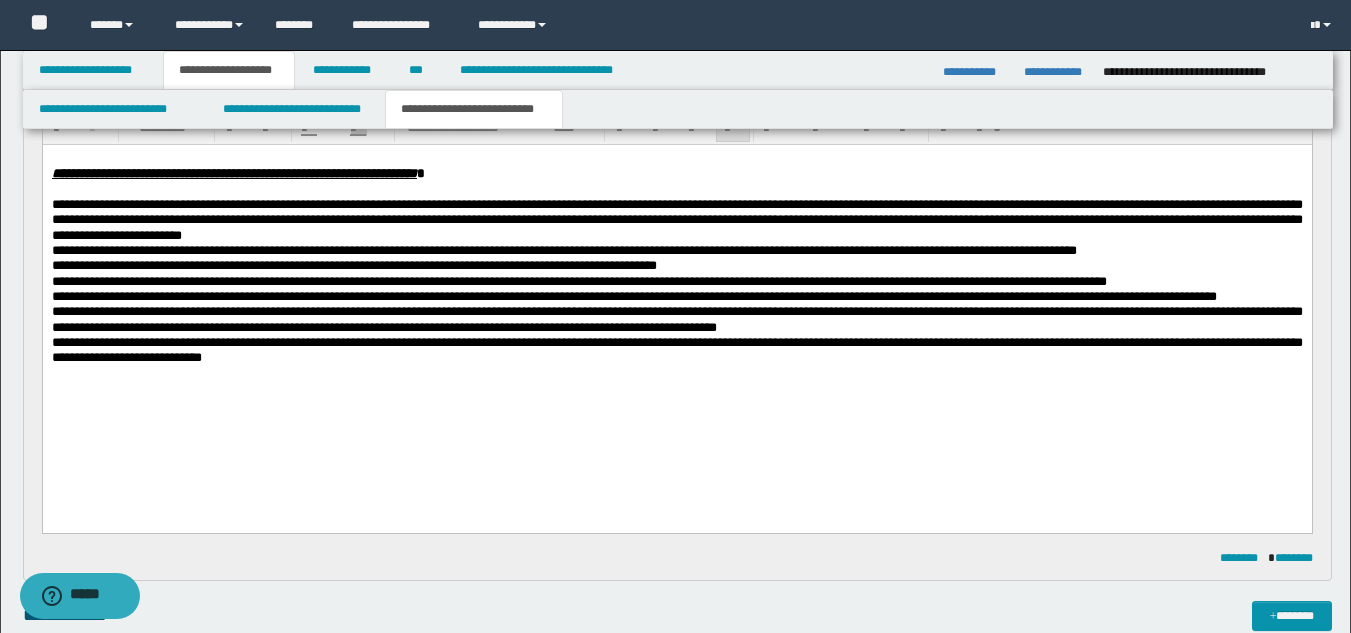 click on "**********" at bounding box center [676, 319] 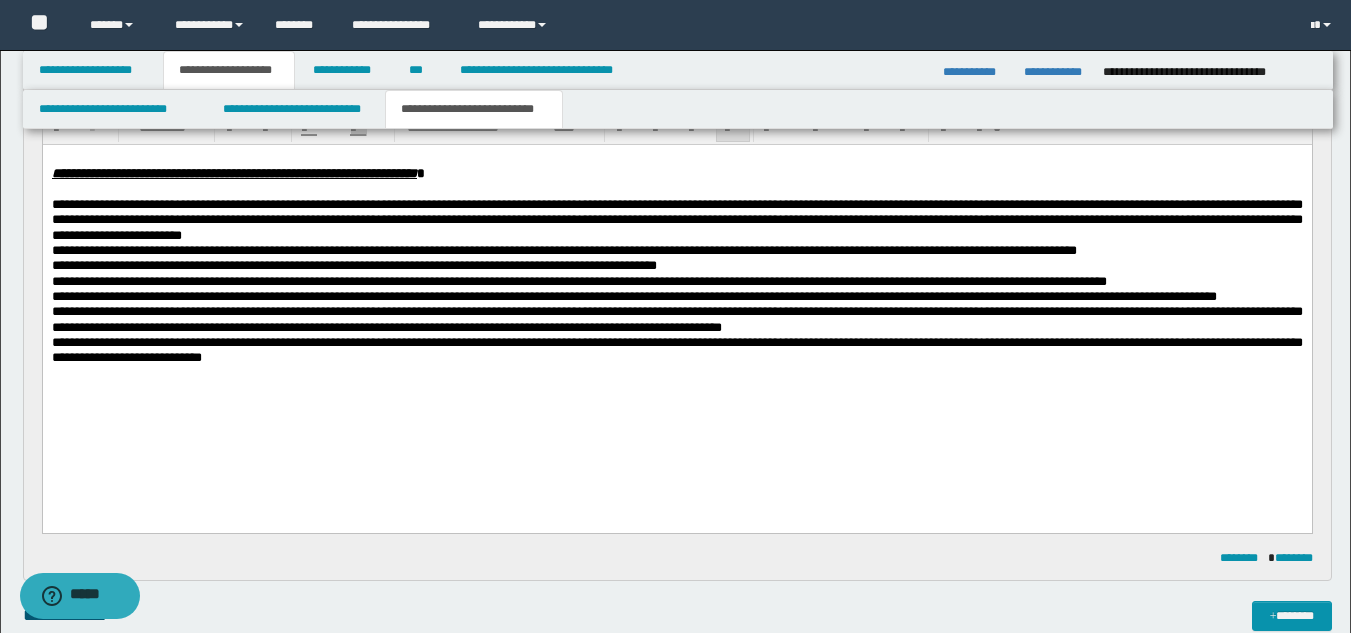 click on "**********" at bounding box center (676, 319) 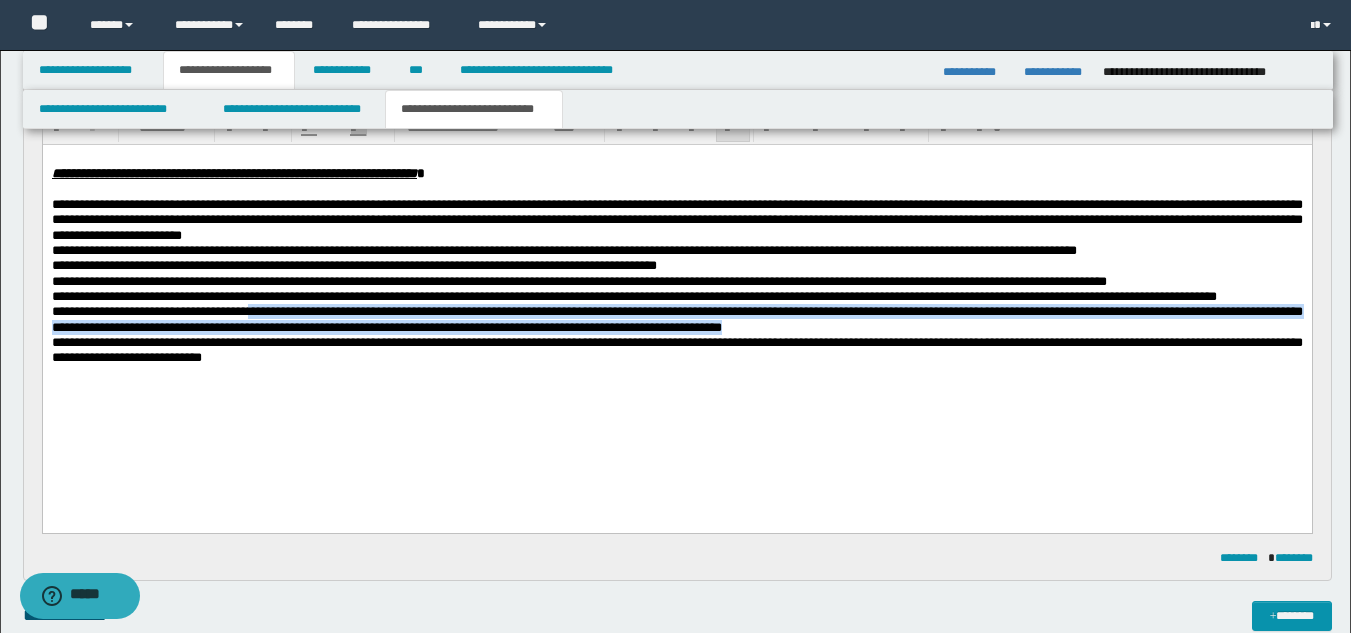 drag, startPoint x: 283, startPoint y: 331, endPoint x: 1142, endPoint y: 351, distance: 859.2328 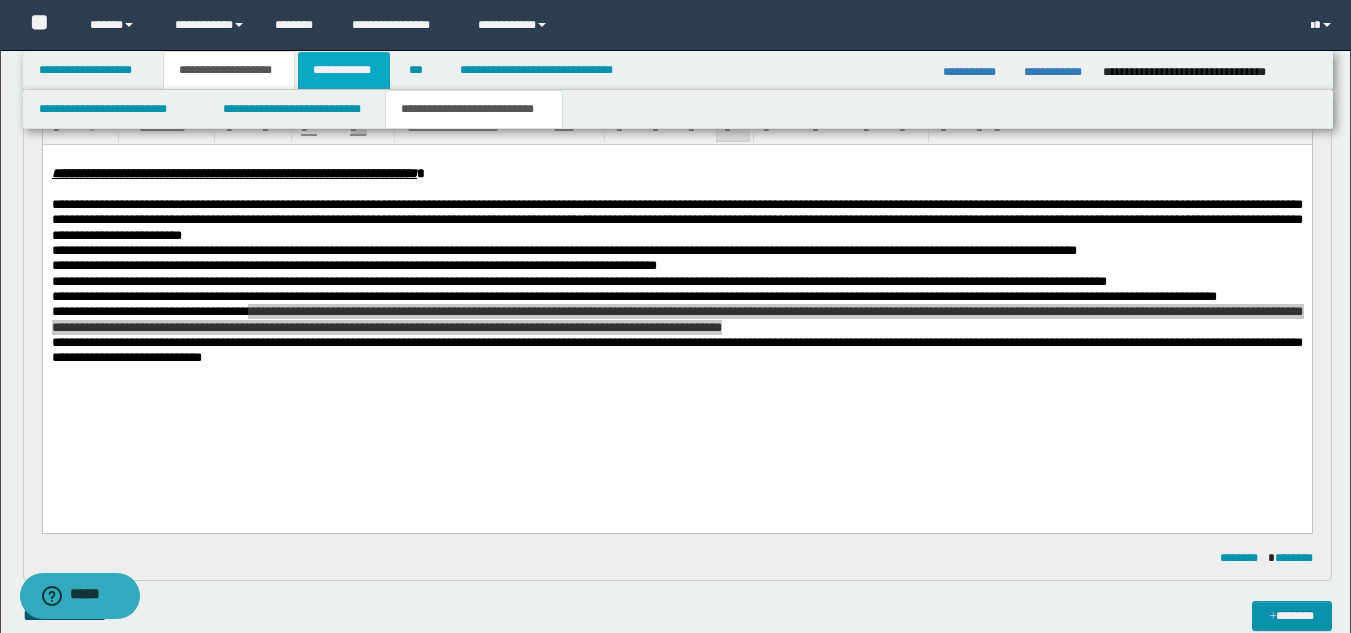 click on "**********" at bounding box center [344, 70] 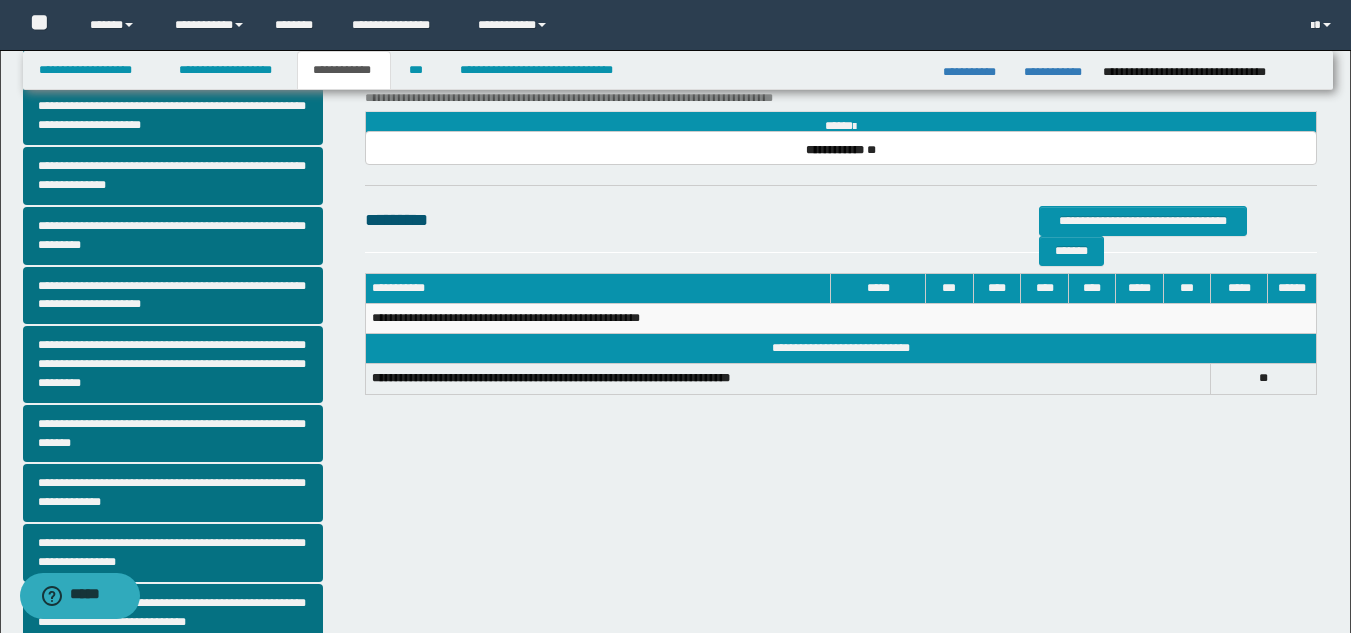 scroll, scrollTop: 368, scrollLeft: 0, axis: vertical 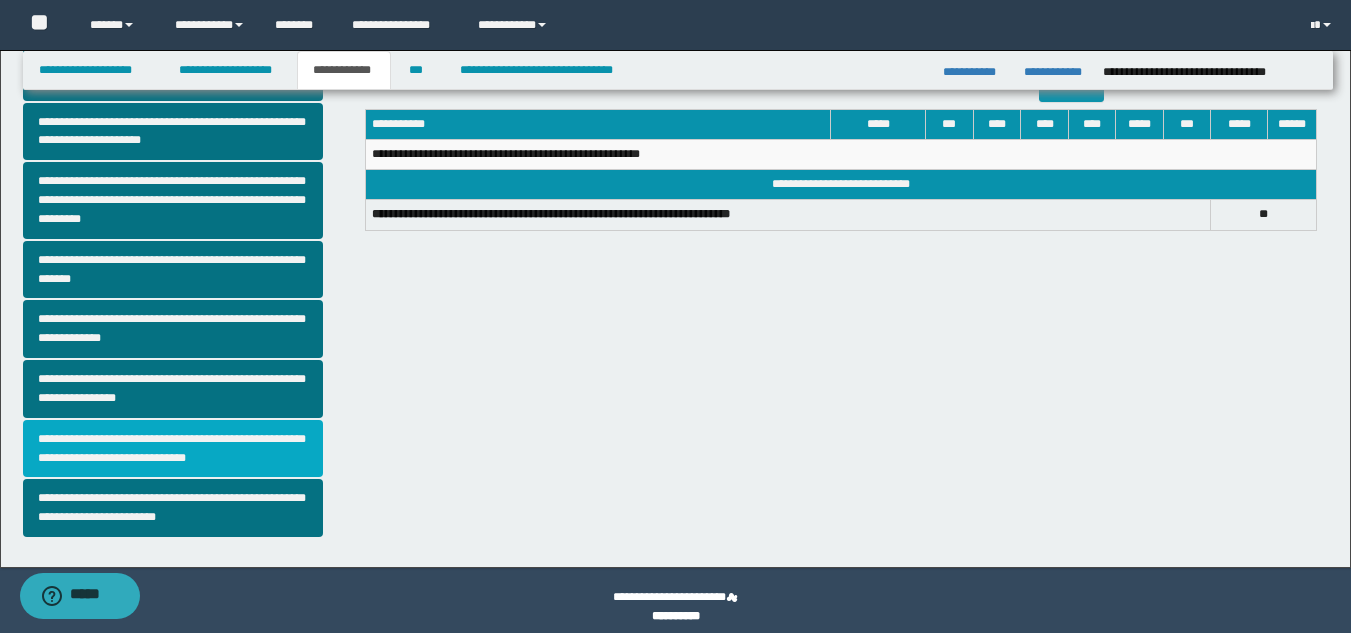 click on "**********" at bounding box center [173, 449] 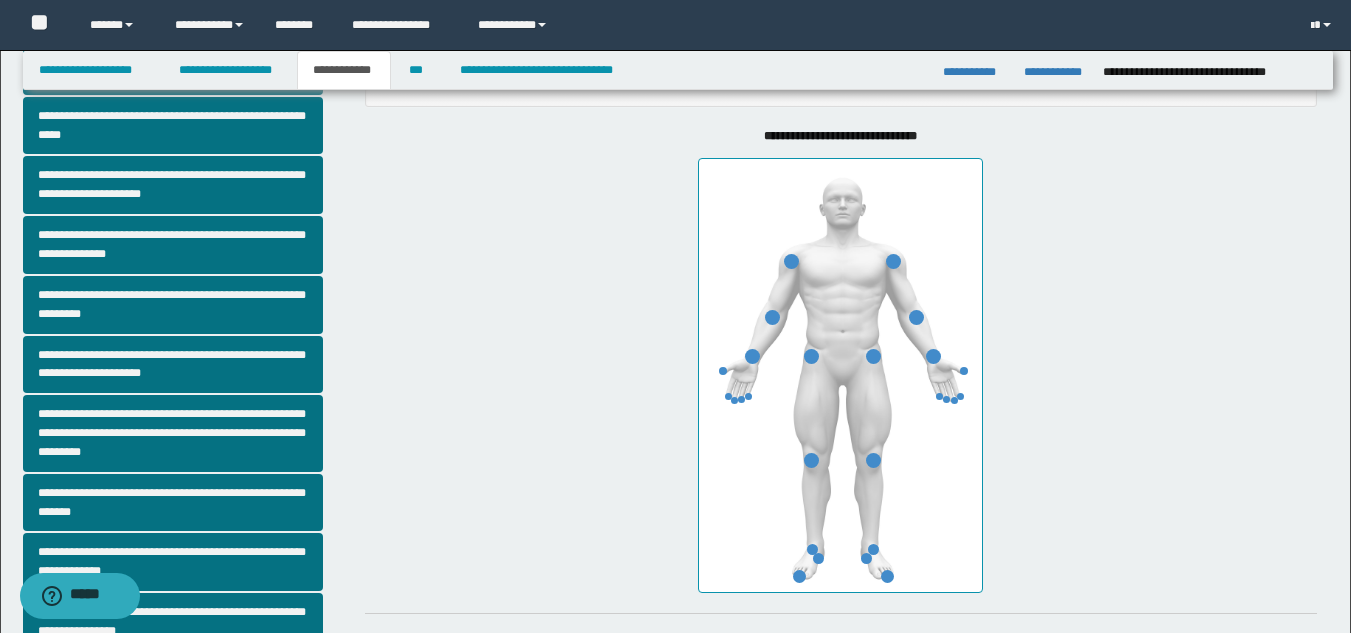 scroll, scrollTop: 320, scrollLeft: 0, axis: vertical 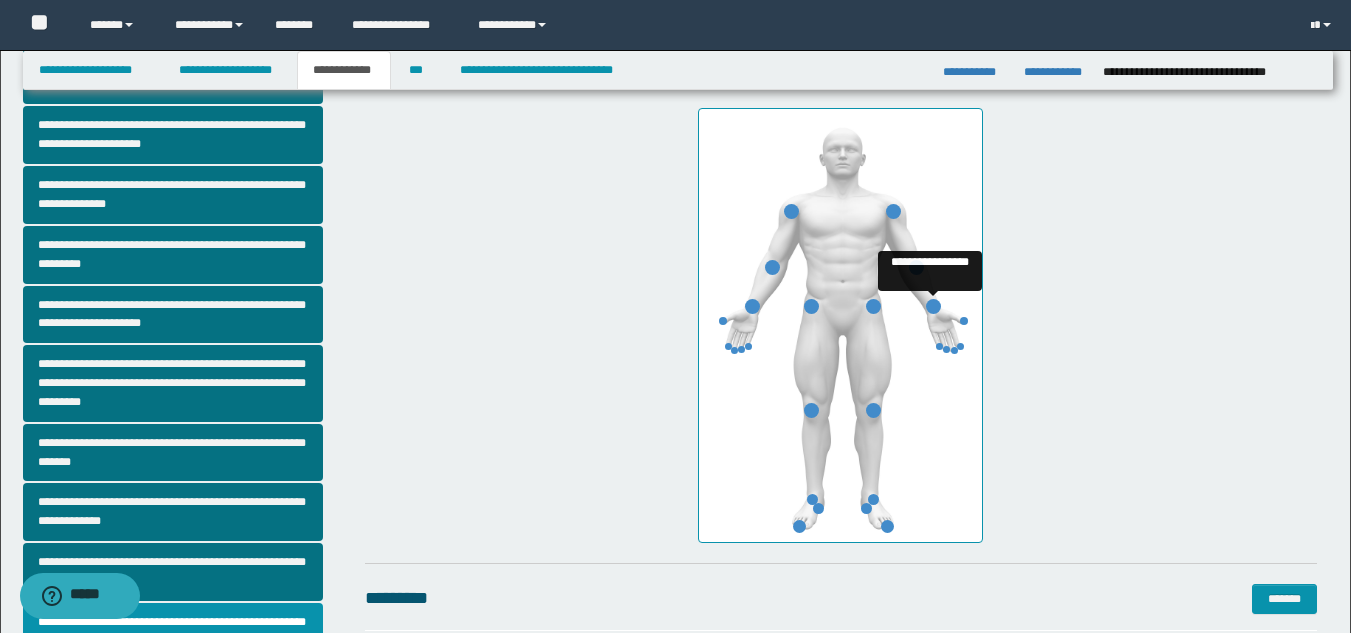 click at bounding box center (933, 306) 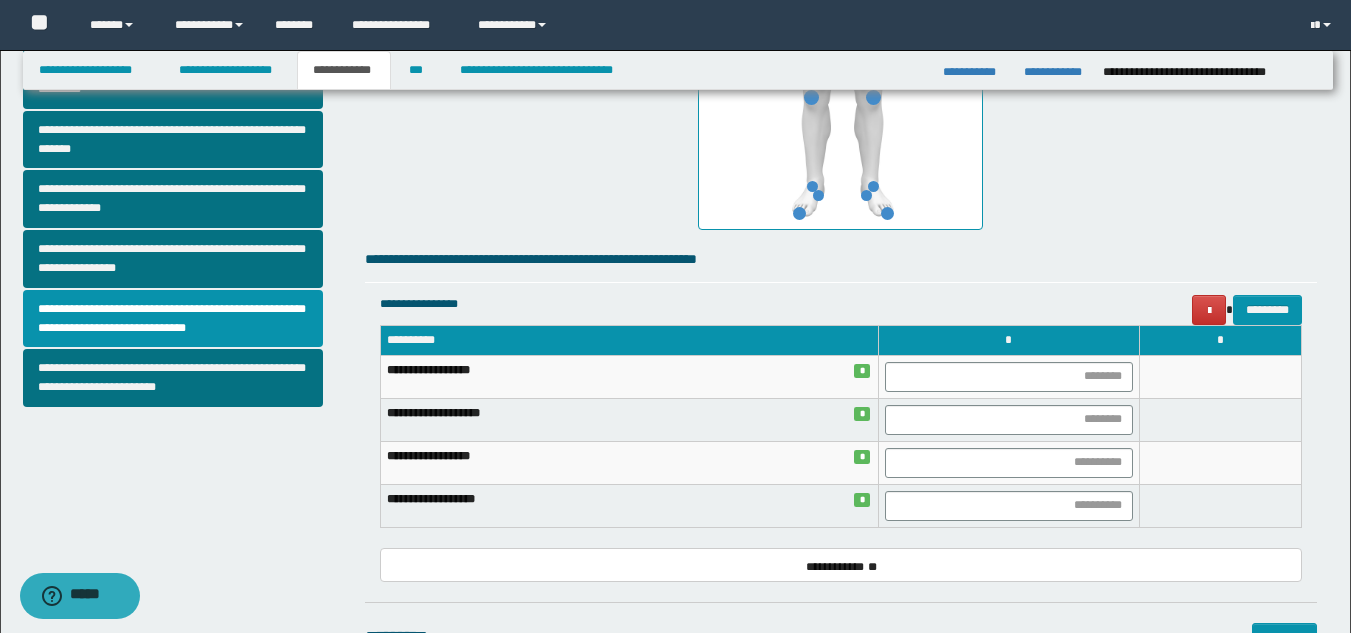 scroll, scrollTop: 646, scrollLeft: 0, axis: vertical 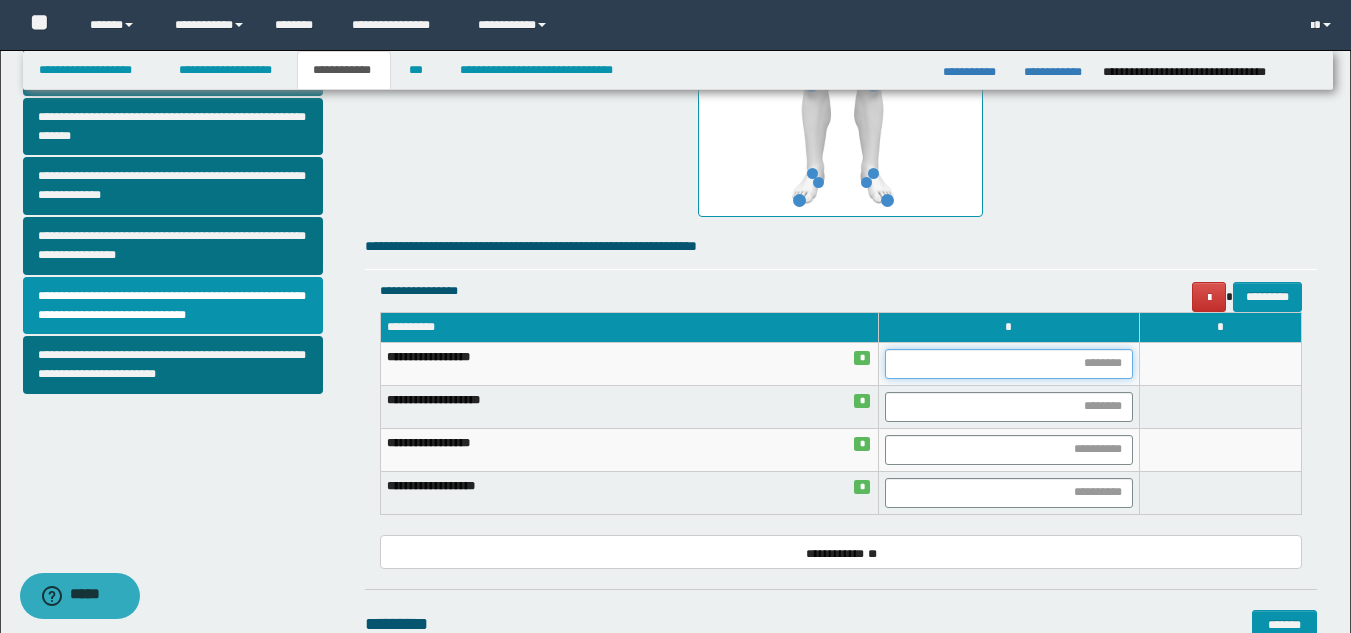 click at bounding box center (1009, 364) 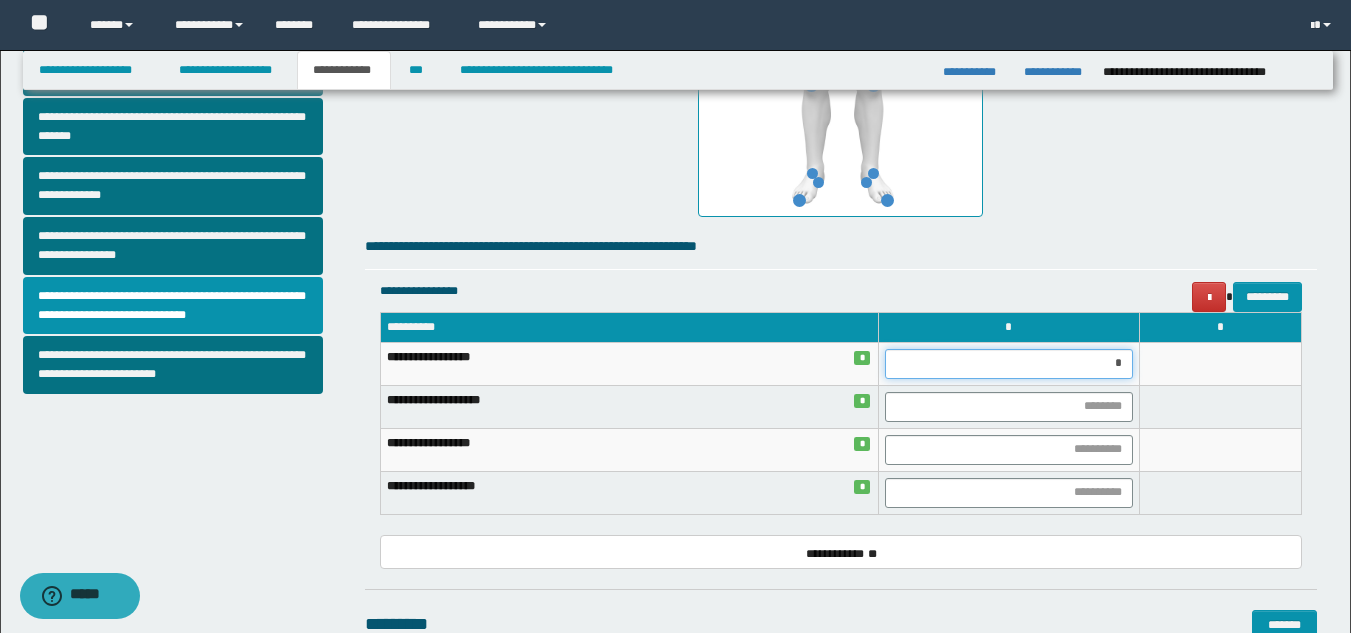 type on "**" 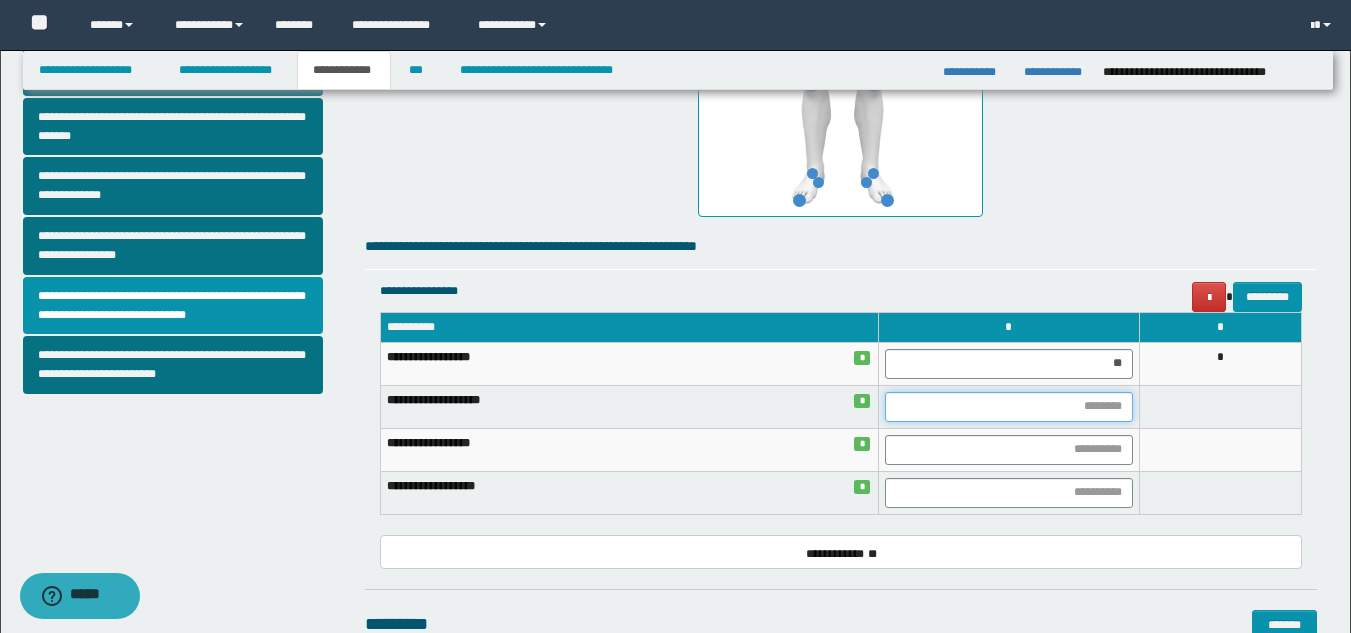 click at bounding box center (1009, 407) 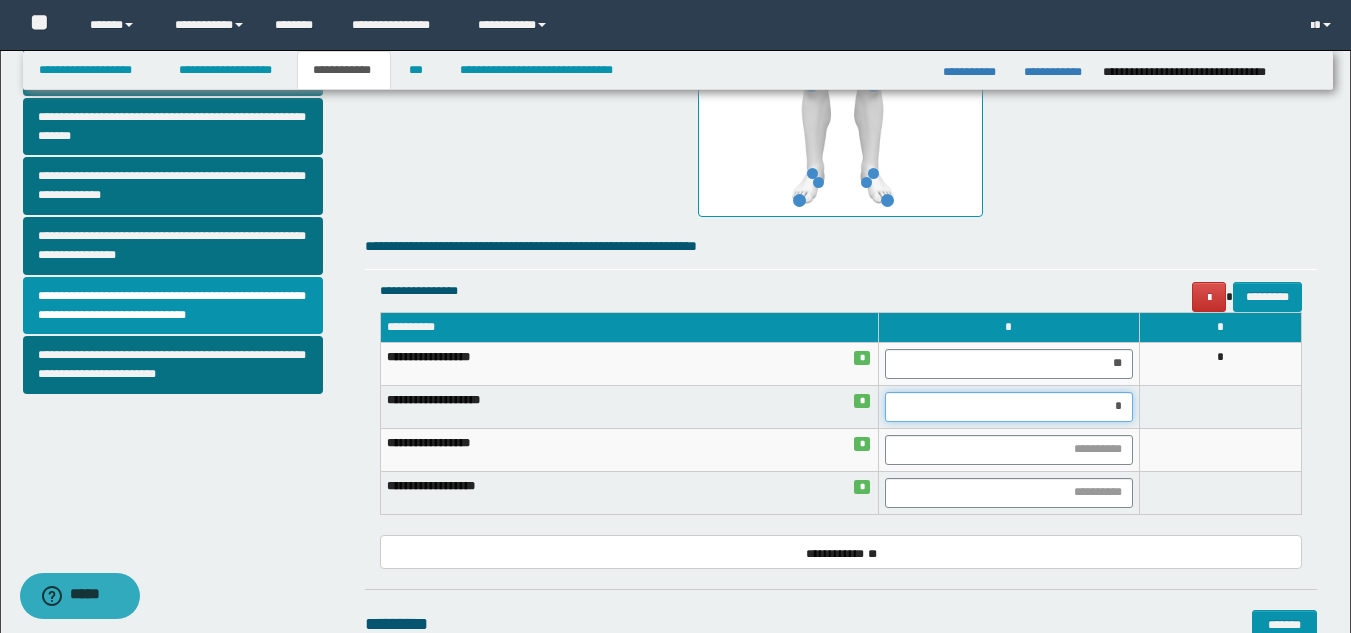 type on "**" 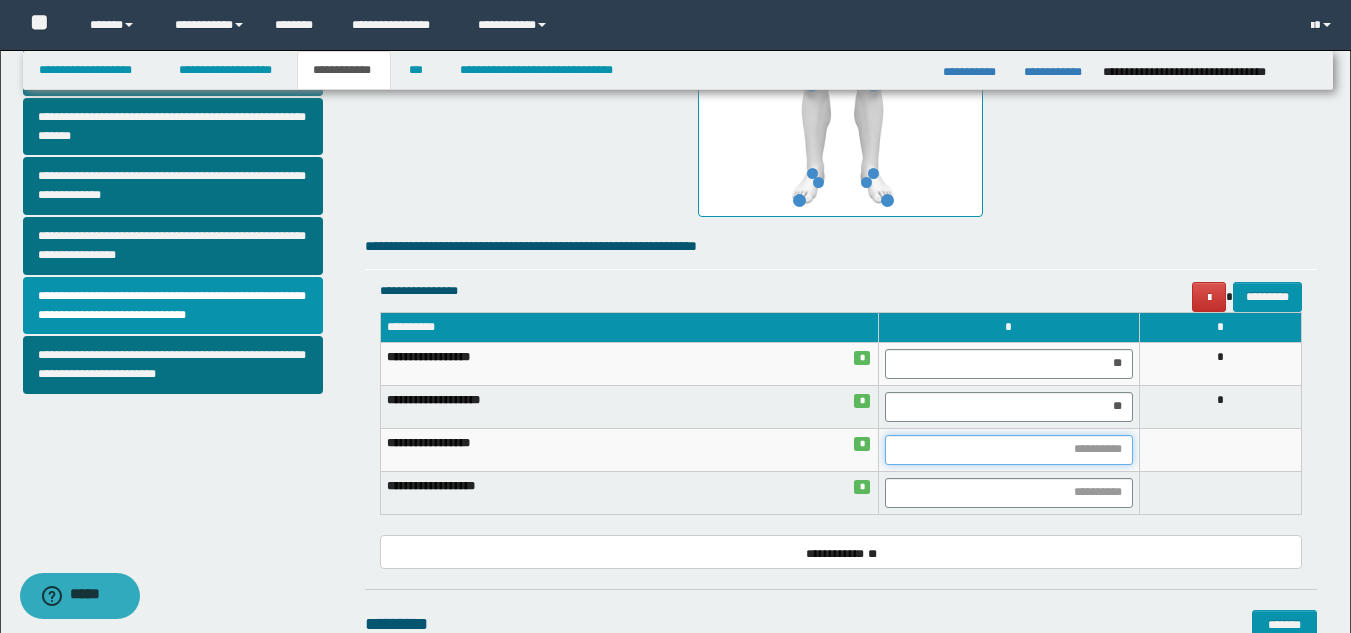 click at bounding box center (1009, 450) 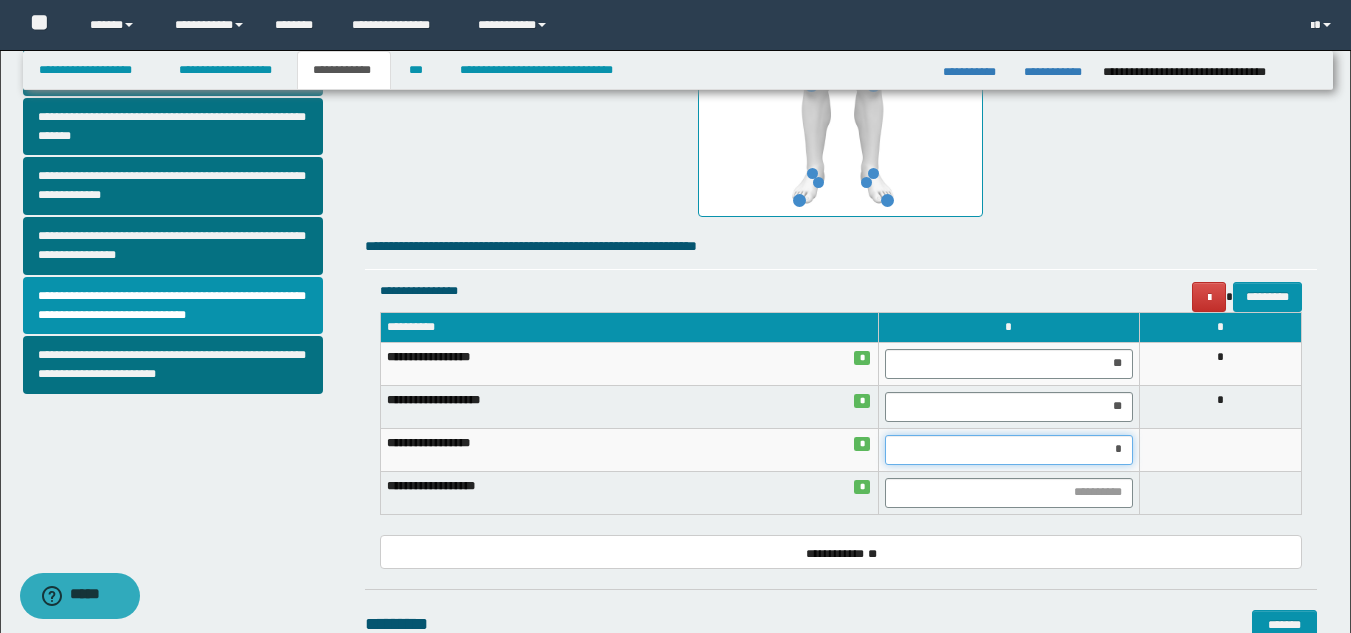 type on "**" 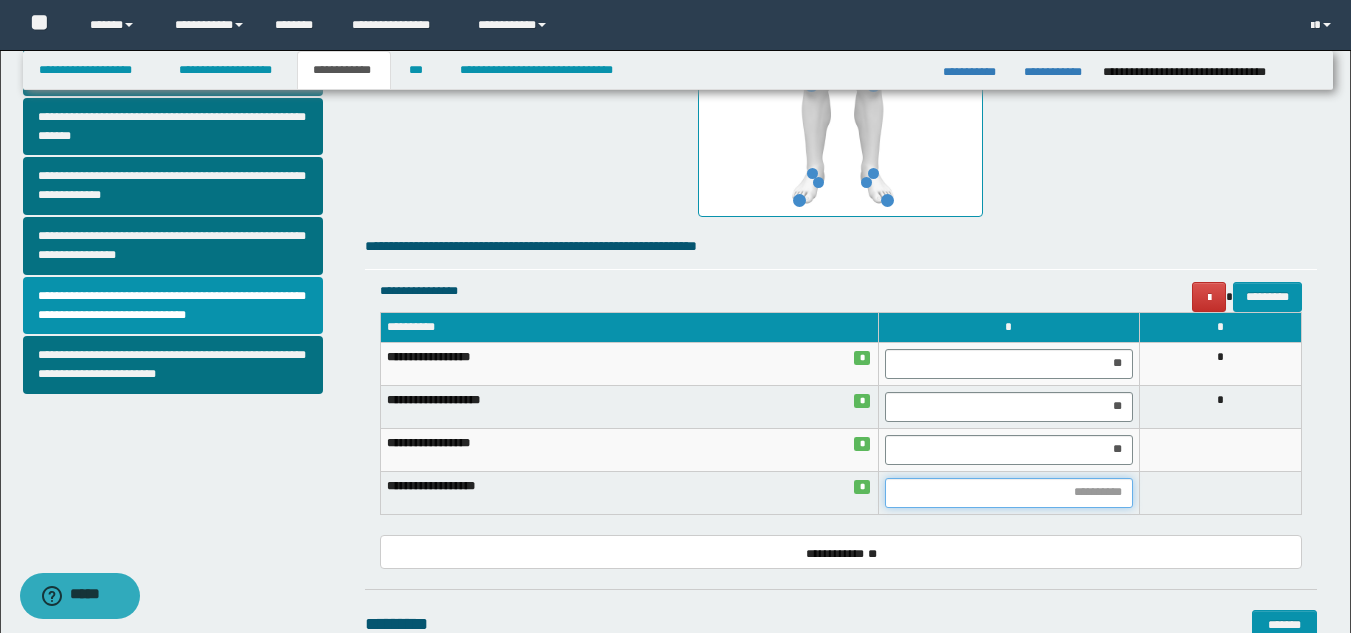 click at bounding box center (1009, 493) 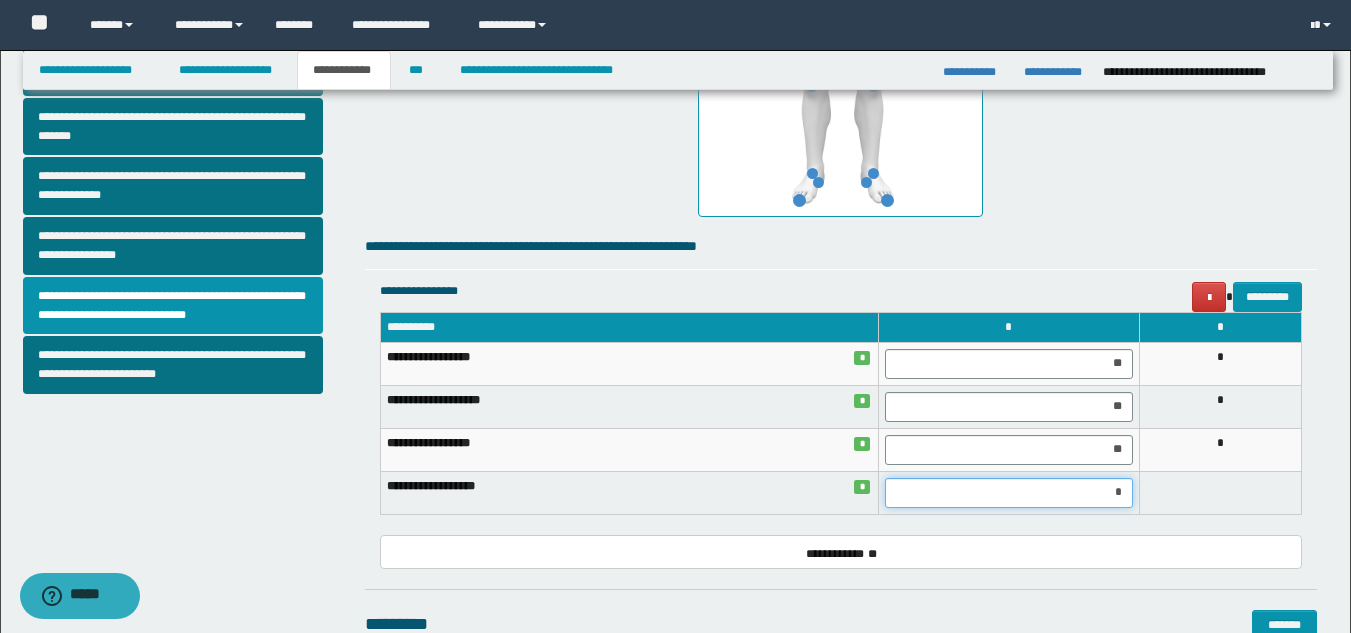 type on "**" 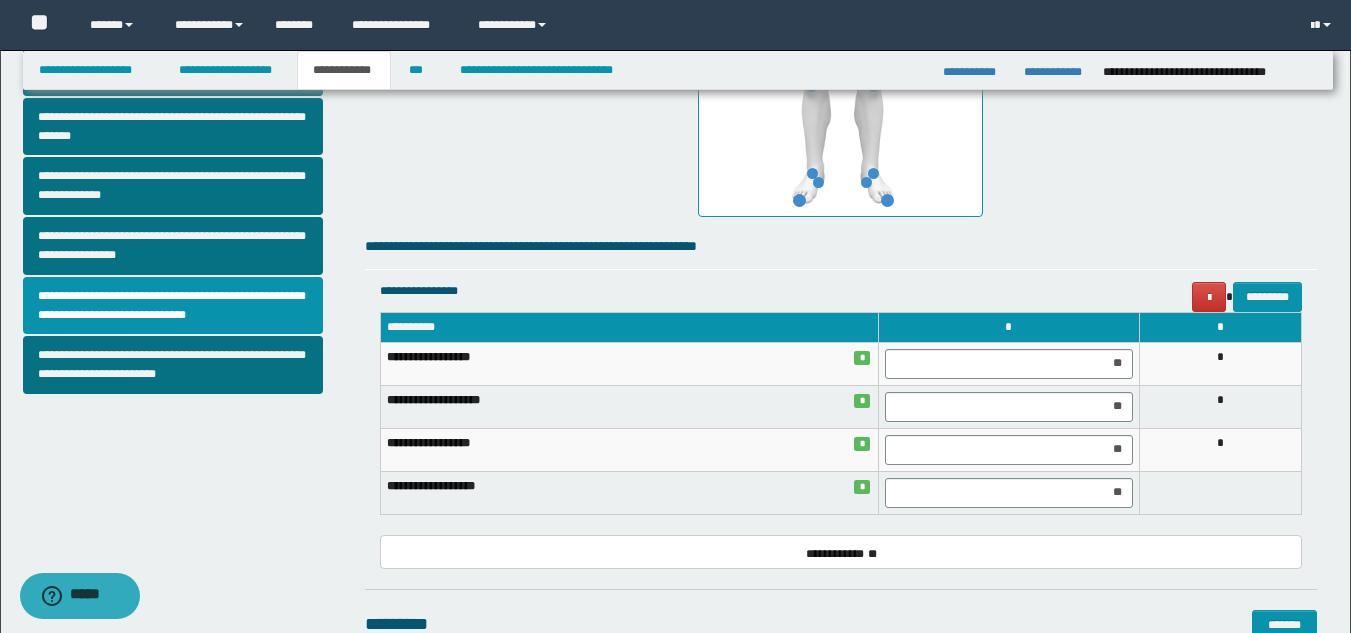 click on "**********" at bounding box center (629, 492) 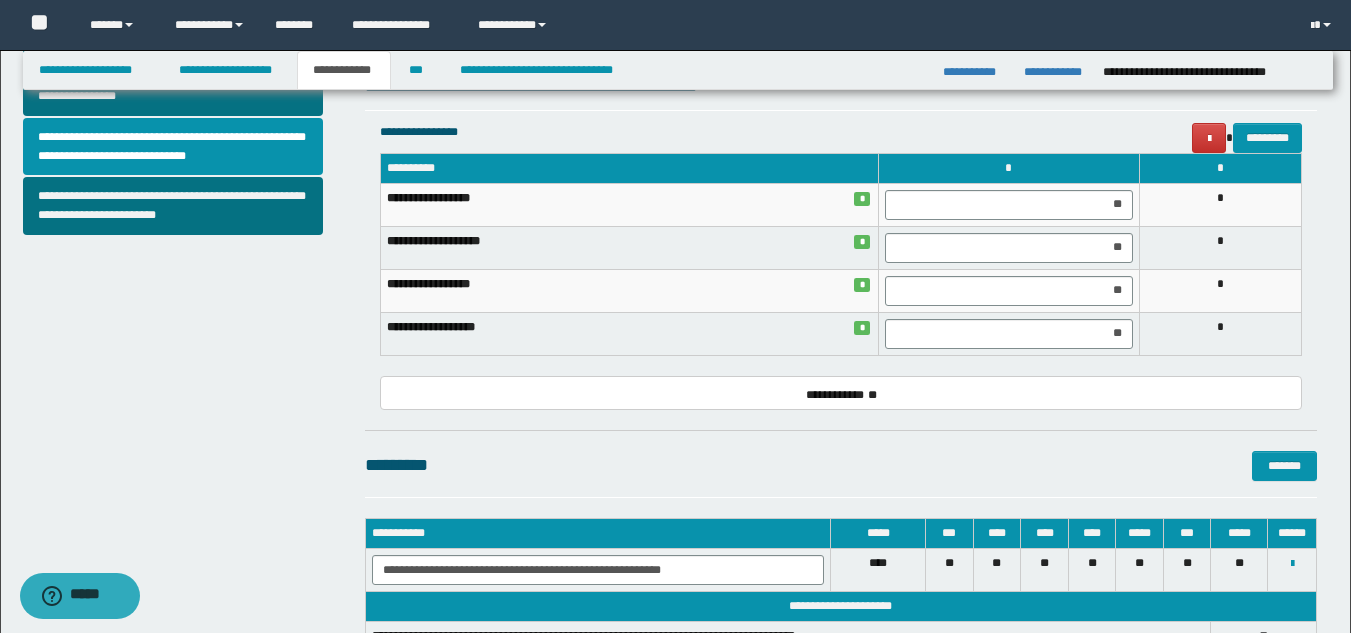 scroll, scrollTop: 874, scrollLeft: 0, axis: vertical 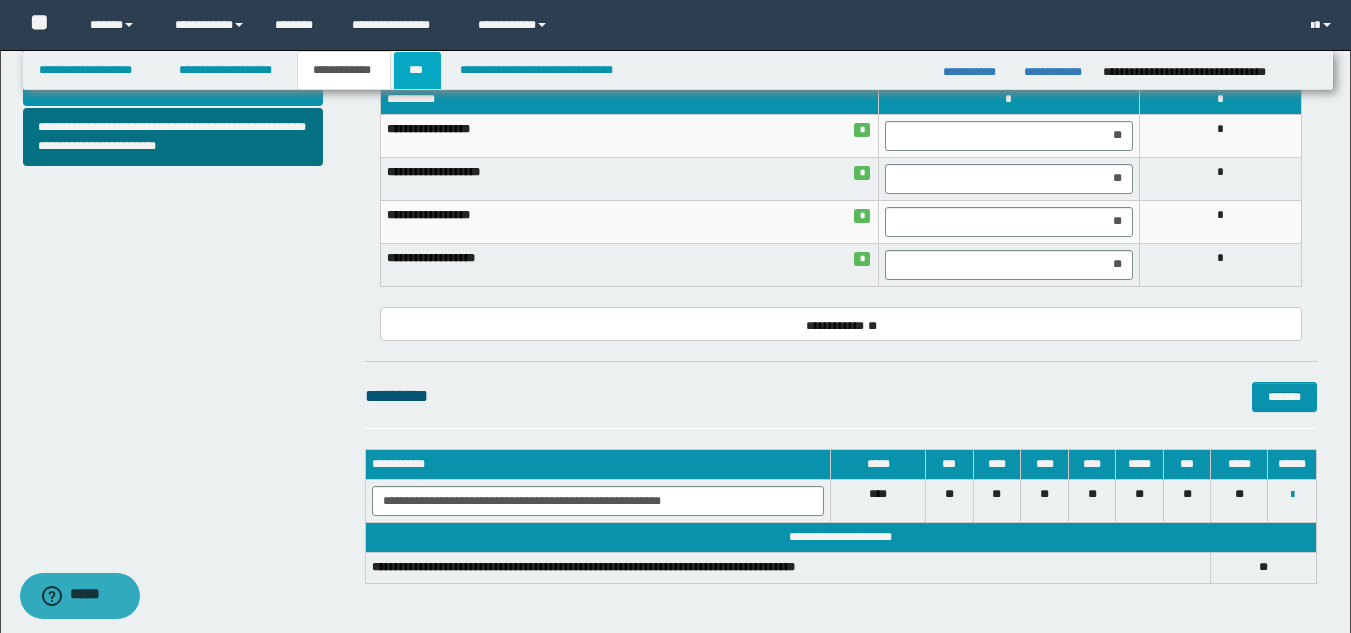 click on "***" at bounding box center (417, 70) 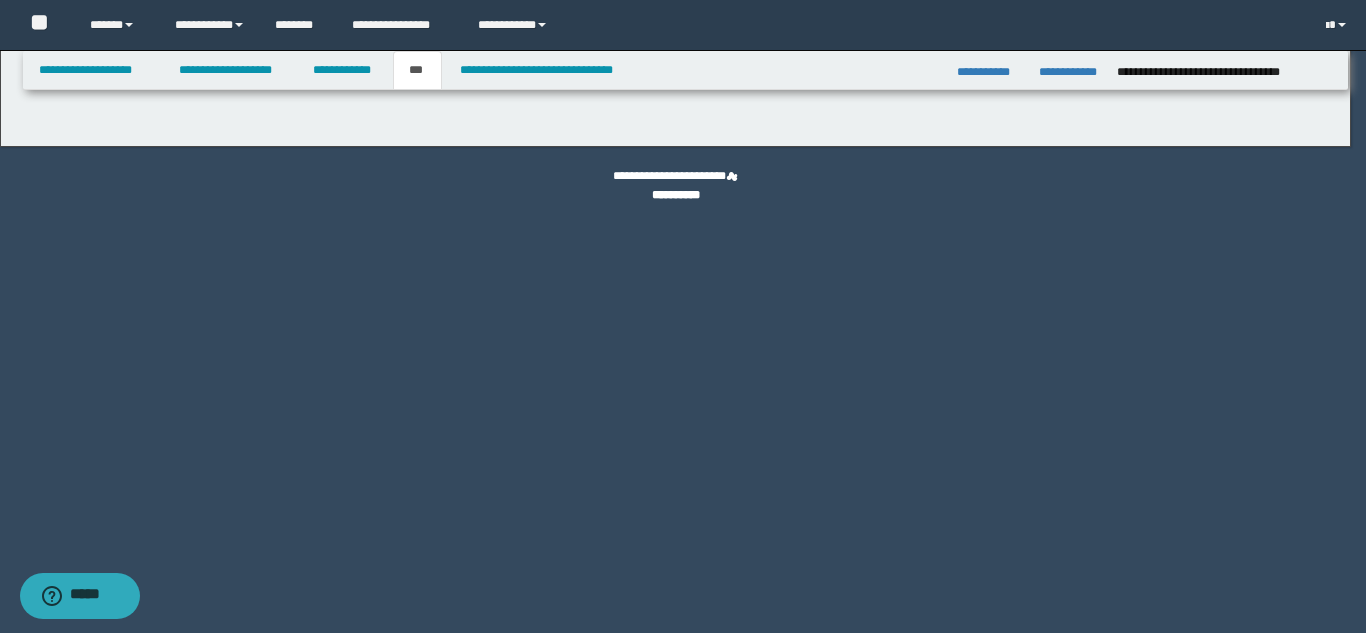 select on "***" 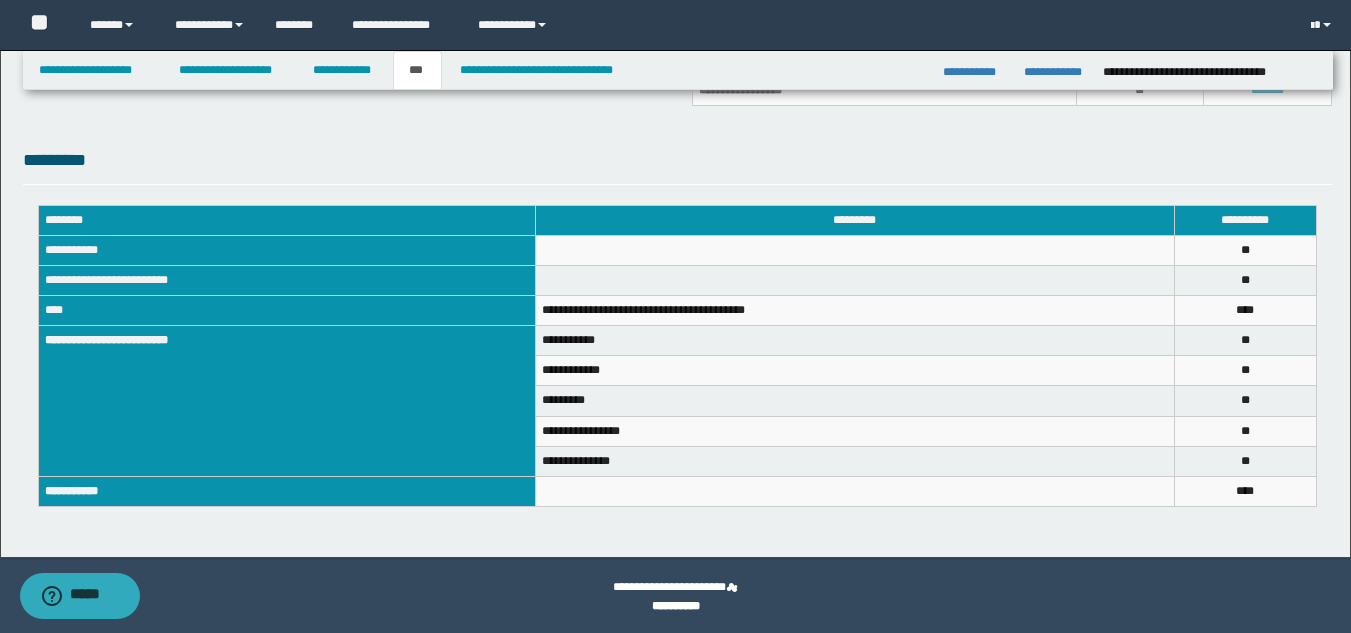 scroll, scrollTop: 409, scrollLeft: 0, axis: vertical 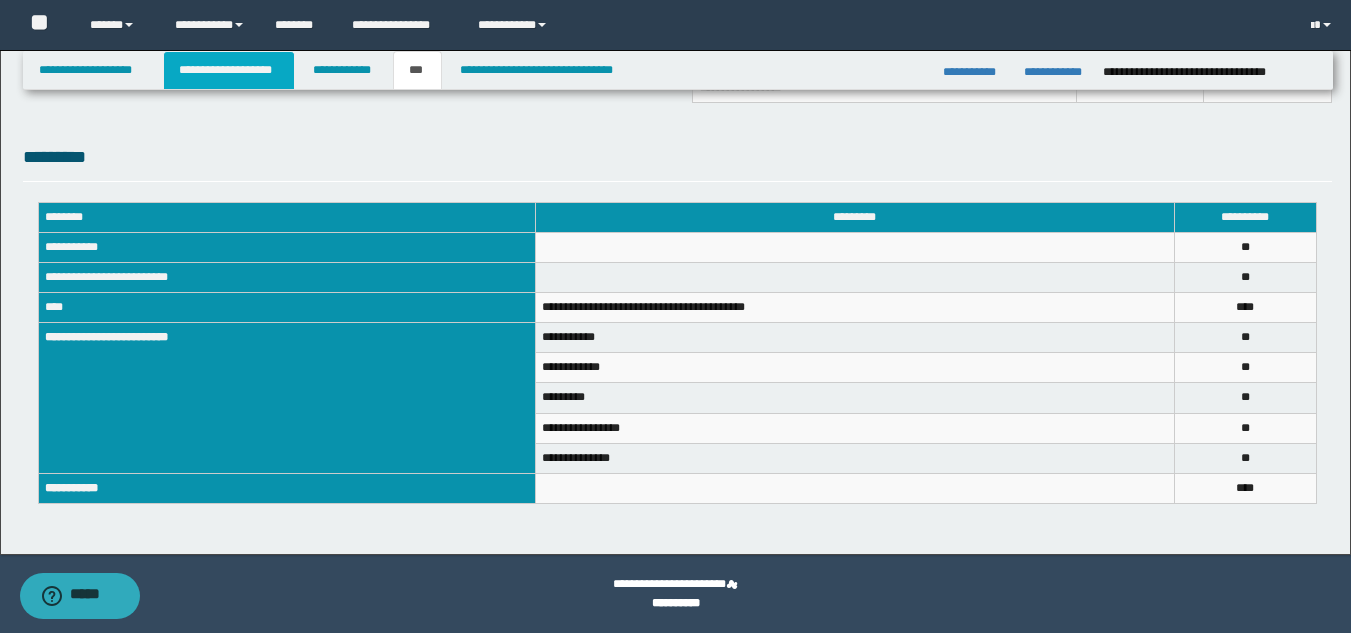 click on "**********" at bounding box center [229, 70] 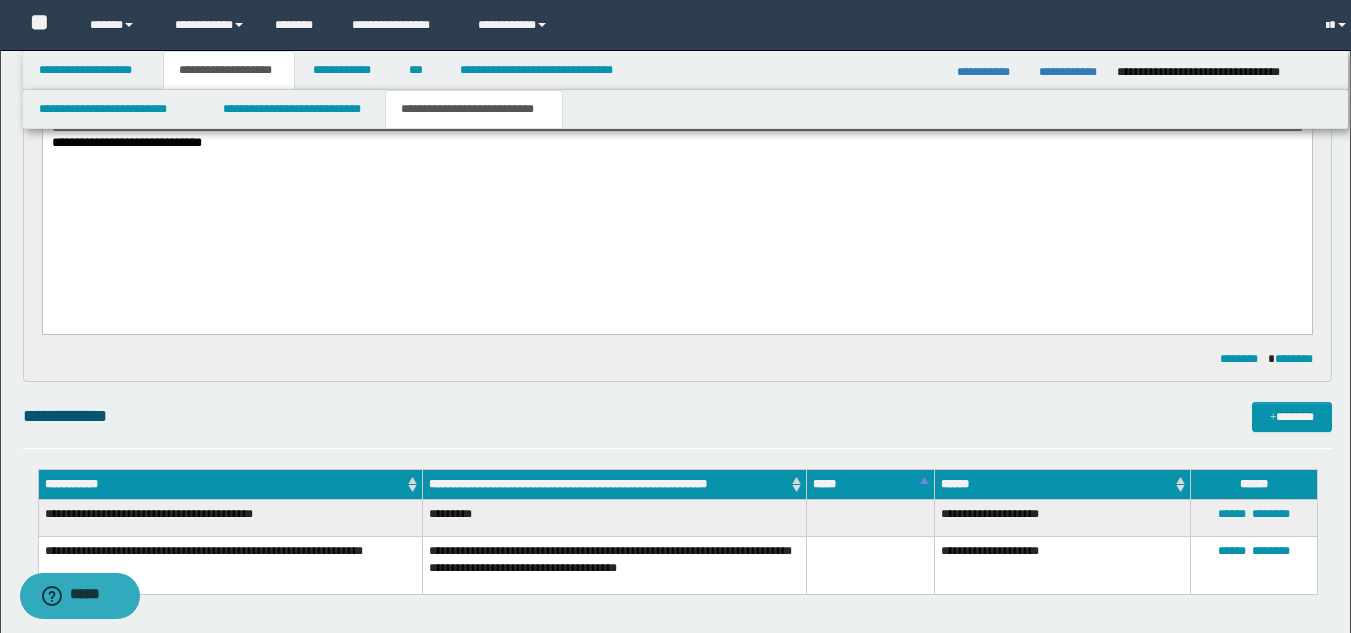 scroll, scrollTop: 440, scrollLeft: 0, axis: vertical 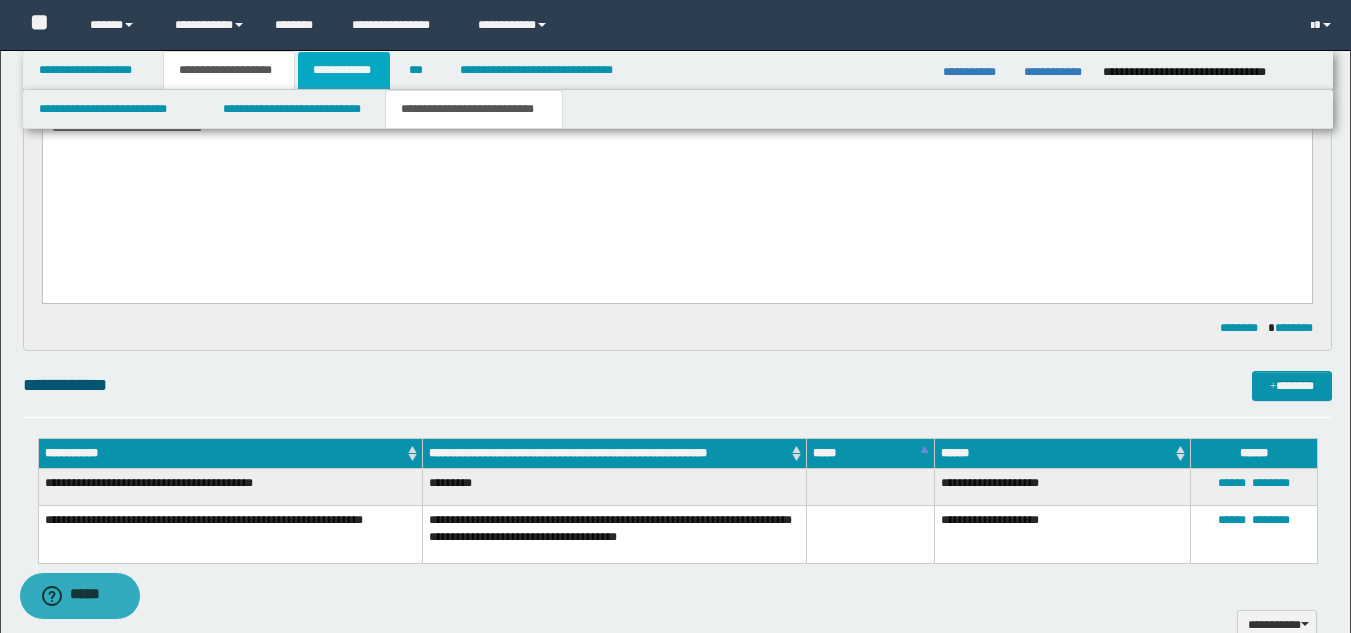 click on "**********" at bounding box center [344, 70] 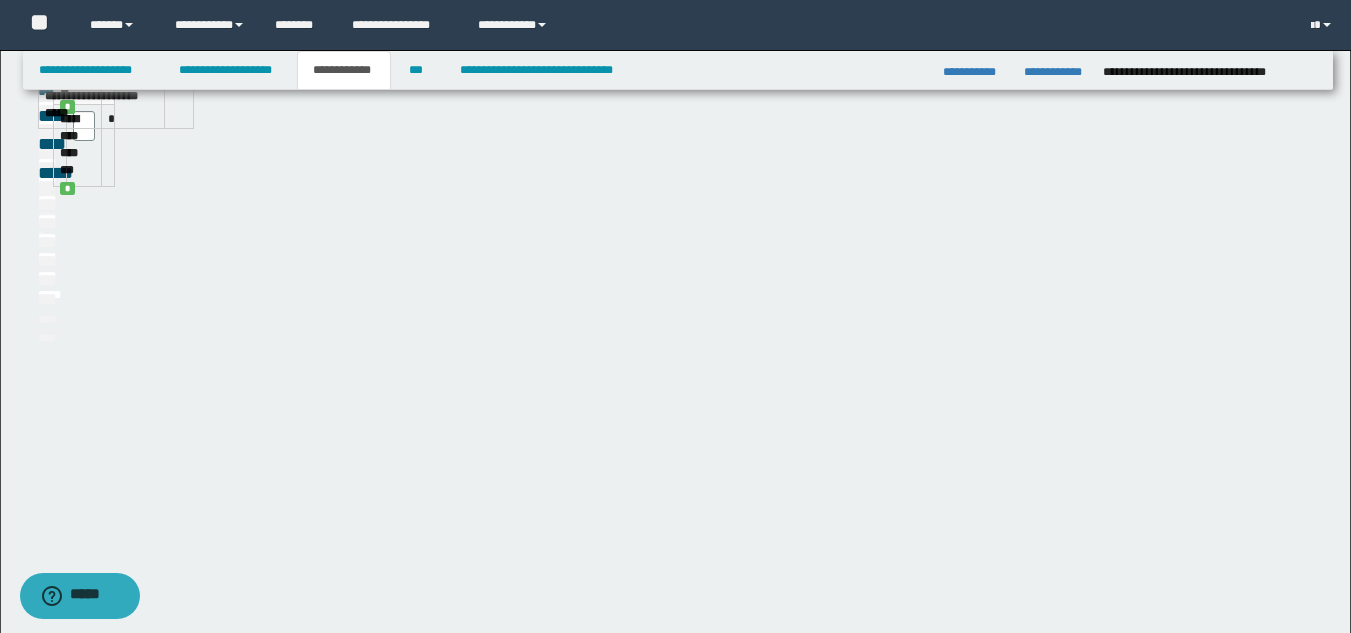 scroll, scrollTop: 409, scrollLeft: 0, axis: vertical 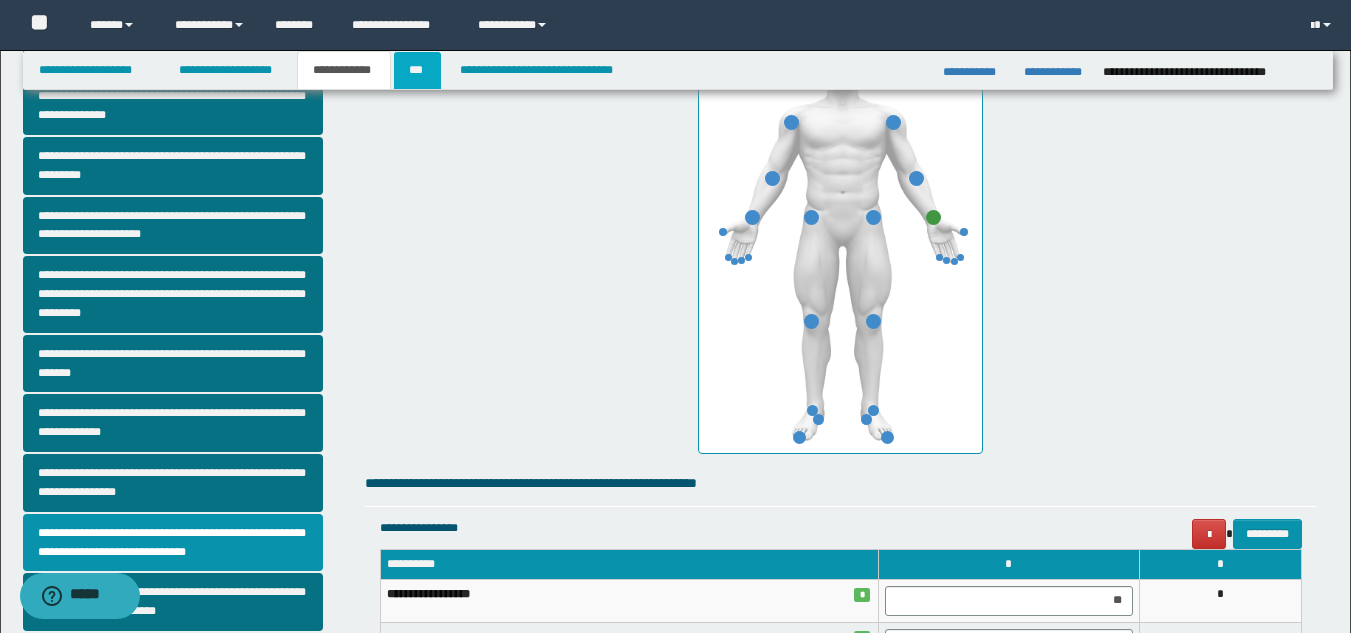 click on "***" at bounding box center [417, 70] 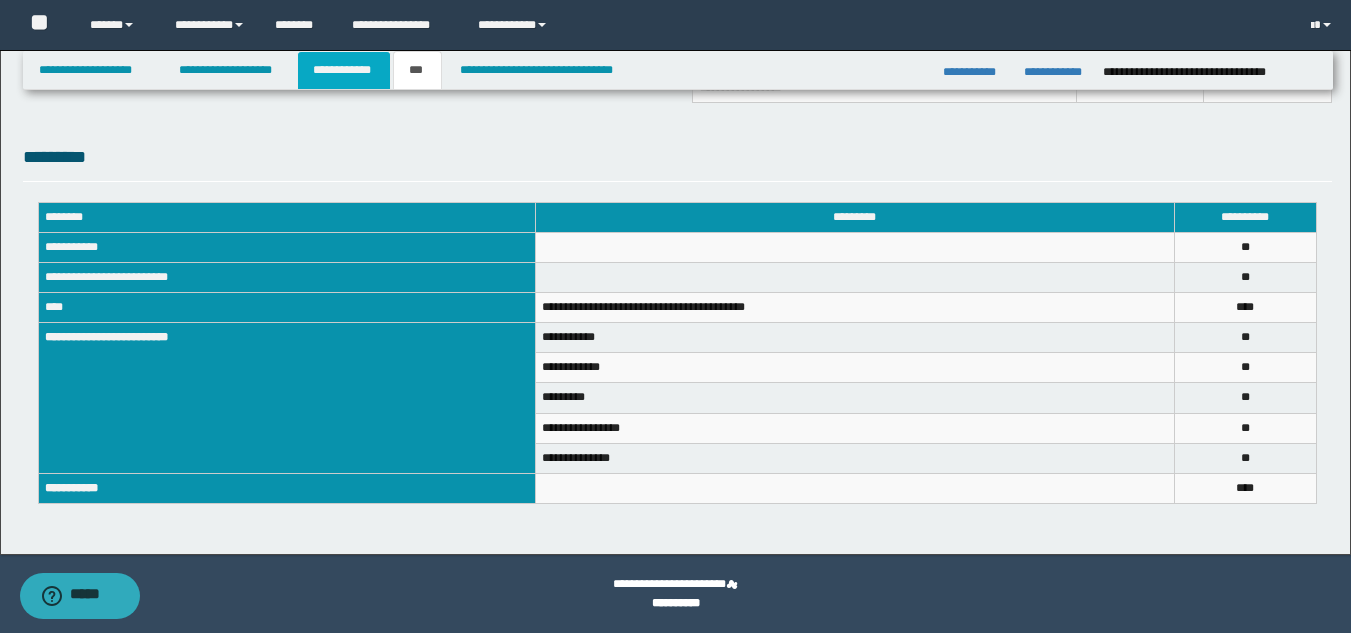 click on "**********" at bounding box center [344, 70] 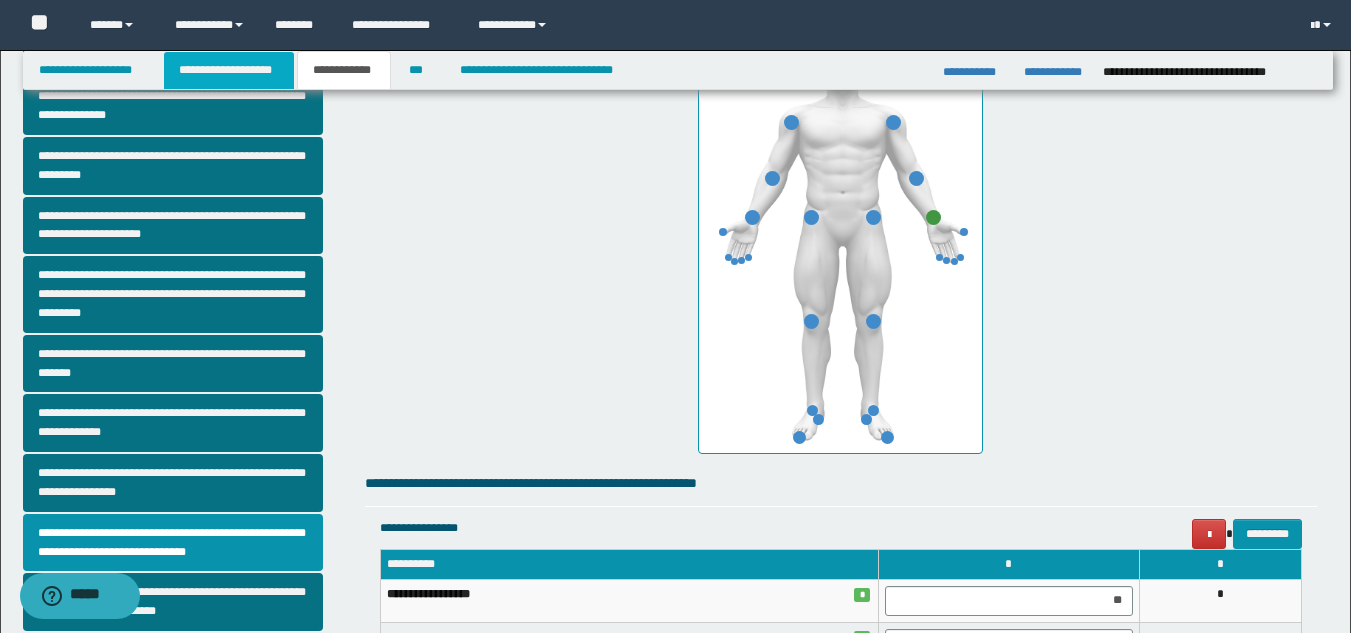 click on "**********" at bounding box center [229, 70] 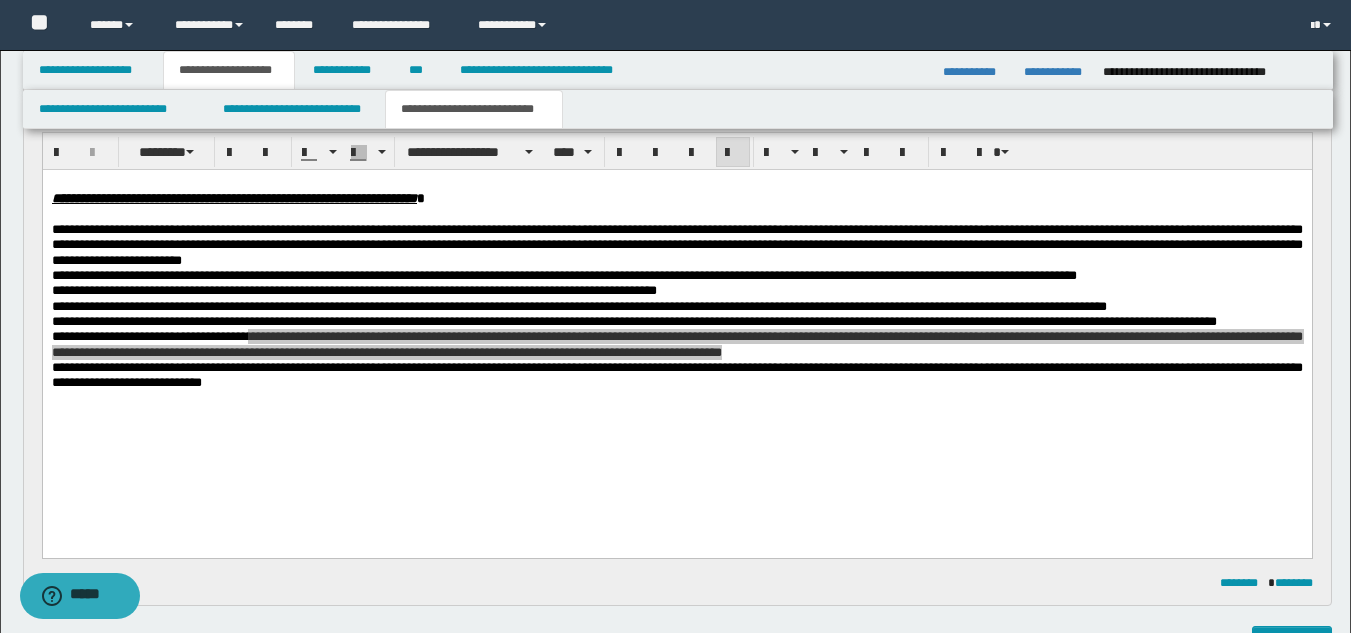 scroll, scrollTop: 210, scrollLeft: 0, axis: vertical 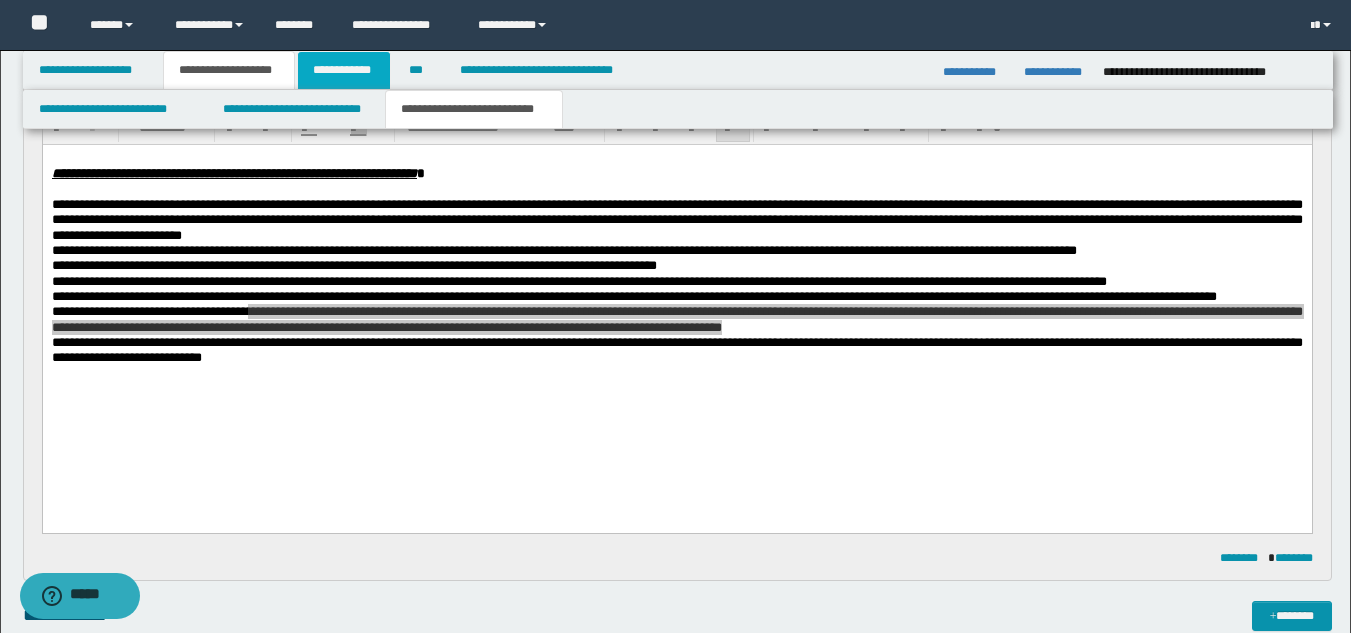 click on "**********" at bounding box center (344, 70) 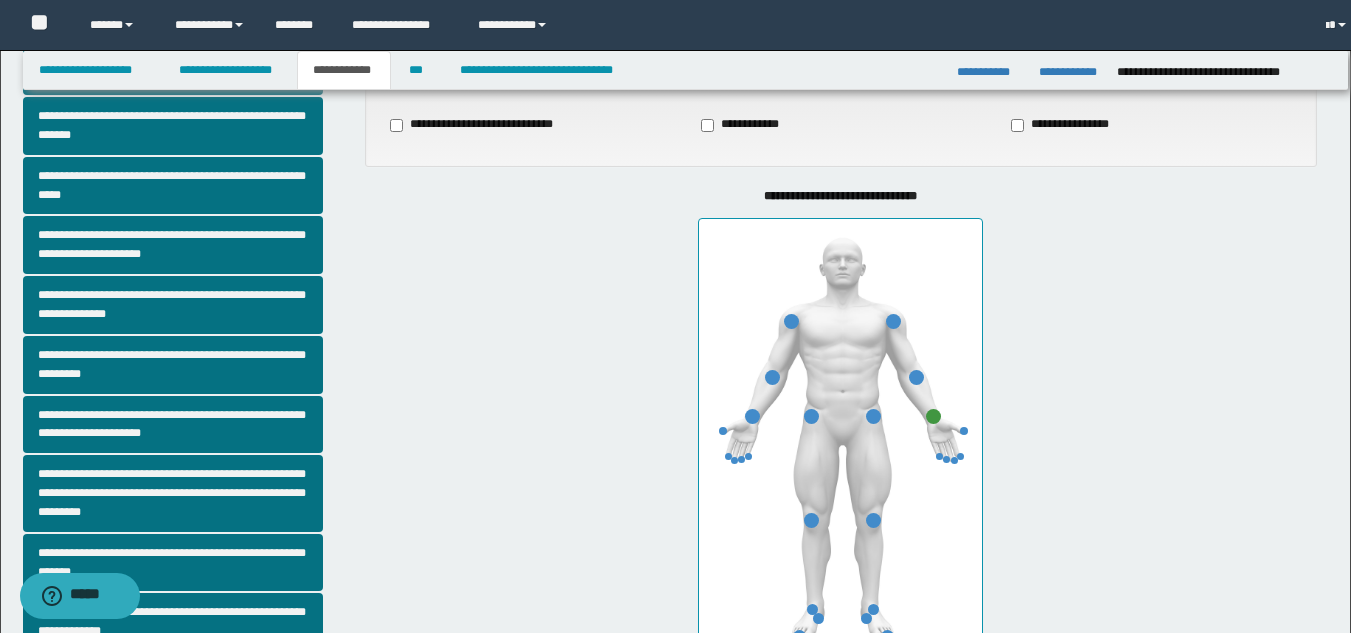 scroll, scrollTop: 179, scrollLeft: 0, axis: vertical 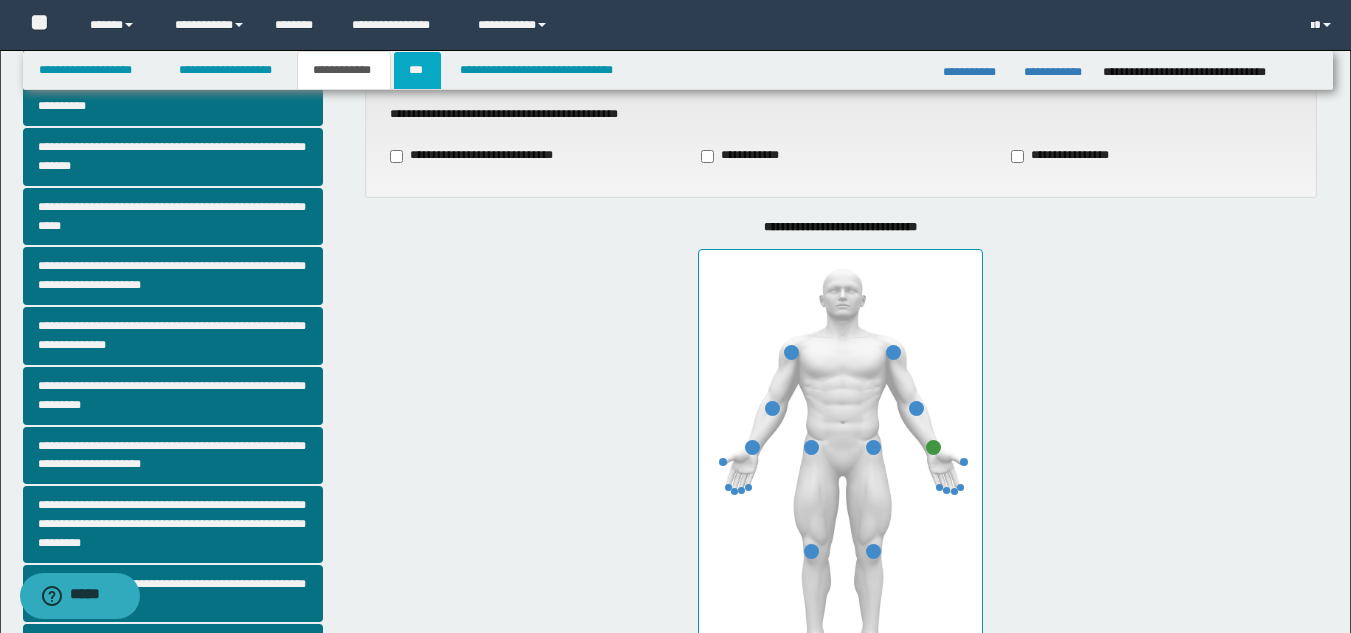 click on "***" at bounding box center [417, 70] 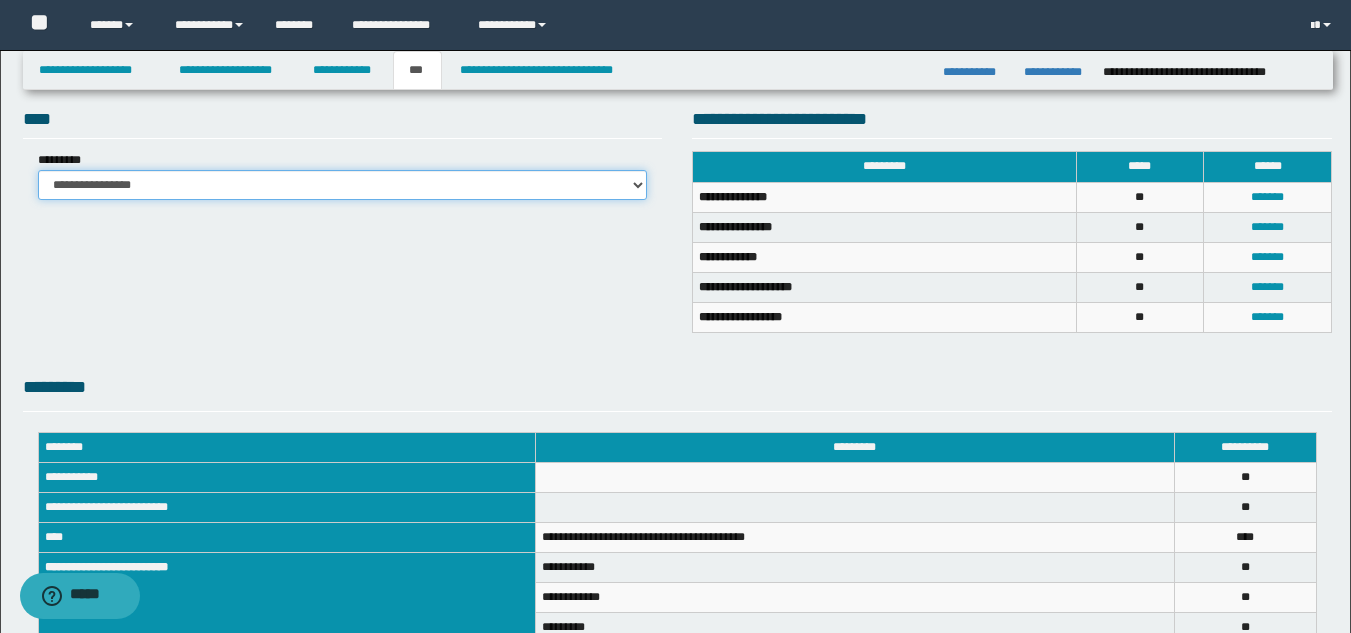 click on "**********" at bounding box center (343, 185) 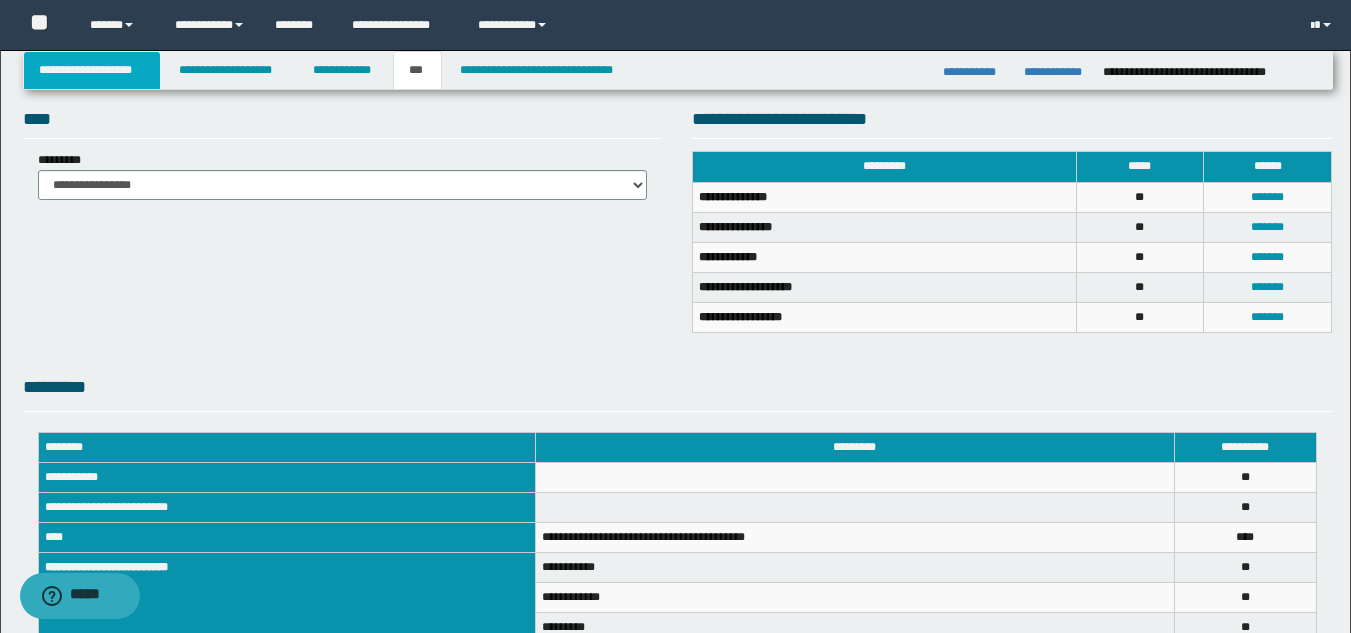 click on "**********" at bounding box center (92, 70) 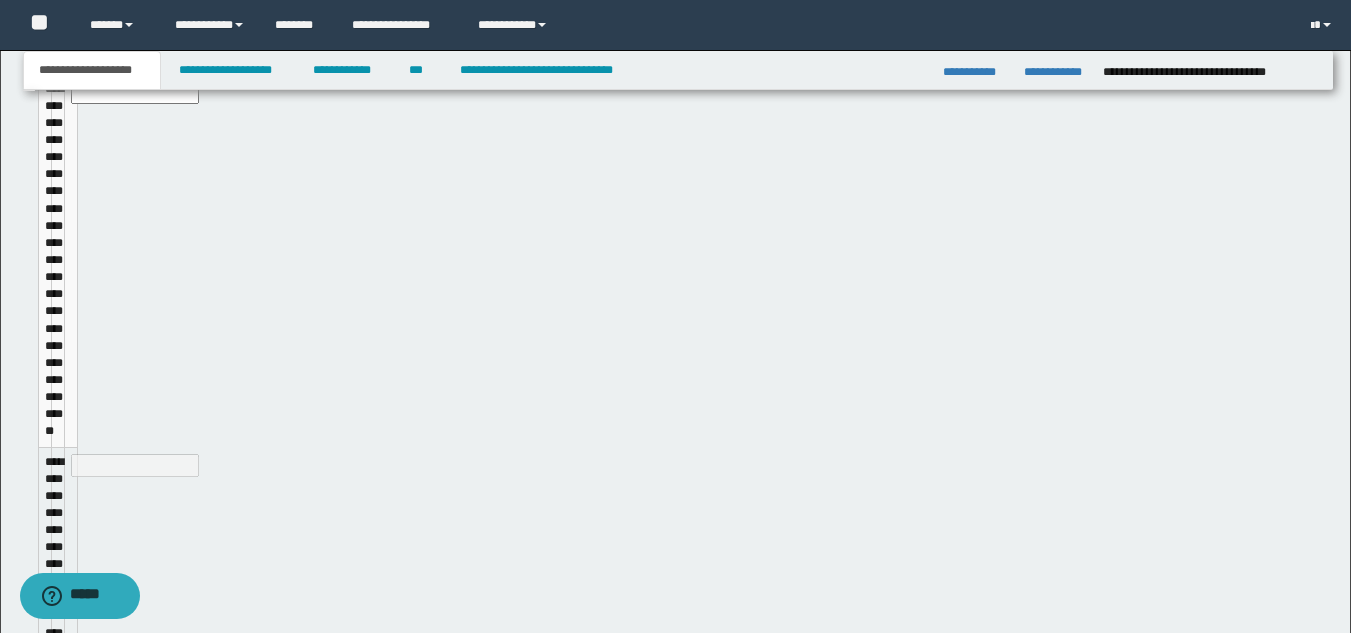 scroll, scrollTop: 210, scrollLeft: 0, axis: vertical 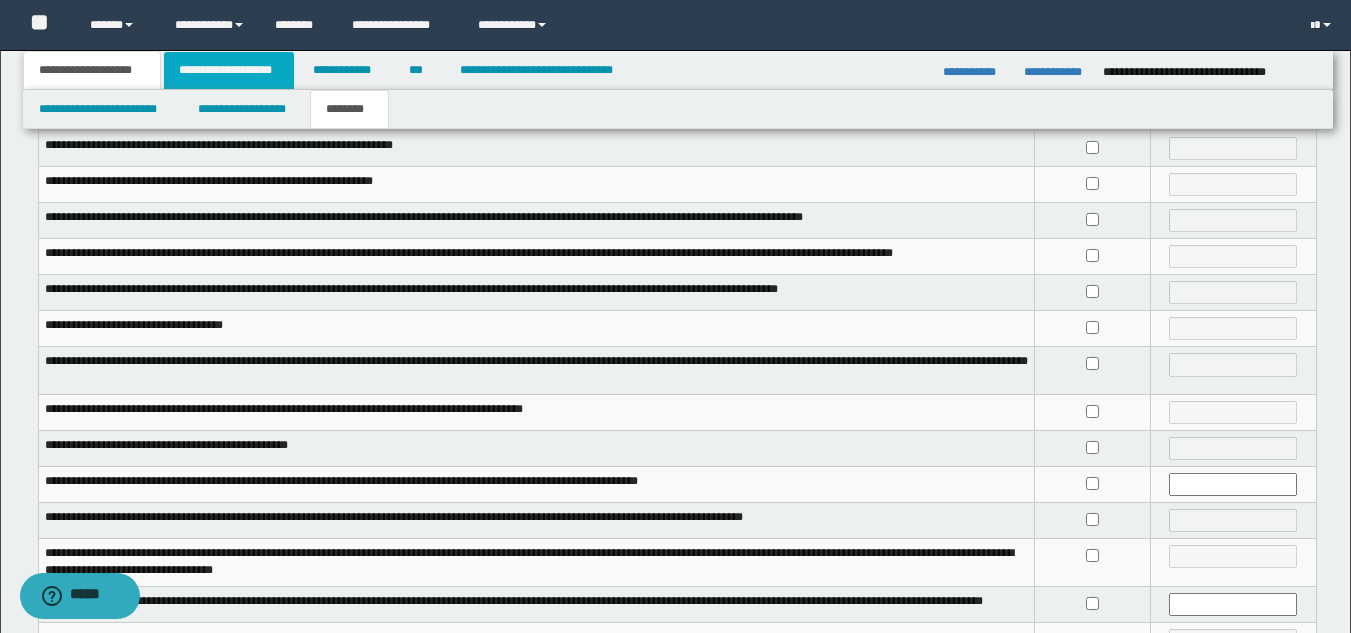 click on "**********" at bounding box center (229, 70) 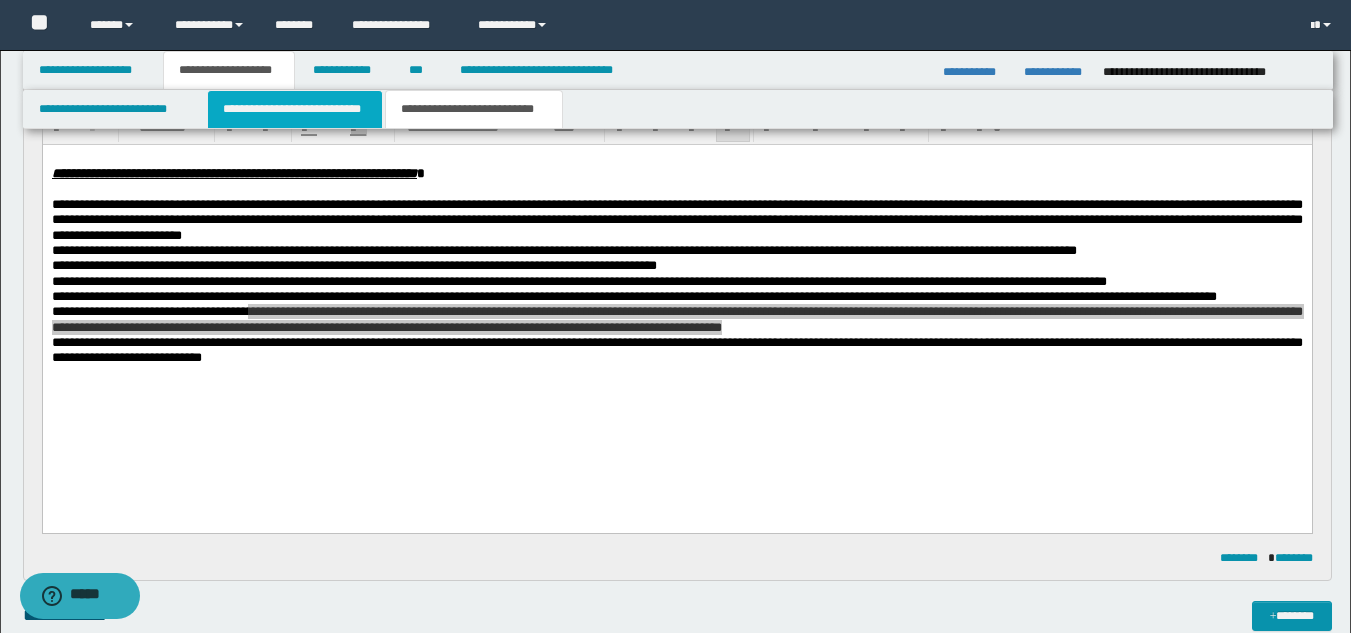 drag, startPoint x: 236, startPoint y: 119, endPoint x: 302, endPoint y: 147, distance: 71.693794 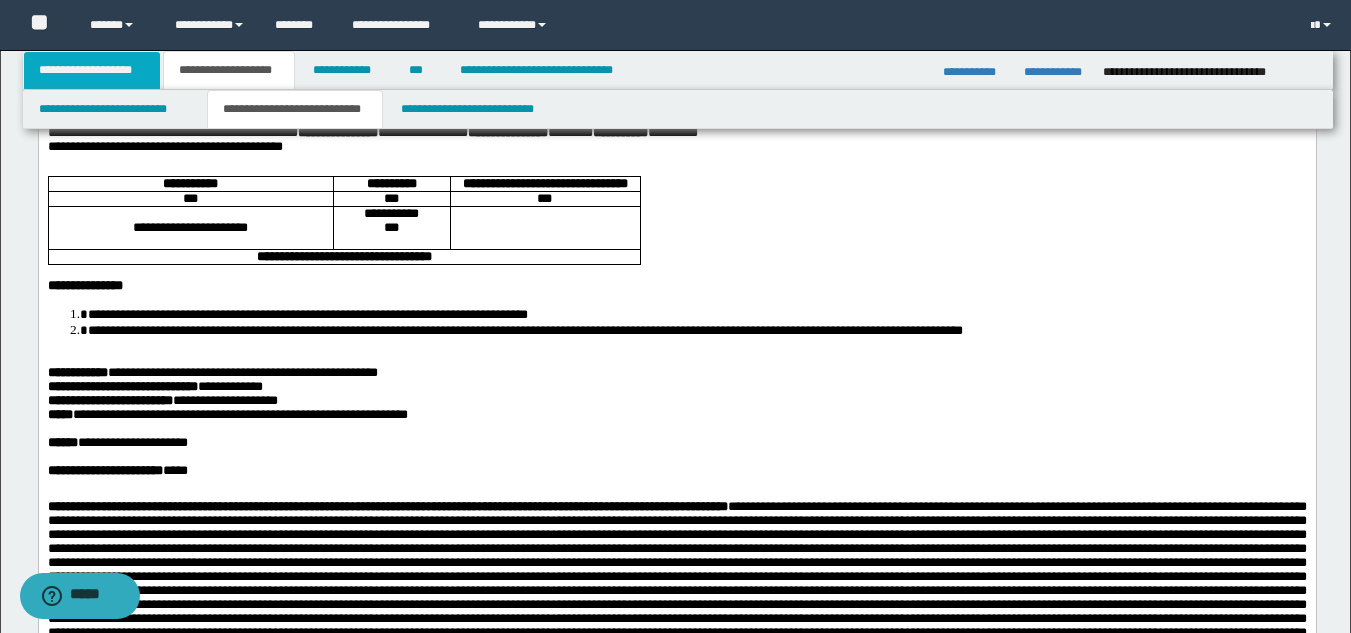 click on "**********" at bounding box center (92, 70) 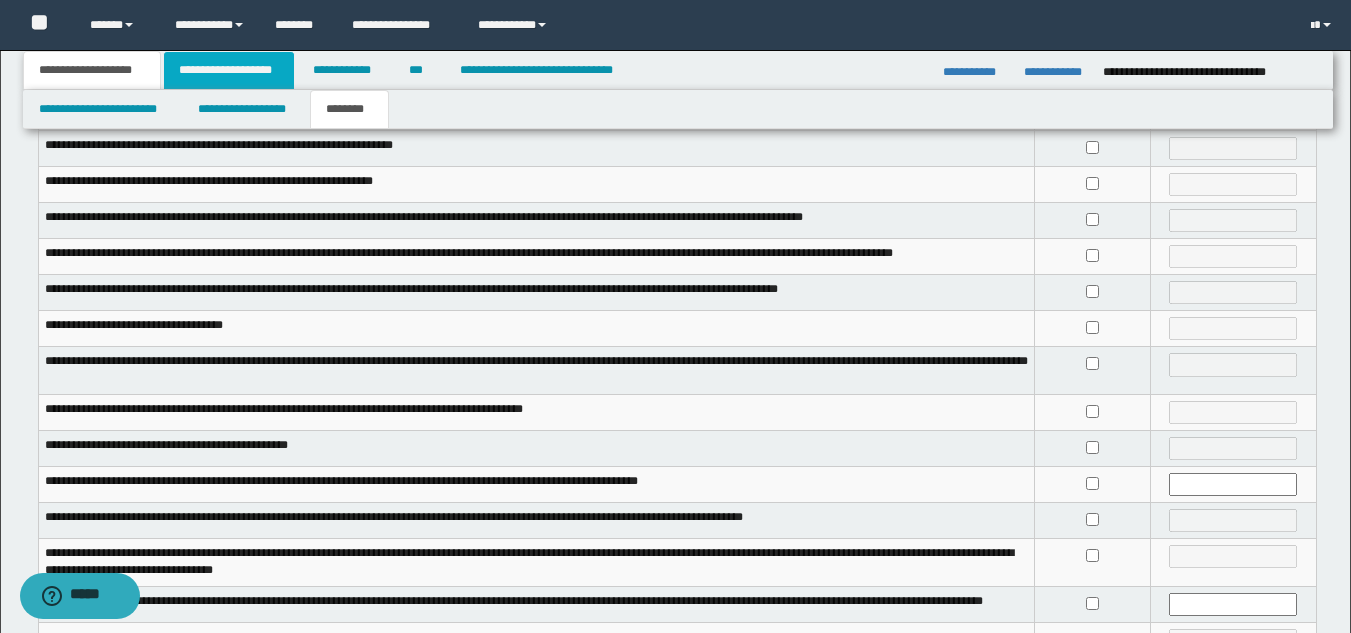 click on "**********" at bounding box center [229, 70] 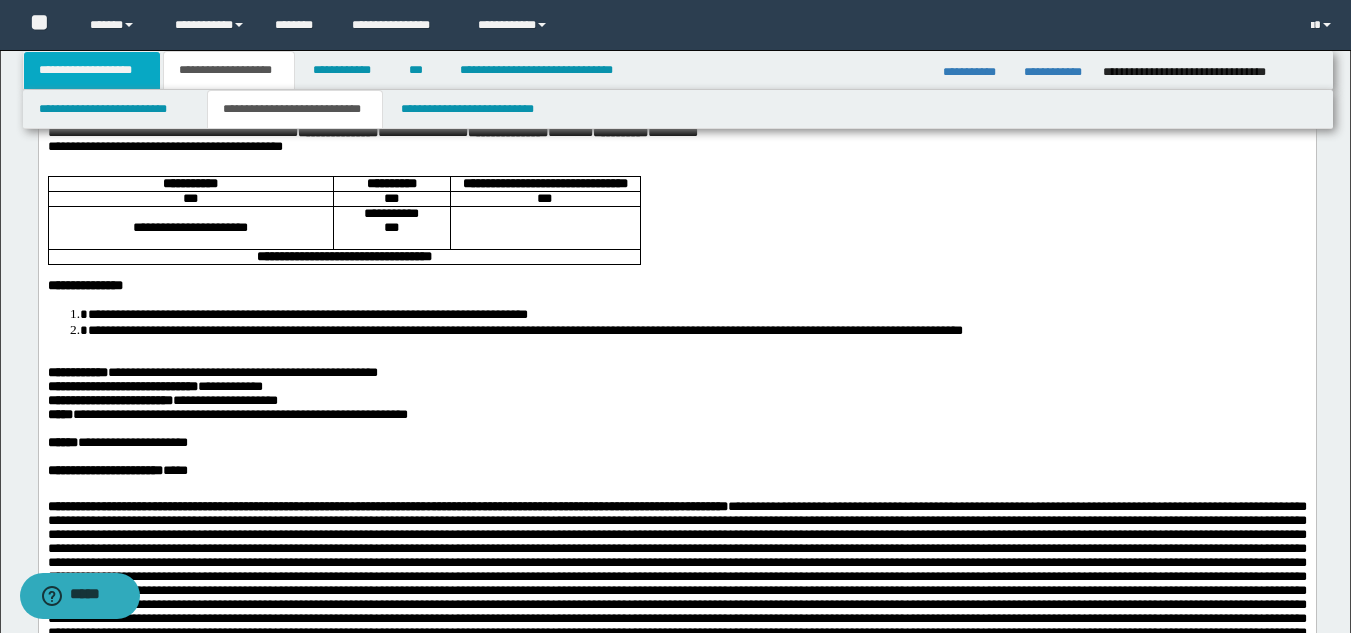 click on "**********" at bounding box center [92, 70] 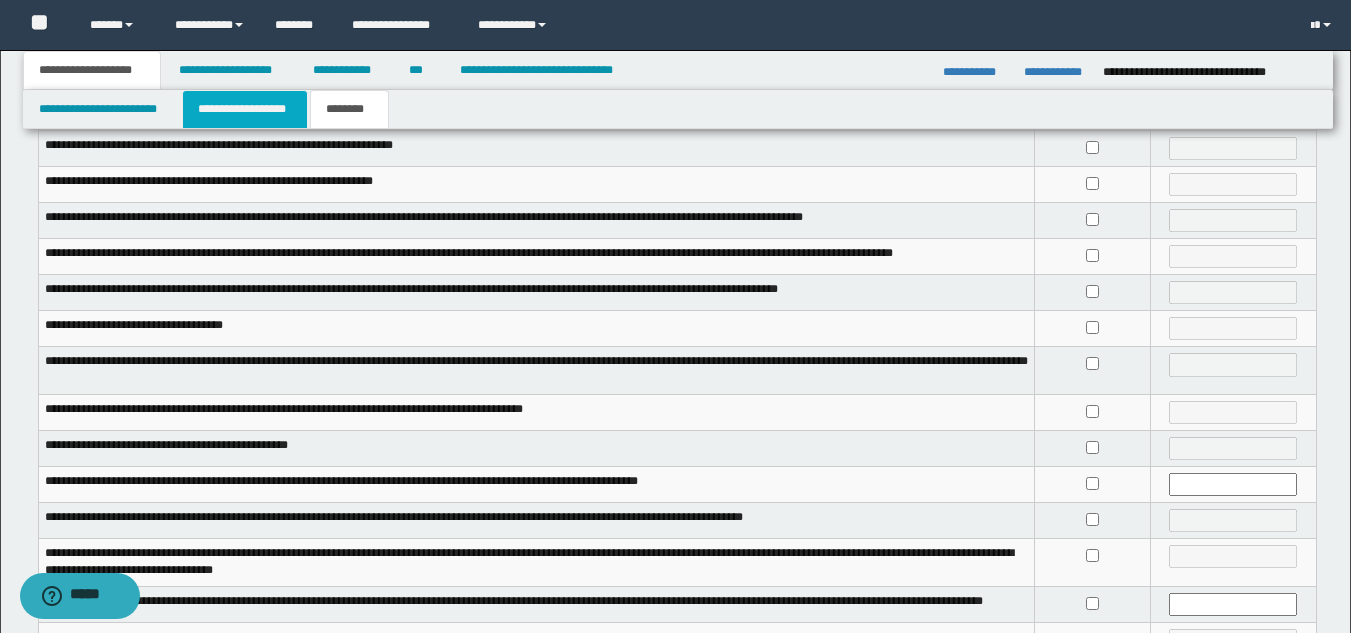 click on "**********" at bounding box center (245, 109) 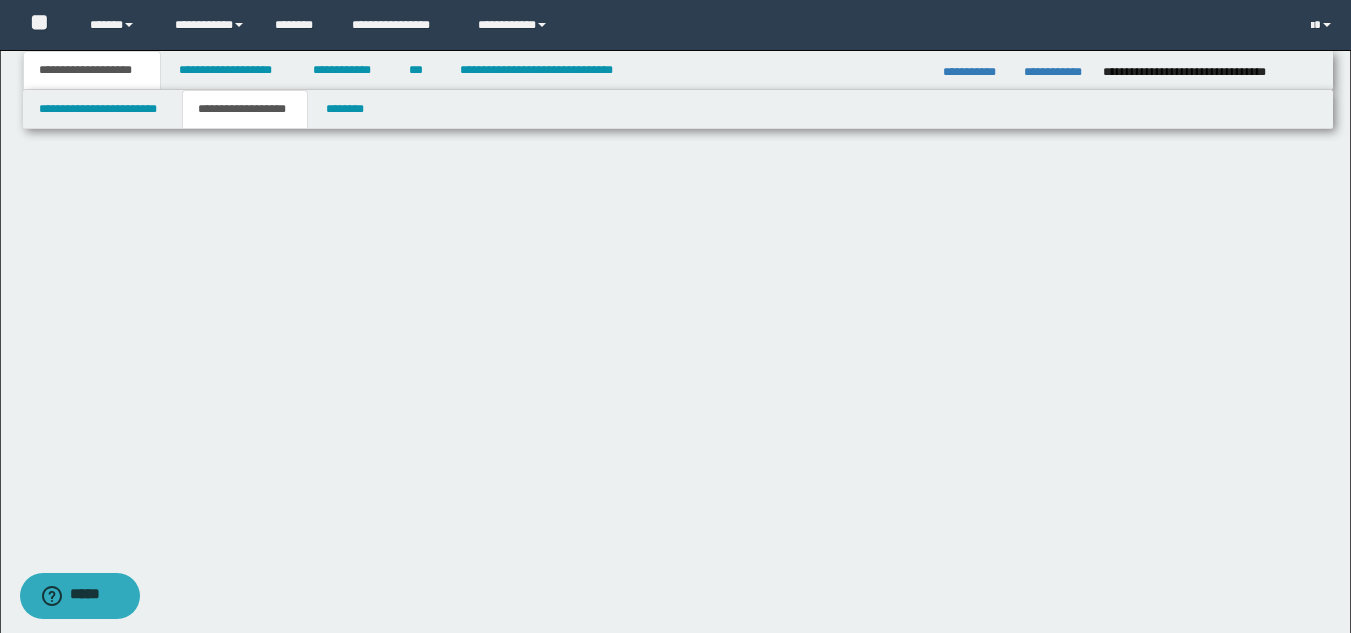 scroll, scrollTop: 0, scrollLeft: 0, axis: both 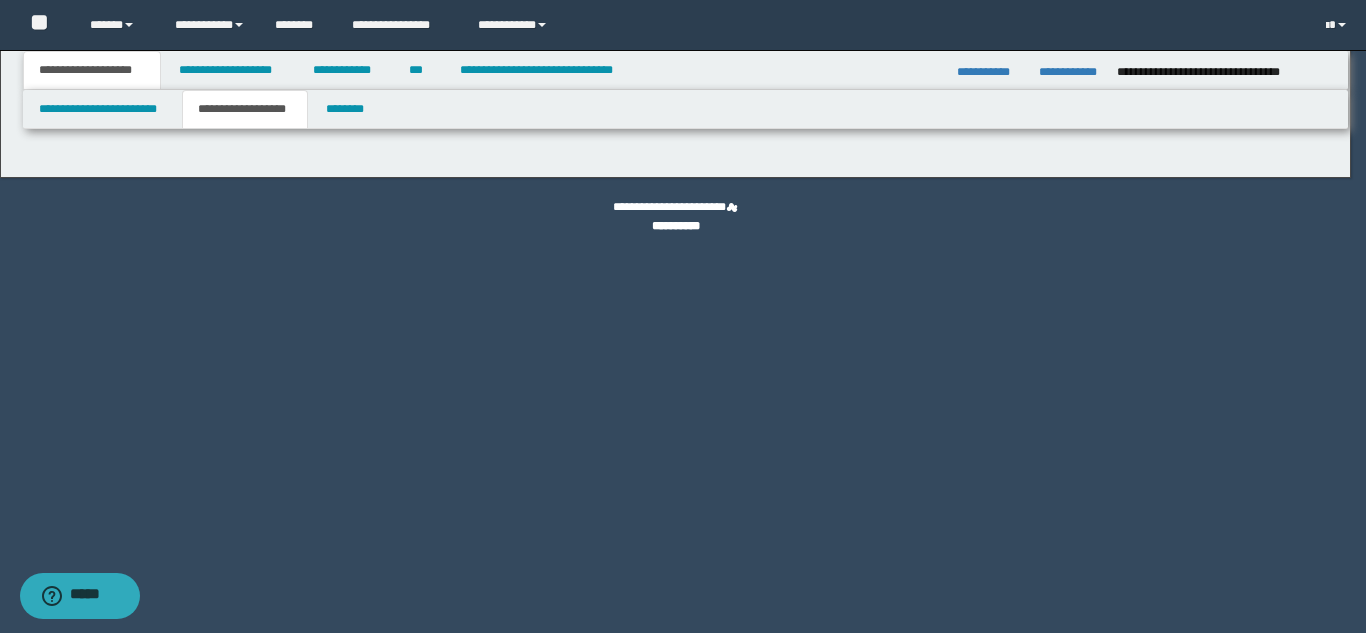 type on "********" 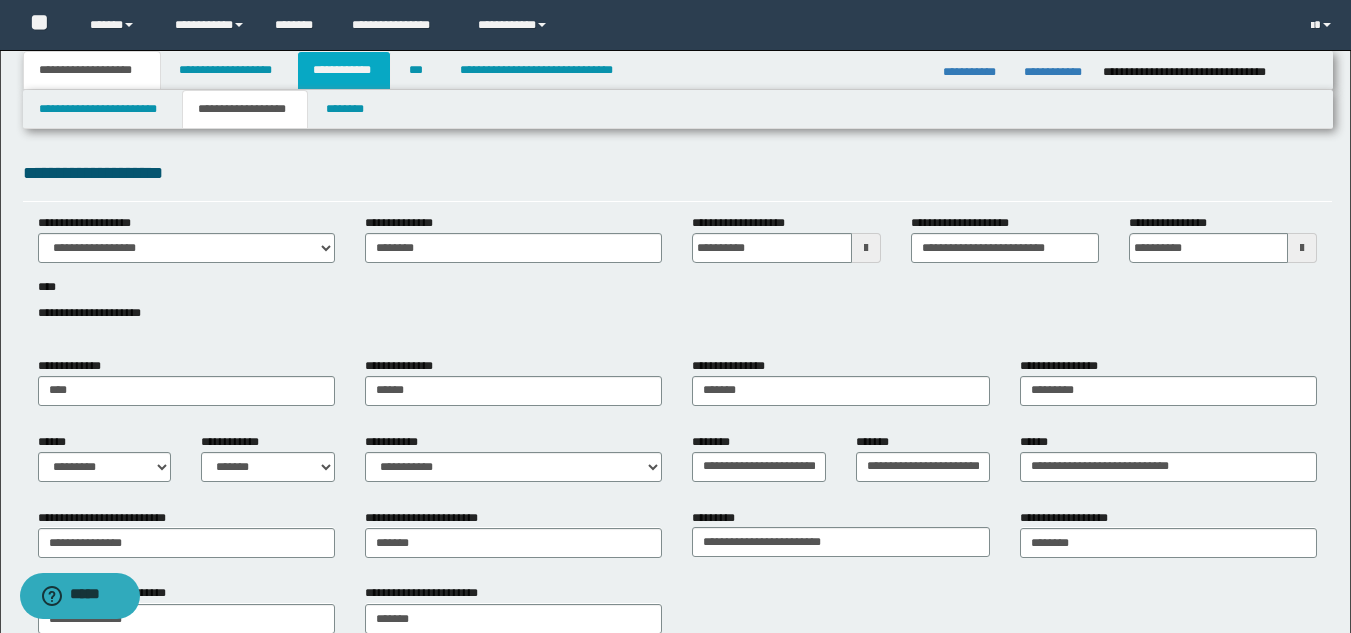 click on "**********" at bounding box center [344, 70] 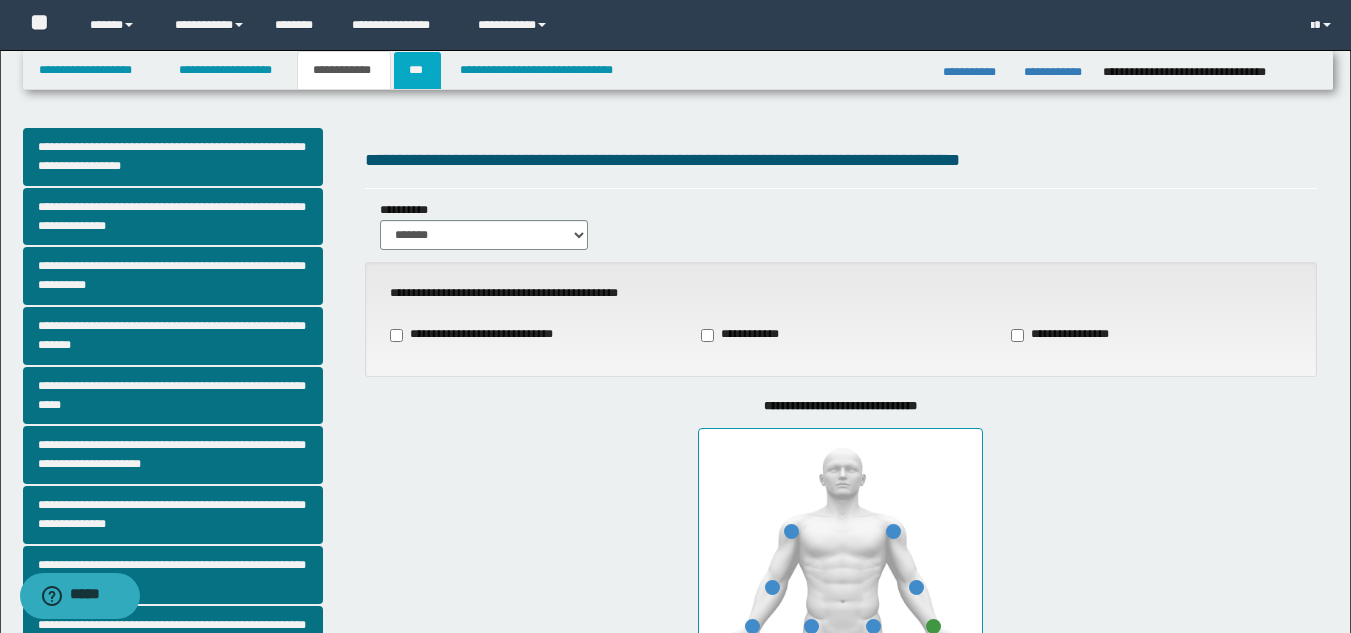 click on "***" at bounding box center (417, 70) 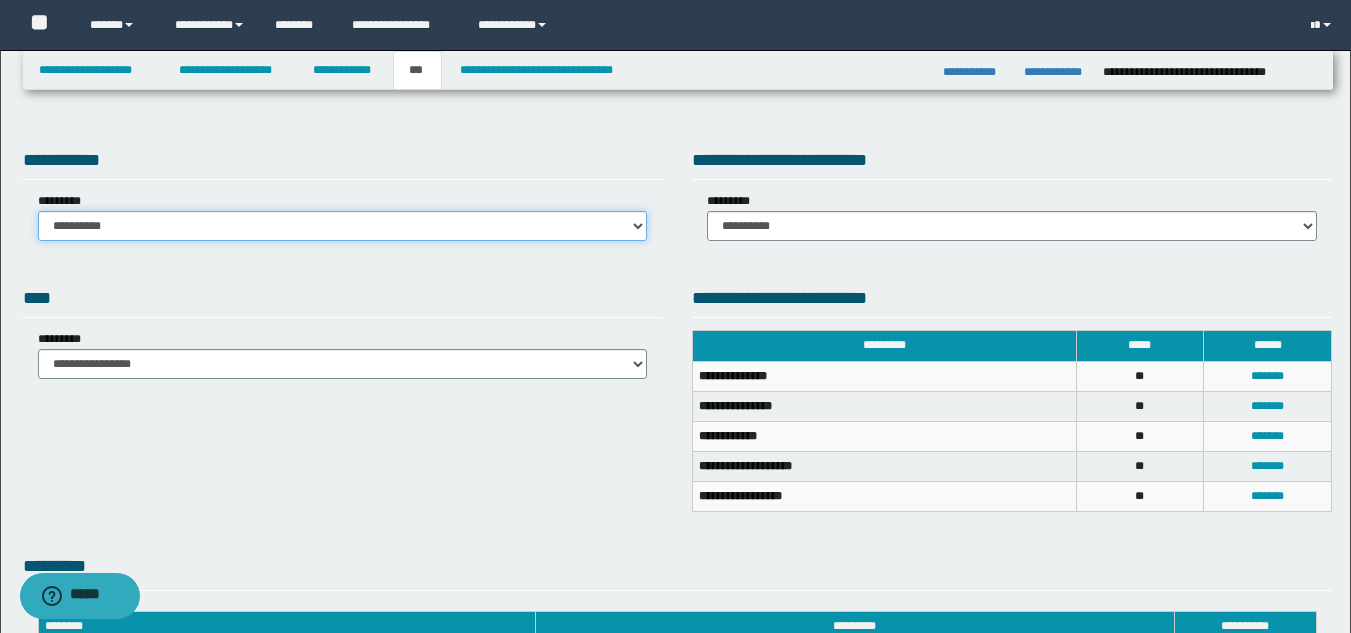 click on "**********" at bounding box center [343, 226] 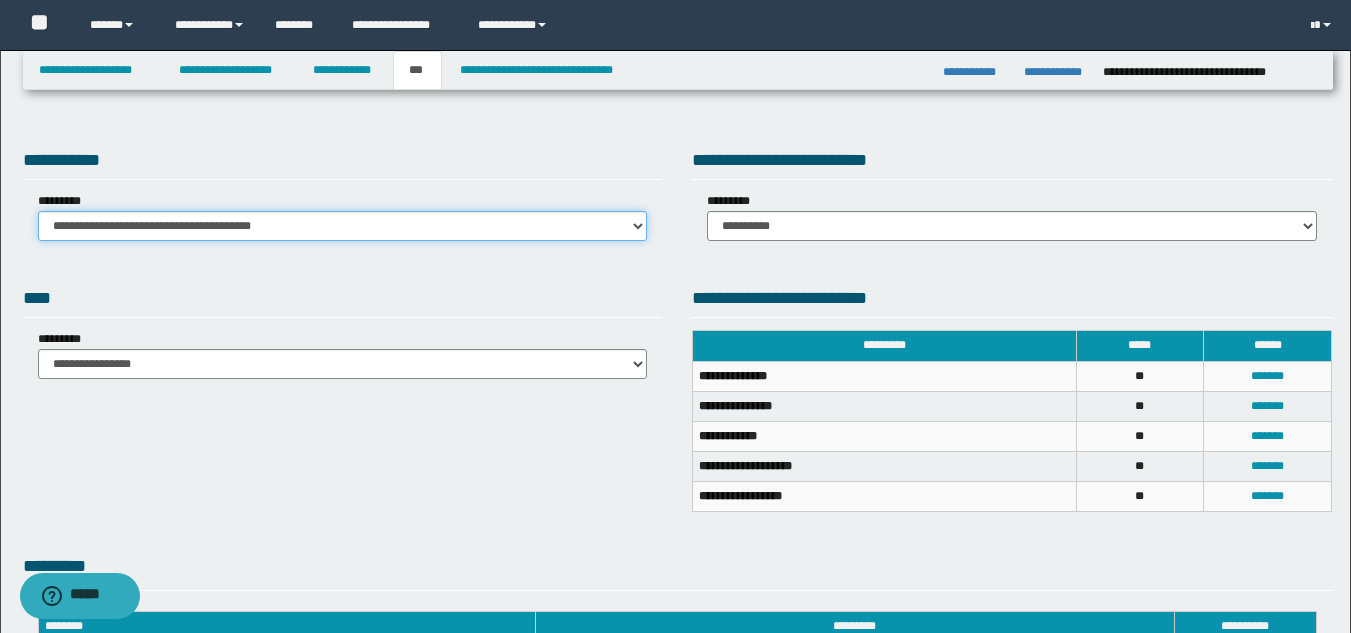 click on "**********" at bounding box center (343, 226) 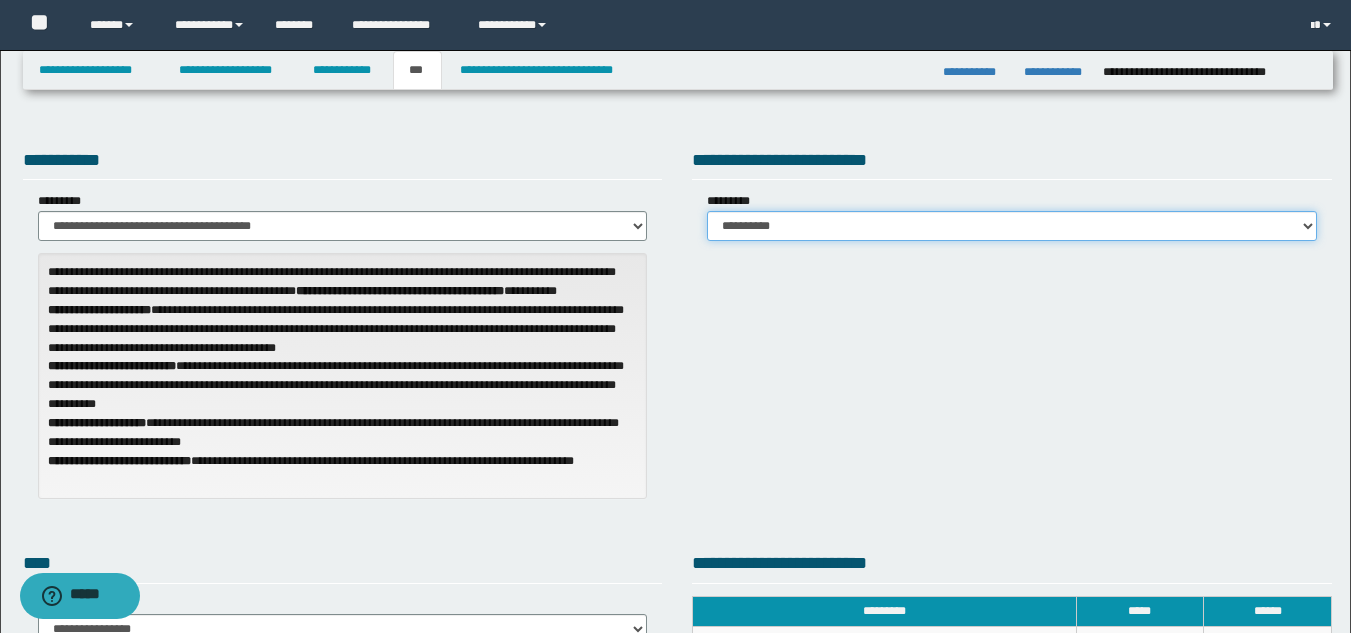 click on "**********" at bounding box center (1012, 226) 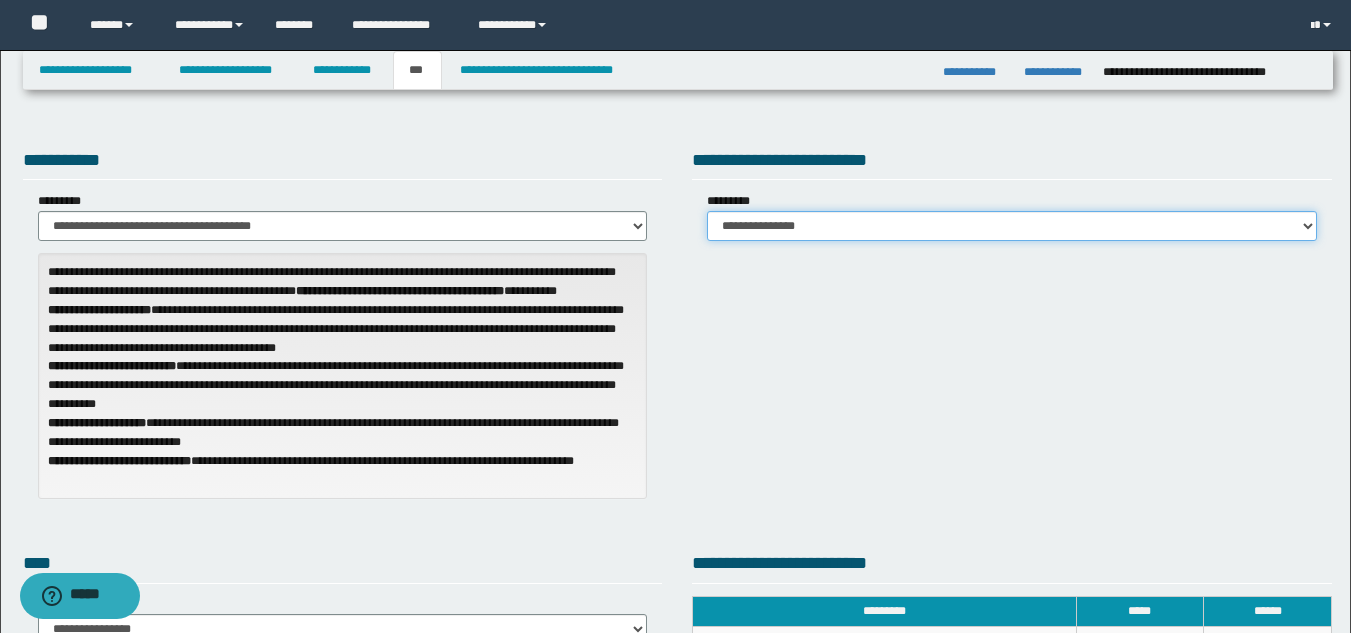 click on "**********" at bounding box center [1012, 226] 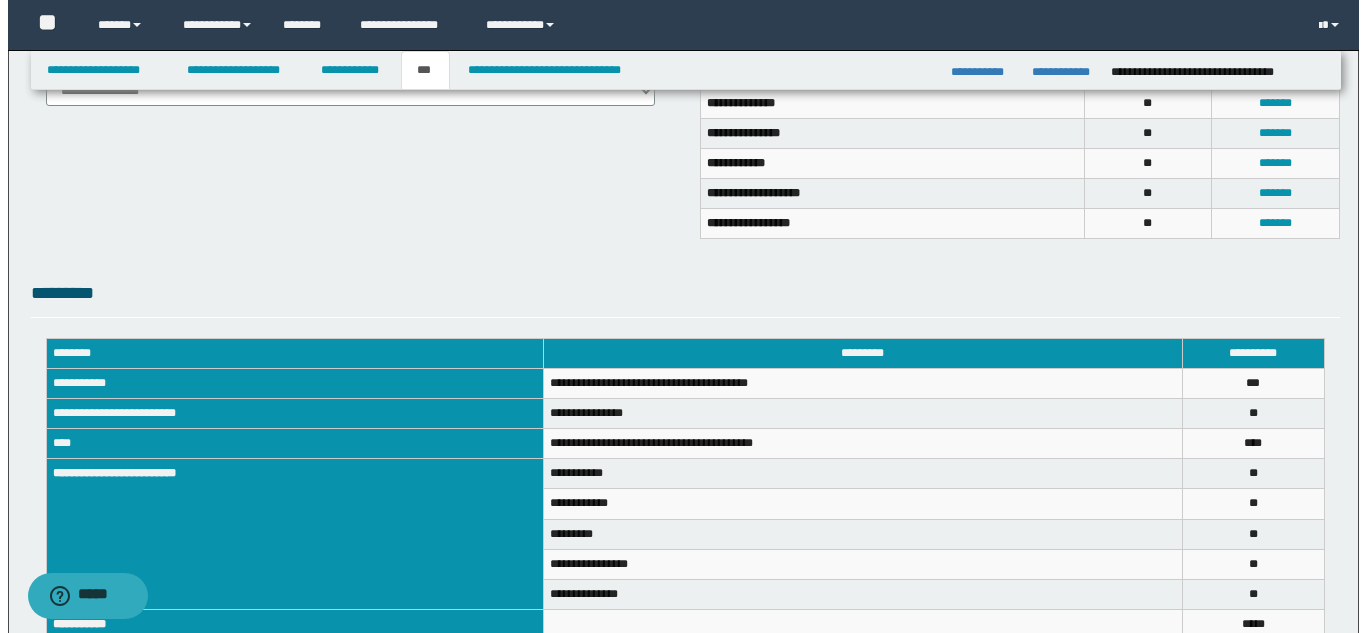 scroll, scrollTop: 505, scrollLeft: 0, axis: vertical 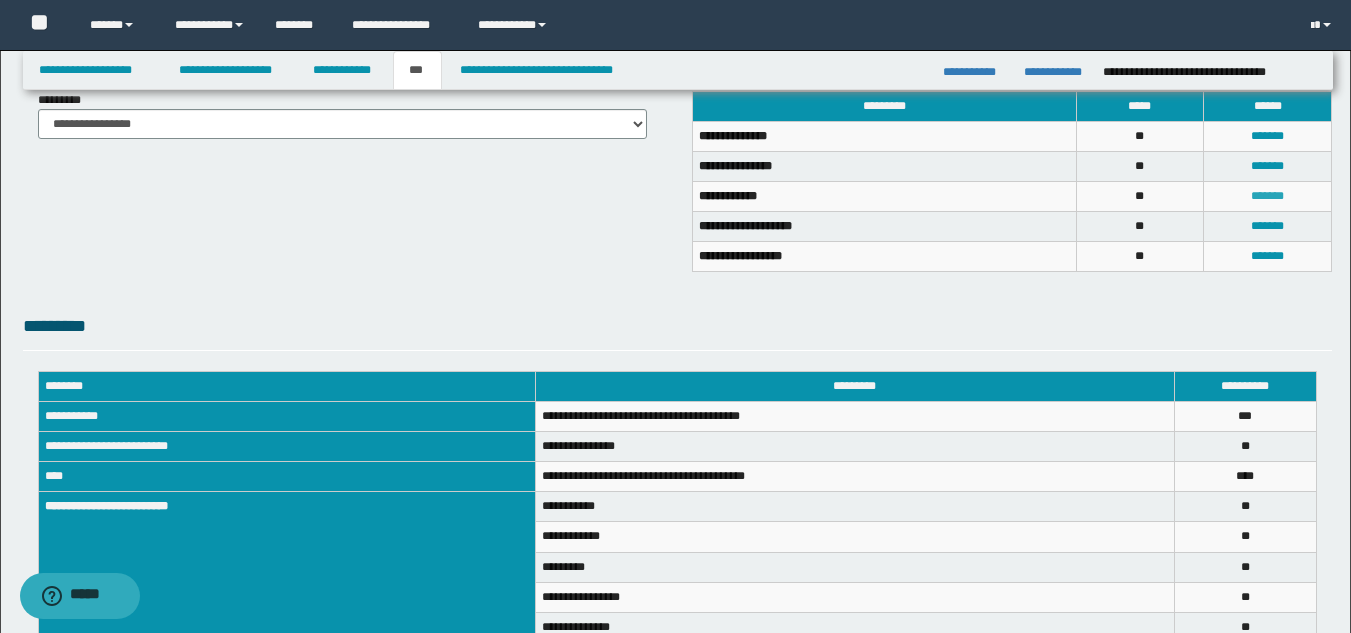 click on "*******" at bounding box center [1267, 196] 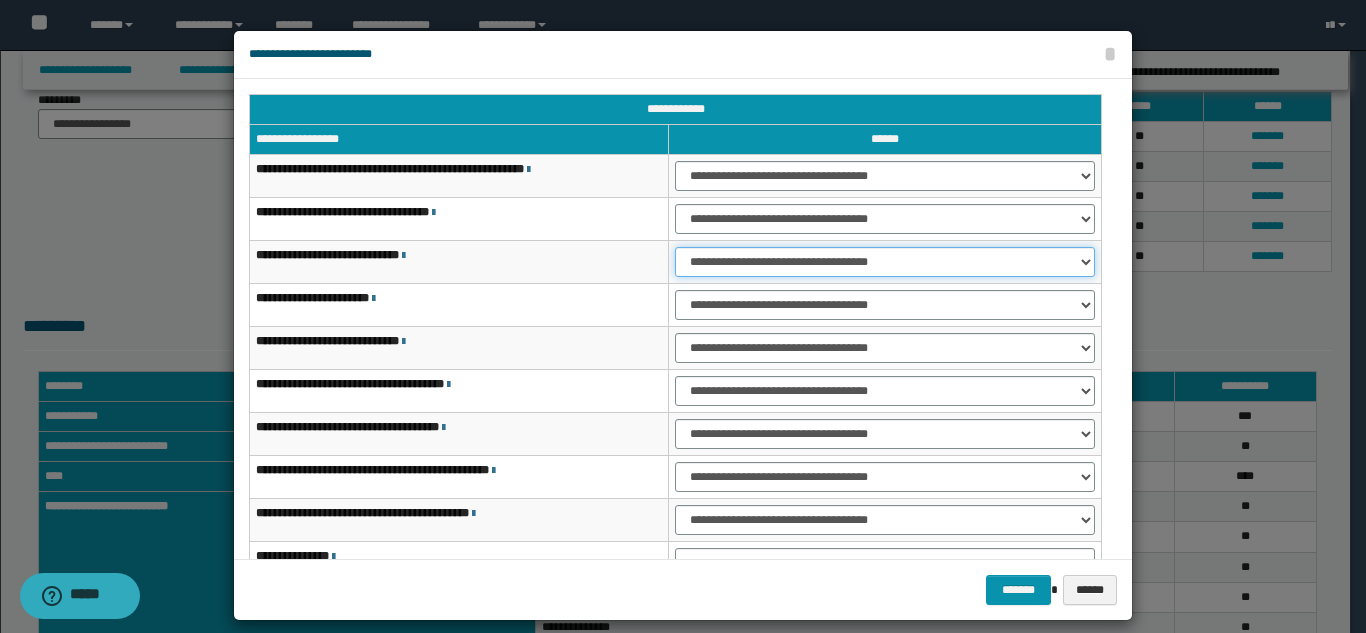 click on "**********" at bounding box center (885, 262) 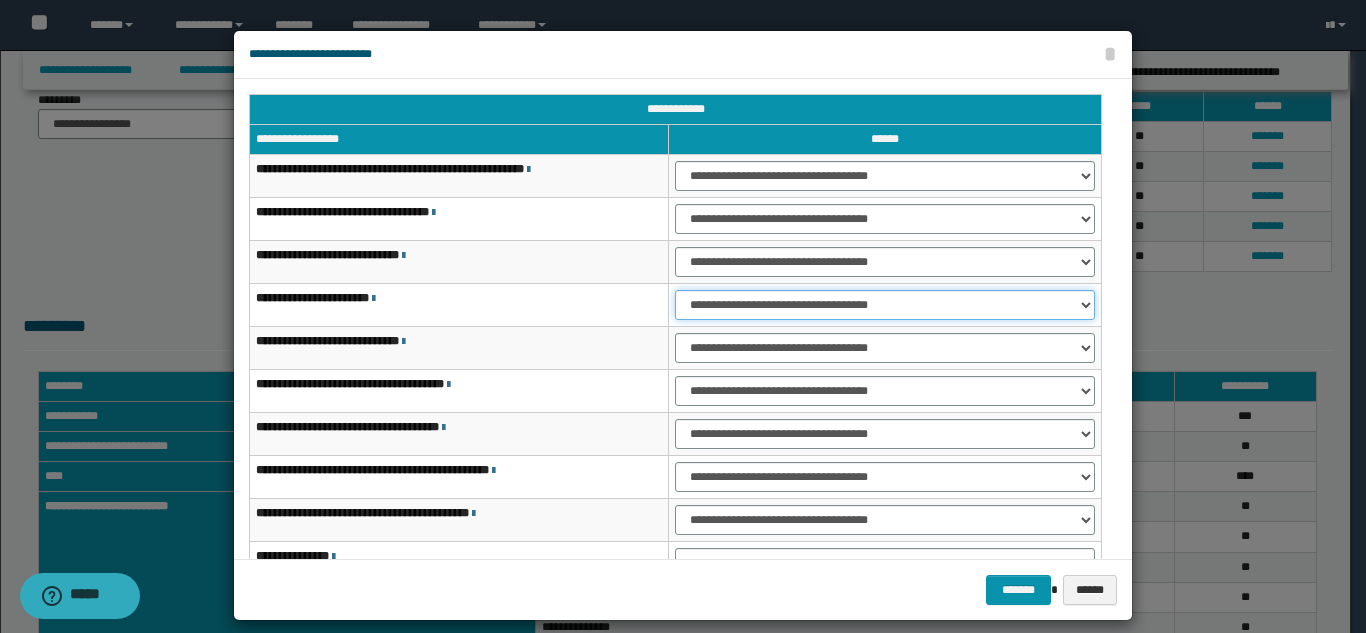 drag, startPoint x: 783, startPoint y: 304, endPoint x: 783, endPoint y: 318, distance: 14 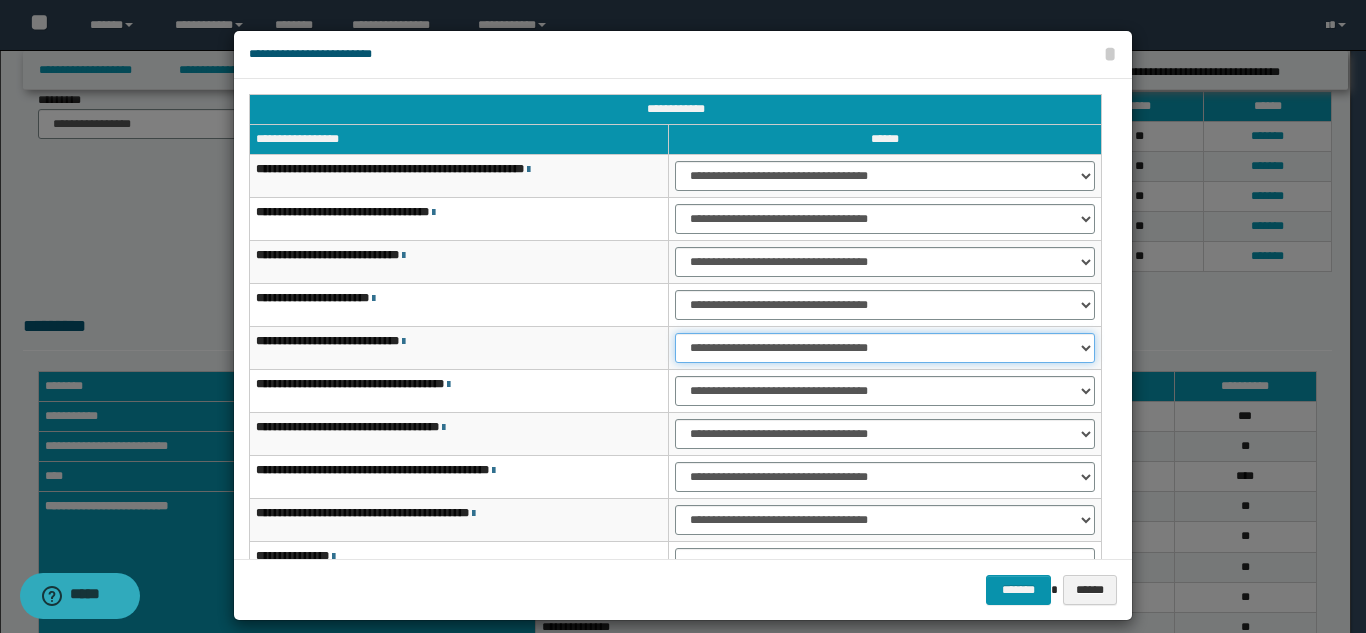 click on "**********" at bounding box center [885, 348] 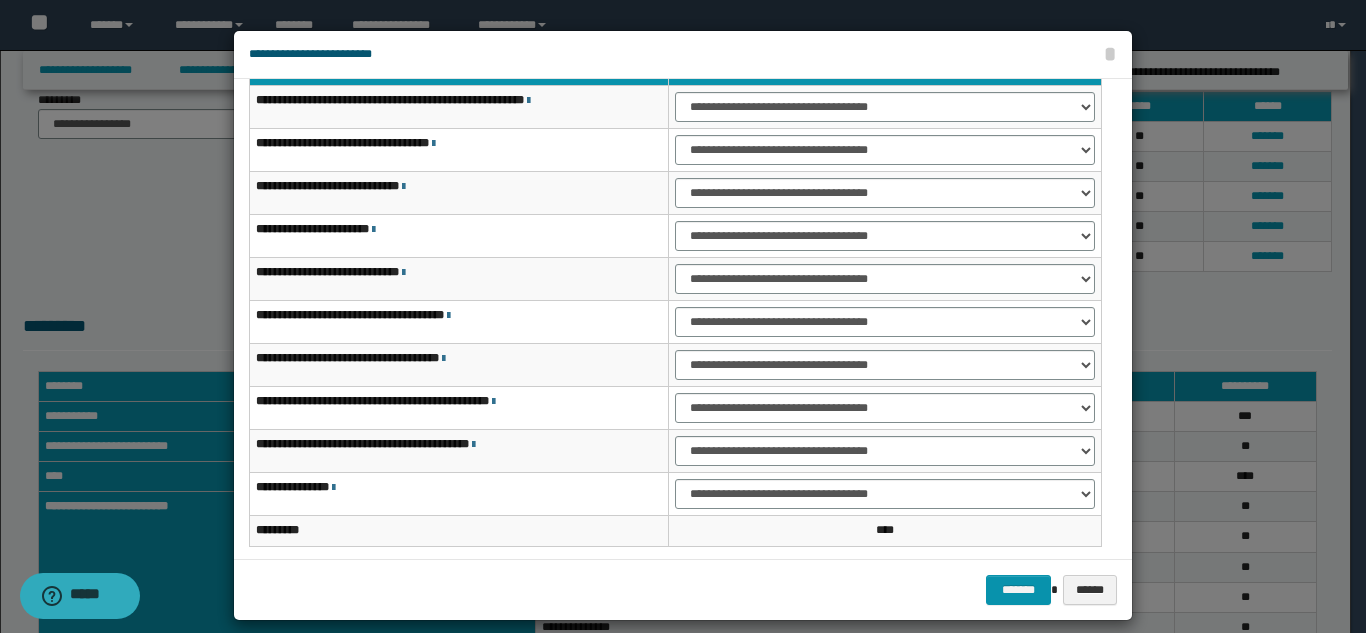 scroll, scrollTop: 71, scrollLeft: 0, axis: vertical 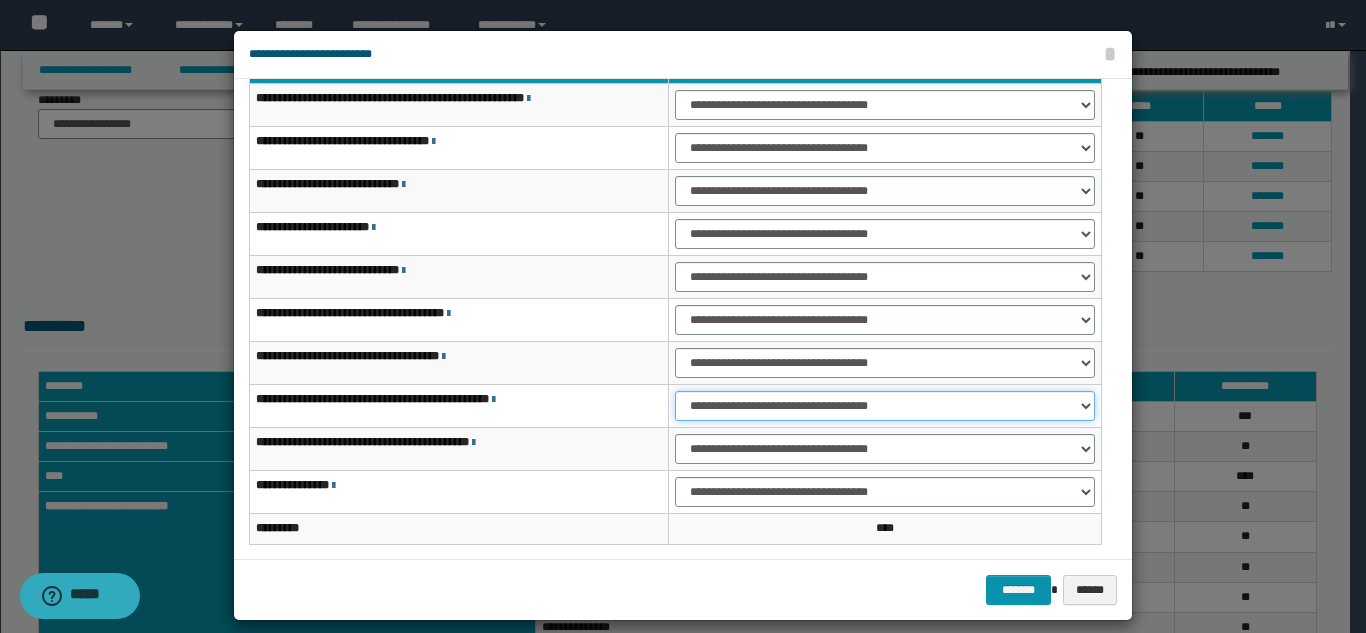 click on "**********" at bounding box center [885, 406] 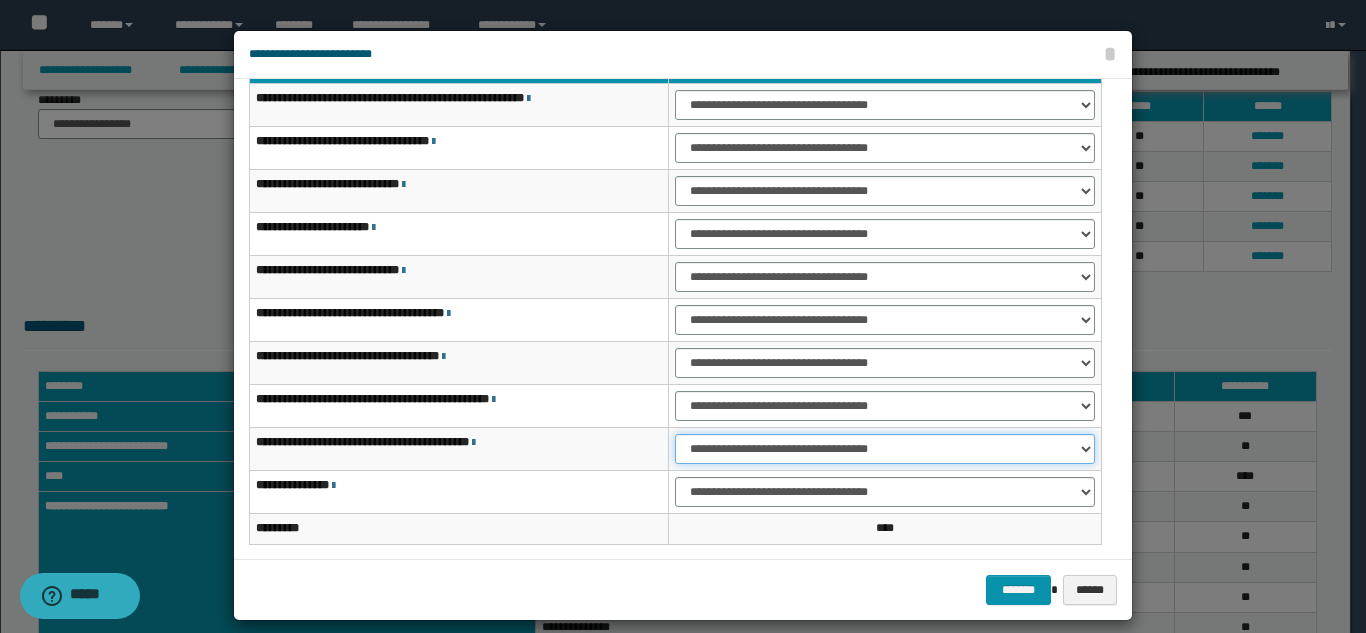 click on "**********" at bounding box center (885, 449) 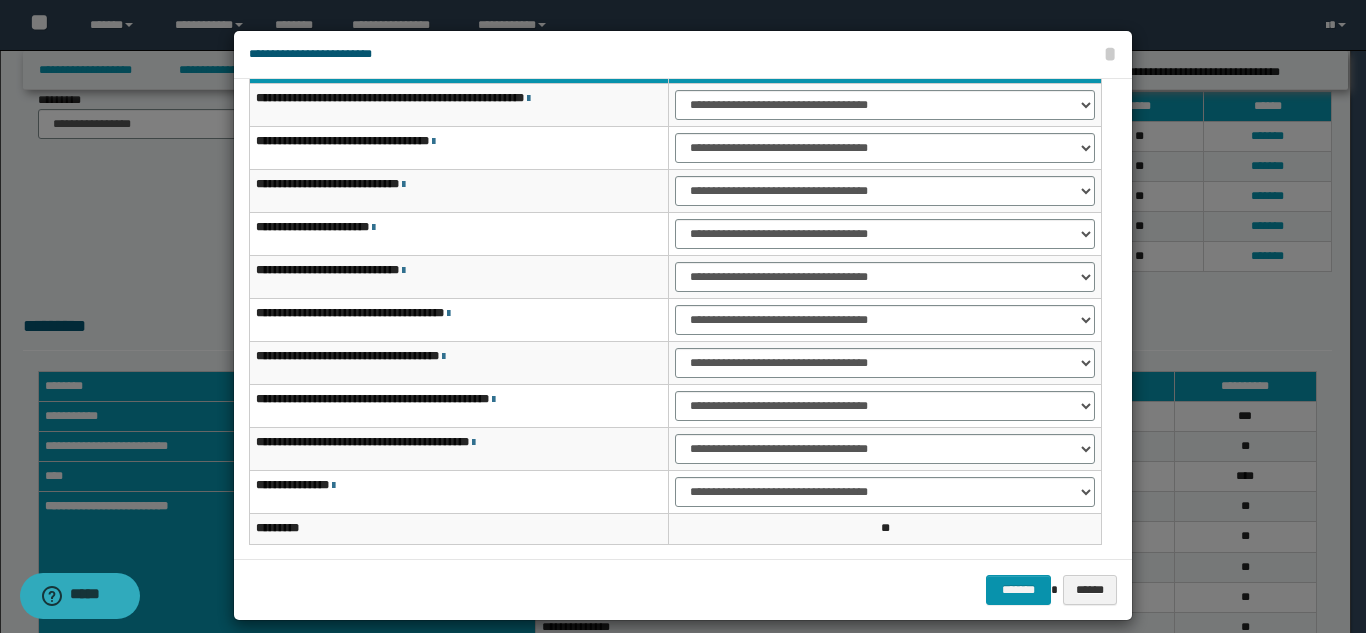 scroll, scrollTop: 121, scrollLeft: 0, axis: vertical 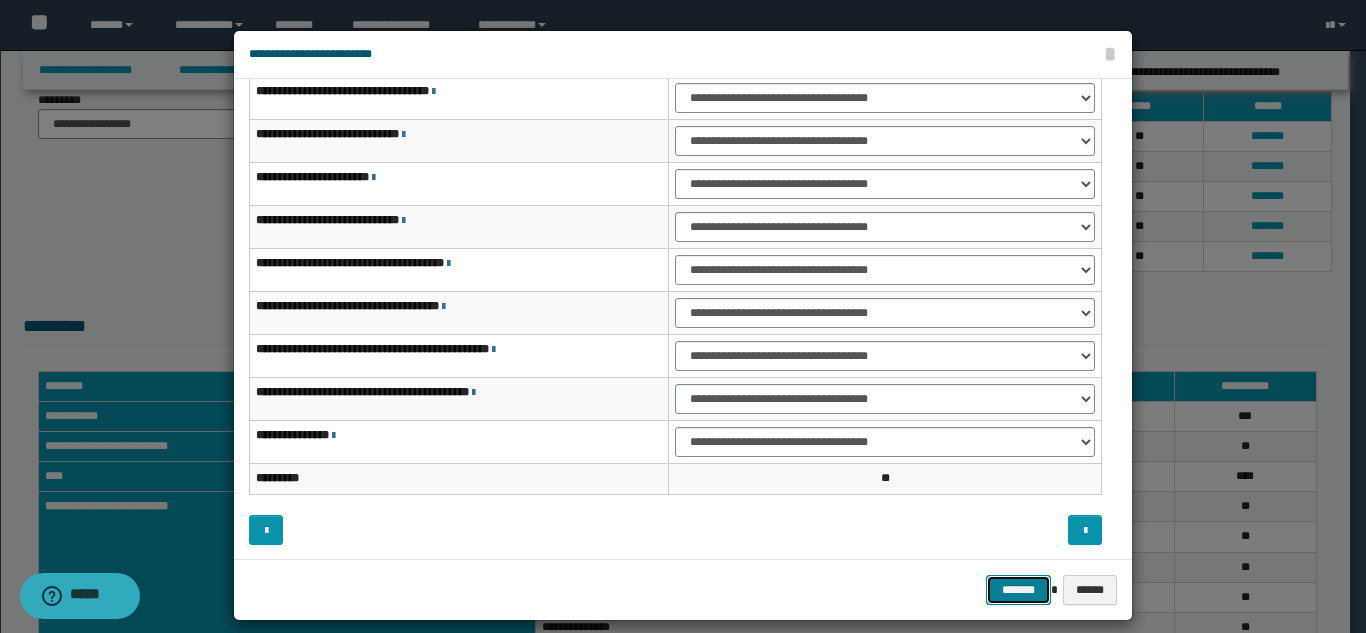 drag, startPoint x: 1013, startPoint y: 588, endPoint x: 1009, endPoint y: 567, distance: 21.377558 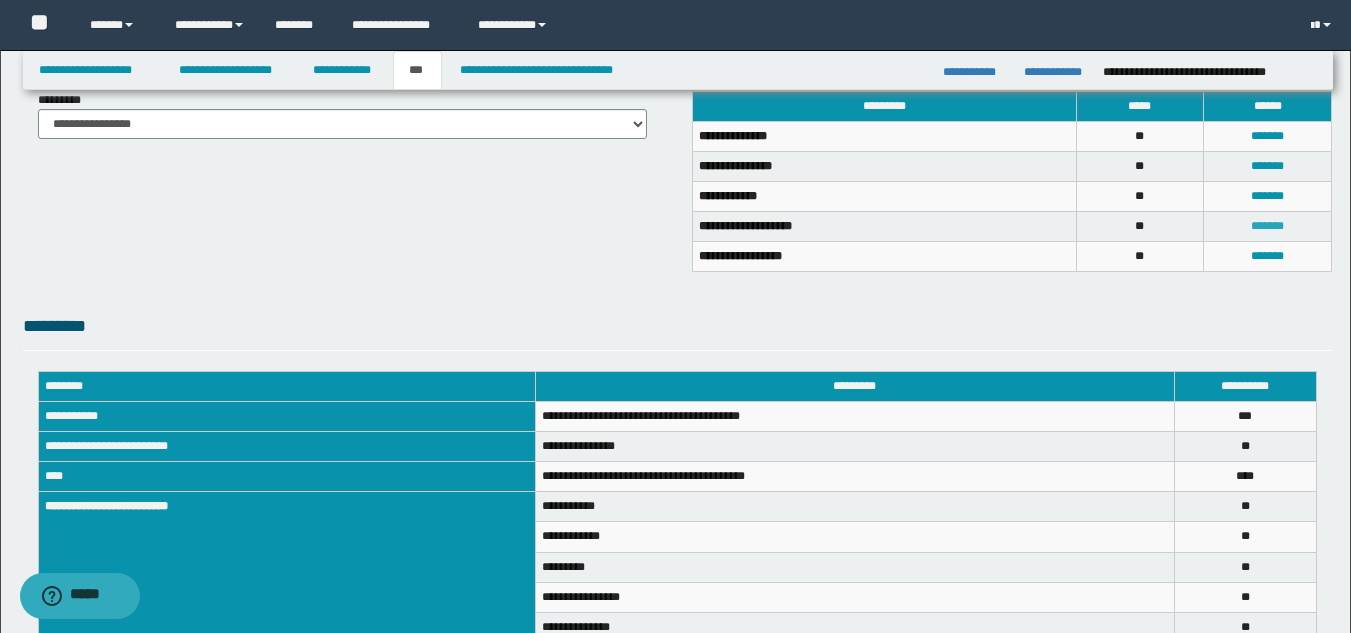 click on "*******" at bounding box center (1267, 226) 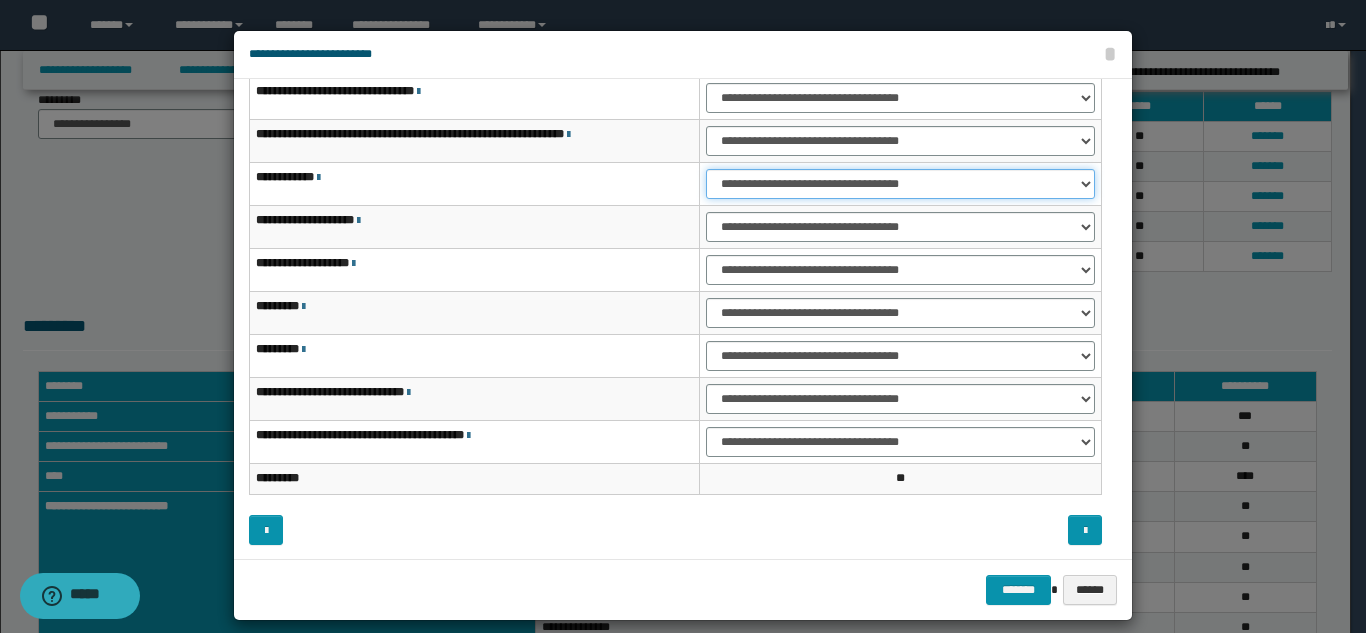 click on "**********" at bounding box center [900, 184] 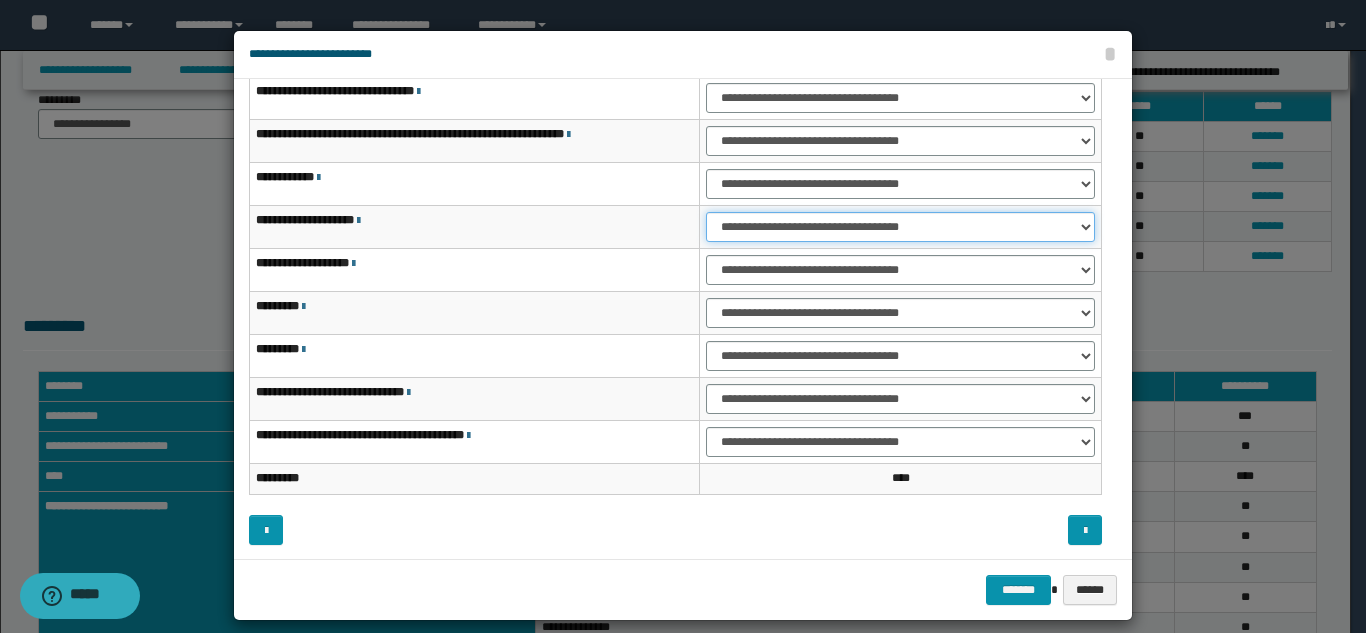 click on "**********" at bounding box center (900, 227) 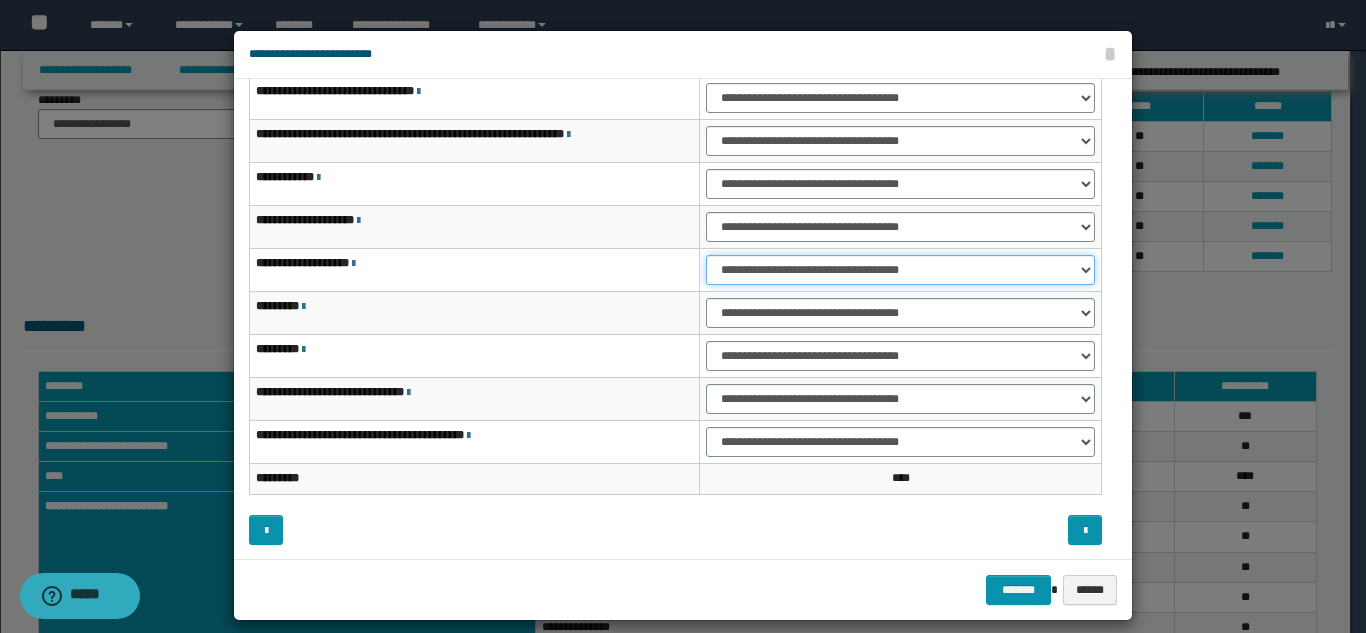 click on "**********" at bounding box center [900, 270] 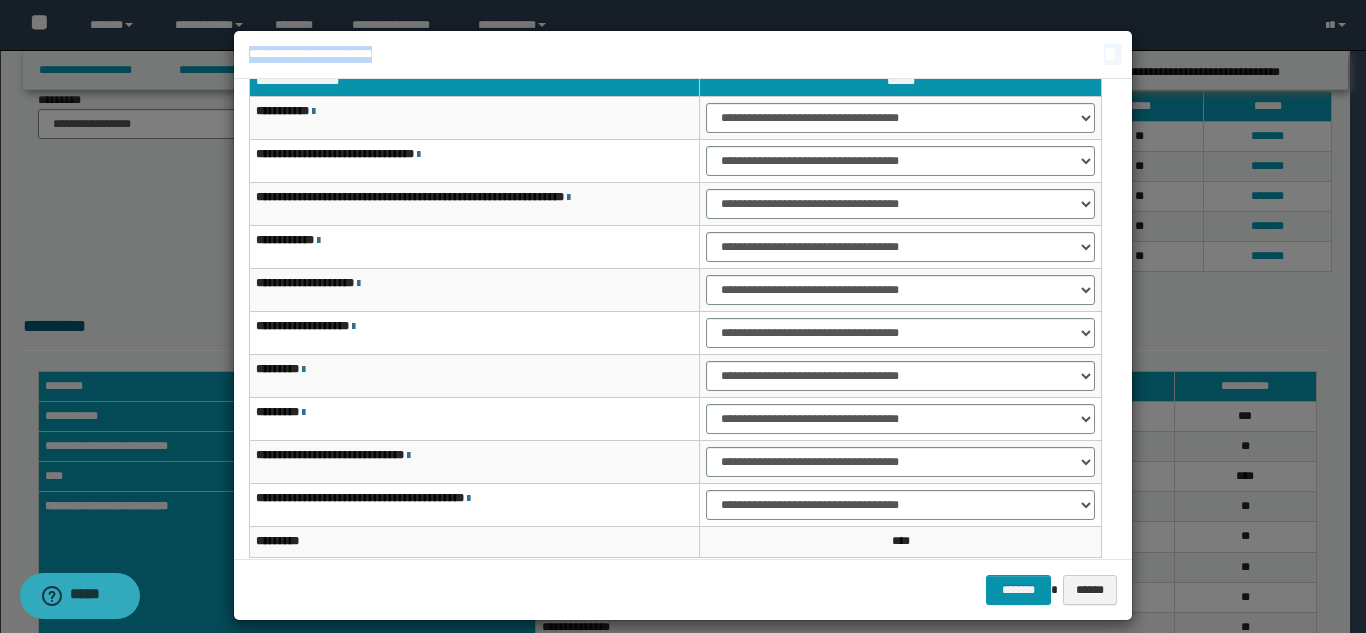 scroll, scrollTop: 121, scrollLeft: 0, axis: vertical 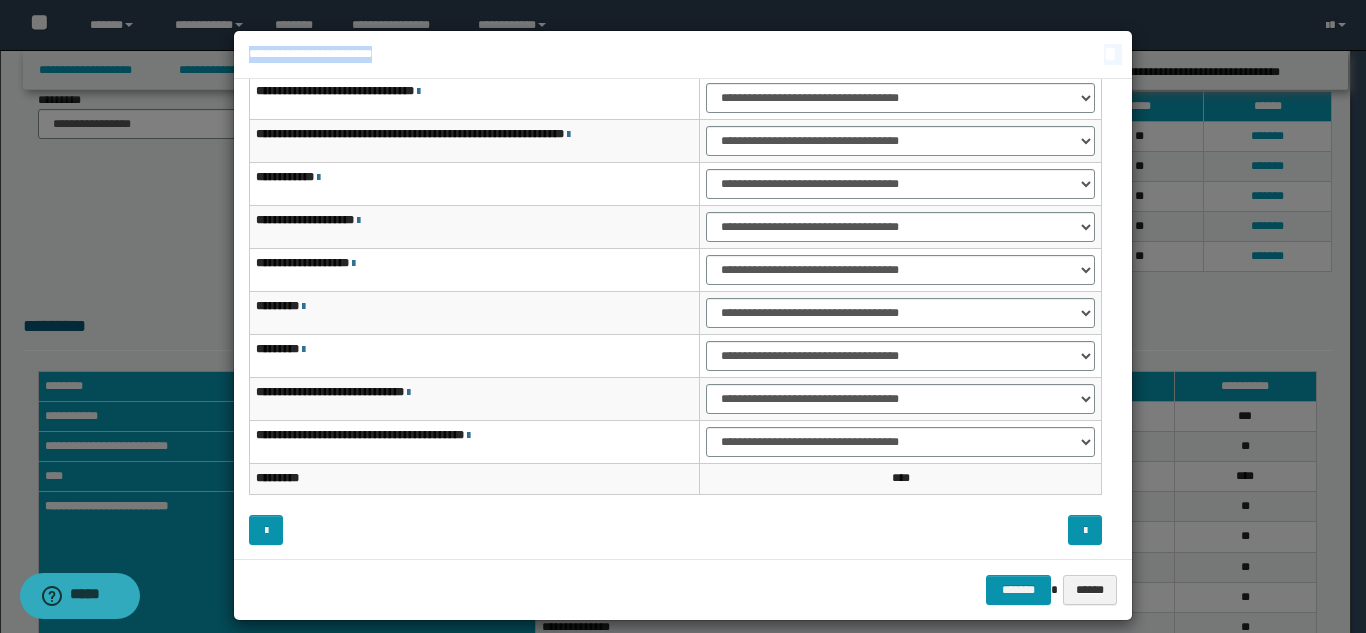 drag, startPoint x: 1122, startPoint y: 307, endPoint x: 1033, endPoint y: 431, distance: 152.63354 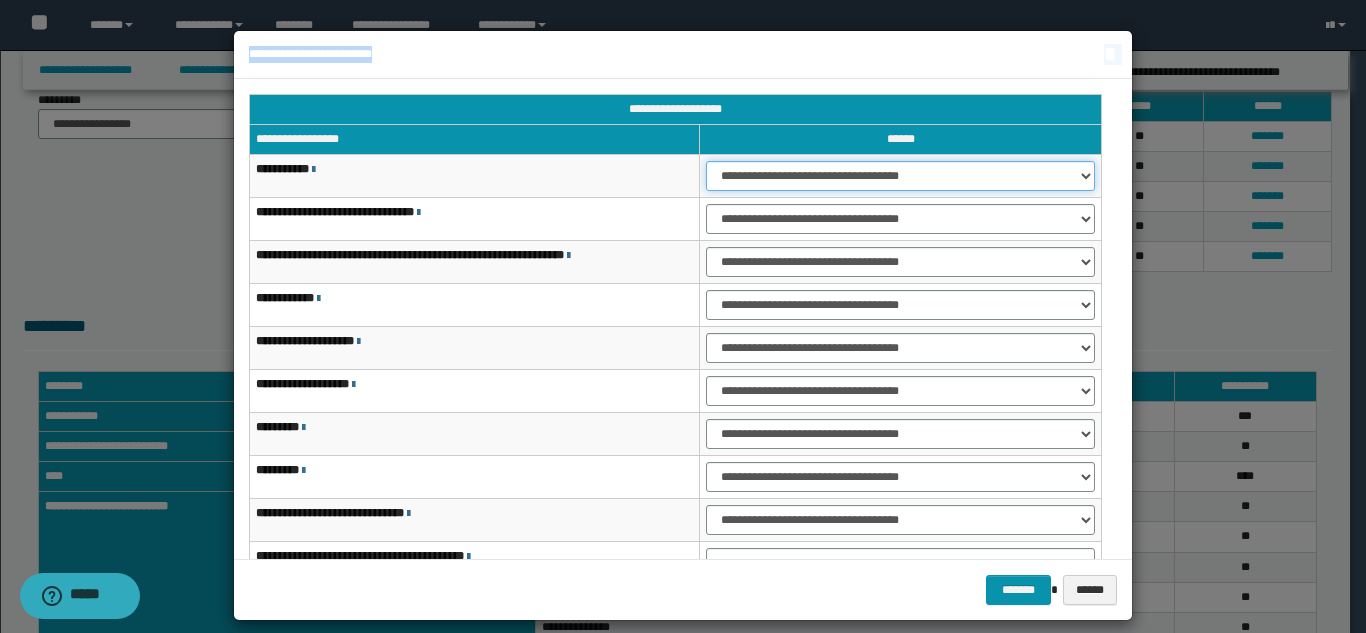 click on "**********" at bounding box center [900, 176] 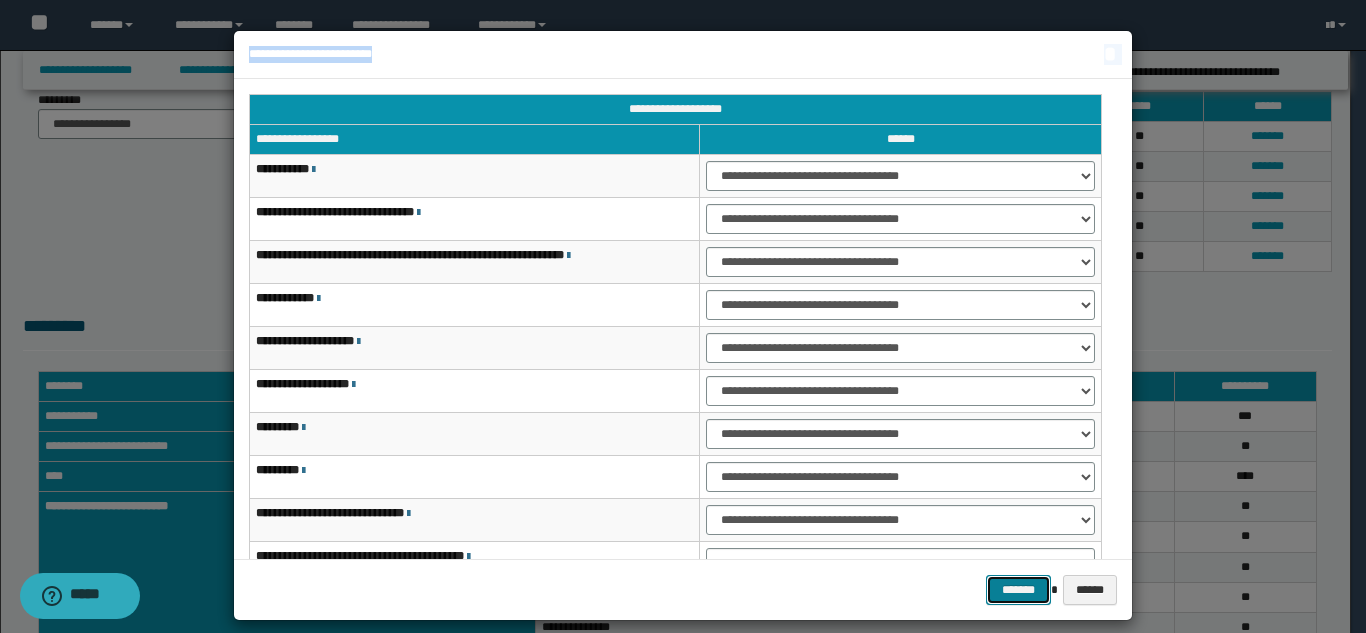 click on "*******" at bounding box center (1018, 590) 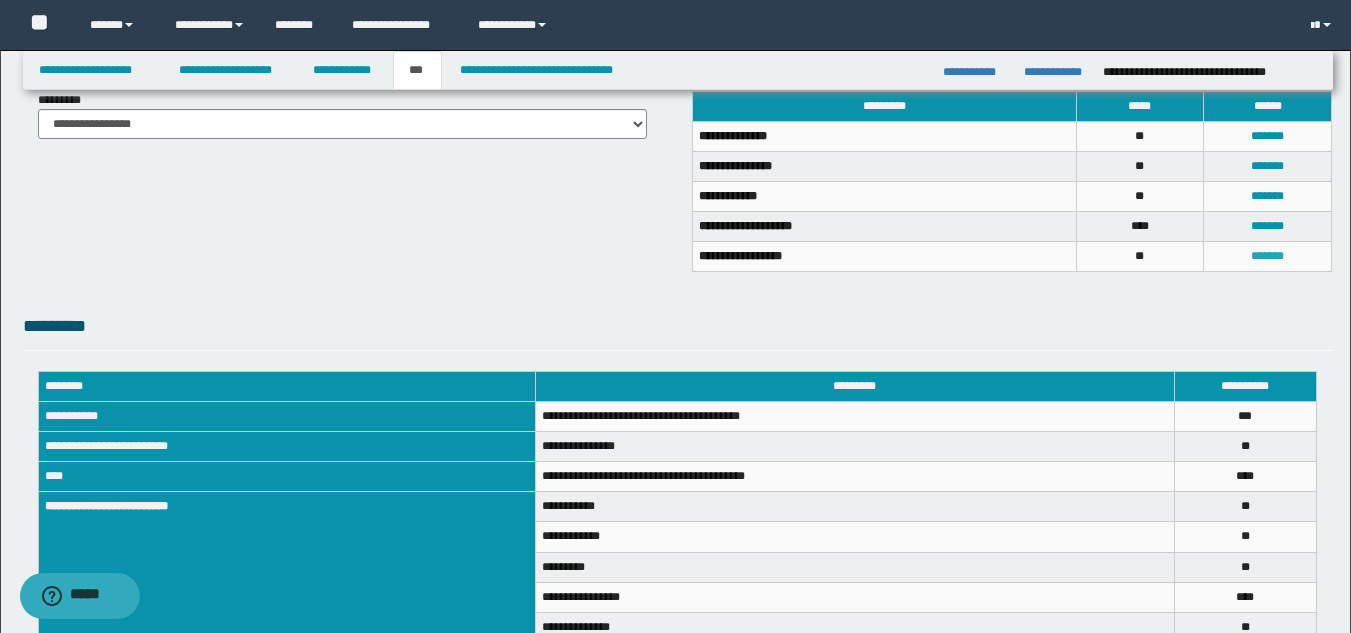click on "*******" at bounding box center [1267, 256] 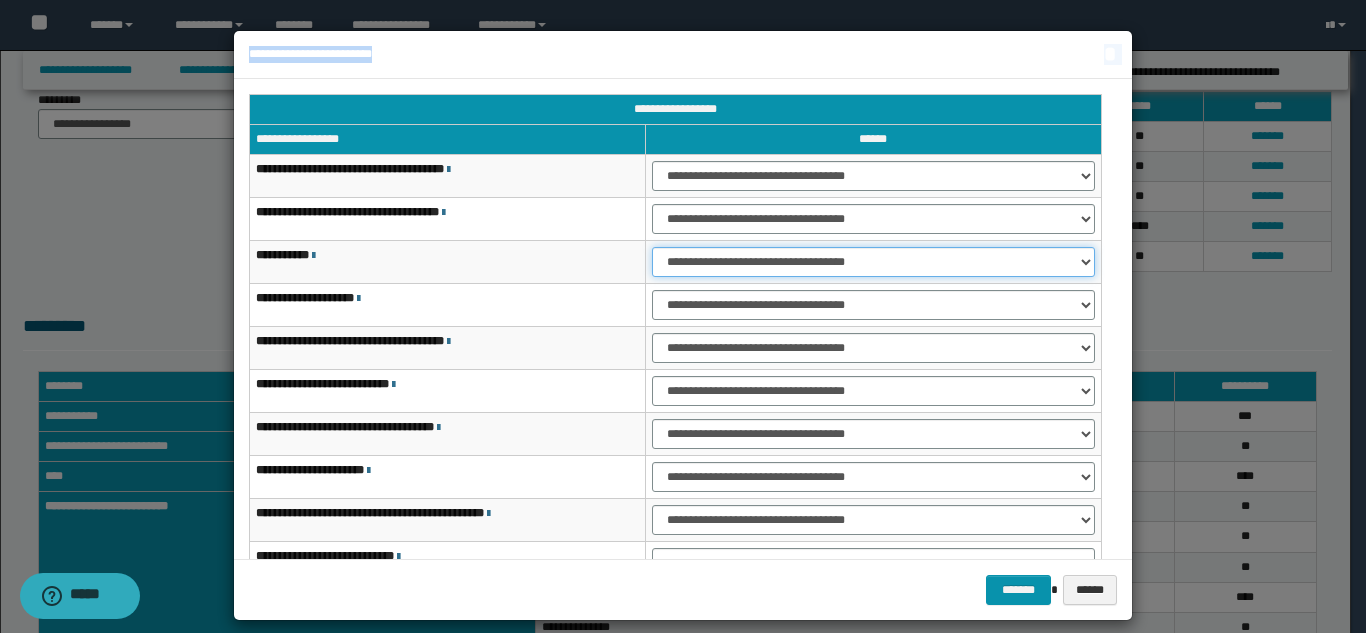 drag, startPoint x: 700, startPoint y: 264, endPoint x: 704, endPoint y: 276, distance: 12.649111 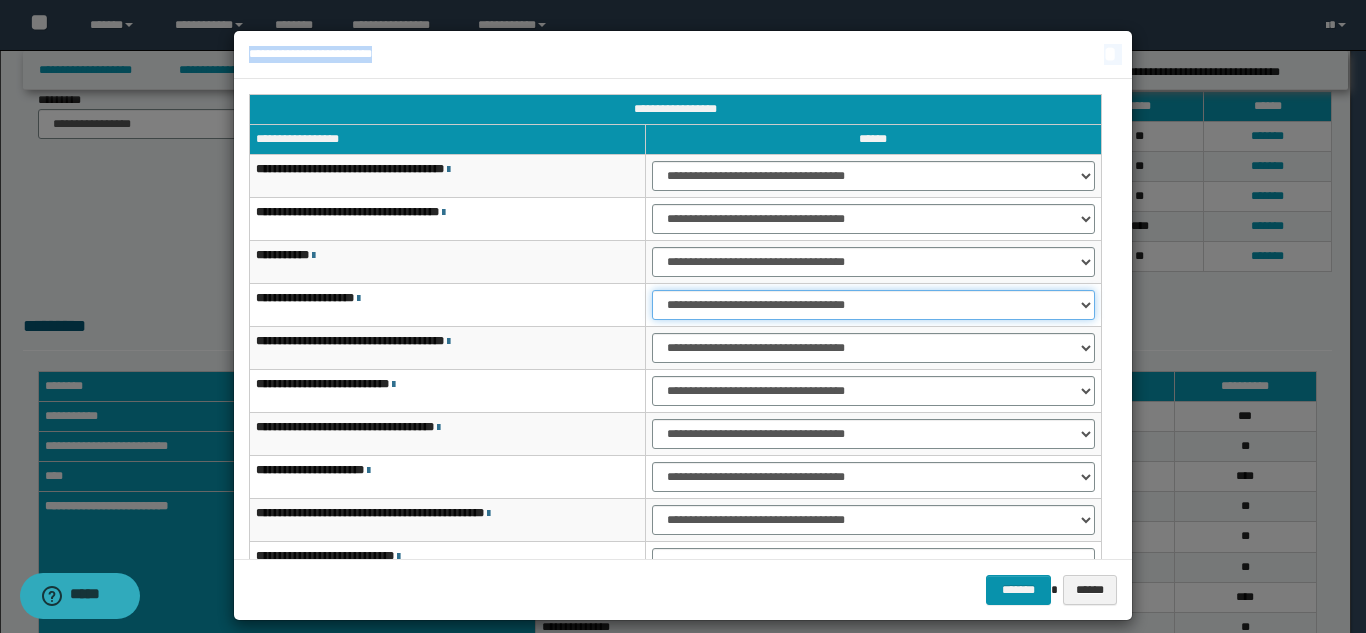 click on "**********" at bounding box center [873, 305] 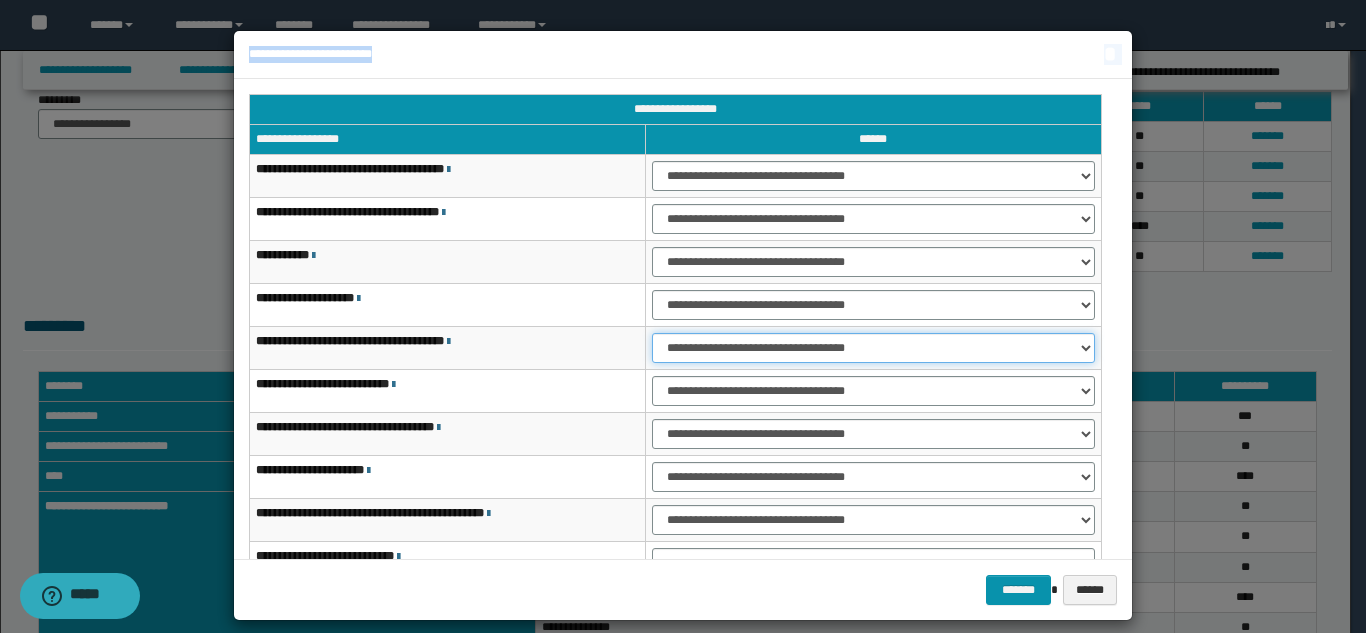 click on "**********" at bounding box center (873, 348) 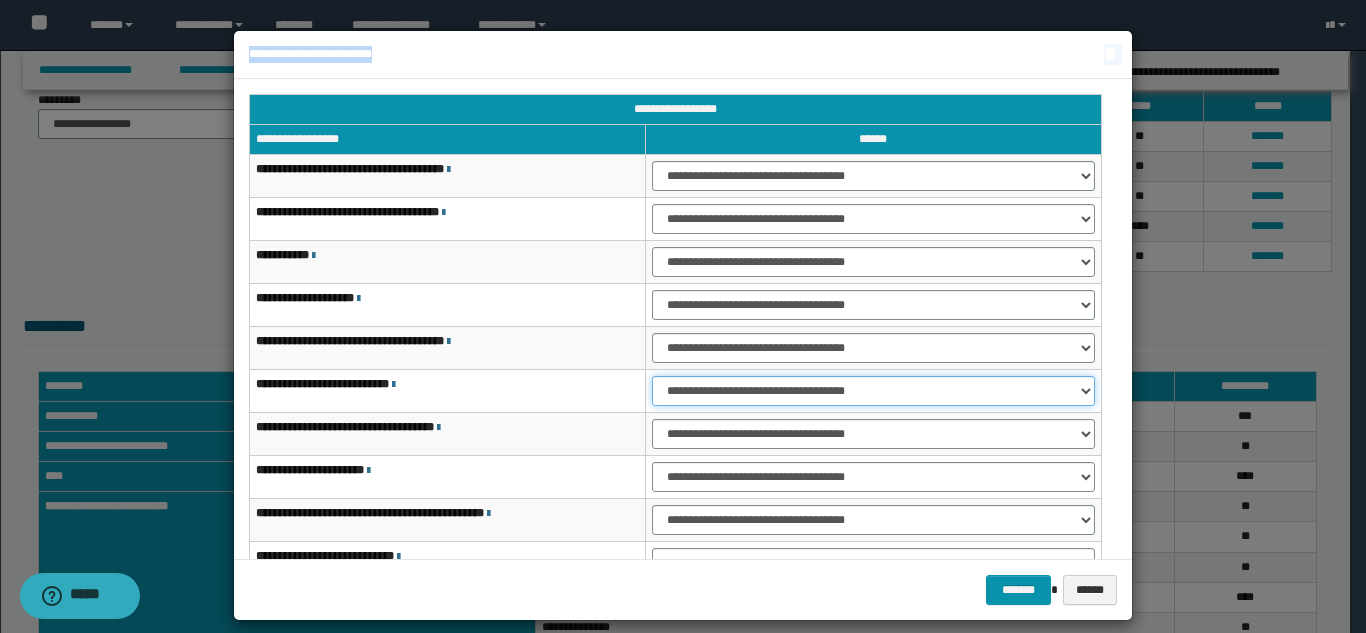 click on "**********" at bounding box center (873, 391) 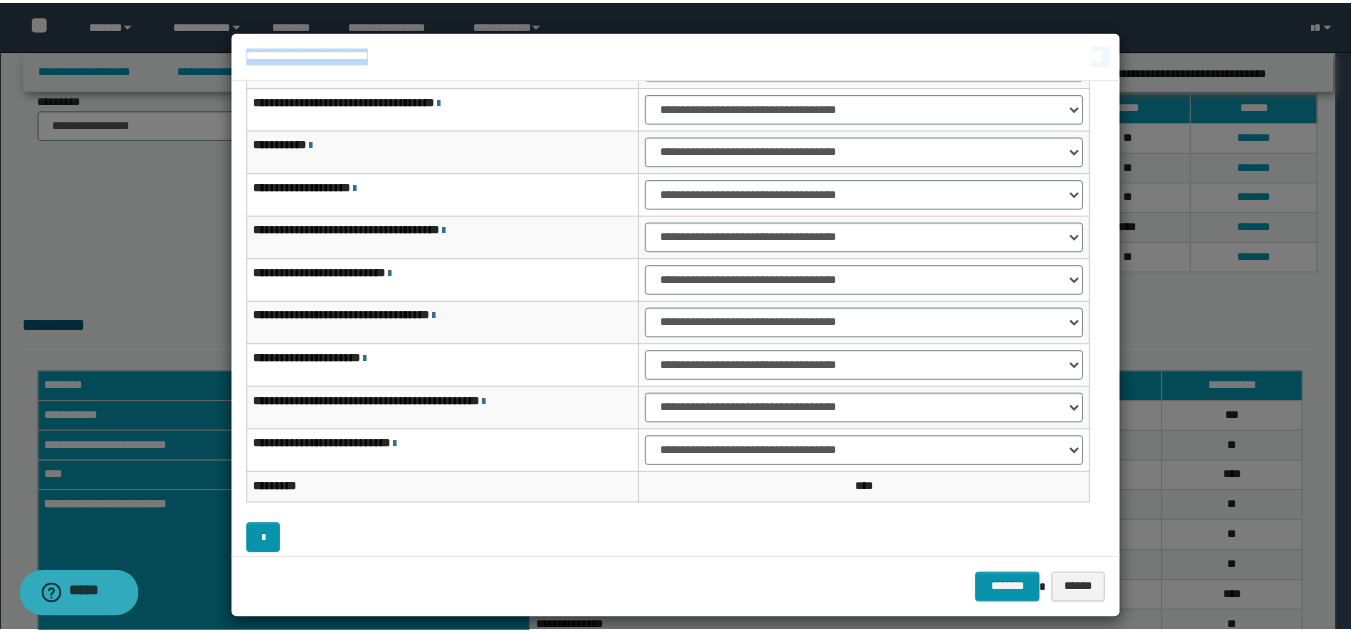 scroll, scrollTop: 121, scrollLeft: 0, axis: vertical 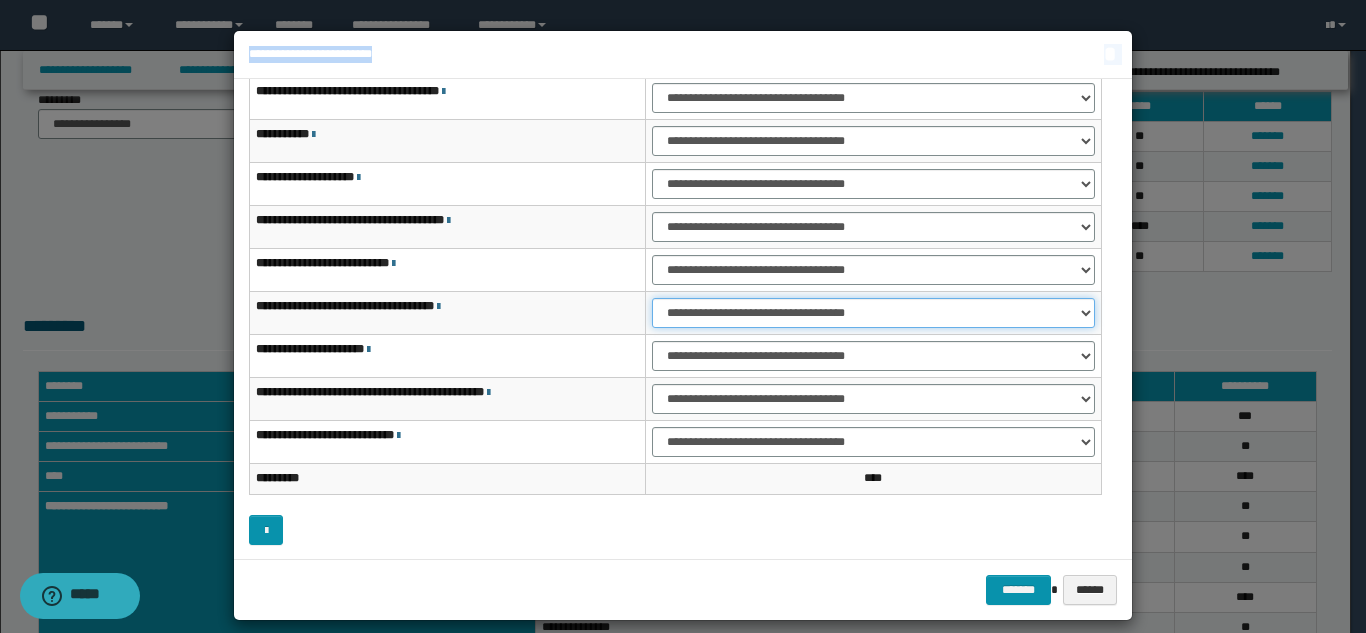 click on "**********" at bounding box center [873, 313] 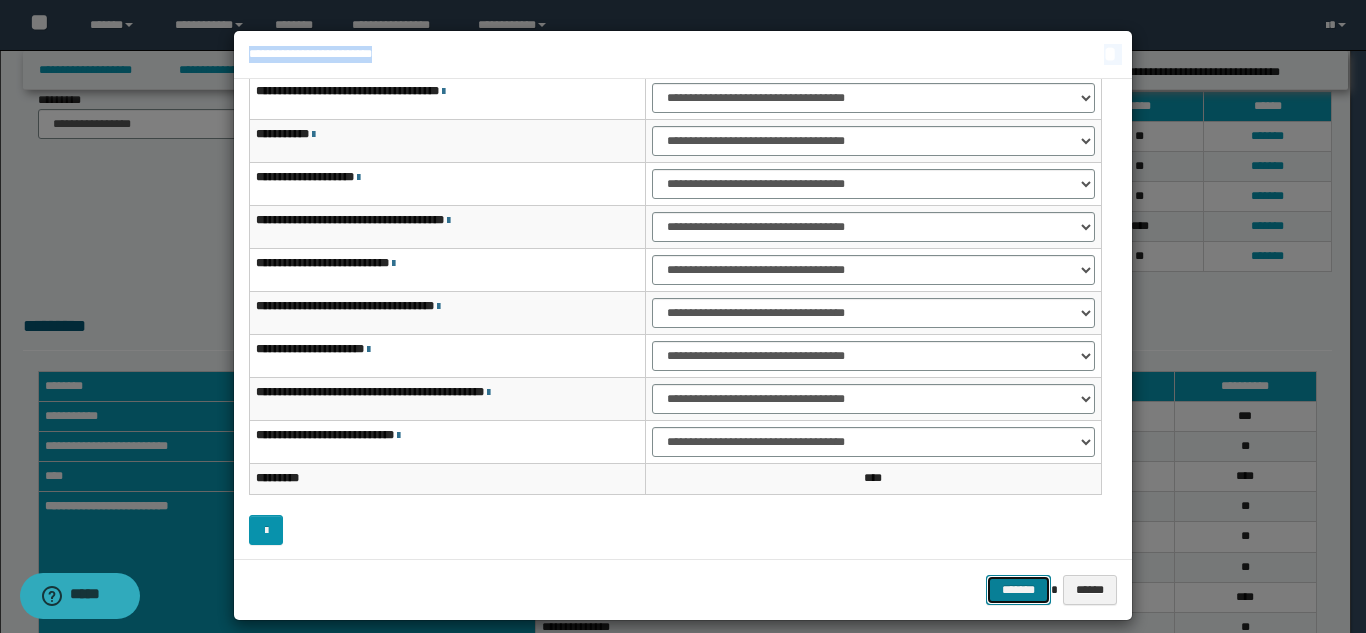 click on "*******" at bounding box center [1018, 590] 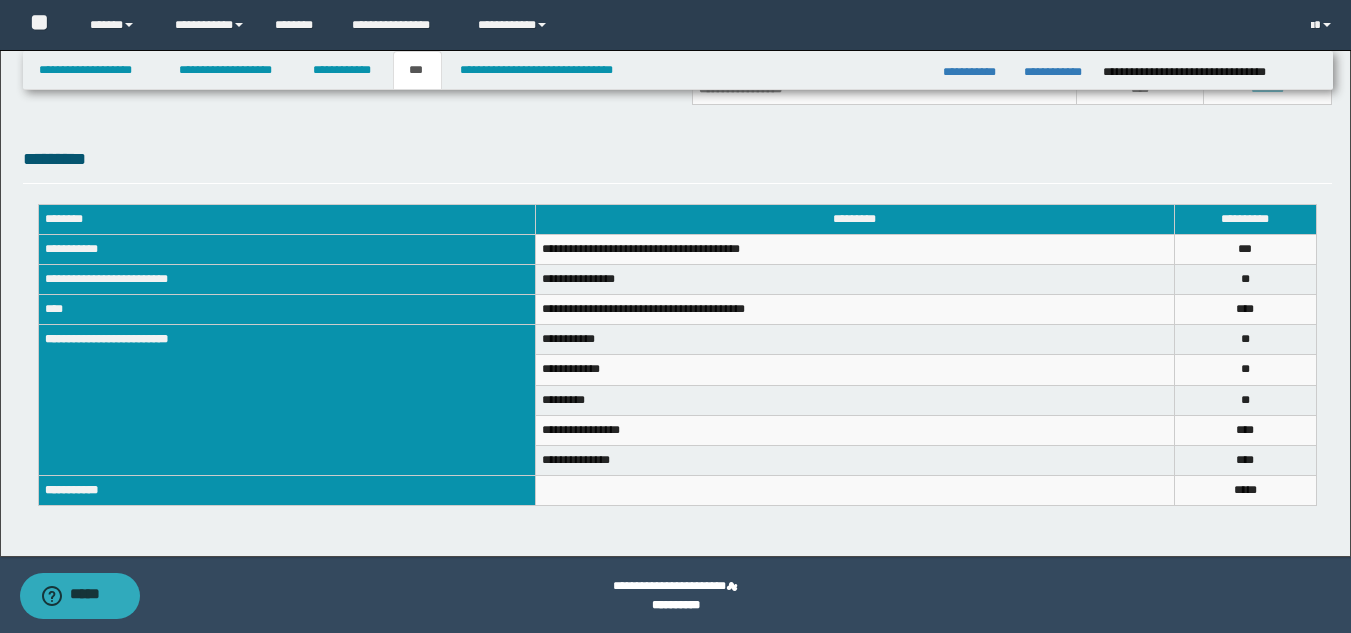 scroll, scrollTop: 667, scrollLeft: 0, axis: vertical 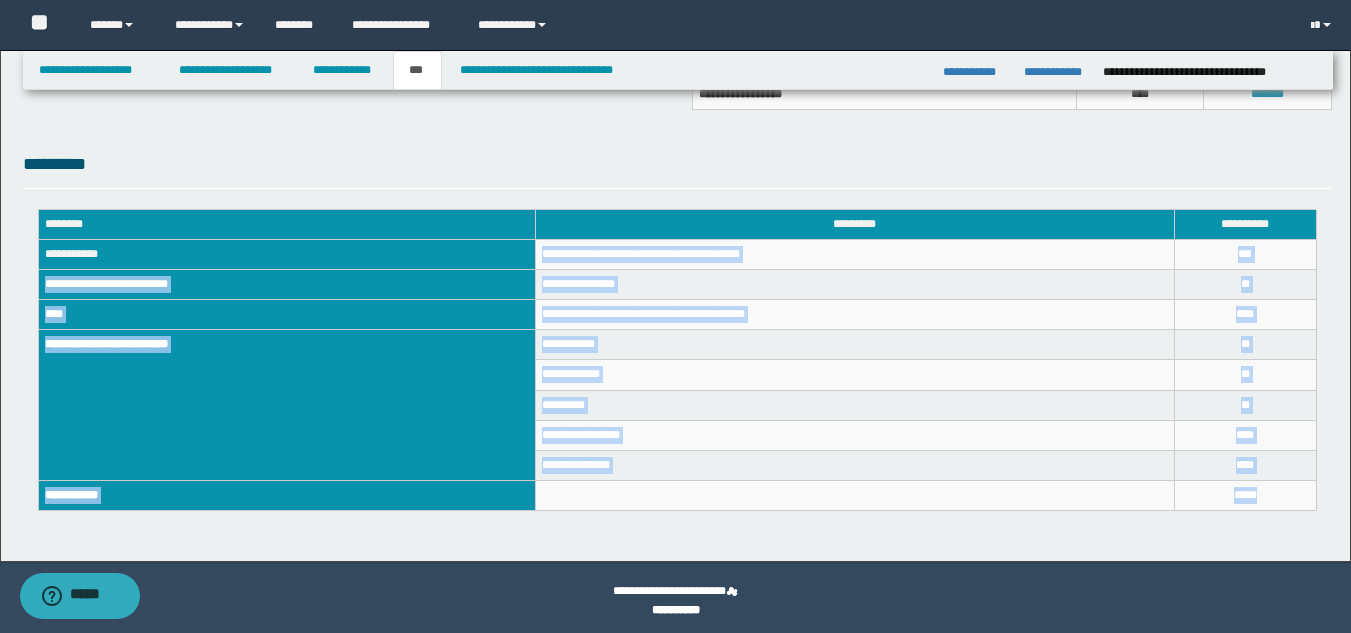 drag, startPoint x: 541, startPoint y: 254, endPoint x: 1260, endPoint y: 492, distance: 757.3671 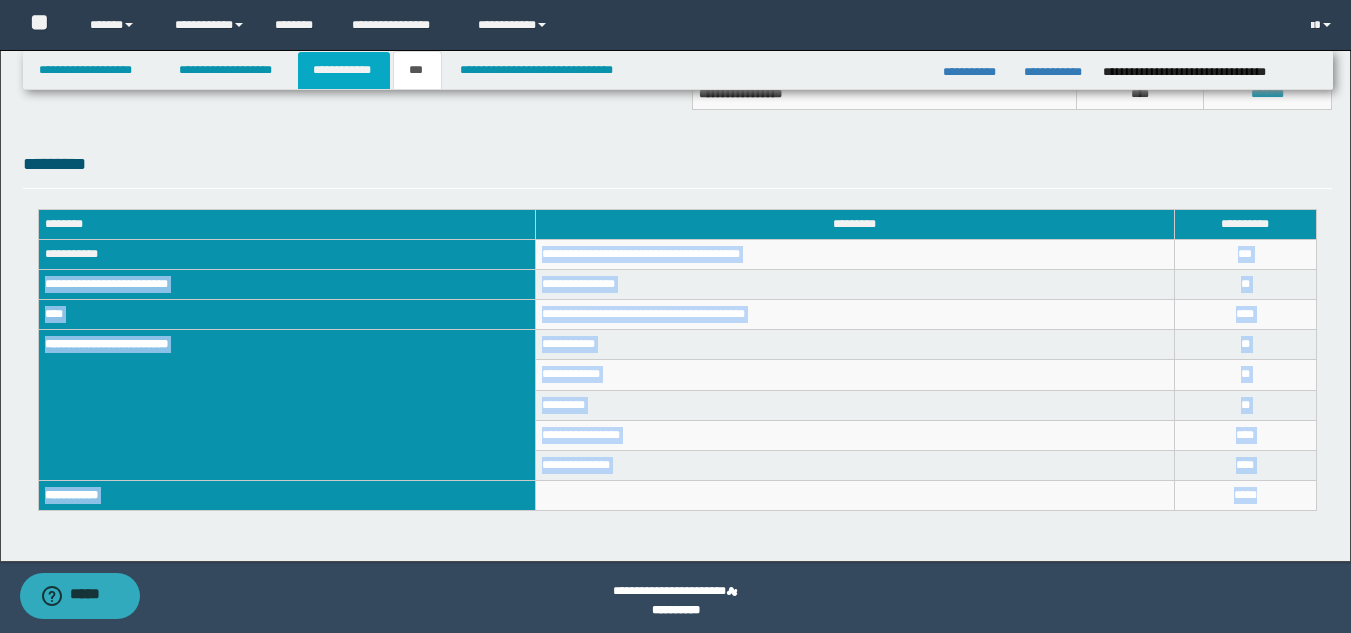 click on "**********" at bounding box center [344, 70] 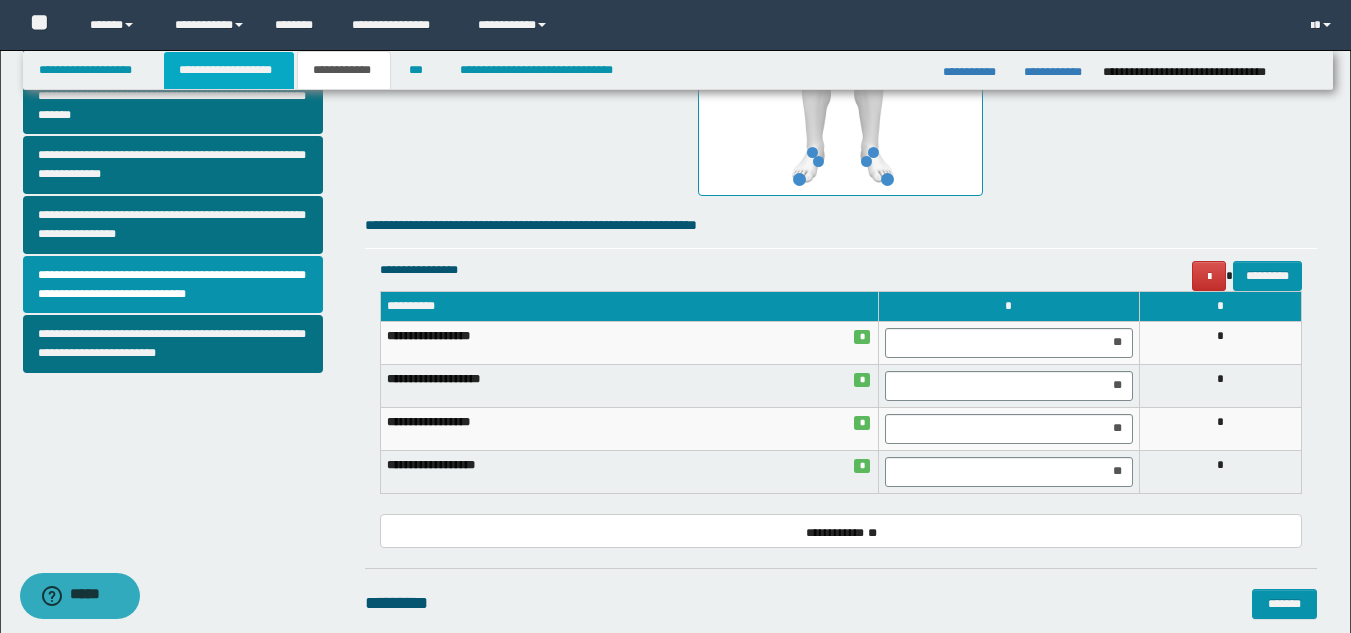 click on "**********" at bounding box center (229, 70) 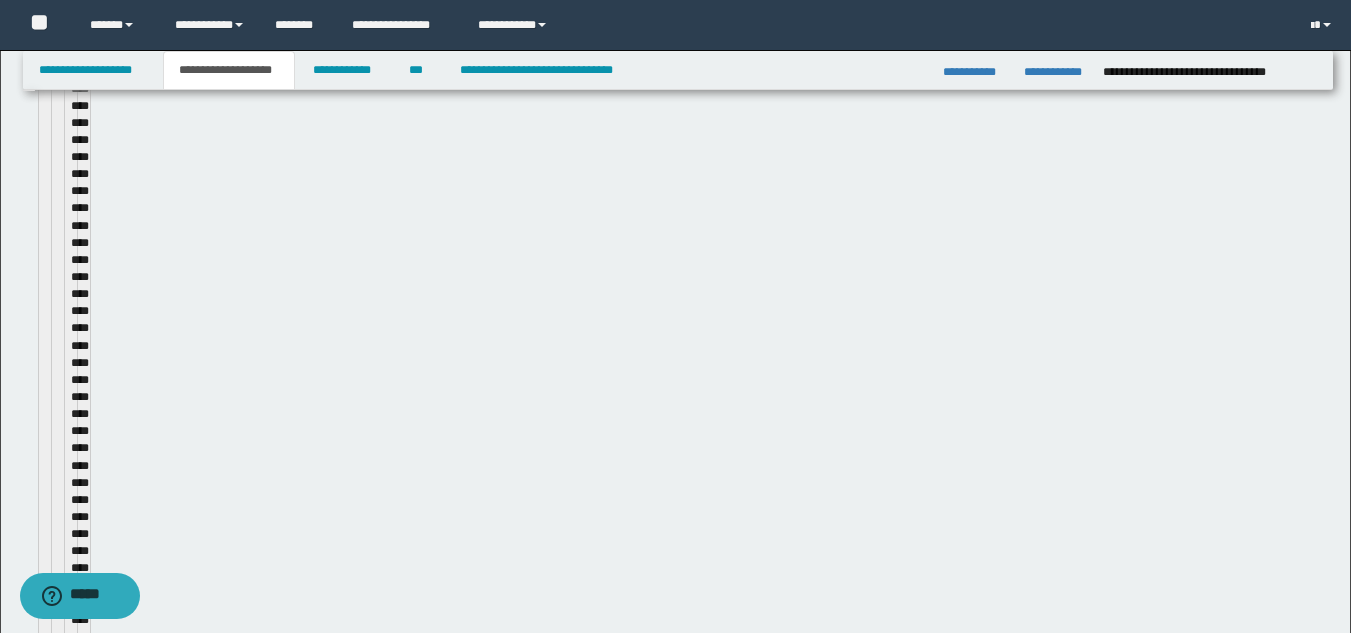 scroll, scrollTop: 698, scrollLeft: 0, axis: vertical 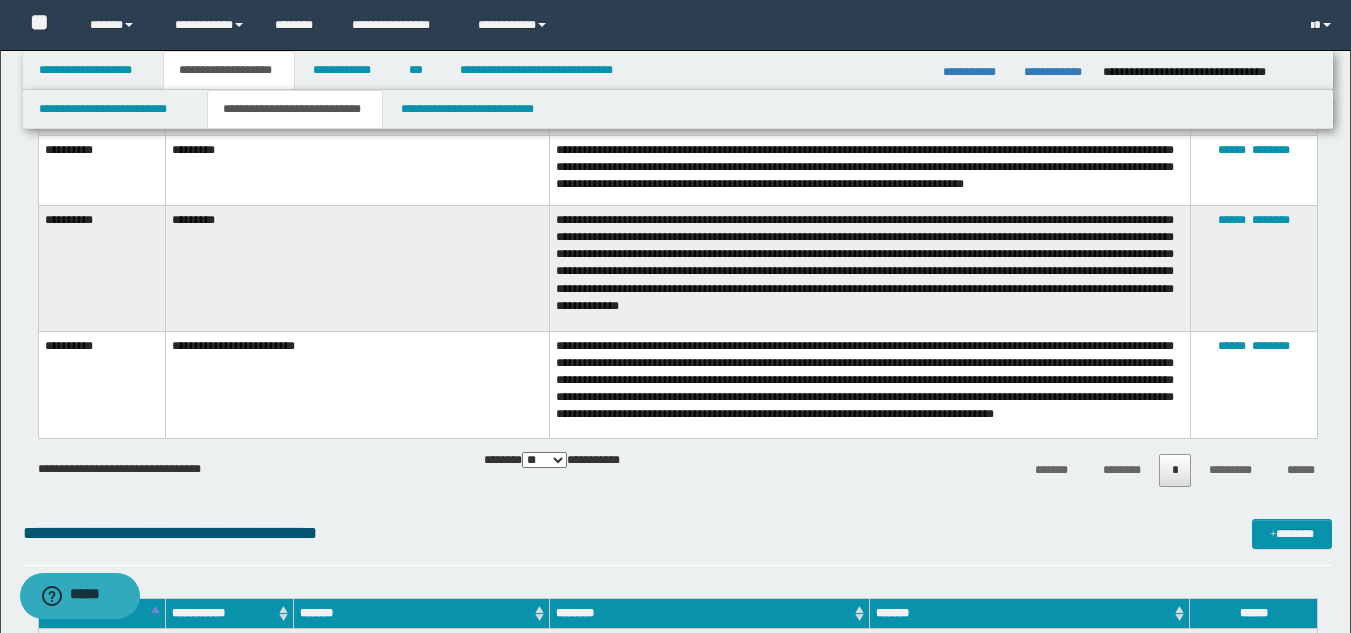 click on "**********" at bounding box center (869, 384) 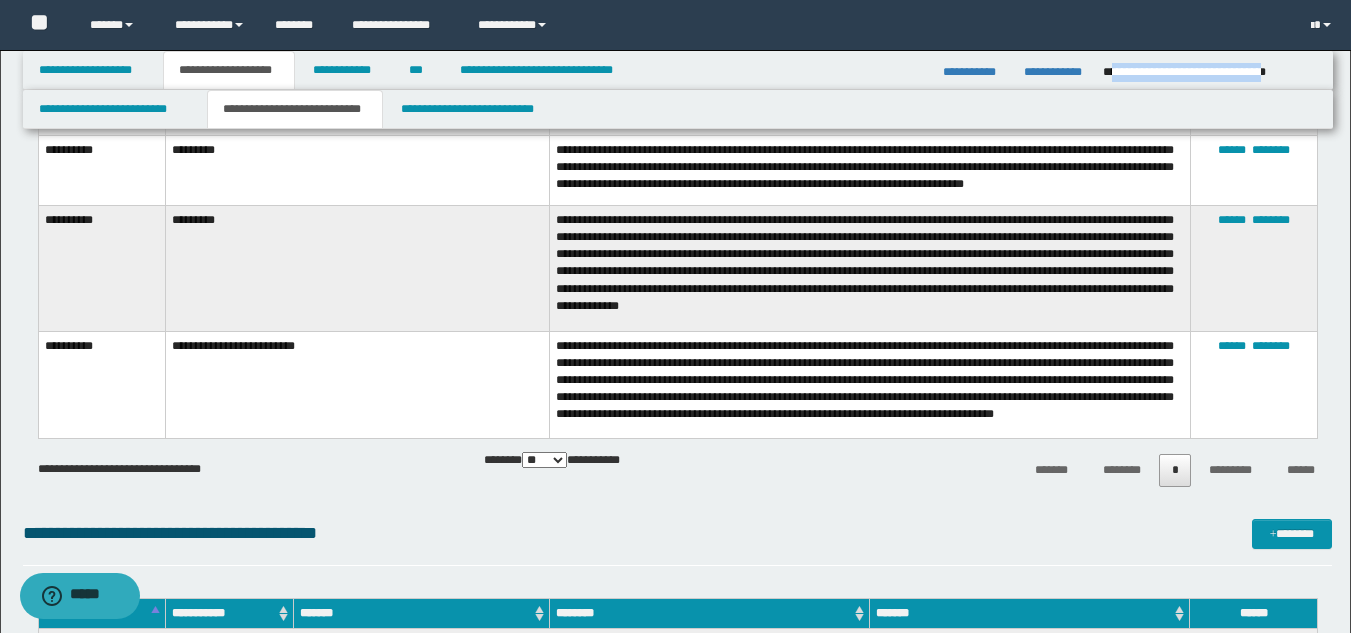 drag, startPoint x: 1111, startPoint y: 70, endPoint x: 1317, endPoint y: 60, distance: 206.24257 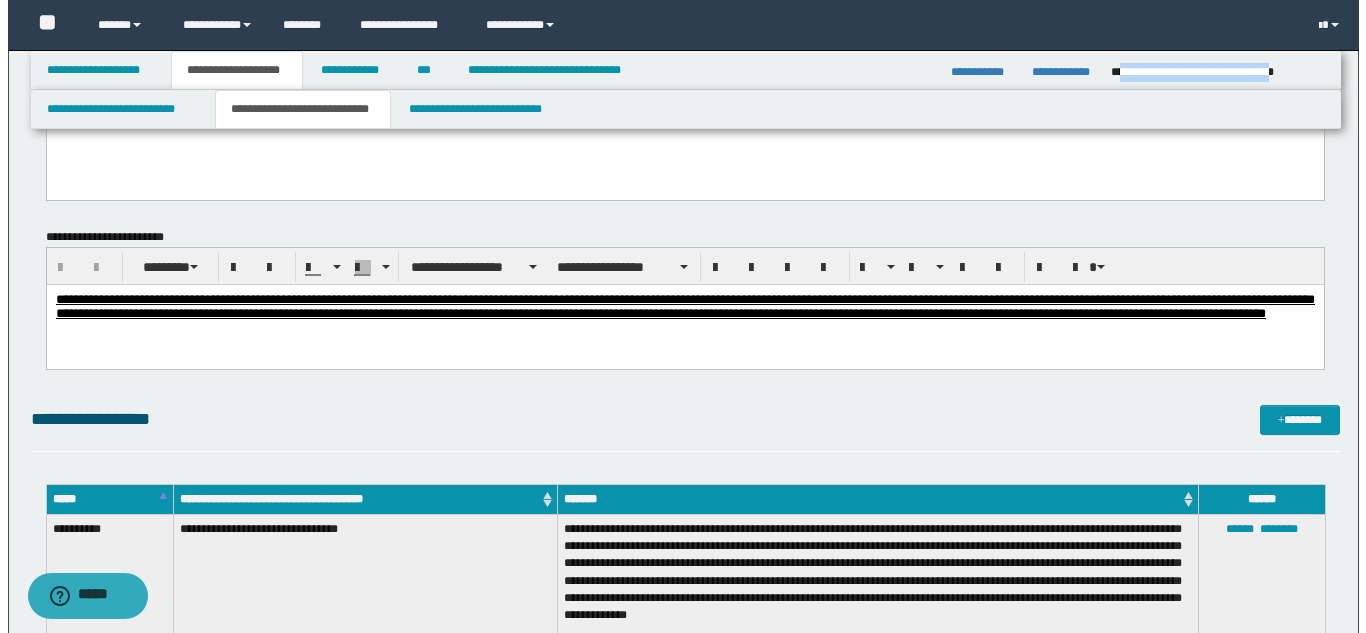 scroll, scrollTop: 1611, scrollLeft: 0, axis: vertical 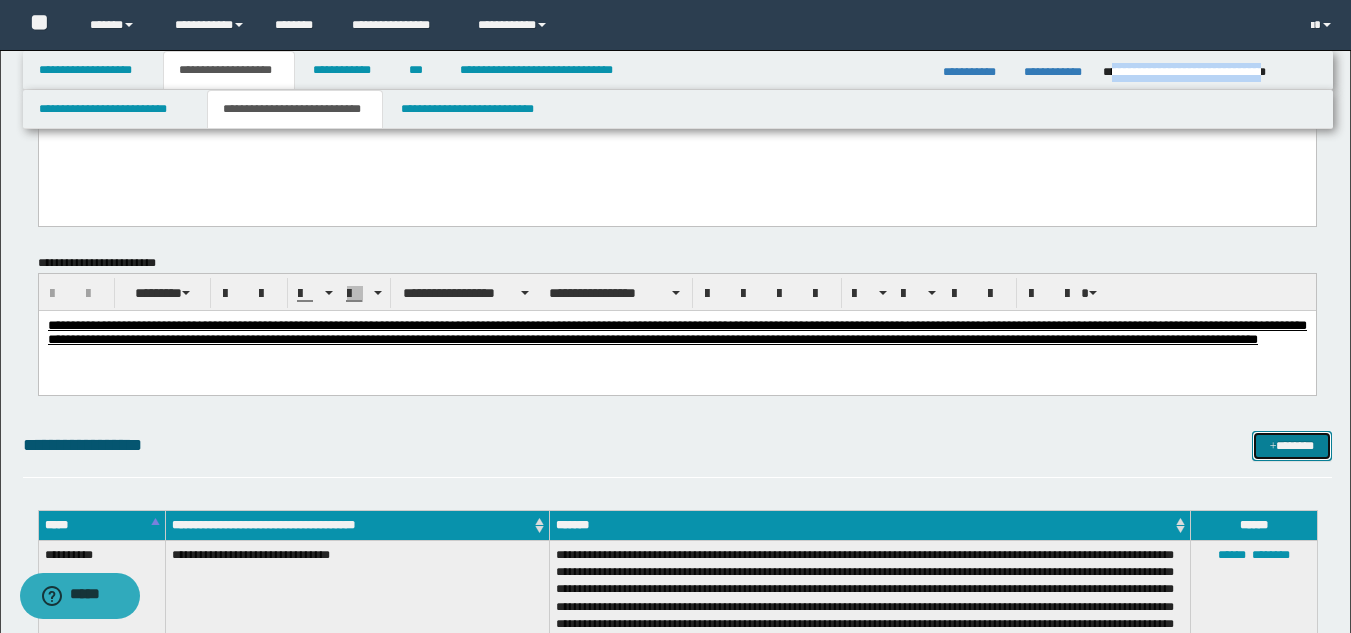 click at bounding box center [1273, 447] 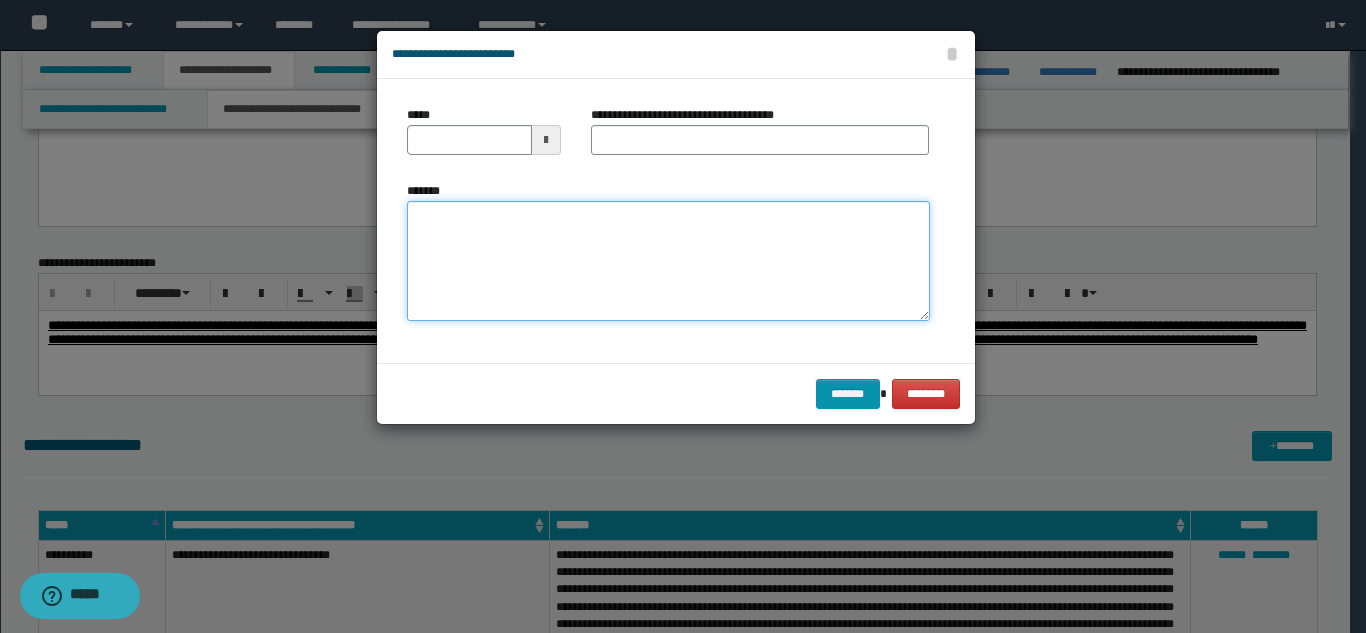 click on "*******" at bounding box center [668, 261] 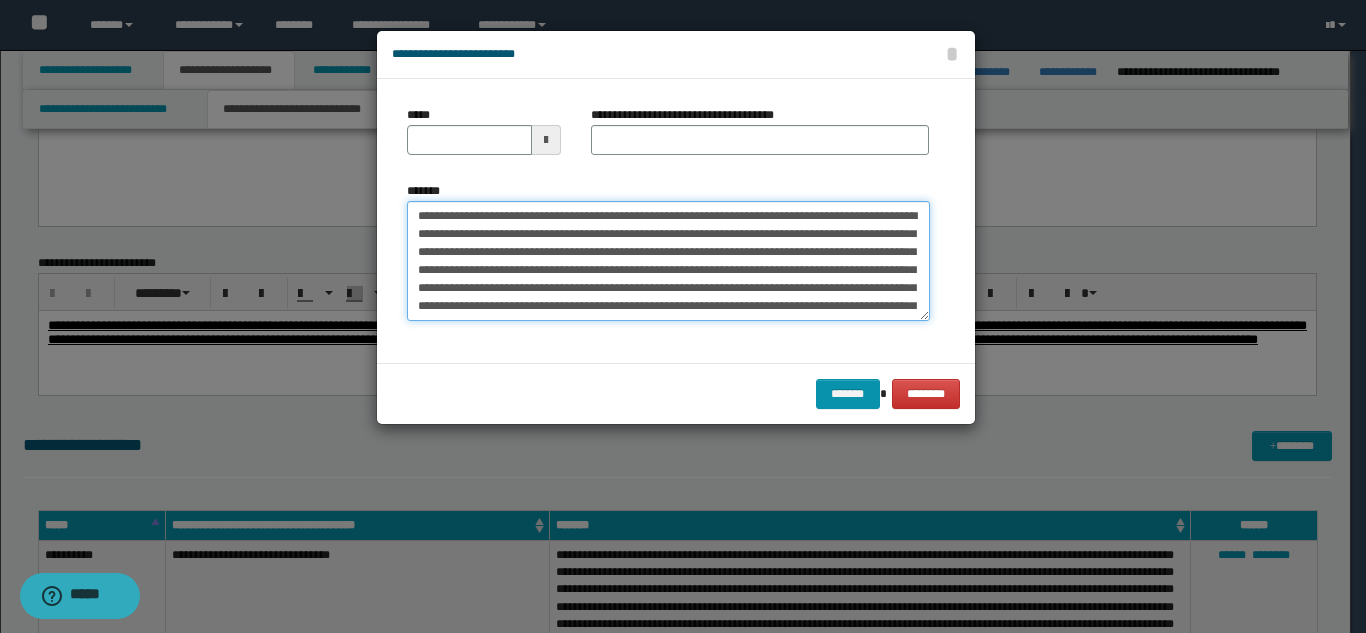 scroll, scrollTop: 84, scrollLeft: 0, axis: vertical 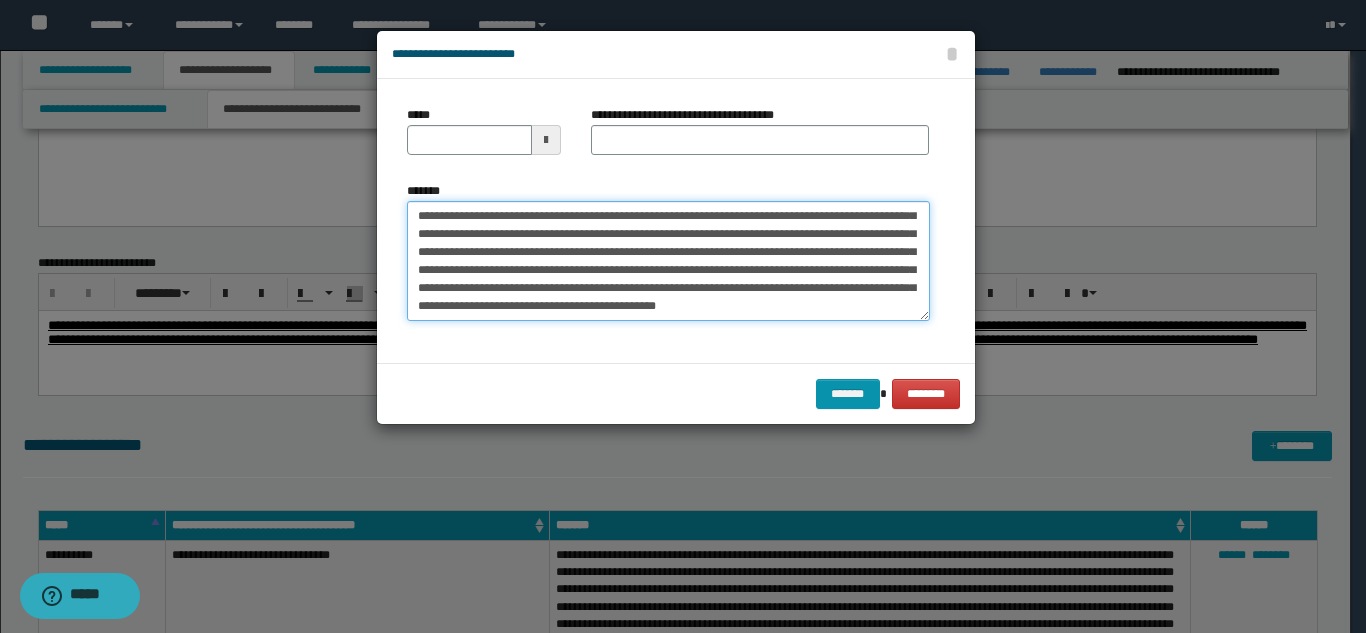 type on "**********" 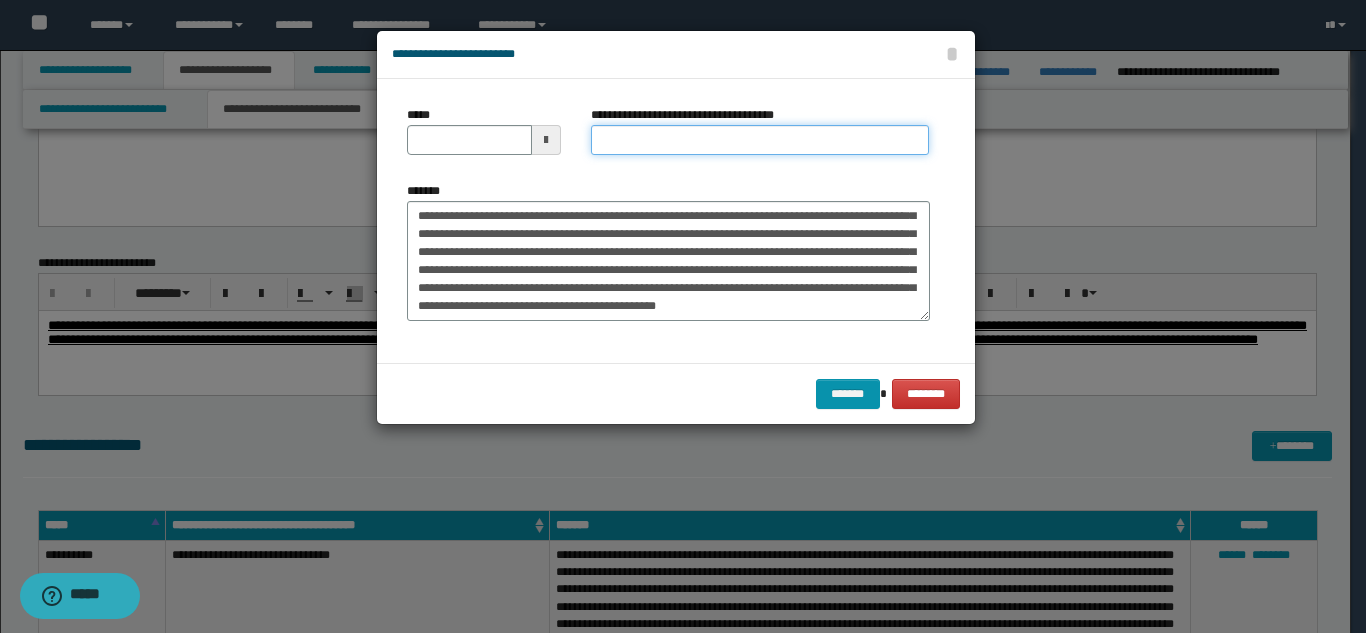 click on "**********" at bounding box center (760, 140) 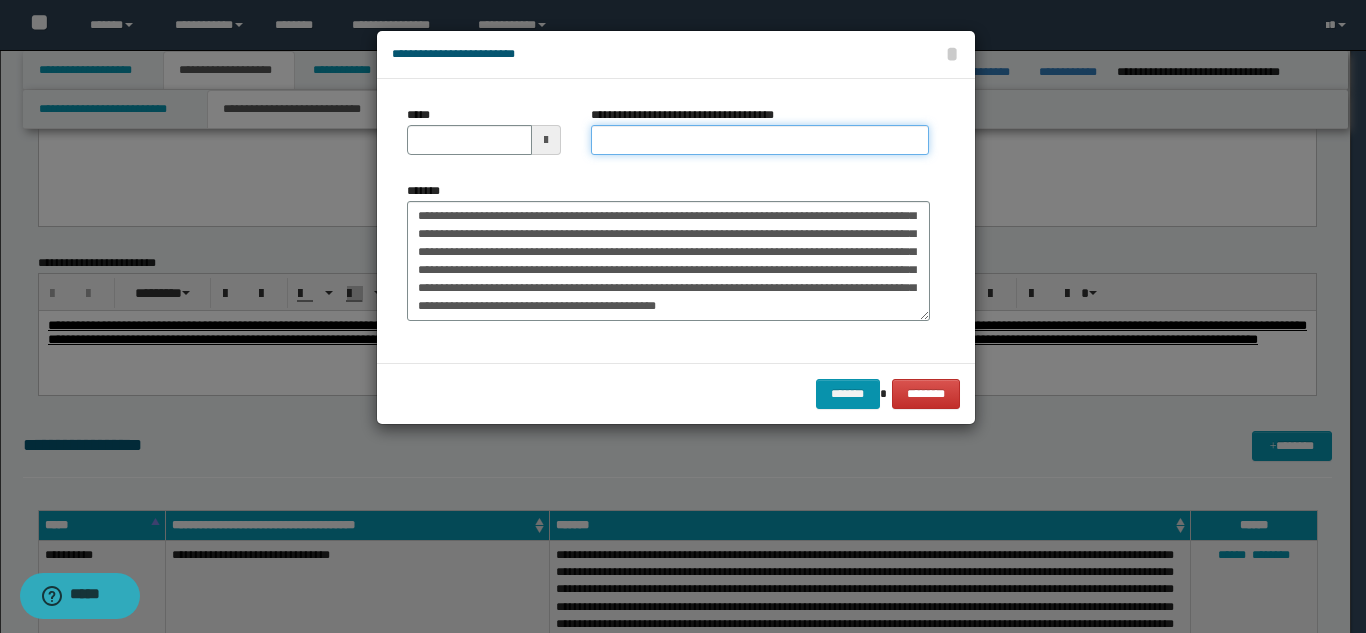 type on "**********" 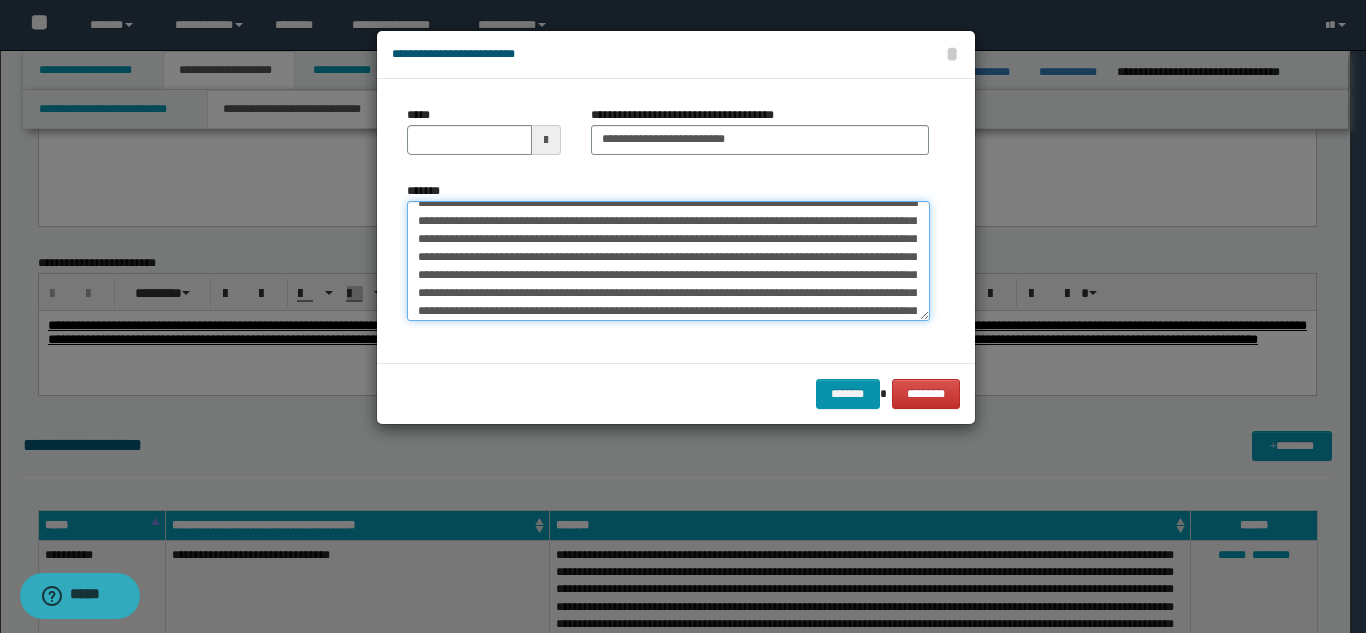 scroll, scrollTop: 0, scrollLeft: 0, axis: both 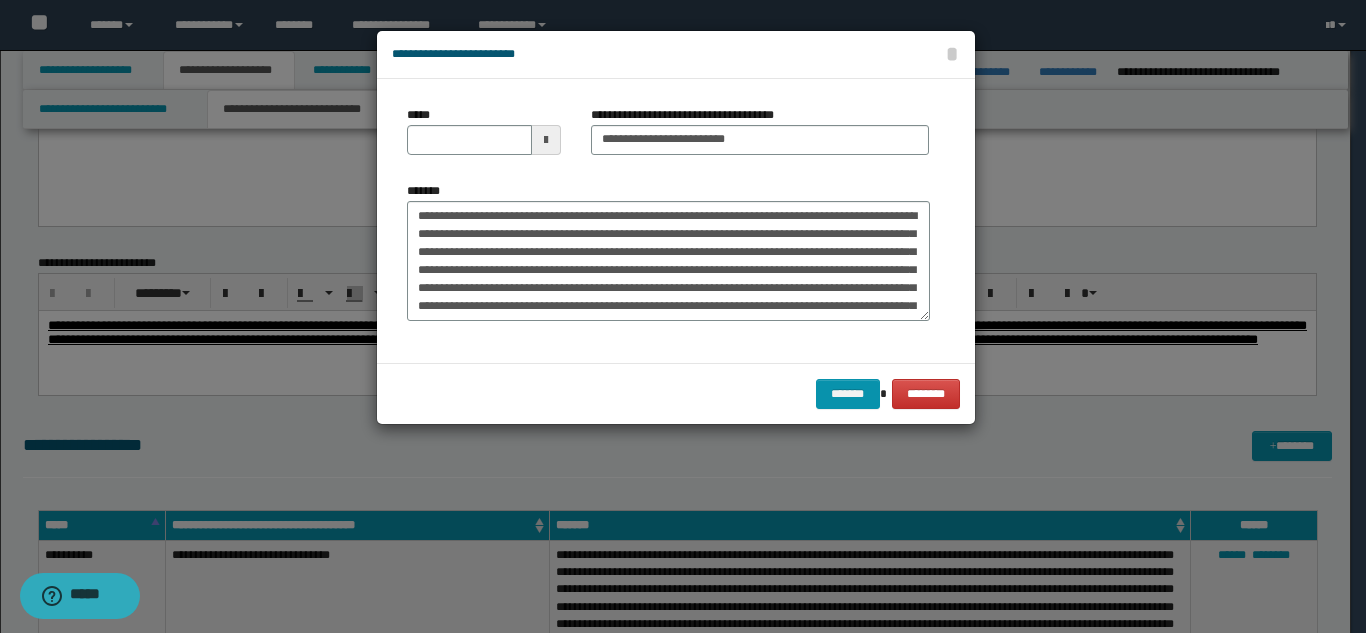 click at bounding box center [546, 140] 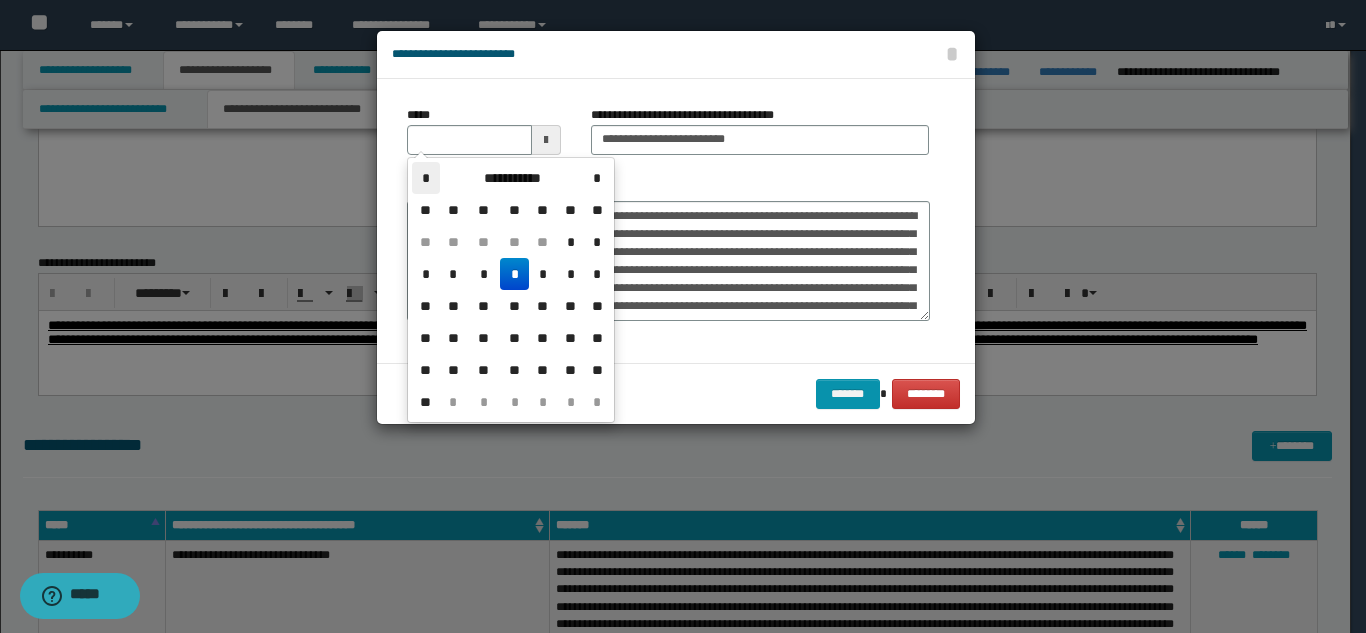 click on "*" at bounding box center [426, 178] 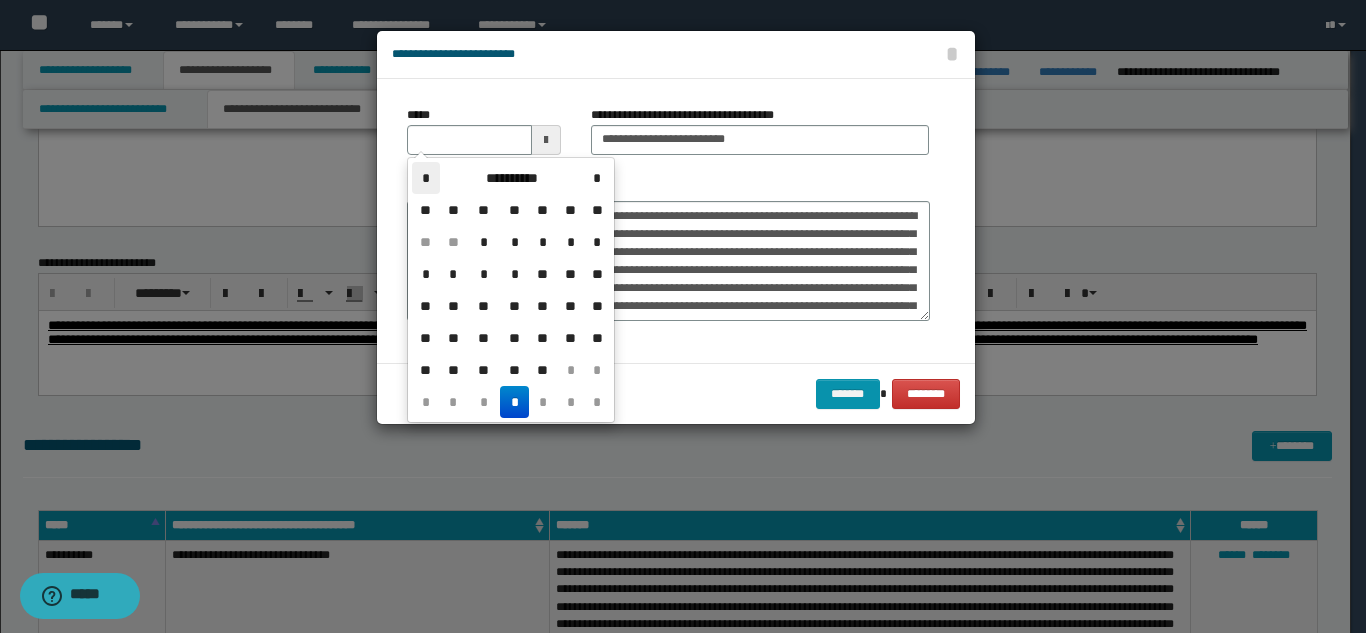 click on "*" at bounding box center (426, 178) 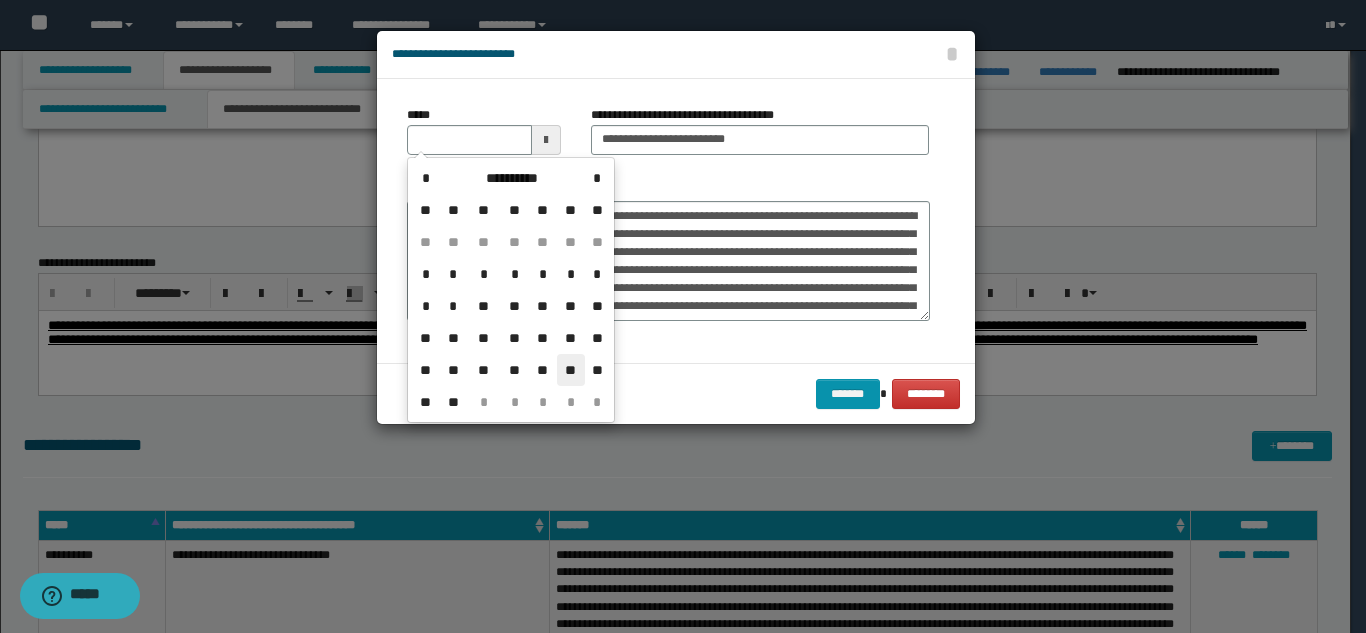 click on "**" at bounding box center [571, 370] 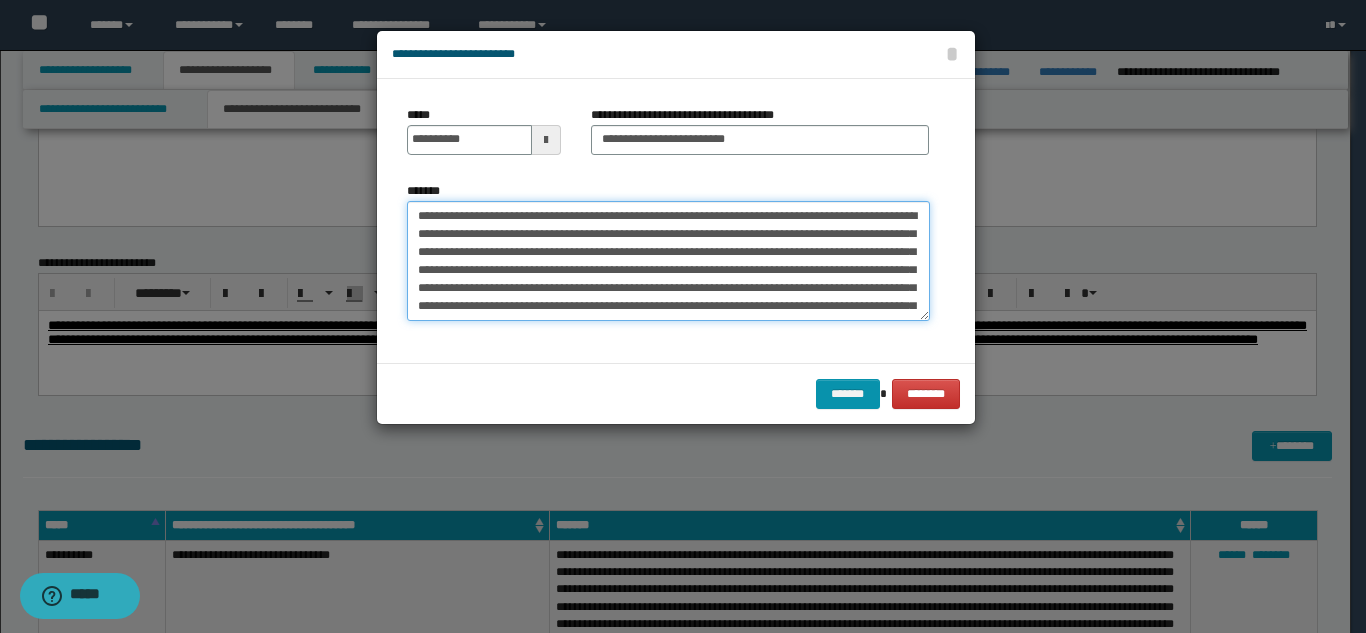 drag, startPoint x: 679, startPoint y: 218, endPoint x: 391, endPoint y: 206, distance: 288.24988 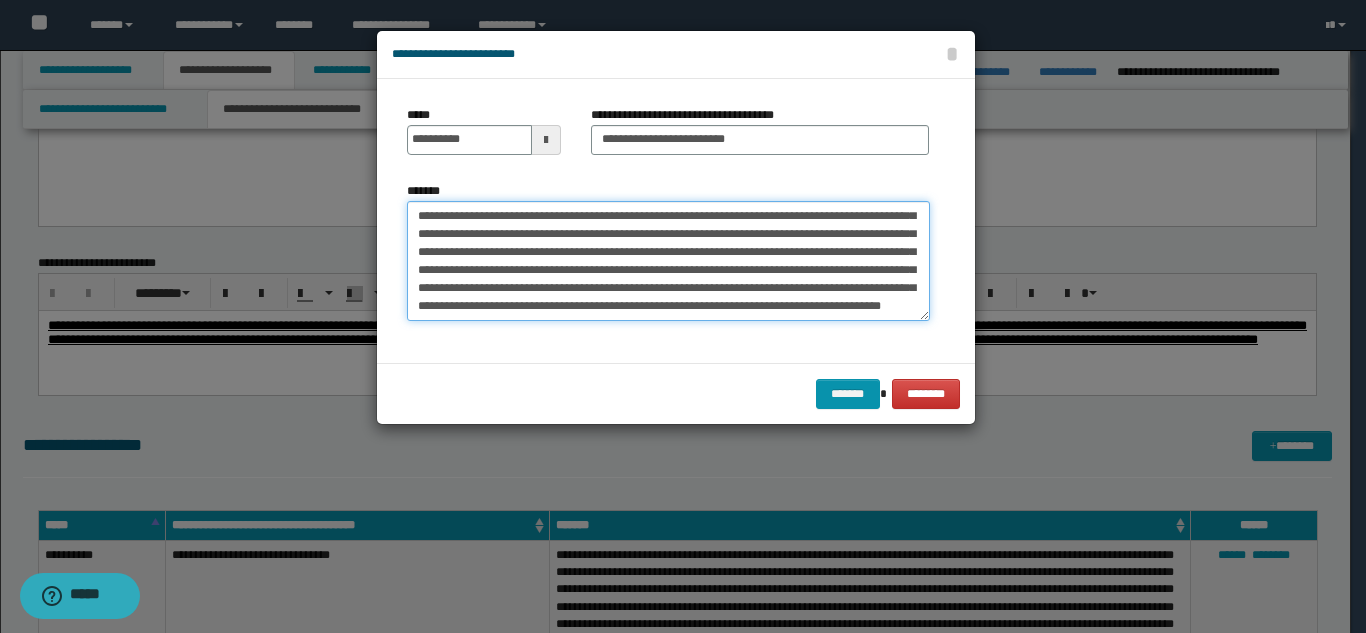scroll, scrollTop: 90, scrollLeft: 0, axis: vertical 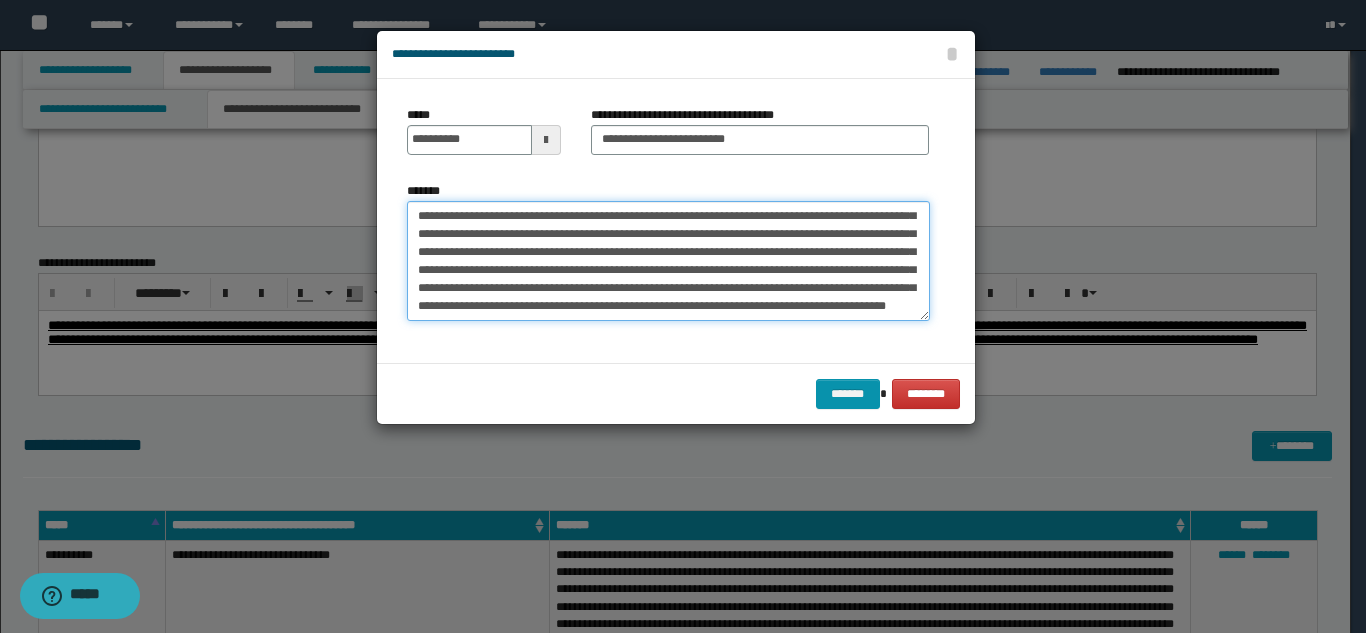 click on "**********" at bounding box center (668, 261) 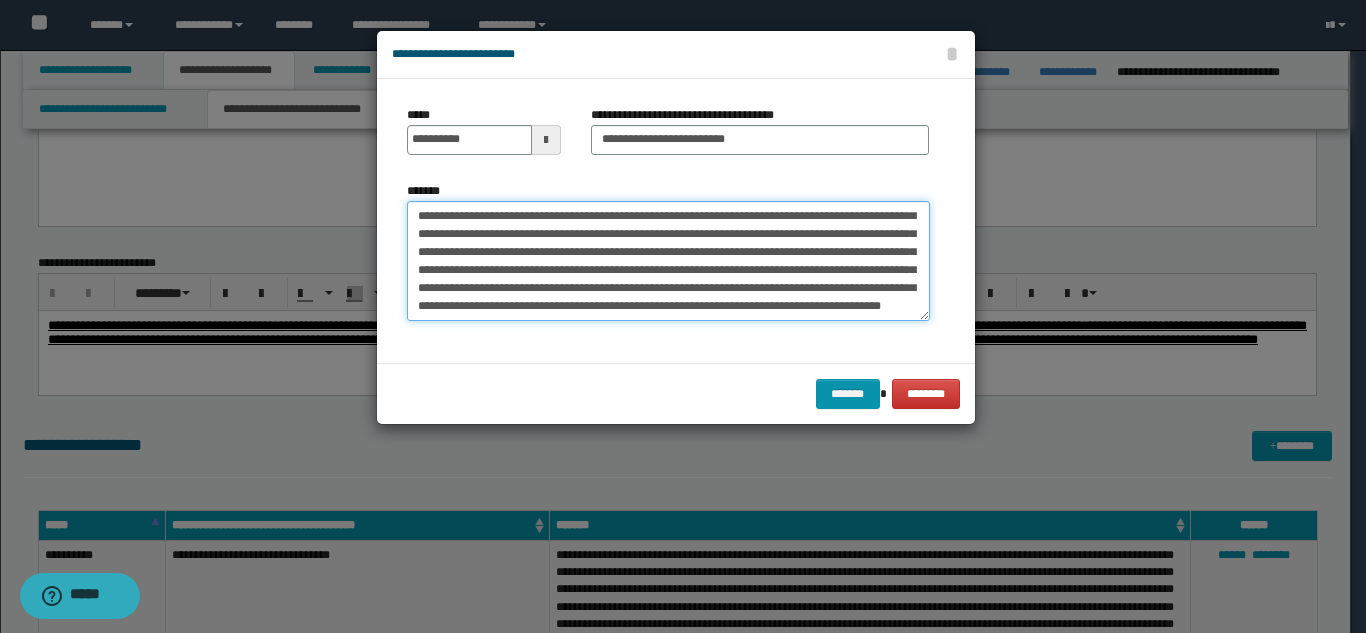 click on "**********" at bounding box center [668, 261] 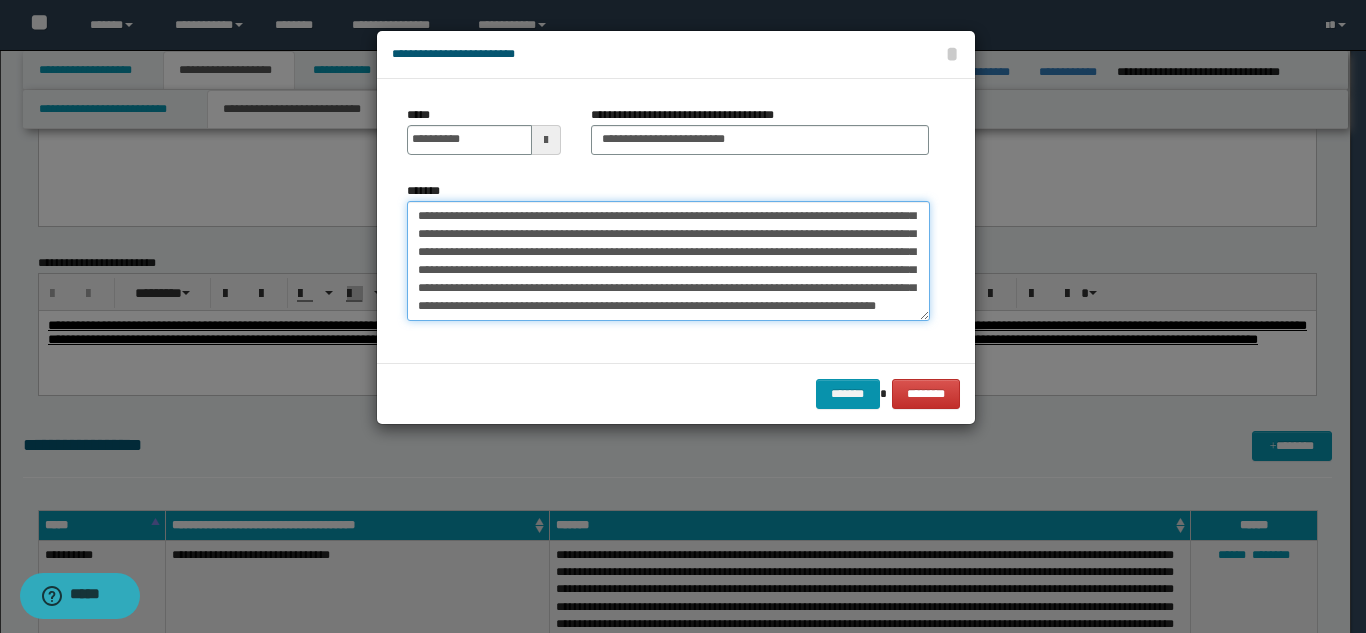 click on "**********" at bounding box center (668, 261) 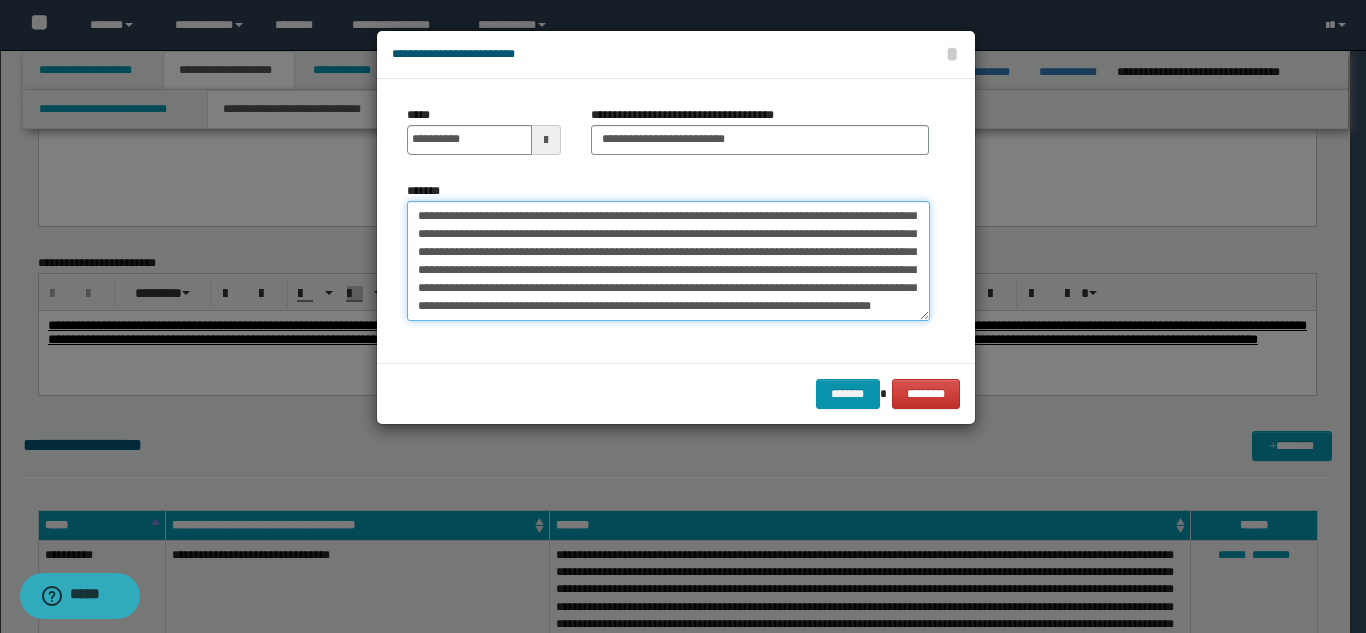 click on "**********" at bounding box center (668, 261) 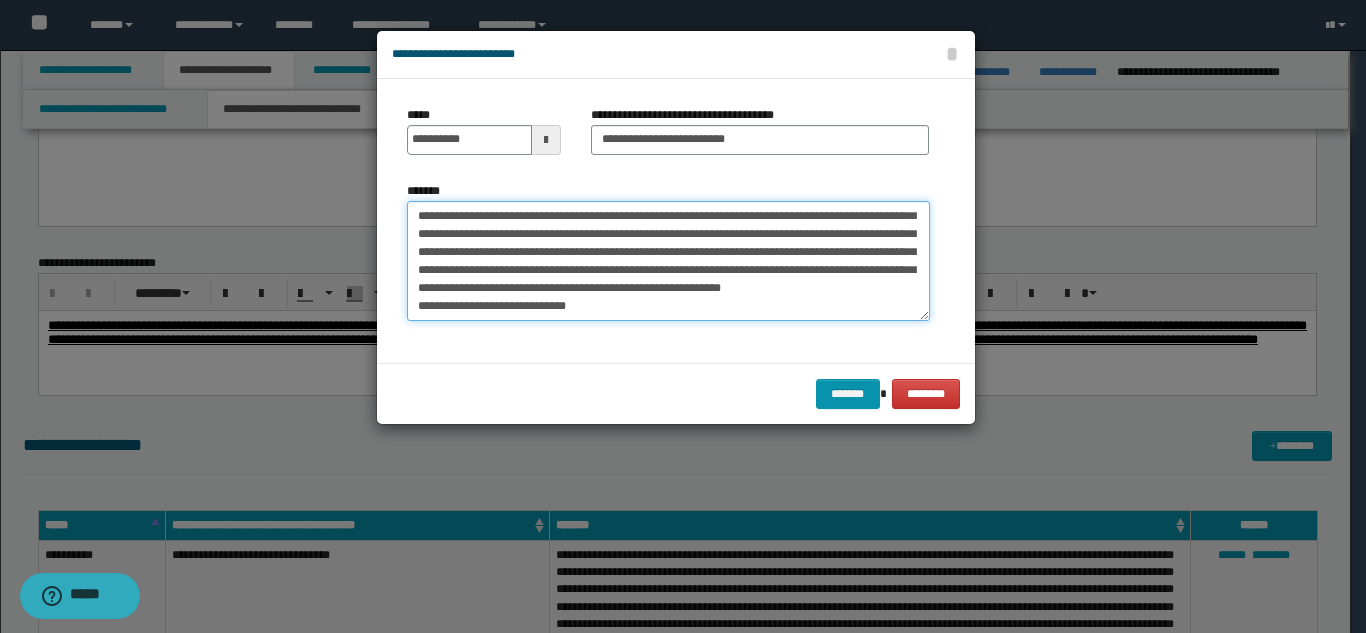 click on "**********" at bounding box center (668, 261) 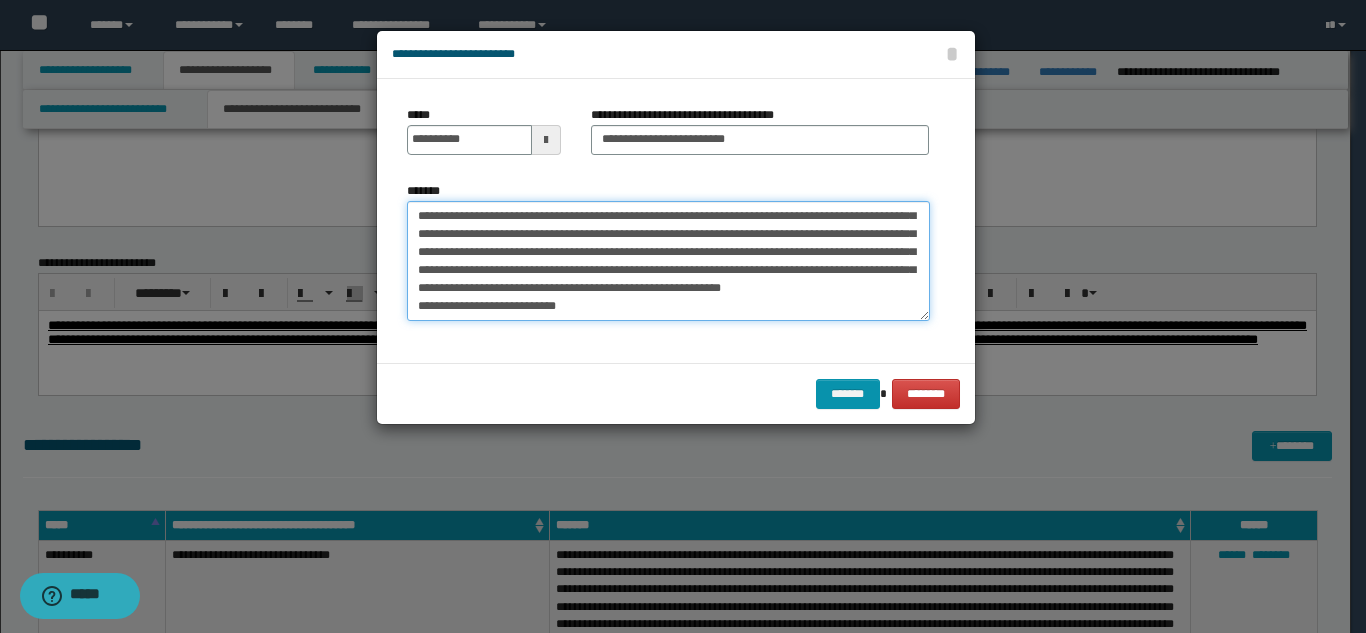 click on "**********" at bounding box center (668, 261) 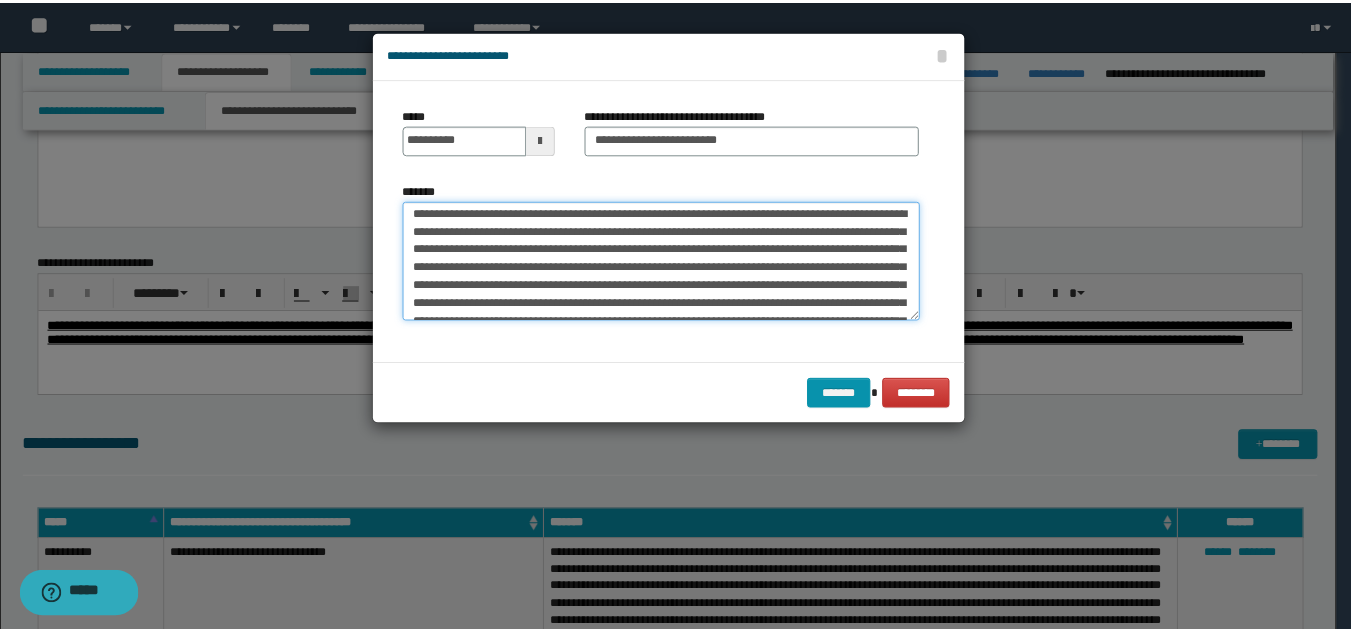 scroll, scrollTop: 0, scrollLeft: 0, axis: both 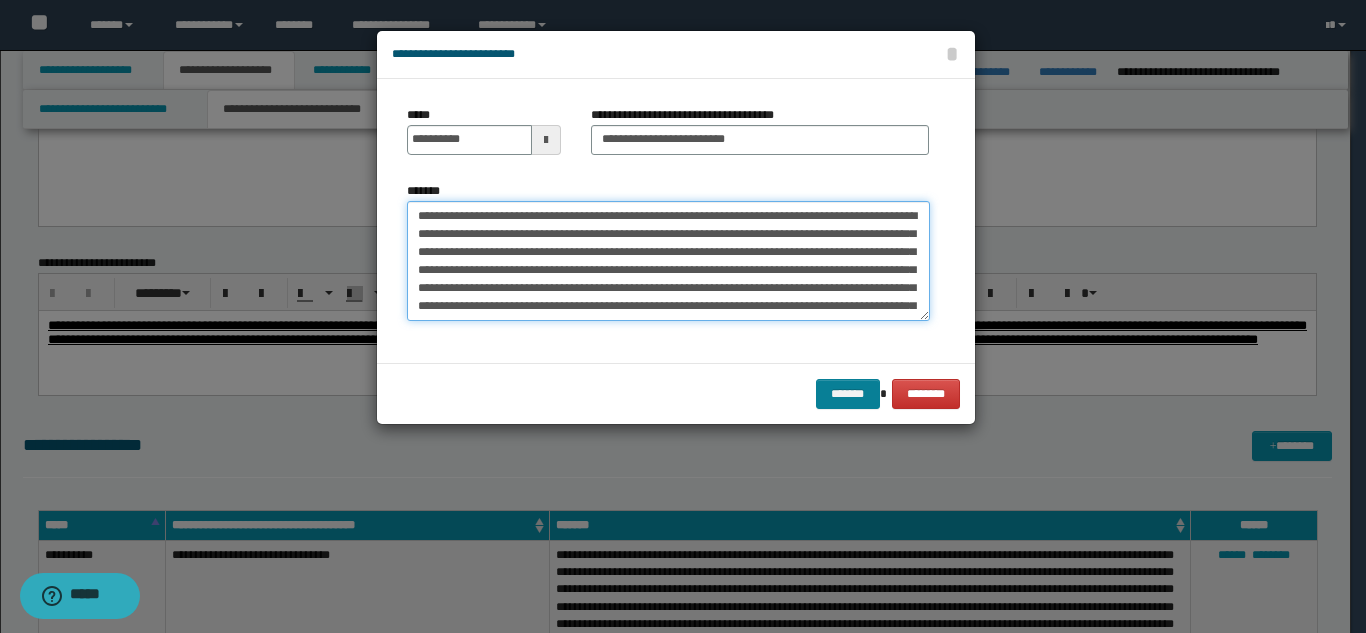 type on "**********" 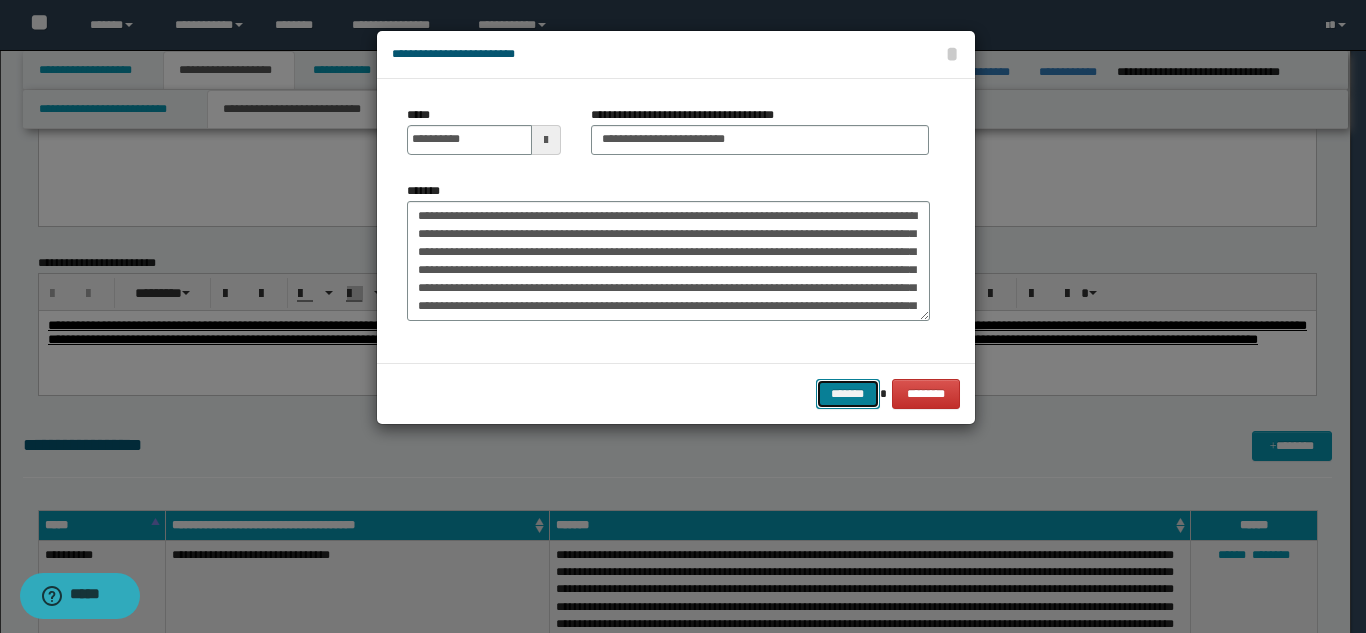 click on "*******" at bounding box center [848, 394] 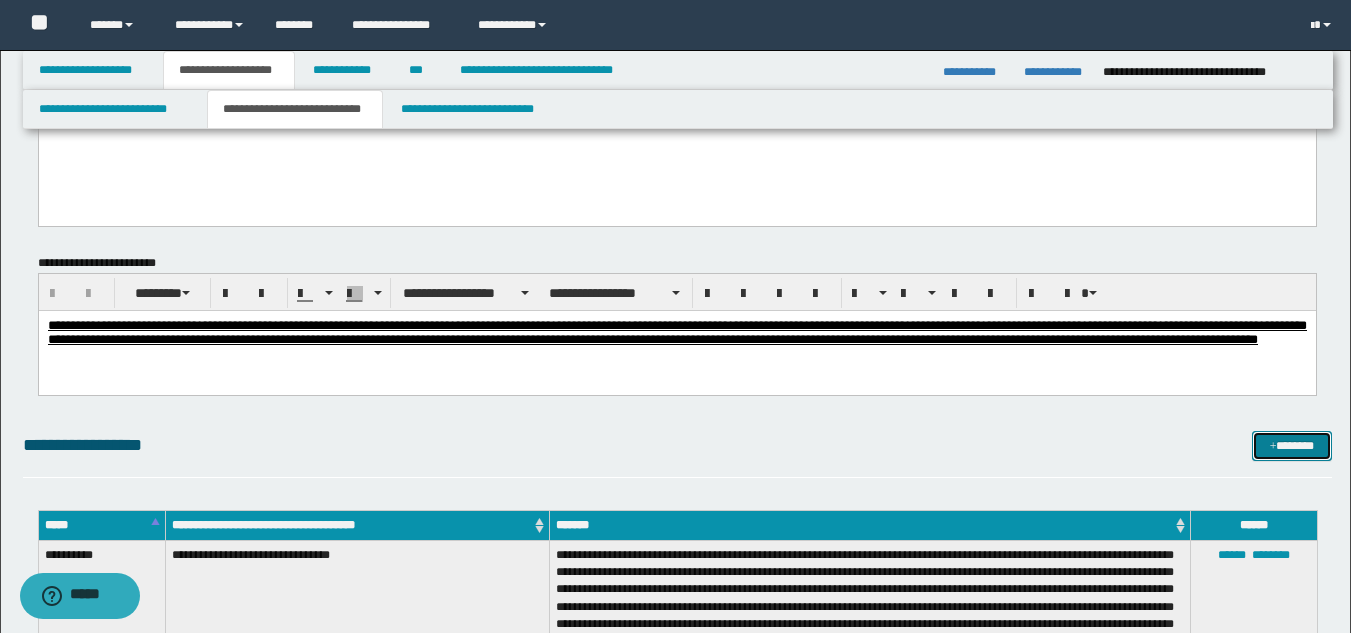 scroll, scrollTop: 2164, scrollLeft: 0, axis: vertical 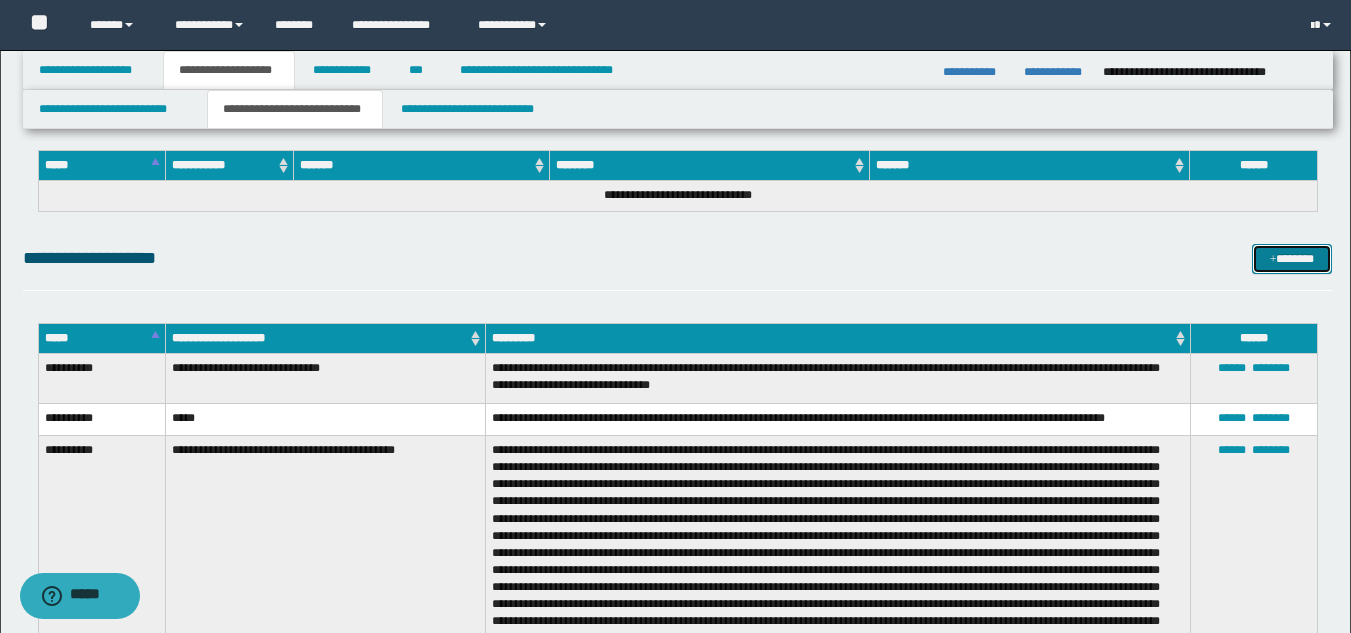 click at bounding box center [1273, 260] 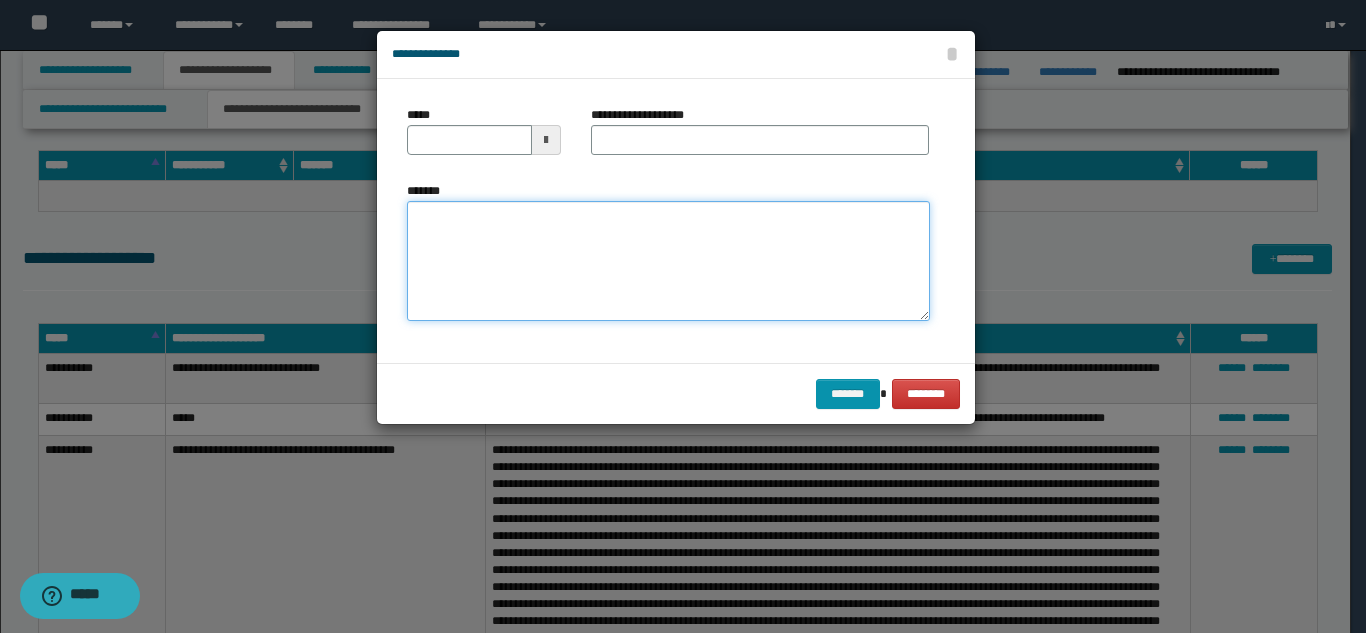click on "*******" at bounding box center (668, 261) 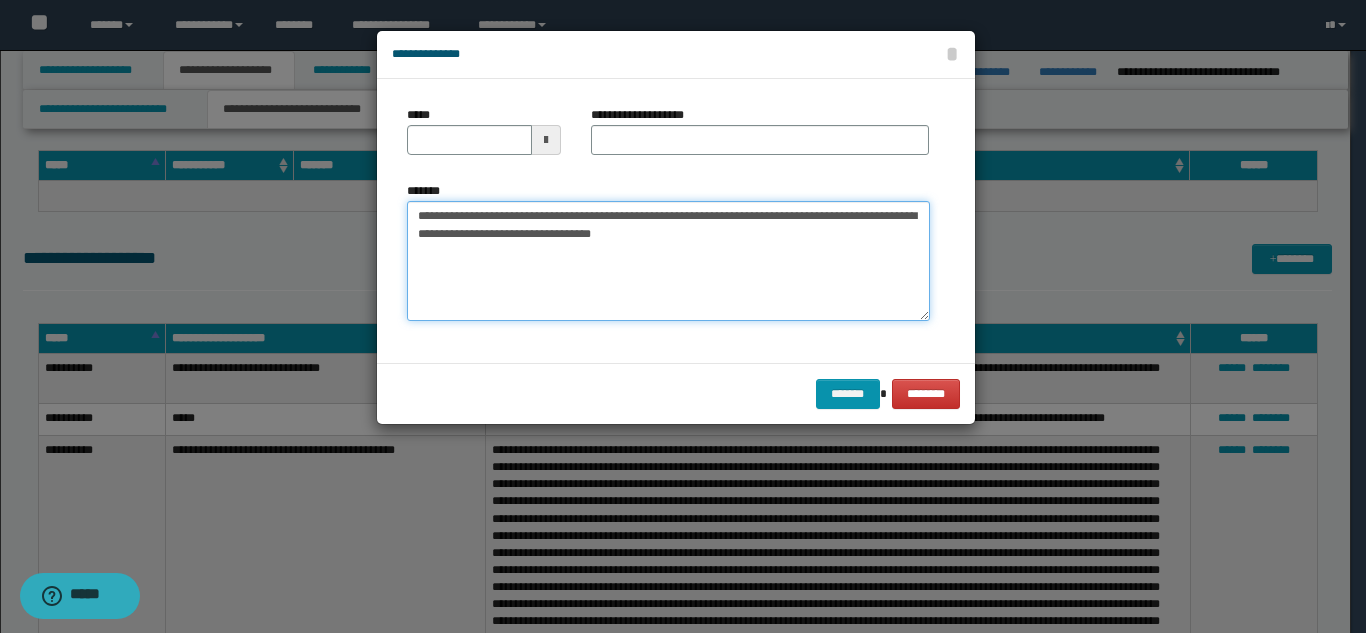type on "**********" 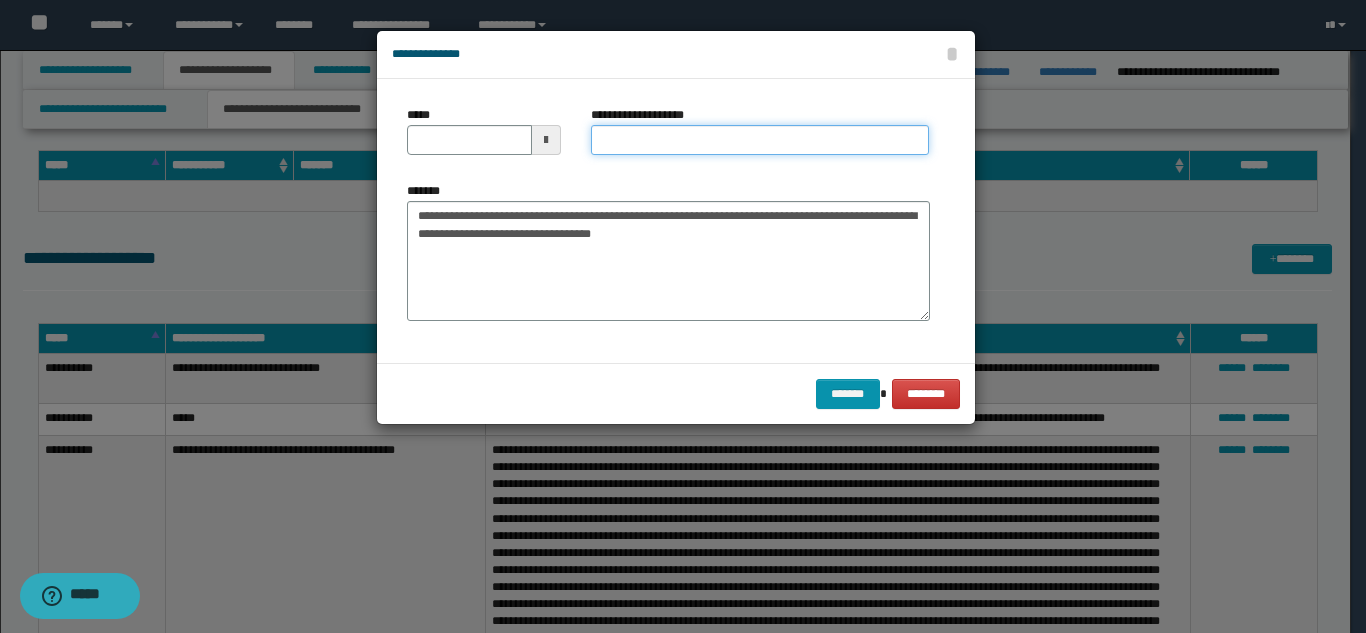 click on "**********" at bounding box center [760, 140] 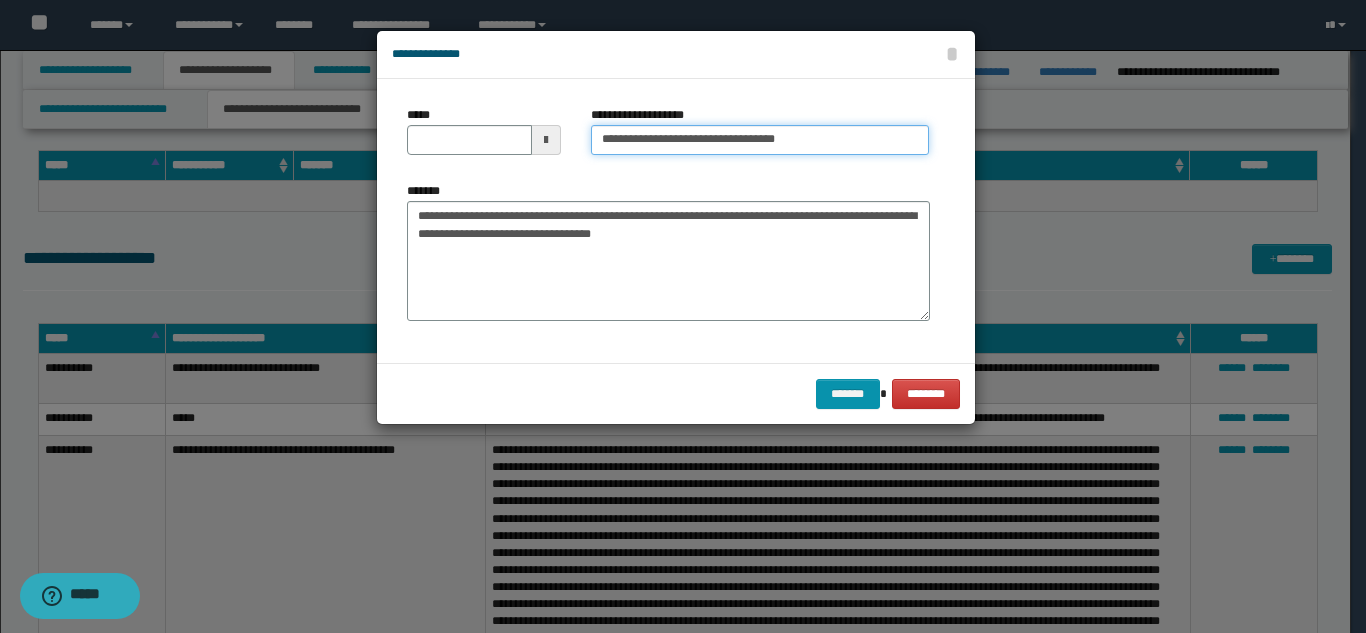 type on "**********" 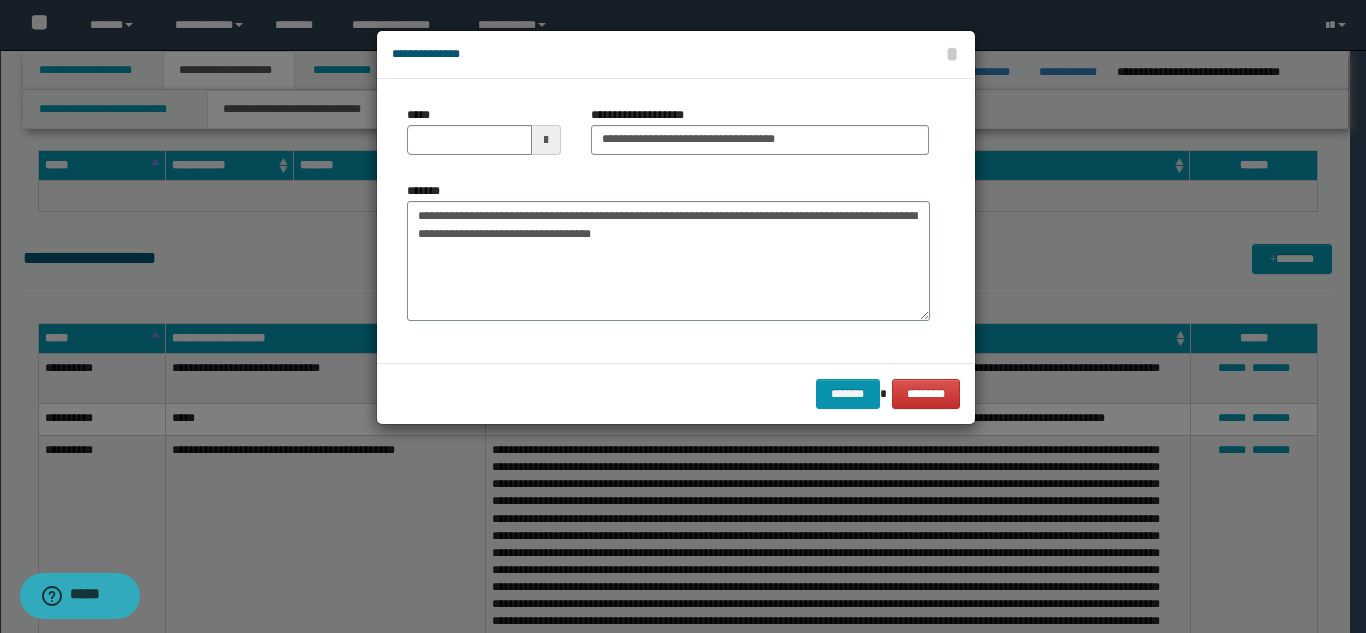 click at bounding box center [546, 140] 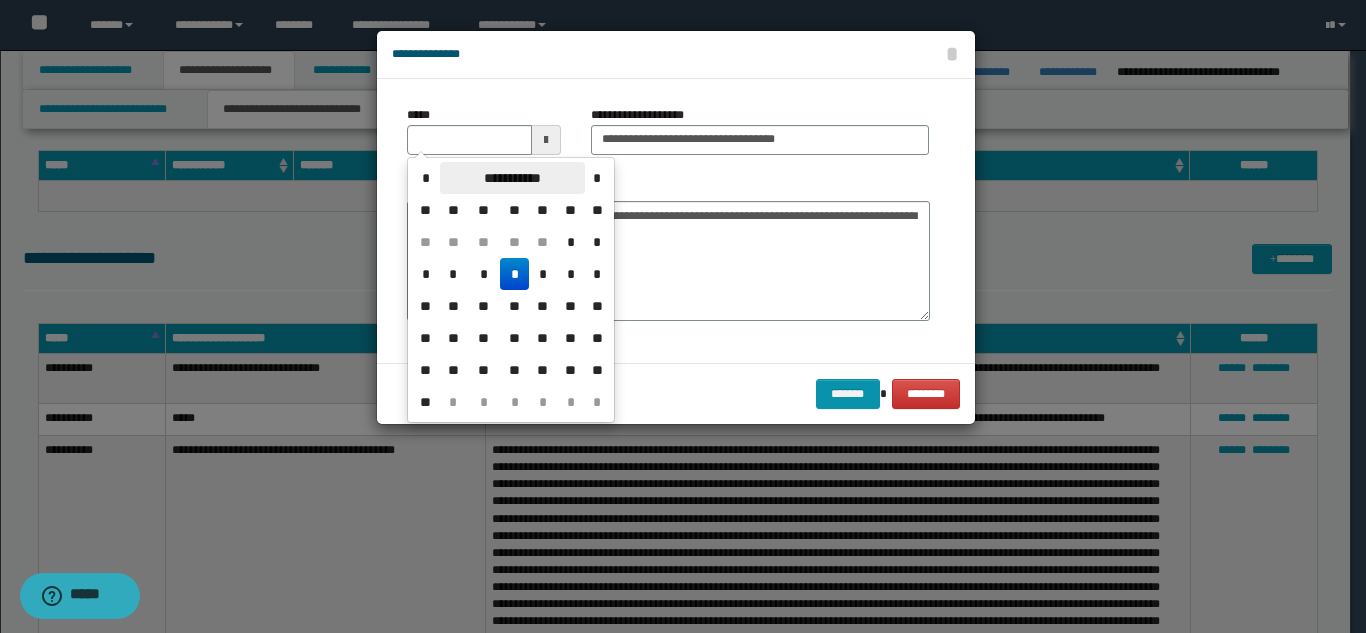 drag, startPoint x: 490, startPoint y: 171, endPoint x: 487, endPoint y: 185, distance: 14.3178215 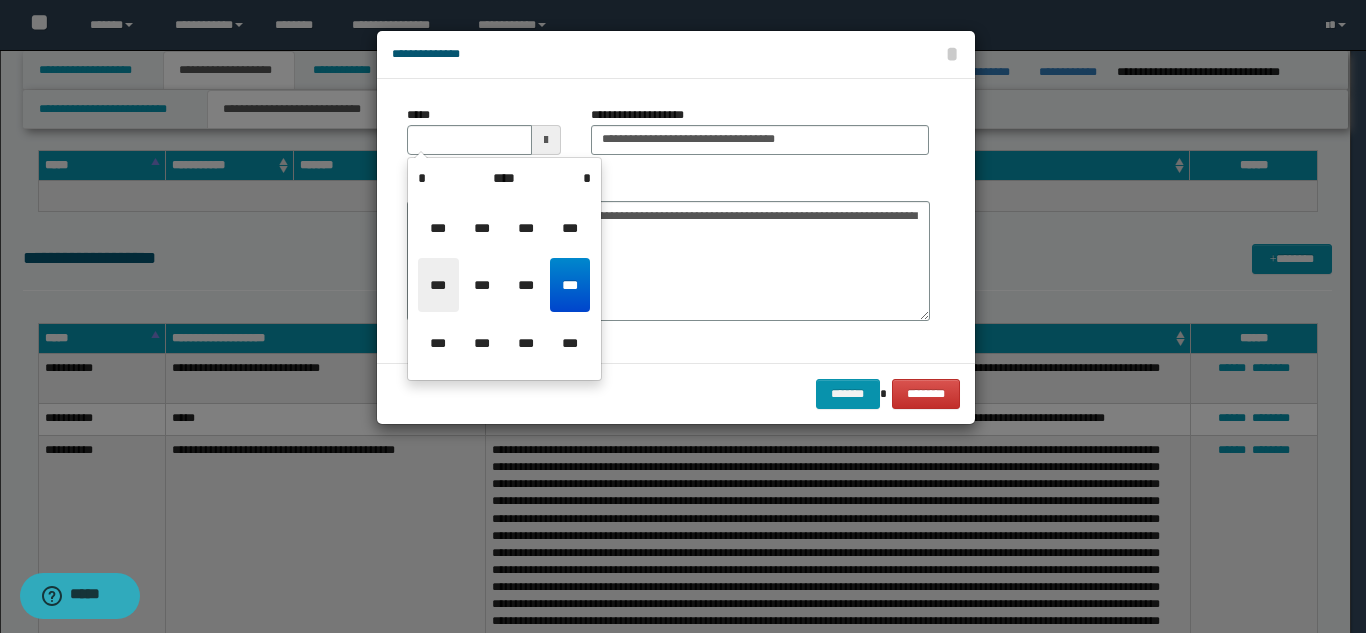 click on "***" at bounding box center [438, 285] 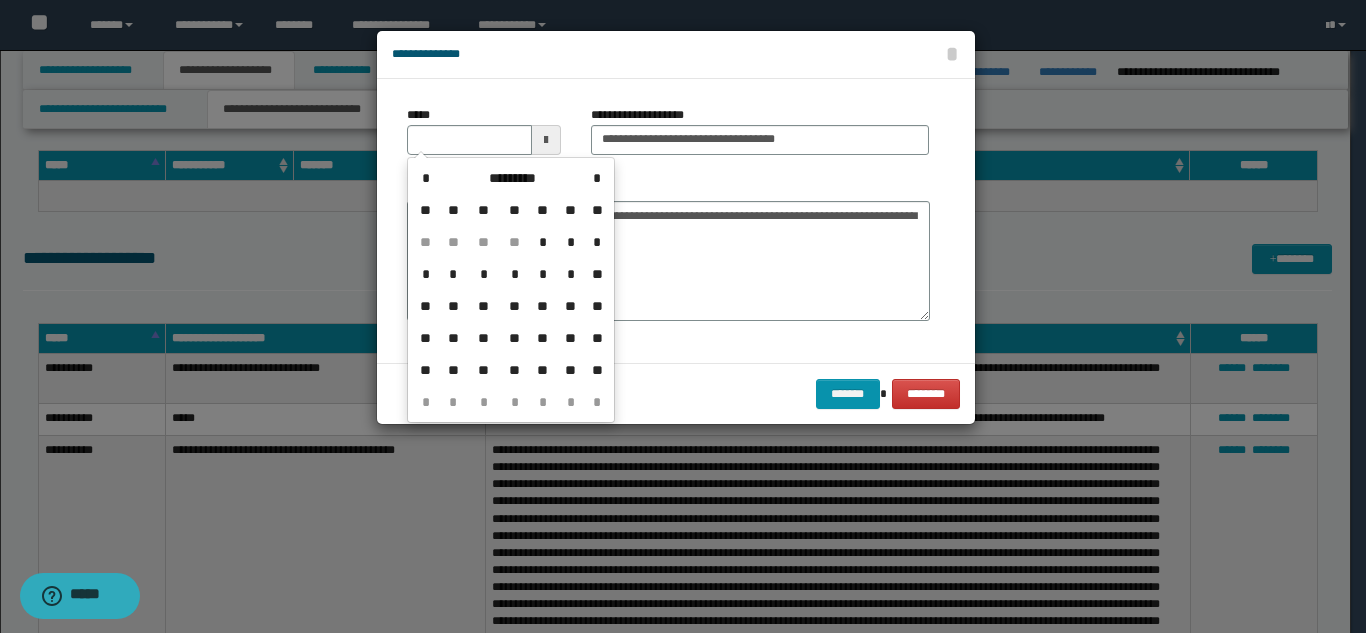 click on "*" at bounding box center (454, 274) 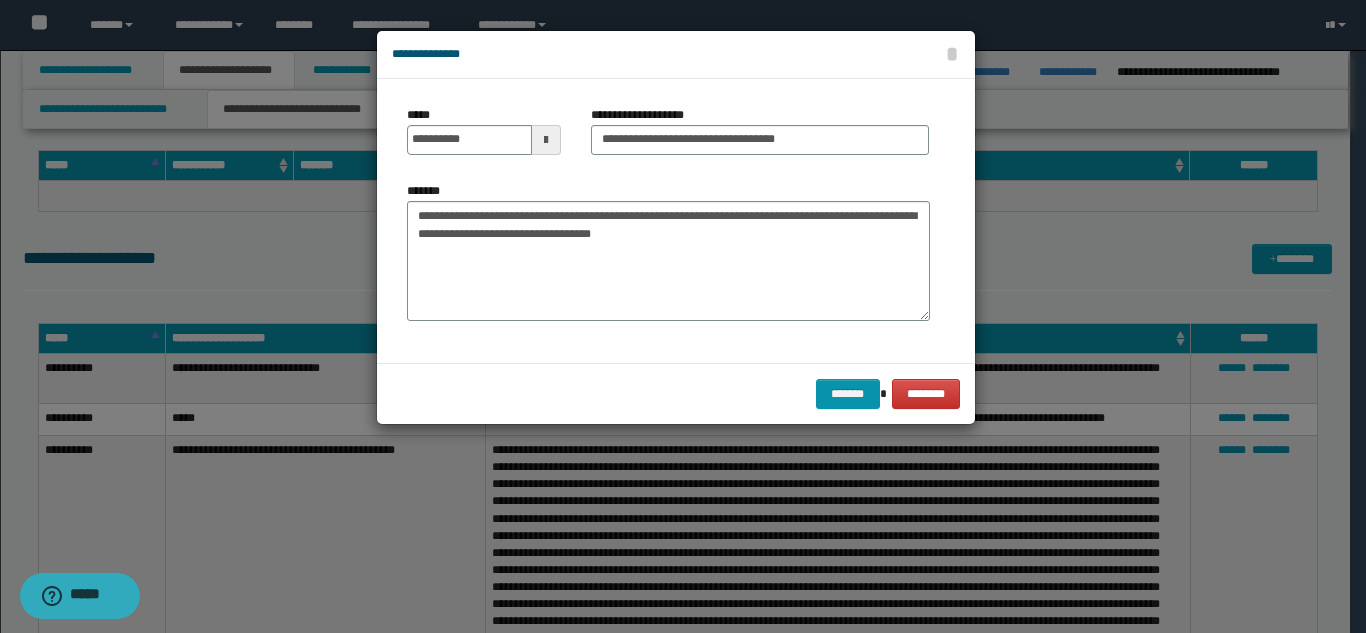 click at bounding box center (546, 140) 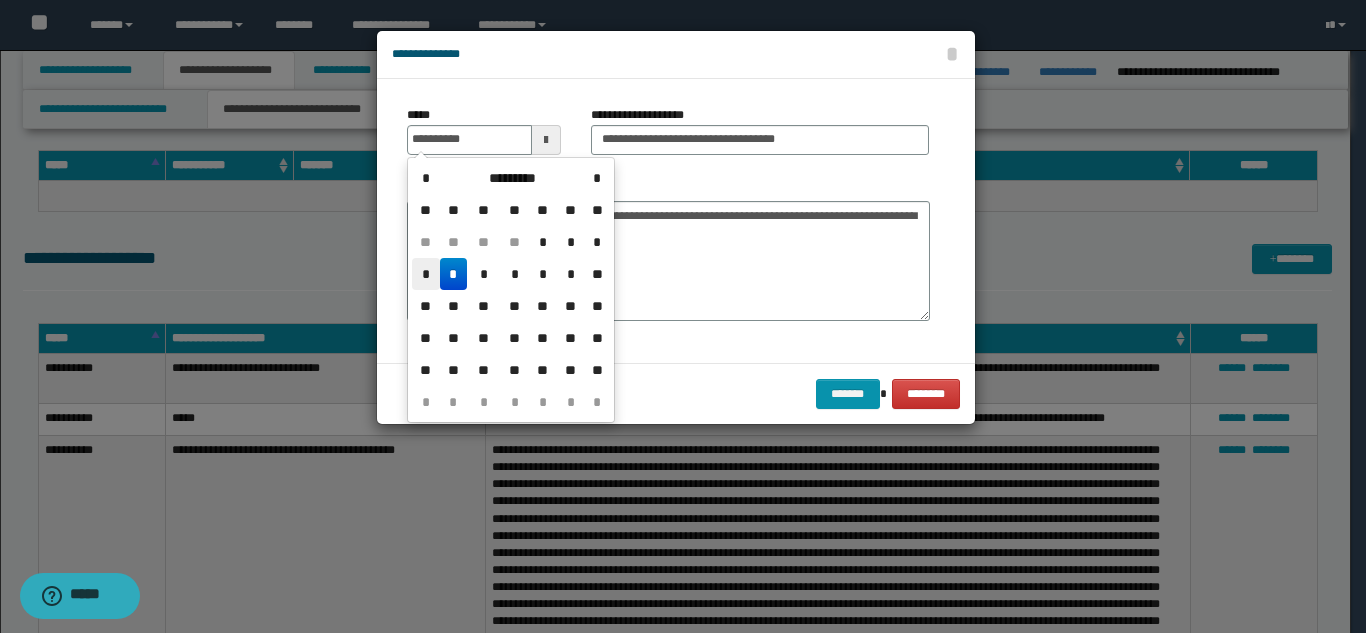 click on "*" at bounding box center [426, 274] 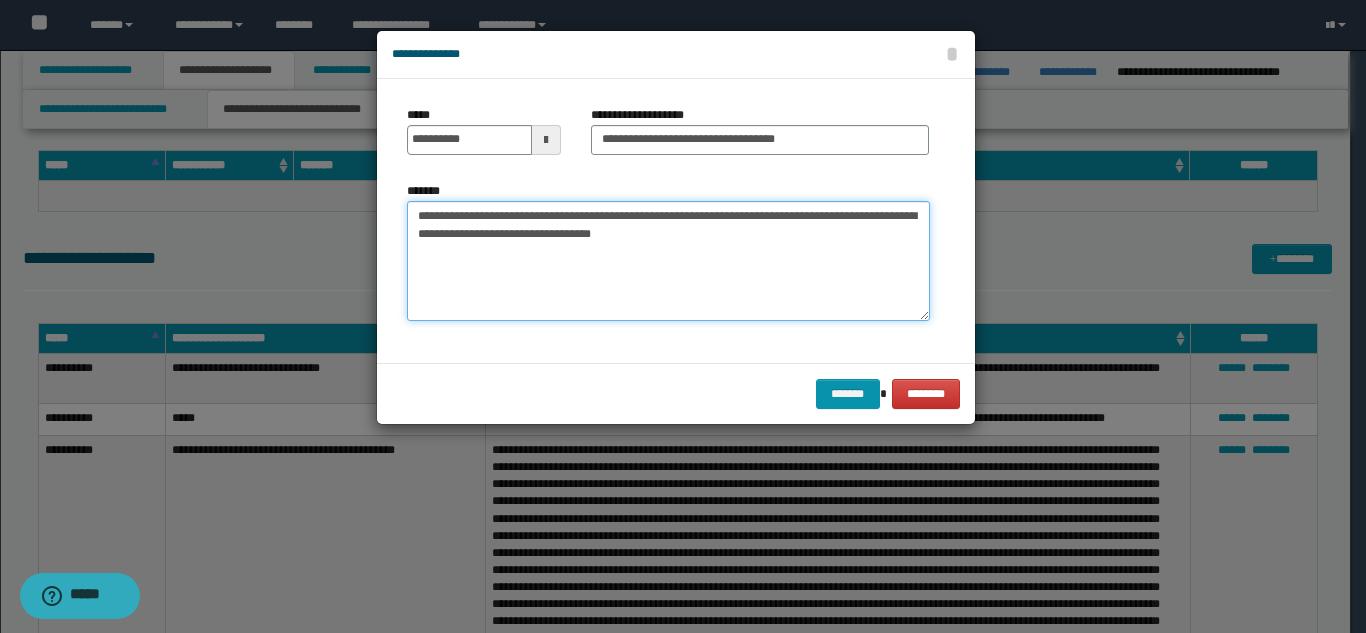 click on "**********" at bounding box center (668, 261) 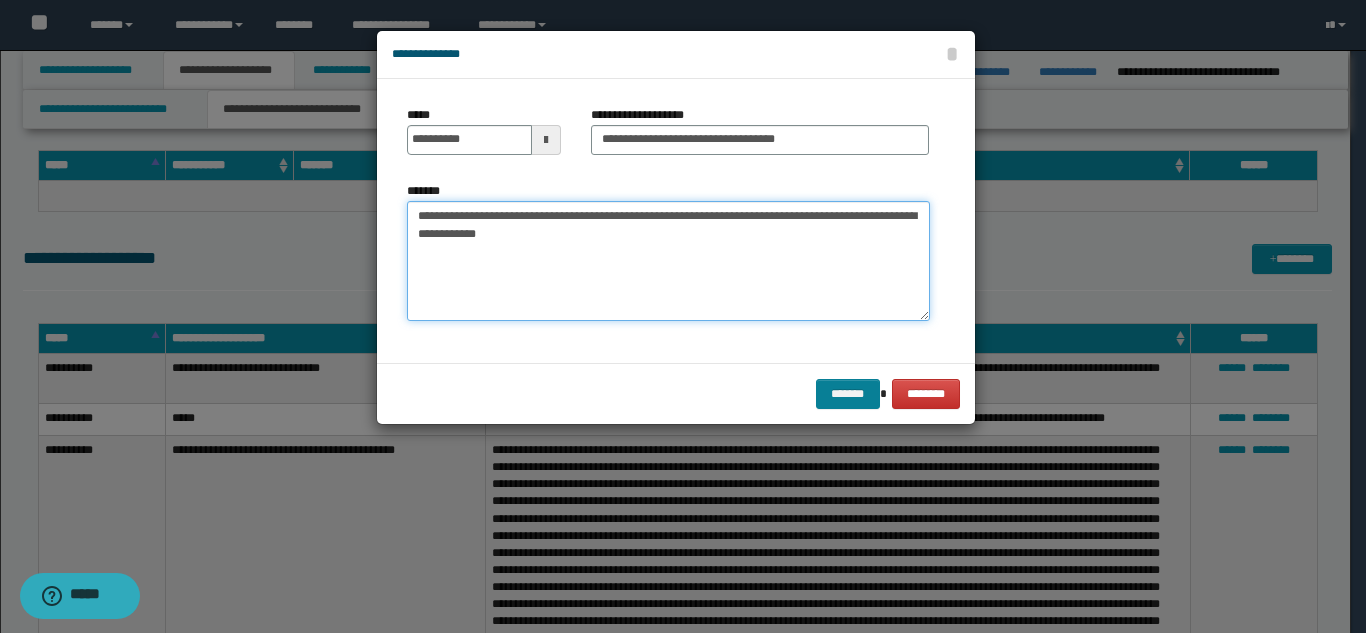 type on "**********" 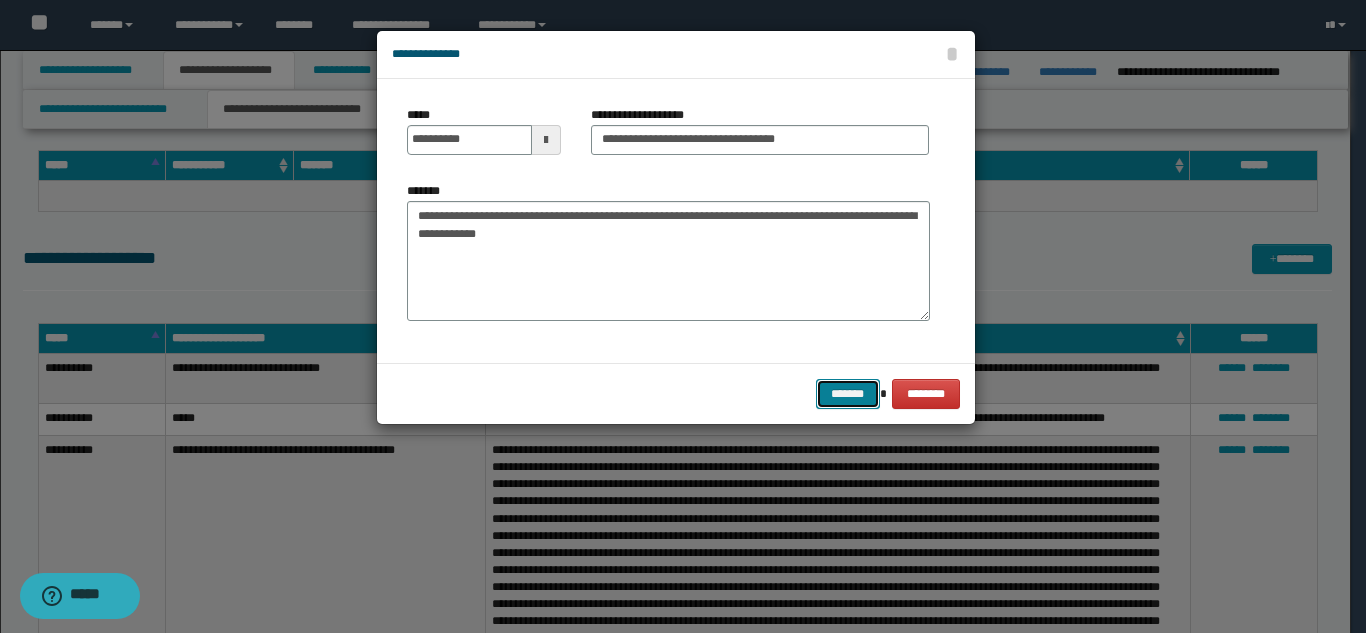 click on "*******" at bounding box center (848, 394) 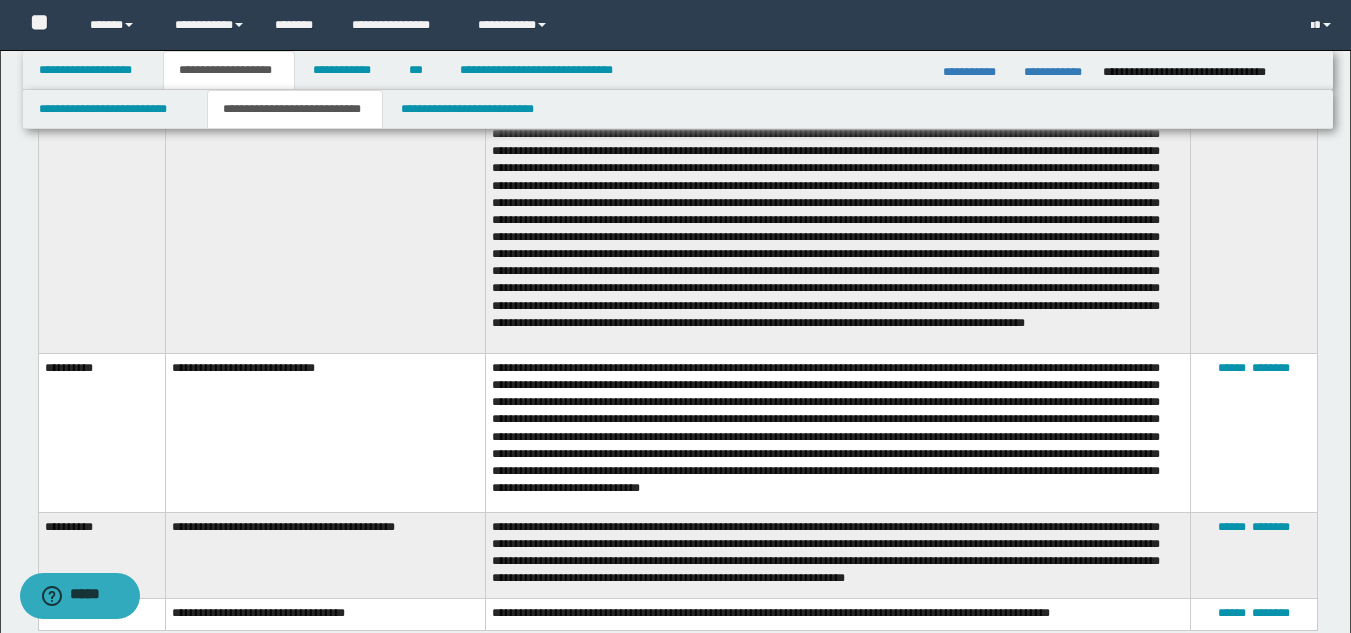 scroll, scrollTop: 3777, scrollLeft: 0, axis: vertical 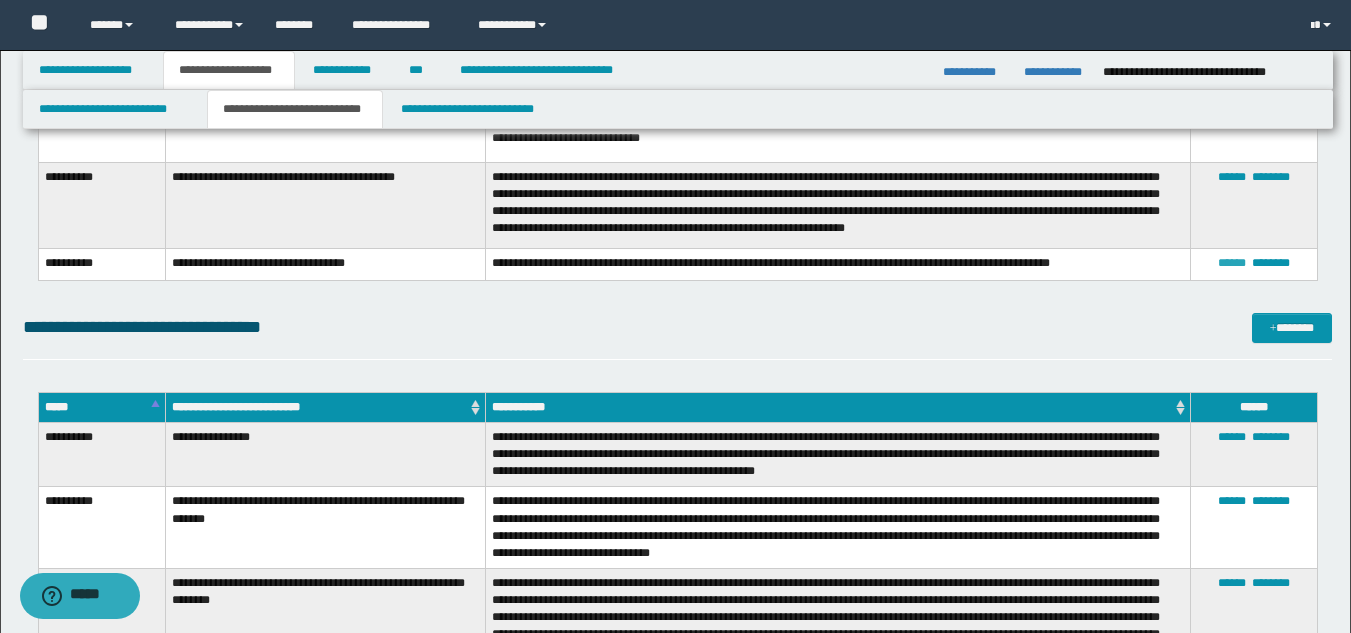 click on "******" at bounding box center [1232, 263] 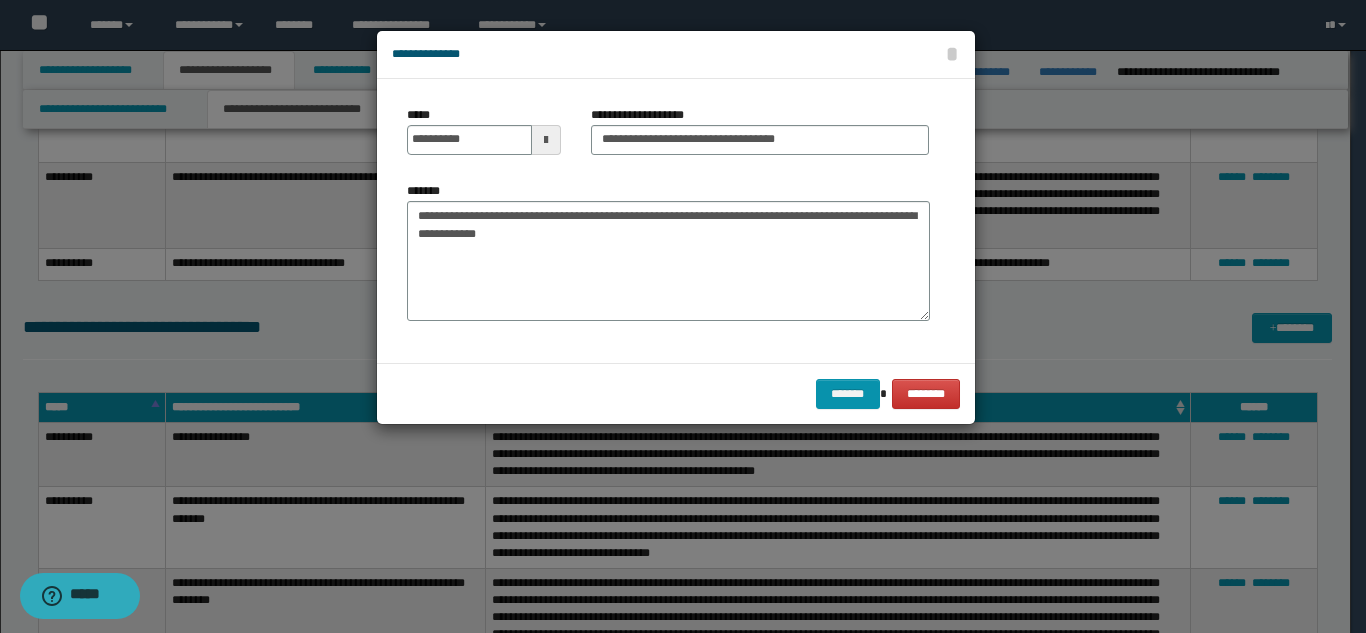 click at bounding box center (546, 140) 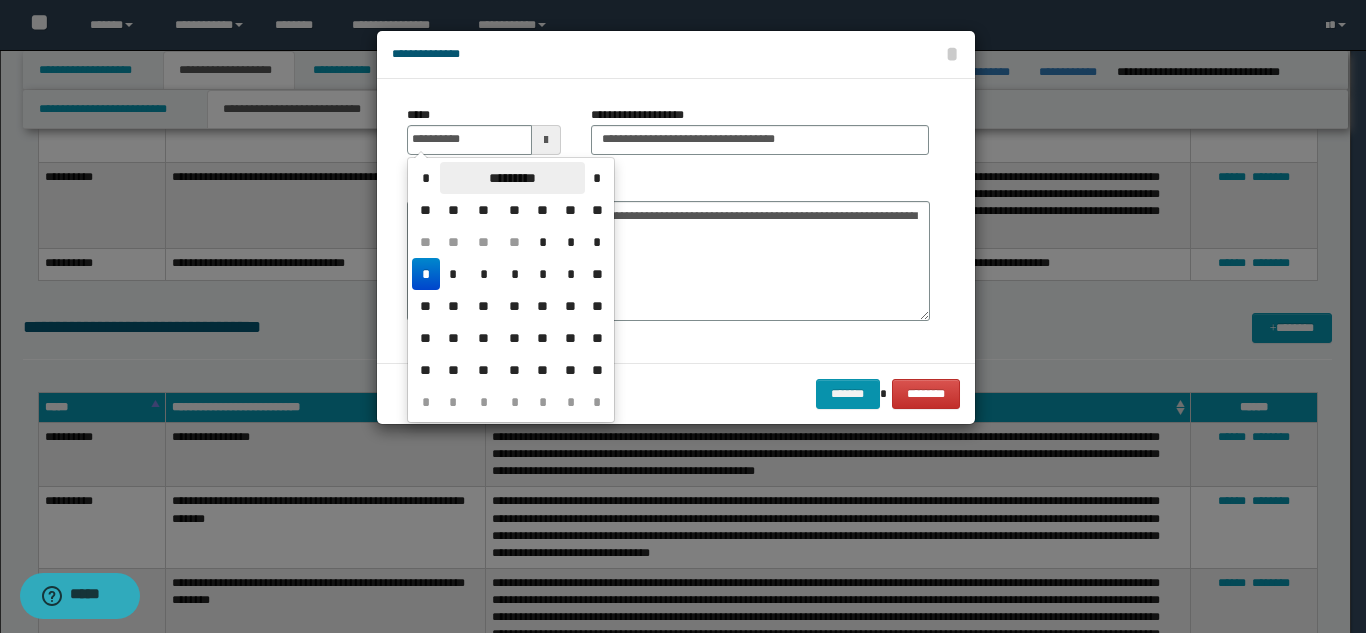 click on "*********" at bounding box center (512, 178) 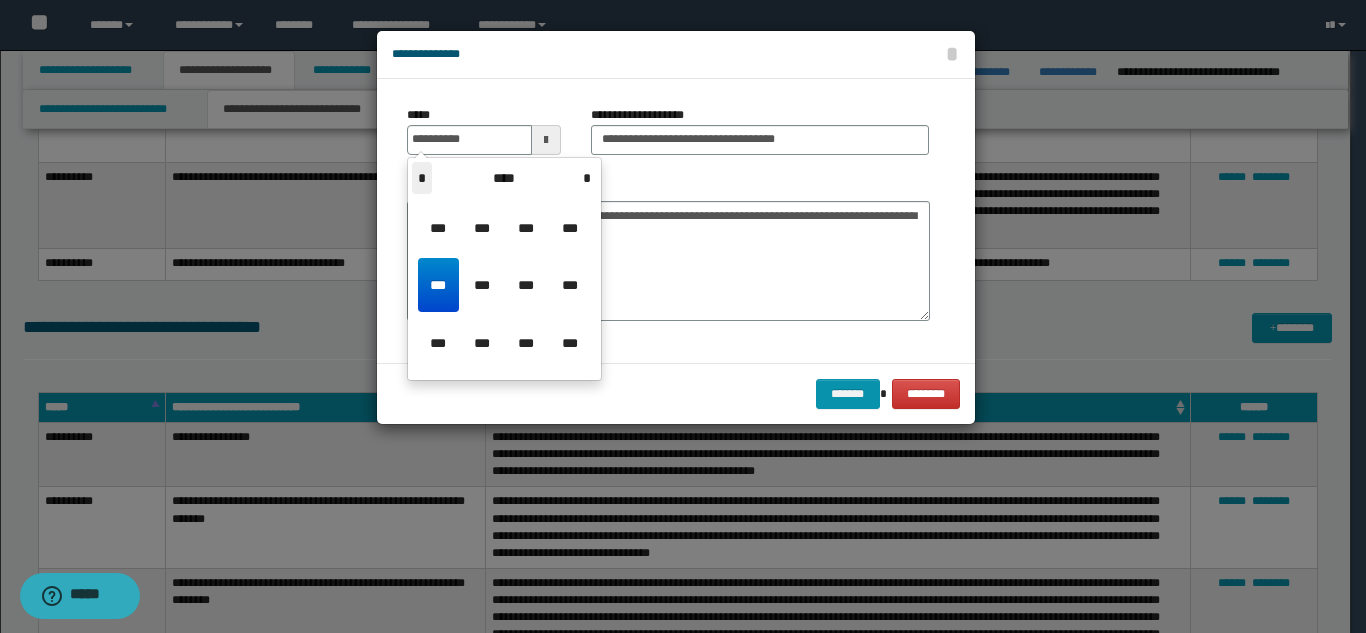 click on "*" at bounding box center (422, 178) 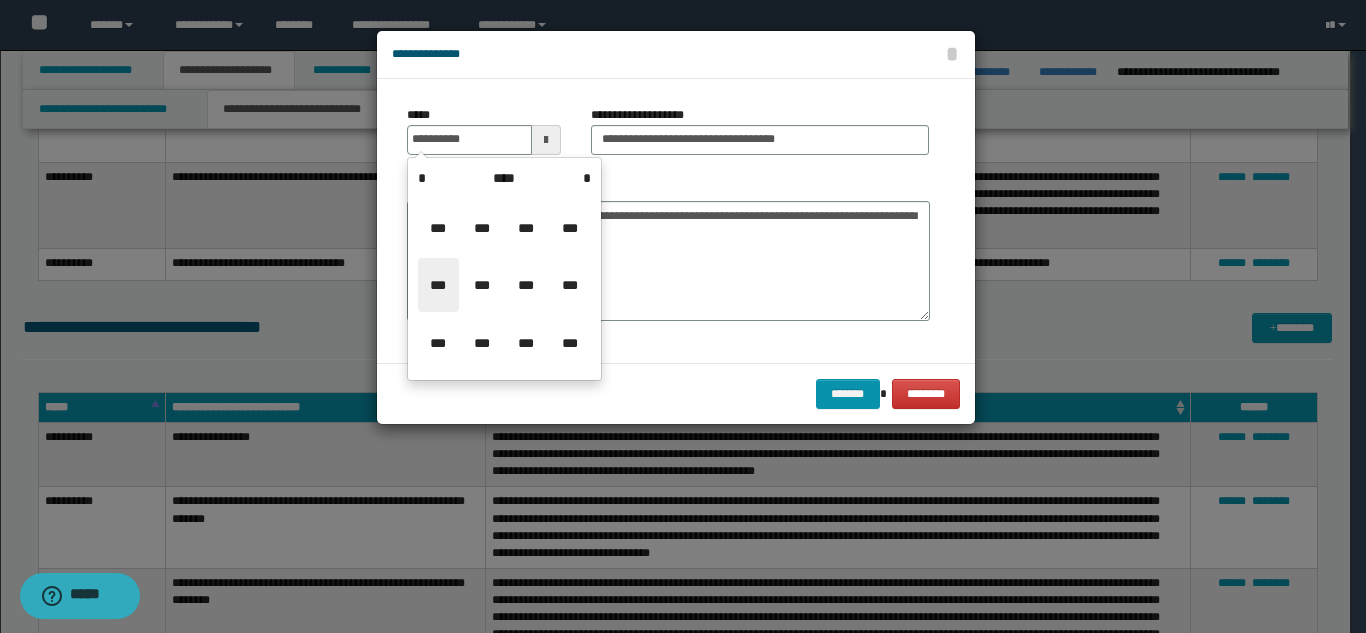 click on "***" at bounding box center [438, 285] 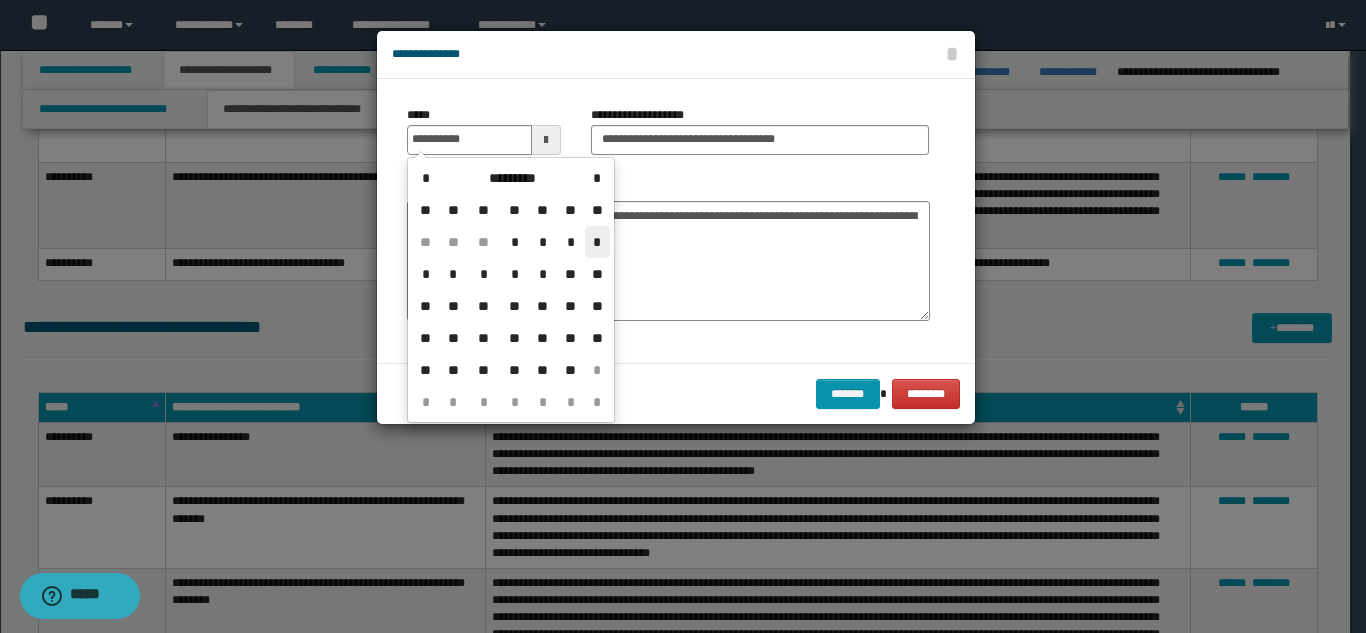 click on "*" at bounding box center [597, 242] 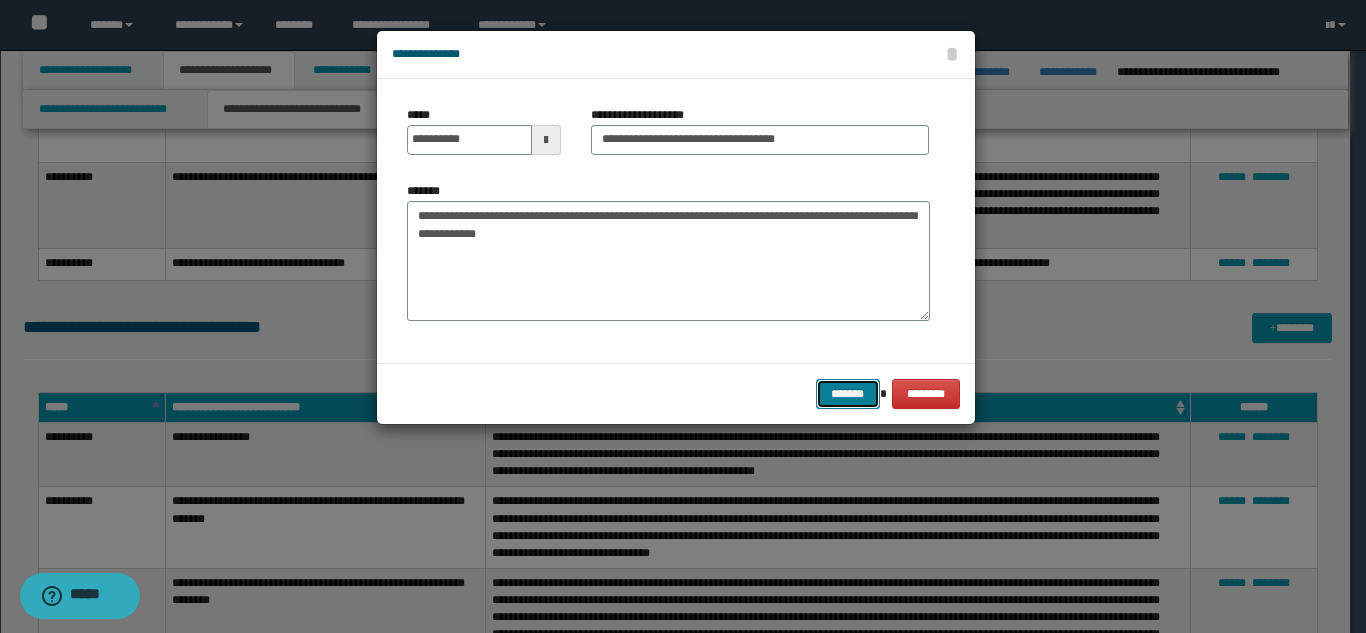 click on "*******" at bounding box center (848, 394) 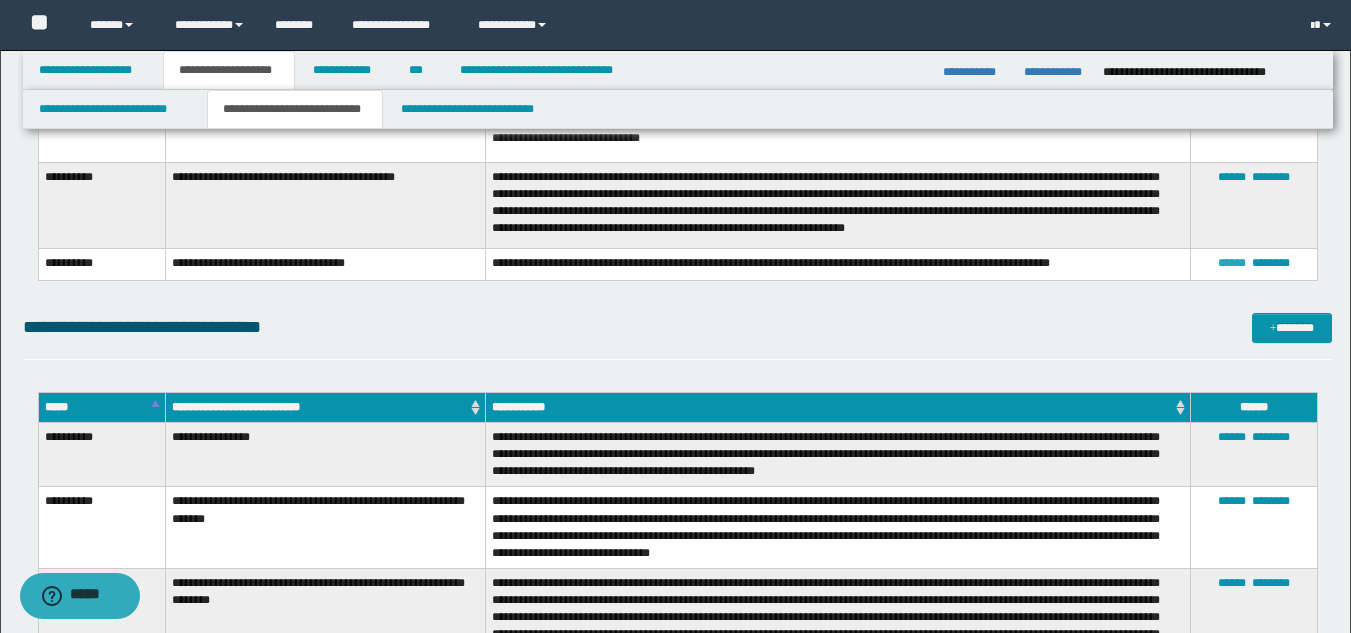 click on "******" at bounding box center (1232, 263) 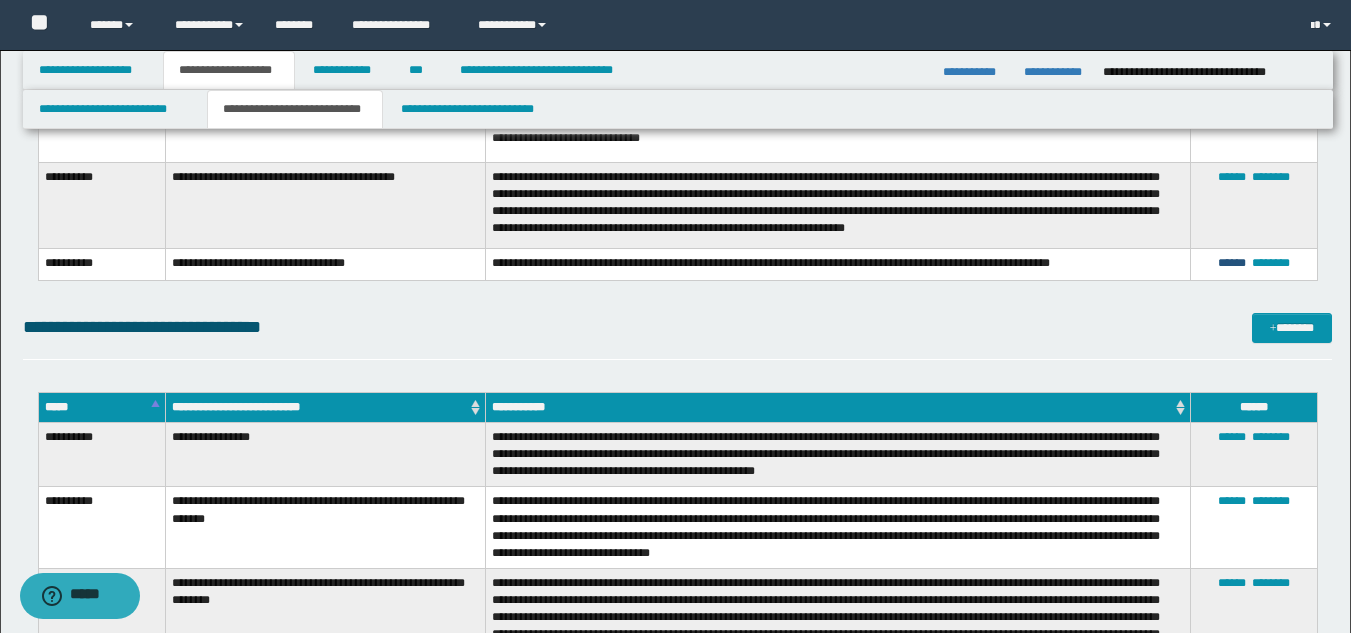 type on "**********" 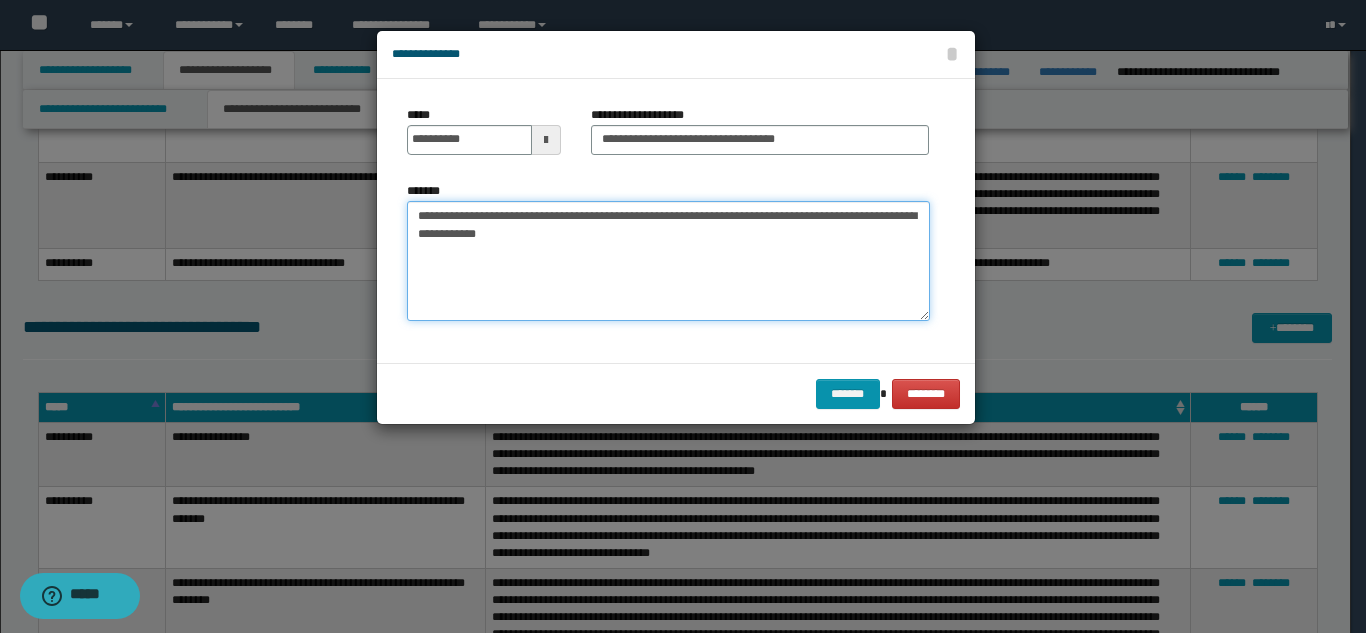 drag, startPoint x: 575, startPoint y: 238, endPoint x: 403, endPoint y: 227, distance: 172.35138 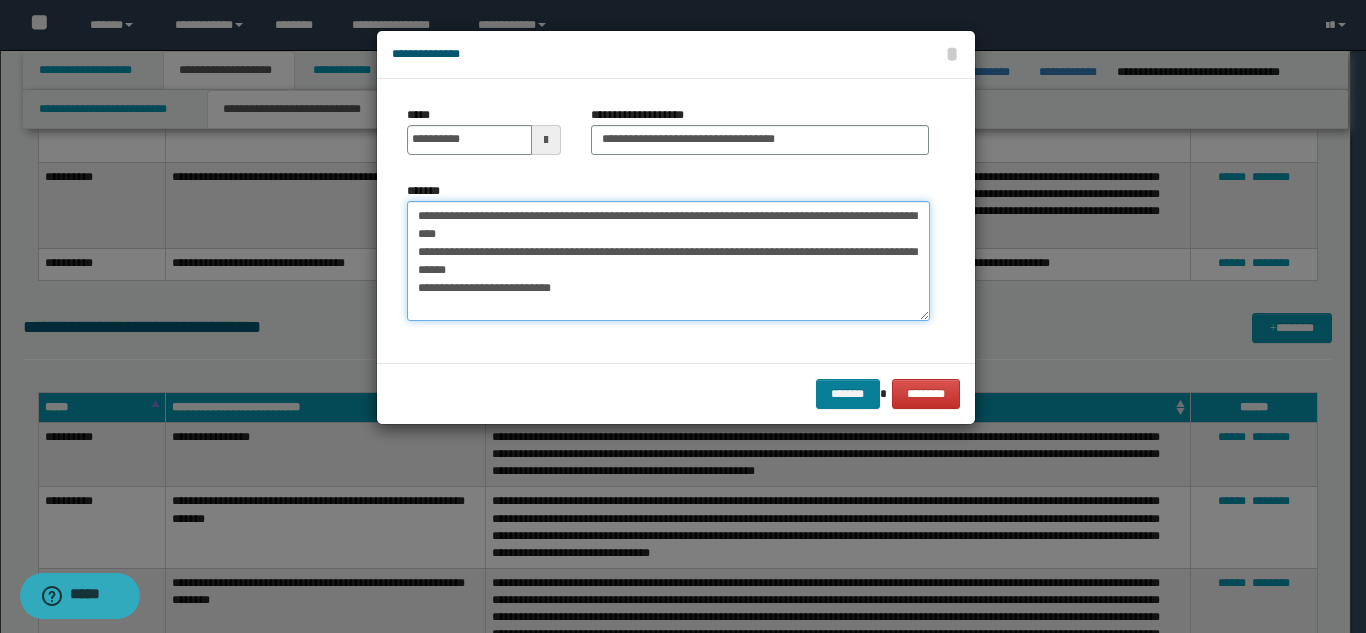 type on "**********" 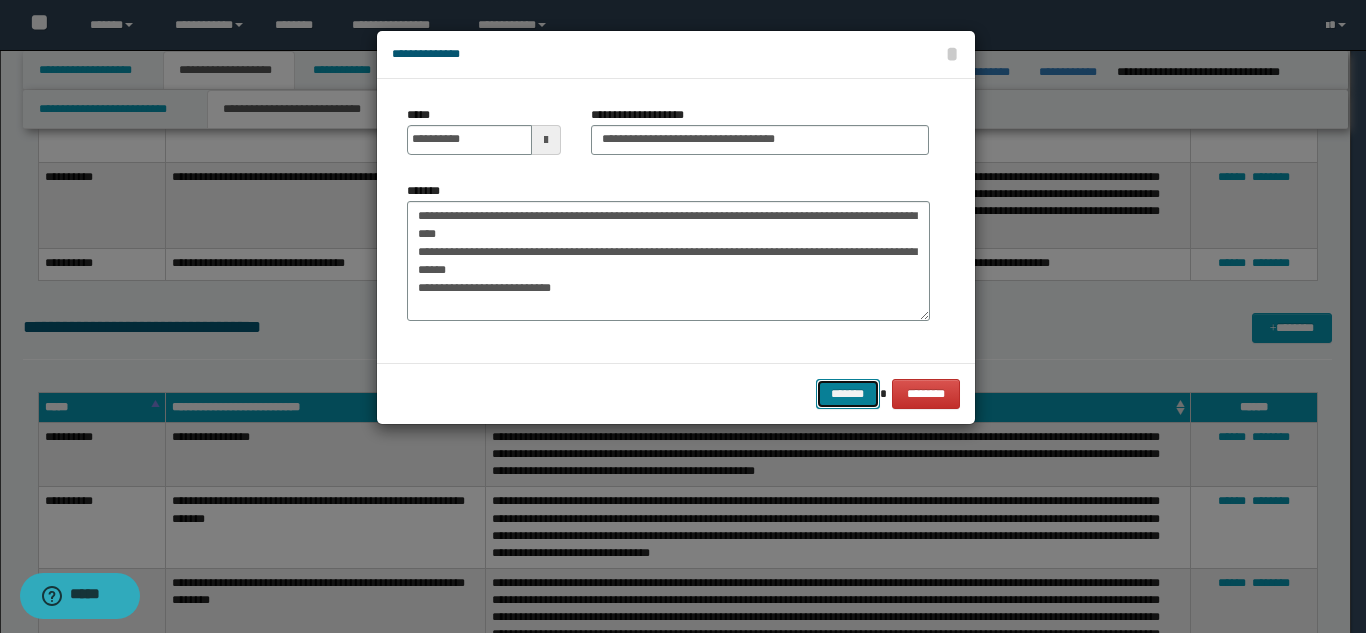 click on "*******" at bounding box center (848, 394) 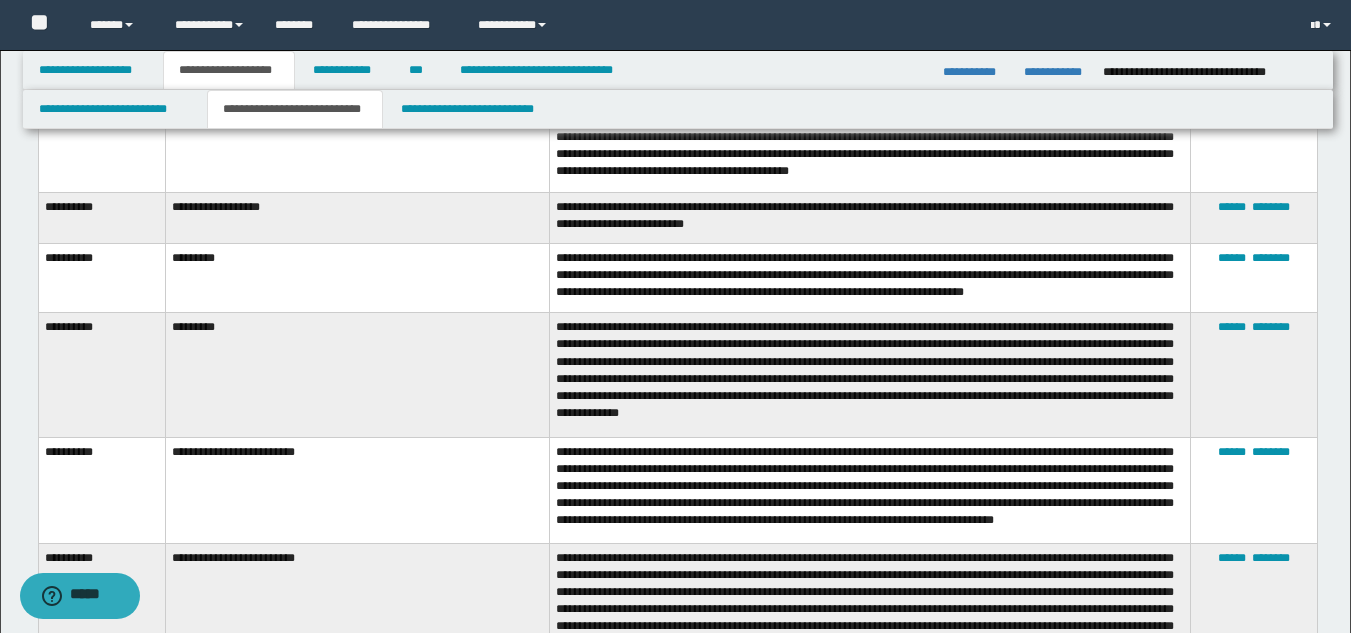 scroll, scrollTop: 2669, scrollLeft: 0, axis: vertical 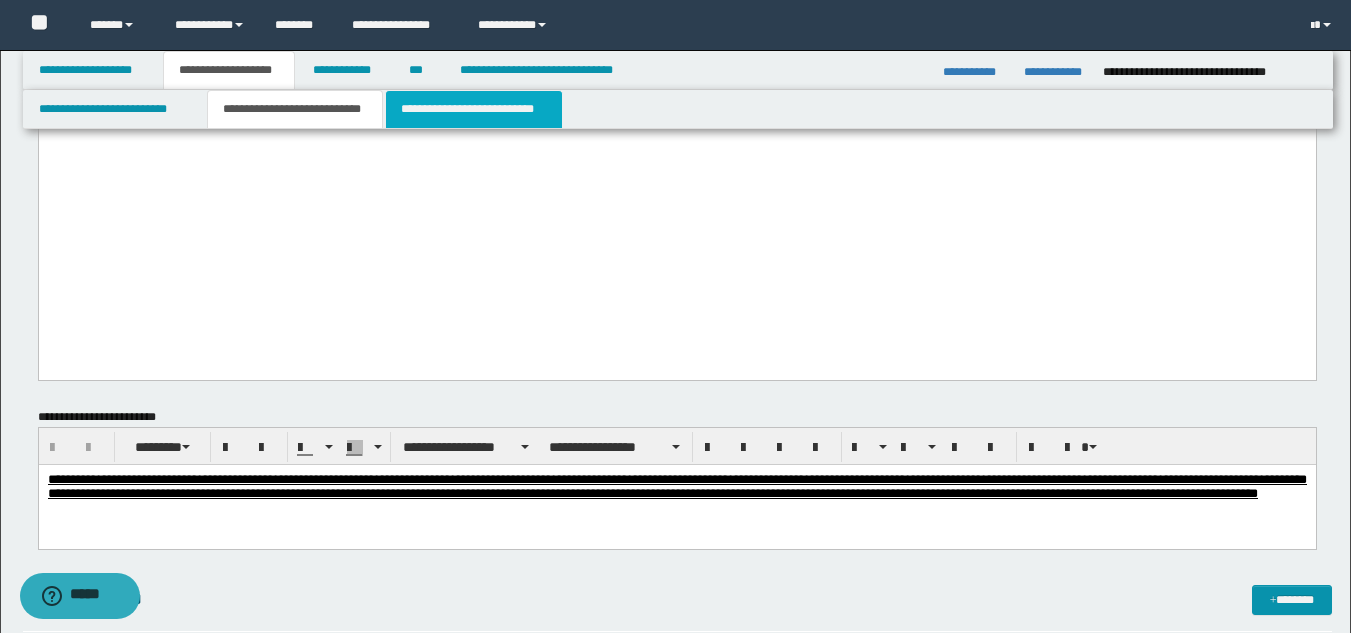 click on "**********" at bounding box center (474, 109) 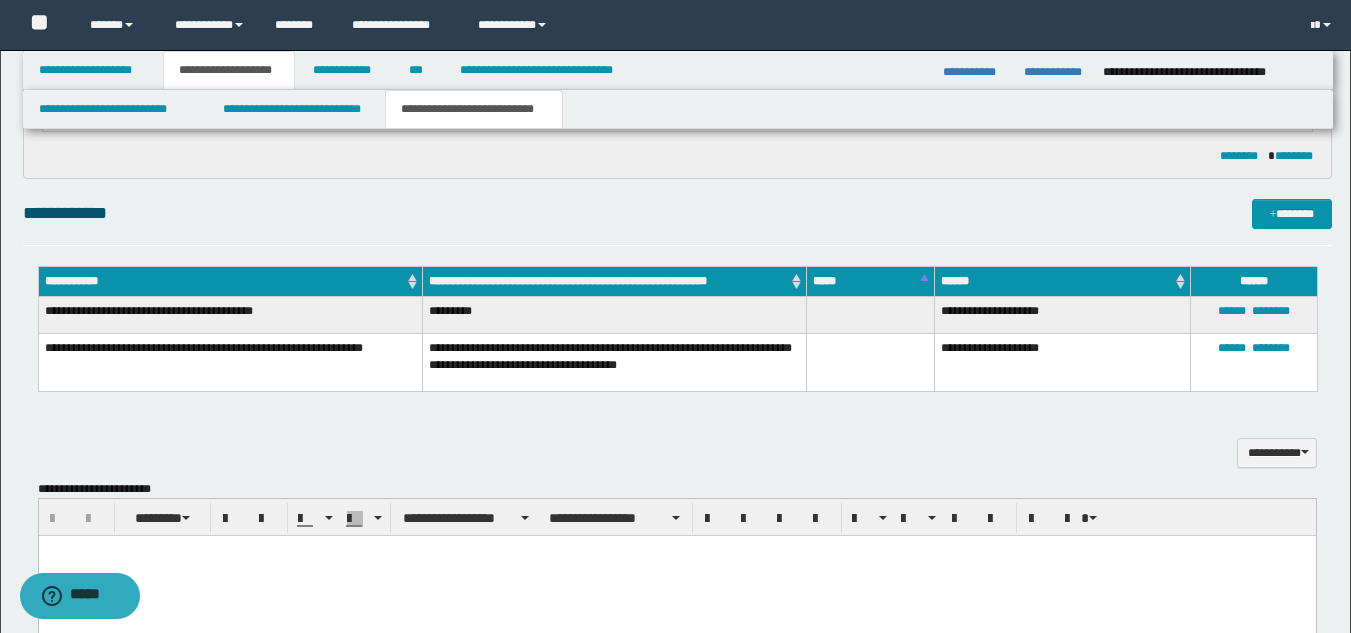 scroll, scrollTop: 618, scrollLeft: 0, axis: vertical 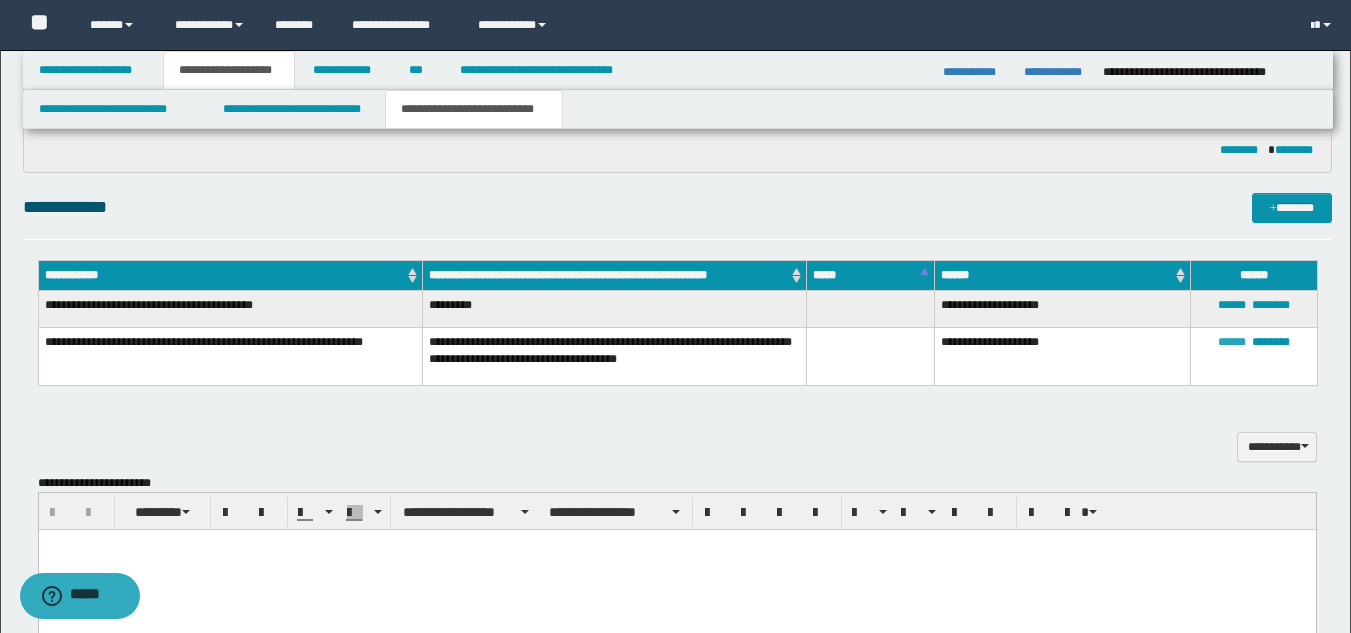 click on "******" at bounding box center (1232, 342) 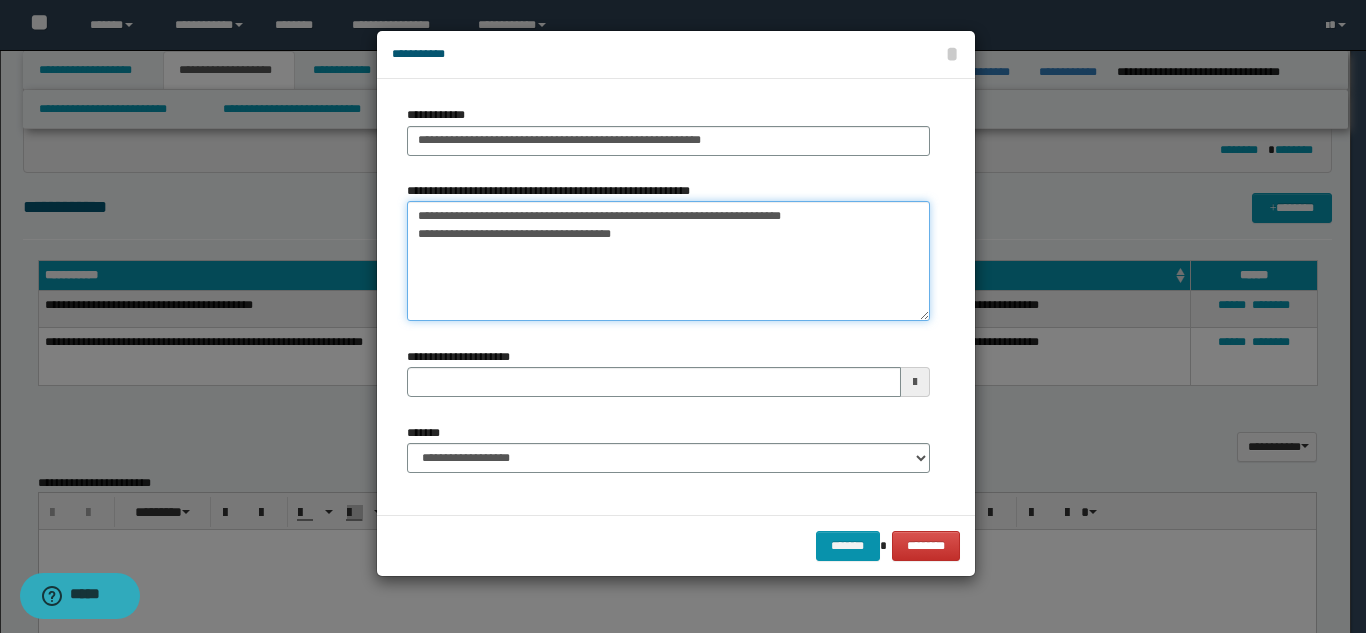 drag, startPoint x: 665, startPoint y: 236, endPoint x: 368, endPoint y: 201, distance: 299.05518 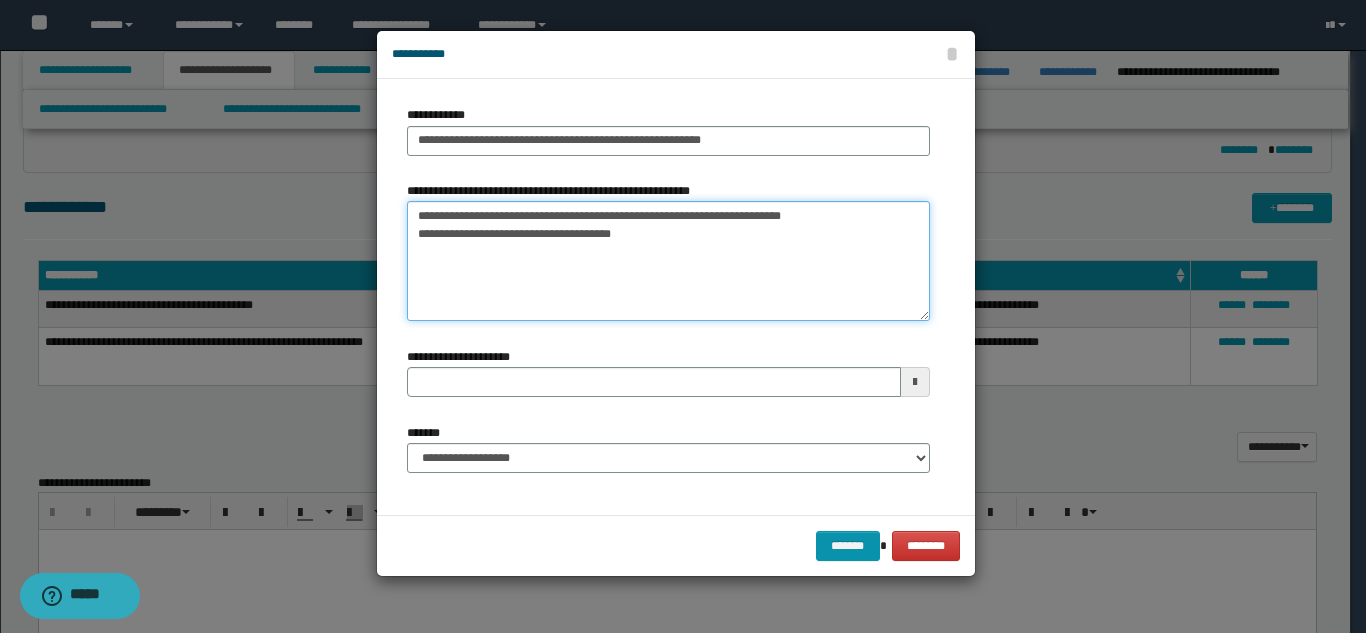 type 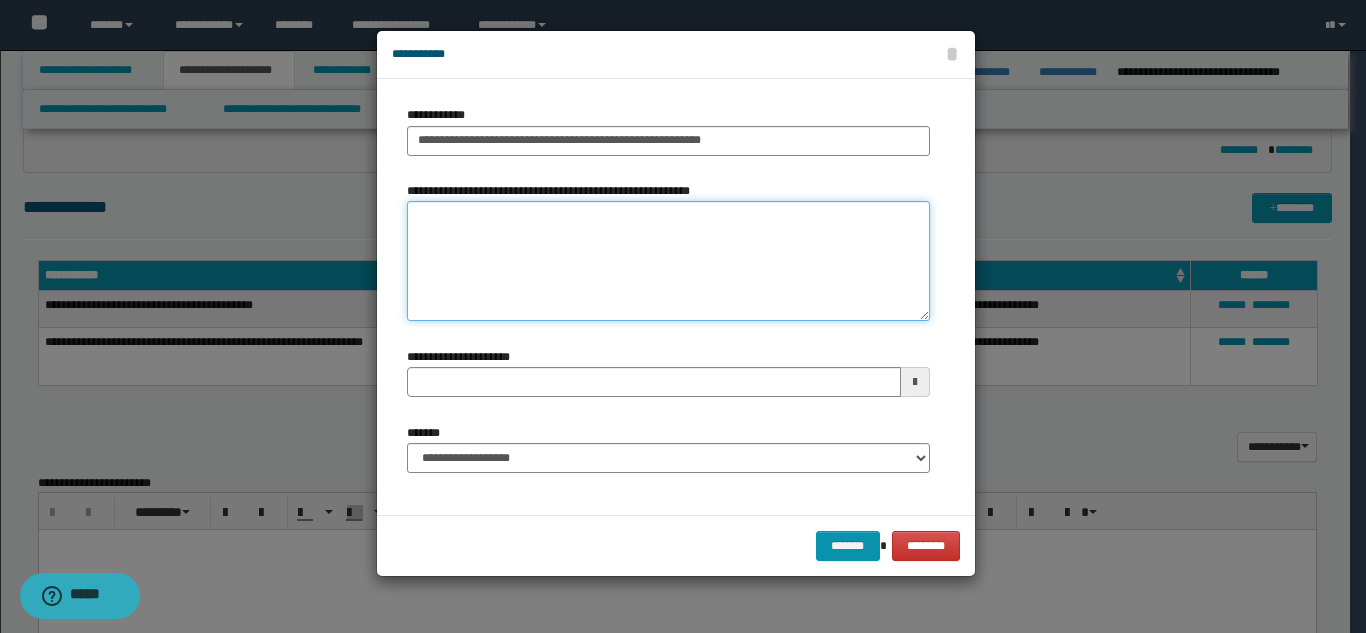 type 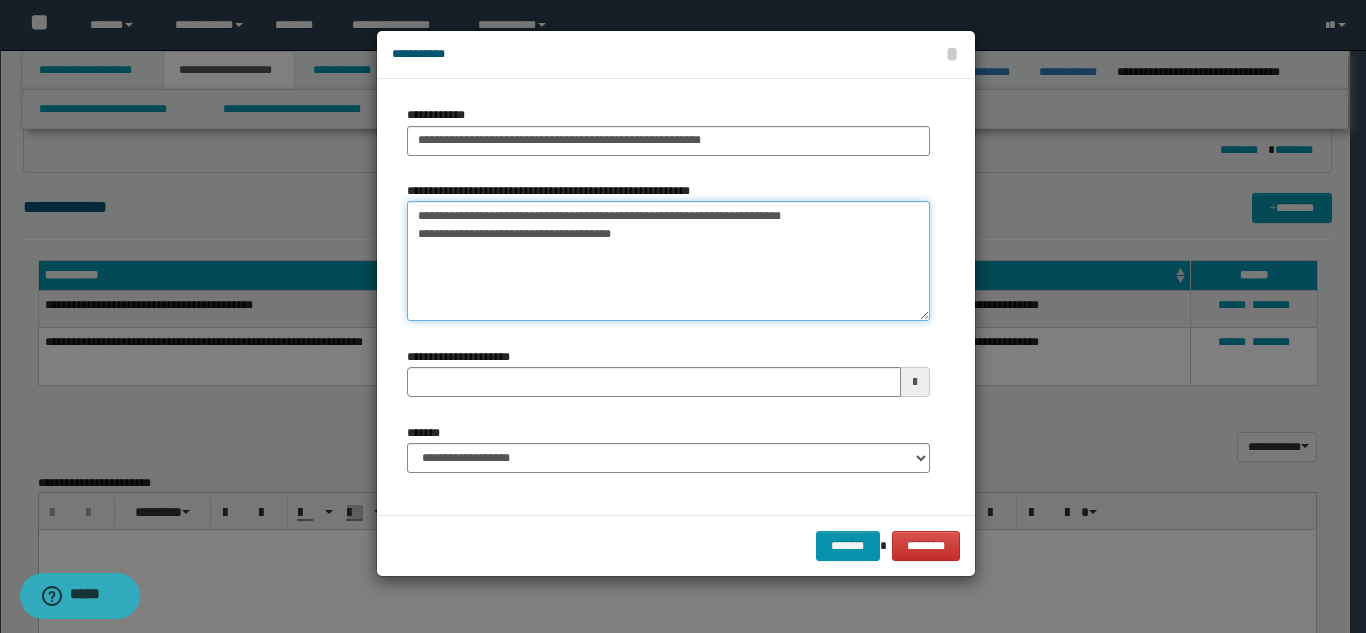 drag, startPoint x: 734, startPoint y: 238, endPoint x: 294, endPoint y: 197, distance: 441.9061 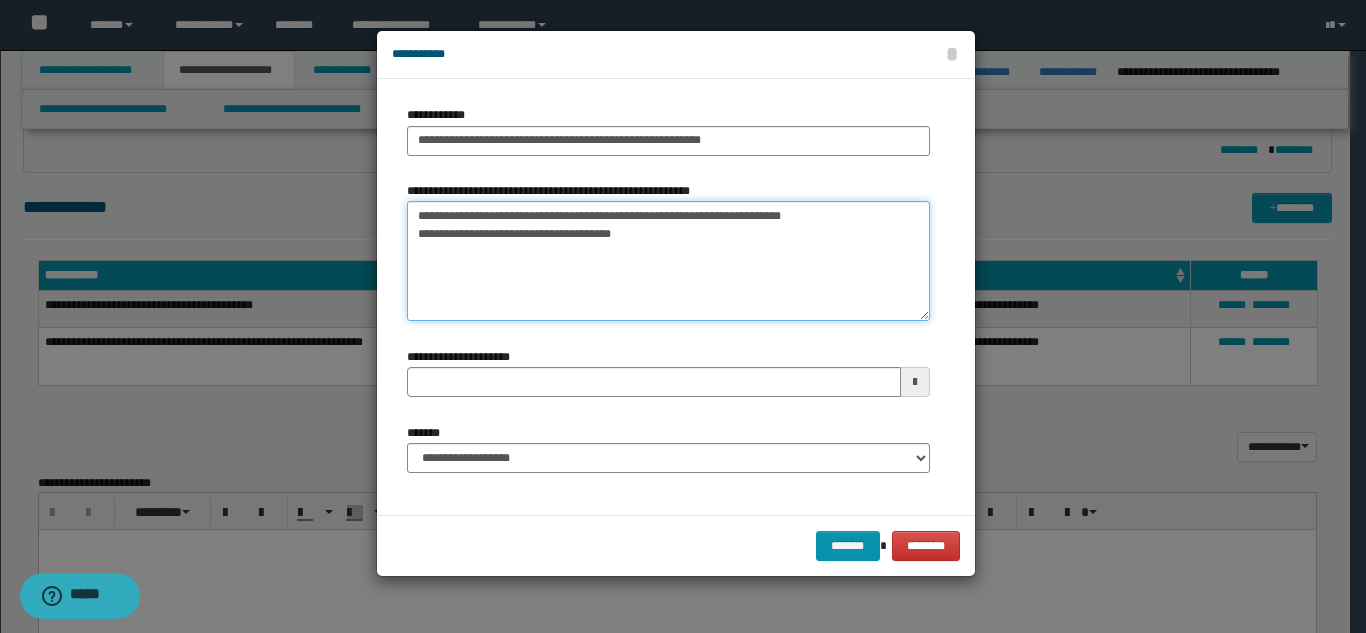 type 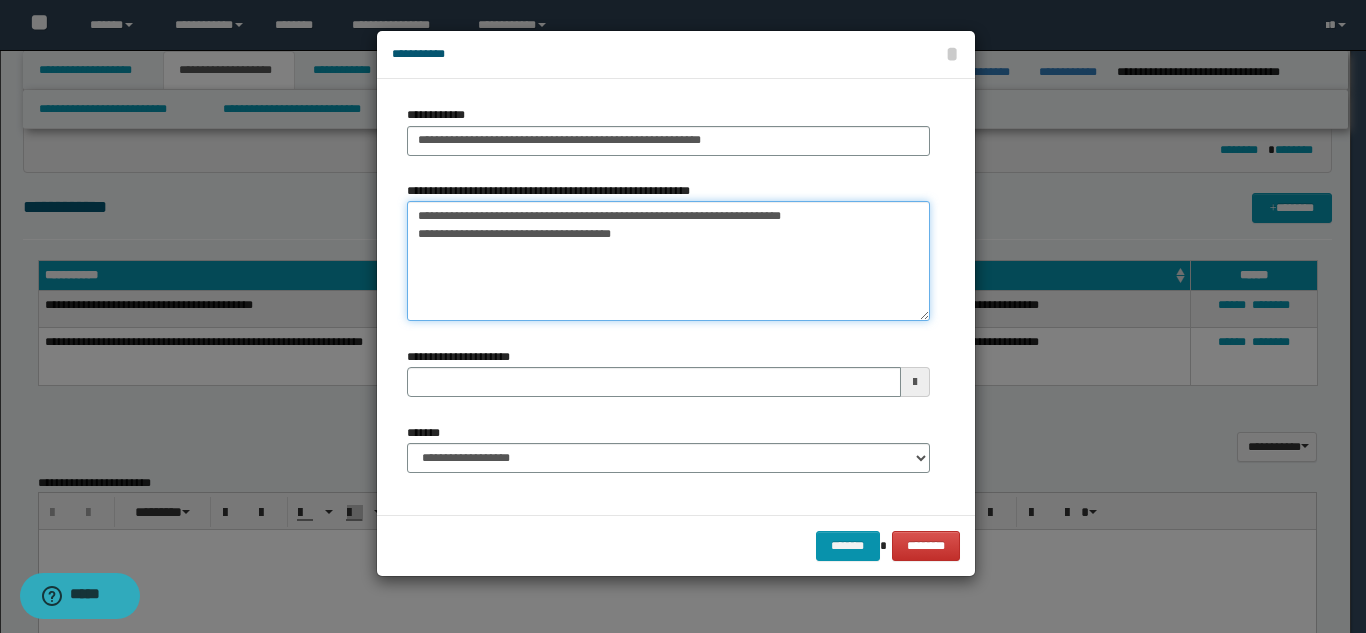 paste on "**********" 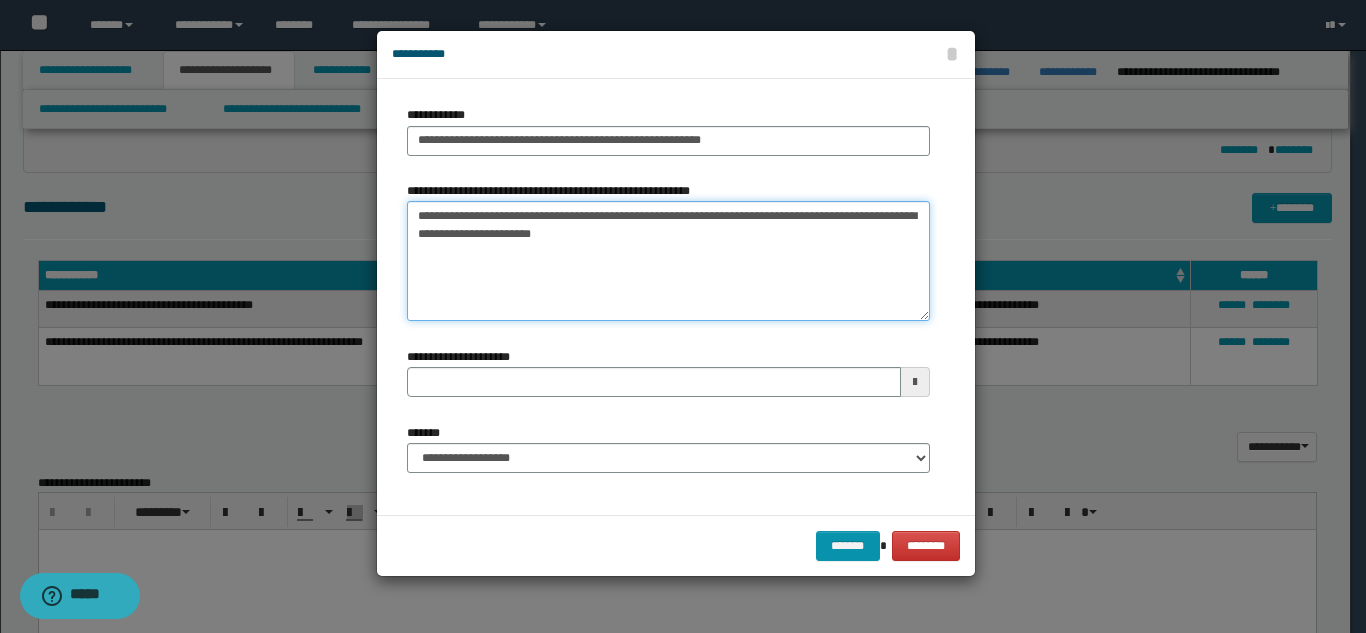 type 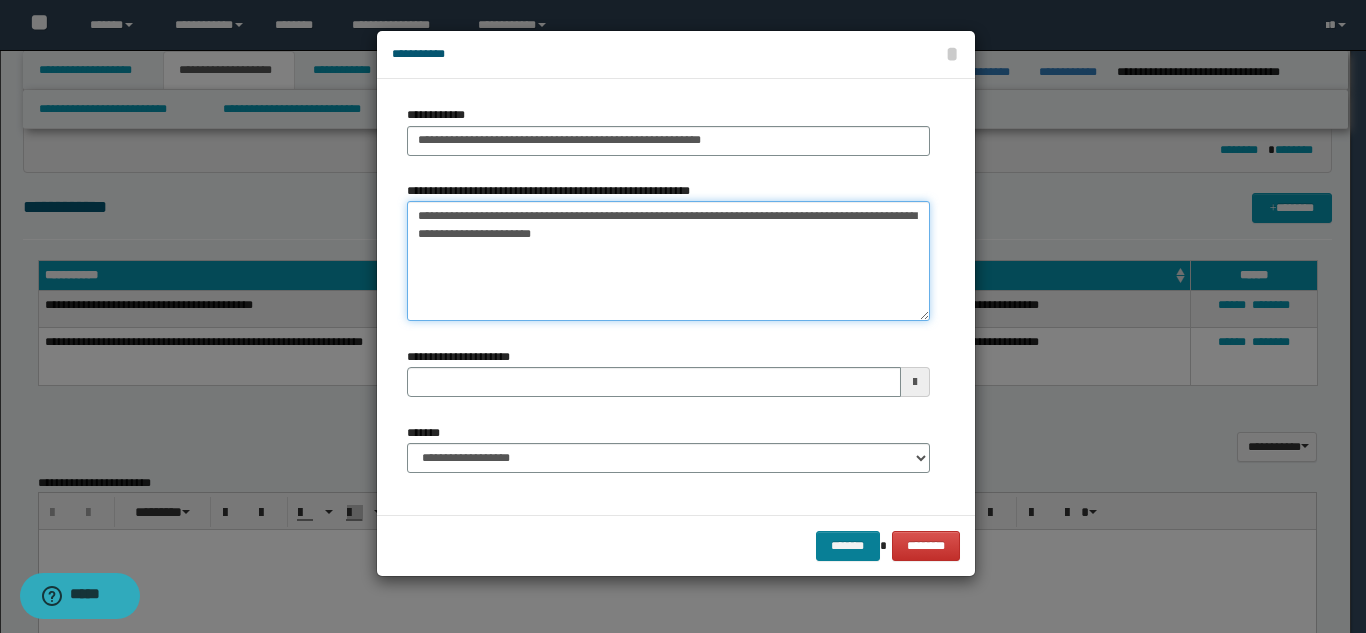 type on "**********" 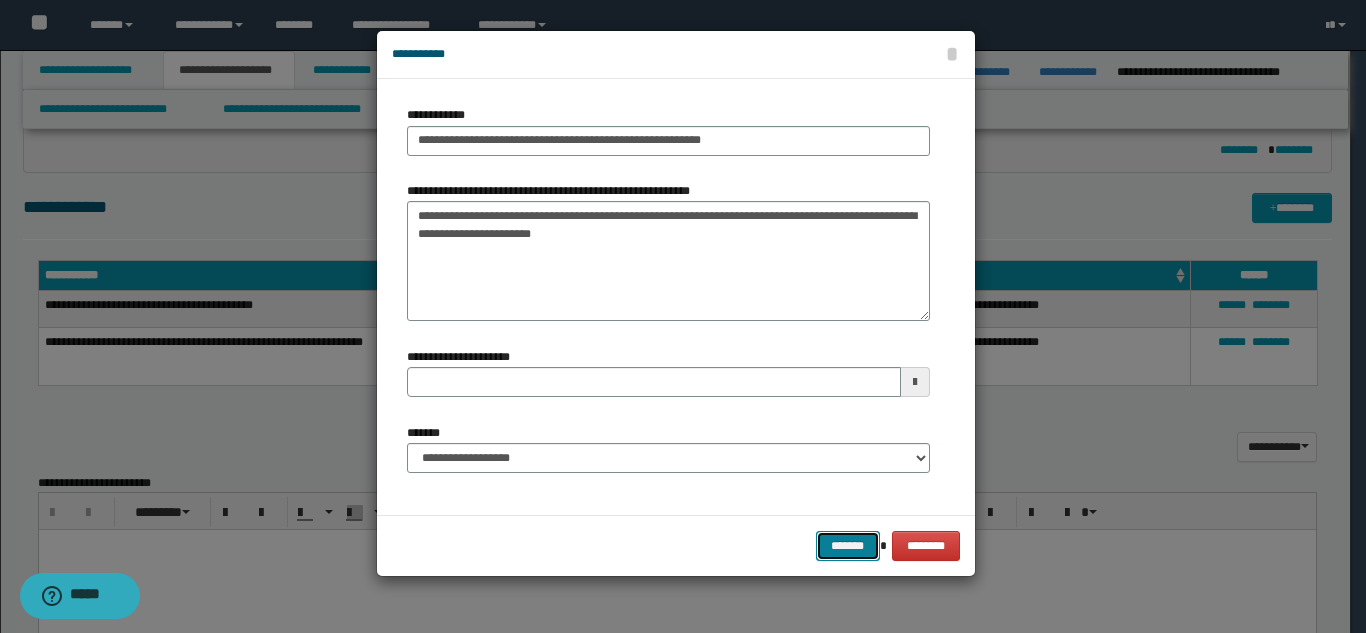 click on "*******" at bounding box center [848, 546] 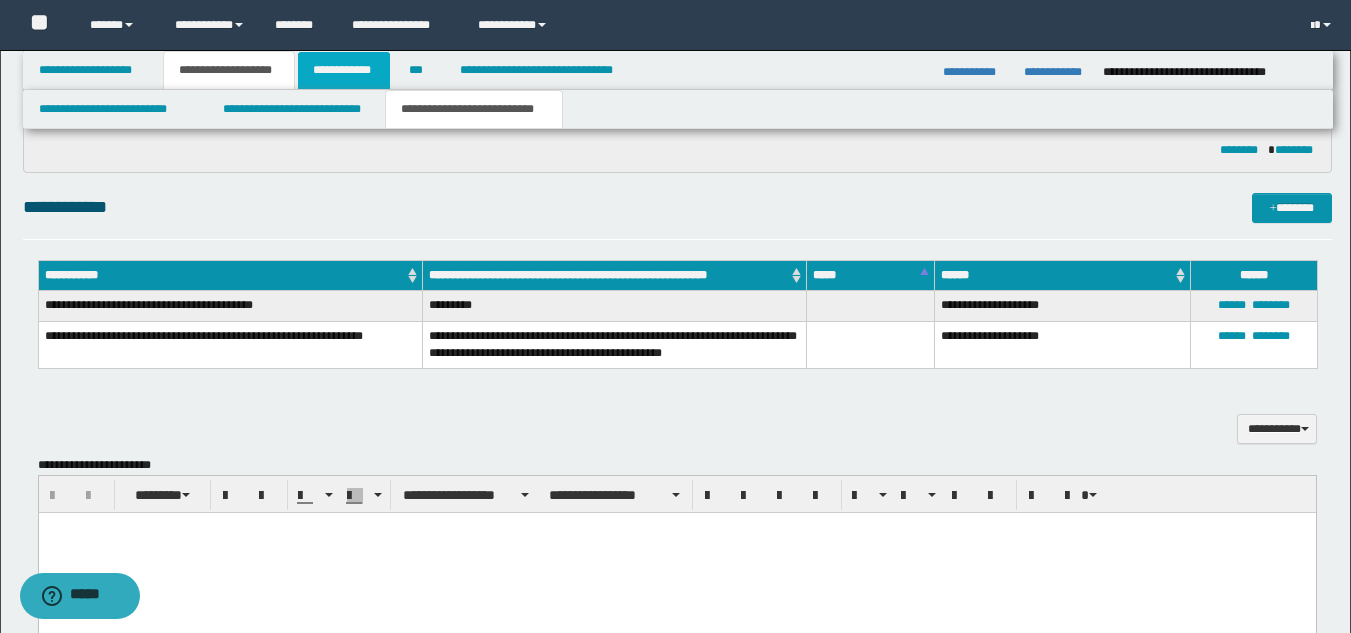 click on "**********" at bounding box center (344, 70) 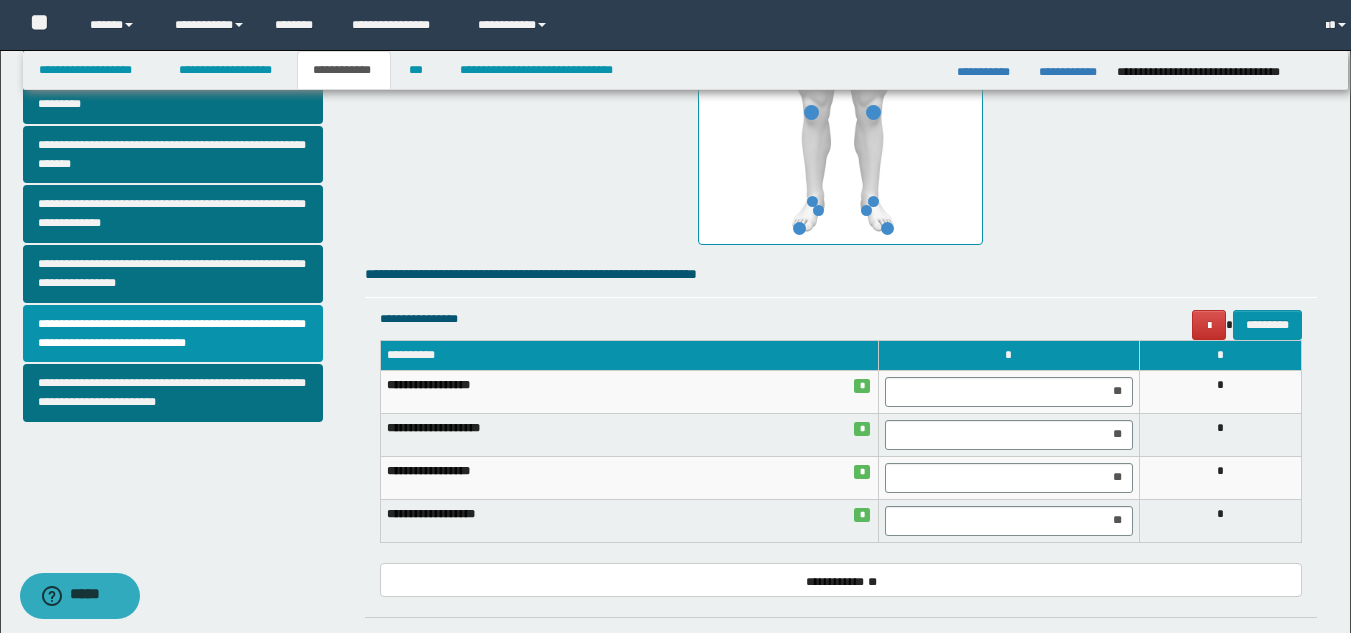 scroll, scrollTop: 587, scrollLeft: 0, axis: vertical 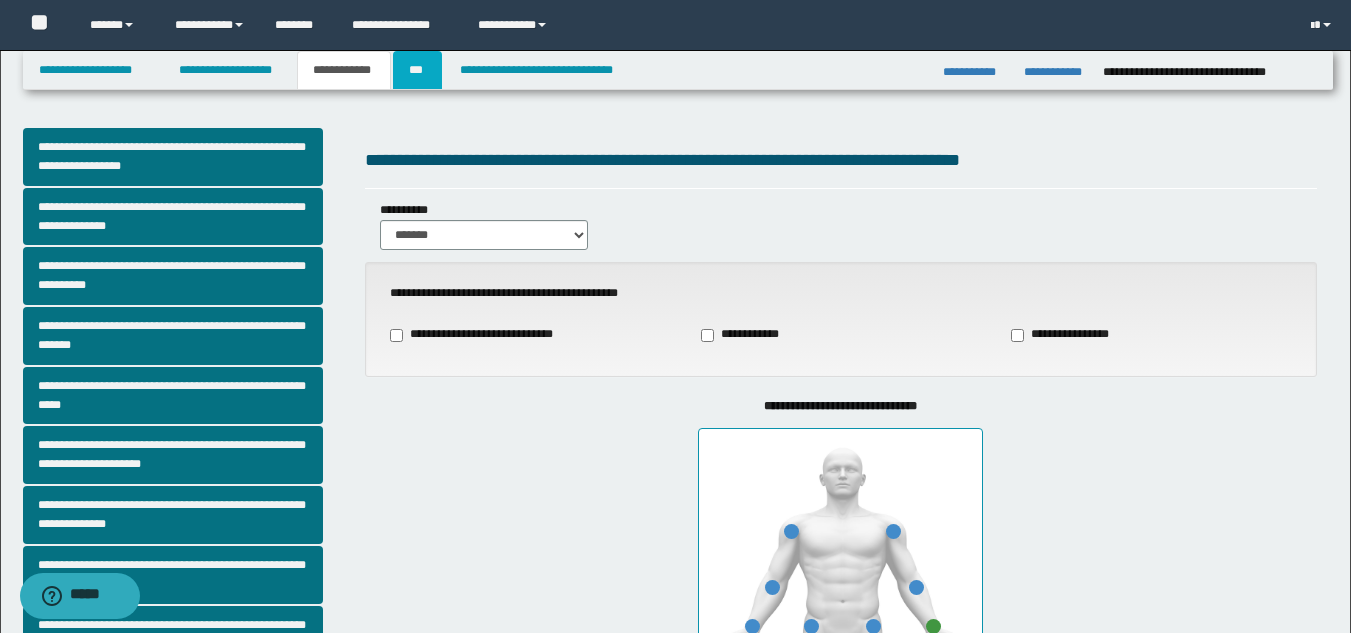 drag, startPoint x: 421, startPoint y: 75, endPoint x: 421, endPoint y: 109, distance: 34 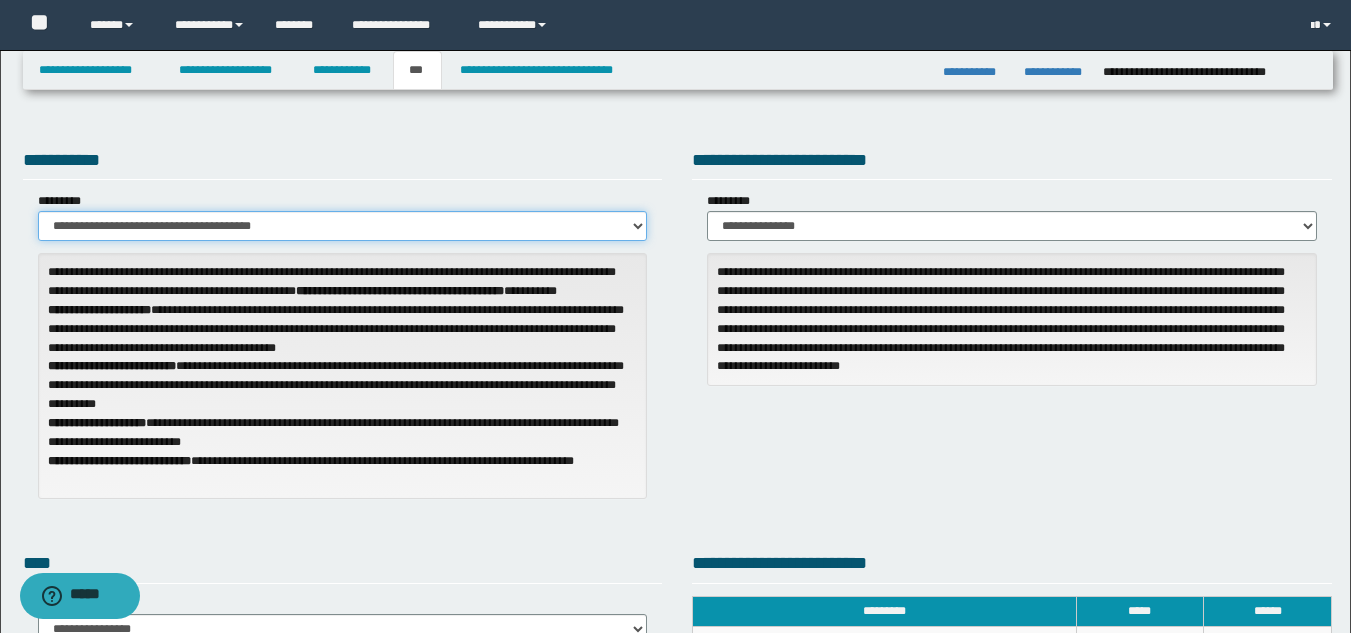click on "**********" at bounding box center (343, 226) 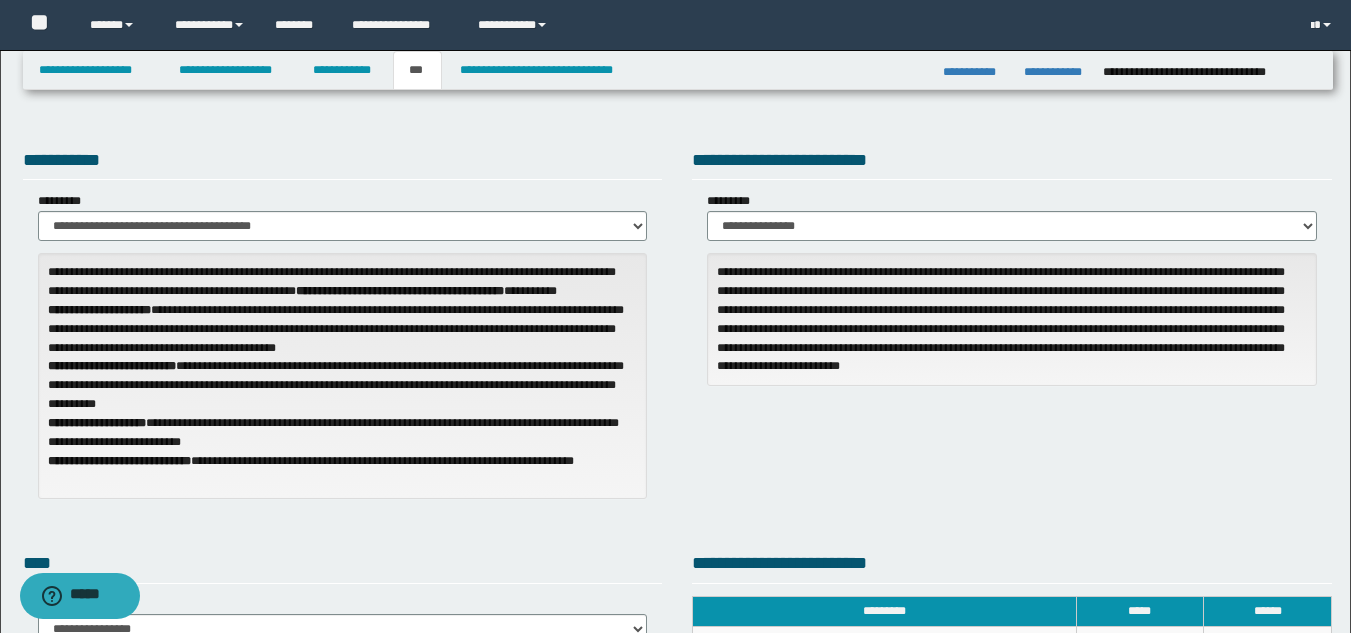 click on "**********" at bounding box center (343, 163) 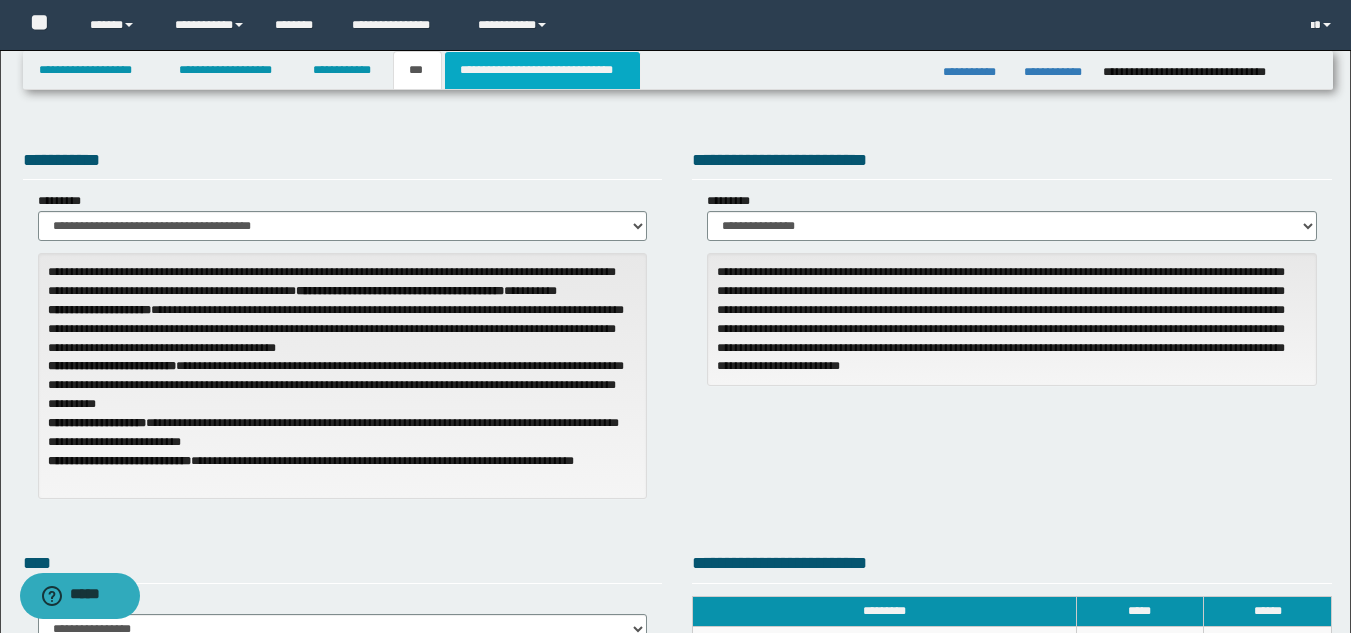 click on "**********" at bounding box center (542, 70) 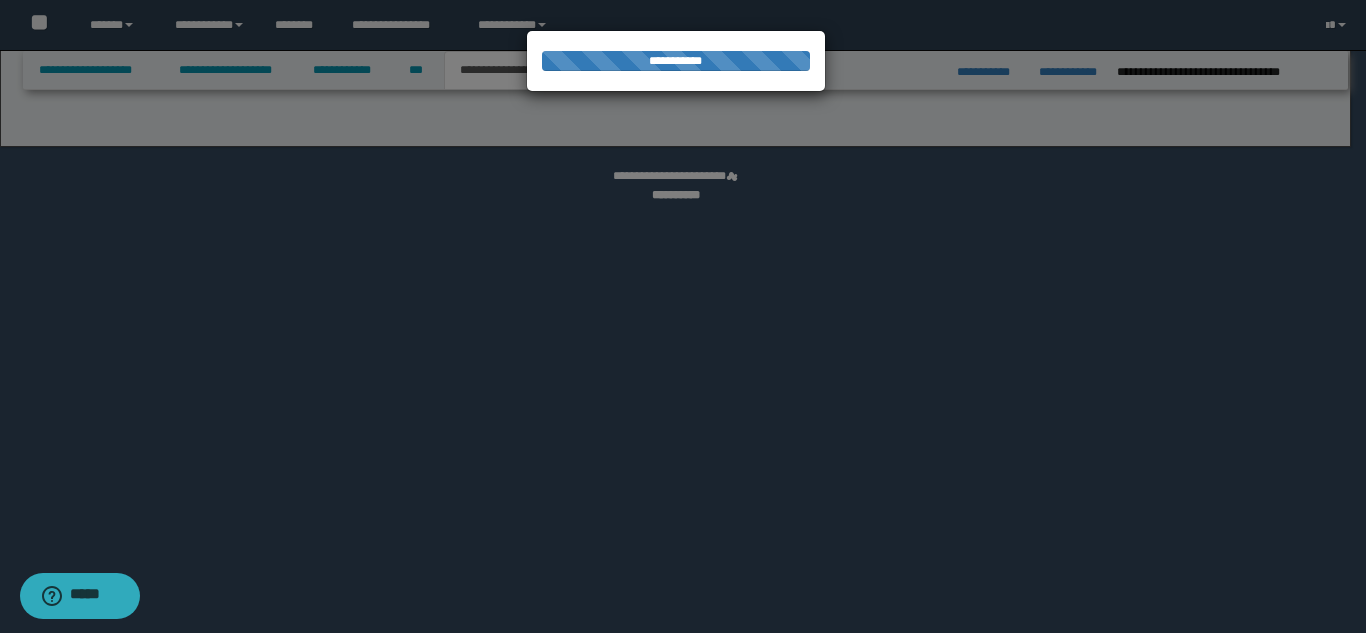 select on "*" 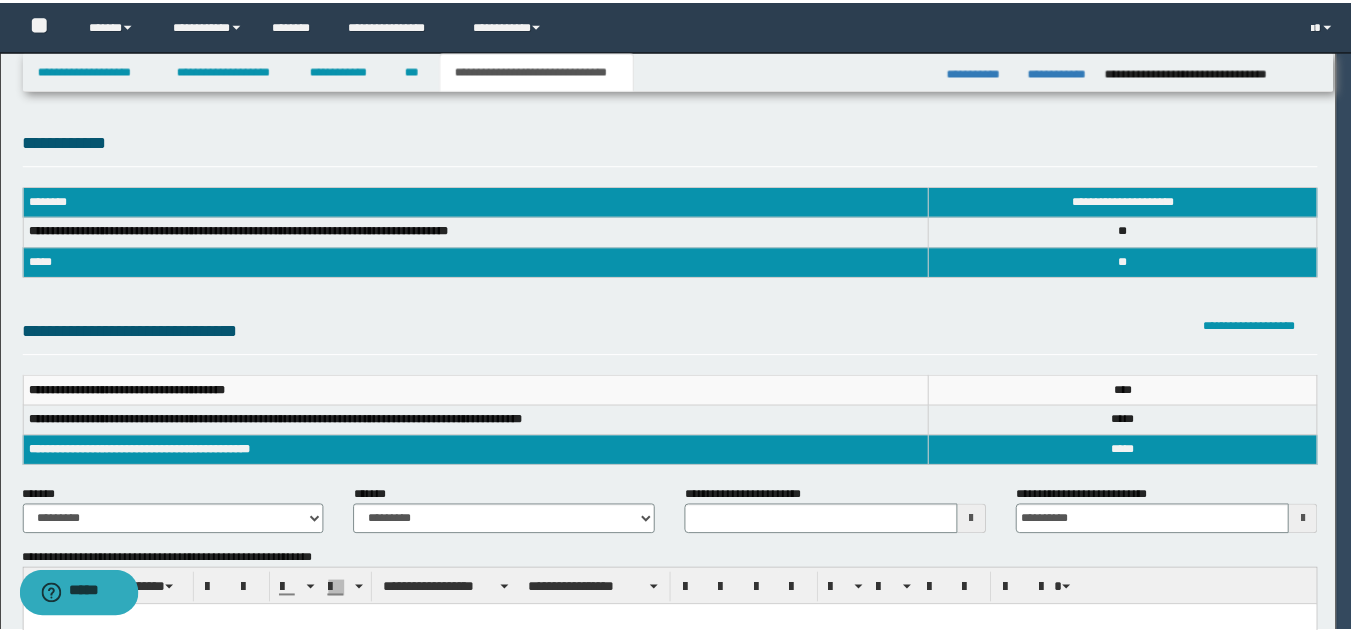 scroll, scrollTop: 0, scrollLeft: 0, axis: both 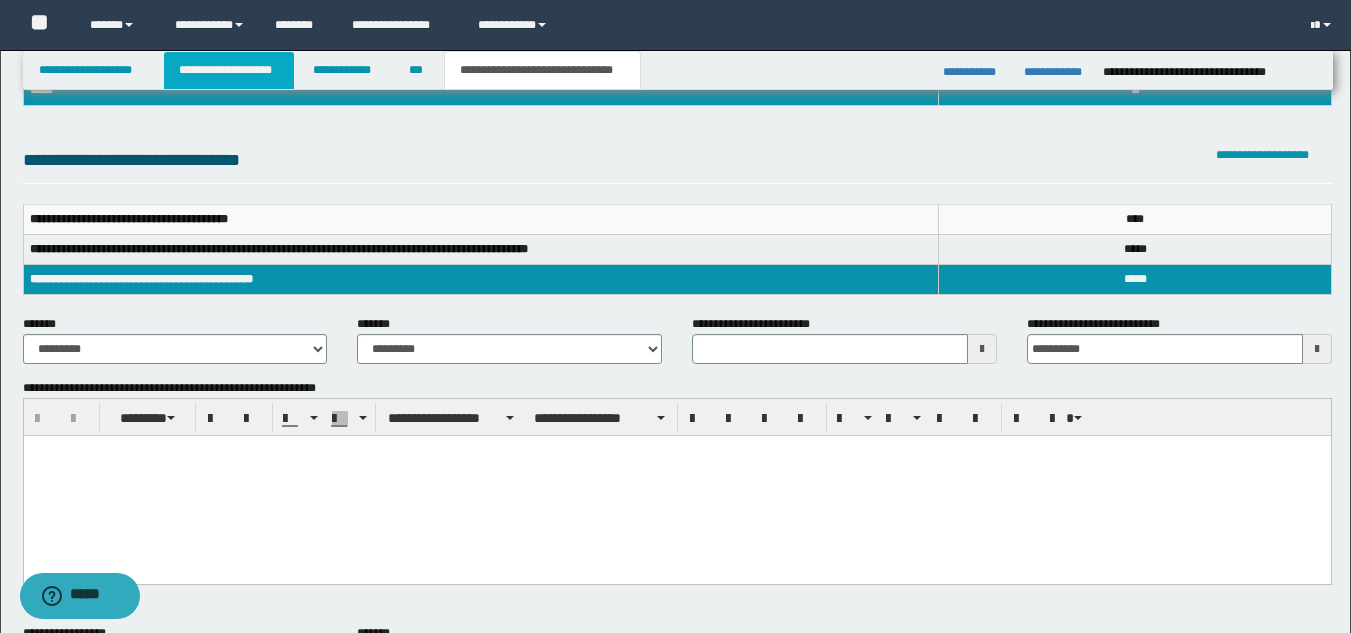 click on "**********" at bounding box center [229, 70] 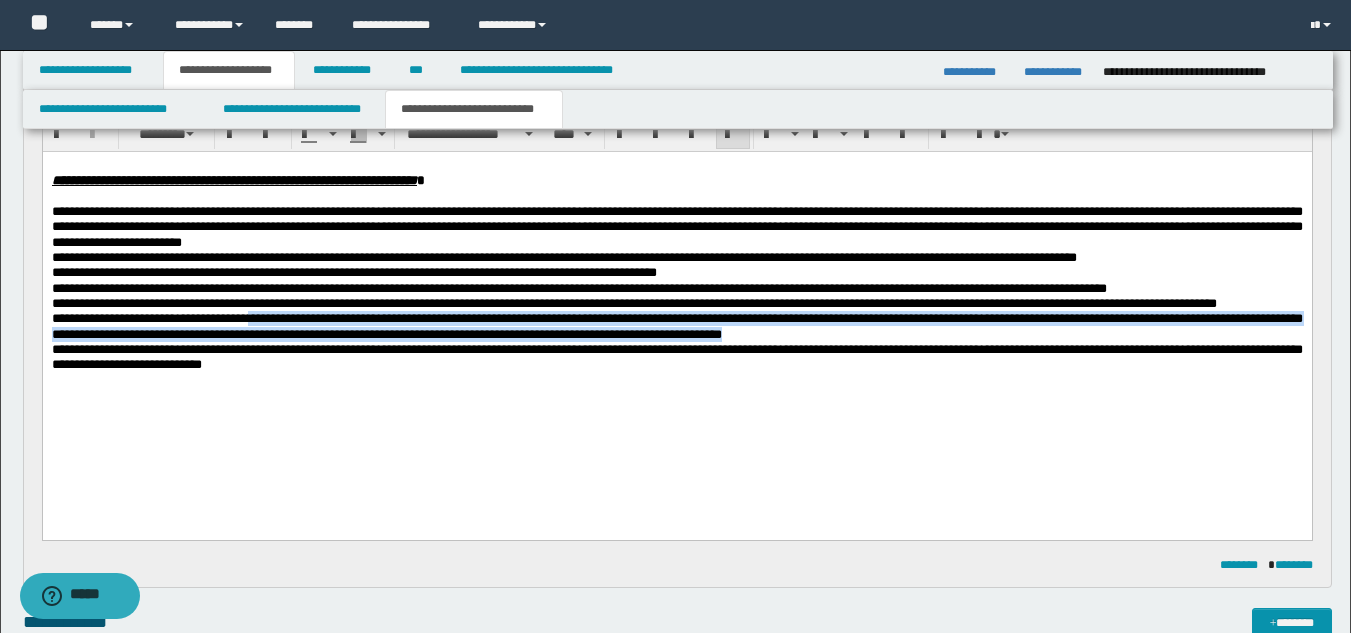 click at bounding box center (676, 380) 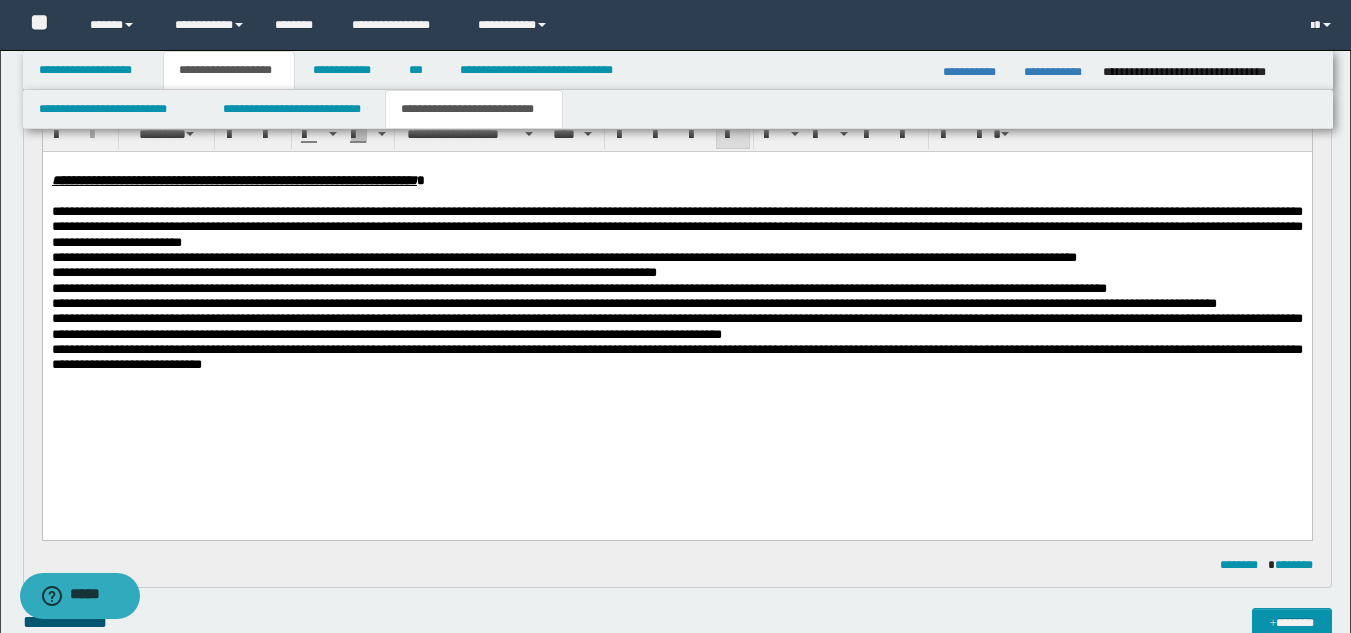 click at bounding box center (676, 380) 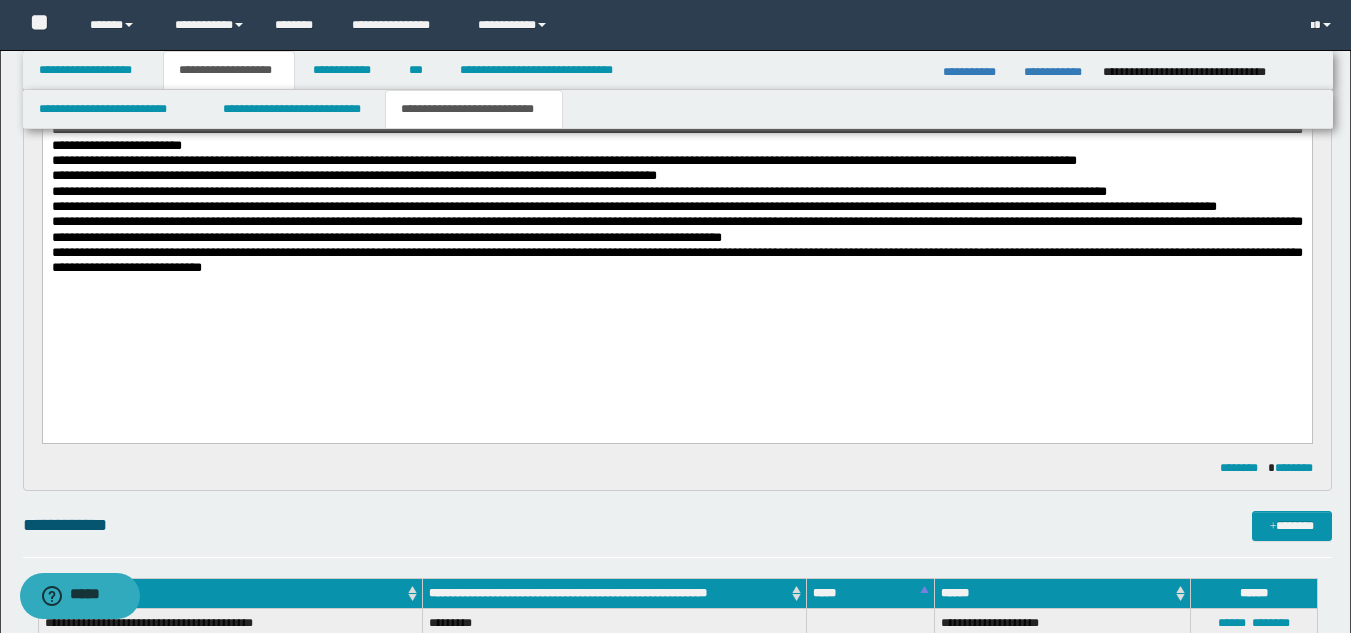 drag, startPoint x: 1365, startPoint y: 243, endPoint x: 1237, endPoint y: 216, distance: 130.81667 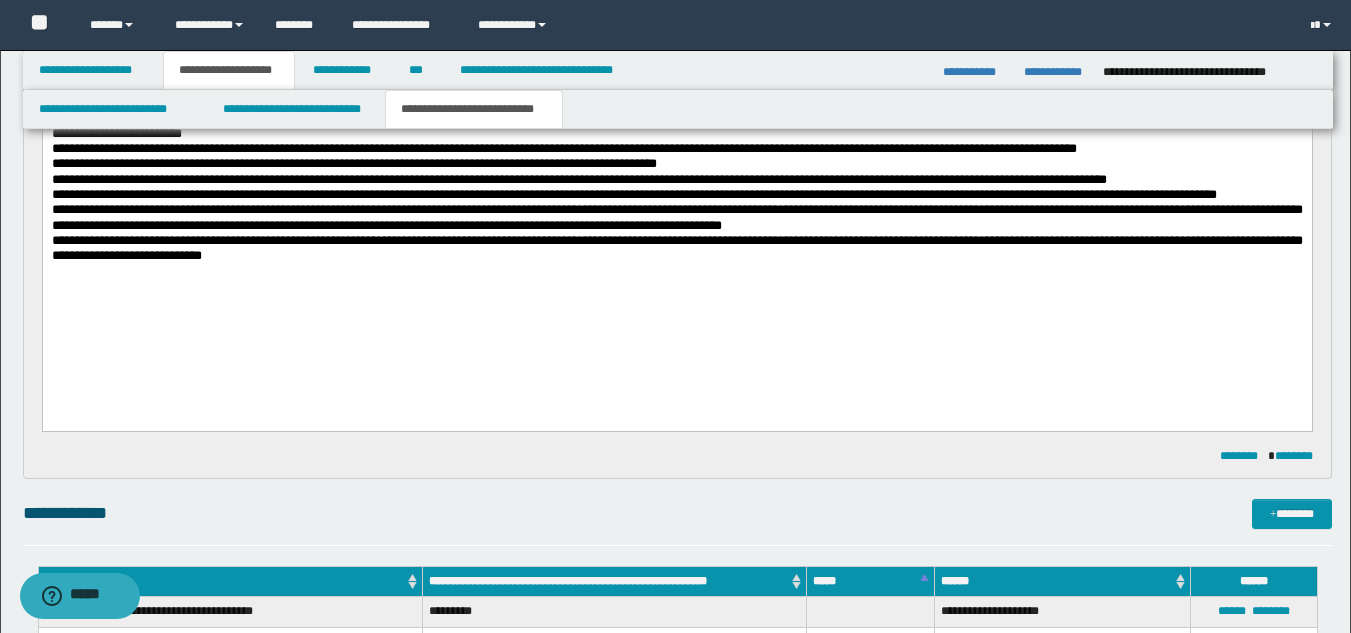 click on "**********" at bounding box center (676, 217) 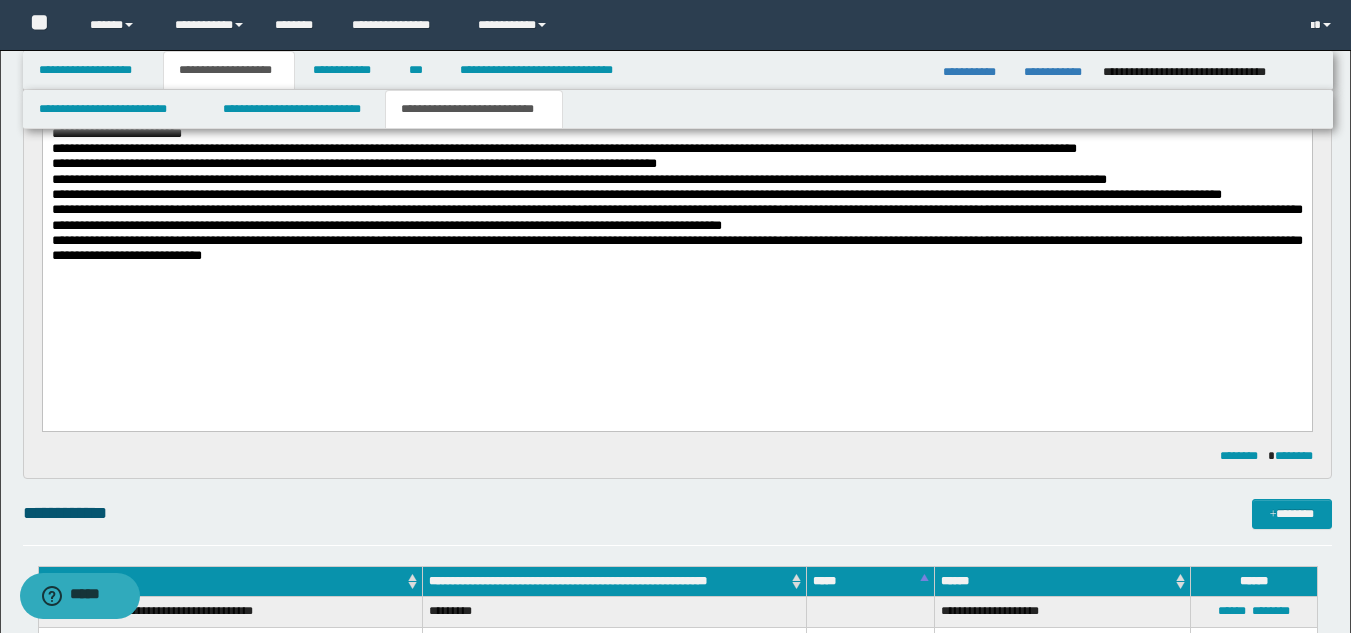 click on "**********" at bounding box center [676, 217] 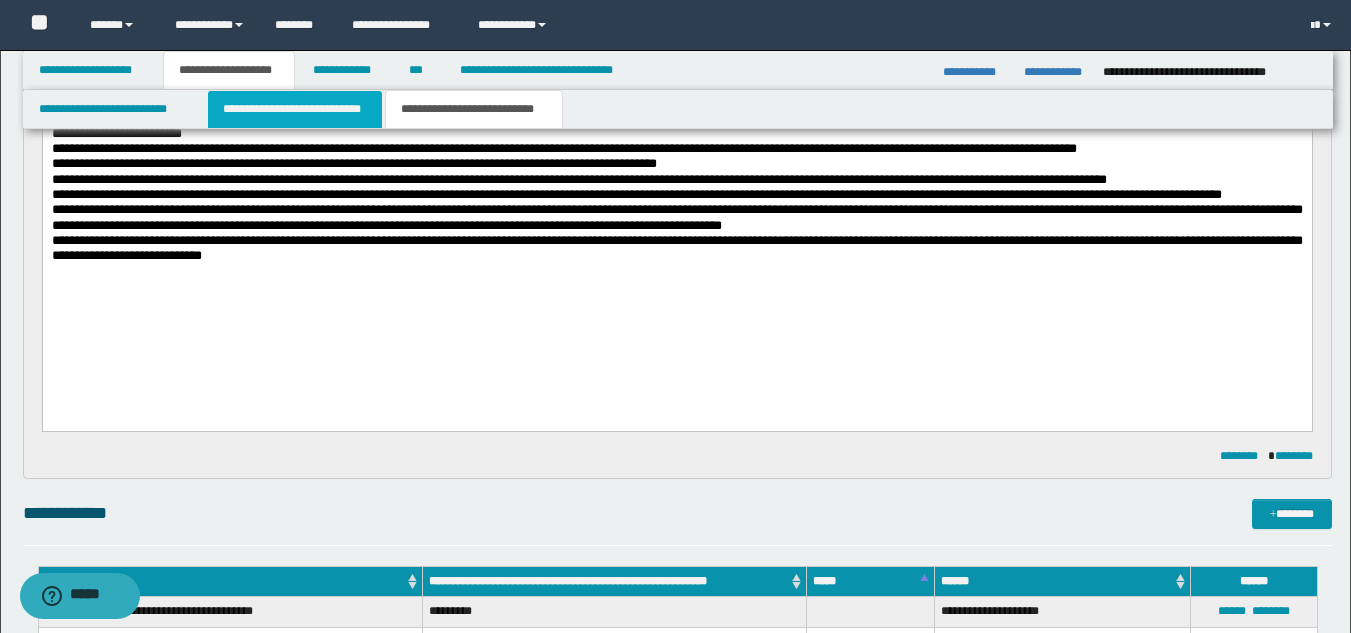click on "**********" at bounding box center [295, 109] 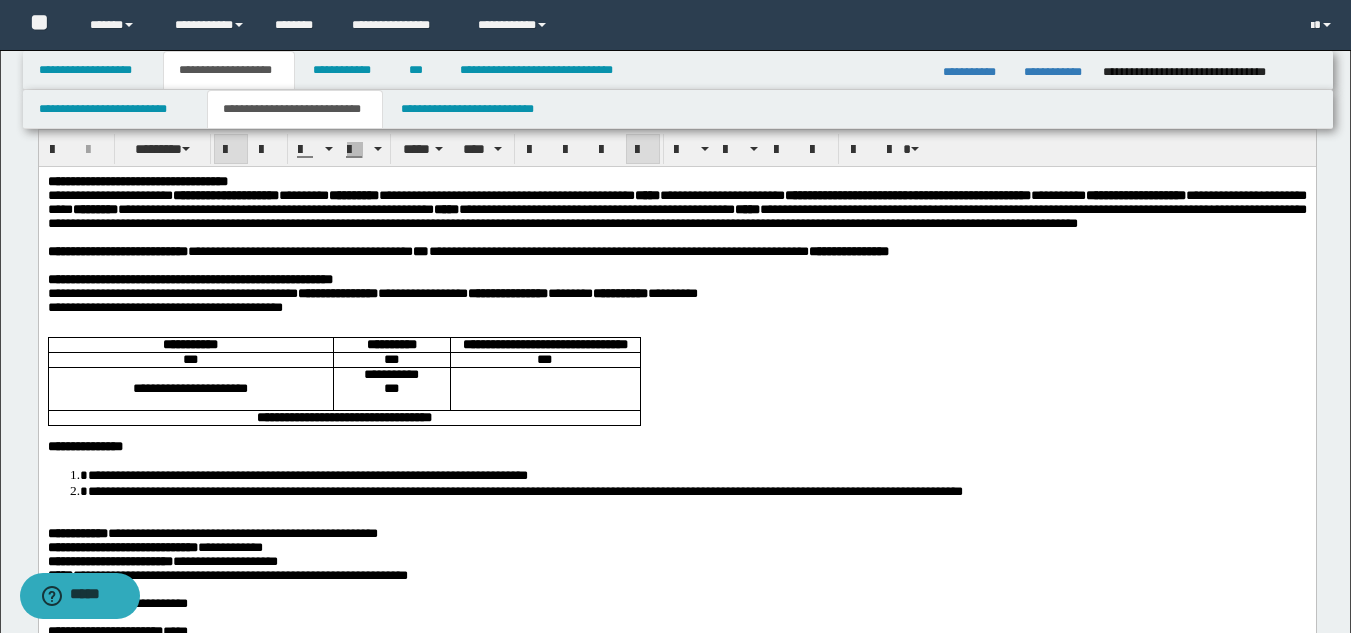 scroll, scrollTop: 716, scrollLeft: 0, axis: vertical 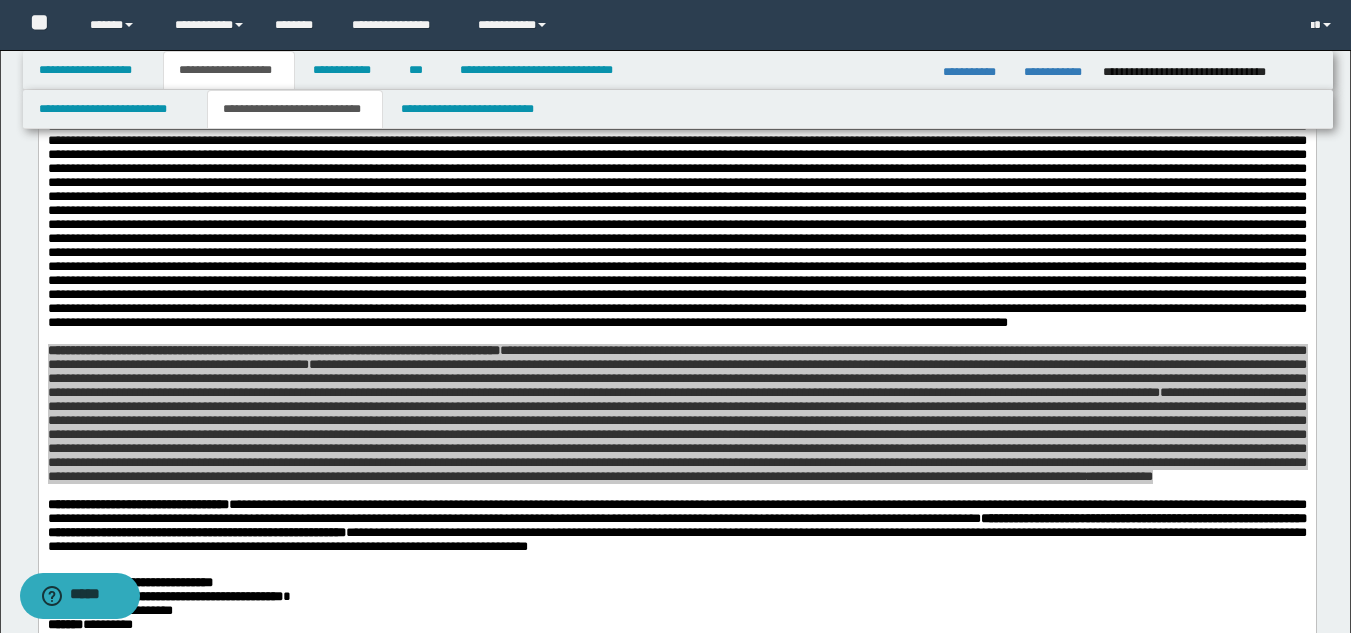 drag, startPoint x: 1364, startPoint y: 103, endPoint x: 1238, endPoint y: 735, distance: 644.43774 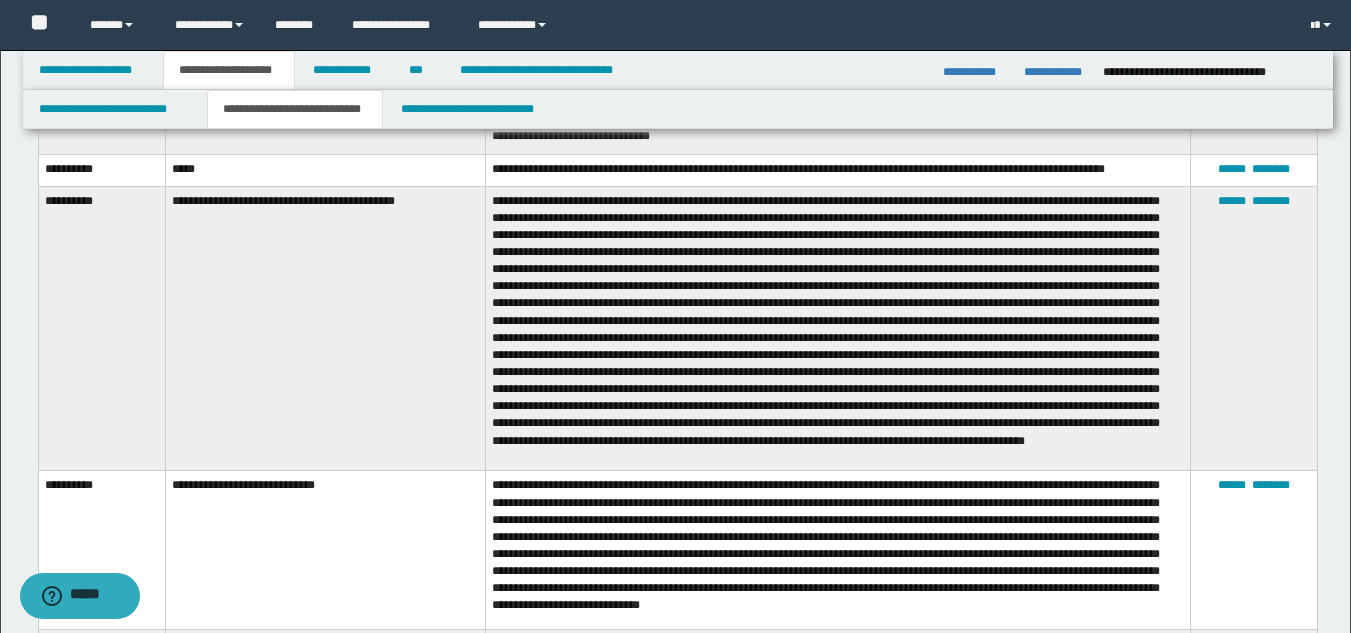 scroll, scrollTop: 3579, scrollLeft: 0, axis: vertical 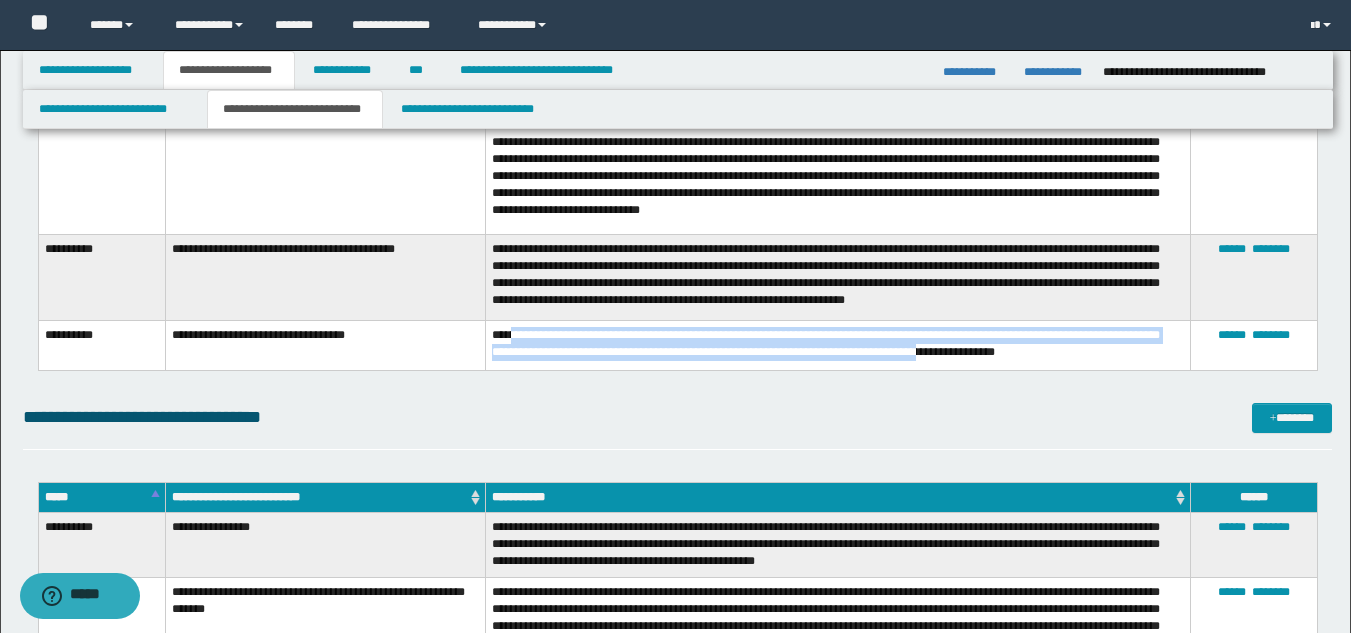 drag, startPoint x: 508, startPoint y: 341, endPoint x: 996, endPoint y: 354, distance: 488.17313 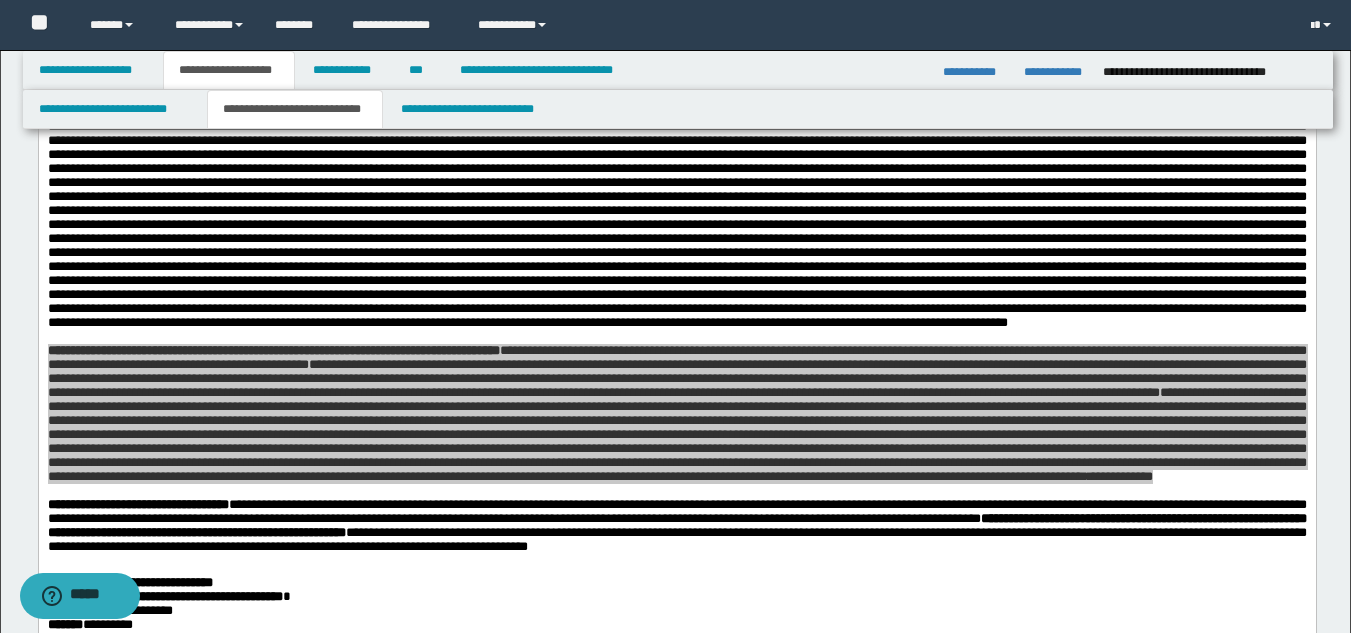 scroll, scrollTop: 699, scrollLeft: 0, axis: vertical 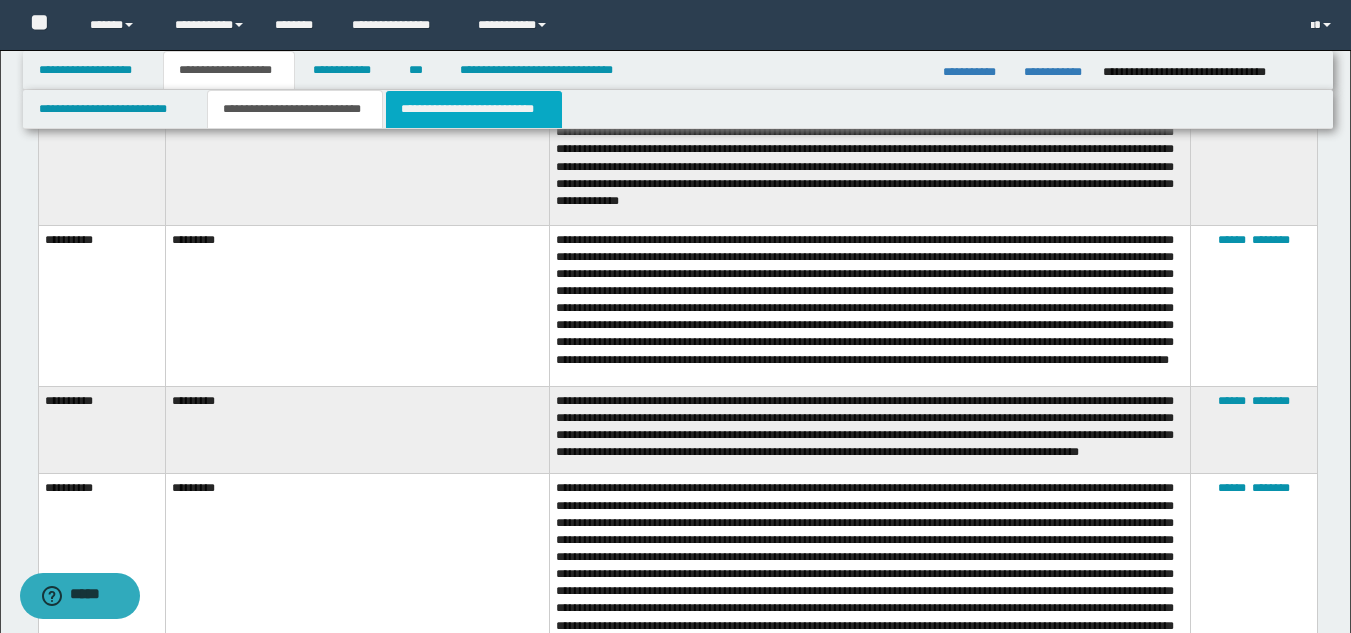 click on "**********" at bounding box center [474, 109] 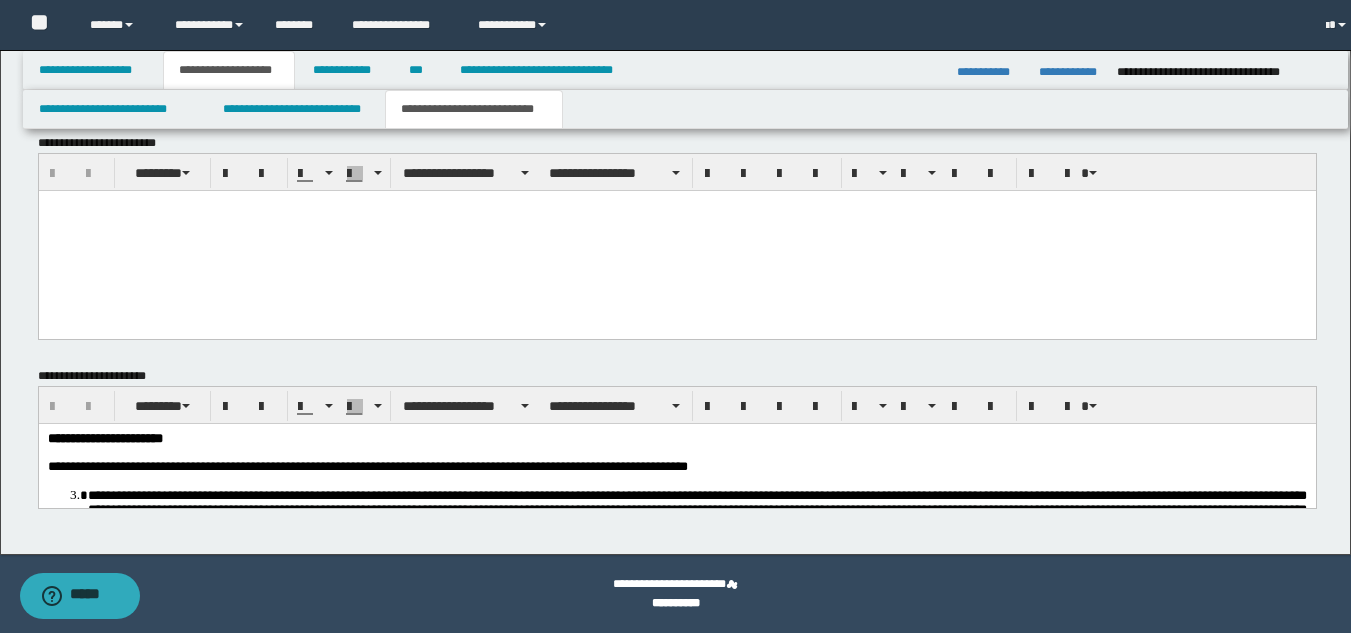 scroll, scrollTop: 1173, scrollLeft: 0, axis: vertical 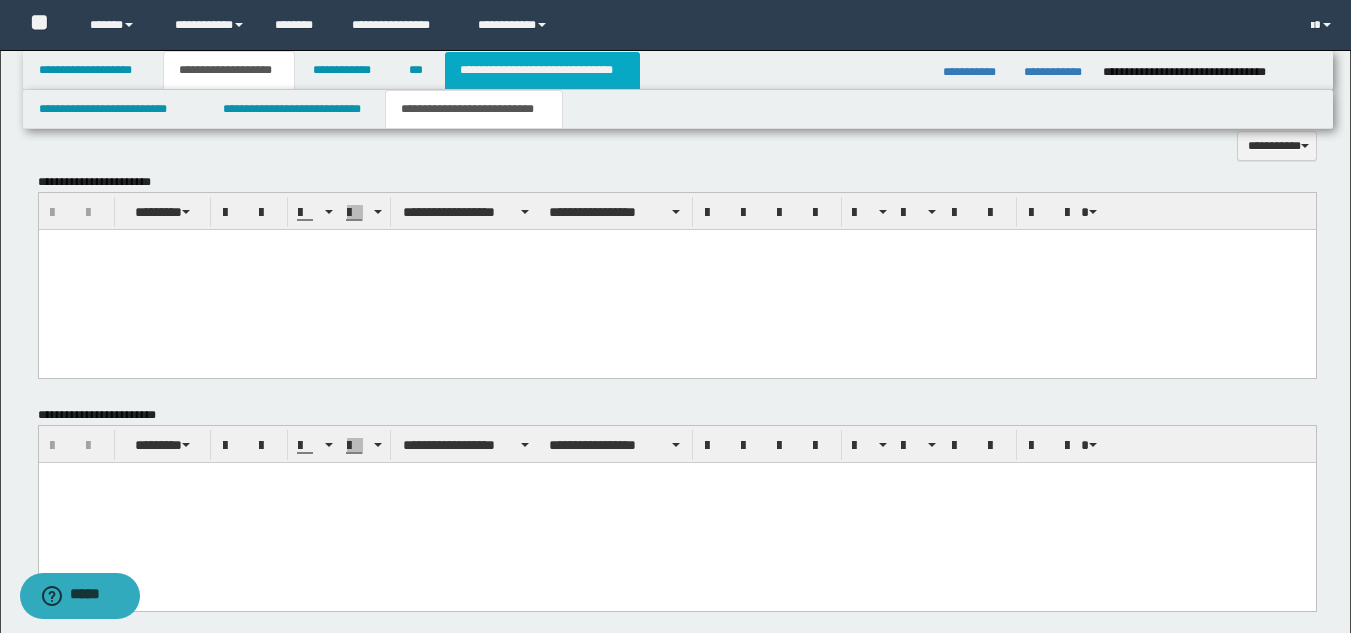 click on "**********" at bounding box center (542, 70) 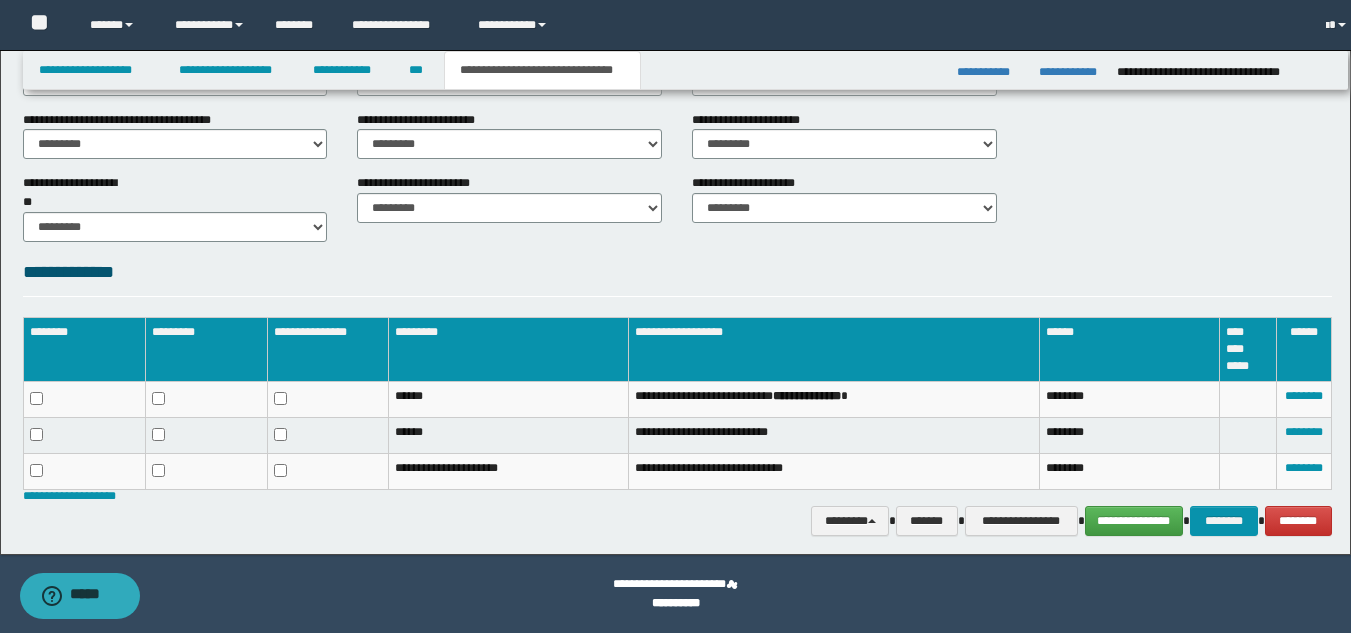 scroll, scrollTop: 734, scrollLeft: 0, axis: vertical 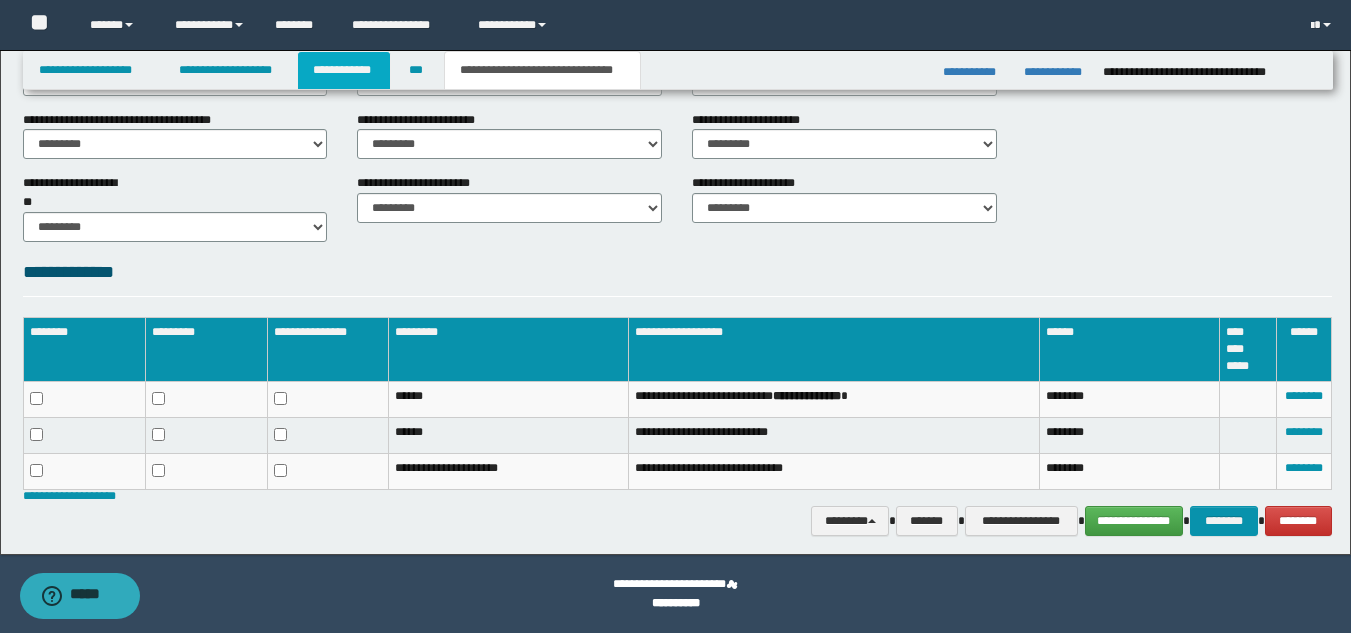 click on "**********" at bounding box center (344, 70) 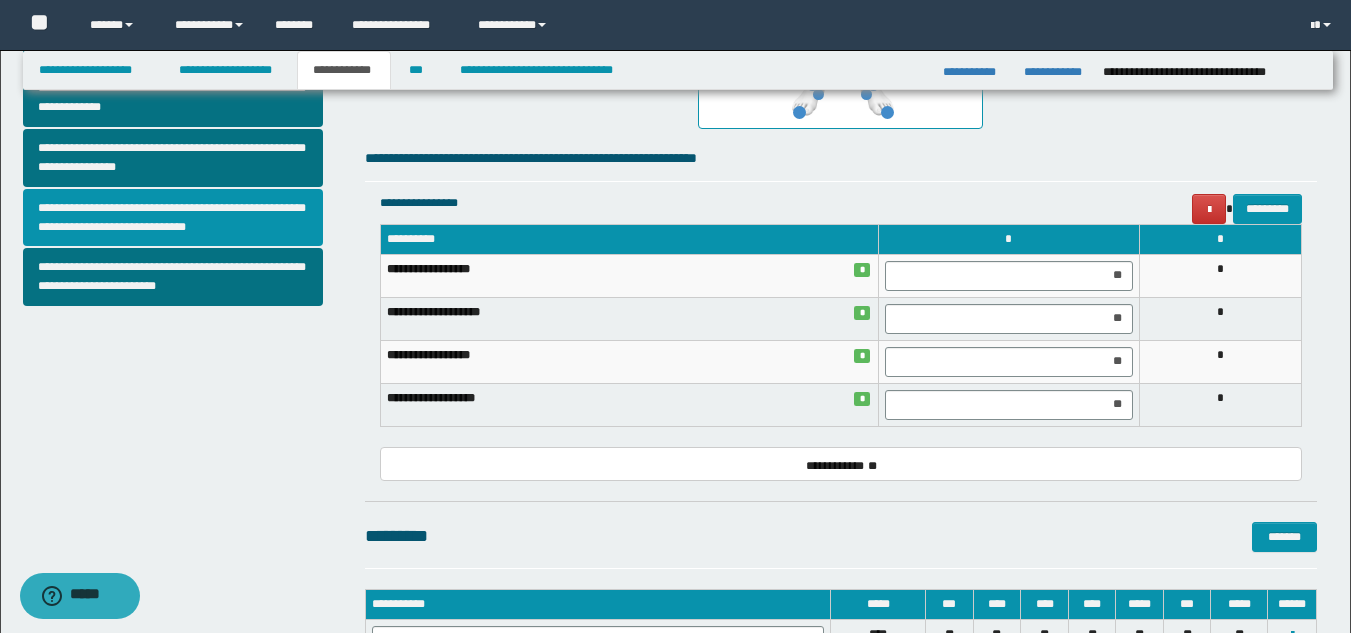 click on "**********" at bounding box center (173, 218) 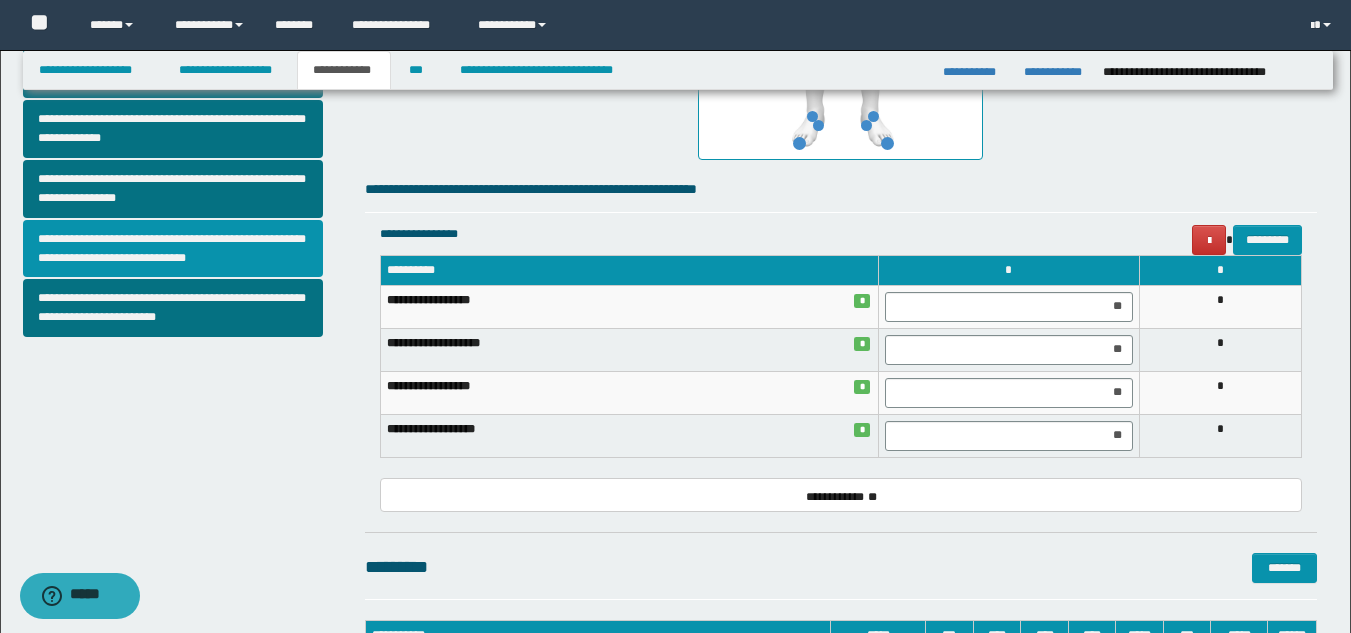 scroll, scrollTop: 714, scrollLeft: 0, axis: vertical 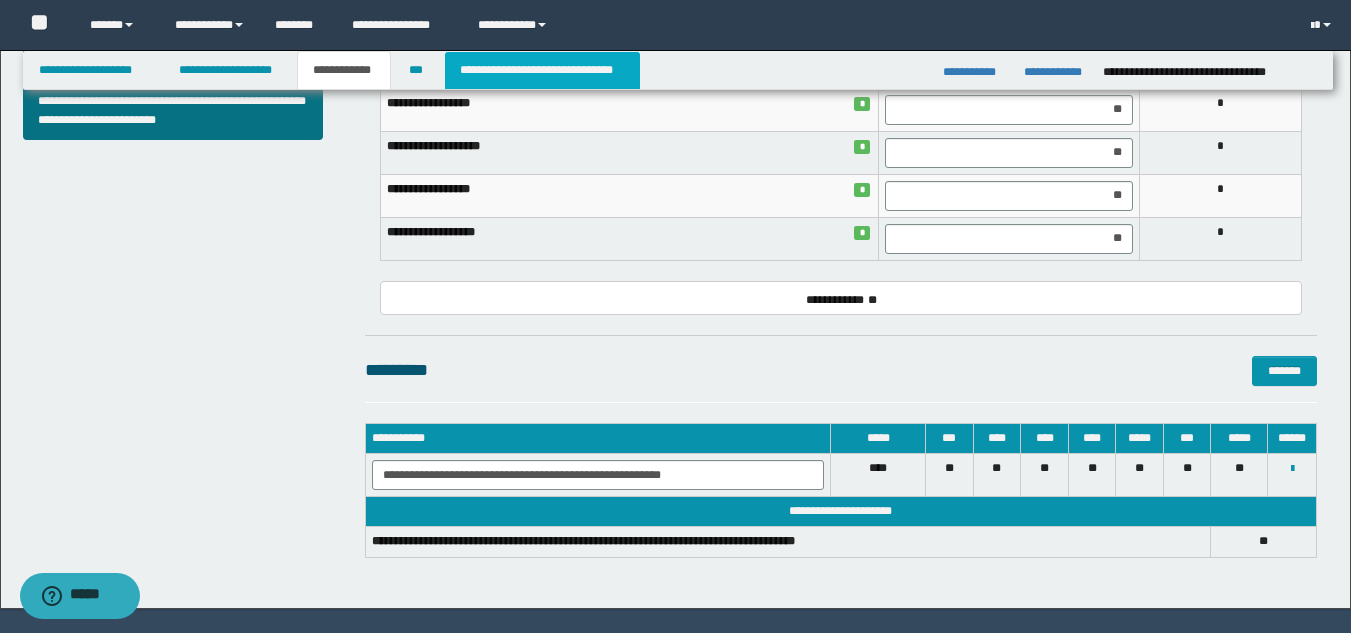 click on "**********" at bounding box center [542, 70] 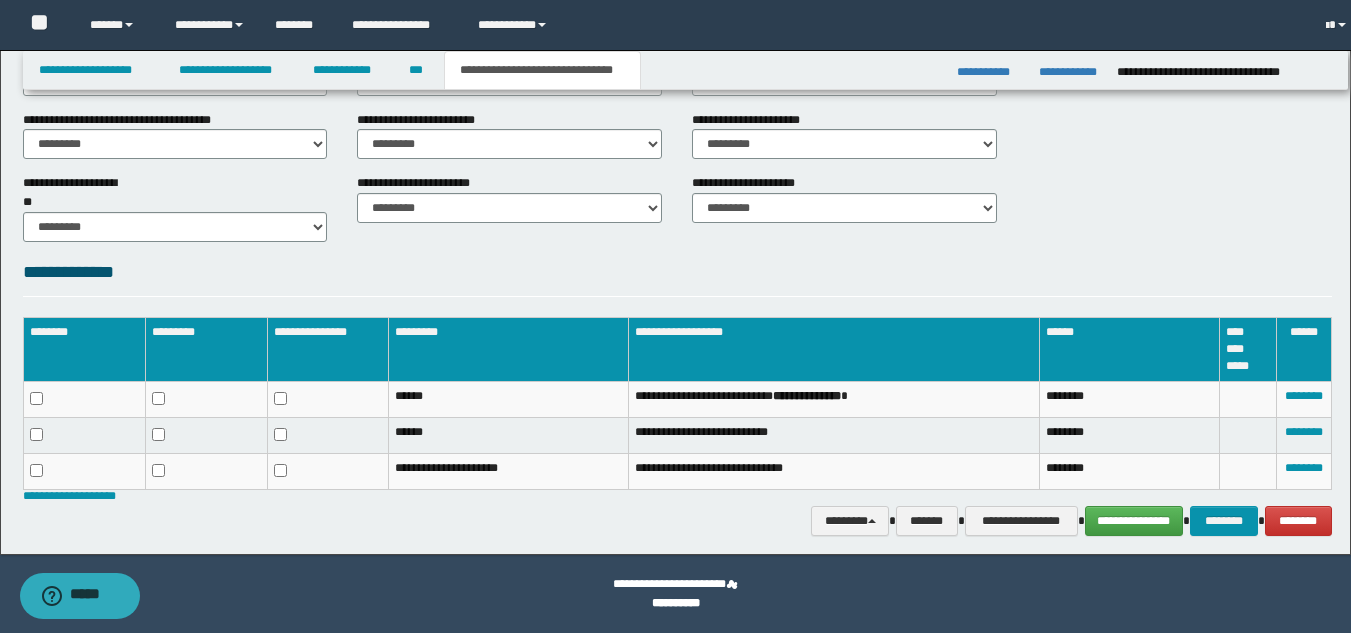 scroll, scrollTop: 734, scrollLeft: 0, axis: vertical 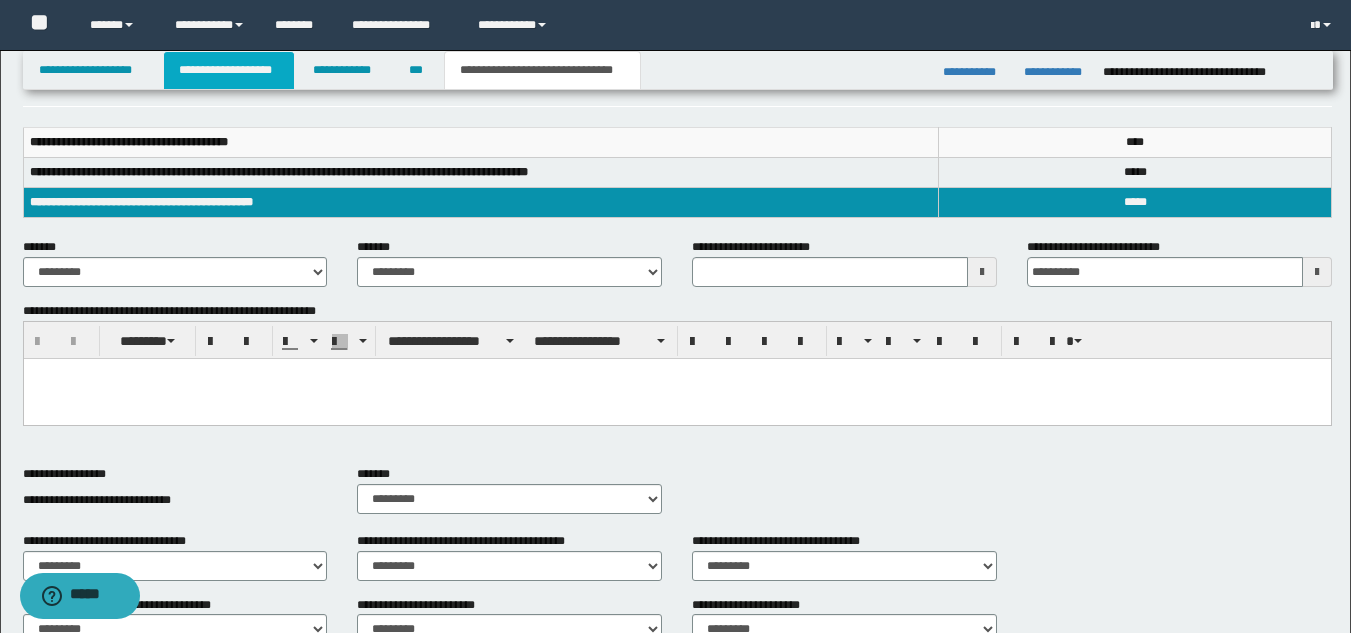 click on "**********" at bounding box center (229, 70) 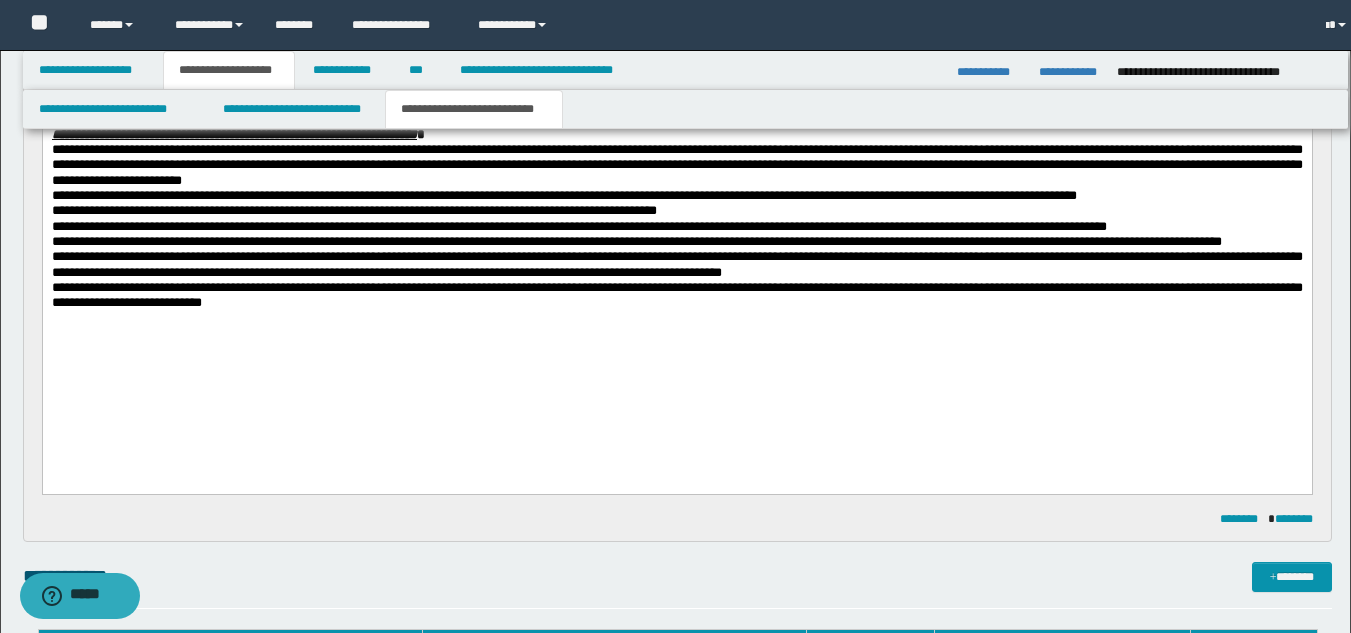 scroll, scrollTop: 280, scrollLeft: 0, axis: vertical 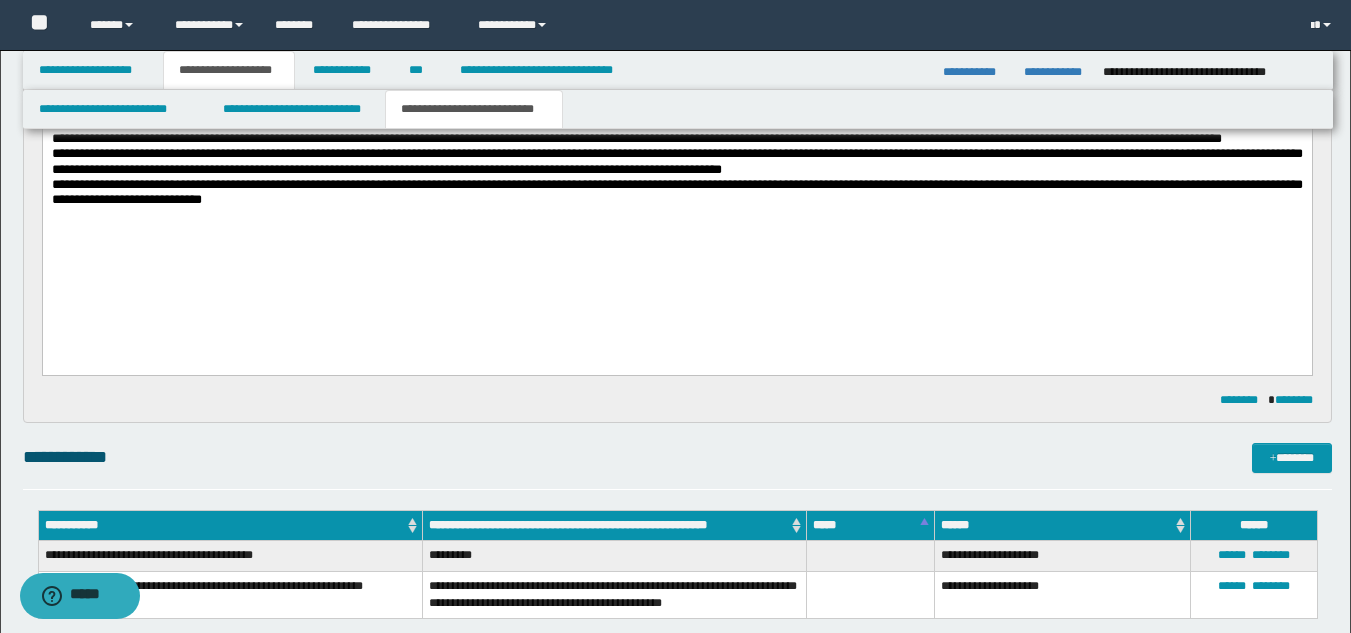 drag, startPoint x: 1365, startPoint y: 249, endPoint x: 754, endPoint y: 212, distance: 612.11926 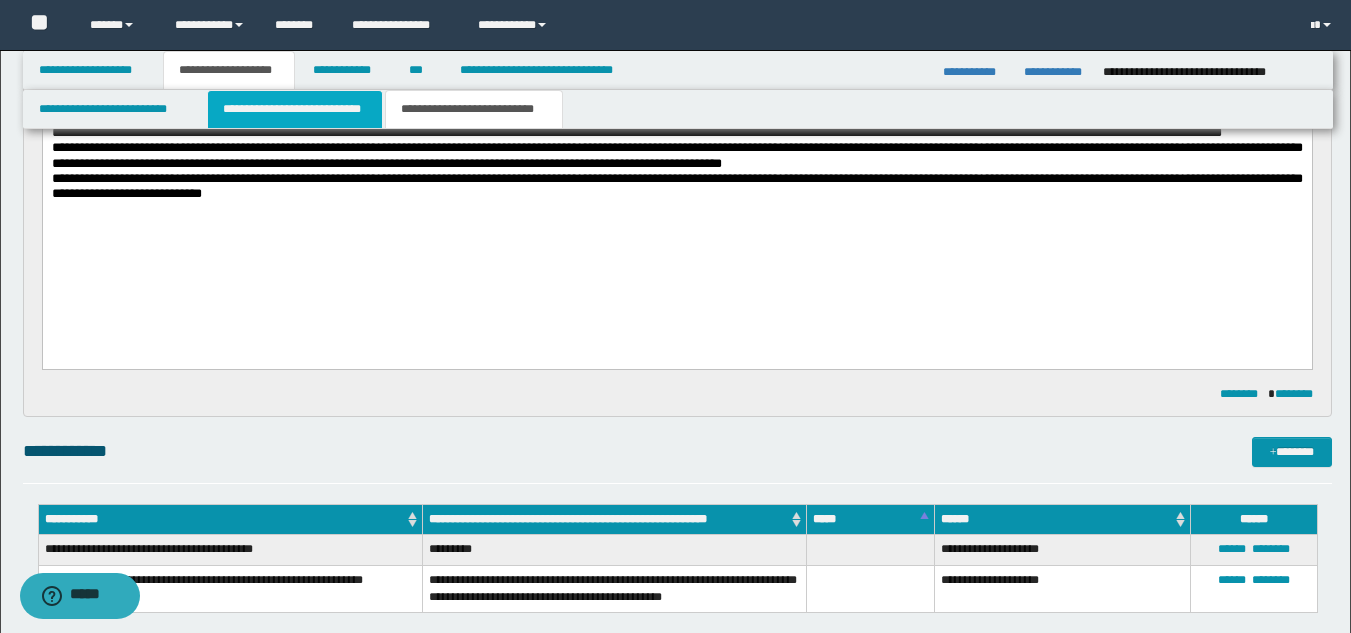 click on "**********" at bounding box center [295, 109] 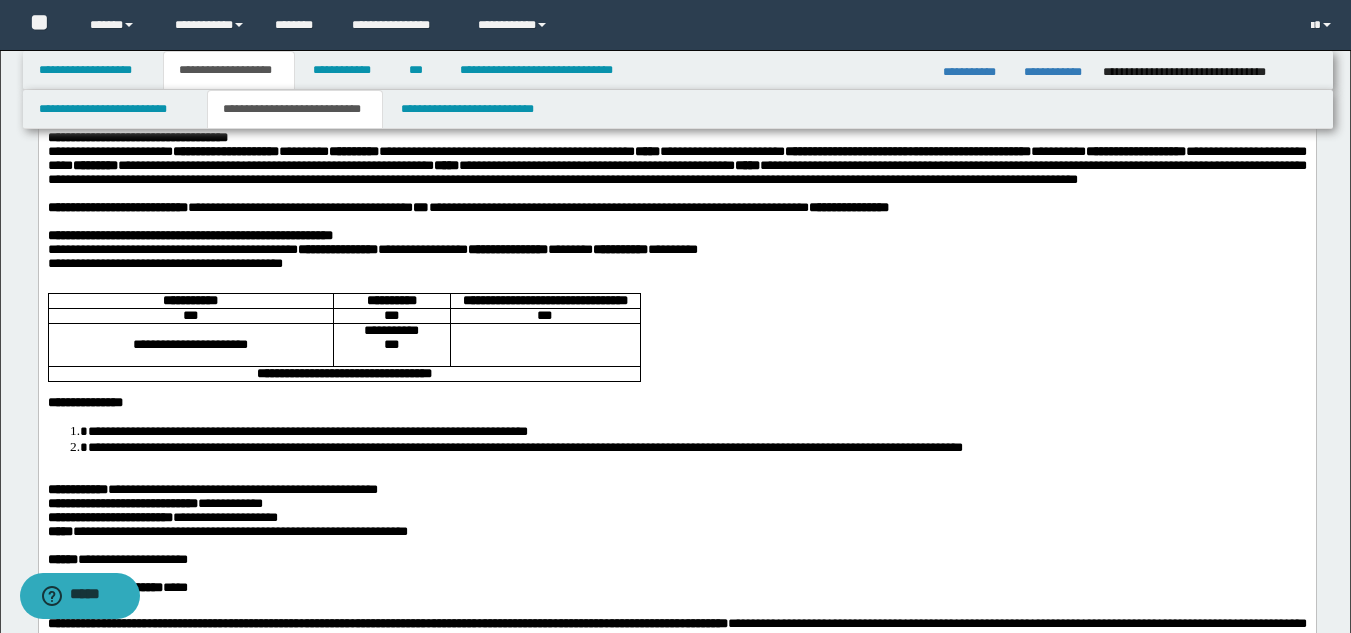 scroll, scrollTop: 0, scrollLeft: 0, axis: both 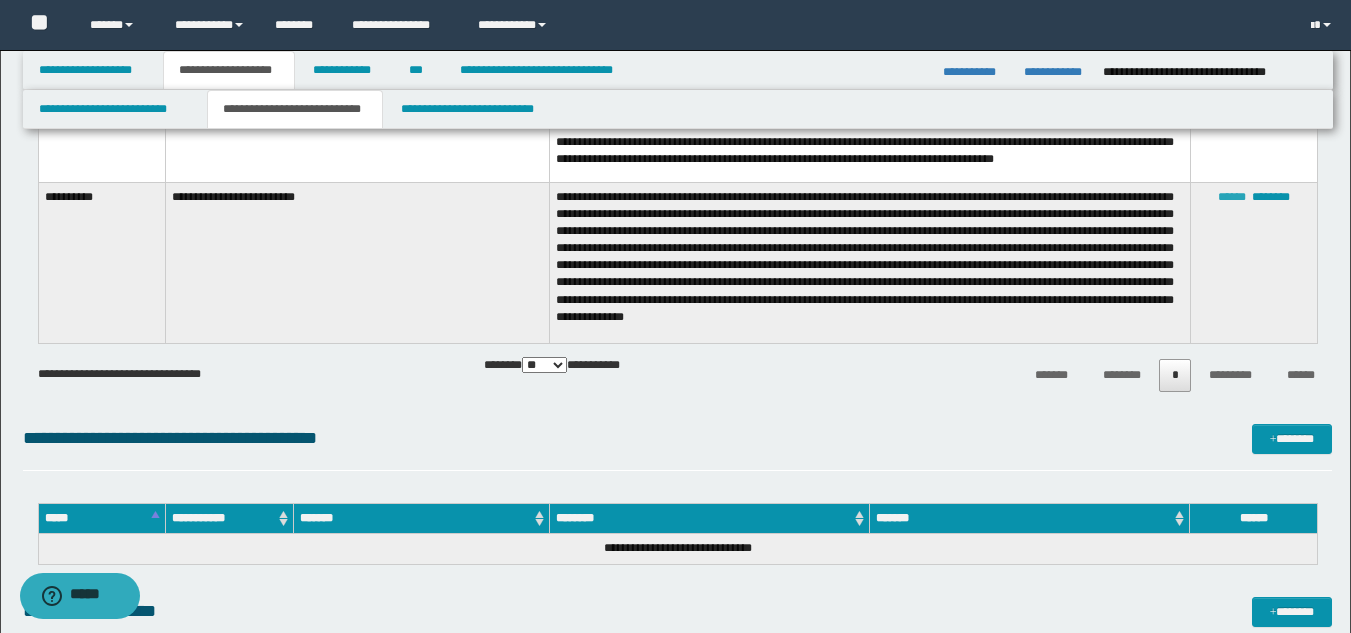 click on "******" at bounding box center (1232, 197) 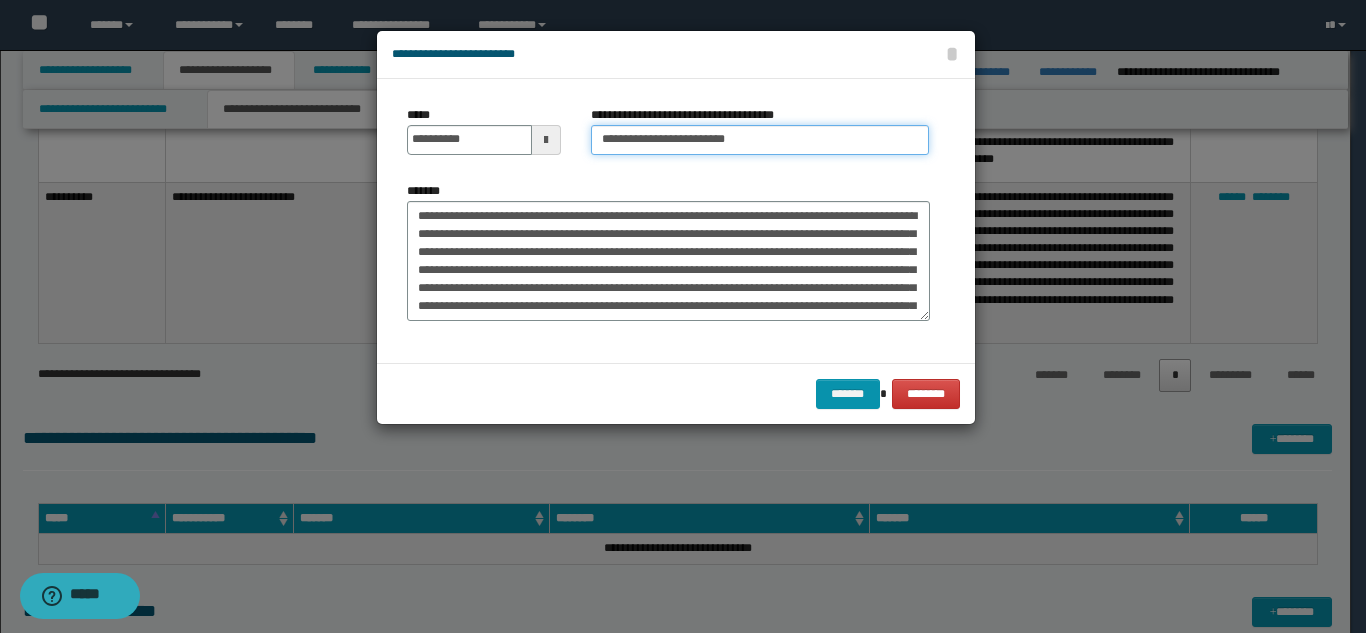 drag, startPoint x: 808, startPoint y: 146, endPoint x: 476, endPoint y: 145, distance: 332.0015 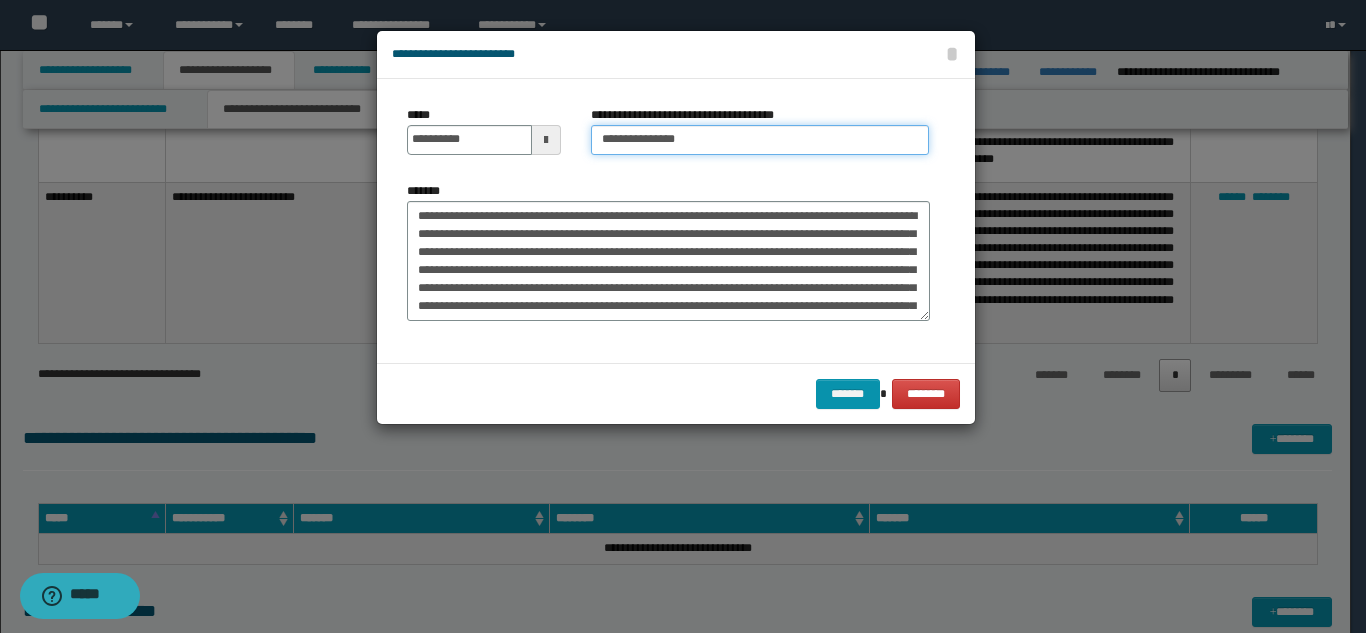 click on "**********" at bounding box center (760, 140) 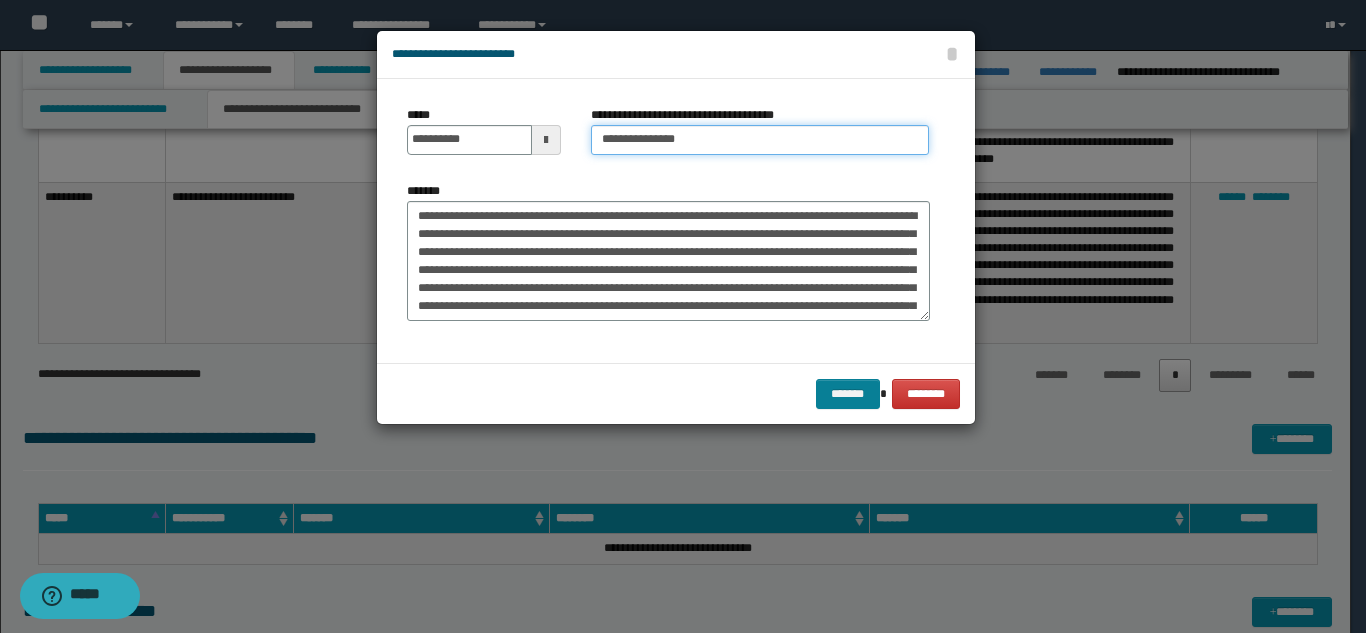 type on "**********" 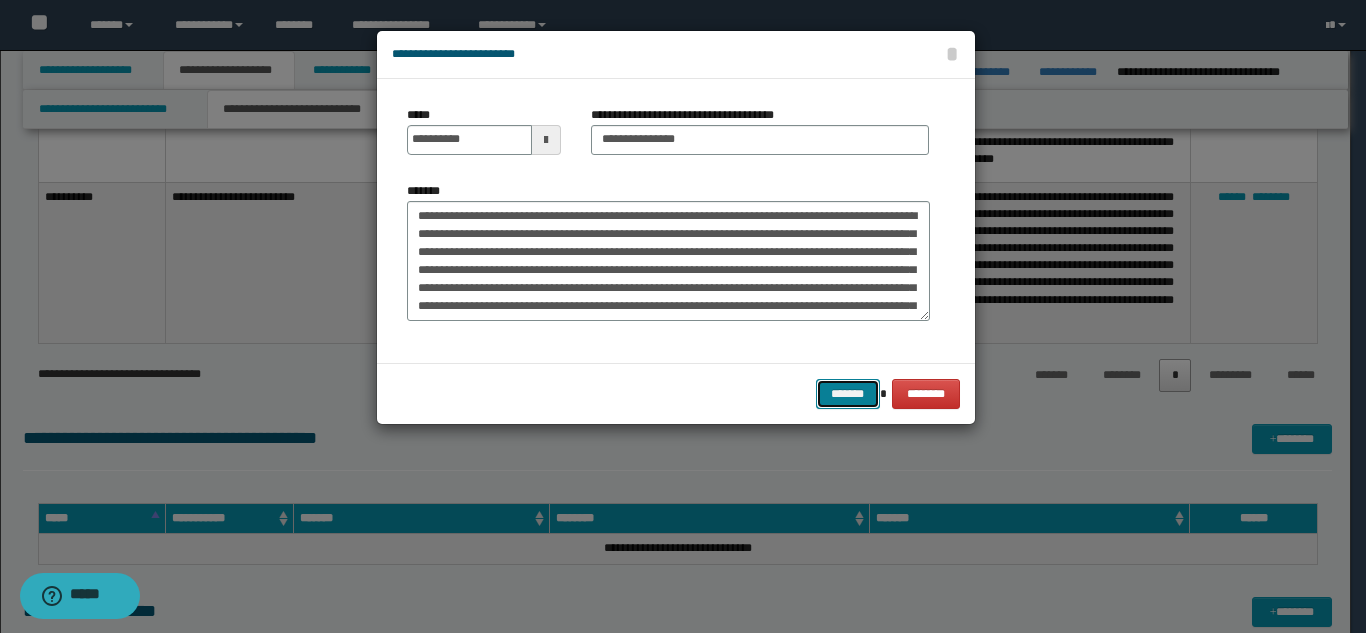 click on "*******" at bounding box center [848, 394] 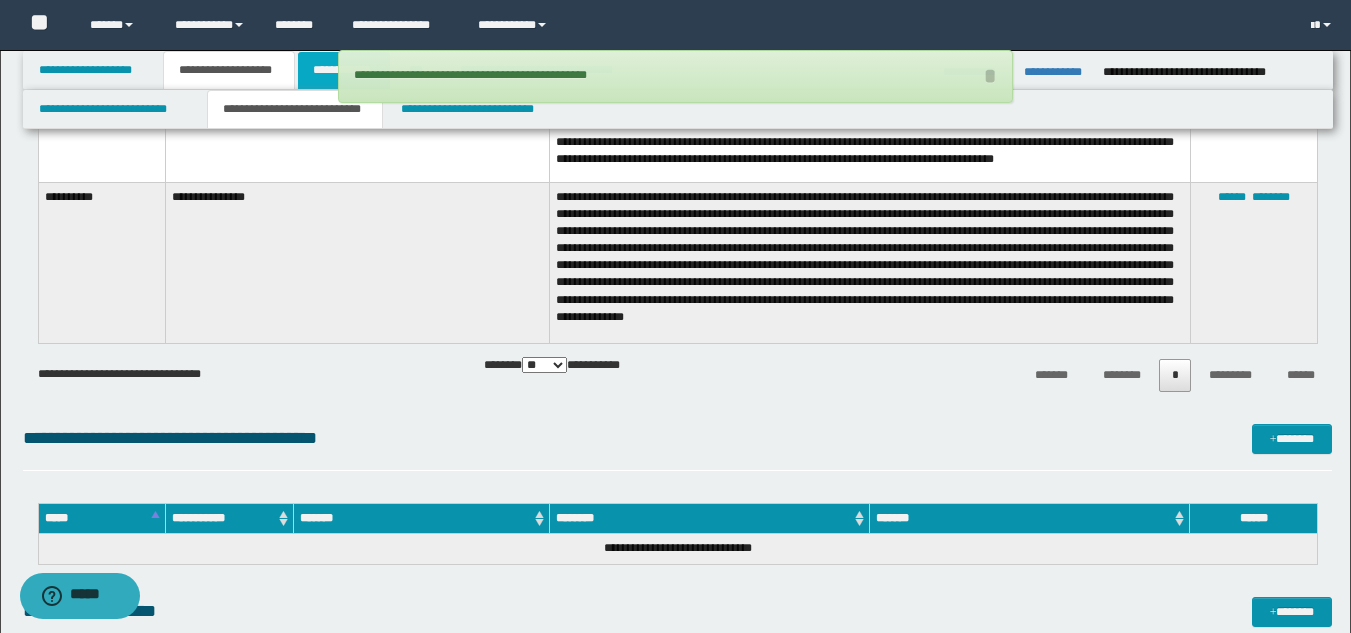 click on "**********" at bounding box center [344, 70] 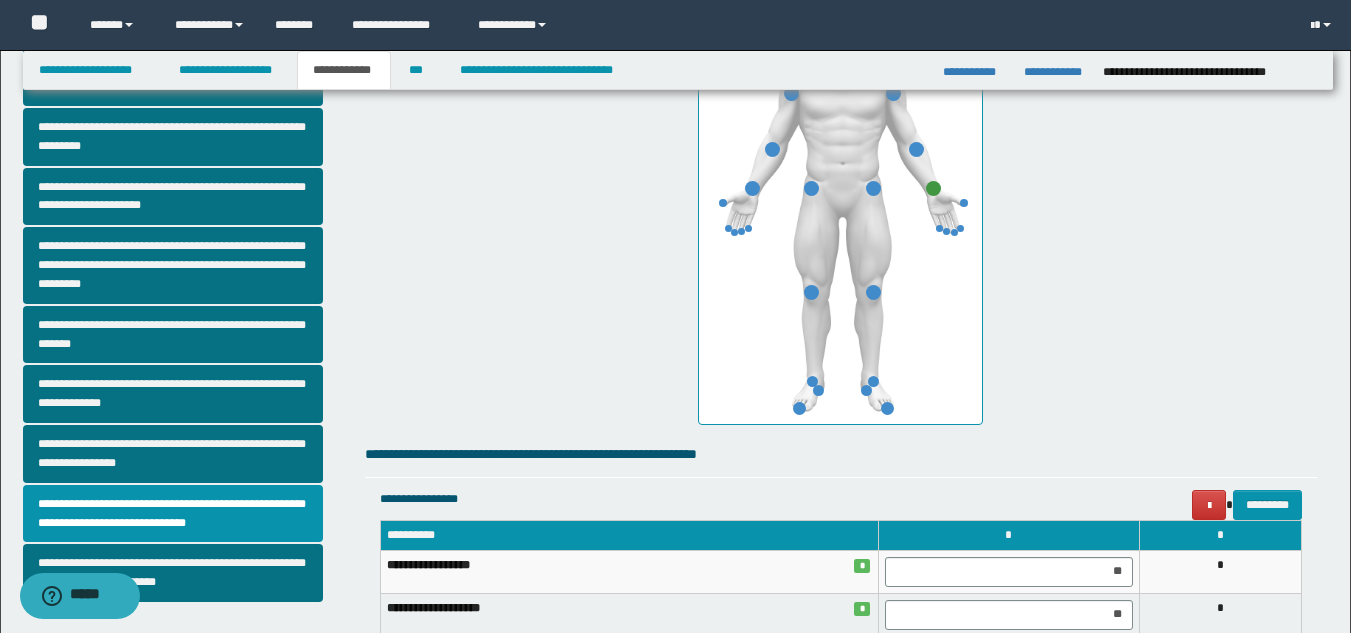 scroll, scrollTop: 432, scrollLeft: 0, axis: vertical 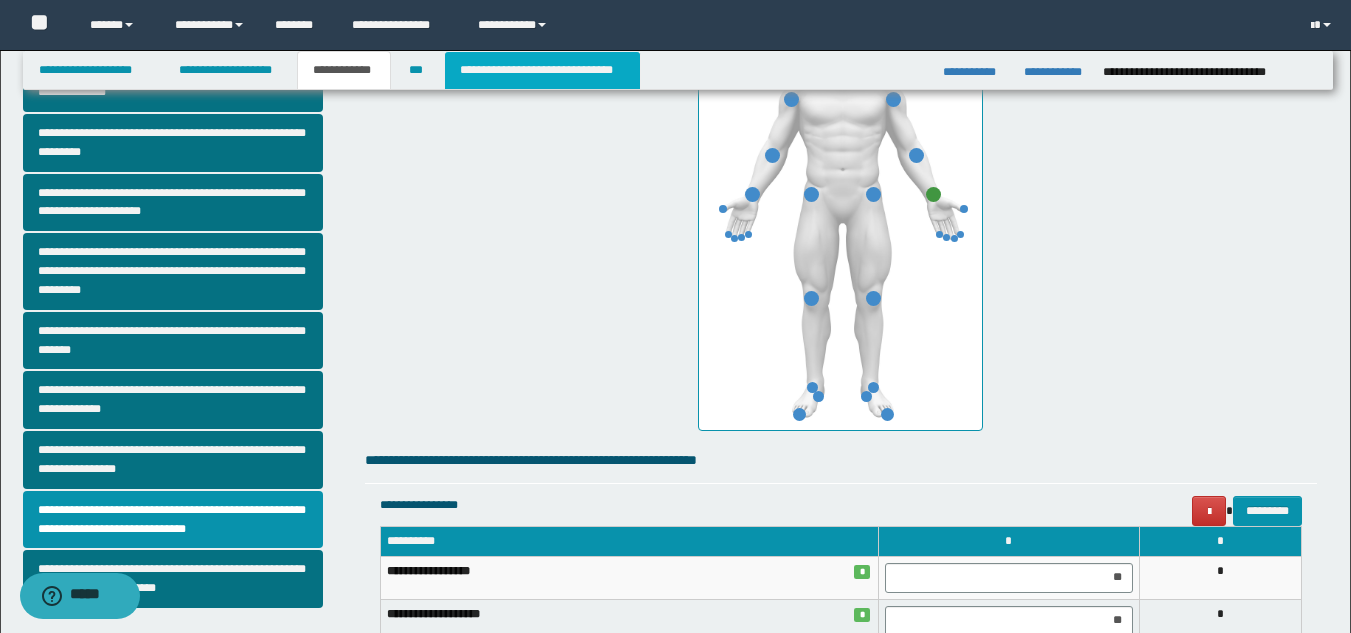 click on "**********" at bounding box center [542, 70] 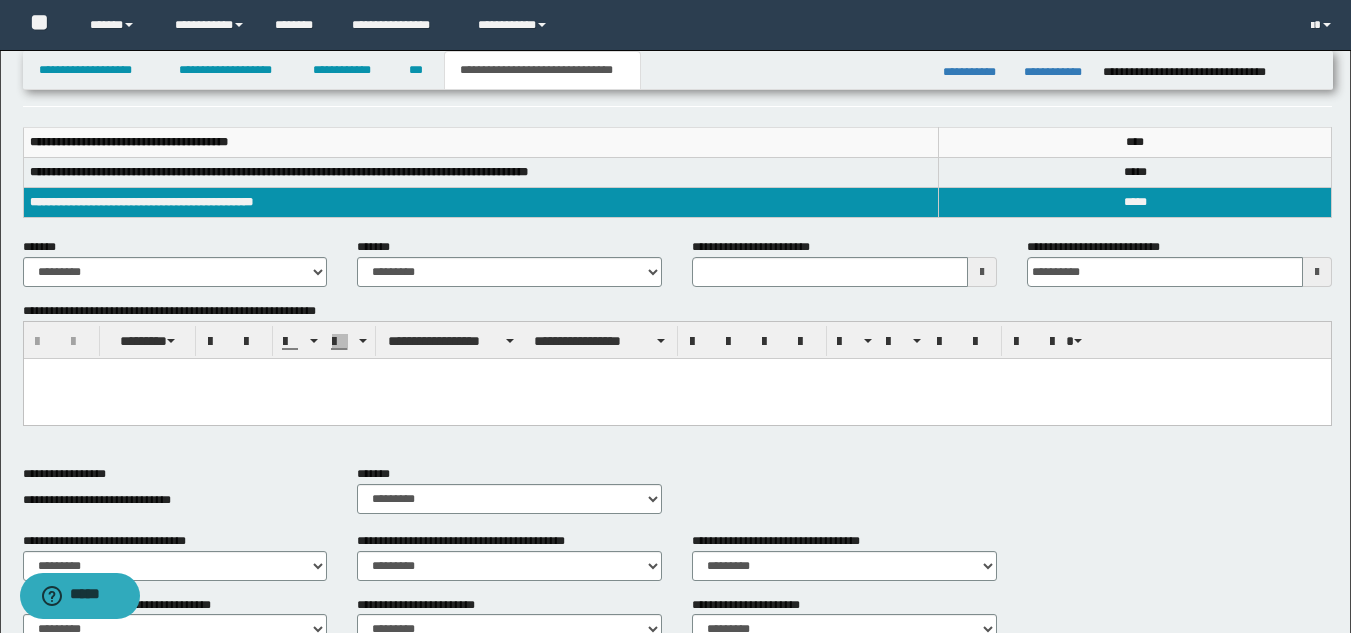 scroll, scrollTop: 245, scrollLeft: 0, axis: vertical 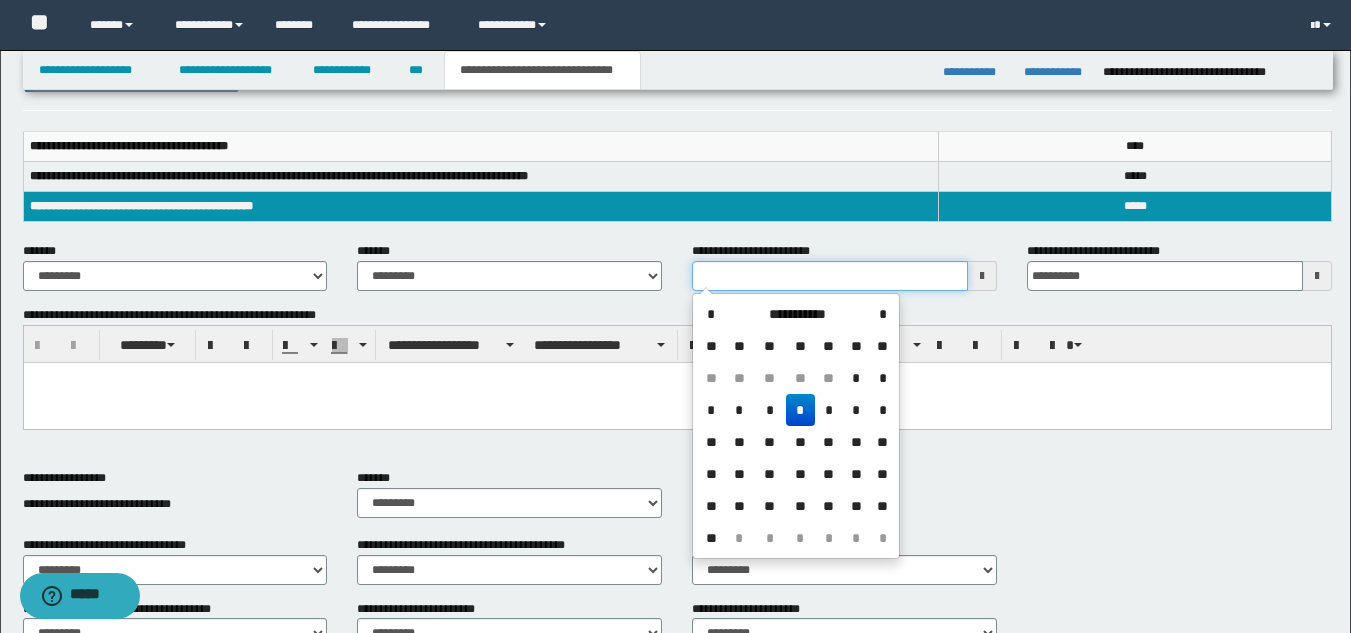click on "**********" at bounding box center [830, 276] 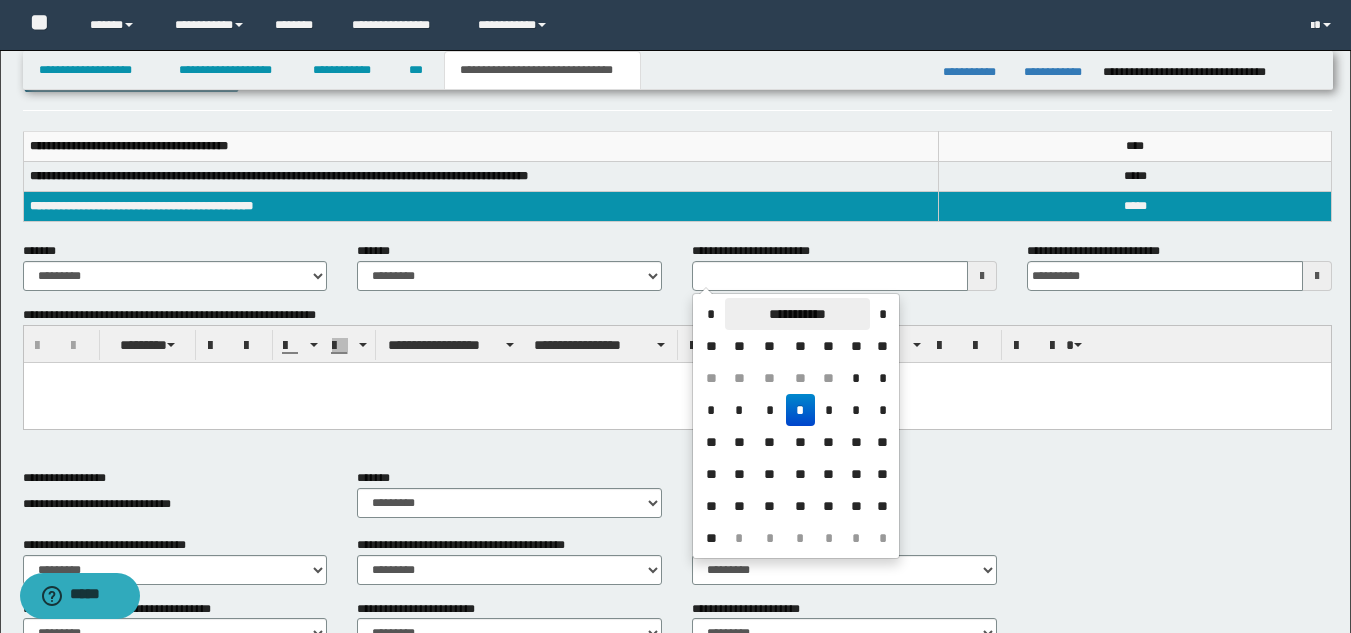 click on "**********" at bounding box center [797, 314] 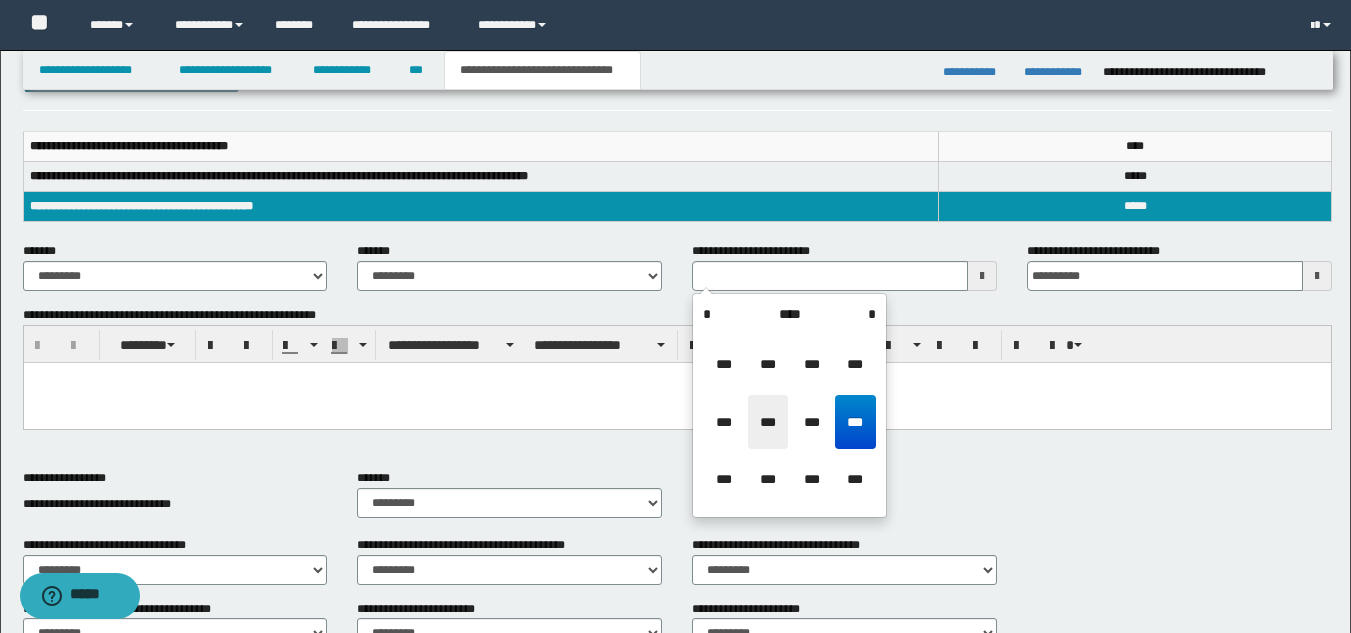 click on "***" at bounding box center [768, 422] 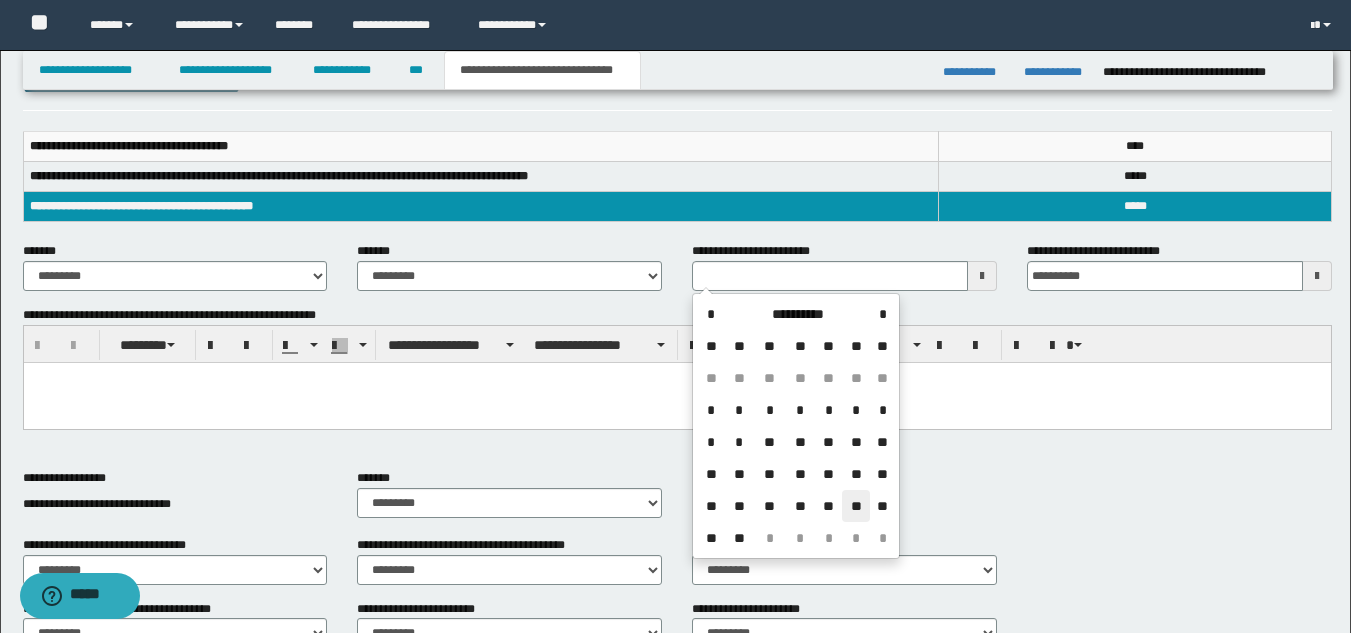 click on "**" at bounding box center [856, 506] 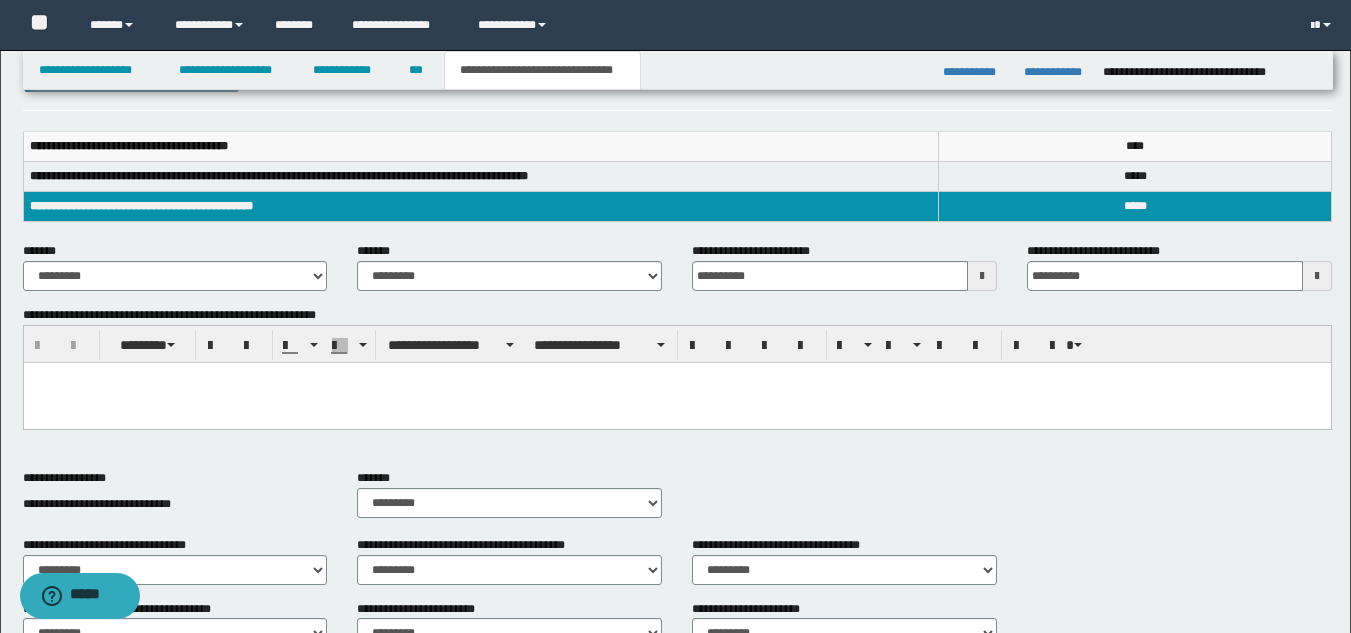 click at bounding box center [676, 412] 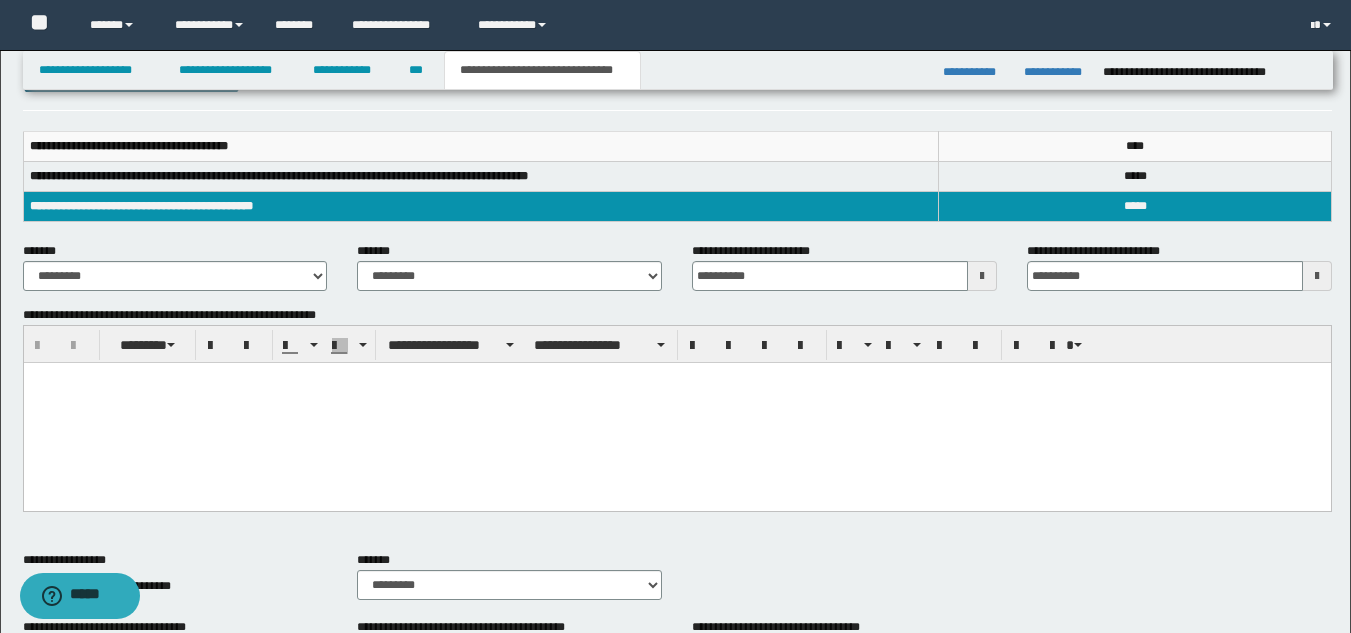 click at bounding box center [676, 412] 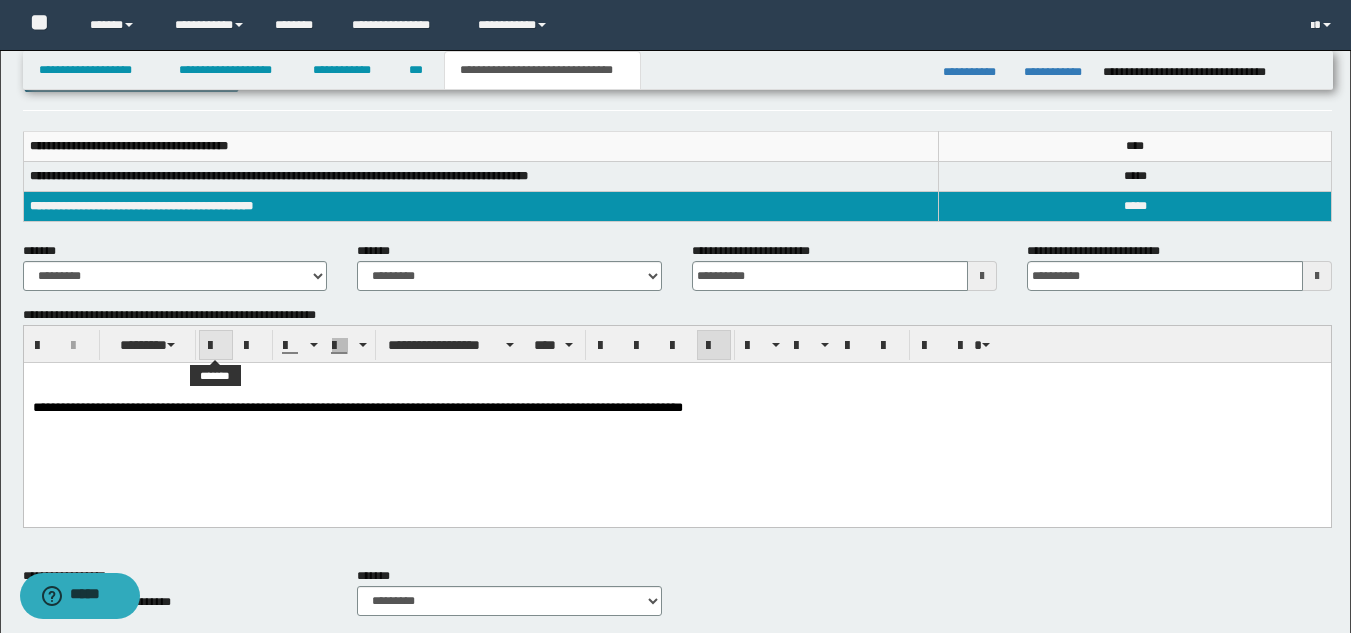 click at bounding box center (216, 345) 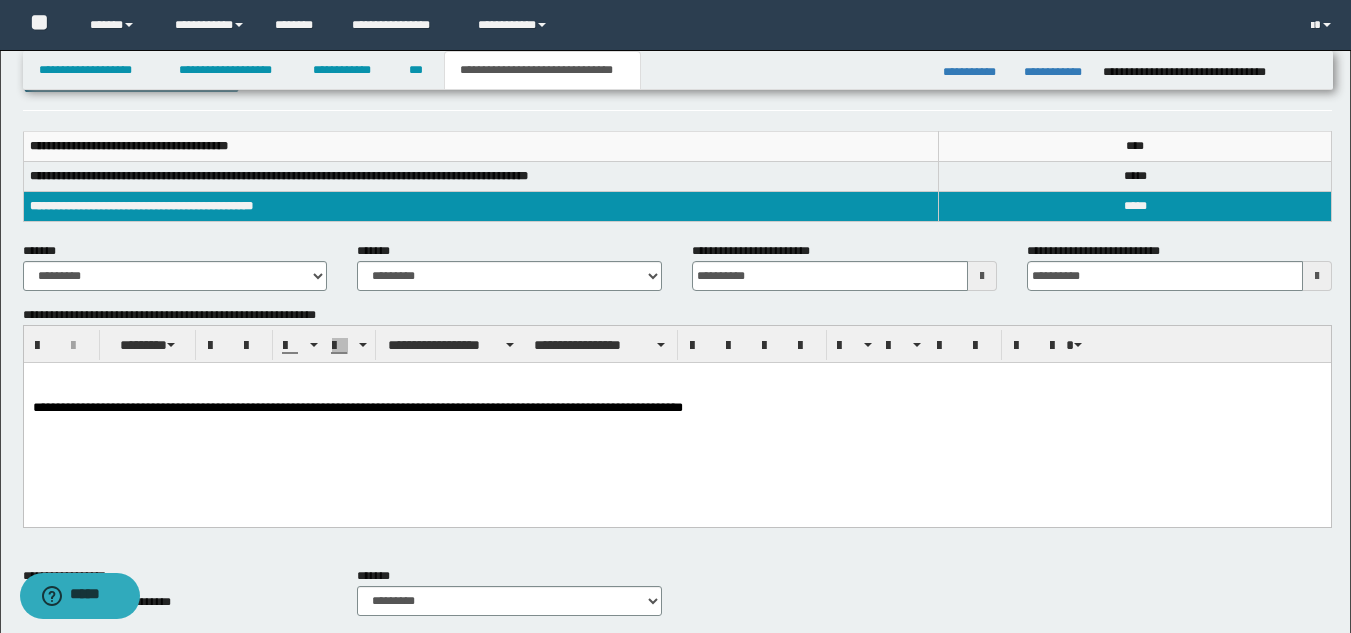 click on "**********" at bounding box center (676, 403) 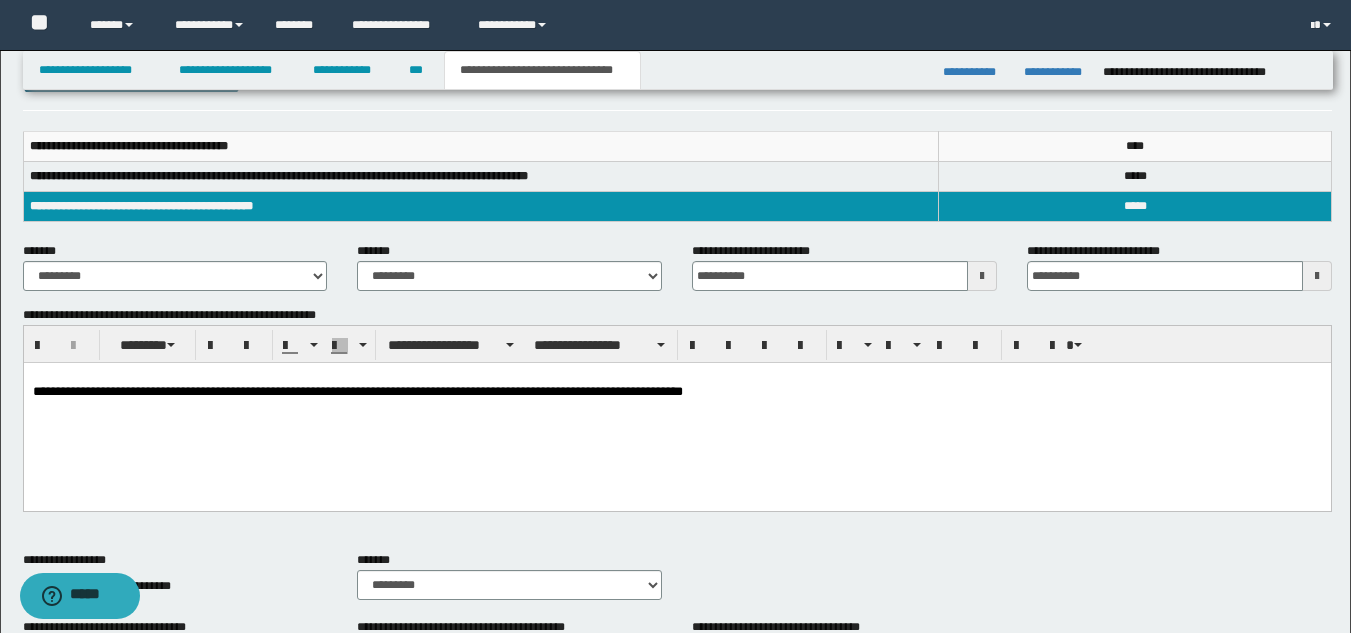 click on "**********" at bounding box center [676, 412] 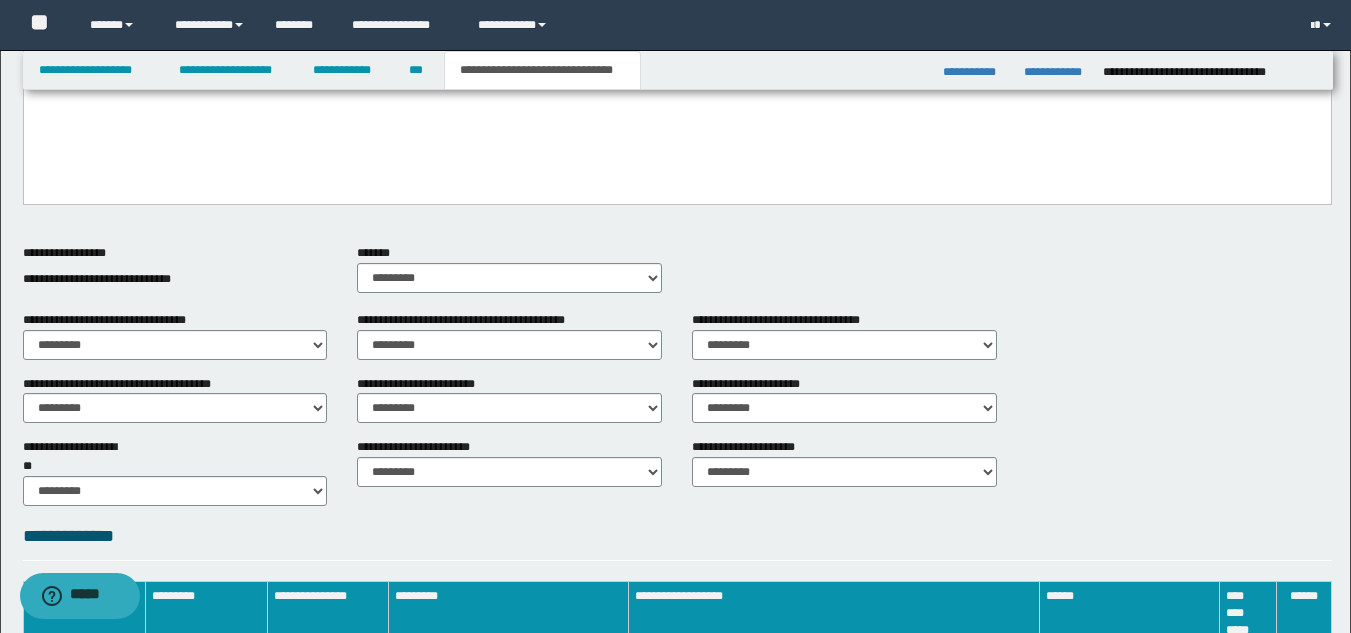 scroll, scrollTop: 545, scrollLeft: 0, axis: vertical 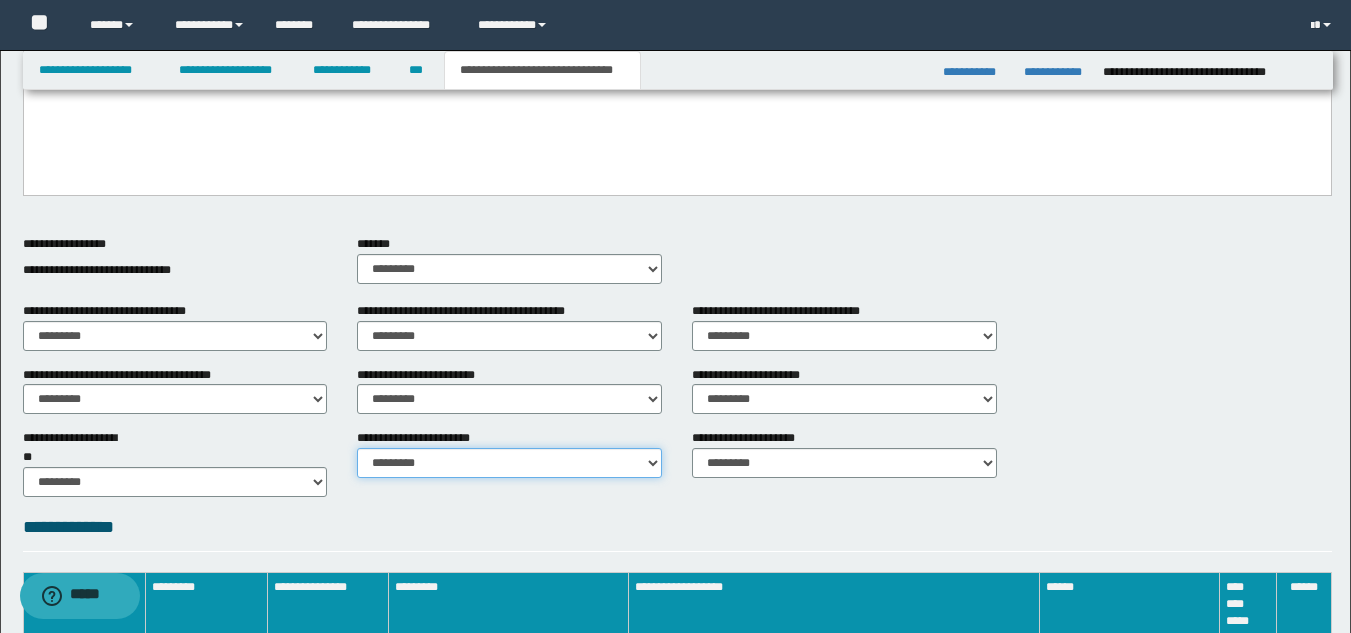 click on "*********
*********
*********" at bounding box center (509, 463) 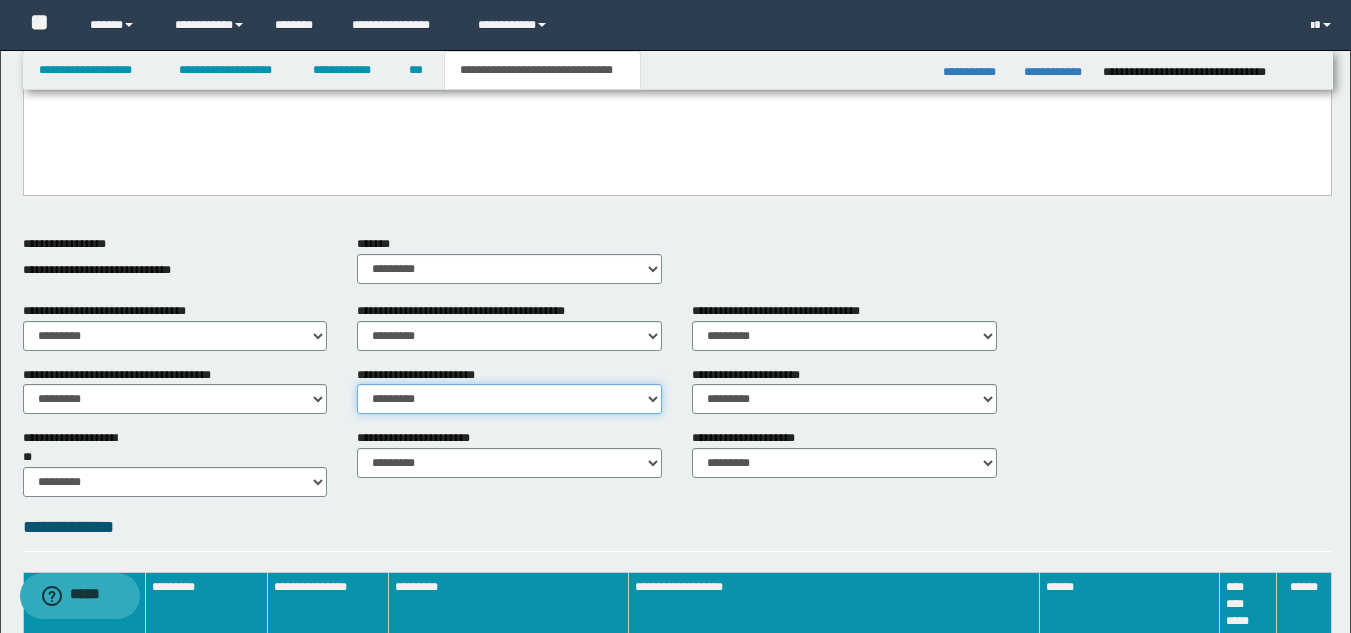 drag, startPoint x: 404, startPoint y: 397, endPoint x: 404, endPoint y: 411, distance: 14 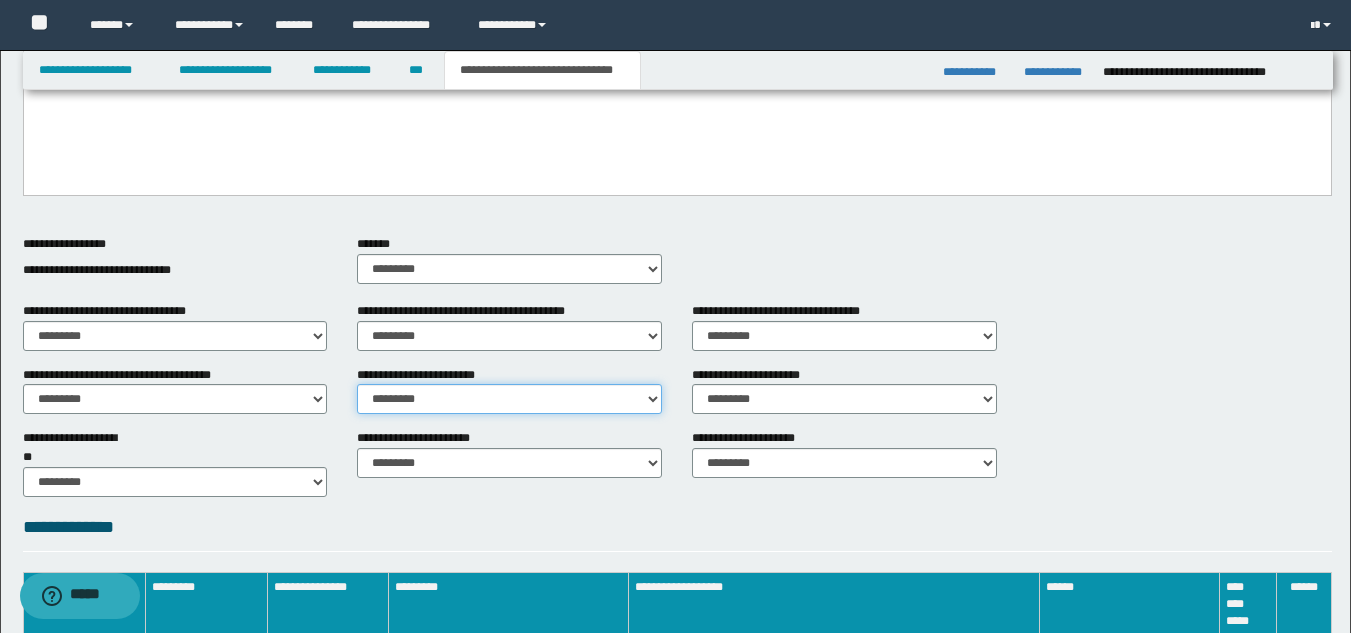 select on "*" 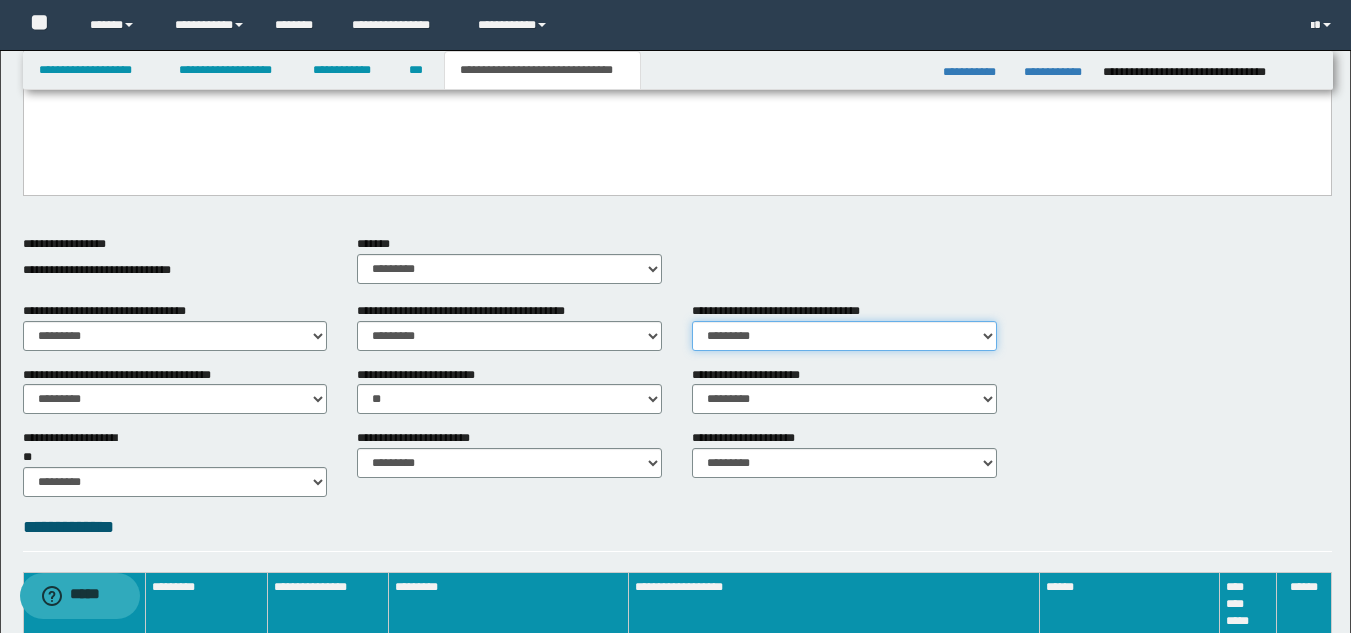 click on "*********
**
**" at bounding box center (844, 336) 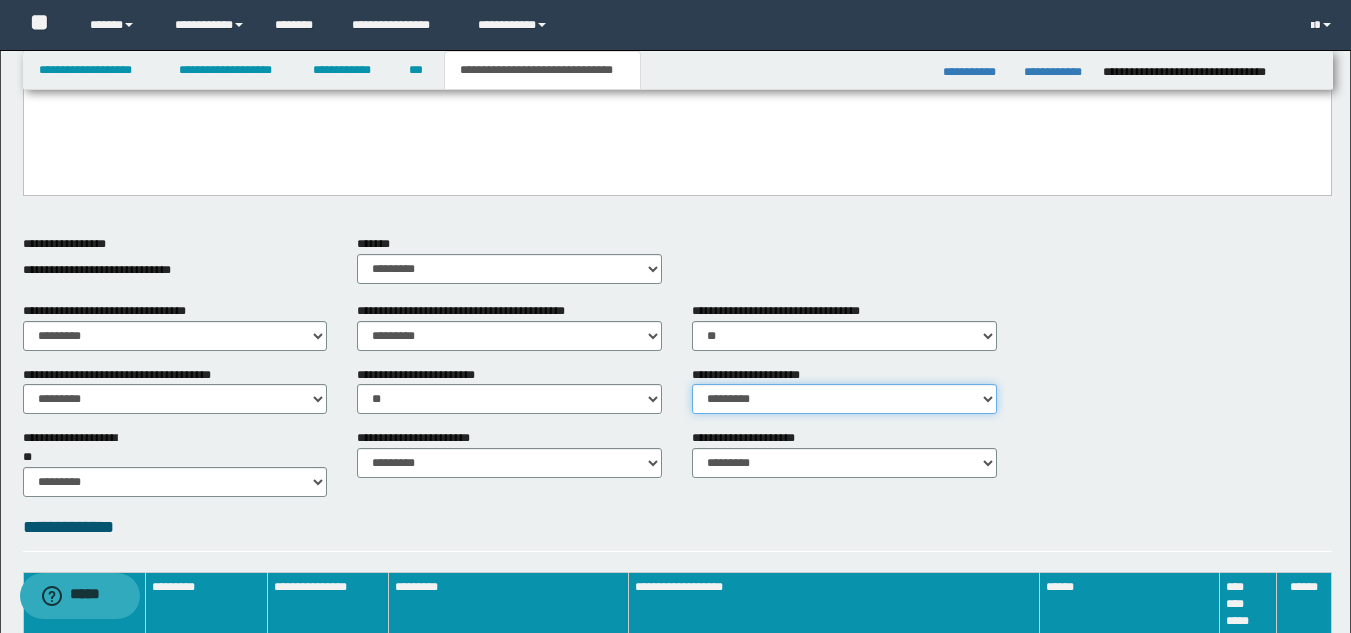 click on "*********
**
**" at bounding box center (844, 399) 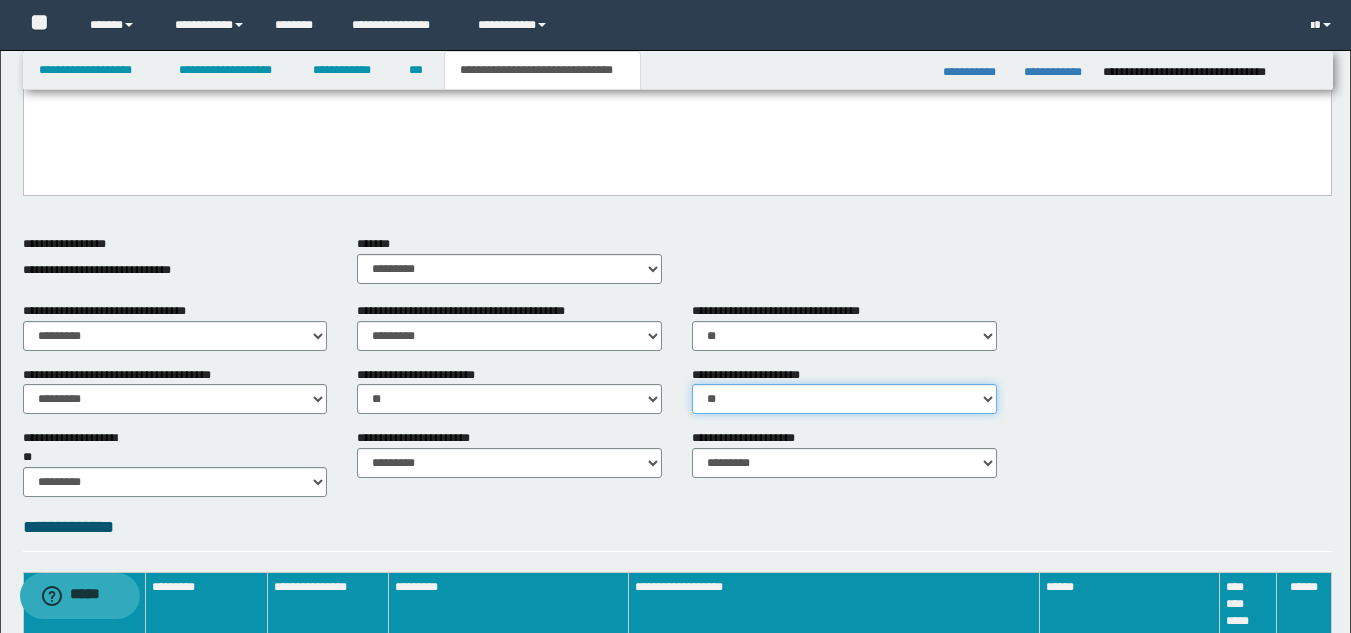 click on "*********
**
**" at bounding box center (844, 399) 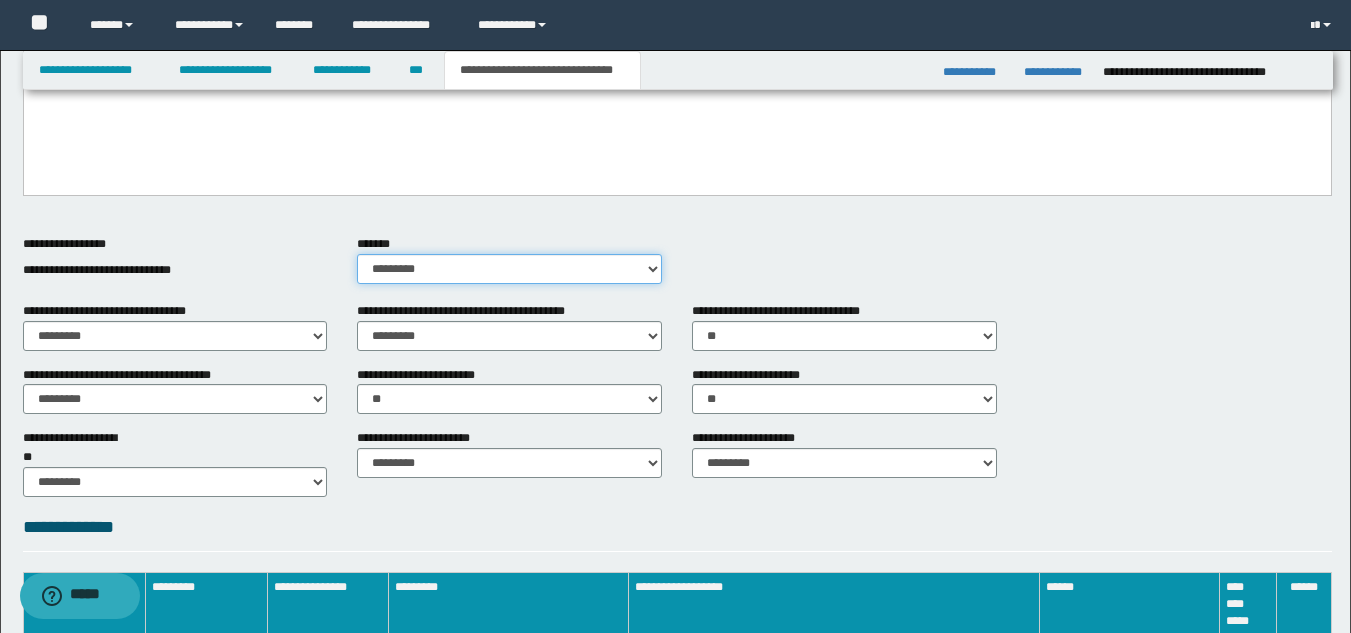drag, startPoint x: 529, startPoint y: 272, endPoint x: 528, endPoint y: 282, distance: 10.049875 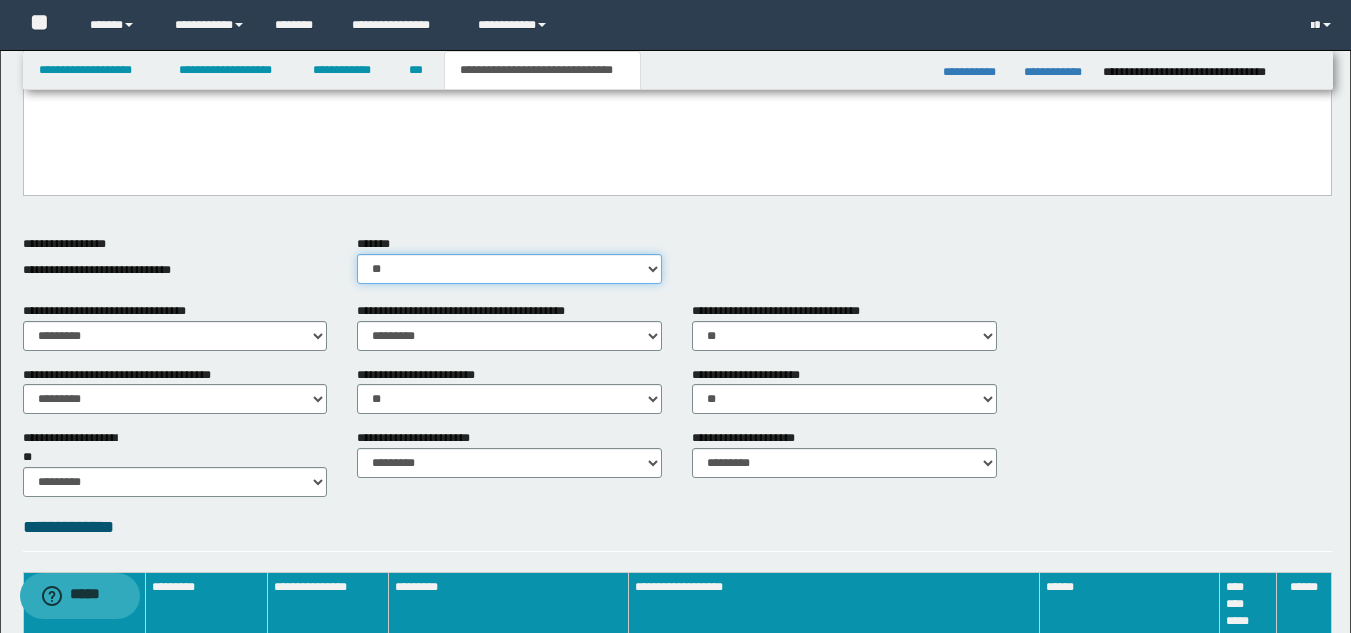 click on "*********
**
**" at bounding box center [509, 269] 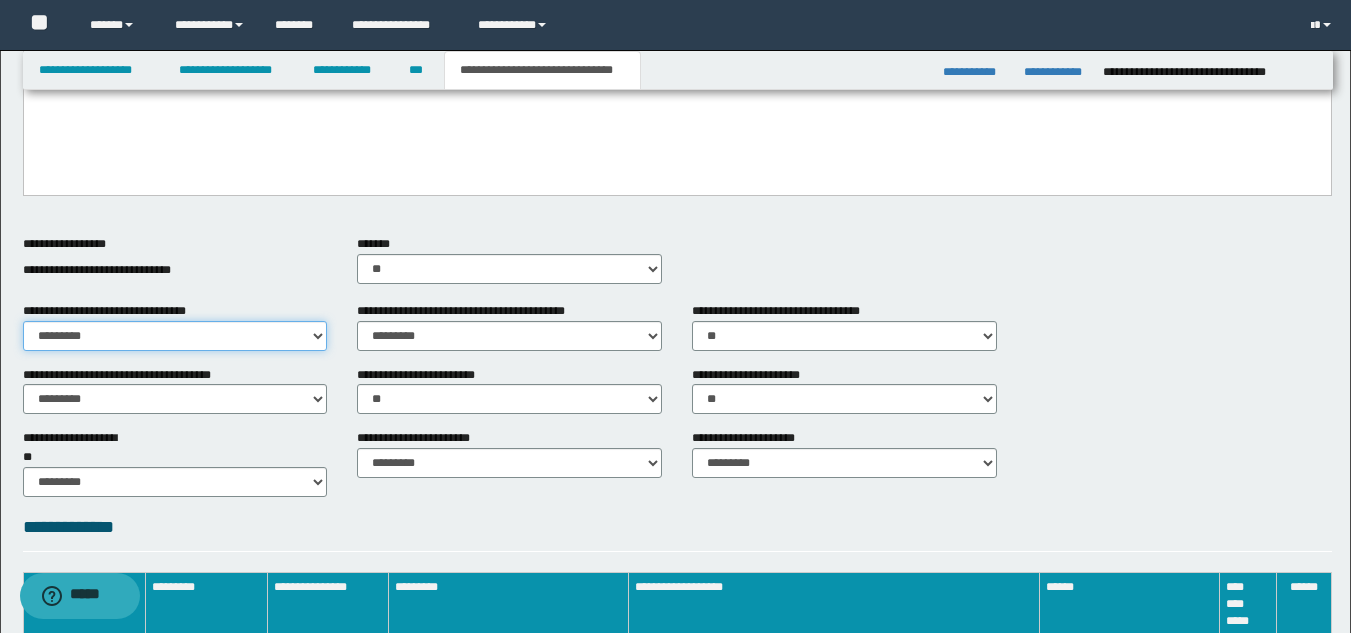 click on "*********
**
**" at bounding box center [175, 336] 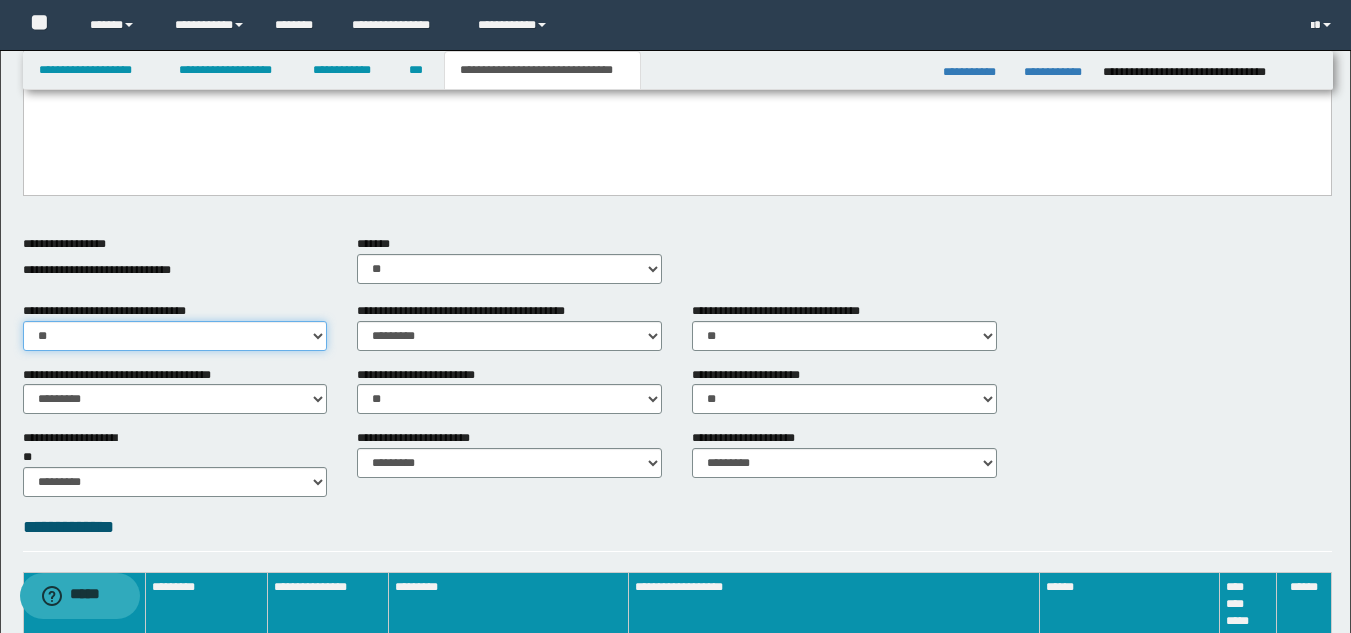 click on "*********
**
**" at bounding box center [175, 336] 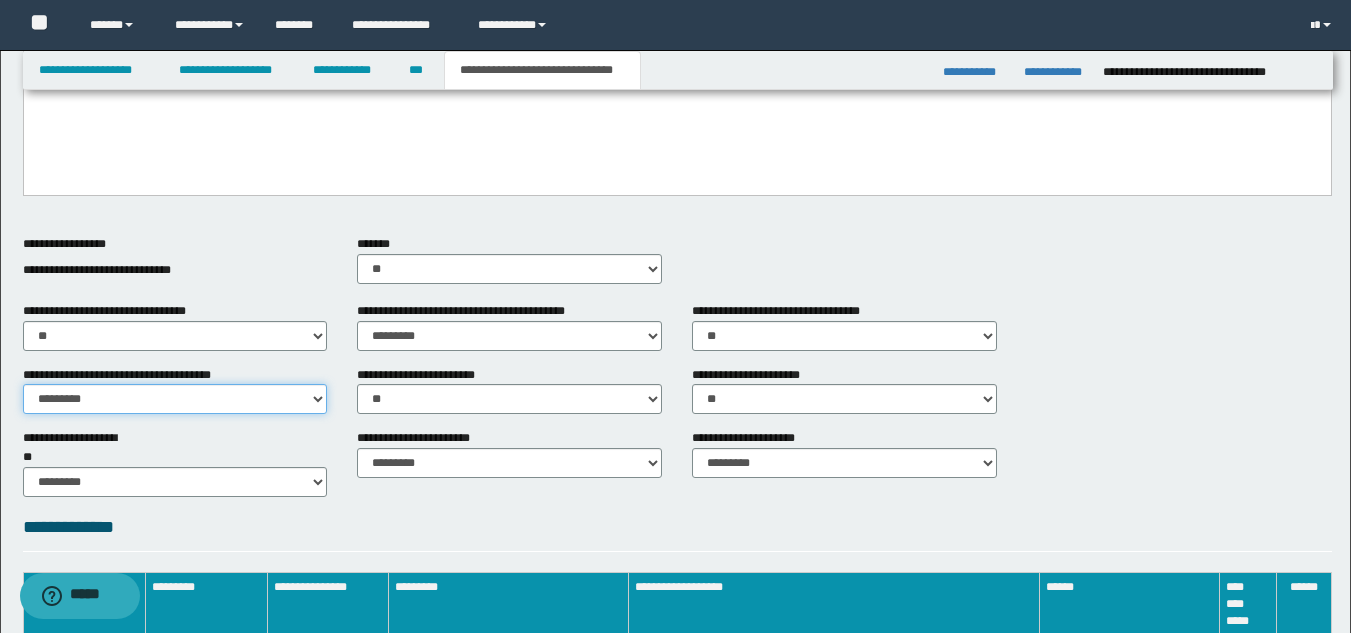 click on "*********
**
**" at bounding box center [175, 399] 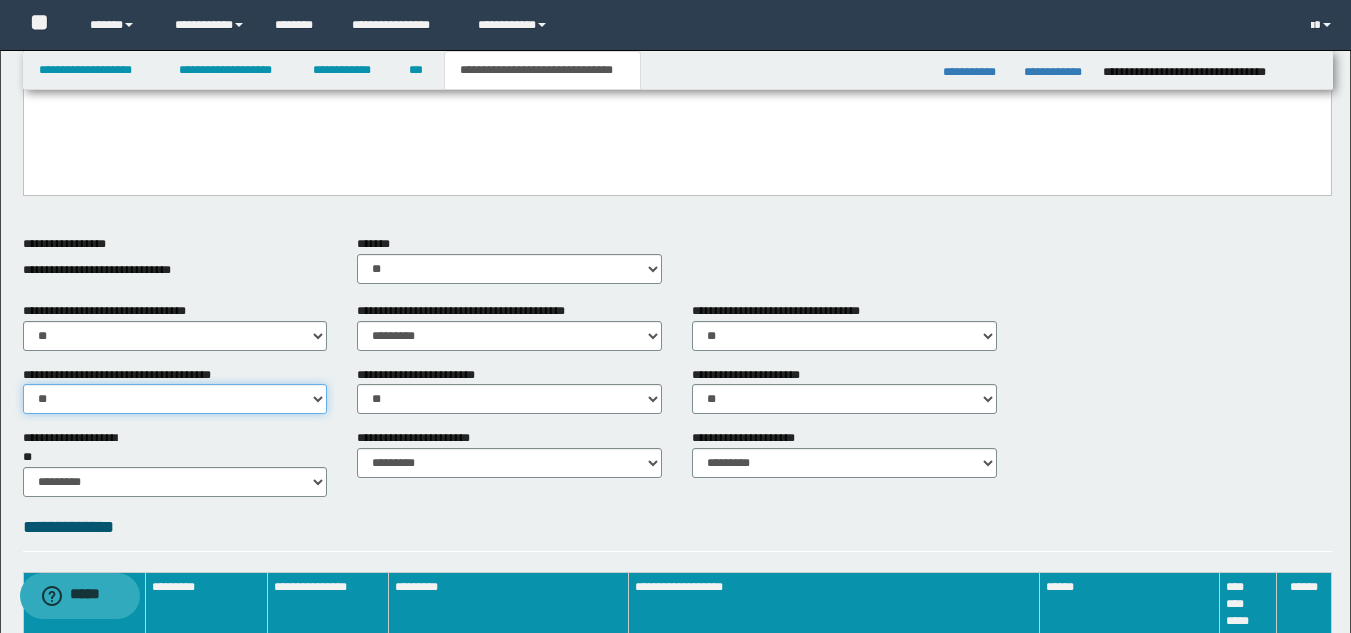 click on "*********
**
**" at bounding box center (175, 399) 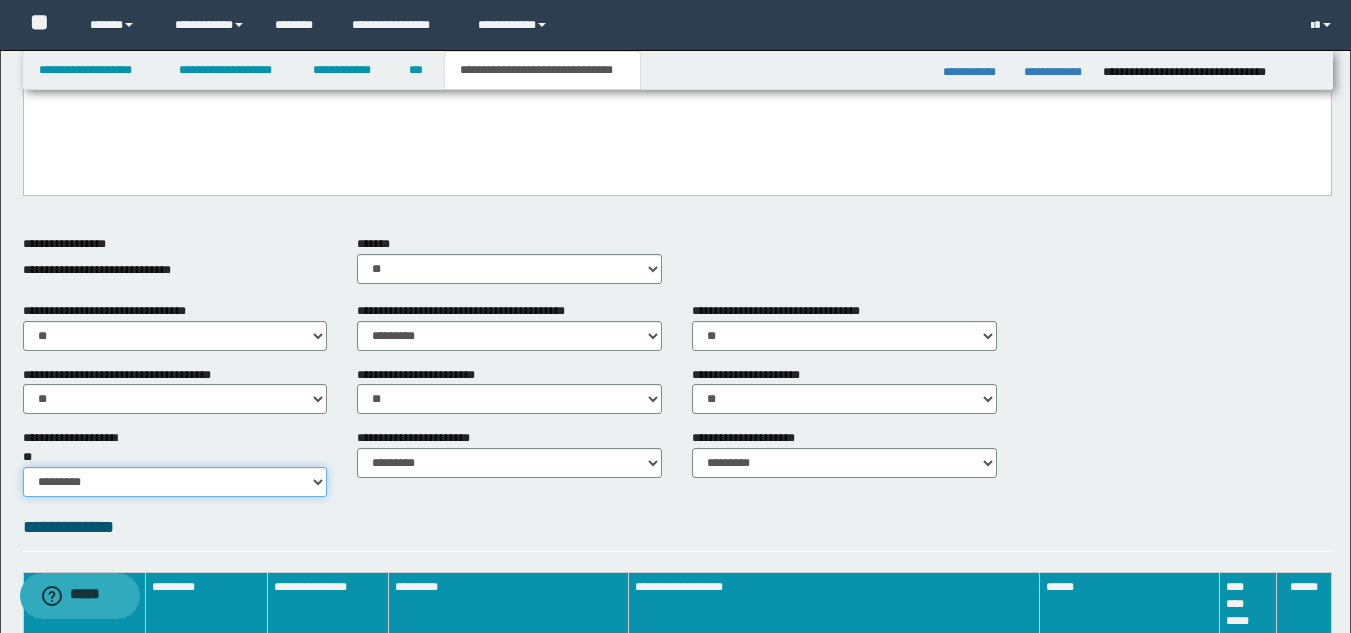 click on "*********
**
**" at bounding box center (175, 482) 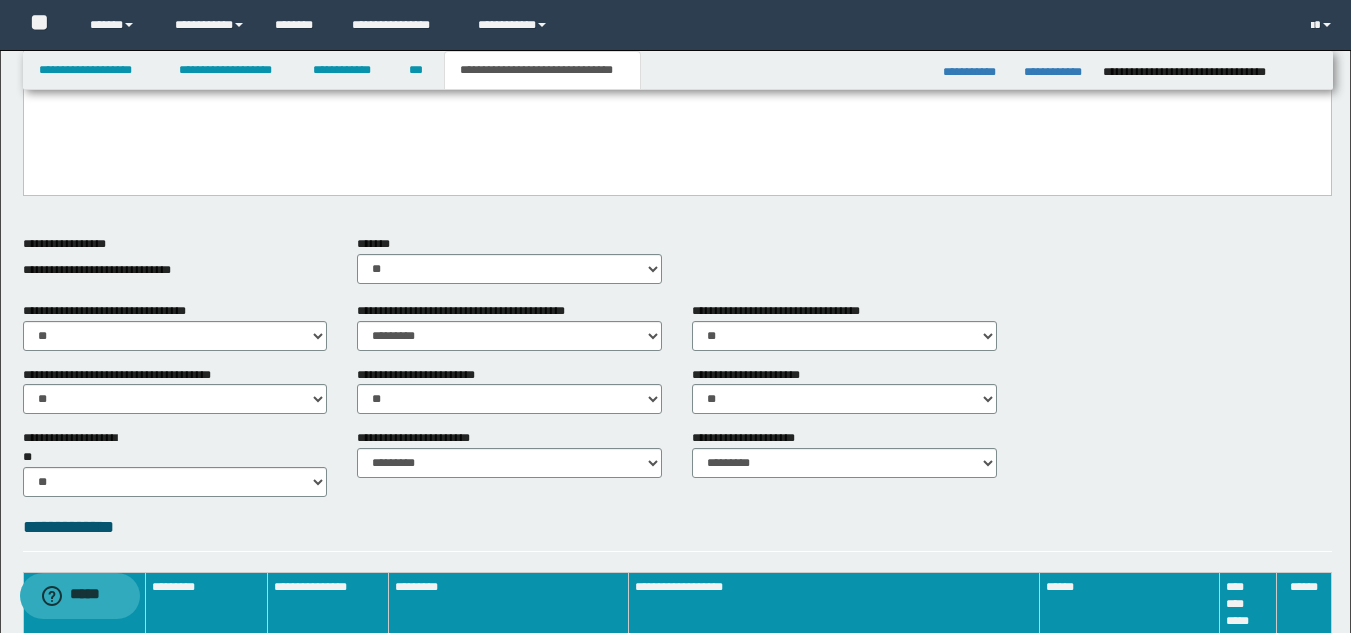 click on "**********" at bounding box center (509, 334) 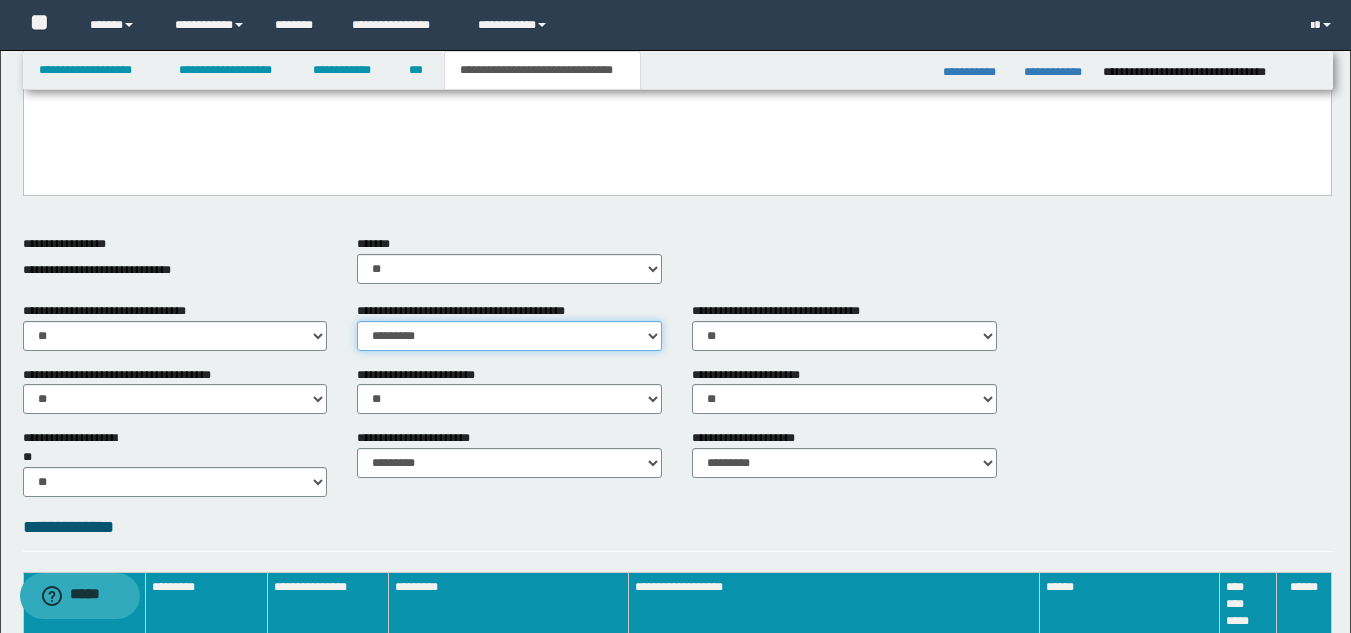 click on "*********
**
**" at bounding box center (509, 336) 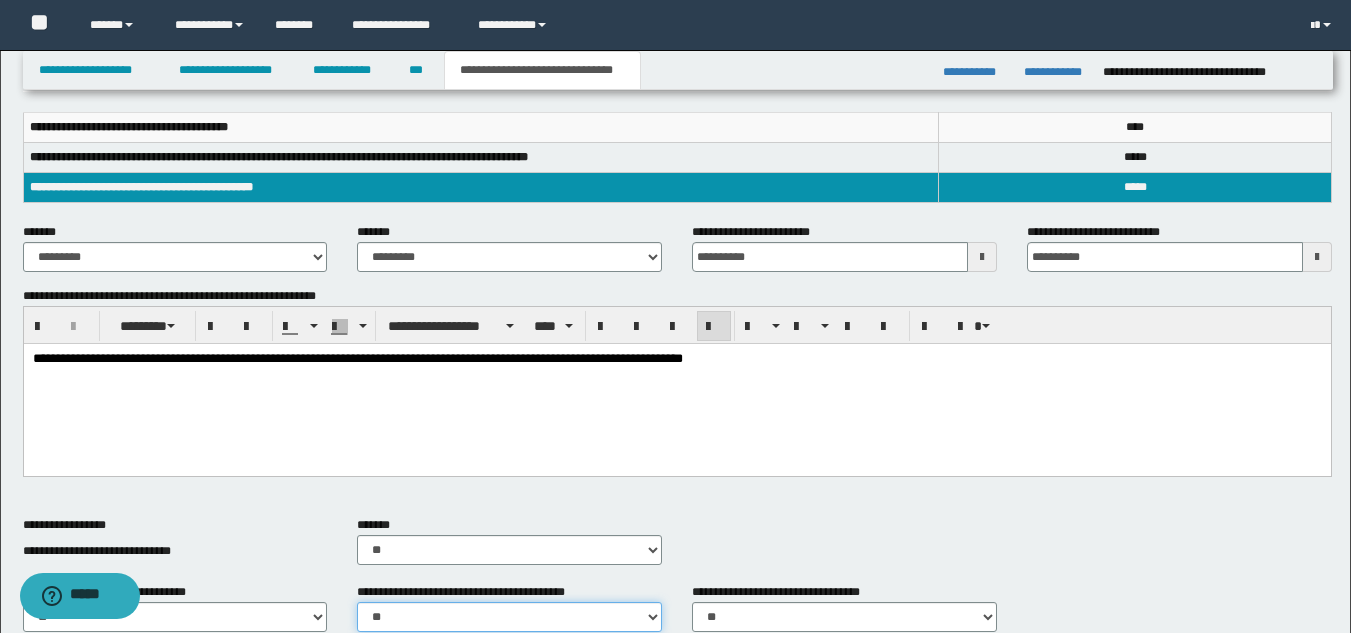 scroll, scrollTop: 240, scrollLeft: 0, axis: vertical 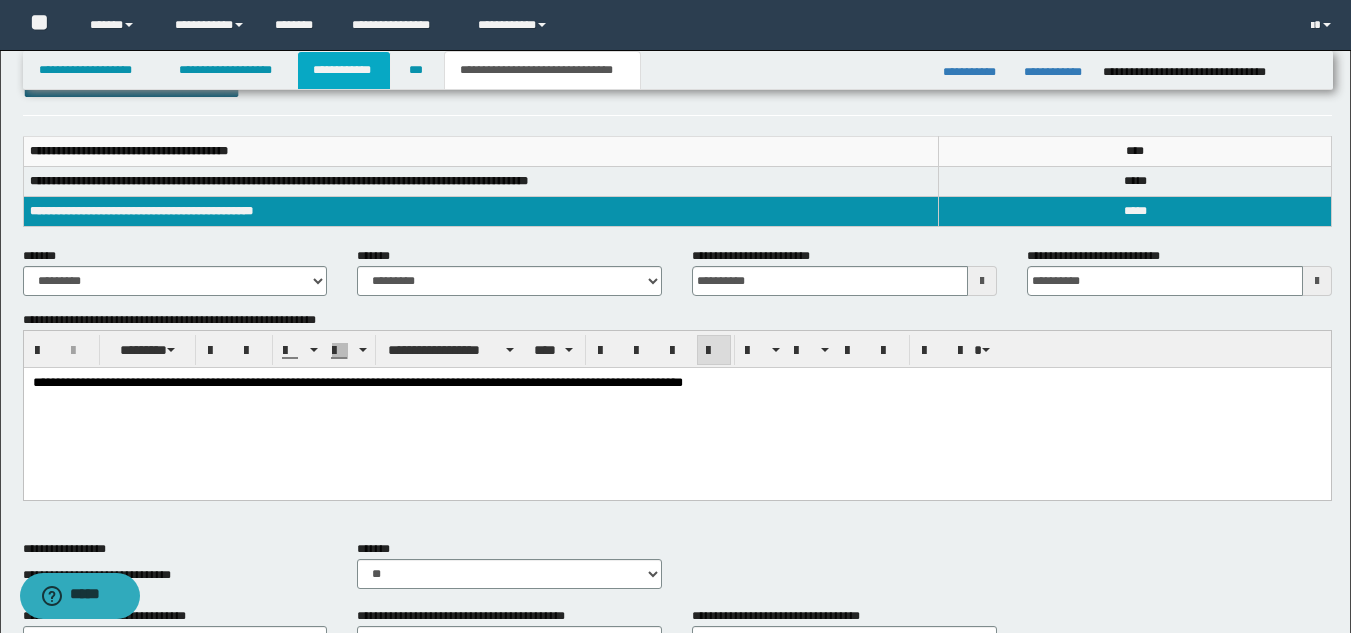 click on "**********" at bounding box center (344, 70) 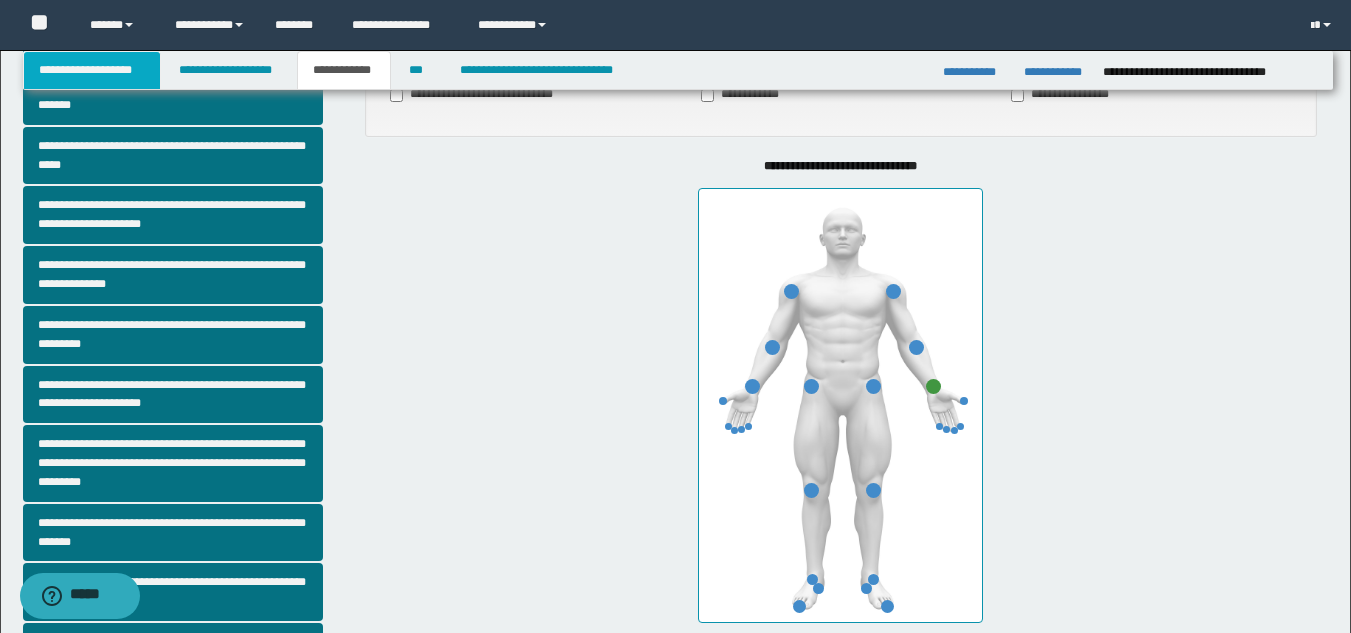 click on "**********" at bounding box center (92, 70) 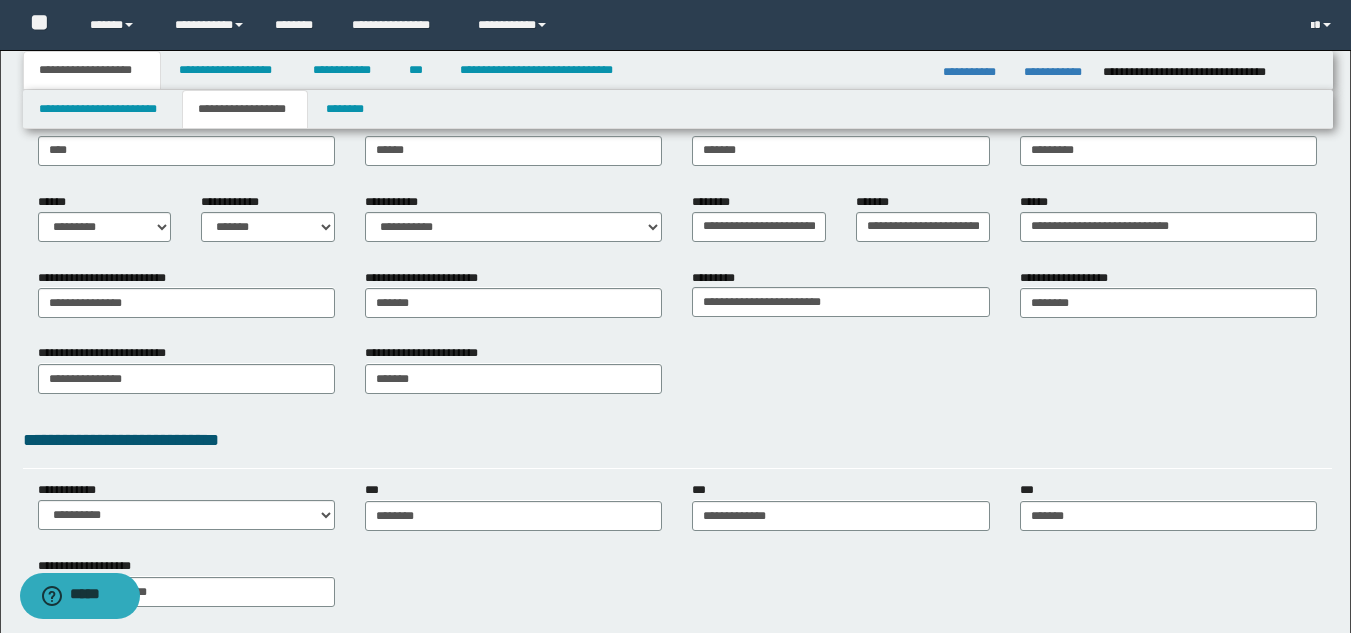 scroll, scrollTop: 271, scrollLeft: 0, axis: vertical 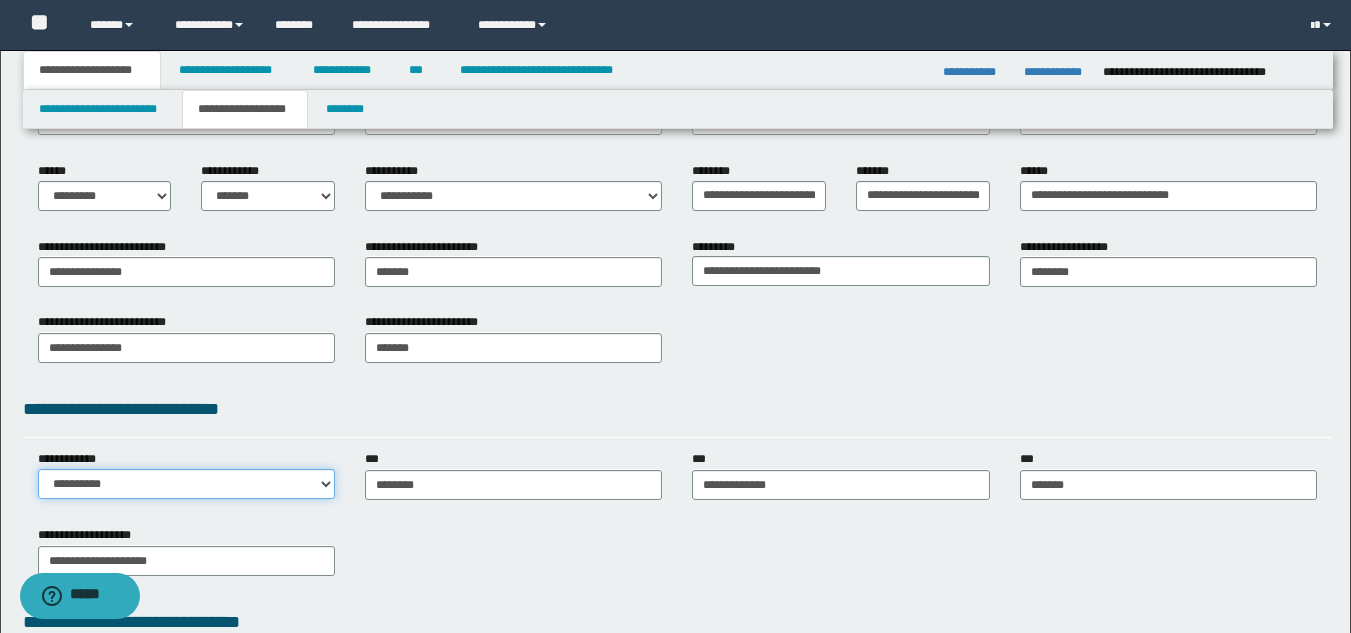 click on "**********" at bounding box center [186, 484] 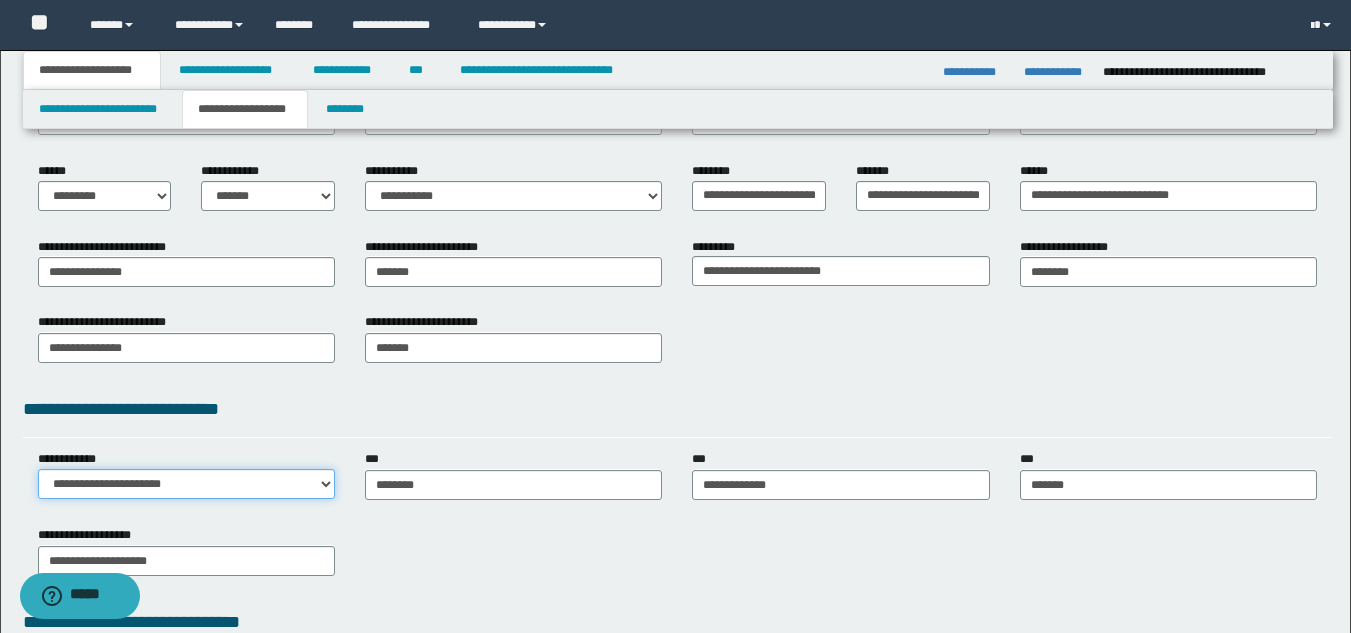 click on "**********" at bounding box center (186, 484) 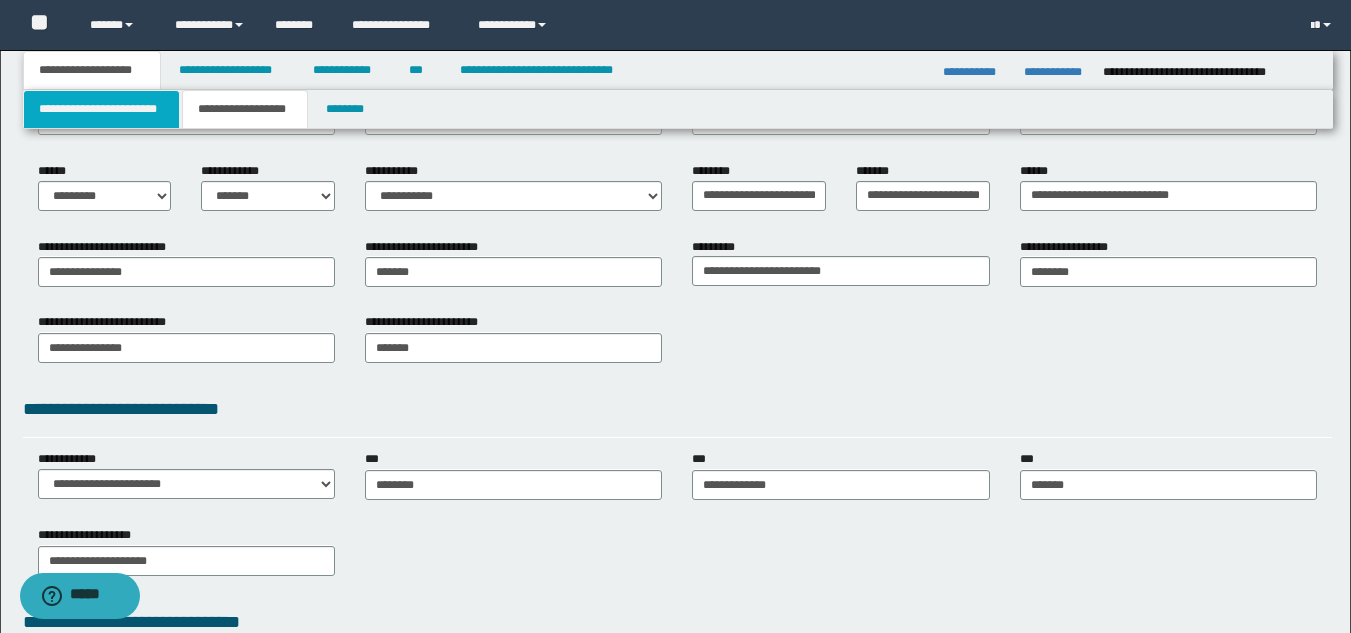 click on "**********" at bounding box center [101, 109] 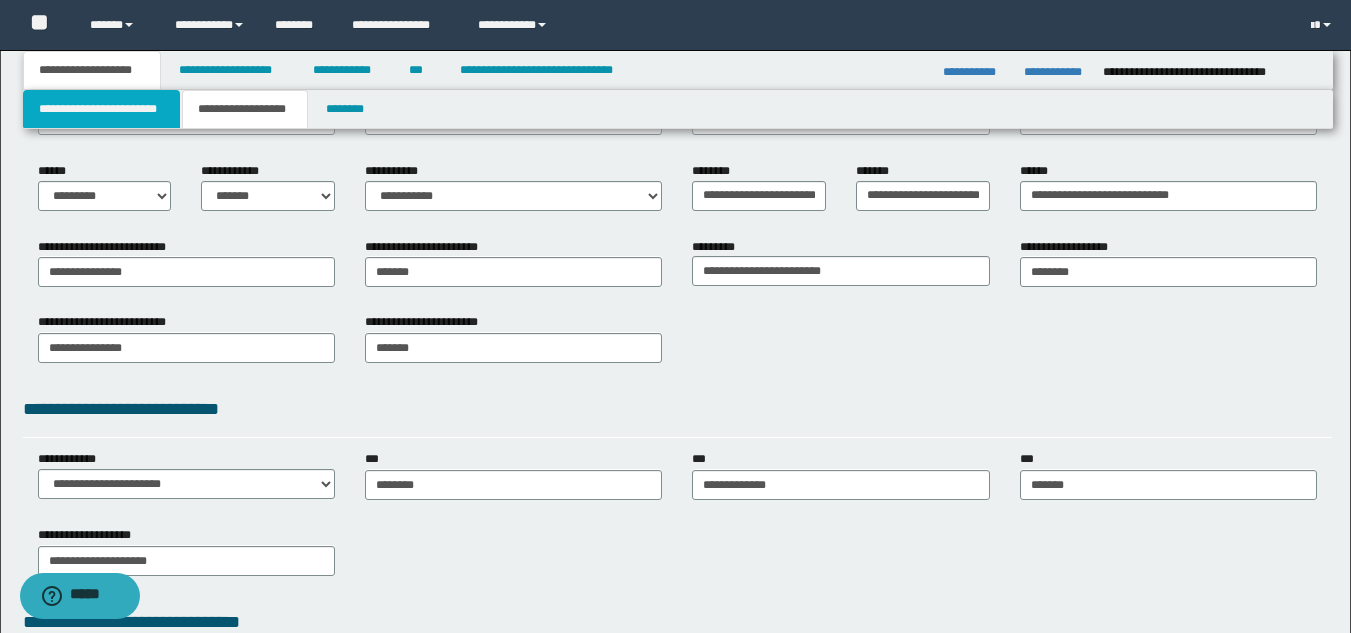 scroll, scrollTop: 251, scrollLeft: 0, axis: vertical 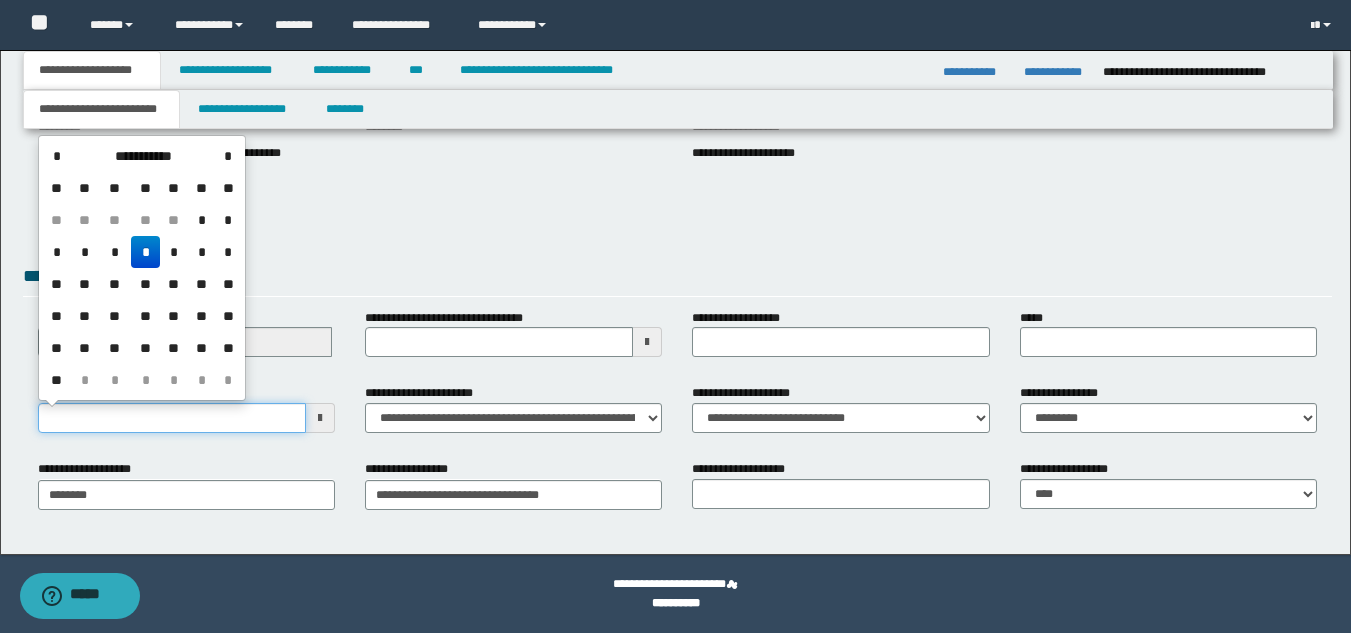 click on "**********" at bounding box center [172, 418] 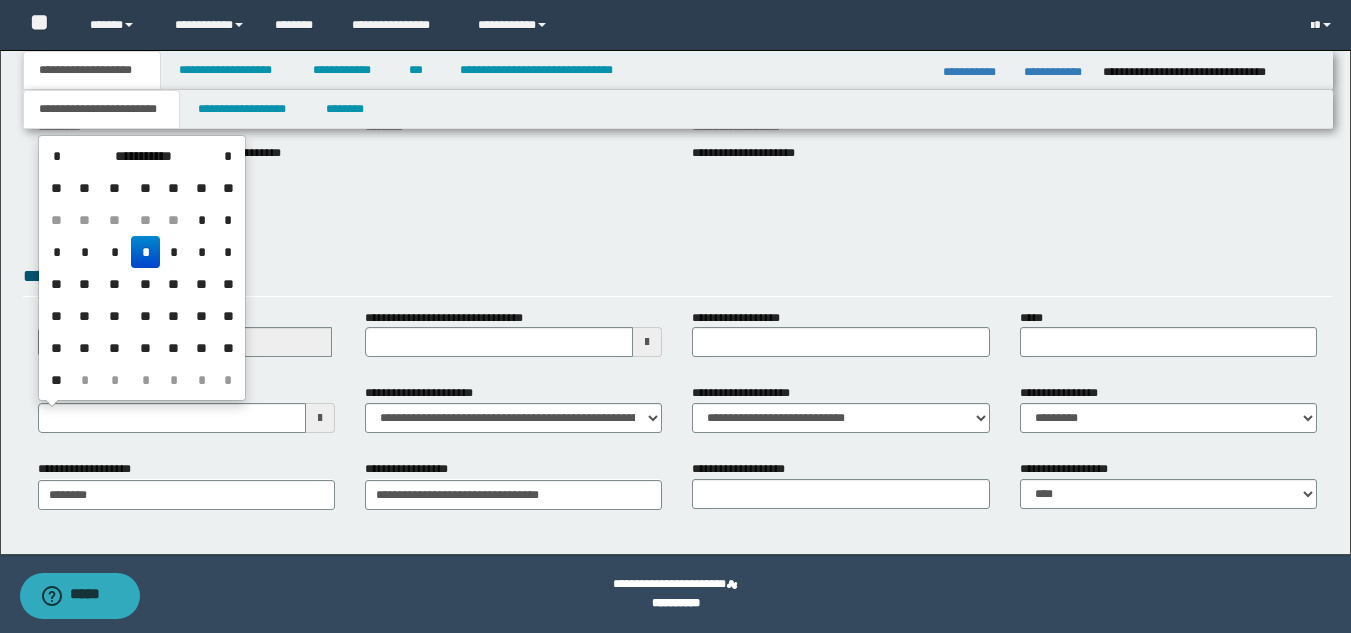 click on "**********" at bounding box center [186, 416] 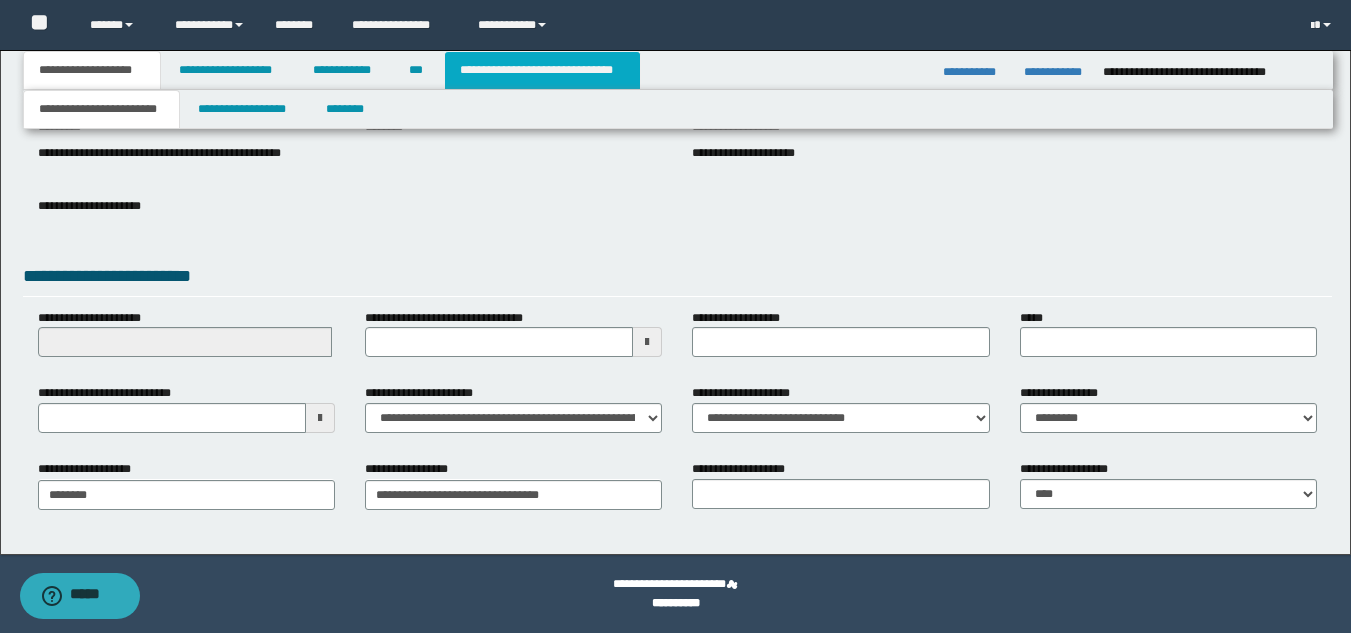 click on "**********" at bounding box center [542, 70] 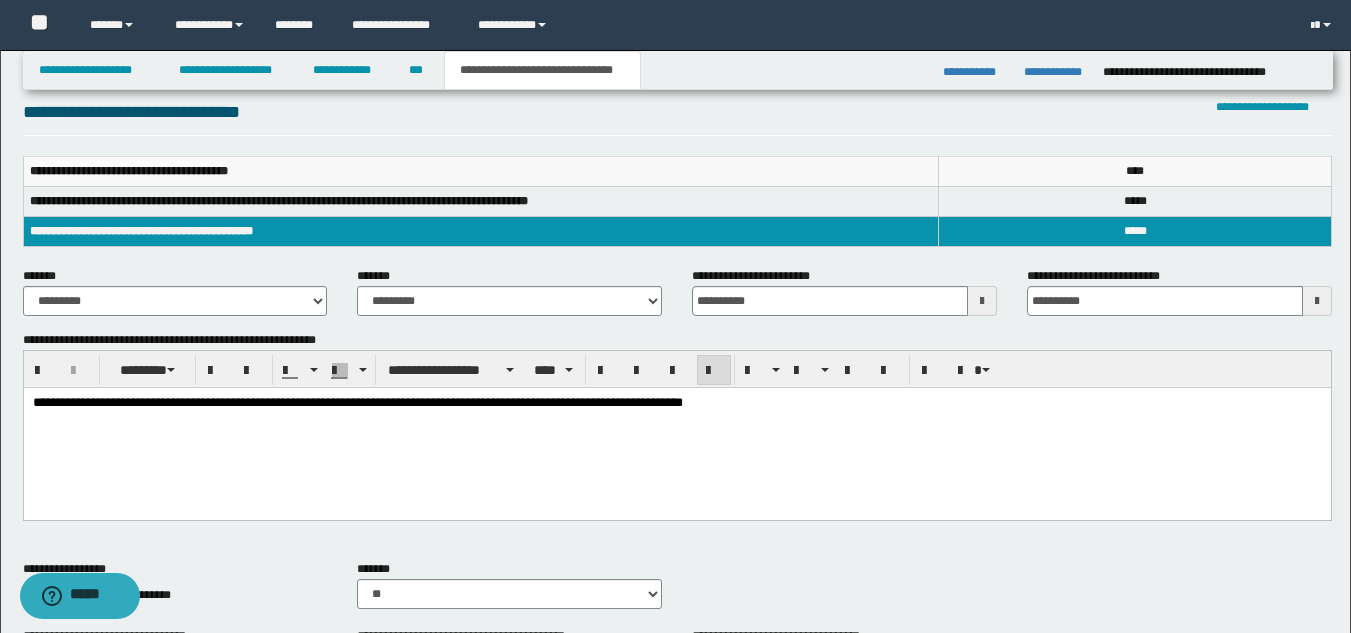 scroll, scrollTop: 773, scrollLeft: 0, axis: vertical 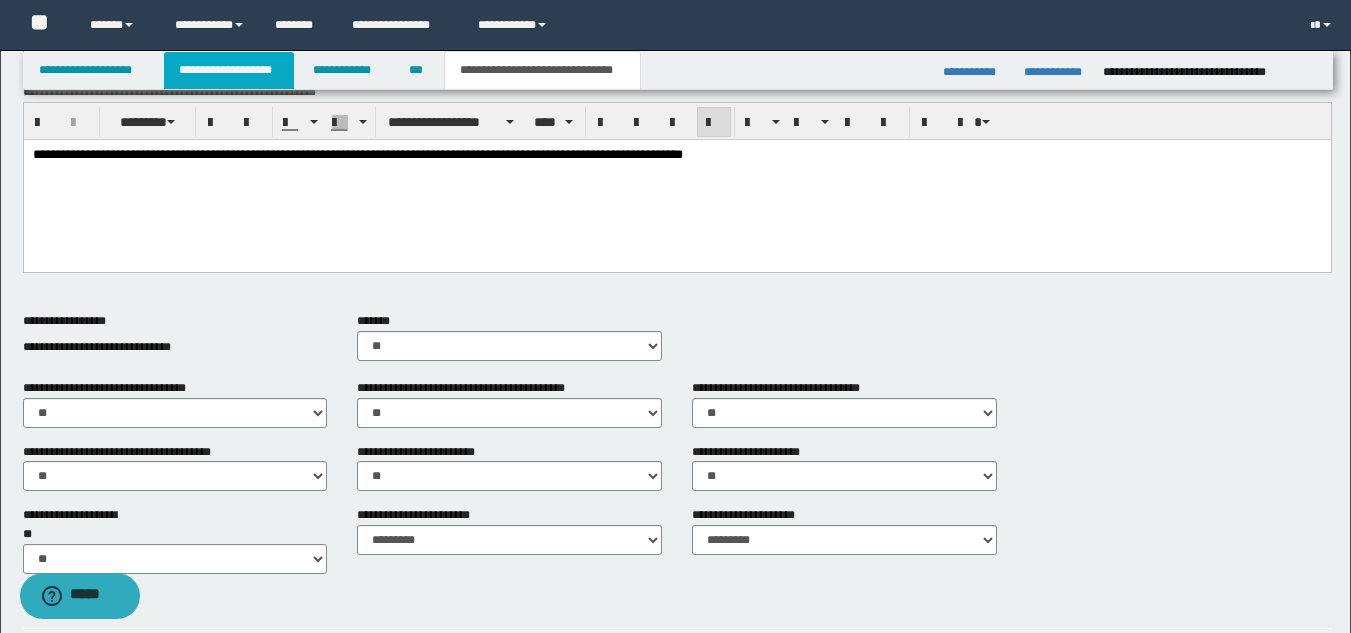 click on "**********" at bounding box center (229, 70) 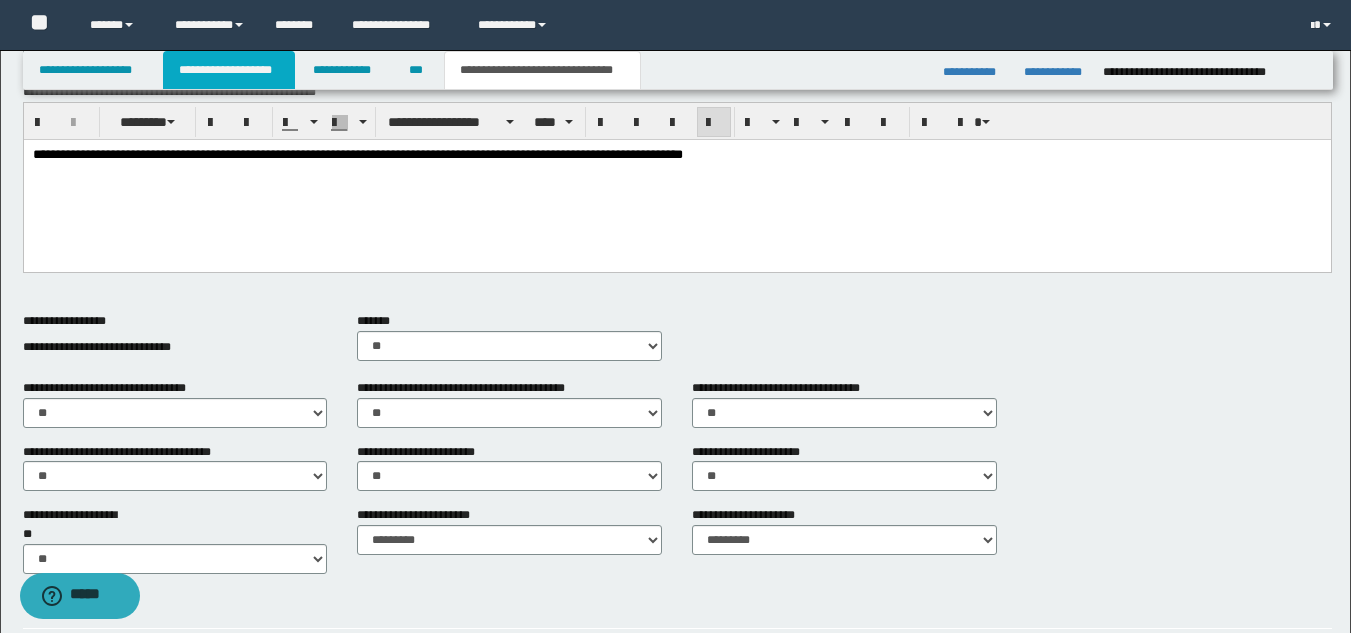 scroll, scrollTop: 499, scrollLeft: 0, axis: vertical 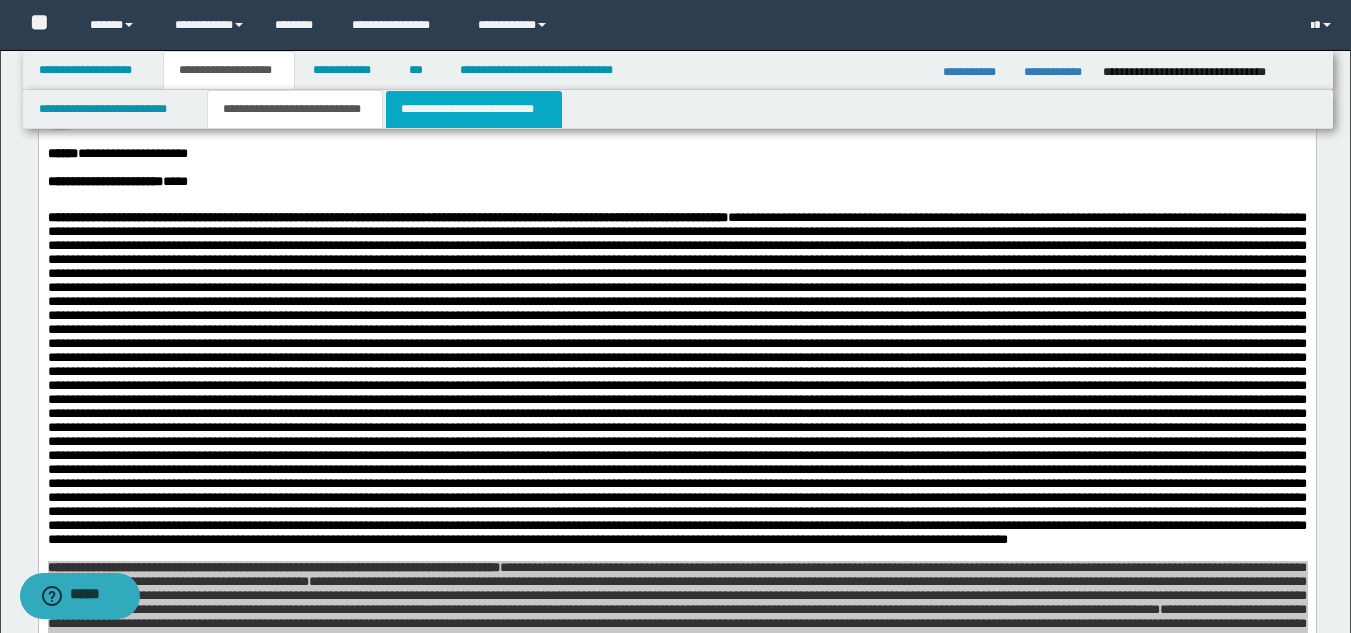 click on "**********" at bounding box center (474, 109) 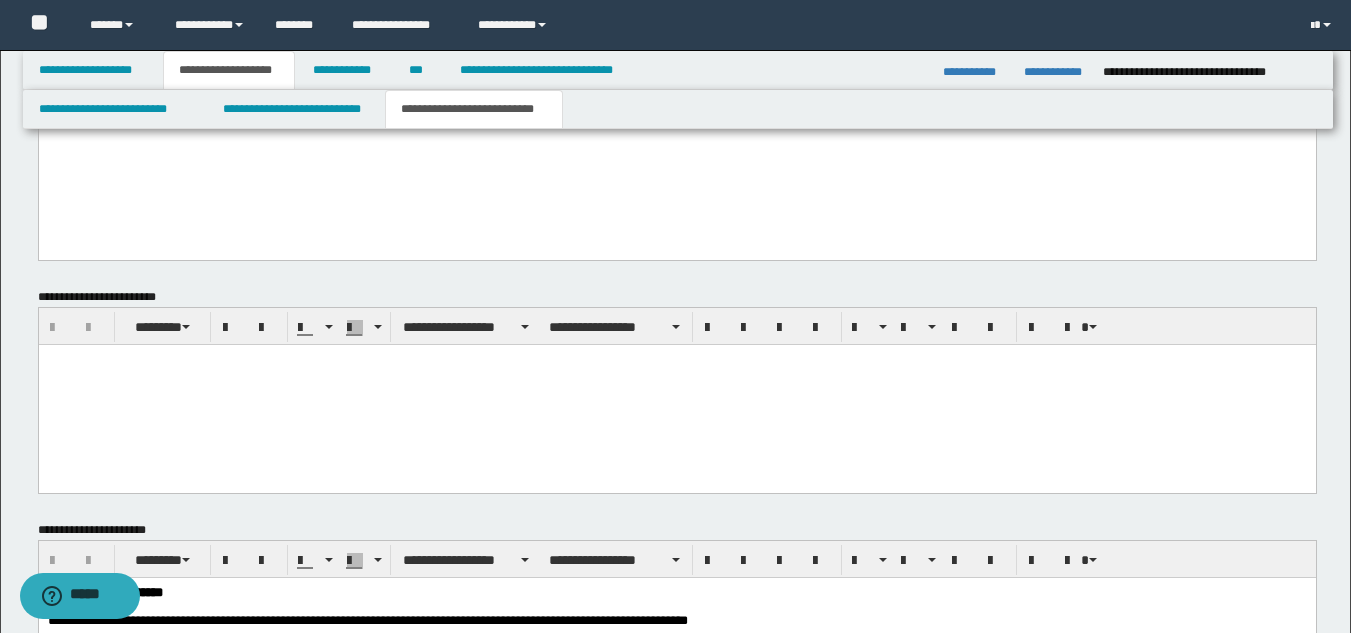 scroll, scrollTop: 880, scrollLeft: 0, axis: vertical 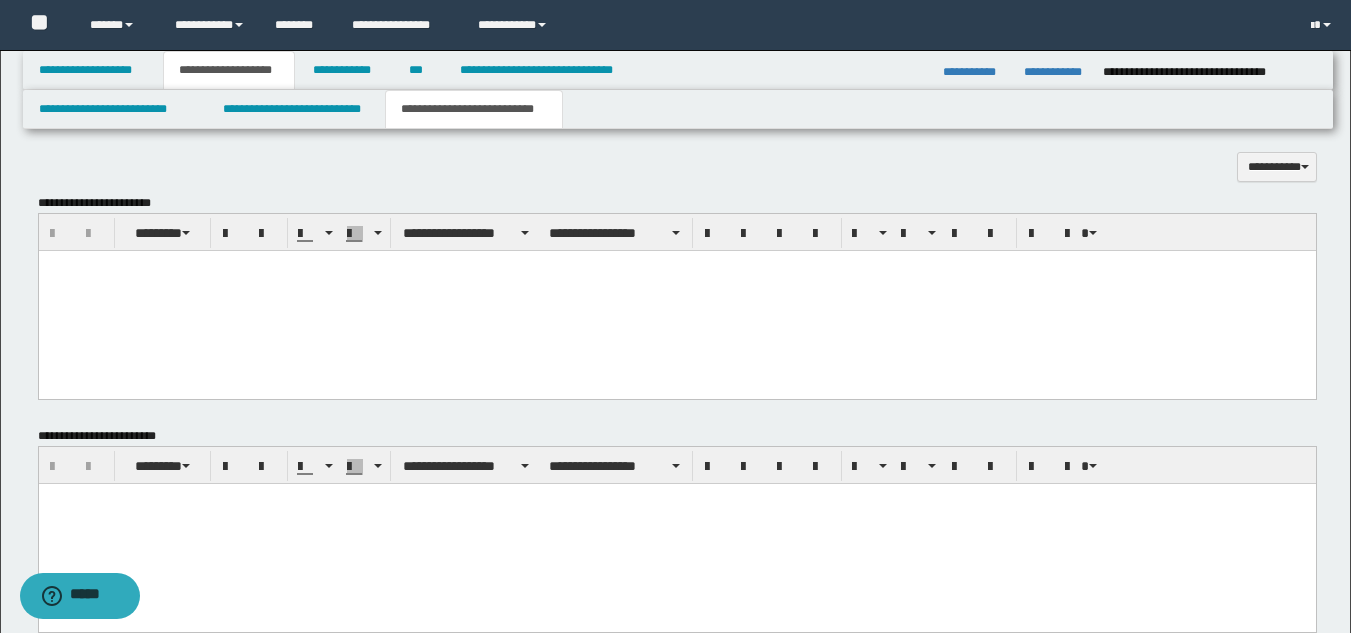 click at bounding box center [676, 300] 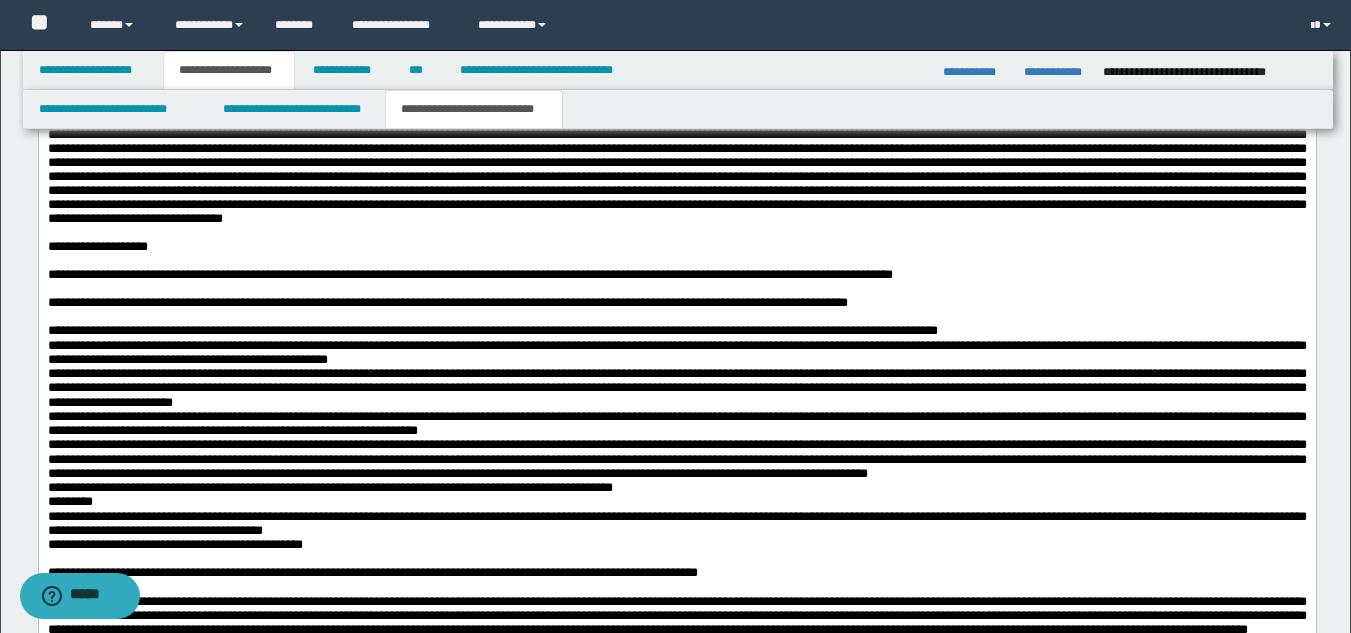 scroll, scrollTop: 1367, scrollLeft: 0, axis: vertical 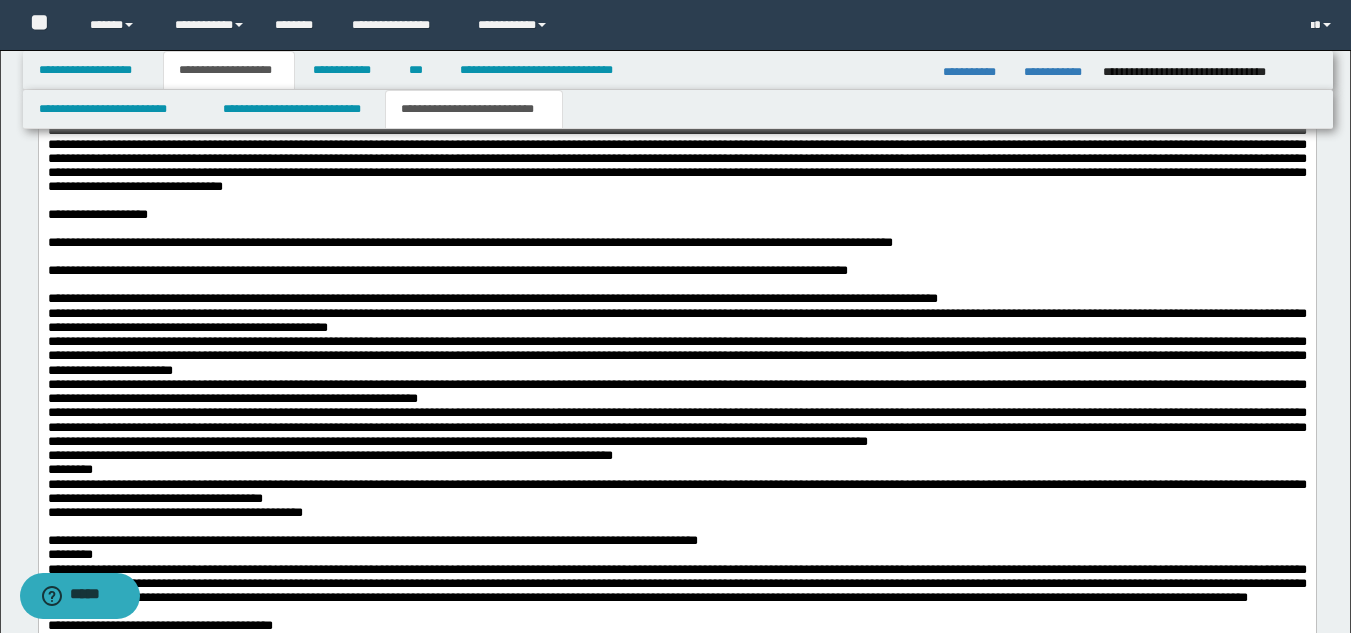 click at bounding box center (676, 230) 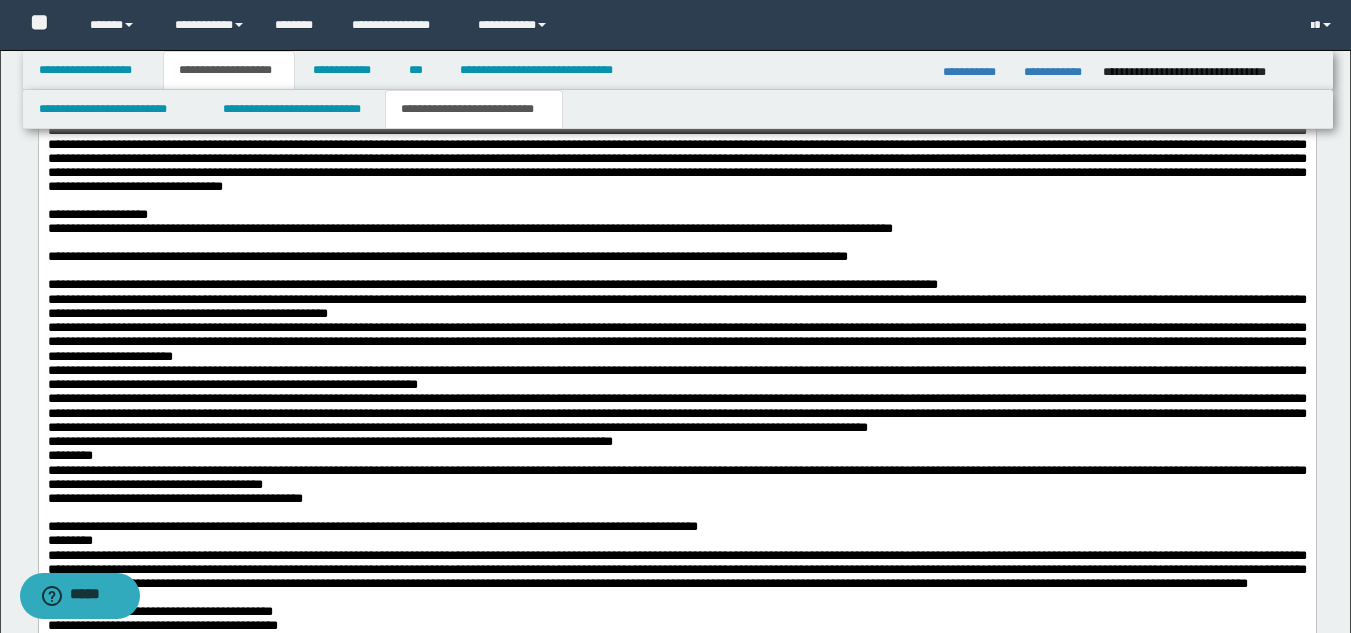click at bounding box center [676, 244] 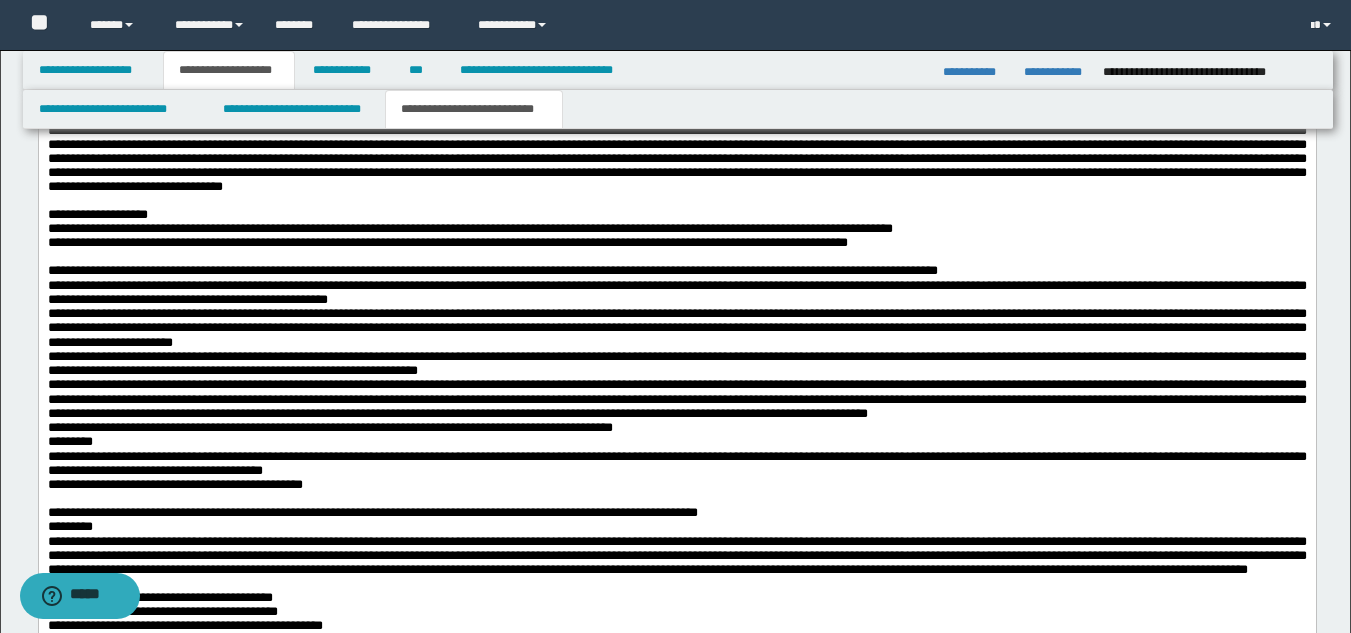 click at bounding box center [676, 258] 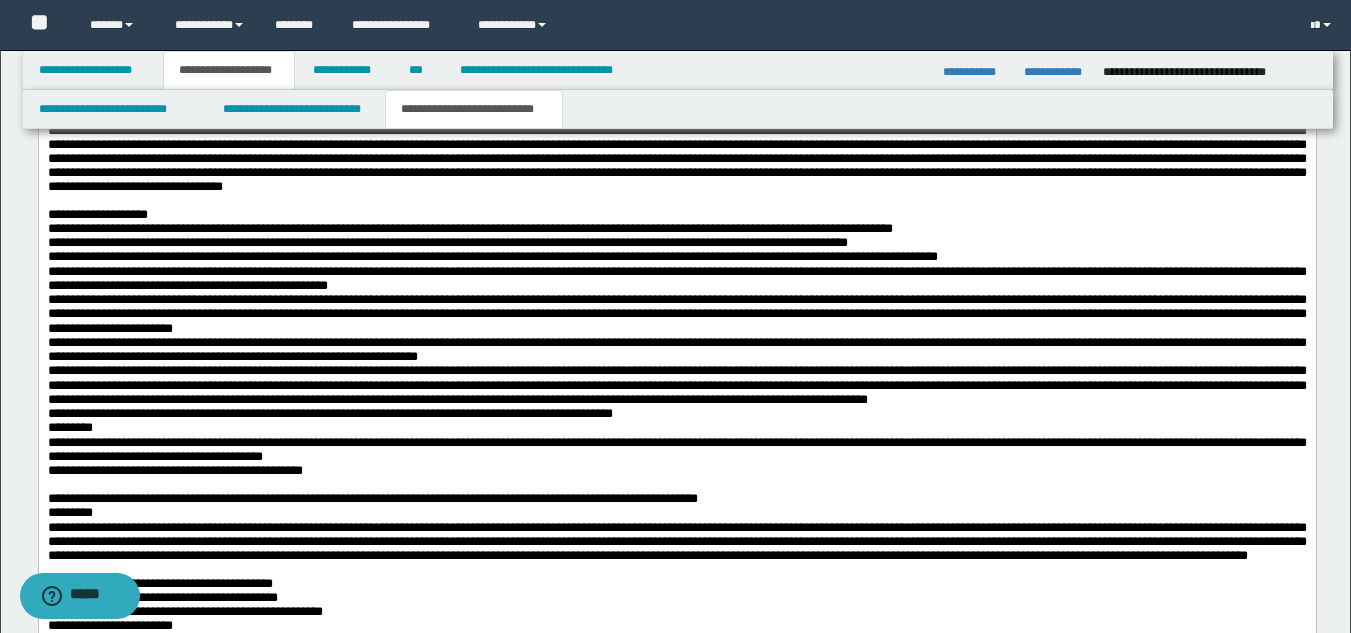 click on "**********" at bounding box center [676, 315] 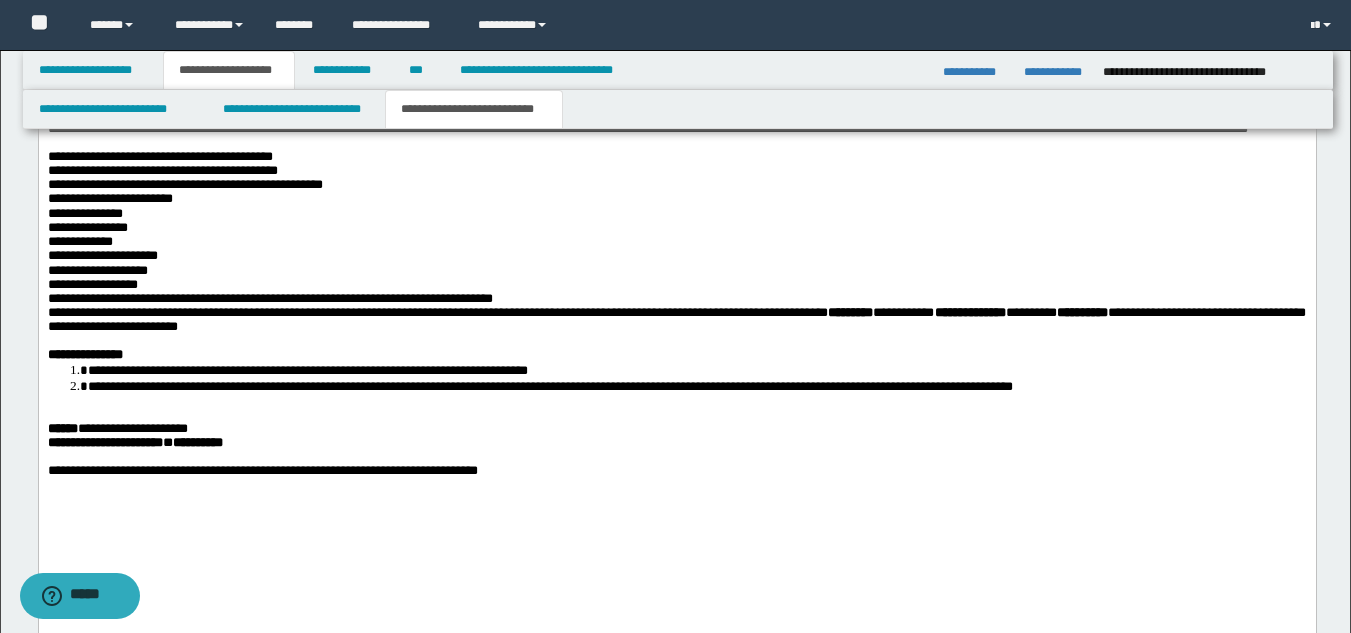 scroll, scrollTop: 1899, scrollLeft: 0, axis: vertical 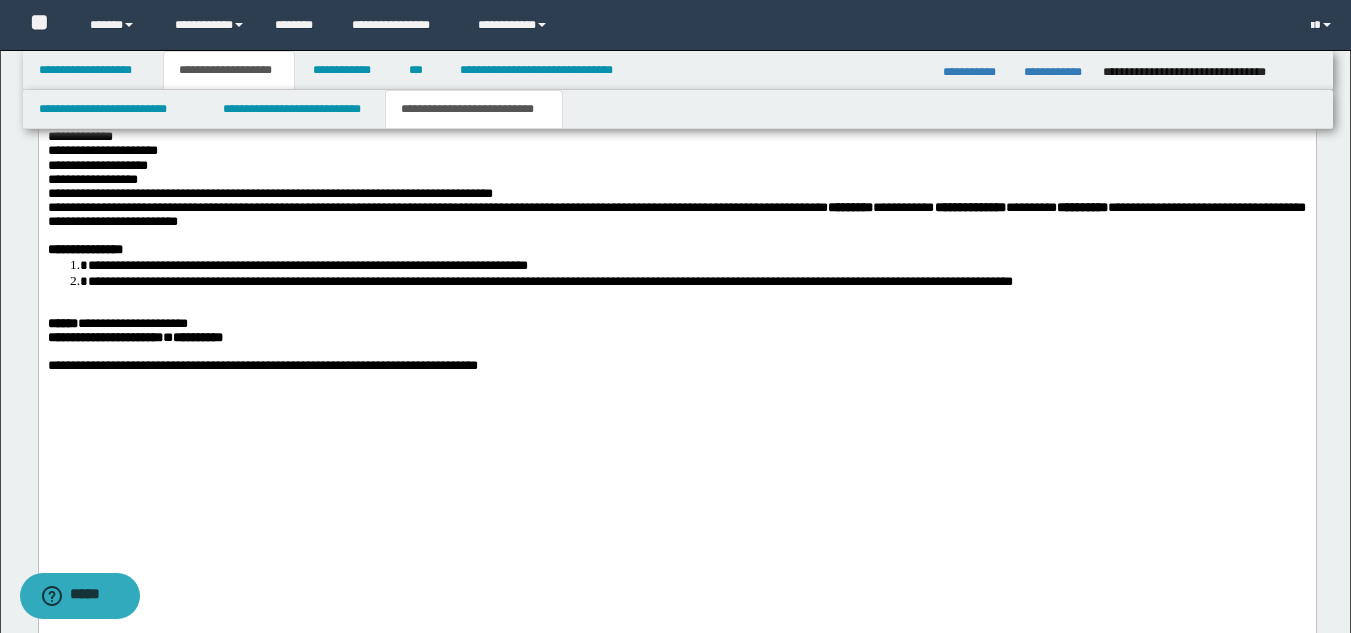 click at bounding box center [676, 237] 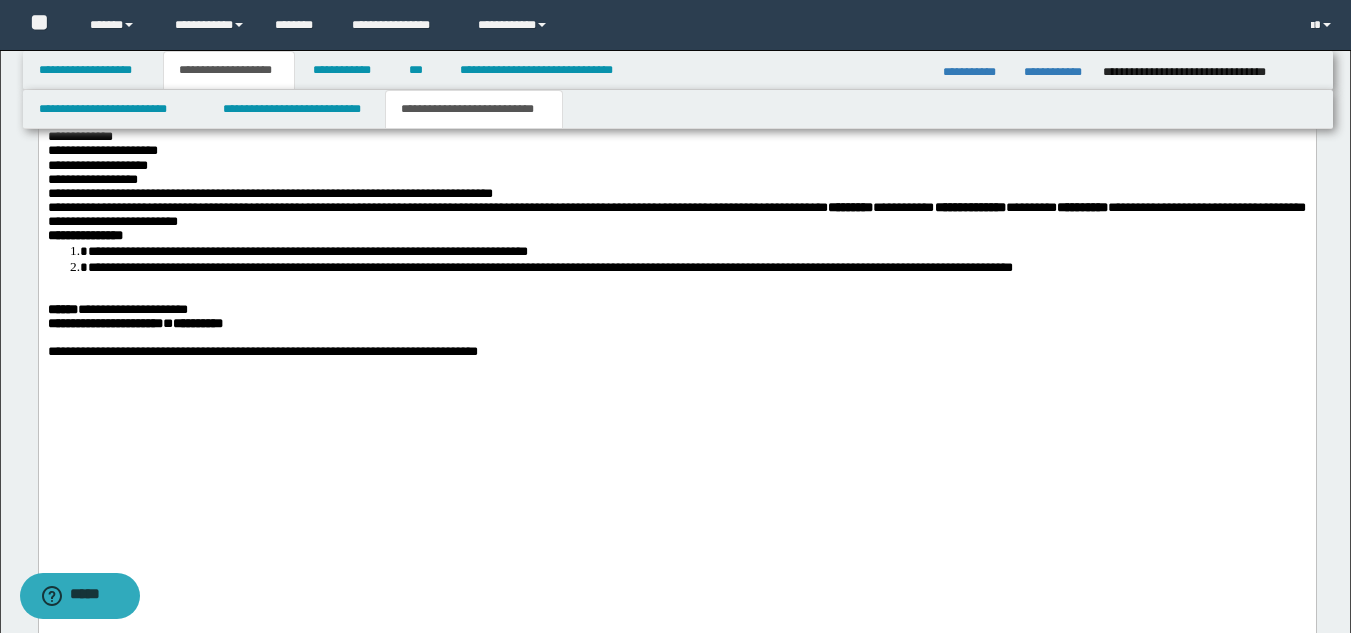 click on "**********" at bounding box center (104, 324) 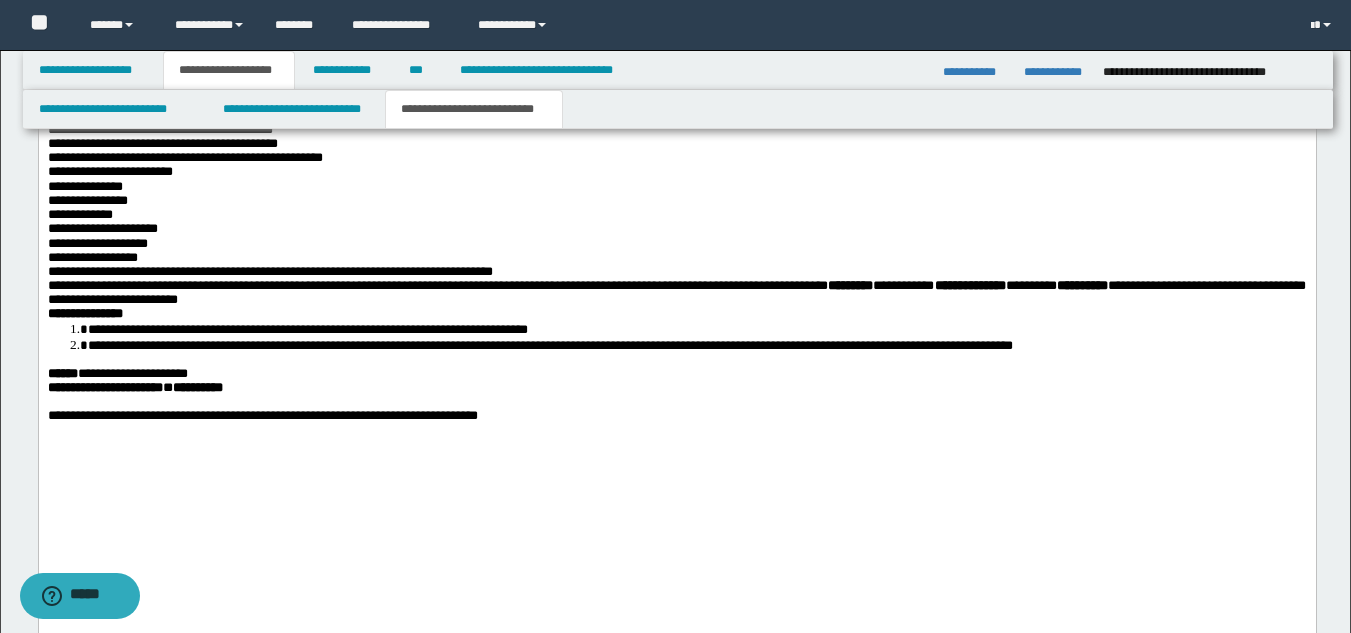 scroll, scrollTop: 1816, scrollLeft: 0, axis: vertical 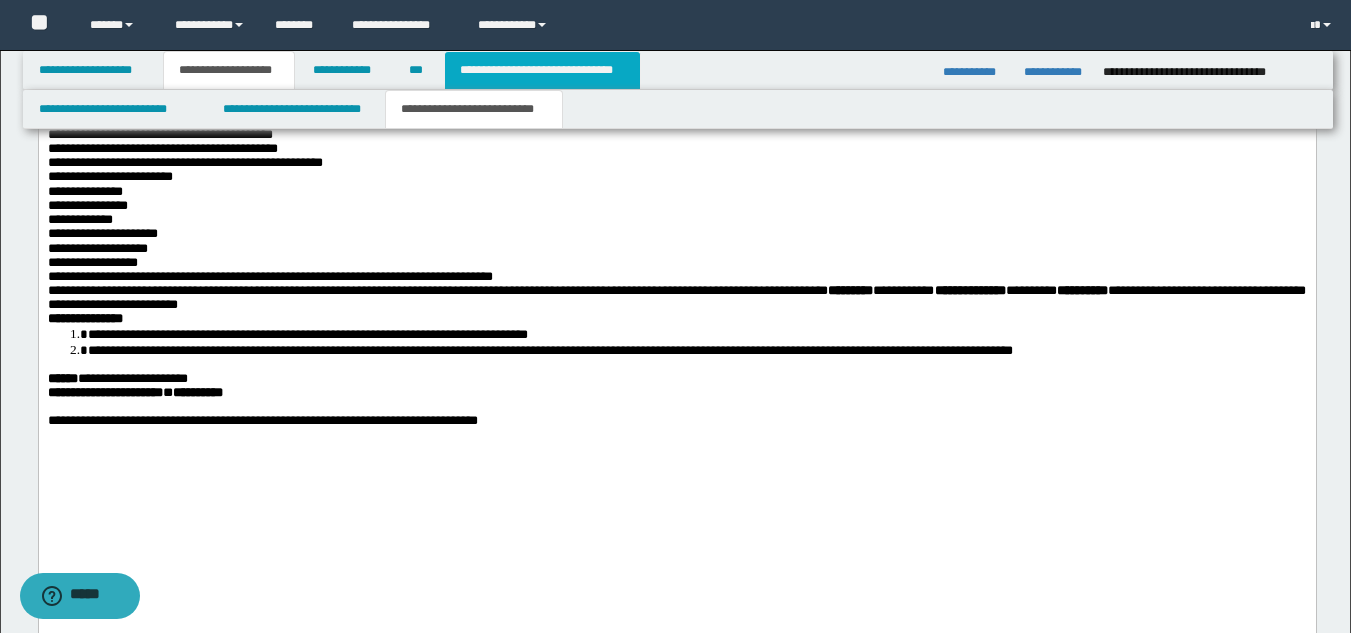 click on "**********" at bounding box center [542, 70] 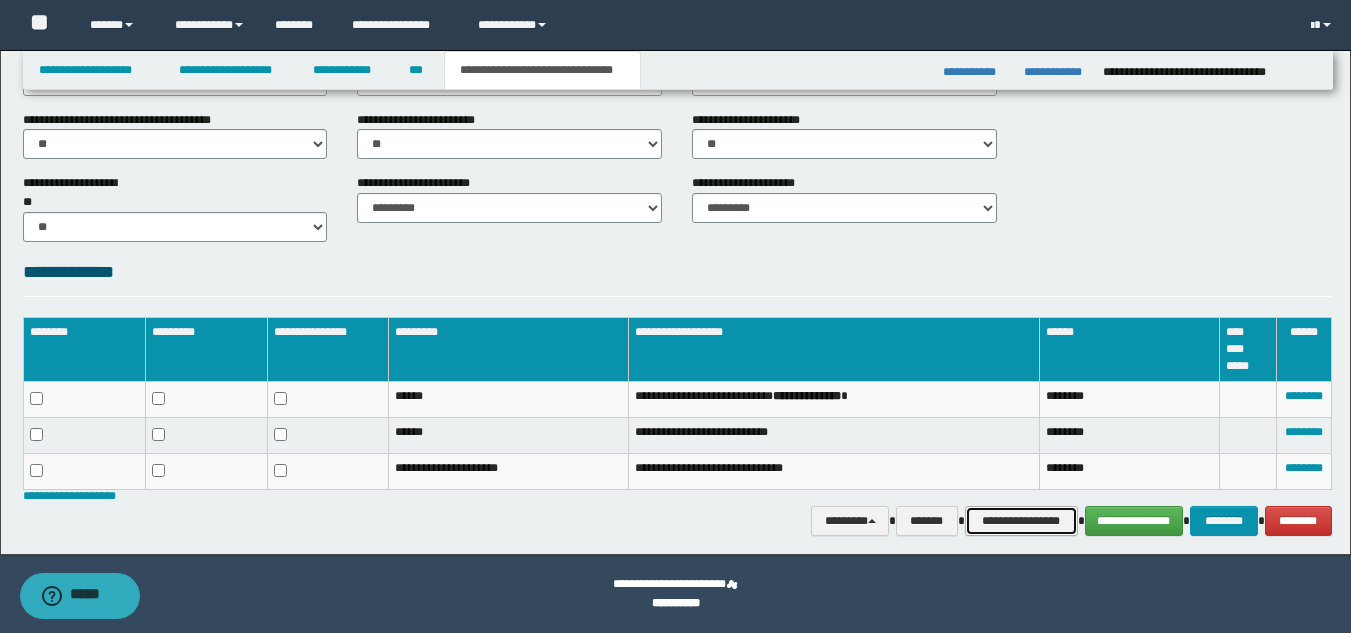 click on "**********" at bounding box center [1021, 521] 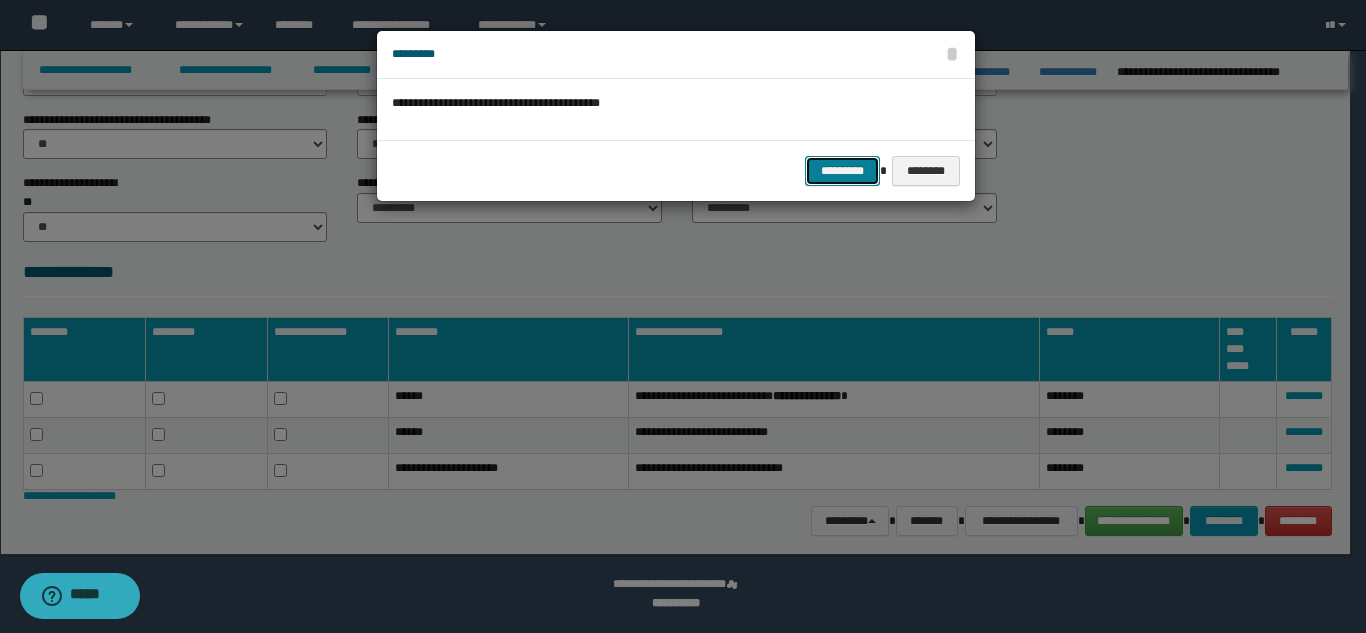 click on "*********" at bounding box center [842, 171] 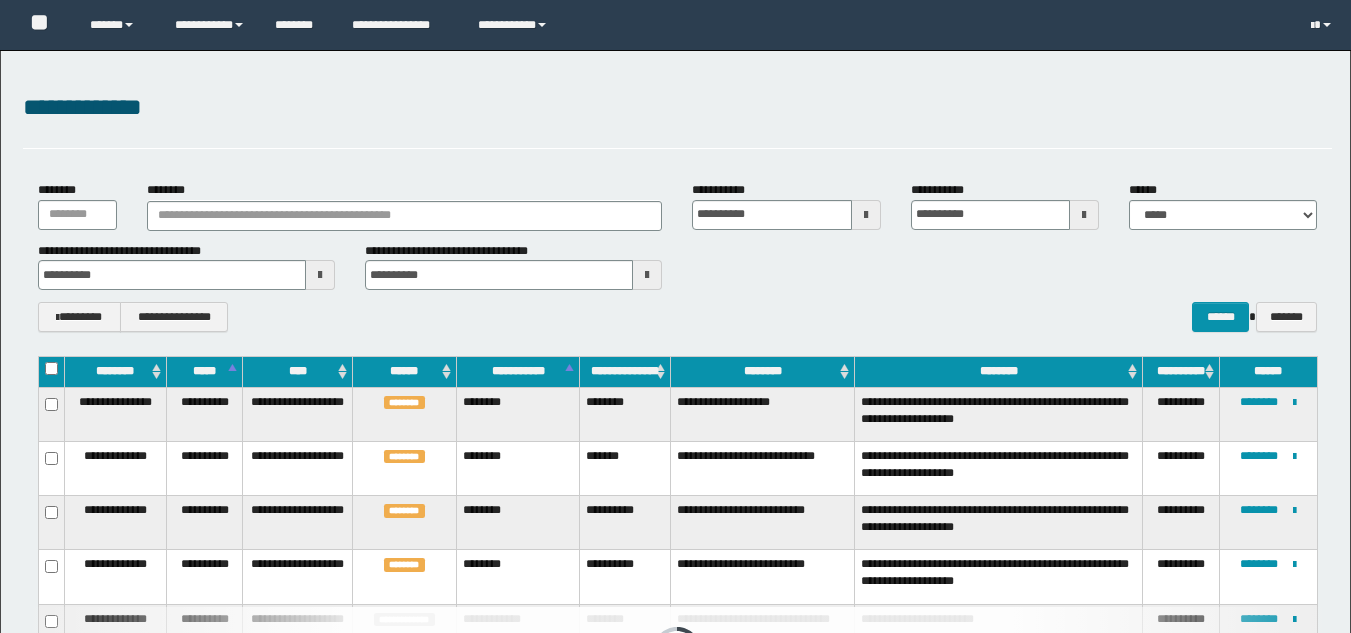 scroll, scrollTop: 317, scrollLeft: 0, axis: vertical 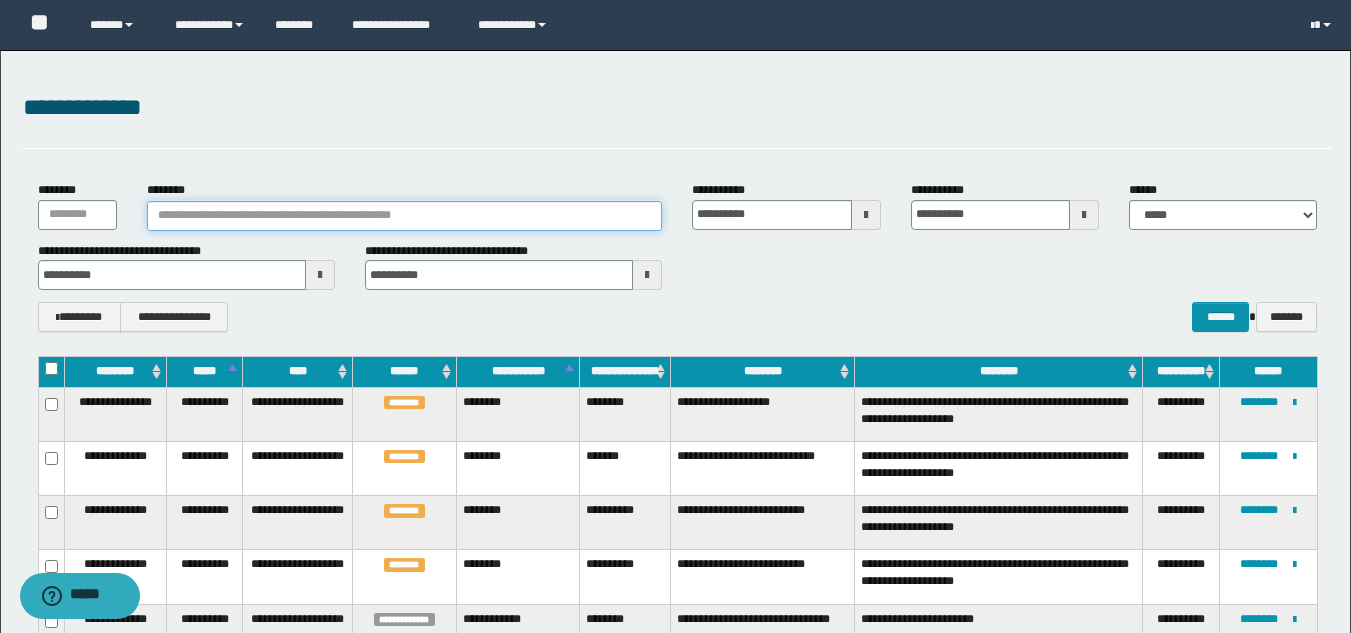 click on "********" at bounding box center (405, 216) 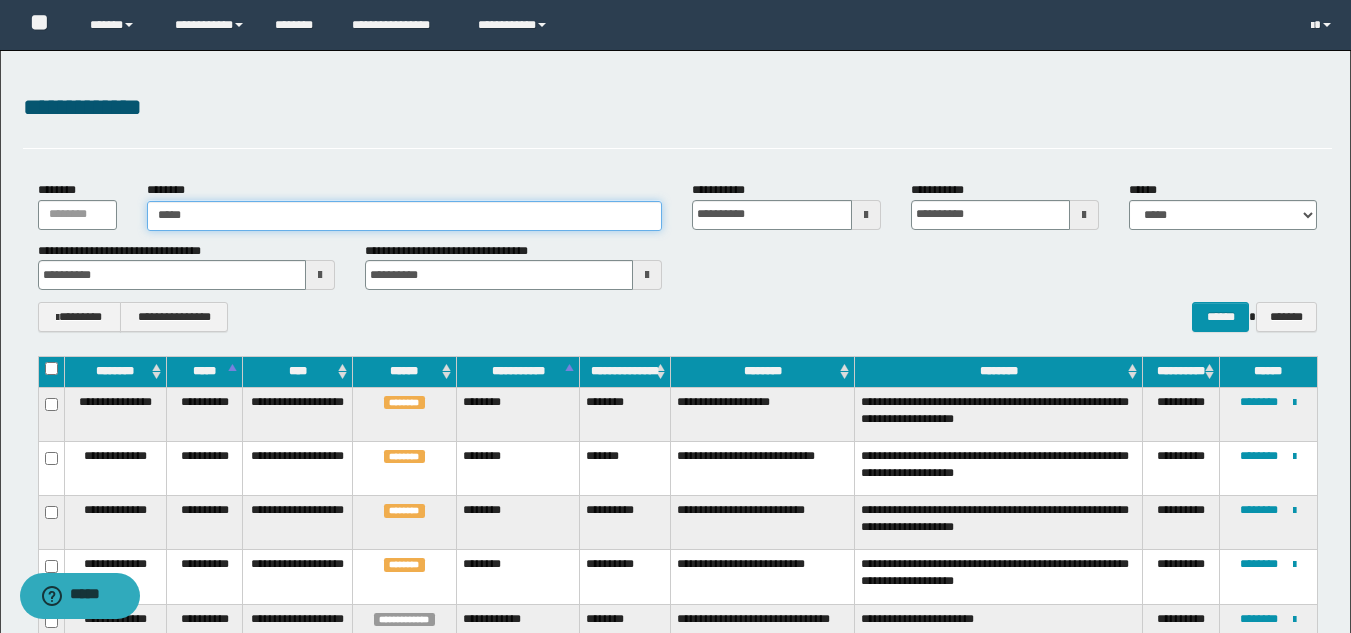 type on "******" 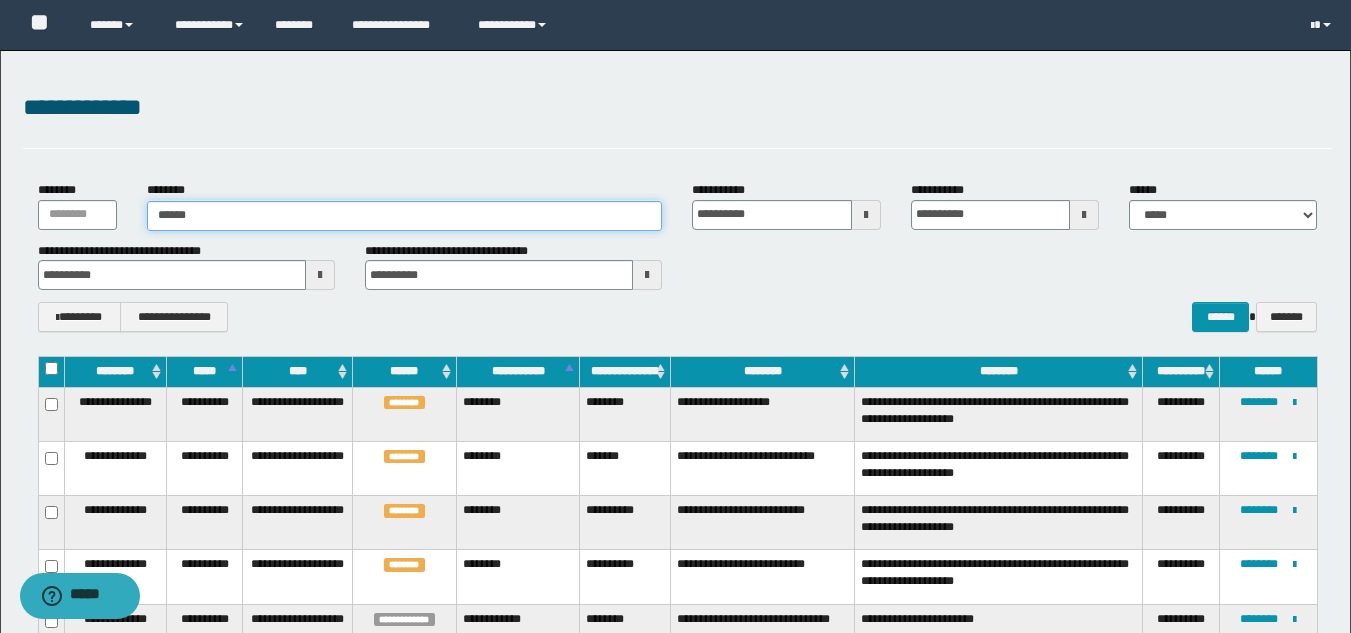 type on "******" 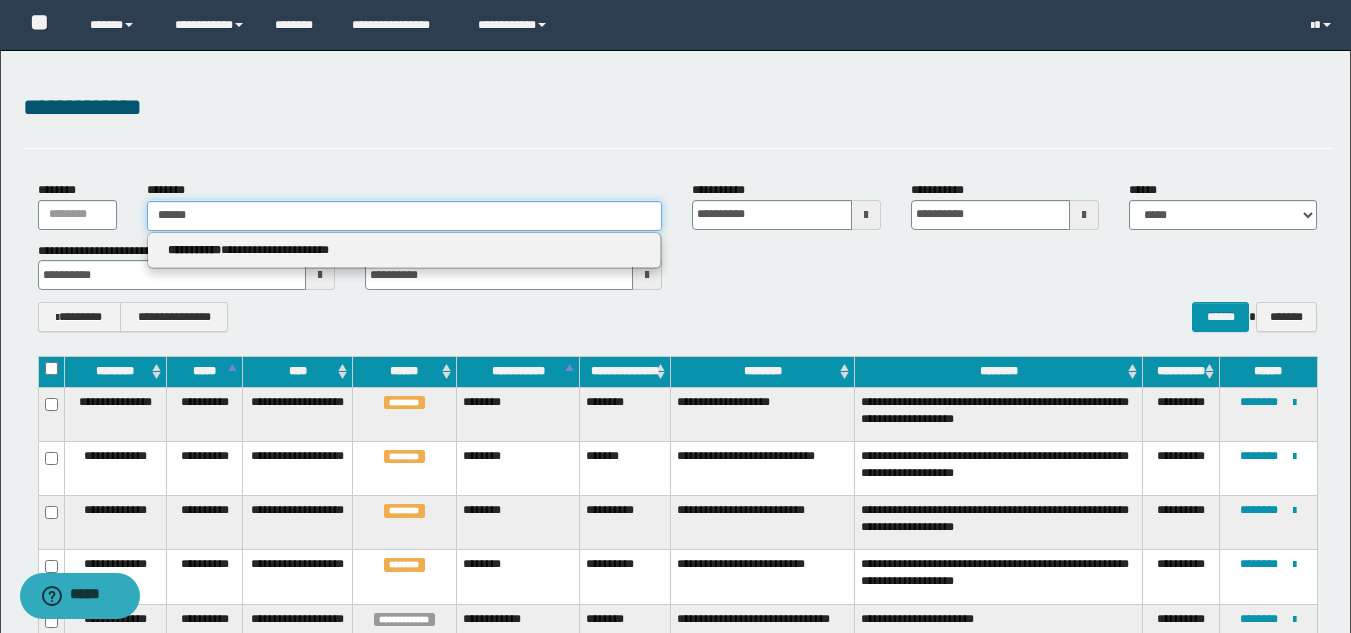 type on "******" 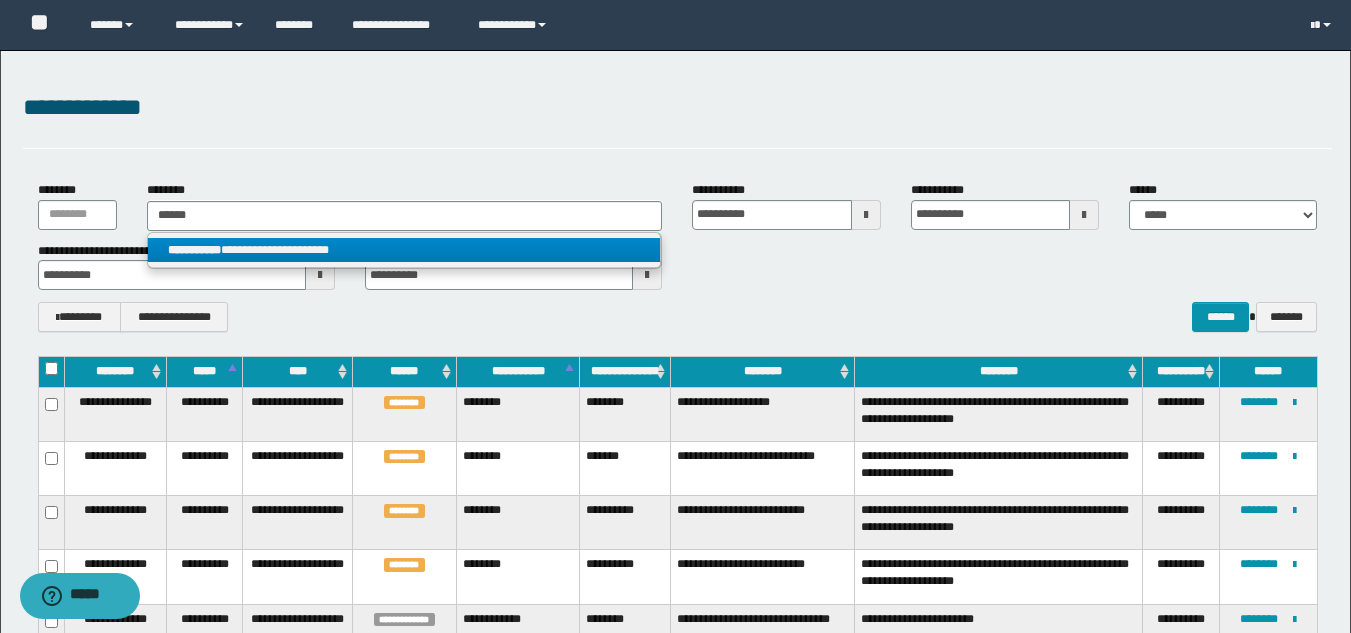 click on "**********" at bounding box center (194, 250) 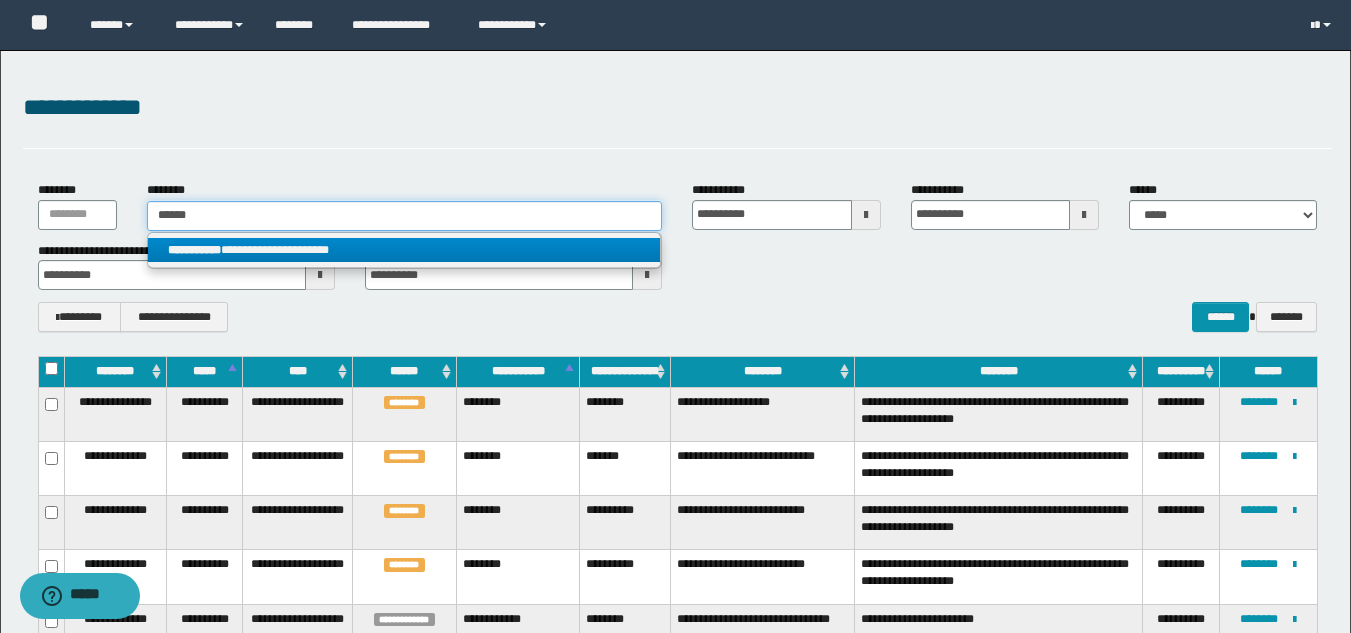 type 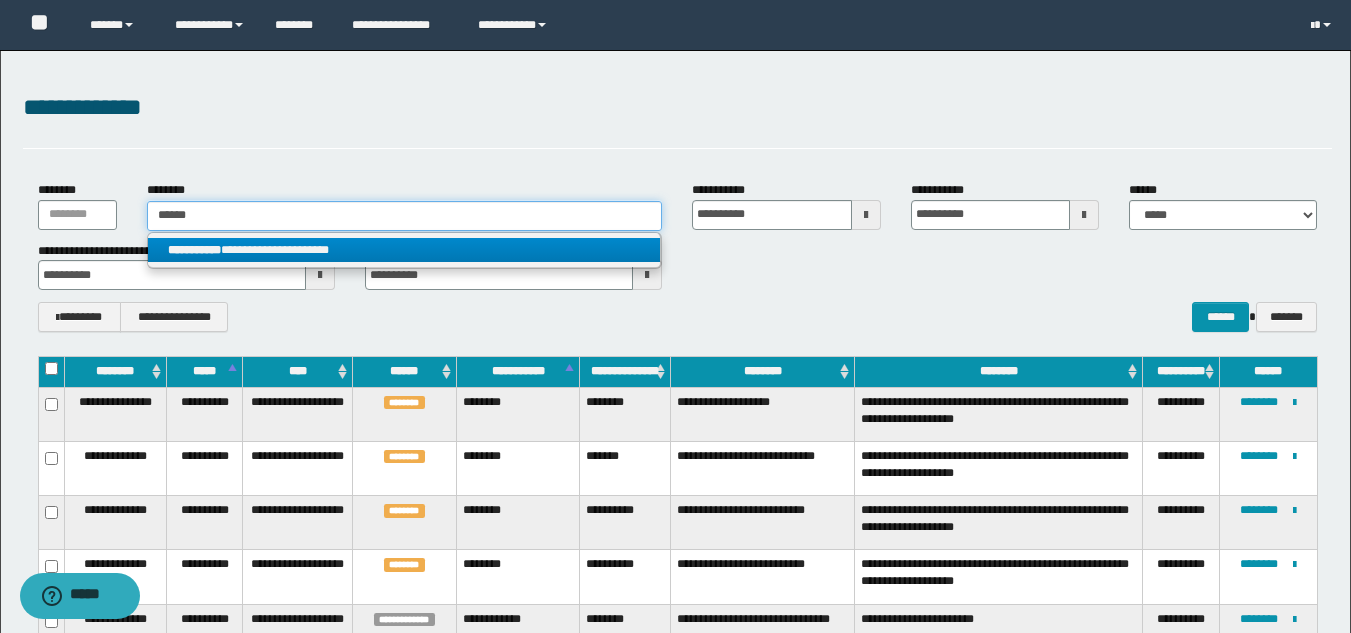 type on "**********" 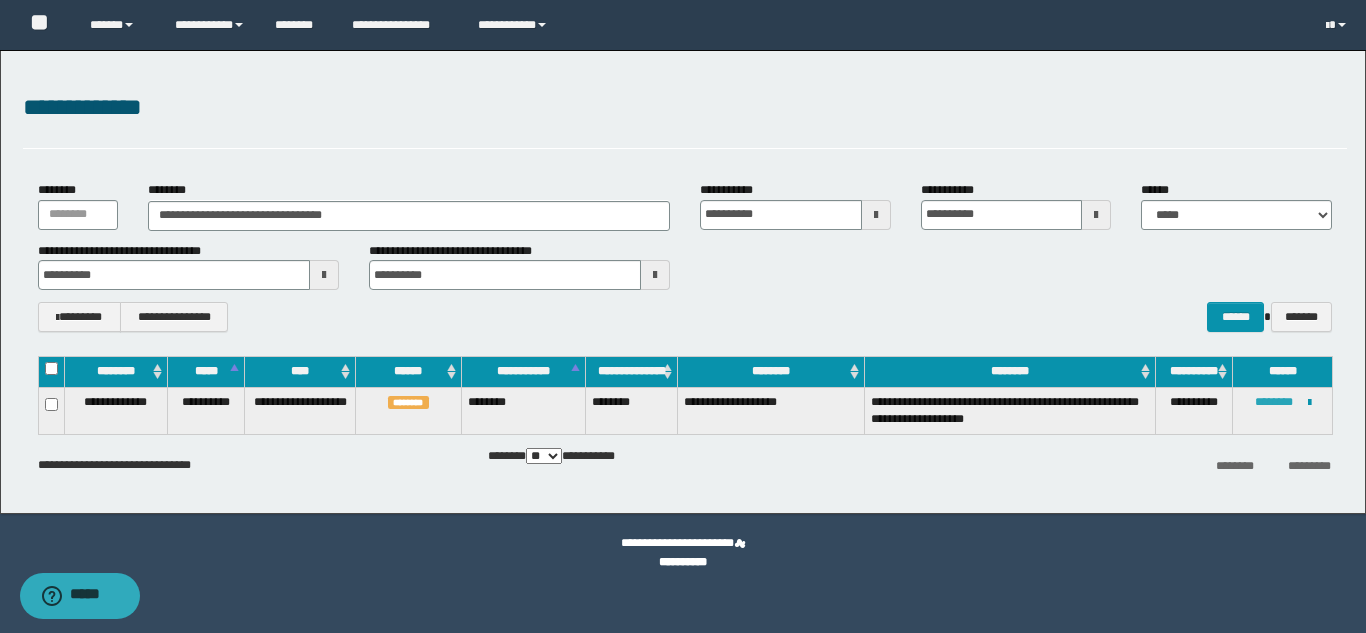 click on "********" at bounding box center (1274, 402) 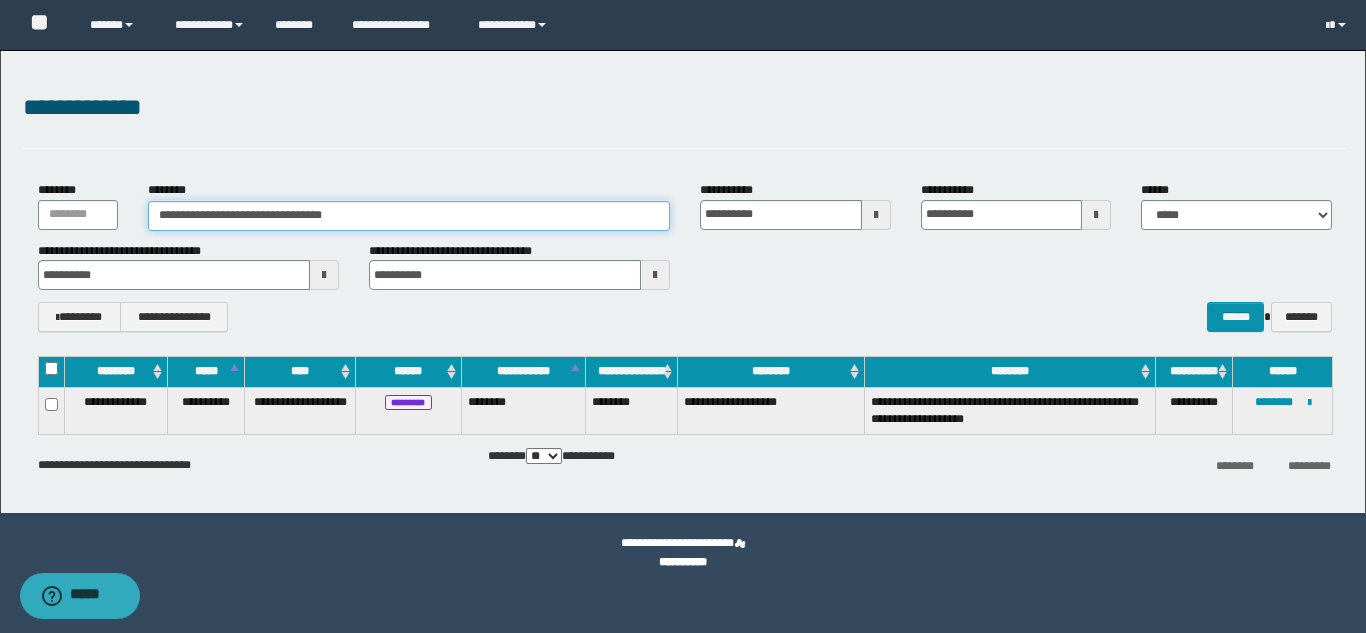 drag, startPoint x: 422, startPoint y: 214, endPoint x: 125, endPoint y: 213, distance: 297.00168 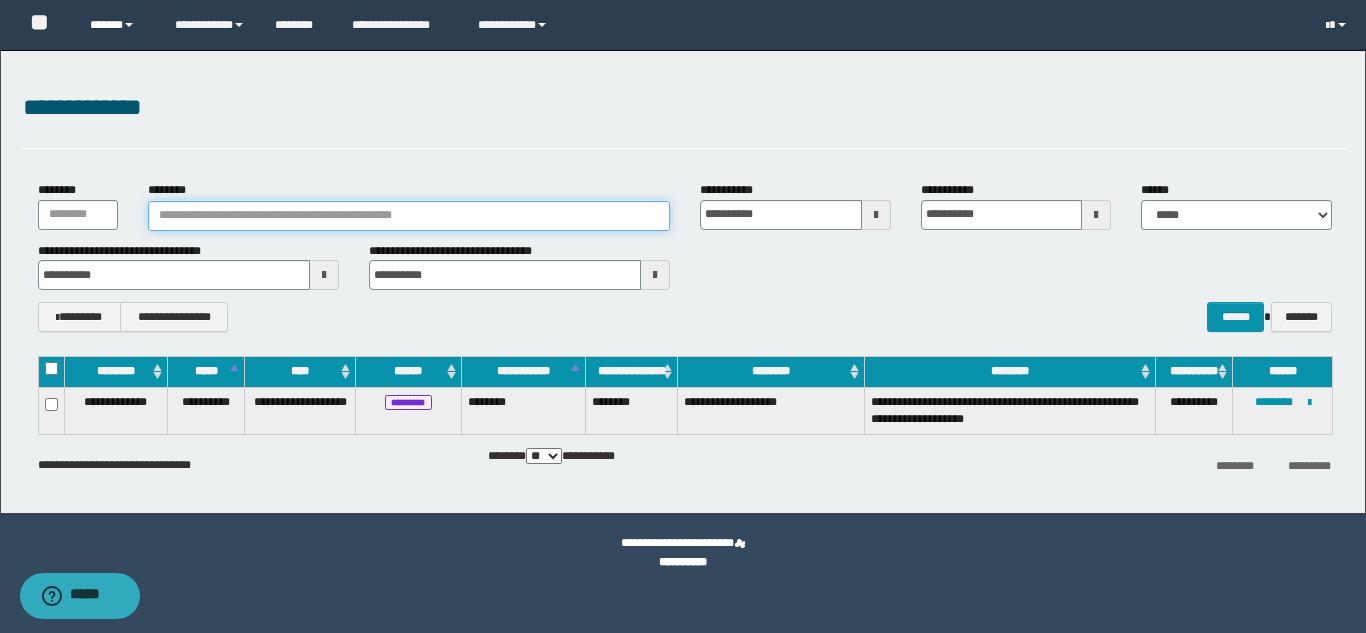 type 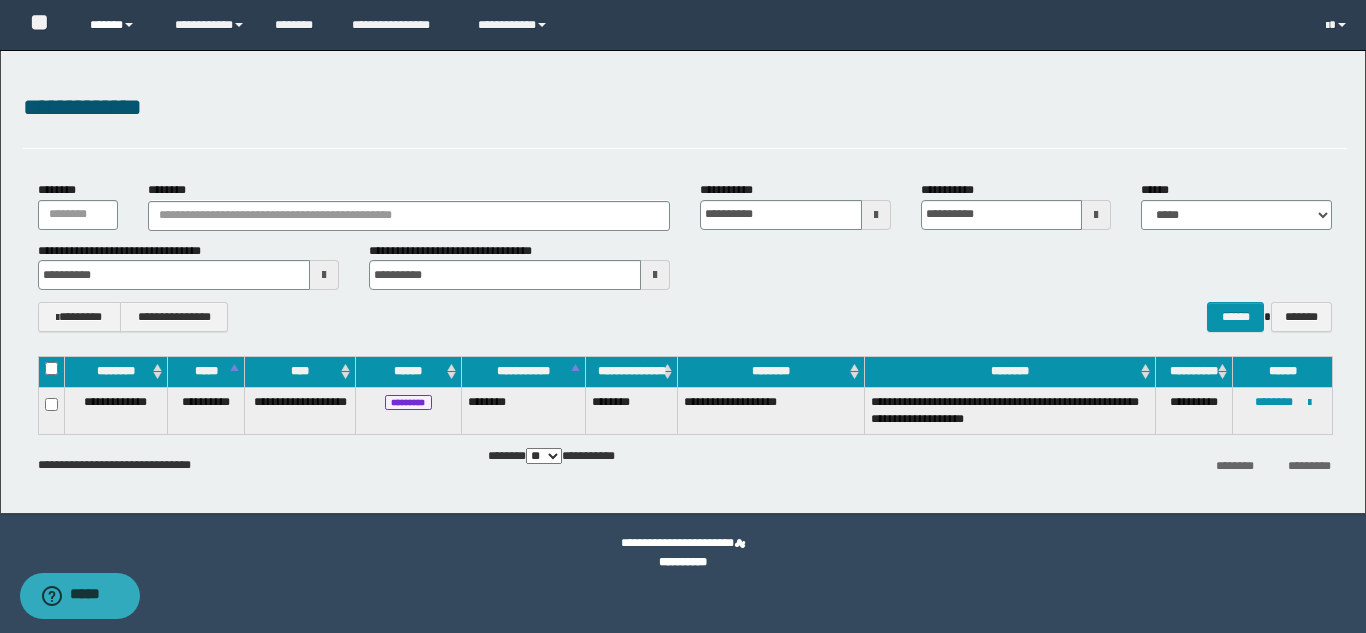 click on "******" at bounding box center (117, 25) 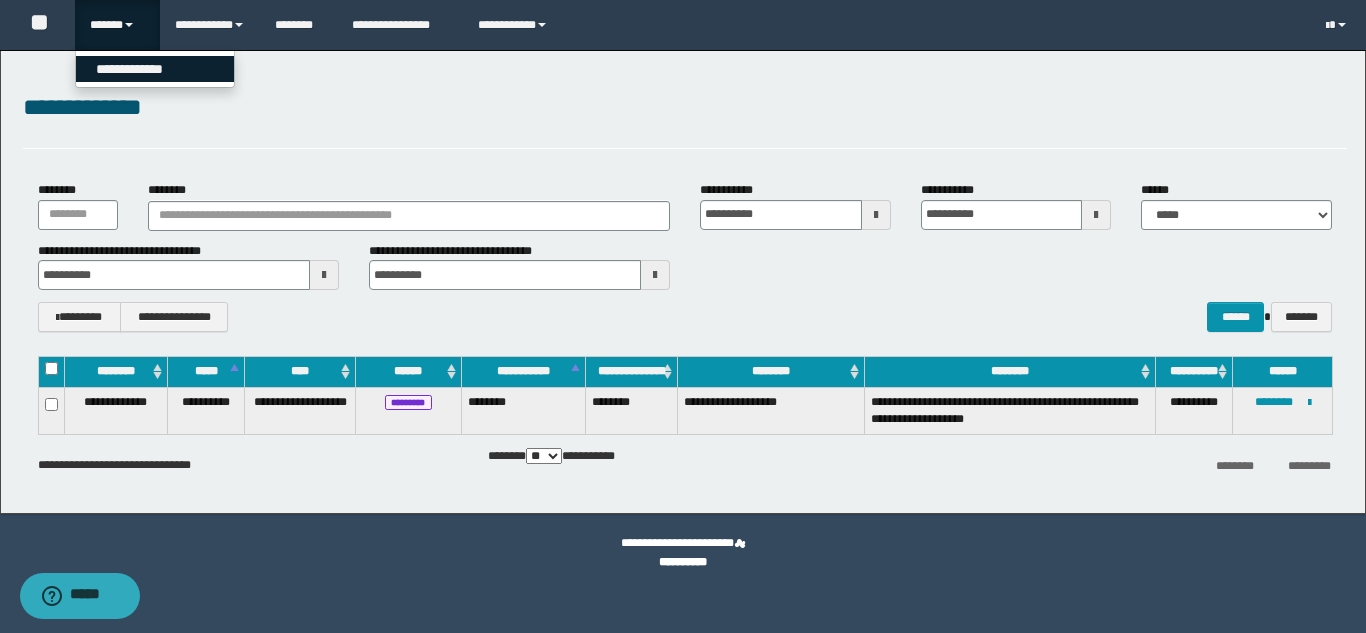 click on "**********" at bounding box center [155, 69] 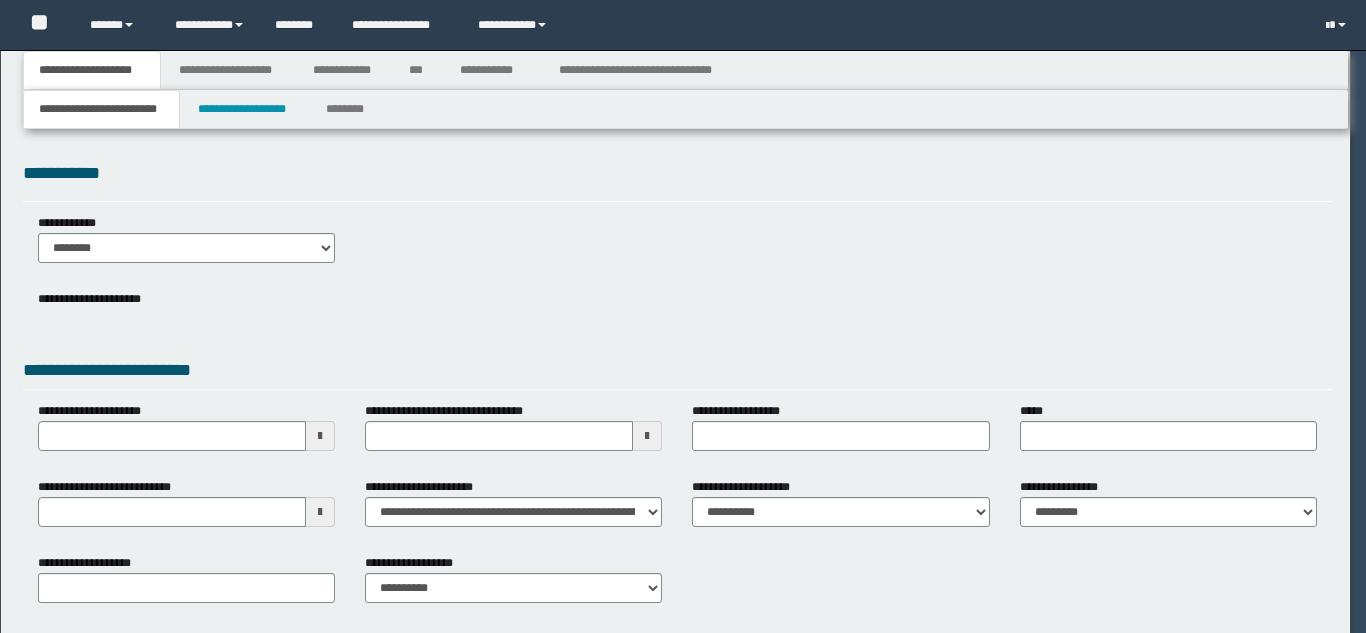 scroll, scrollTop: 0, scrollLeft: 0, axis: both 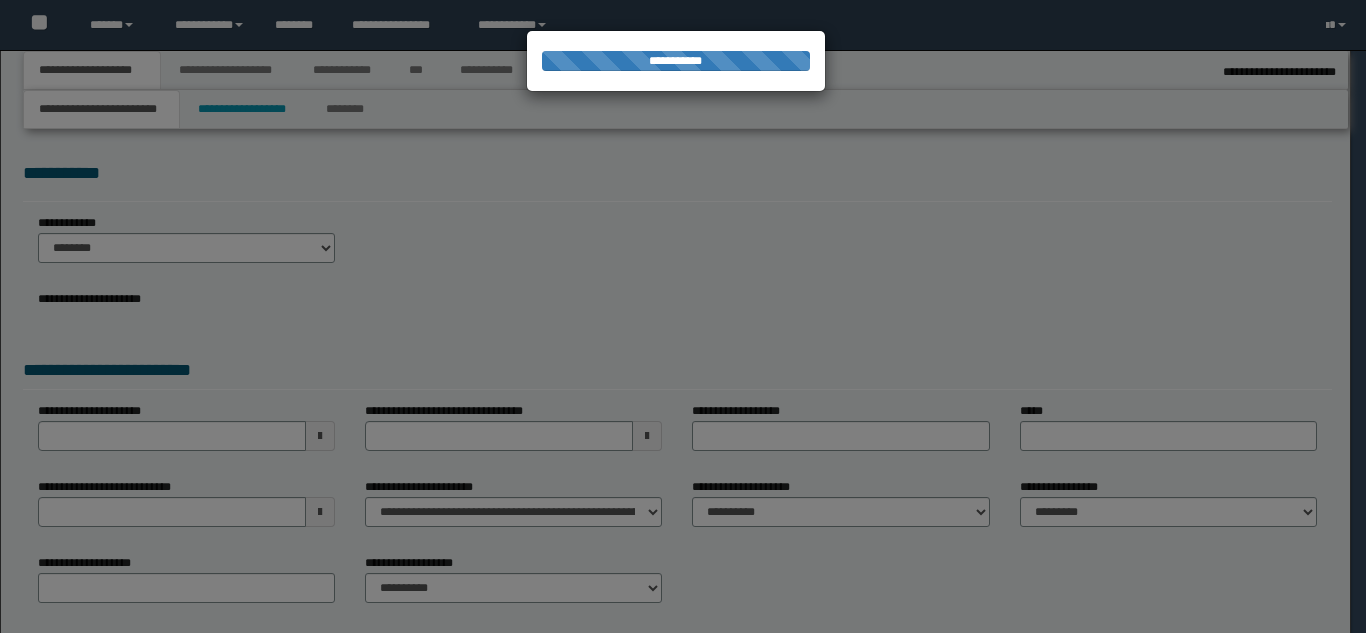 select on "**" 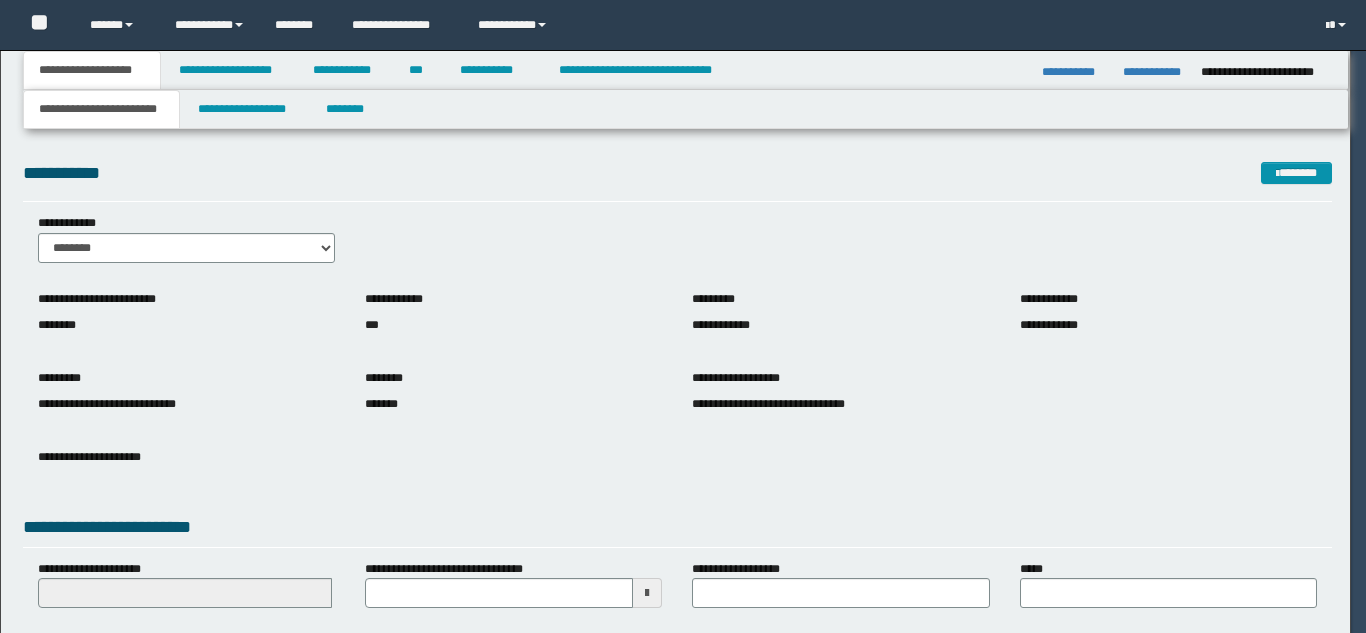 scroll, scrollTop: 0, scrollLeft: 0, axis: both 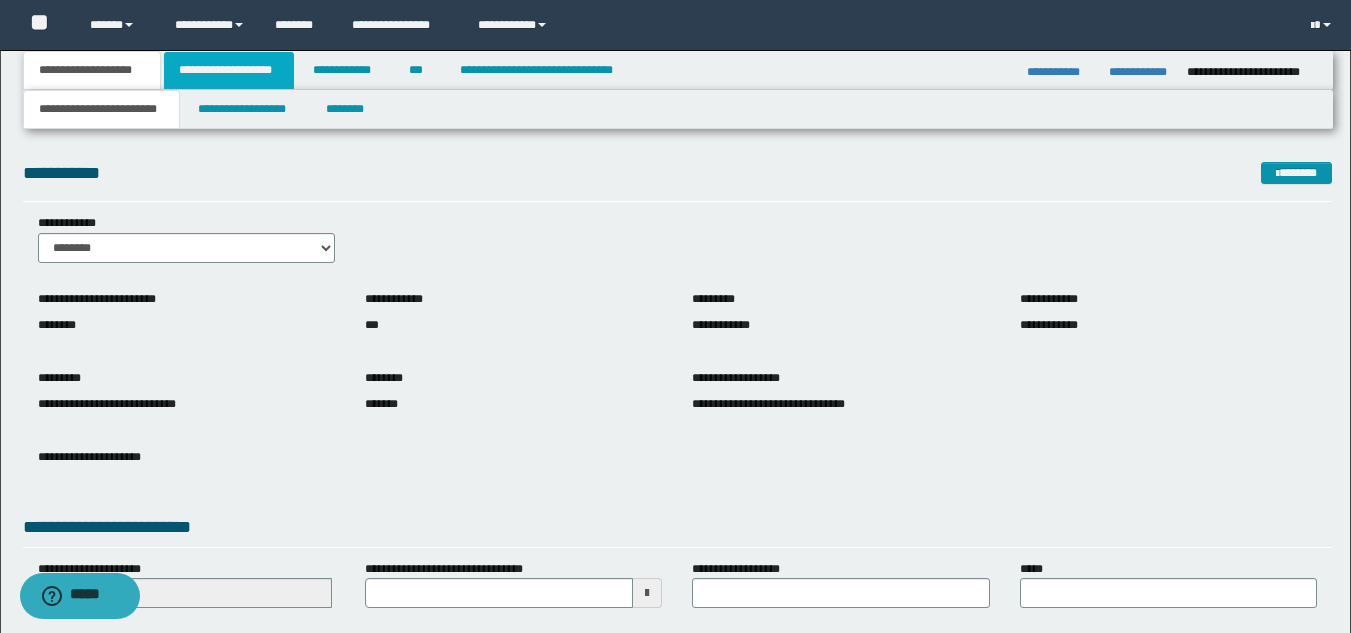 click on "**********" at bounding box center [229, 70] 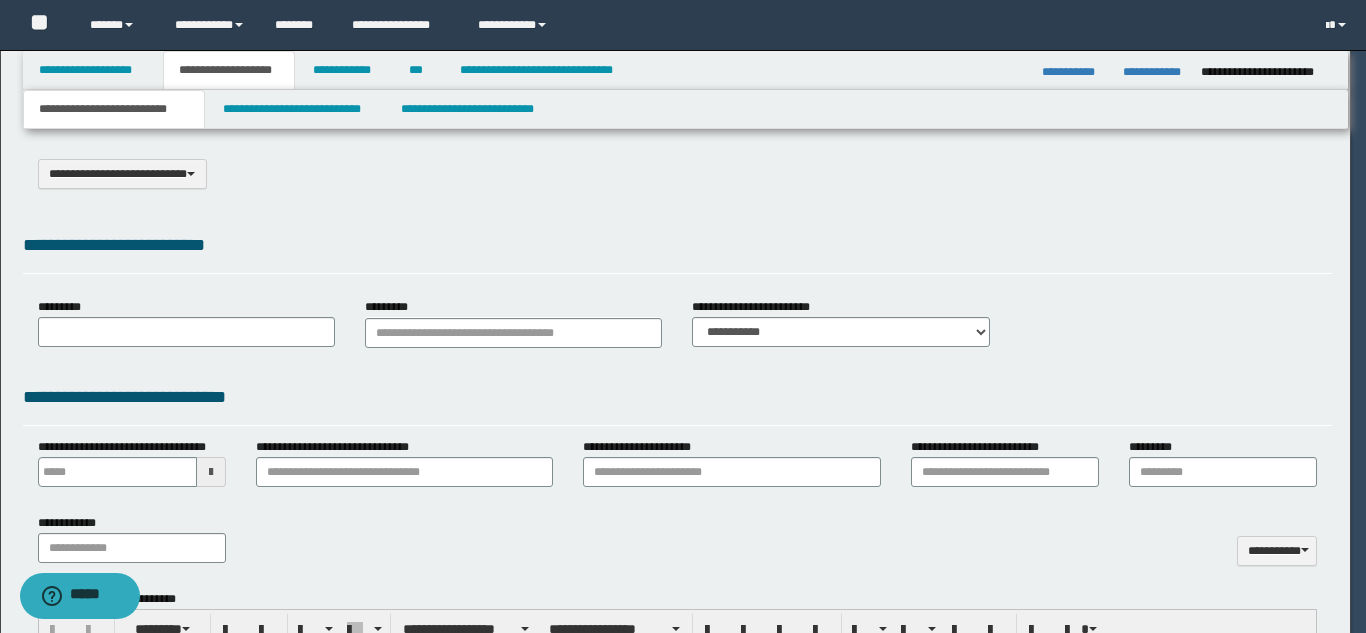 scroll, scrollTop: 0, scrollLeft: 0, axis: both 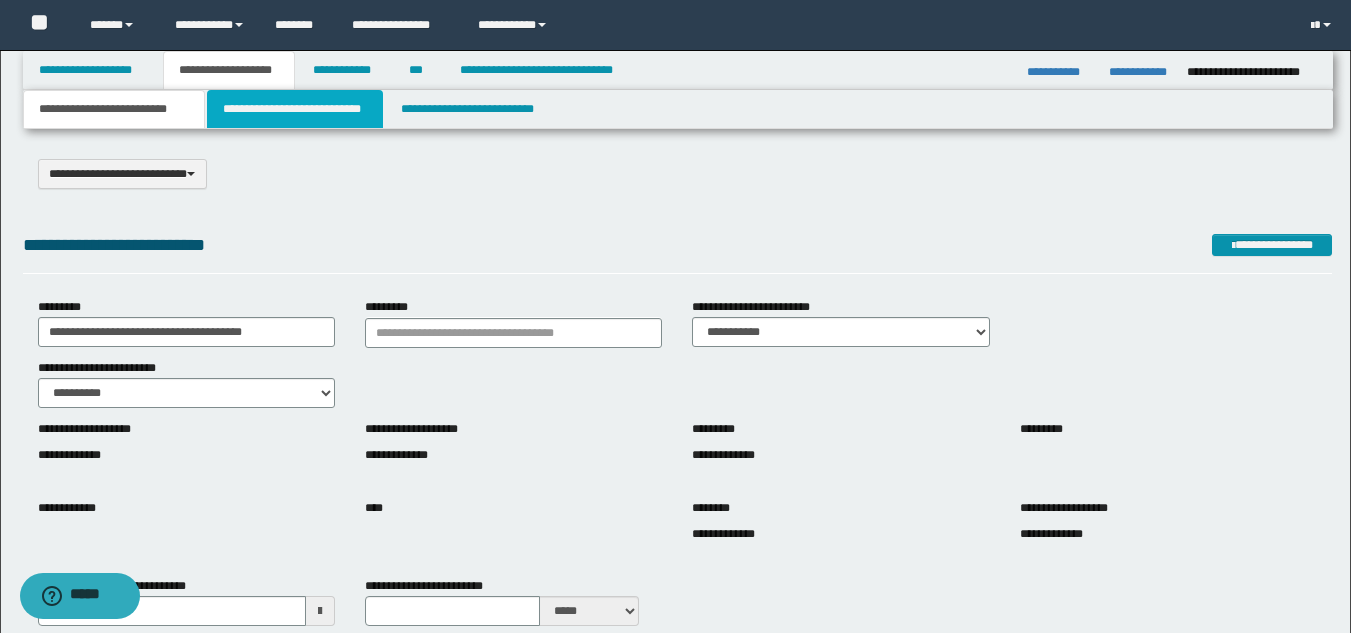 click on "**********" at bounding box center (295, 109) 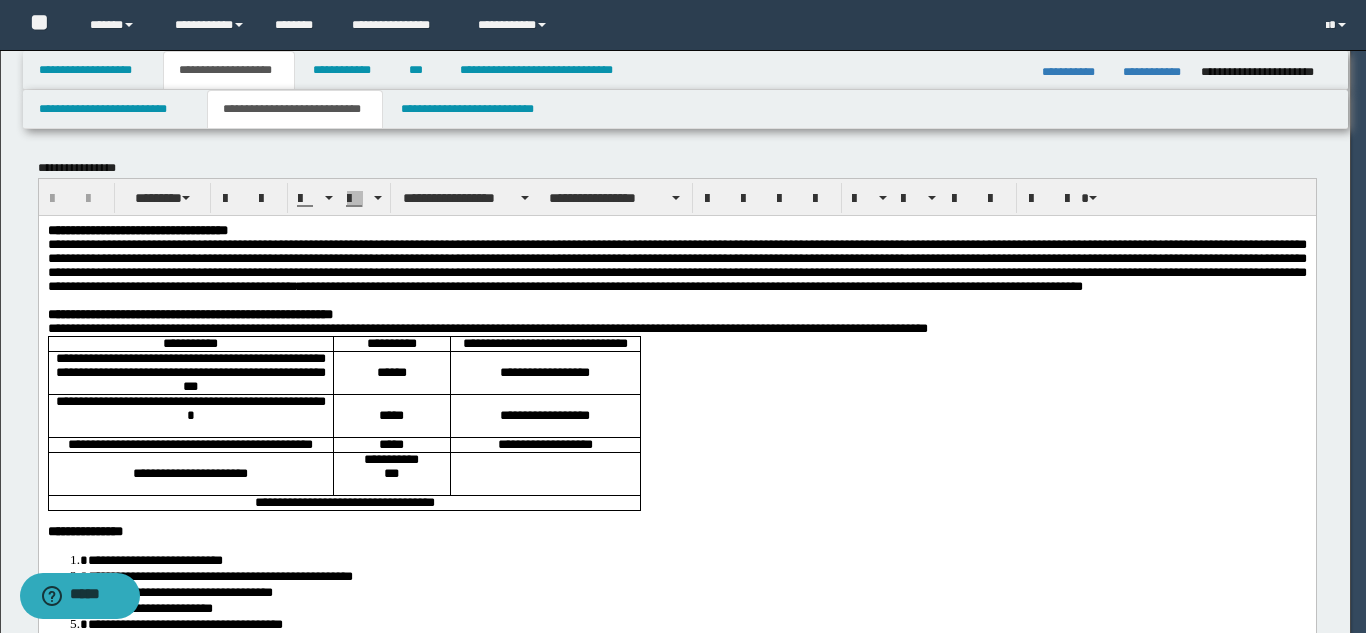 scroll, scrollTop: 0, scrollLeft: 0, axis: both 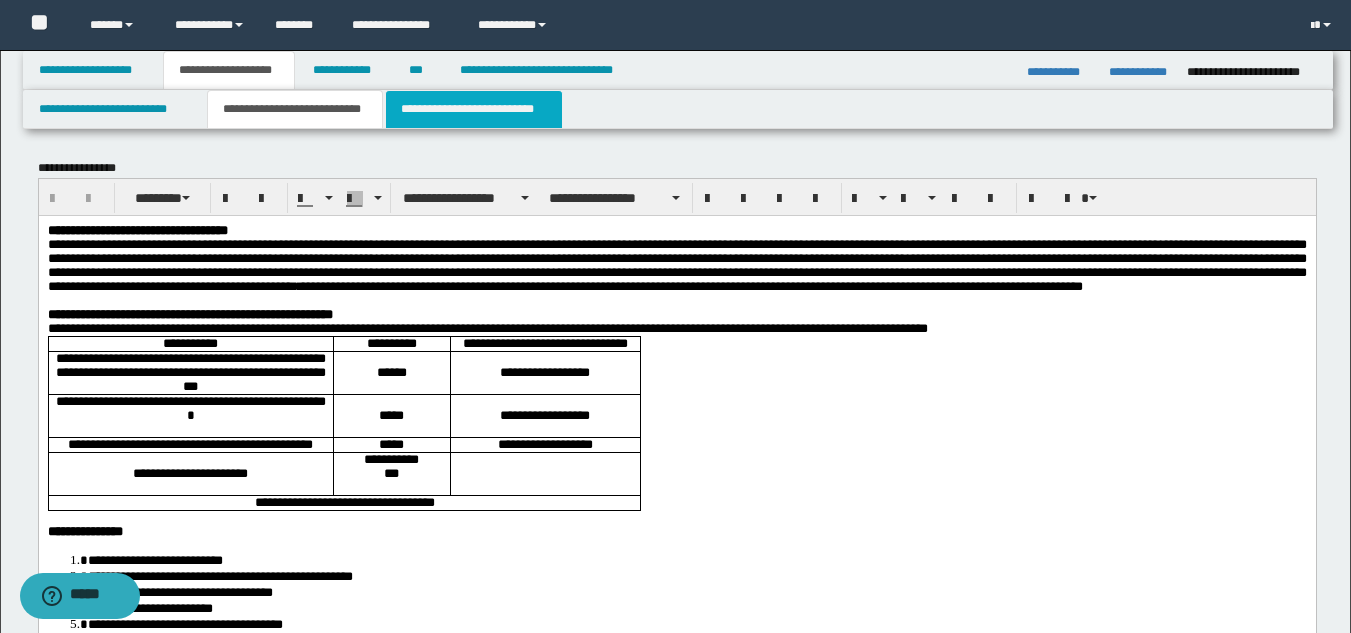 click on "**********" at bounding box center (474, 109) 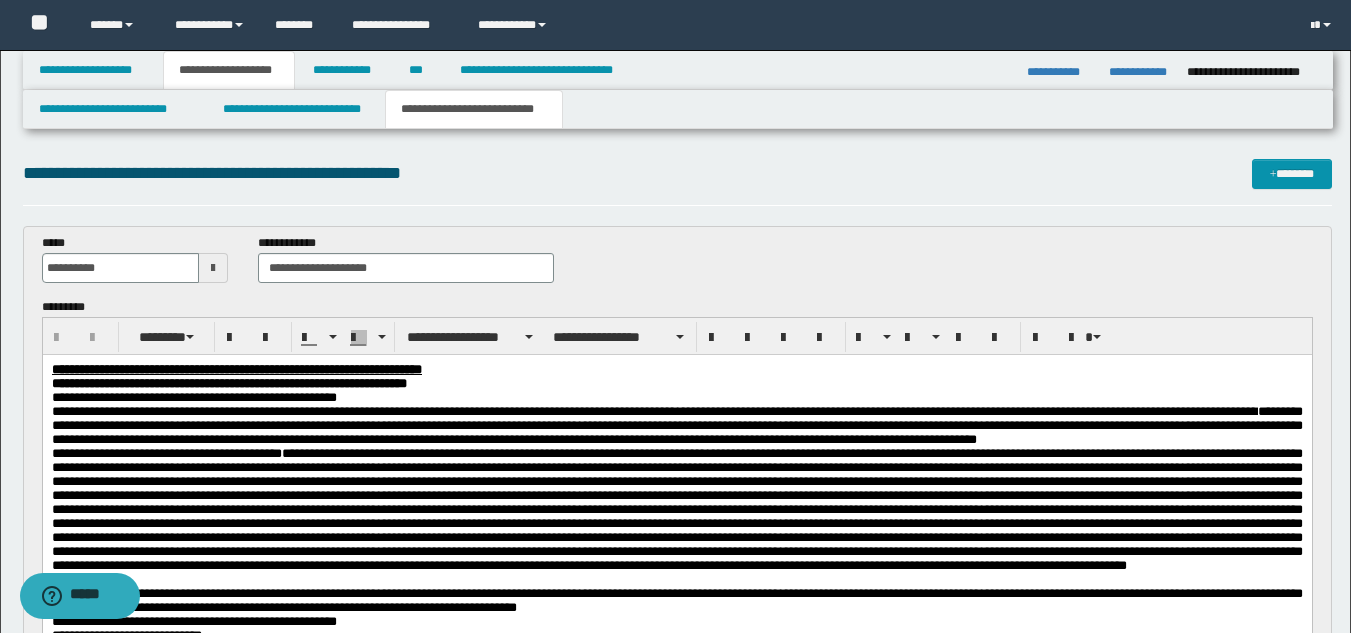 scroll, scrollTop: 0, scrollLeft: 0, axis: both 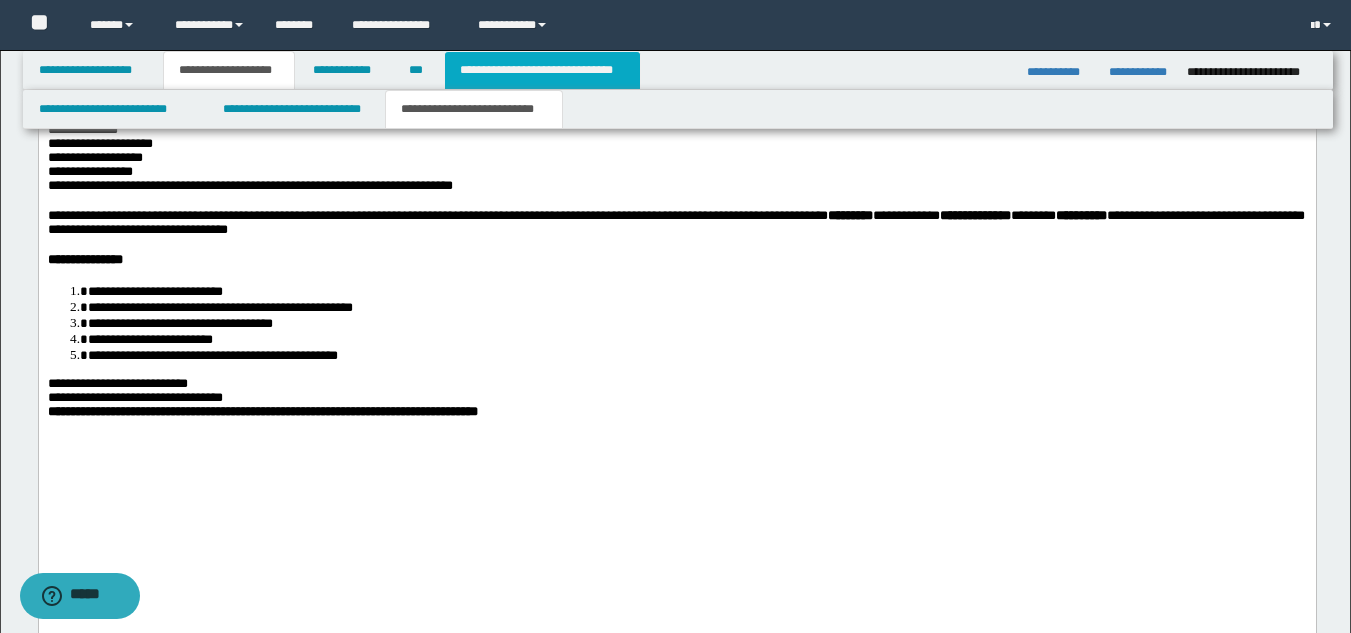click on "**********" at bounding box center (542, 70) 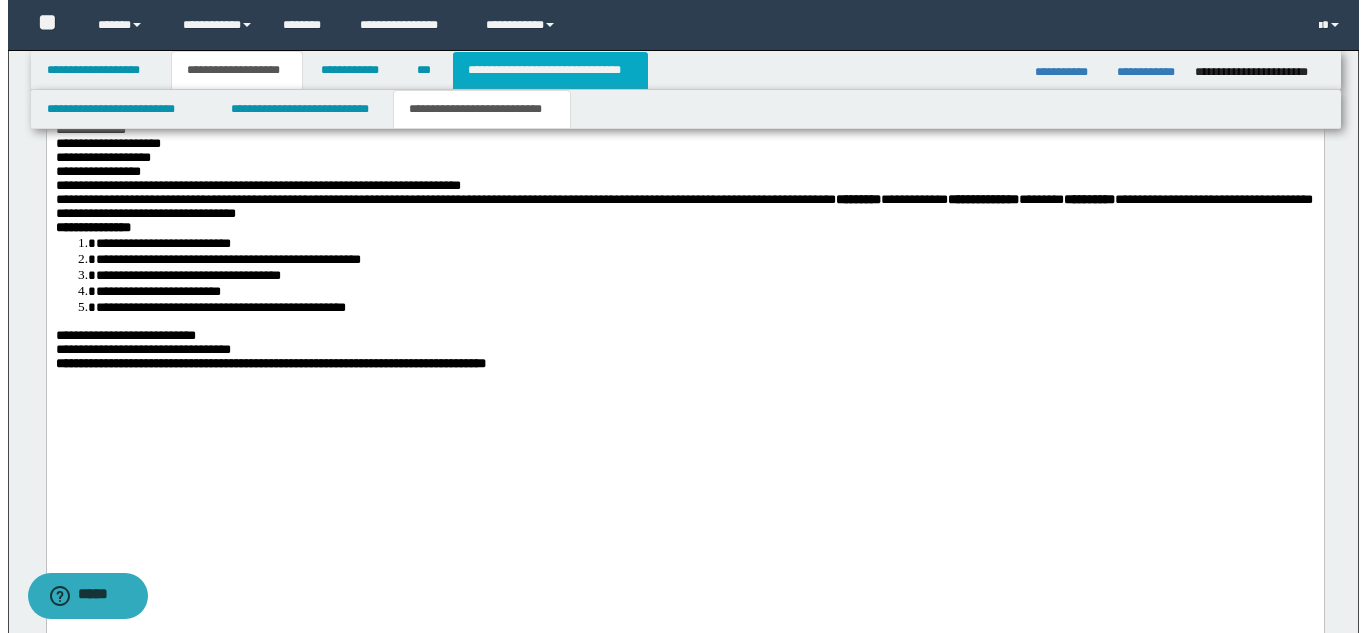 scroll, scrollTop: 0, scrollLeft: 0, axis: both 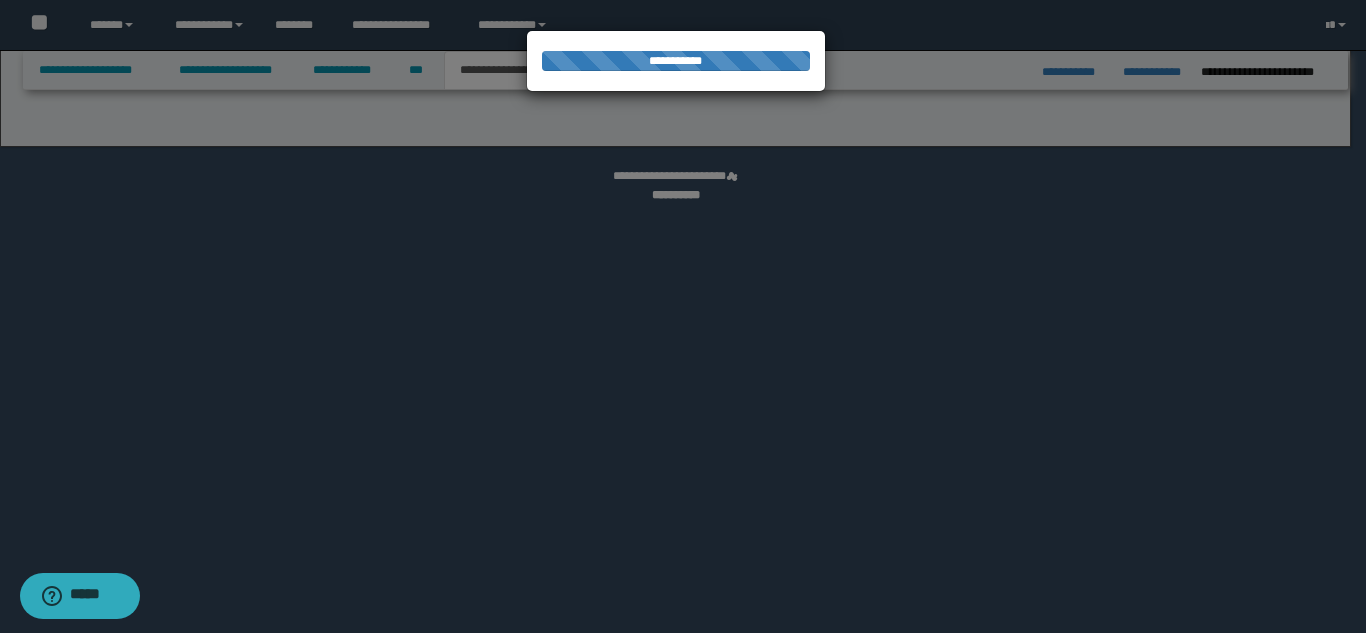select on "*" 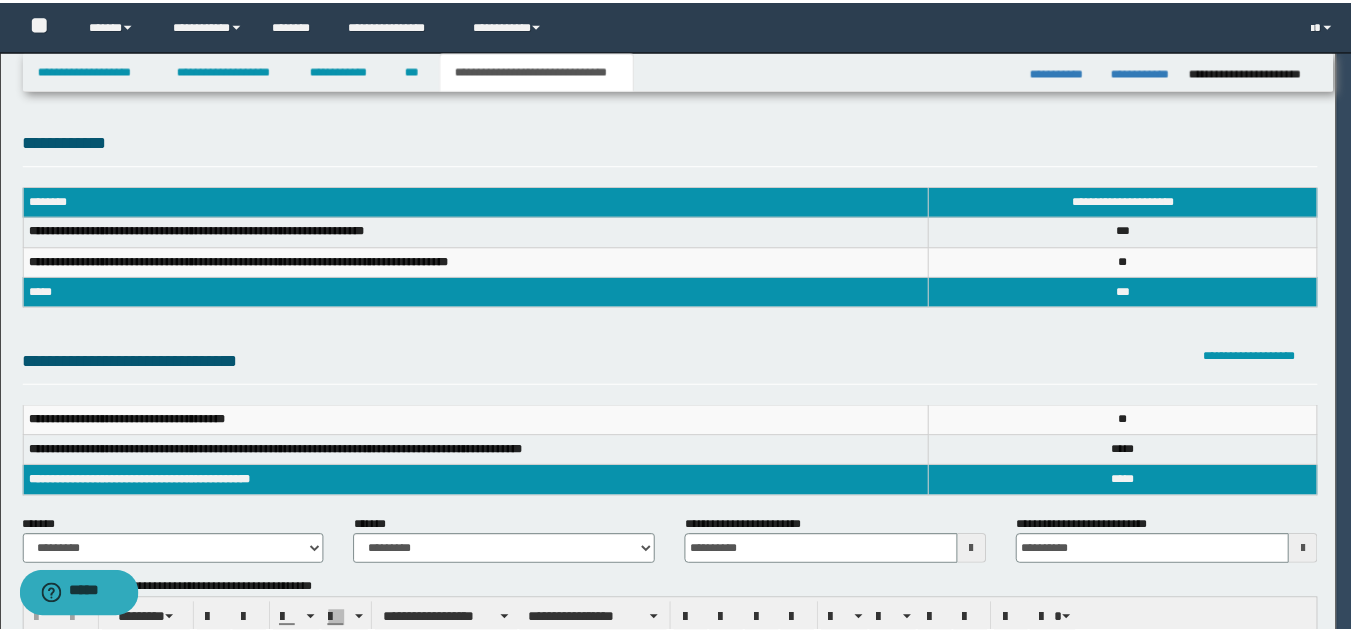 scroll, scrollTop: 0, scrollLeft: 0, axis: both 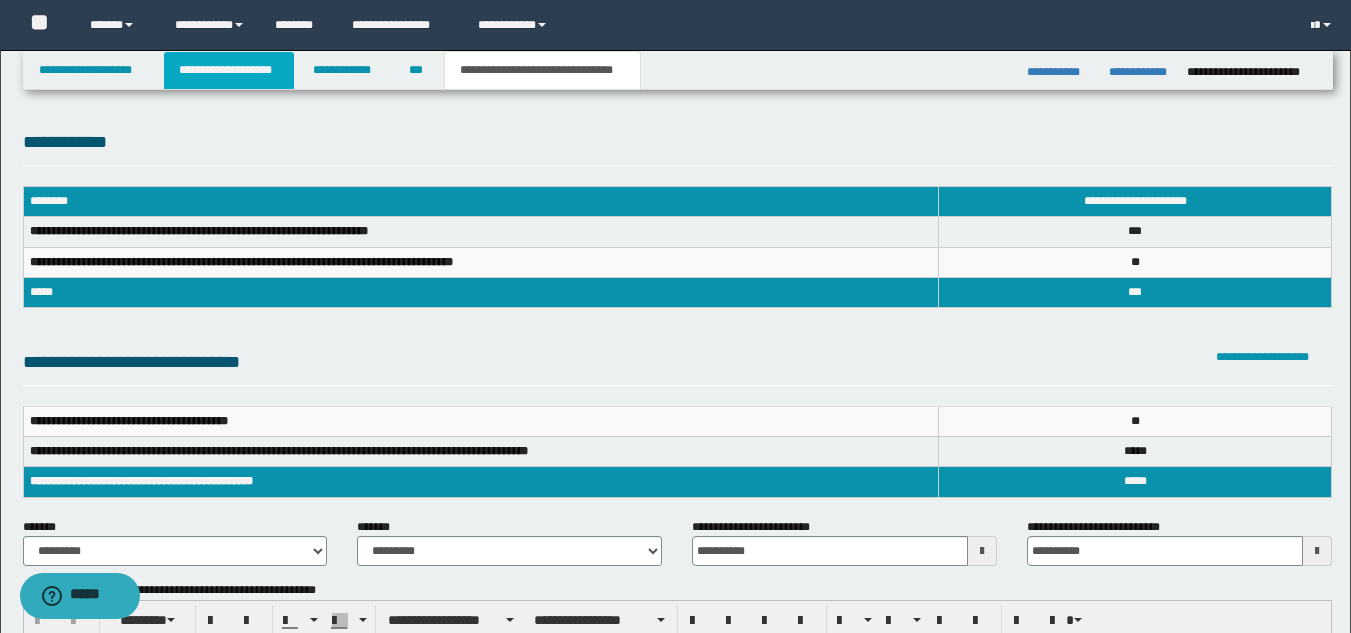 click on "**********" at bounding box center (229, 70) 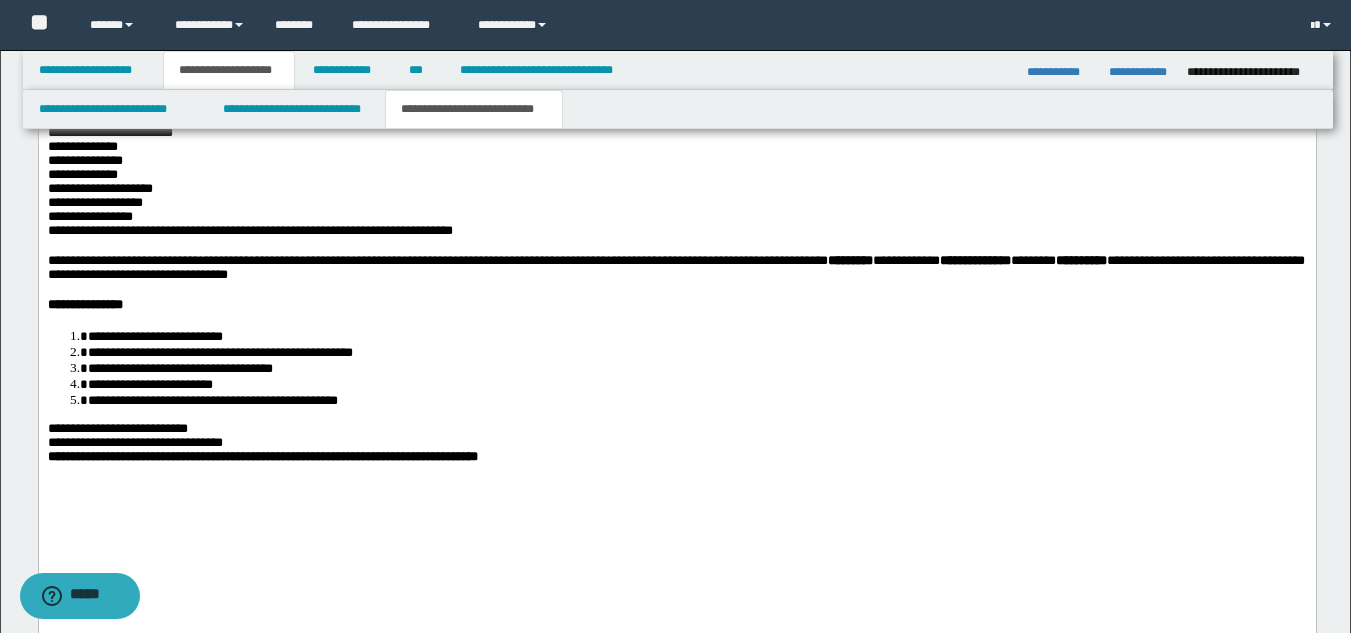 scroll, scrollTop: 2501, scrollLeft: 0, axis: vertical 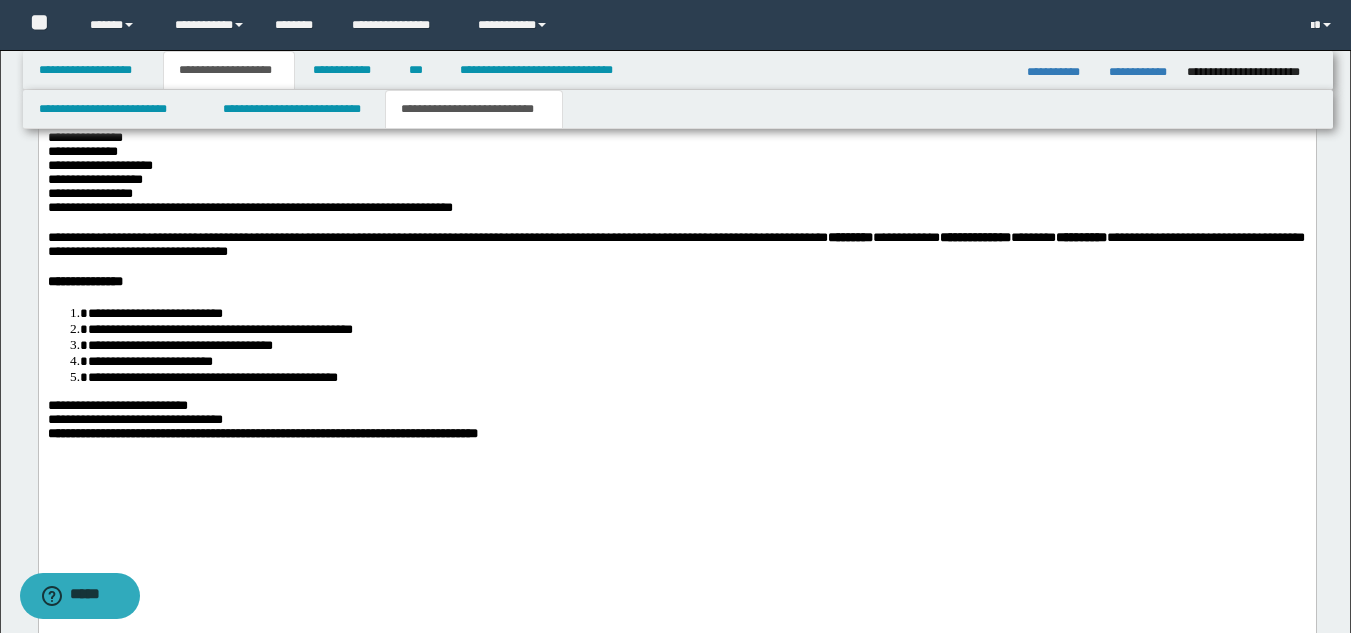 click on "**********" at bounding box center (249, 208) 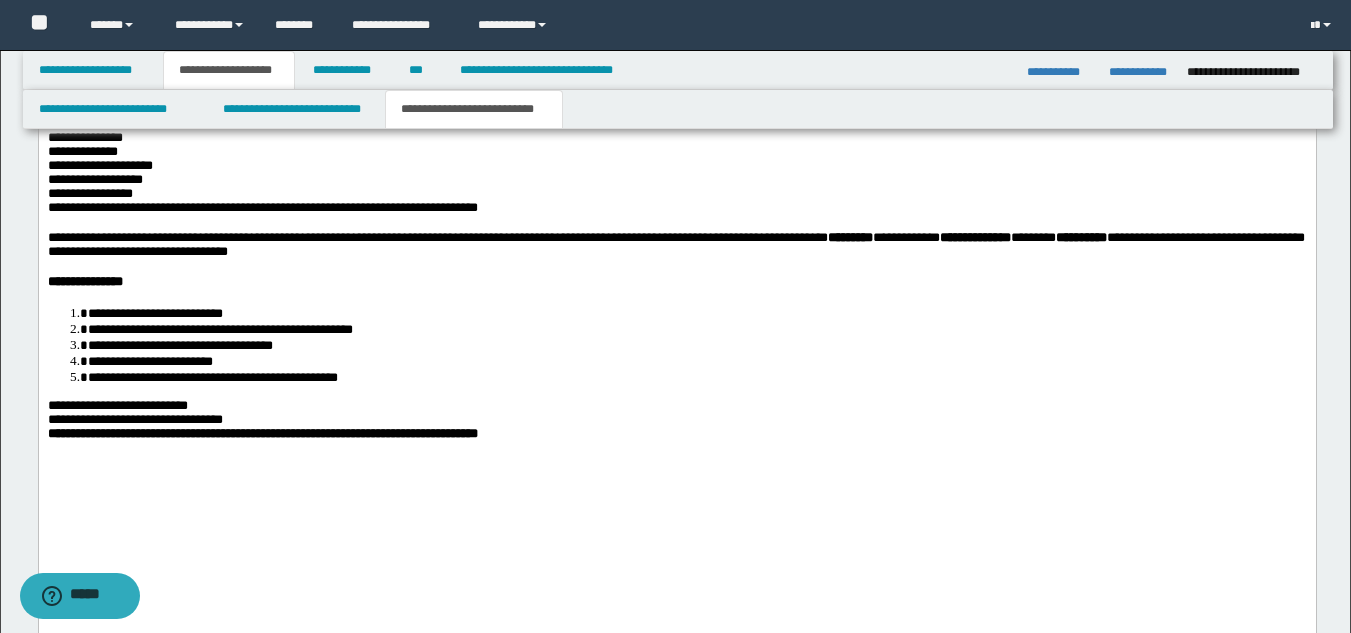 click on "**********" at bounding box center [262, 208] 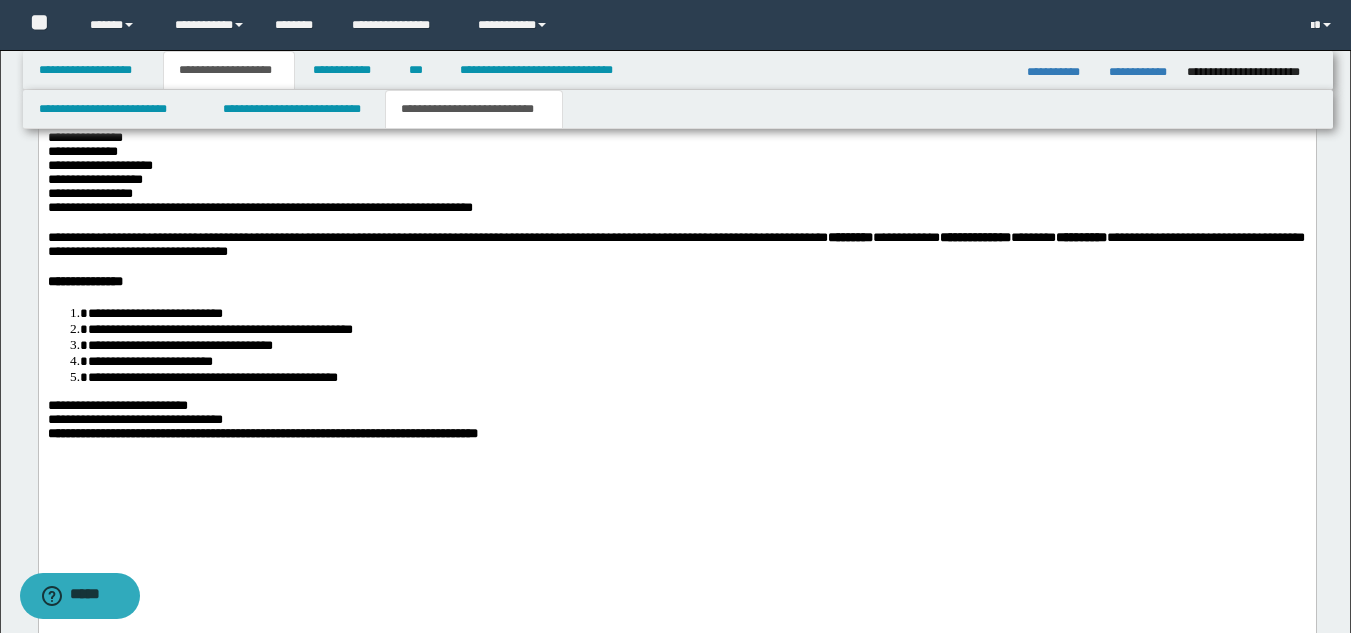 click on "**********" at bounding box center (259, 208) 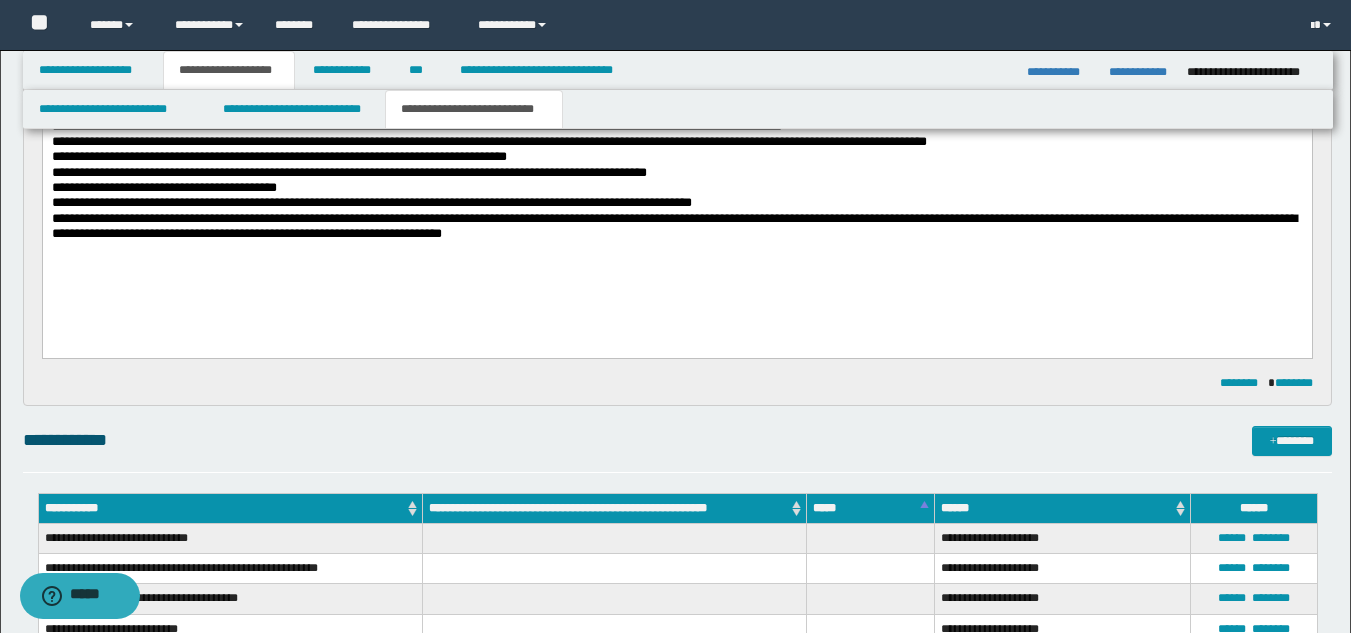 scroll, scrollTop: 1003, scrollLeft: 0, axis: vertical 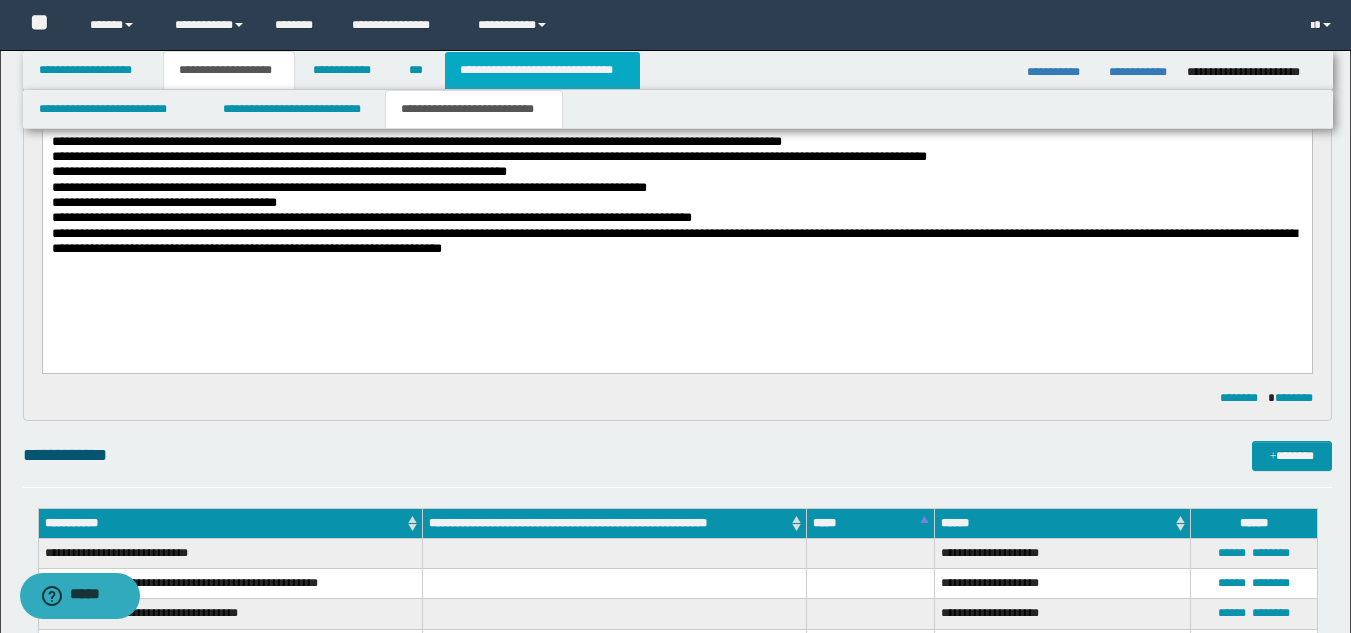 click on "**********" at bounding box center (542, 70) 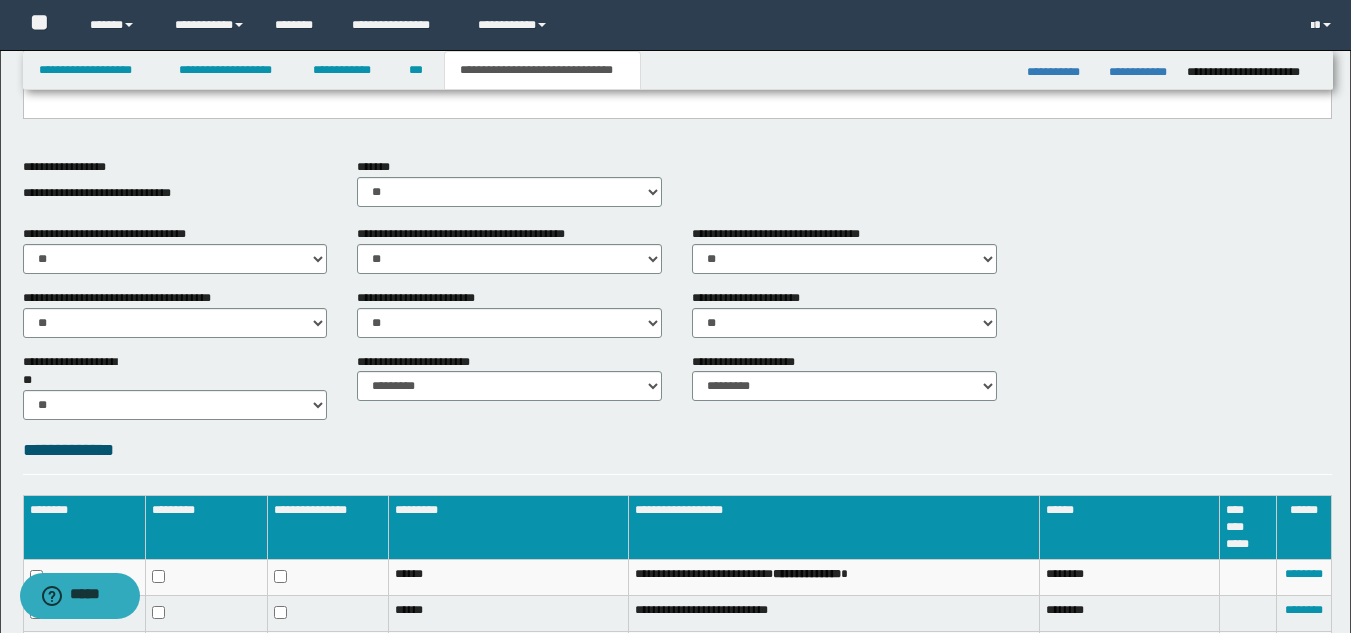 scroll, scrollTop: 516, scrollLeft: 0, axis: vertical 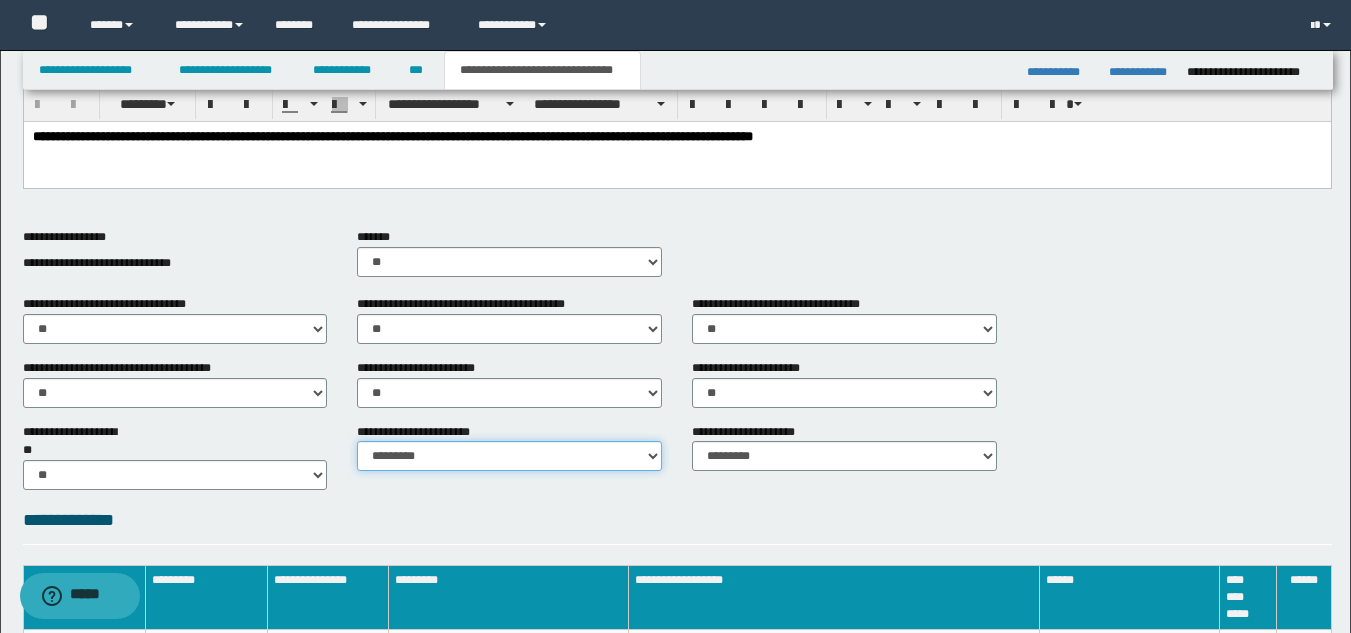 click on "*********
*********
*********" at bounding box center (509, 456) 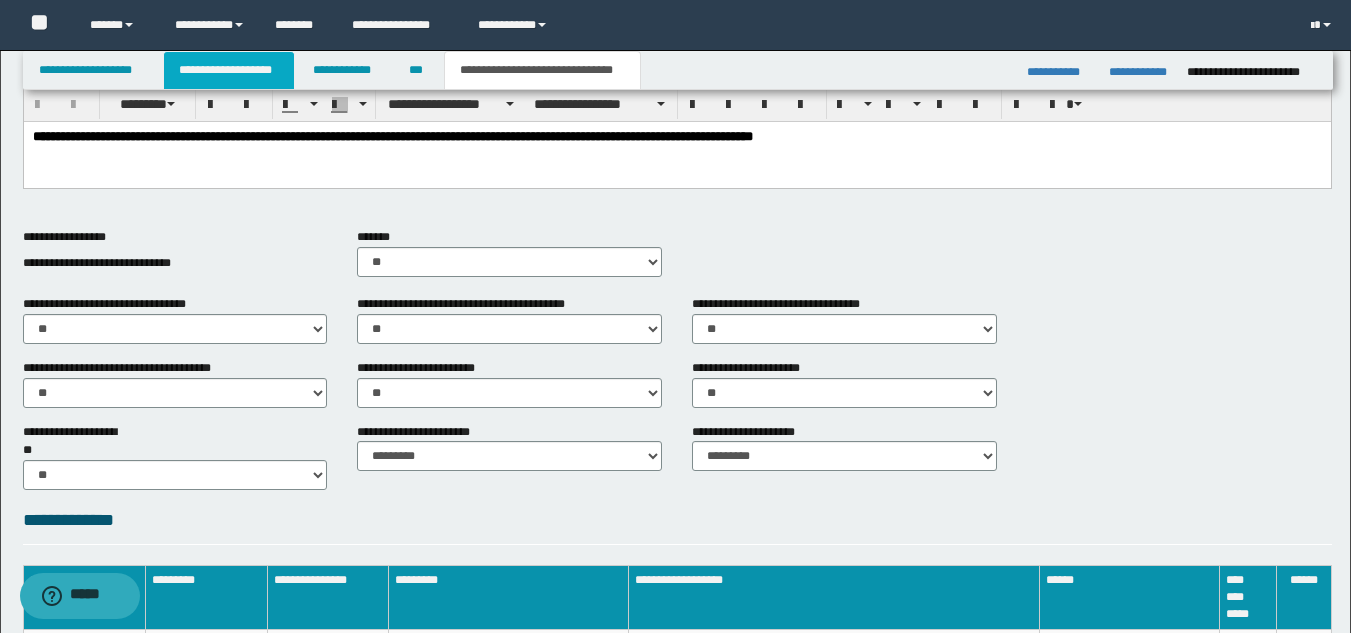 click on "**********" at bounding box center [229, 70] 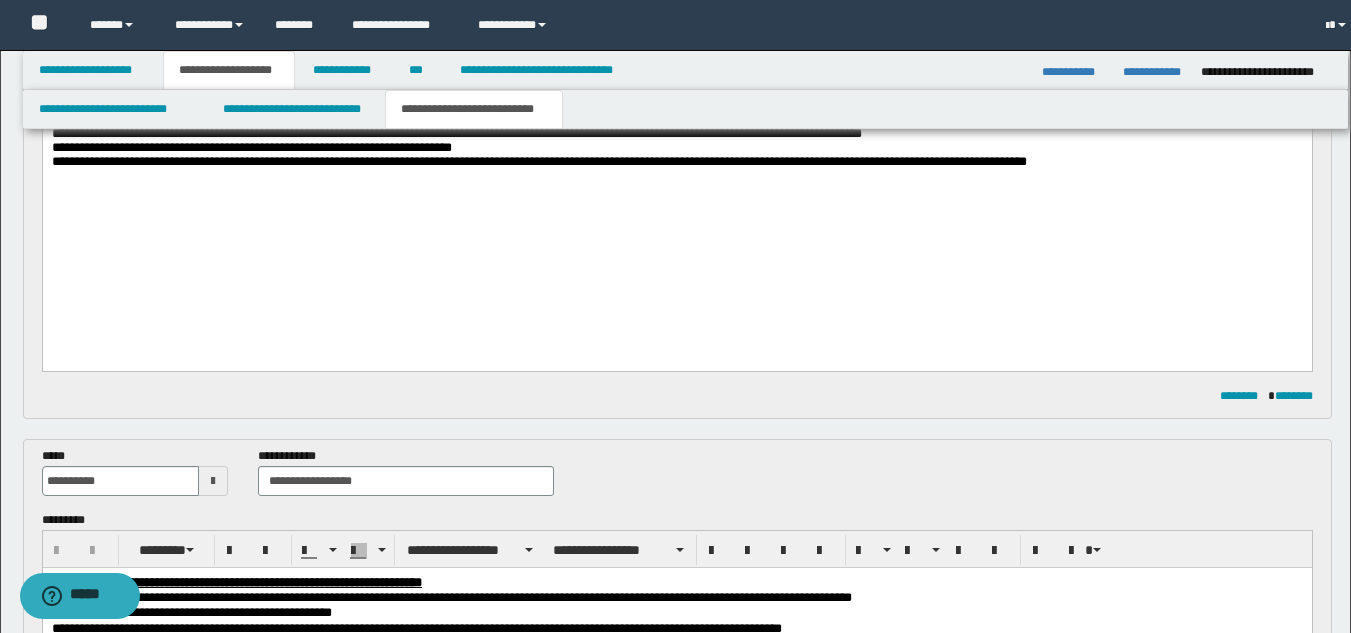 scroll, scrollTop: 547, scrollLeft: 0, axis: vertical 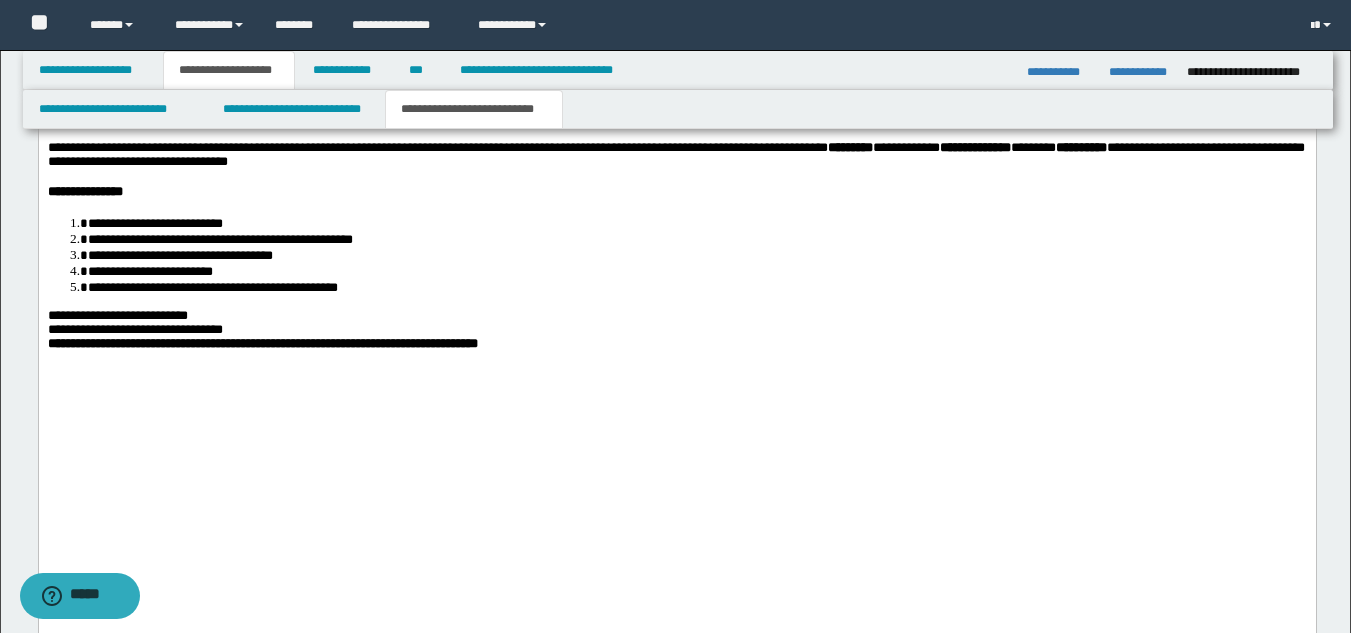 drag, startPoint x: 1365, startPoint y: 148, endPoint x: 1259, endPoint y: 1184, distance: 1041.4087 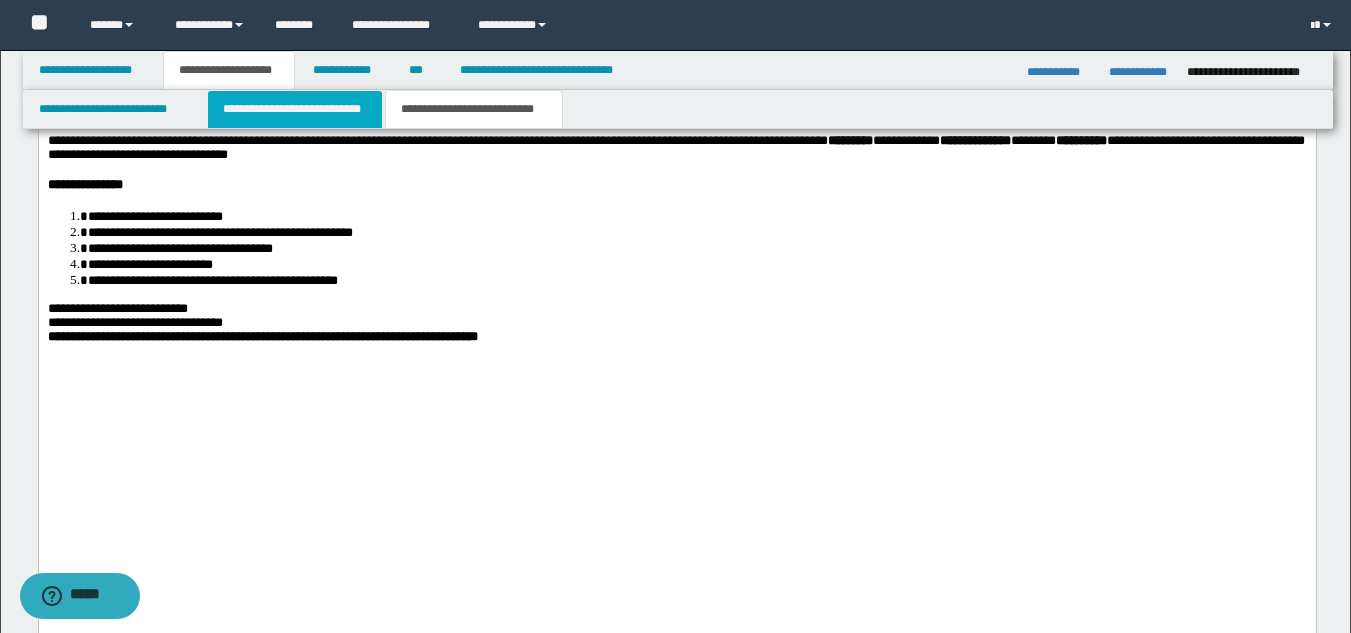 click on "**********" at bounding box center (295, 109) 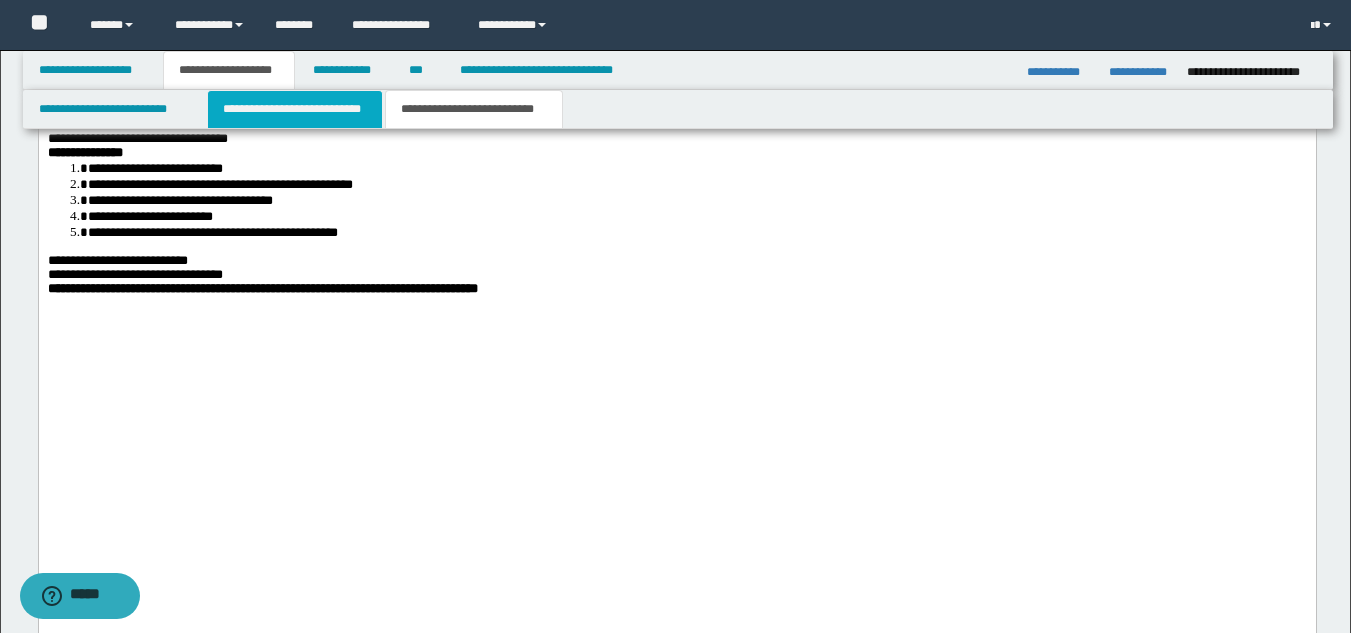 scroll, scrollTop: 1743, scrollLeft: 0, axis: vertical 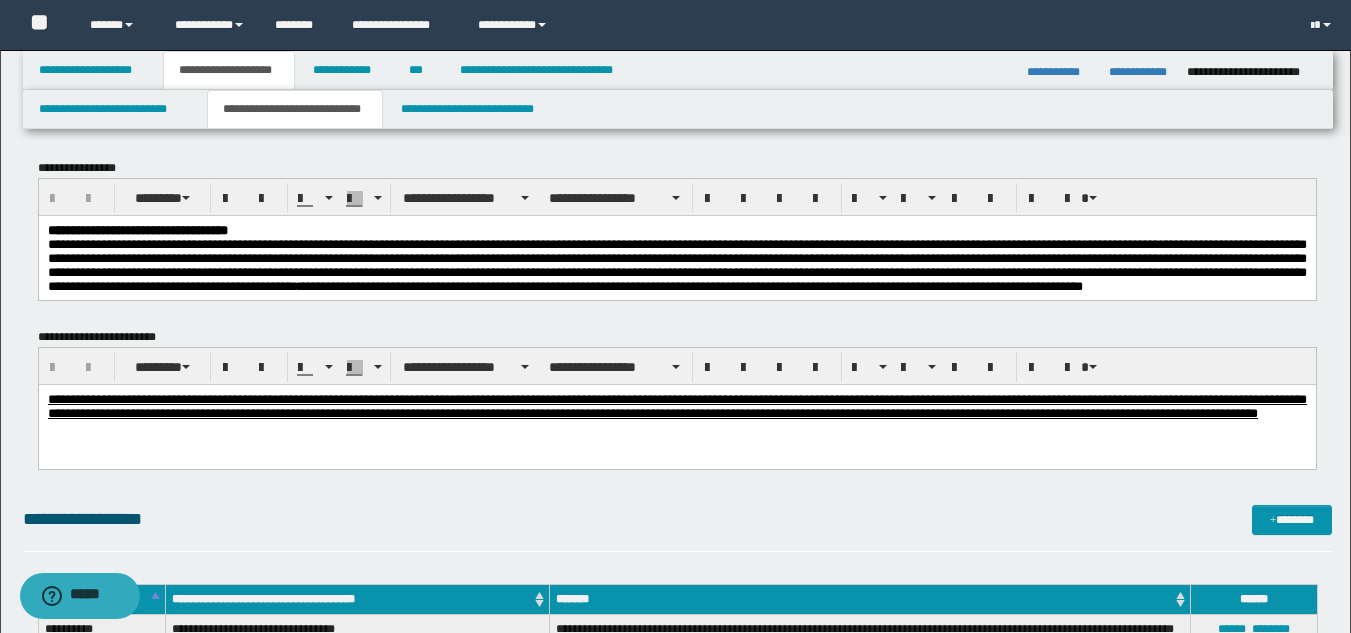 click on "**********" at bounding box center [676, 264] 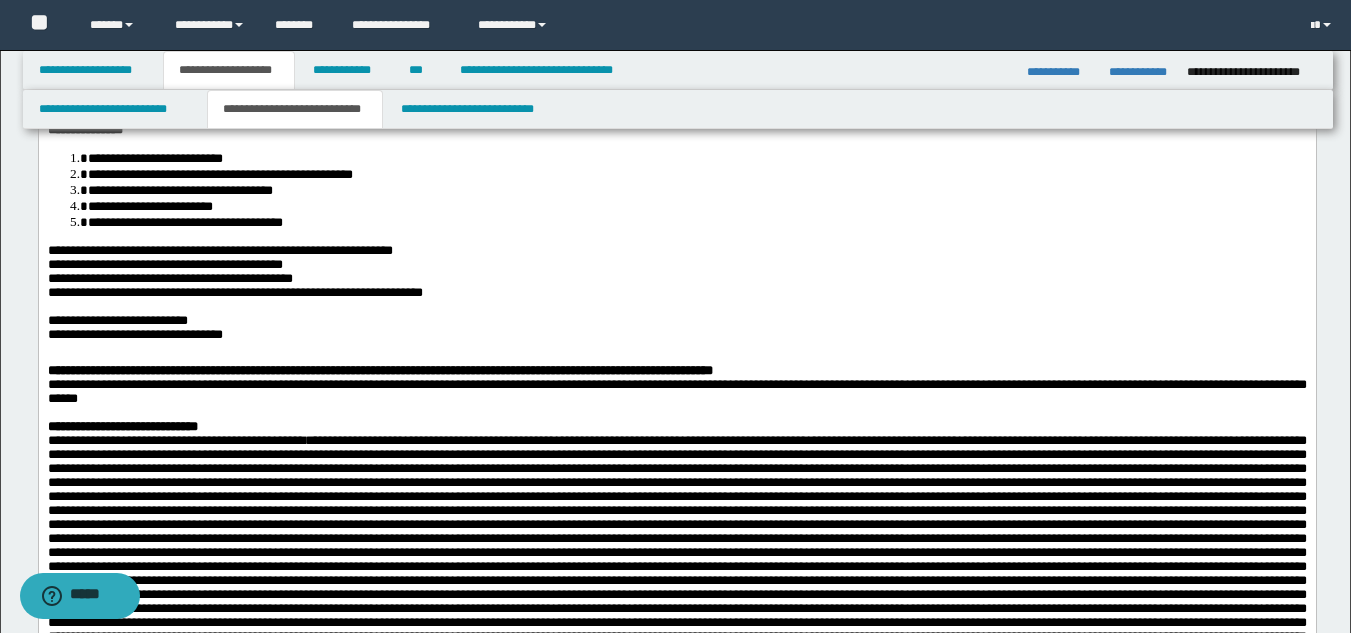 scroll, scrollTop: 448, scrollLeft: 0, axis: vertical 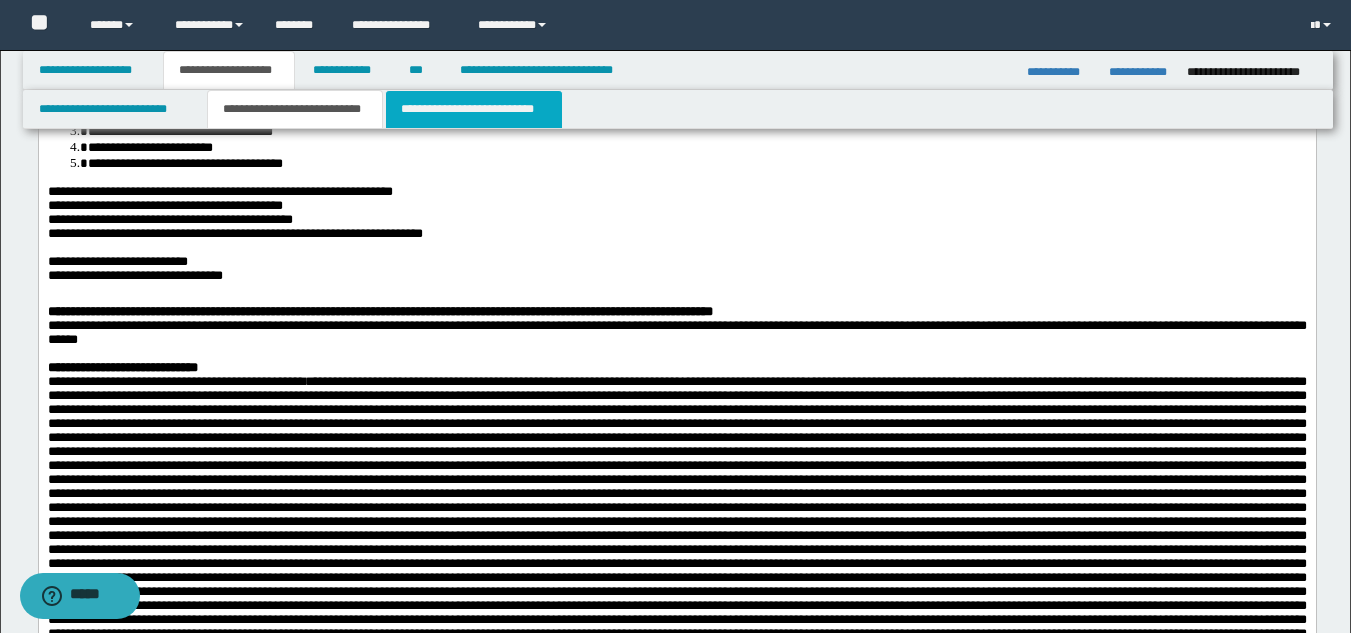 click on "**********" at bounding box center (474, 109) 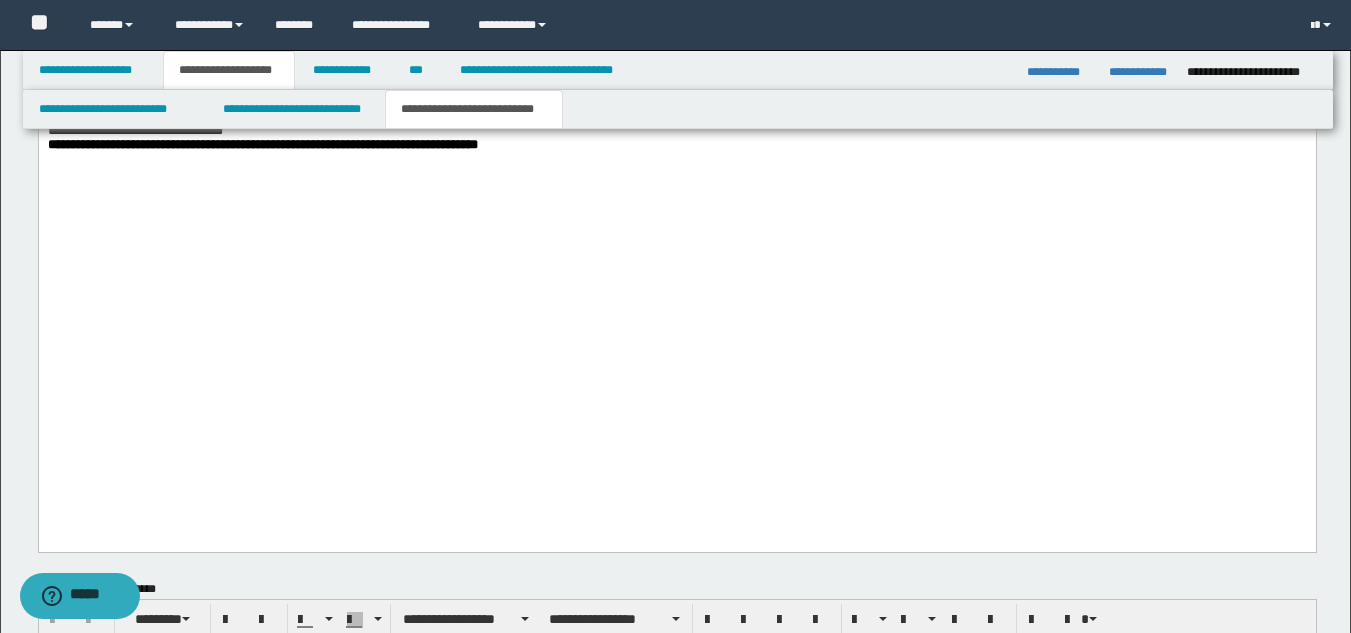 scroll, scrollTop: 2797, scrollLeft: 0, axis: vertical 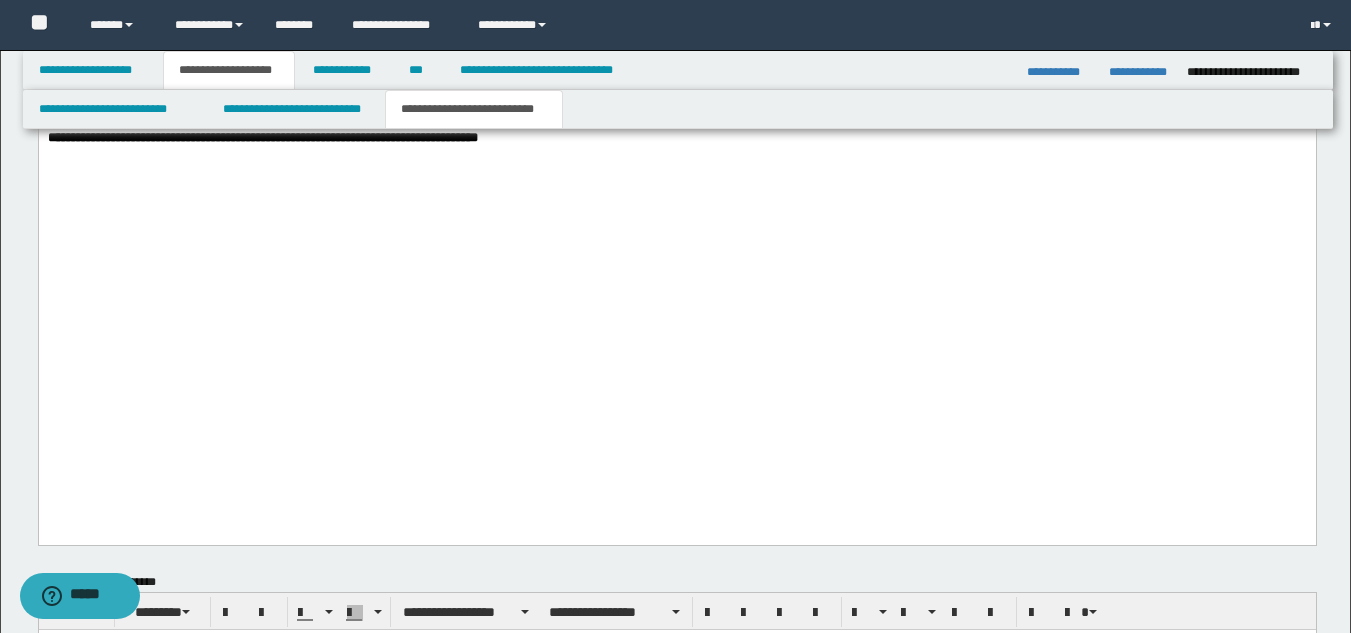 click on "*********" at bounding box center [850, -58] 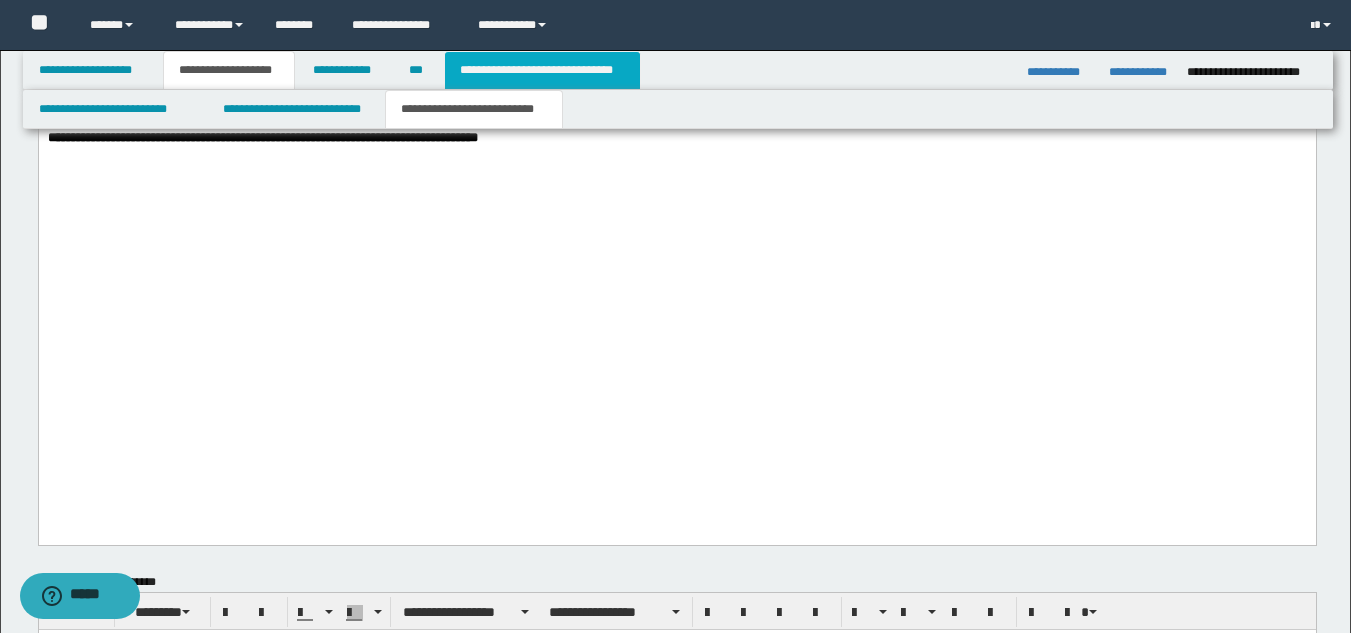 click on "**********" at bounding box center [542, 70] 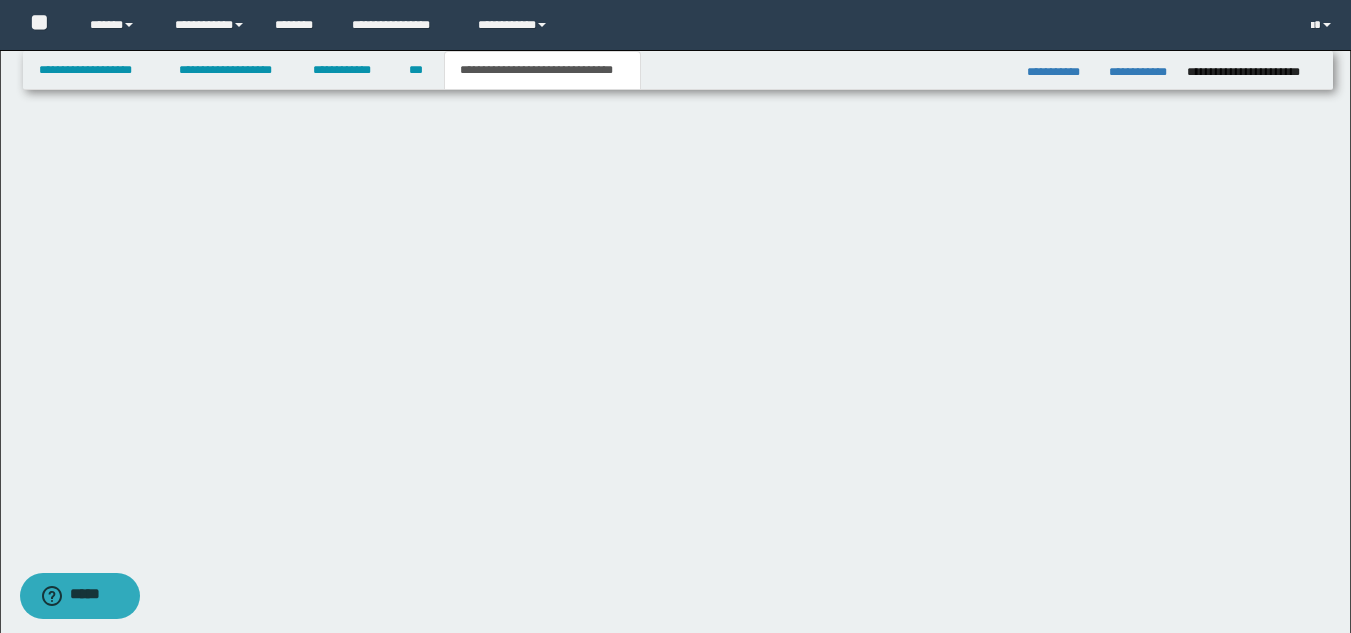 scroll, scrollTop: 764, scrollLeft: 0, axis: vertical 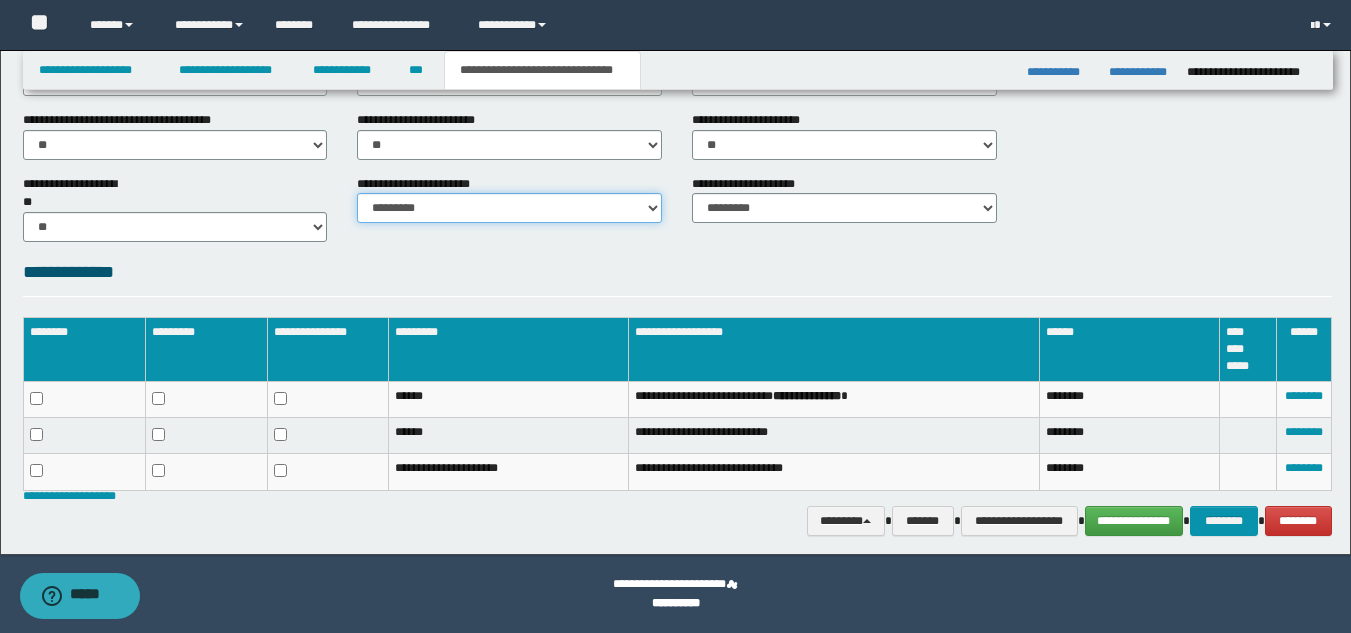 click on "*********
*********
*********" at bounding box center (509, 208) 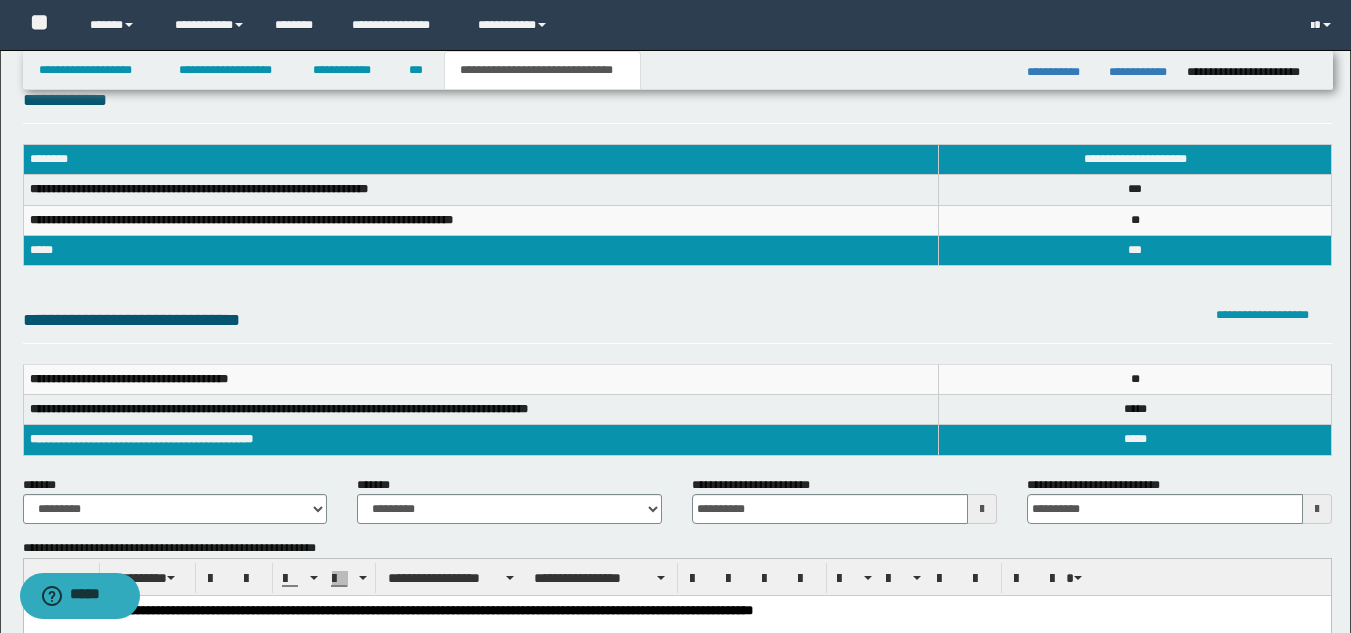 scroll, scrollTop: 0, scrollLeft: 0, axis: both 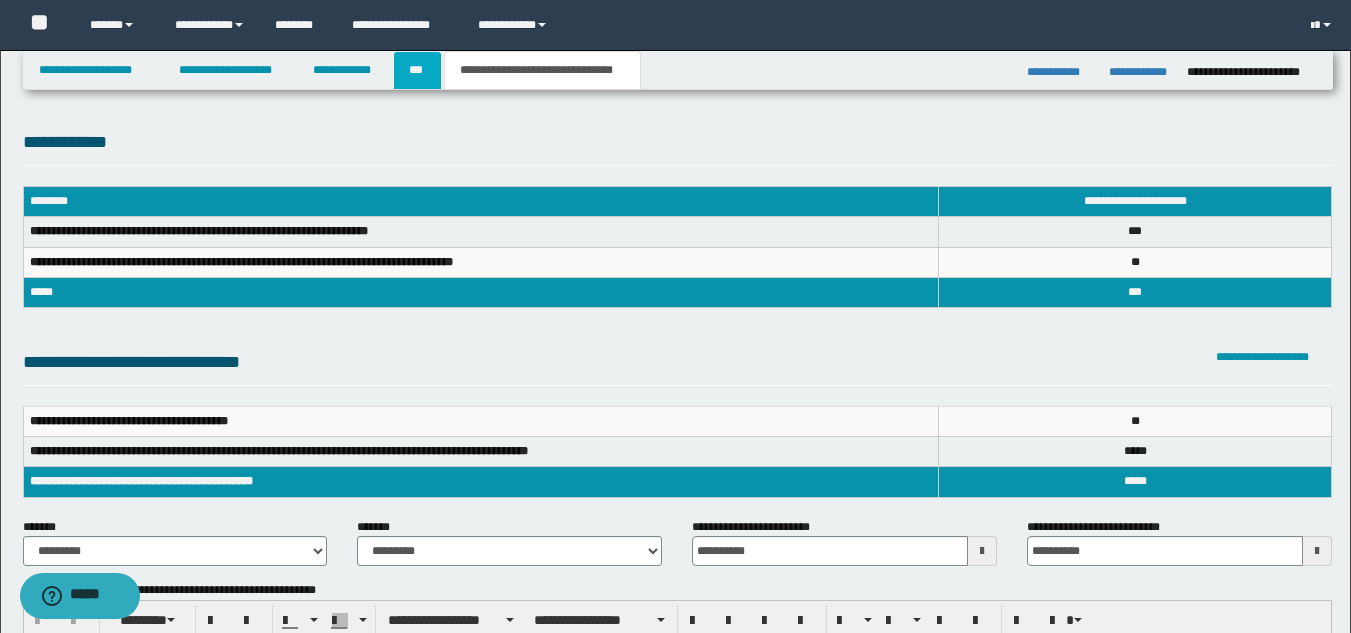 click on "***" at bounding box center (417, 70) 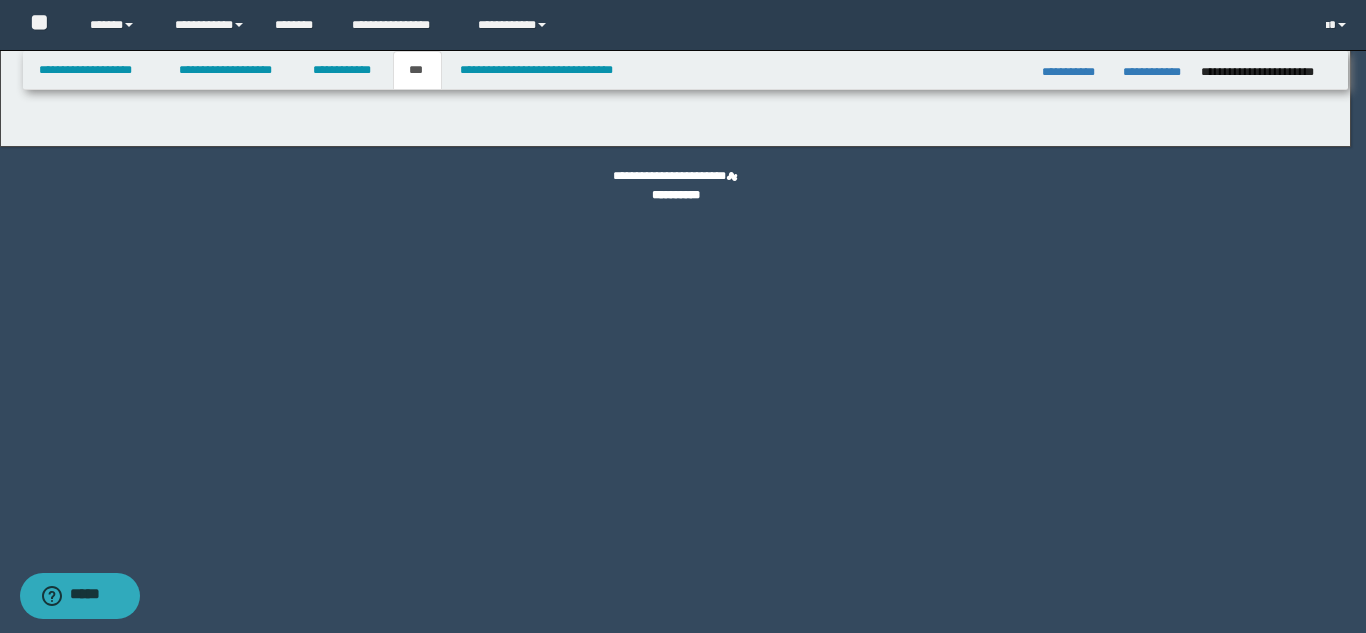 select on "**" 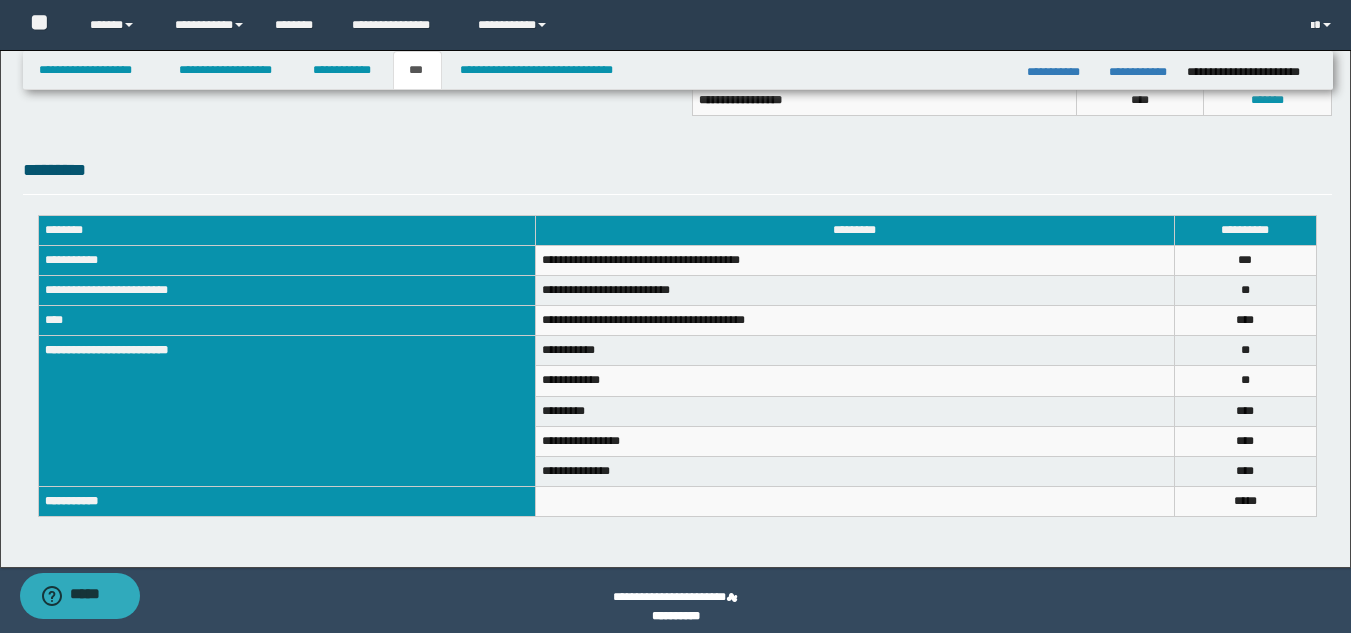 scroll, scrollTop: 665, scrollLeft: 0, axis: vertical 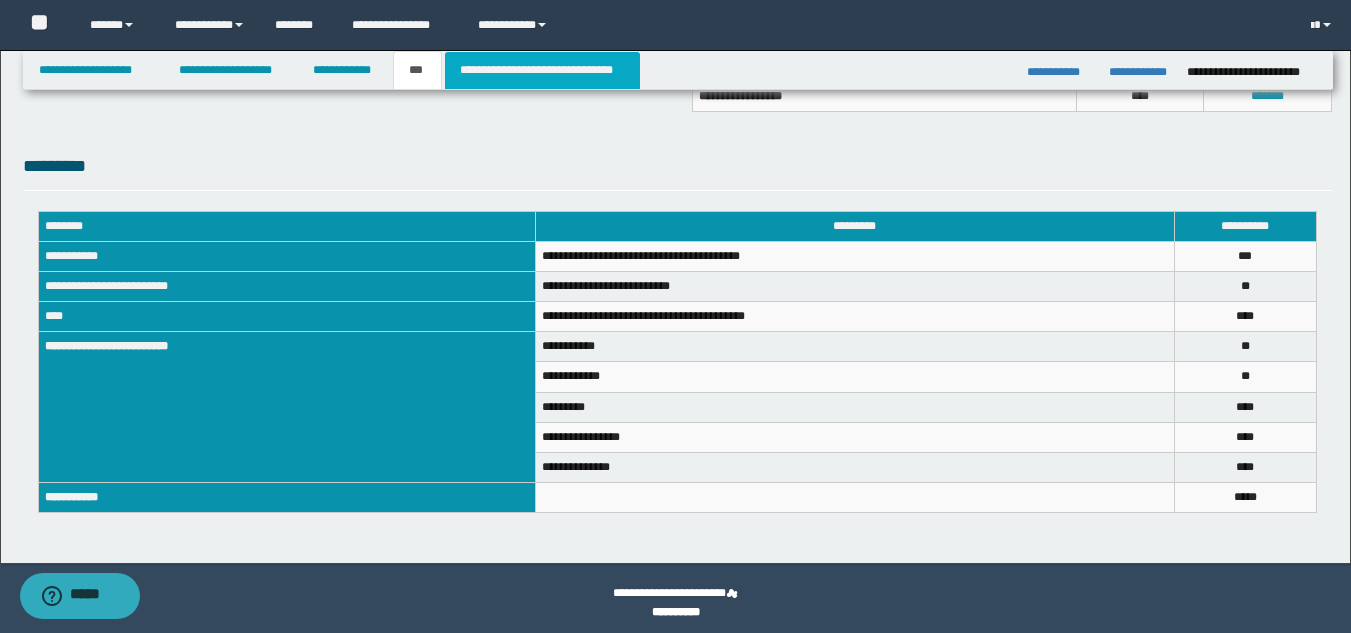 click on "**********" at bounding box center (542, 70) 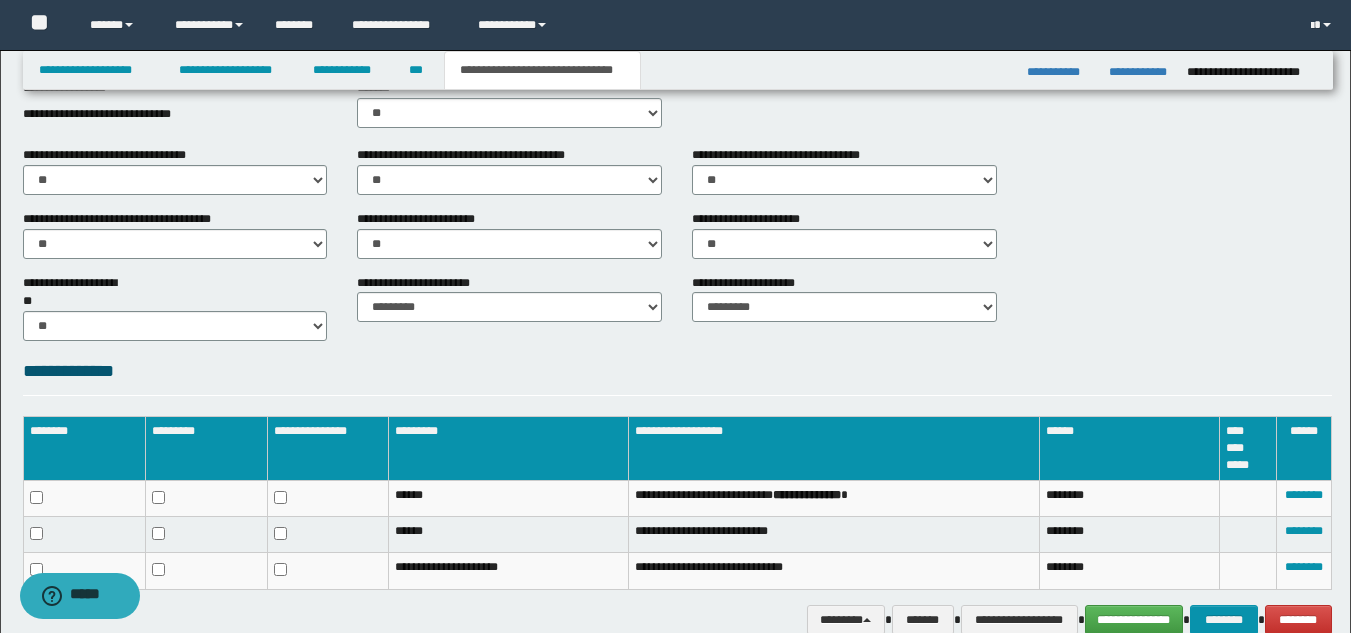 scroll, scrollTop: 764, scrollLeft: 0, axis: vertical 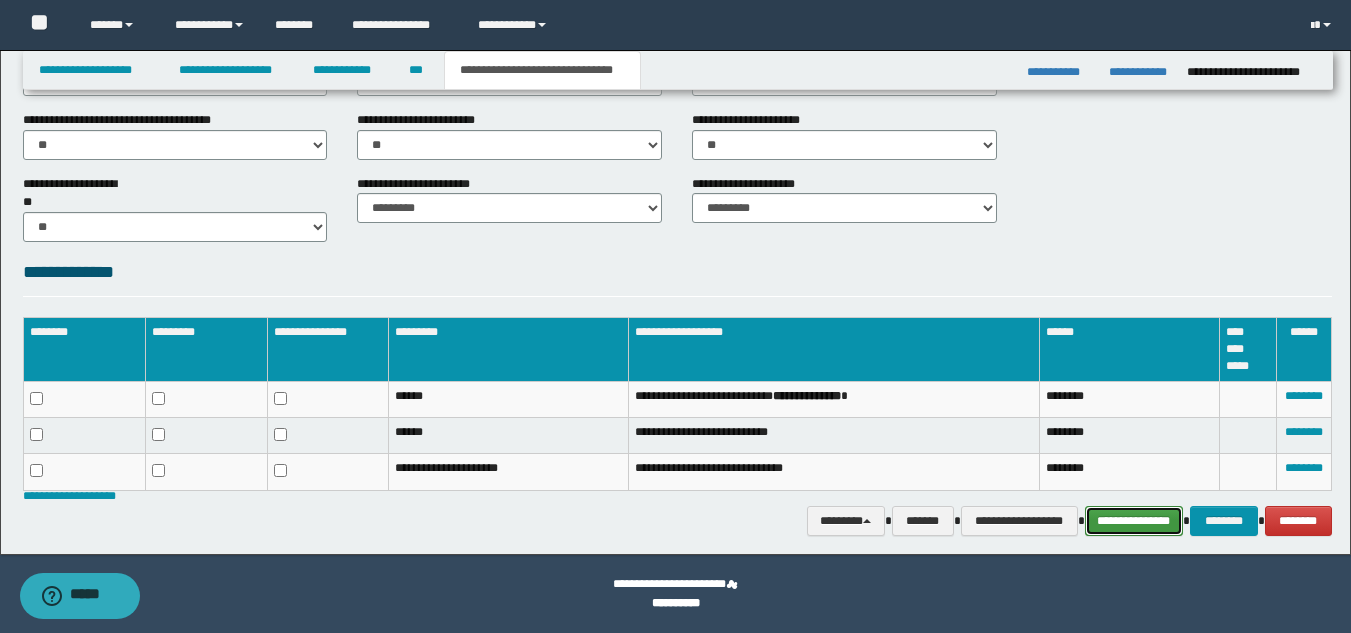 click on "**********" at bounding box center [1134, 521] 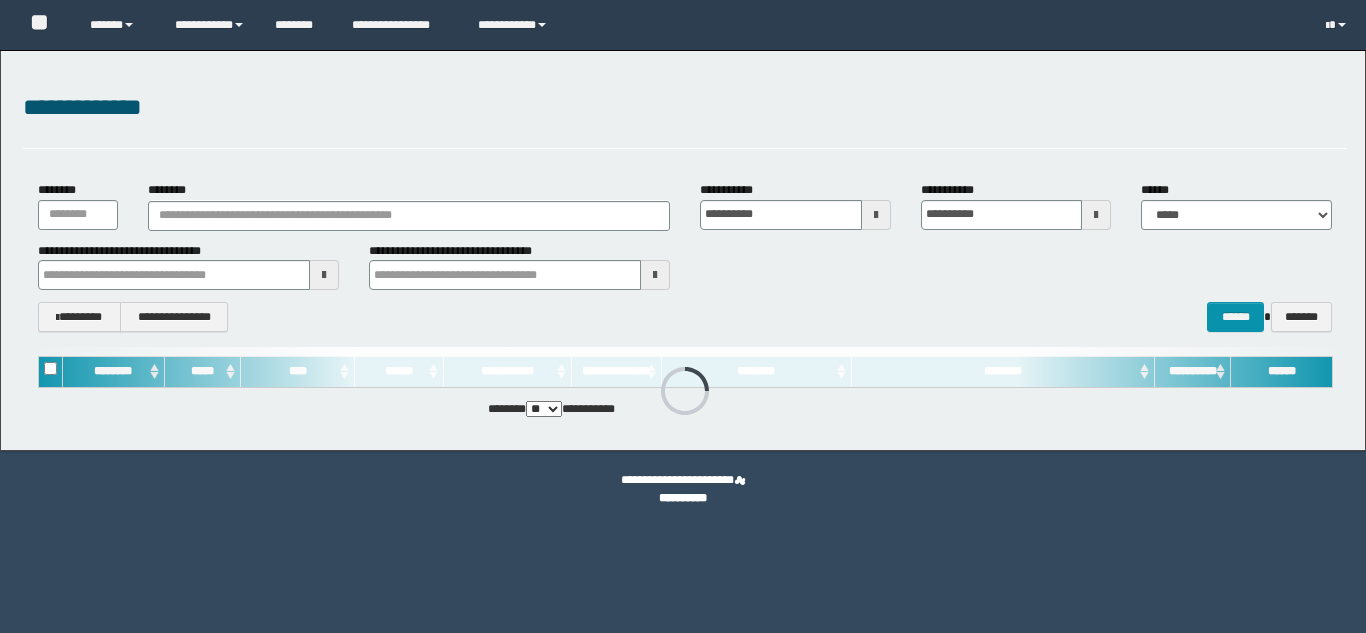 scroll, scrollTop: 0, scrollLeft: 0, axis: both 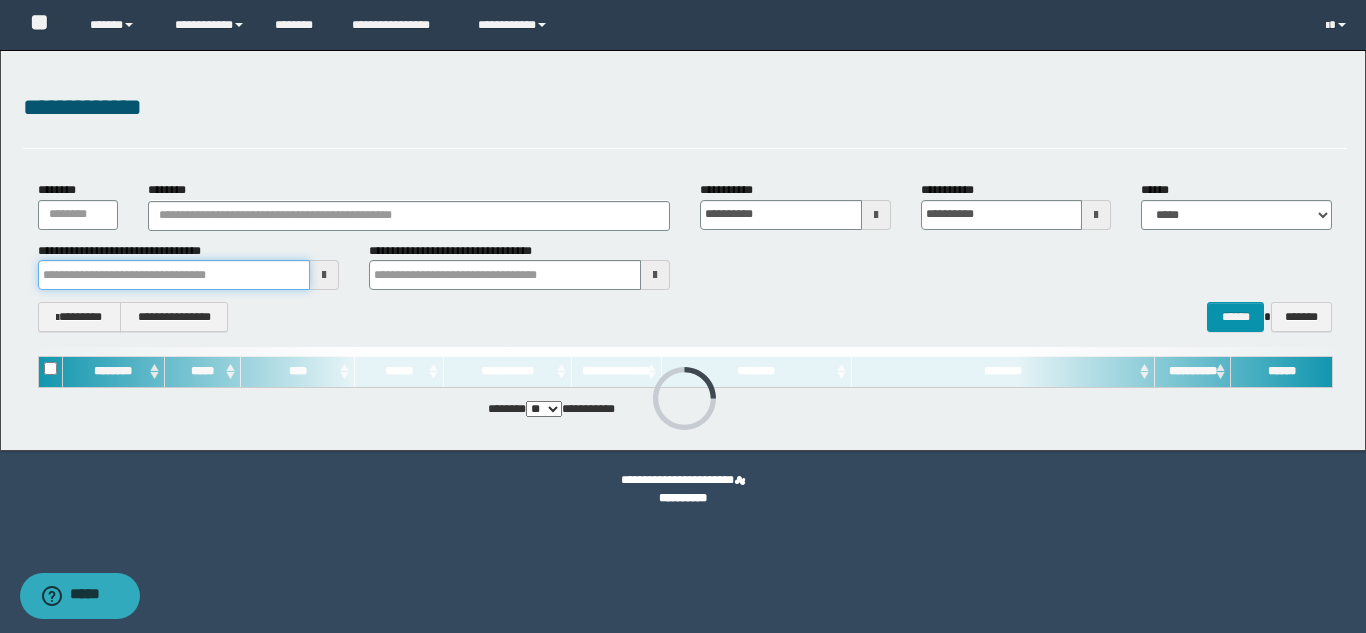 click at bounding box center (174, 275) 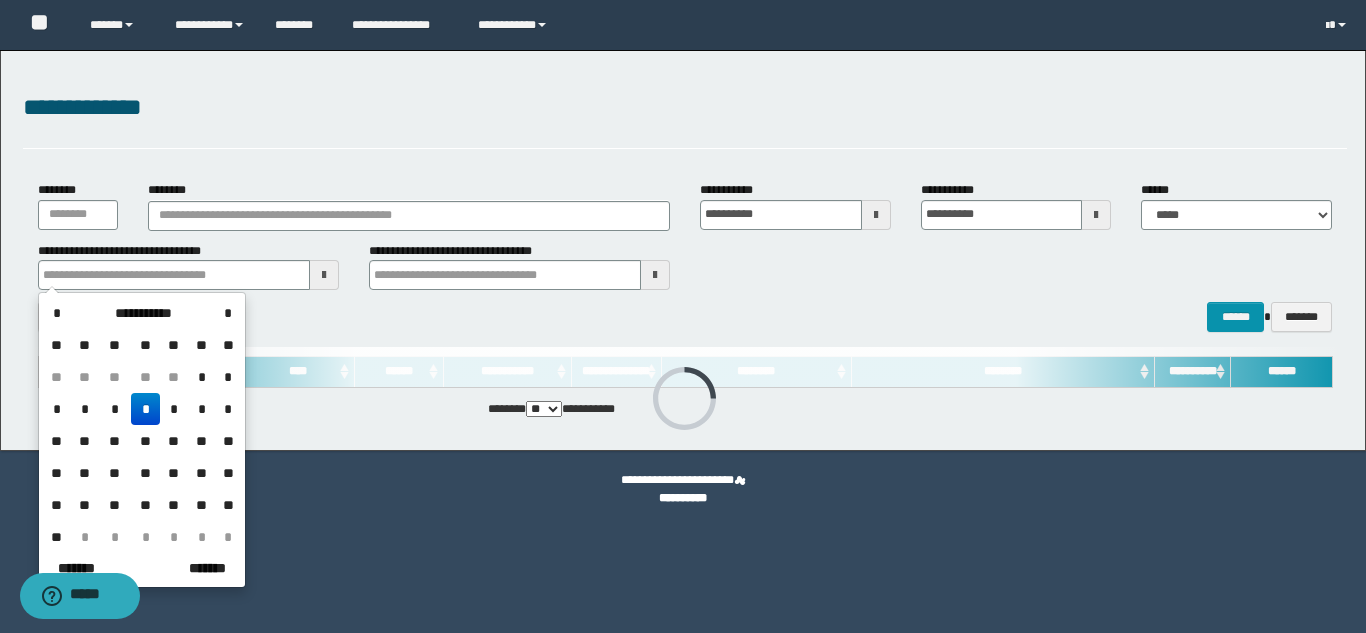 click on "*" at bounding box center [145, 409] 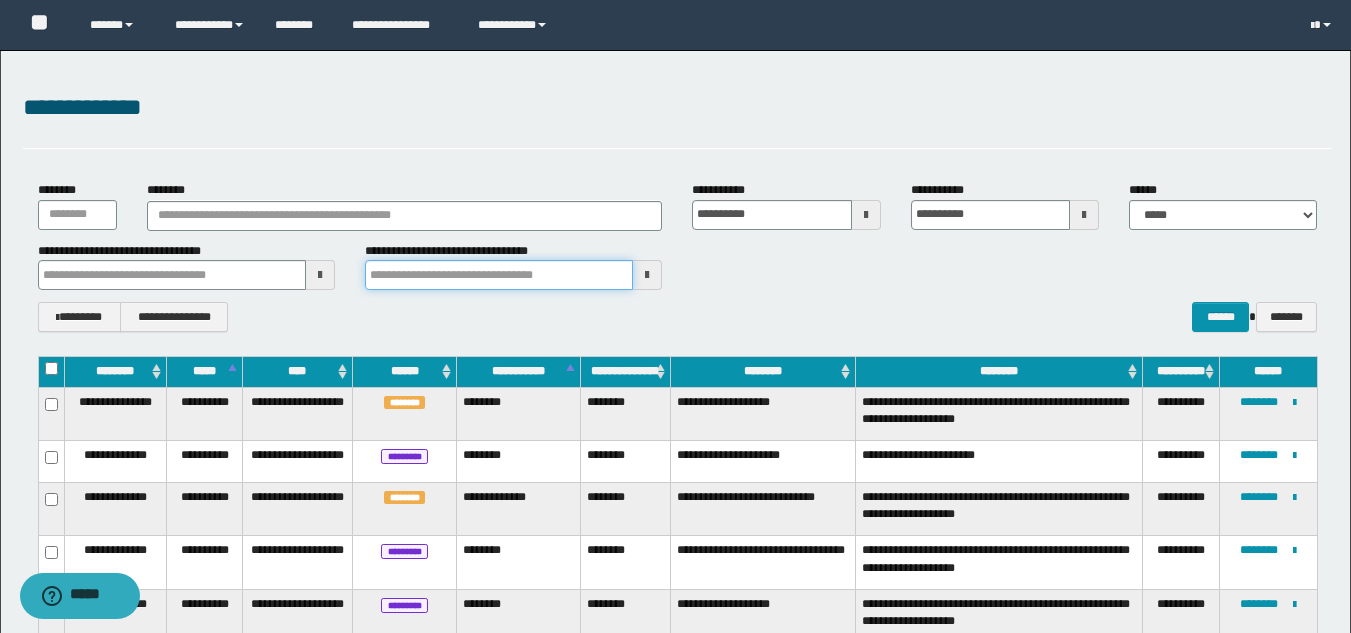 click at bounding box center [499, 275] 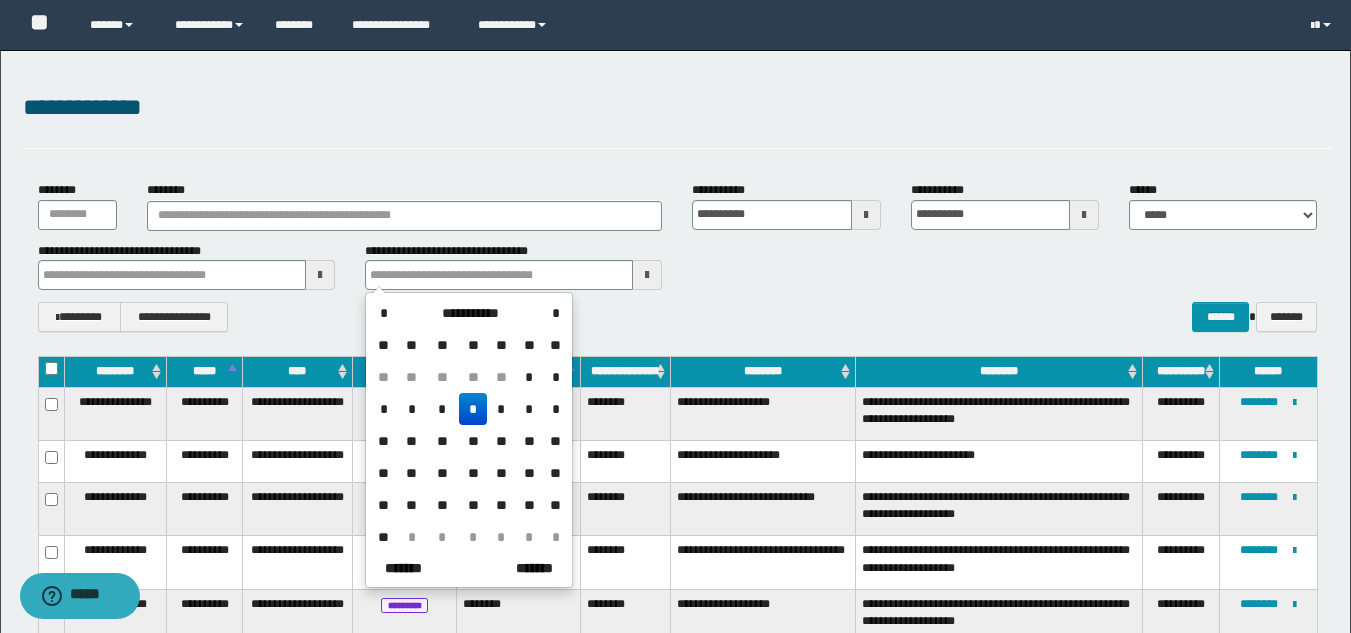 click on "*" at bounding box center (473, 409) 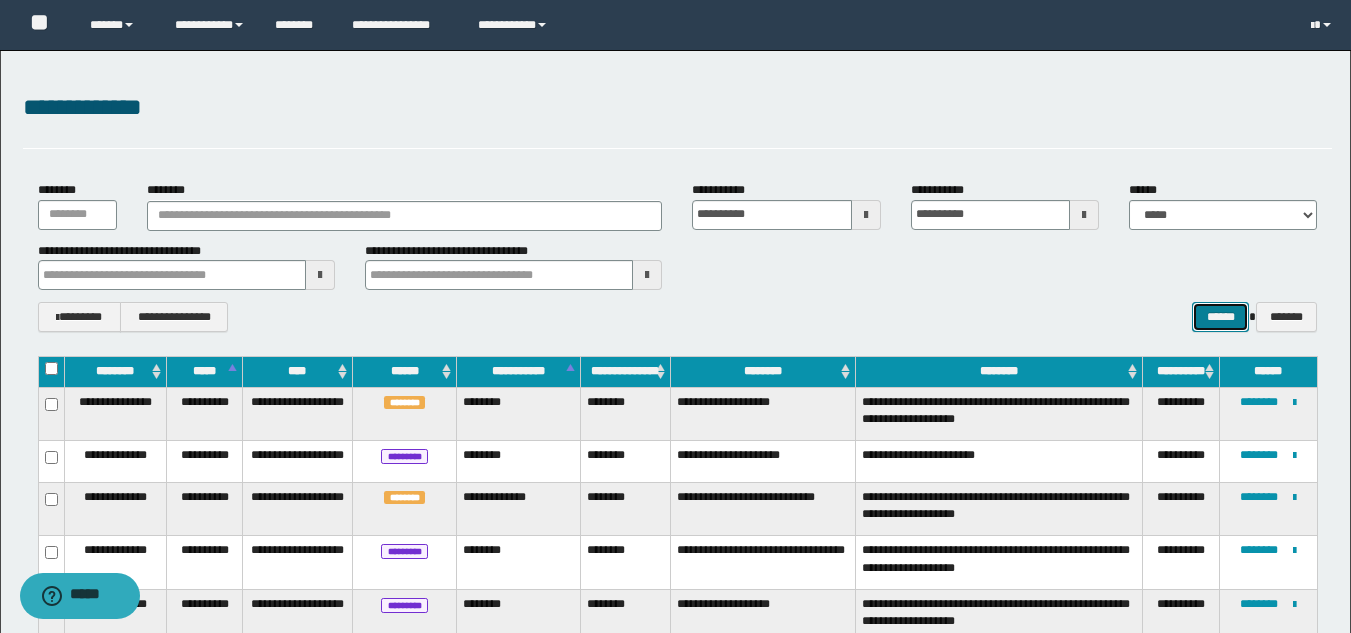 click on "******" at bounding box center [1220, 317] 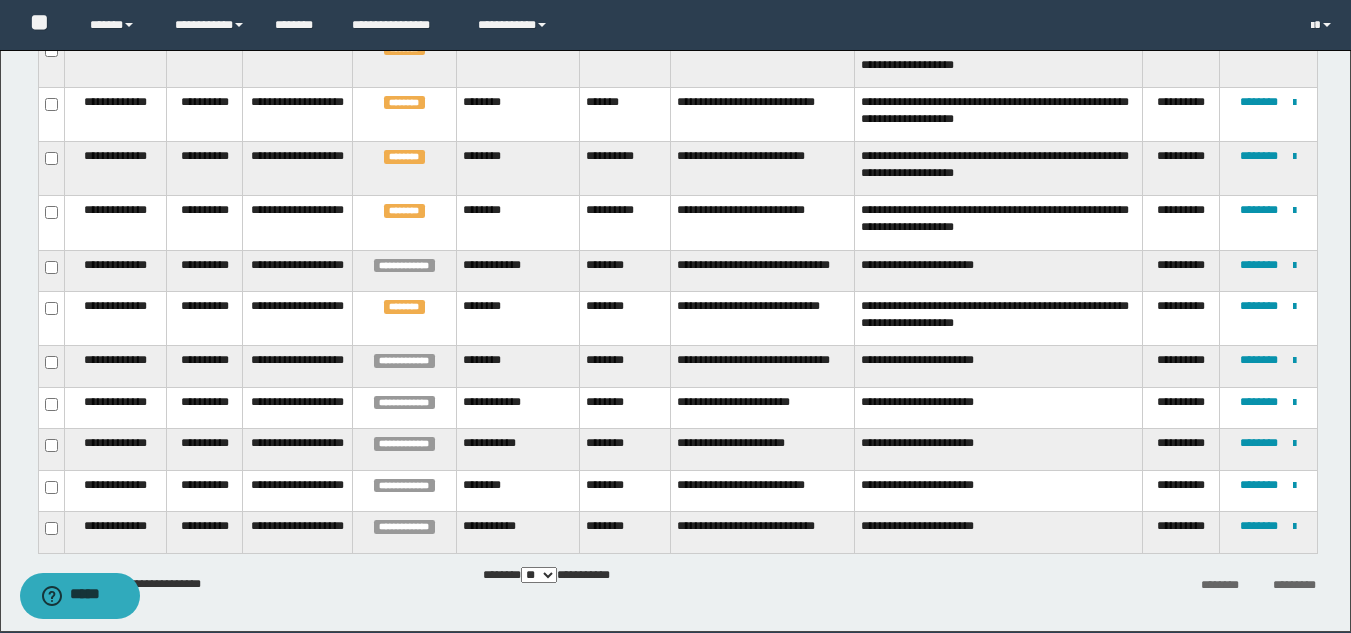 scroll, scrollTop: 388, scrollLeft: 0, axis: vertical 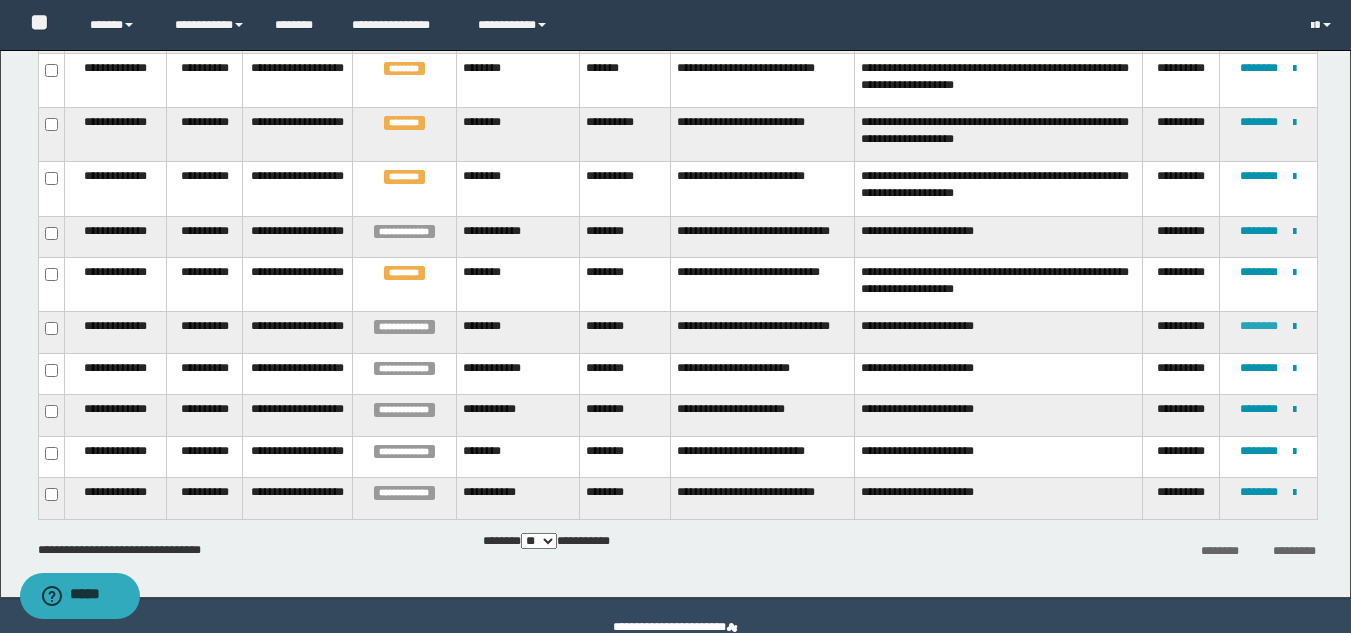 click on "********" at bounding box center [1259, 326] 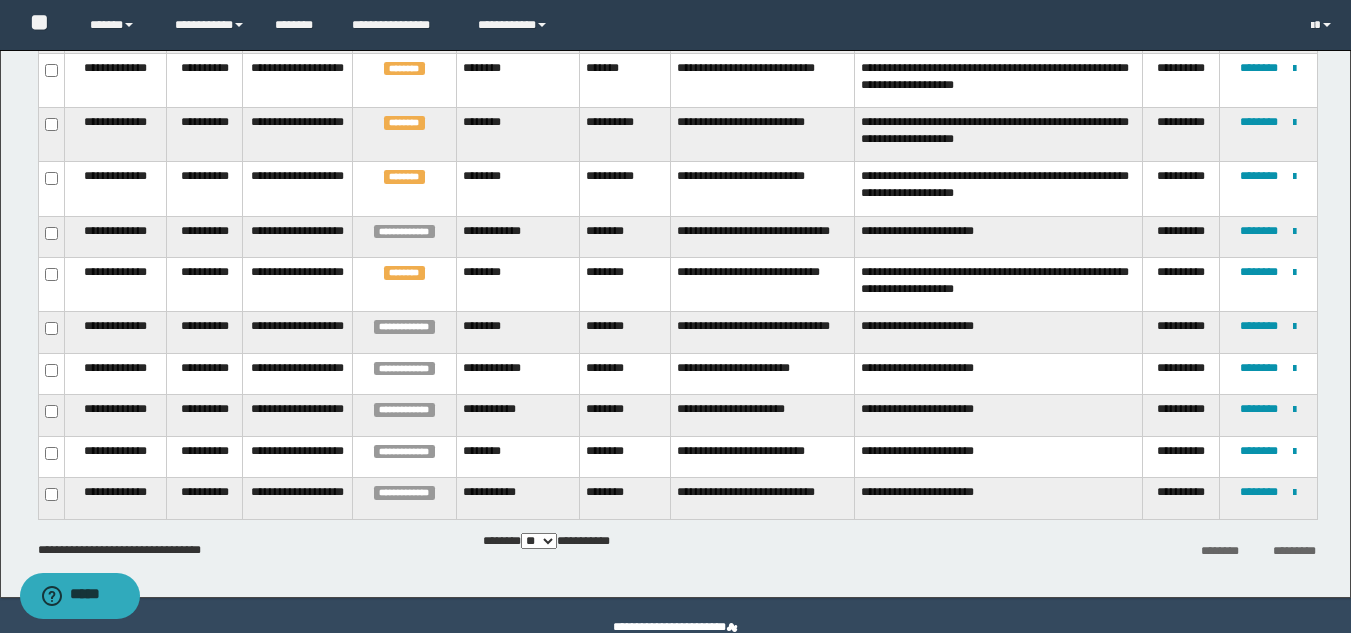scroll, scrollTop: 147, scrollLeft: 0, axis: vertical 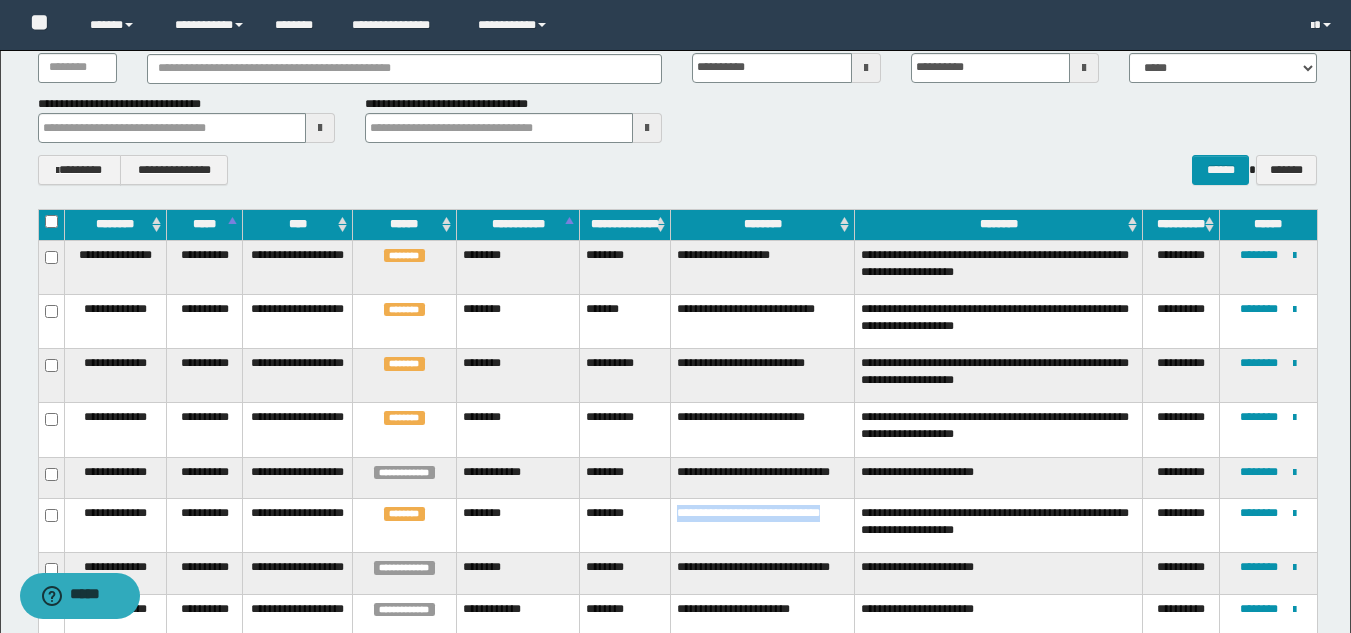 drag, startPoint x: 762, startPoint y: 512, endPoint x: 679, endPoint y: 496, distance: 84.5281 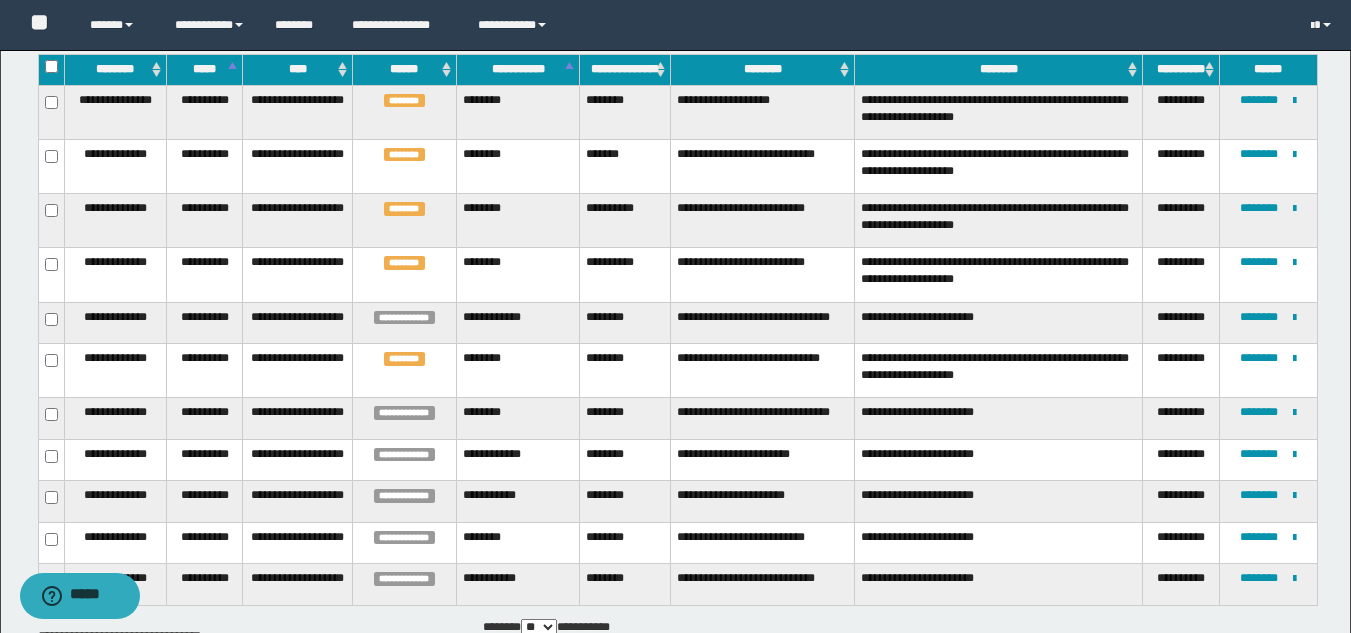 scroll, scrollTop: 308, scrollLeft: 0, axis: vertical 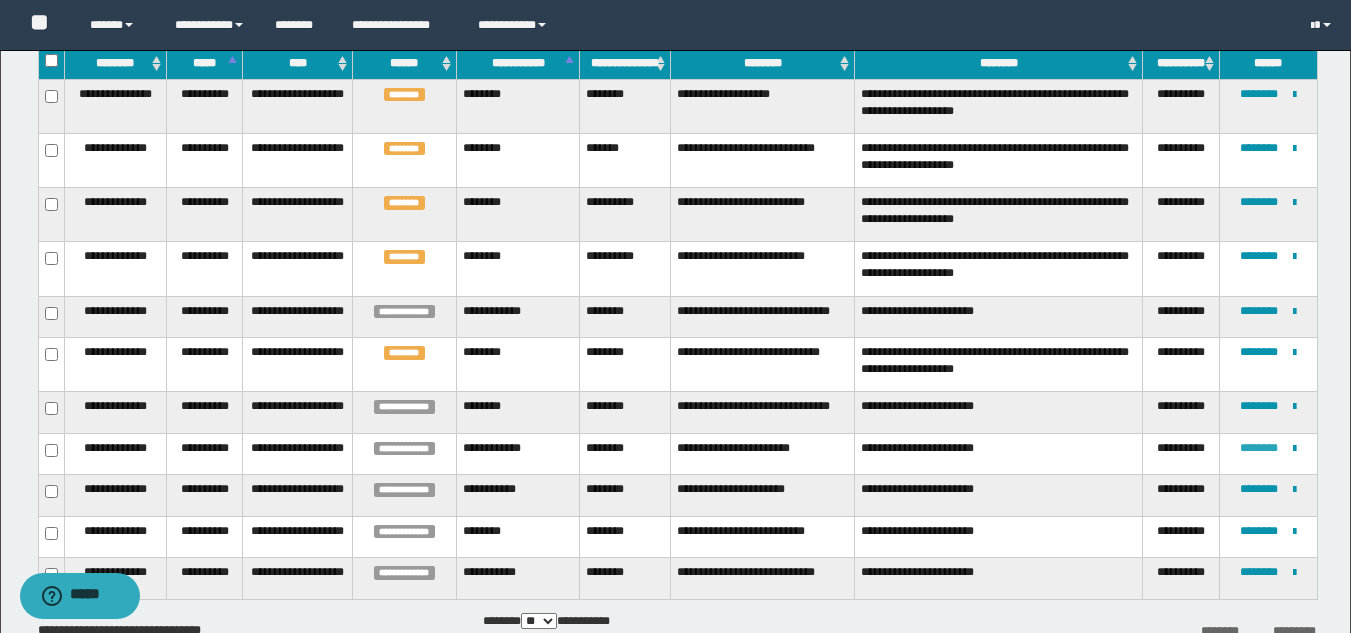 click on "********" at bounding box center (1259, 448) 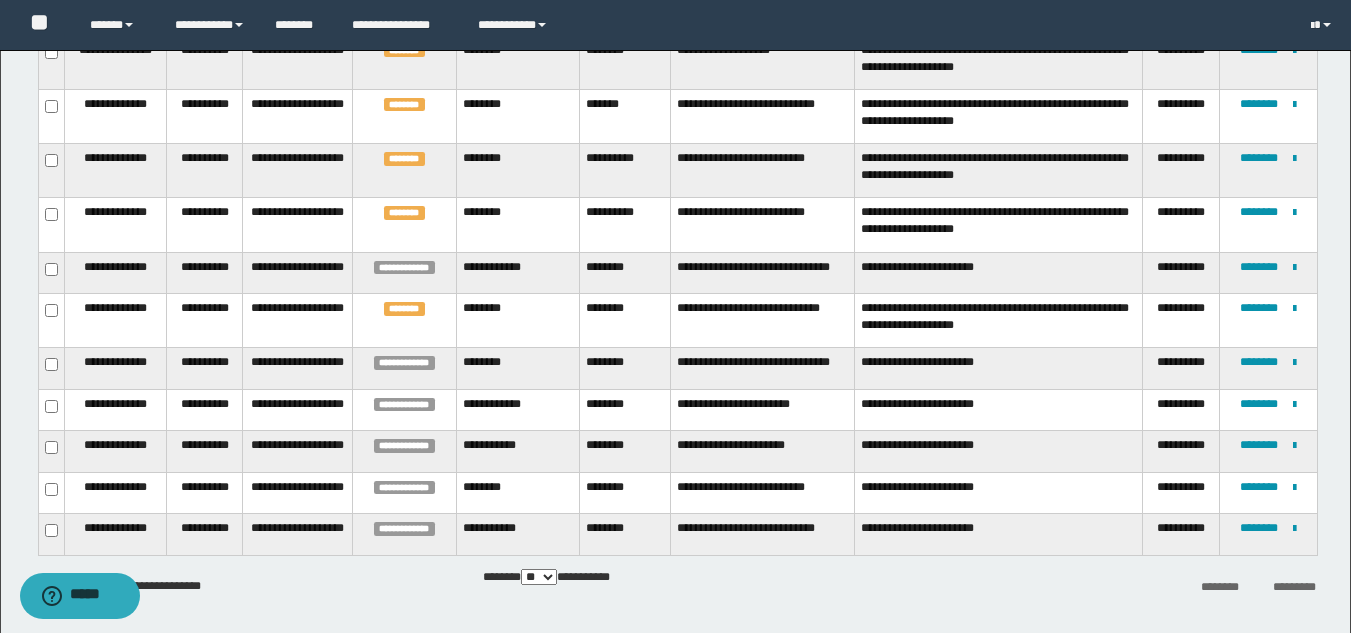 scroll, scrollTop: 329, scrollLeft: 0, axis: vertical 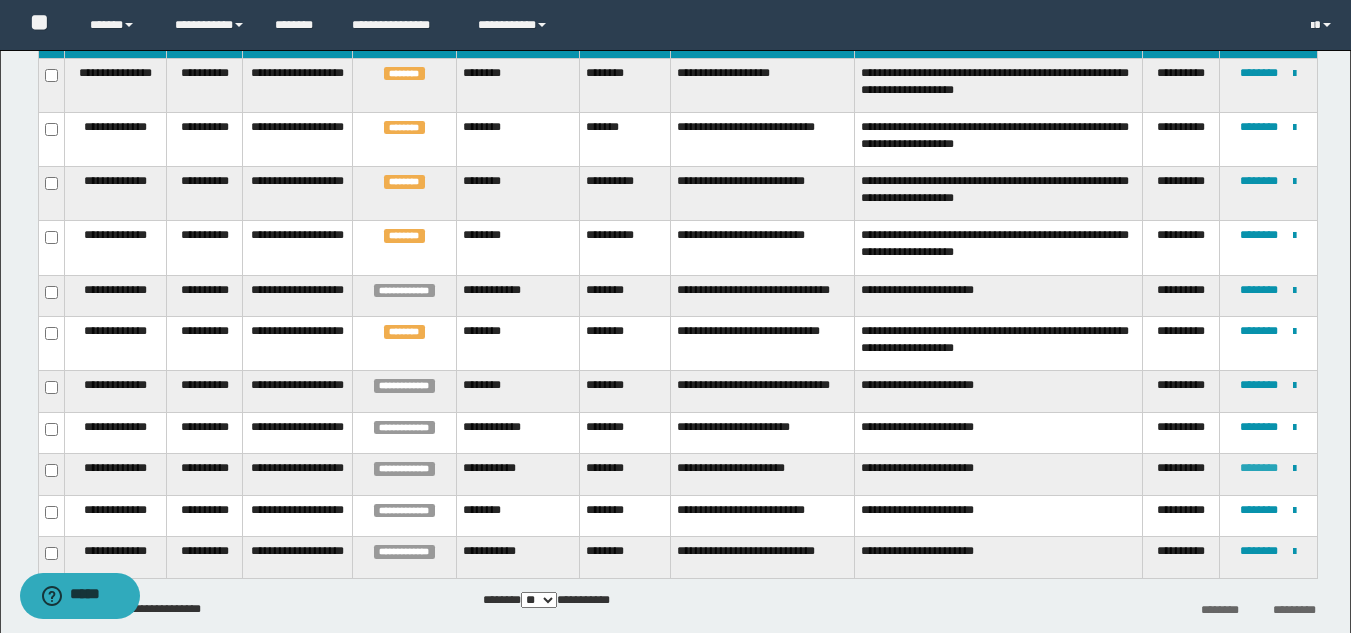 click on "********" at bounding box center (1259, 468) 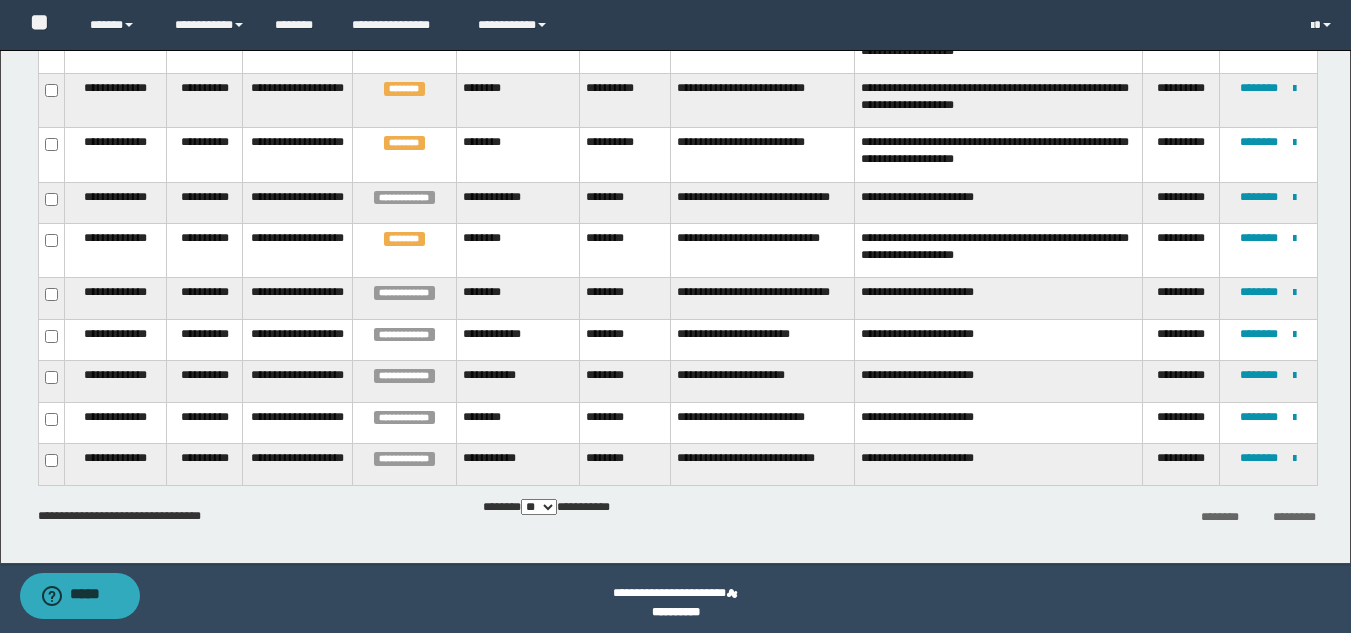 scroll, scrollTop: 431, scrollLeft: 0, axis: vertical 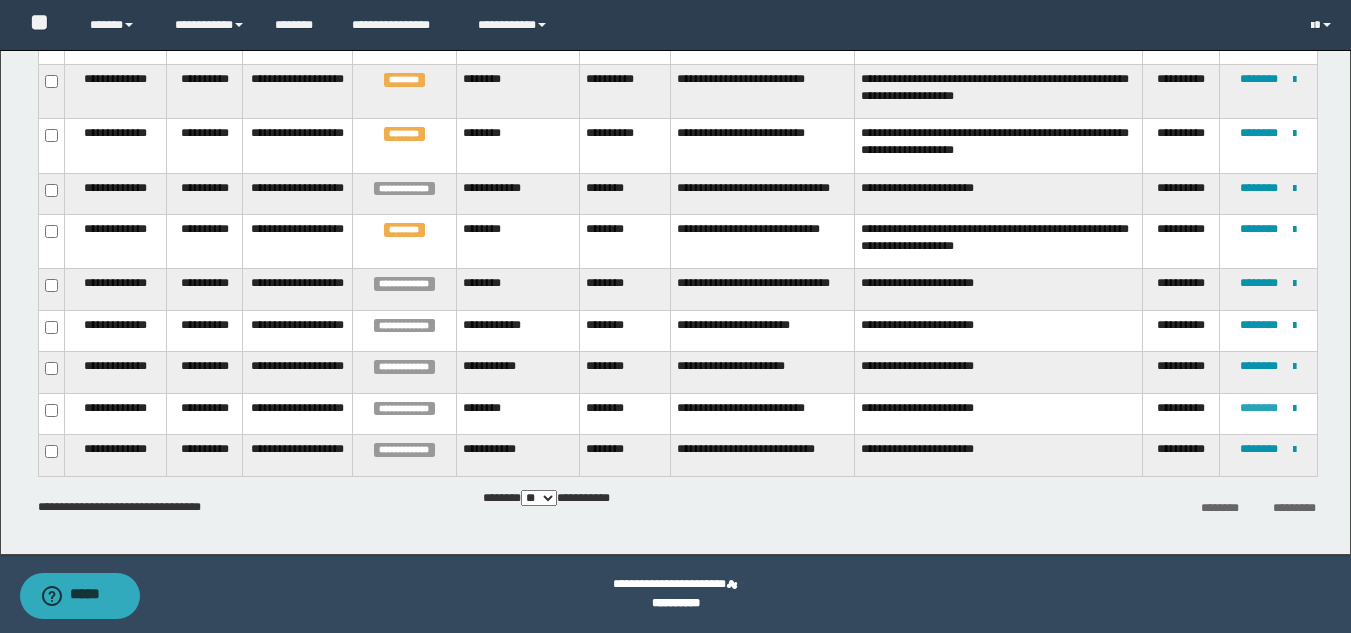 click on "********" at bounding box center (1259, 408) 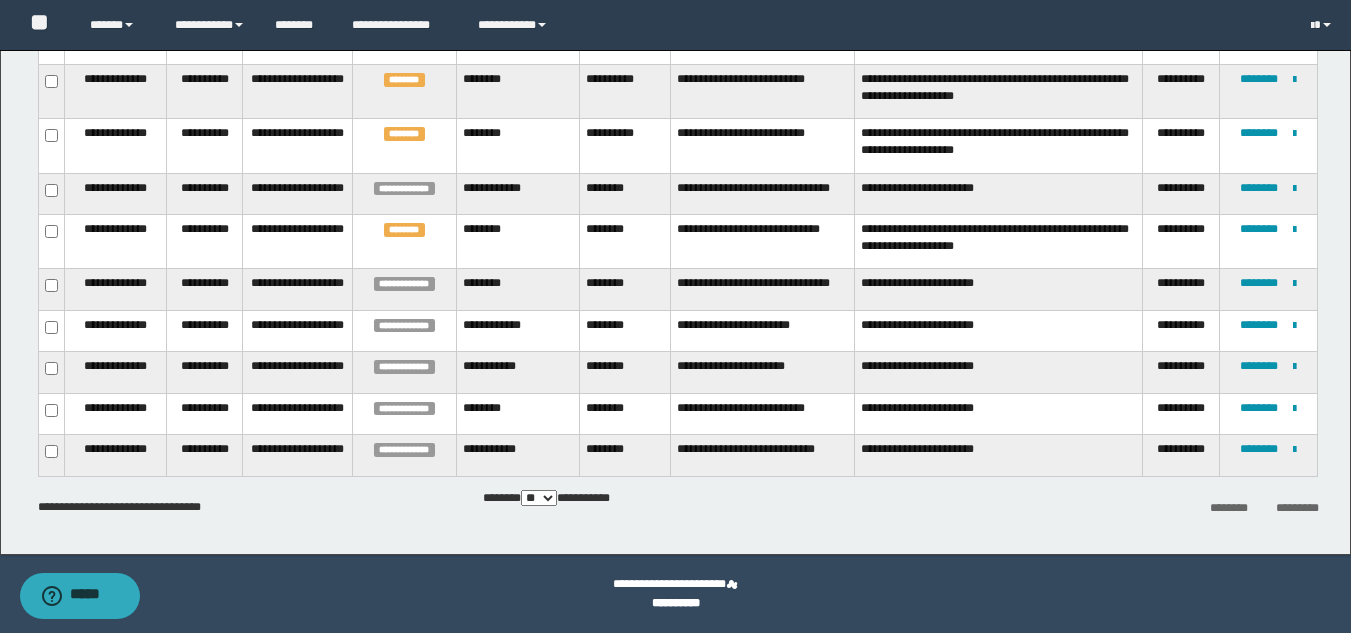 scroll, scrollTop: 6, scrollLeft: 0, axis: vertical 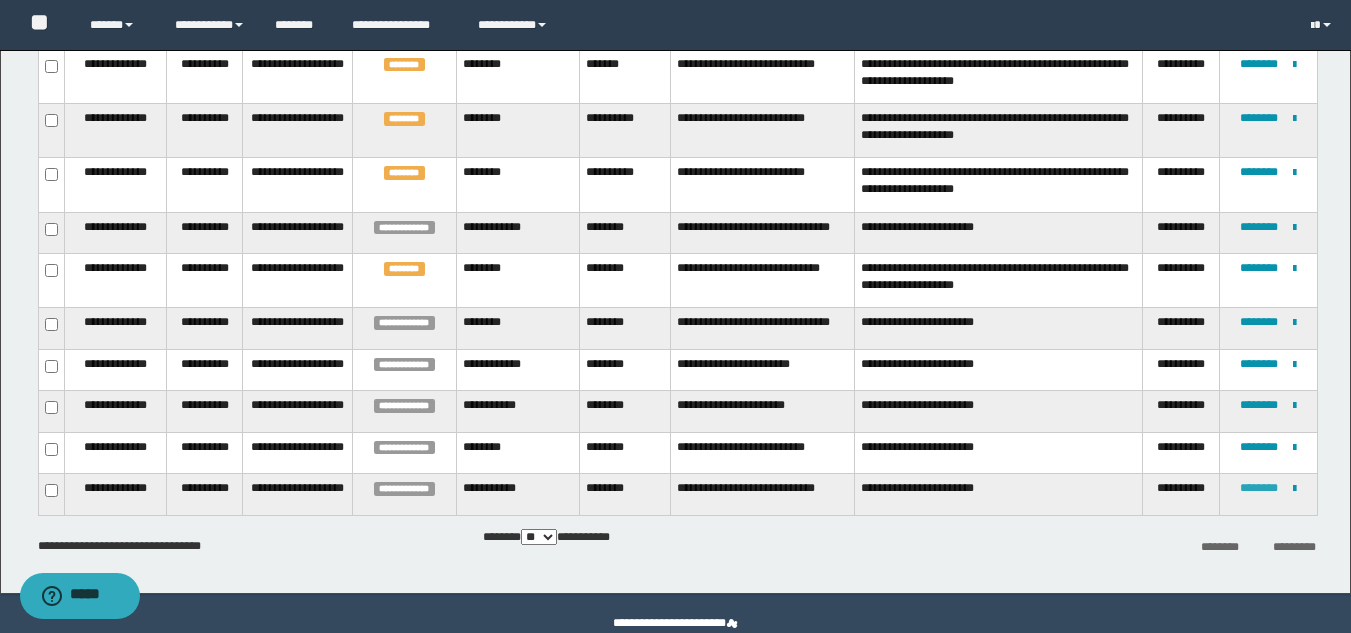 click on "********" at bounding box center [1259, 488] 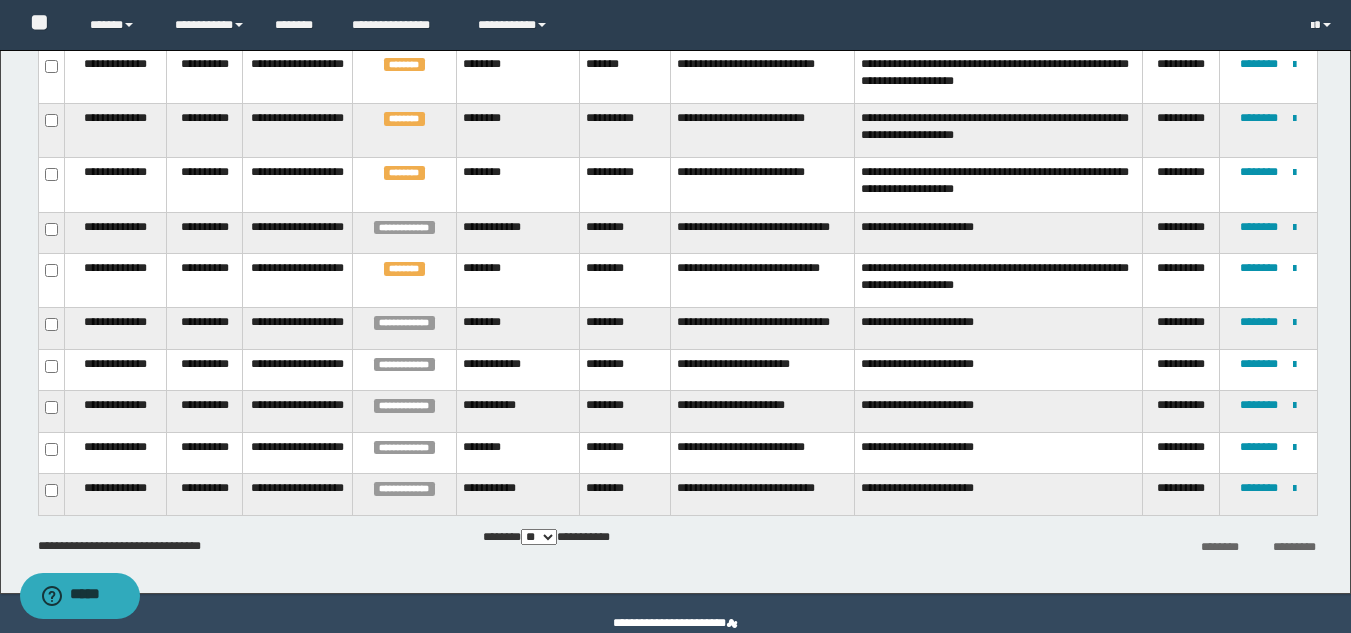 scroll, scrollTop: 0, scrollLeft: 0, axis: both 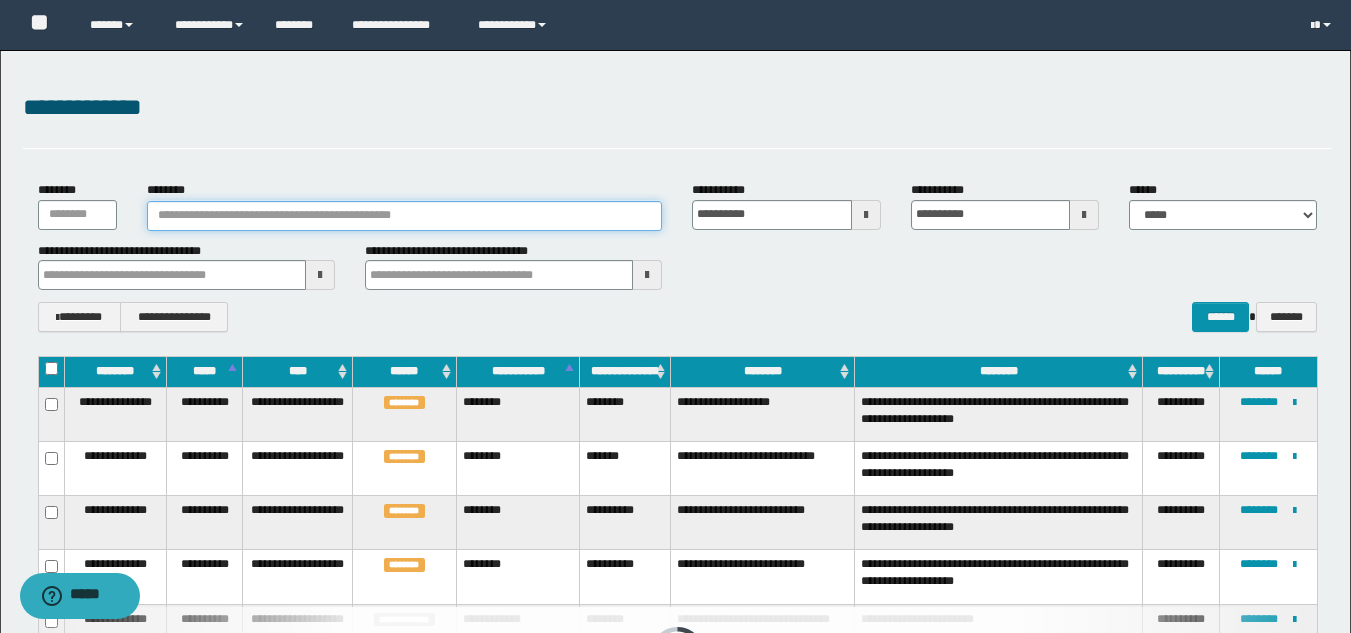 click on "********" at bounding box center [405, 216] 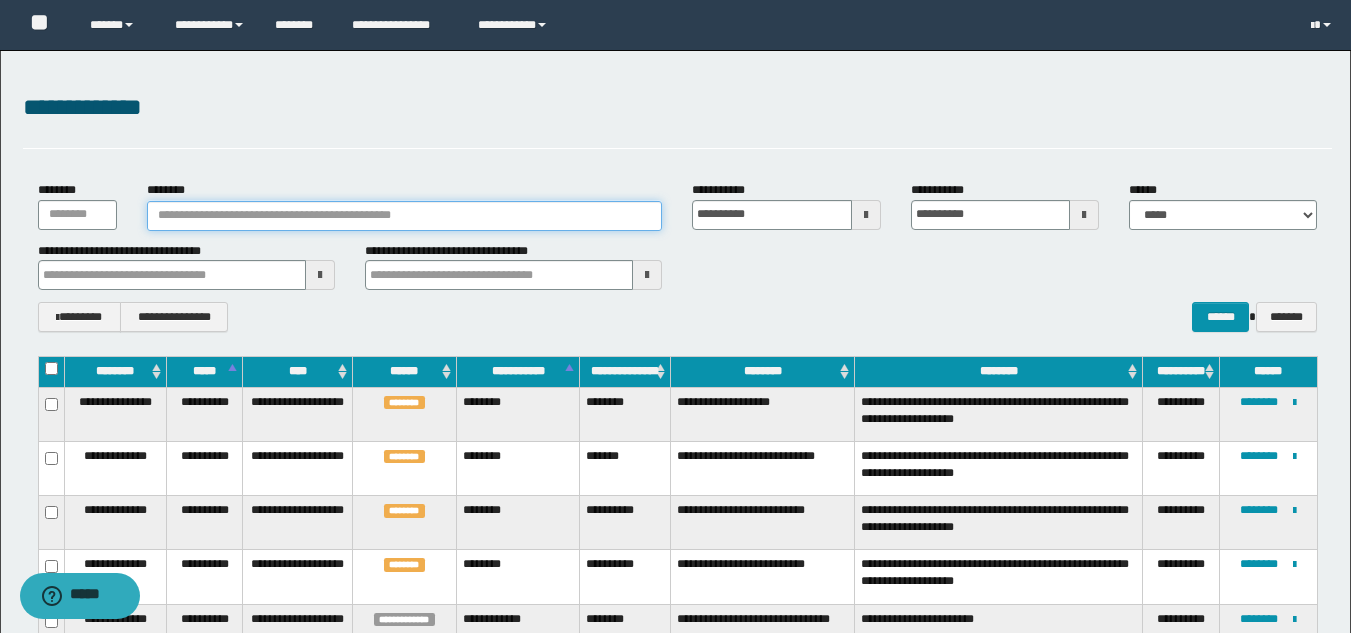 paste on "**********" 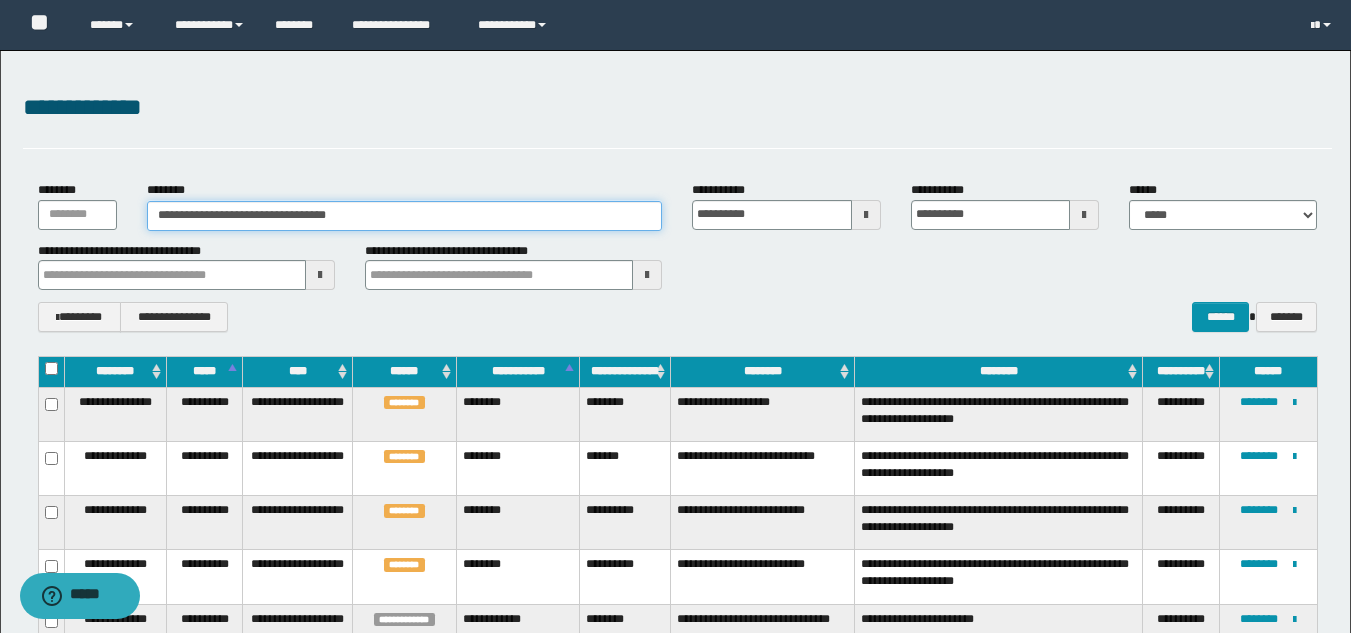 type on "**********" 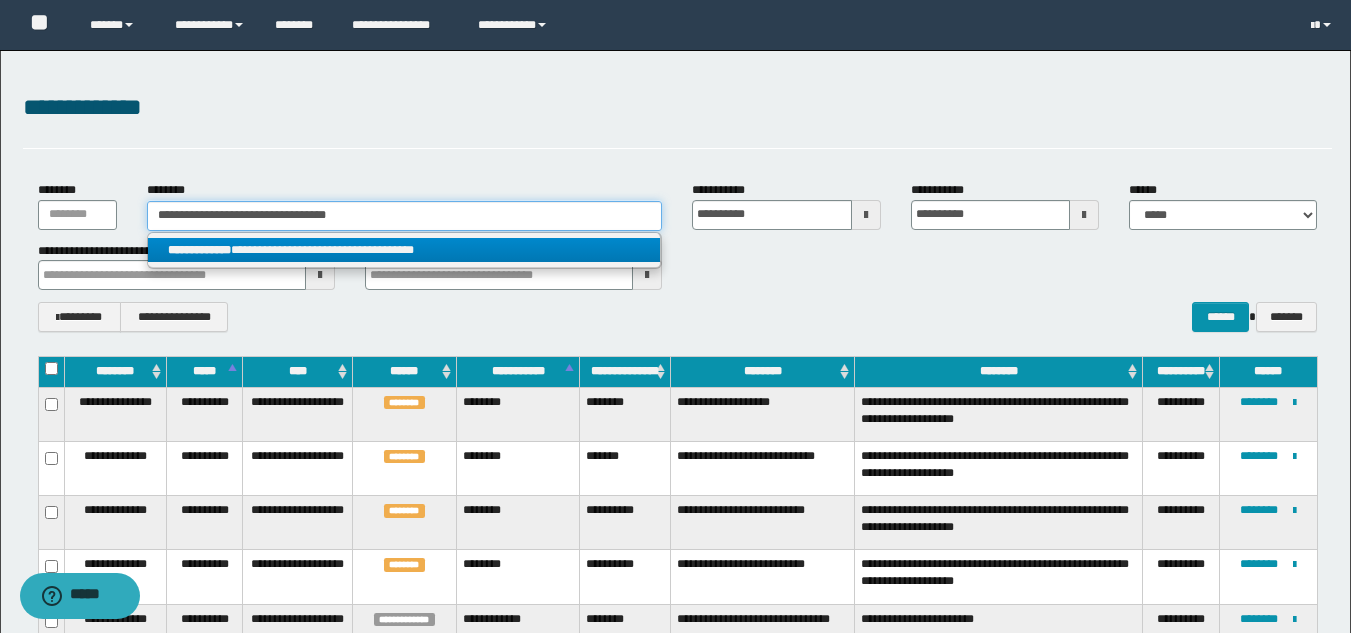 type on "**********" 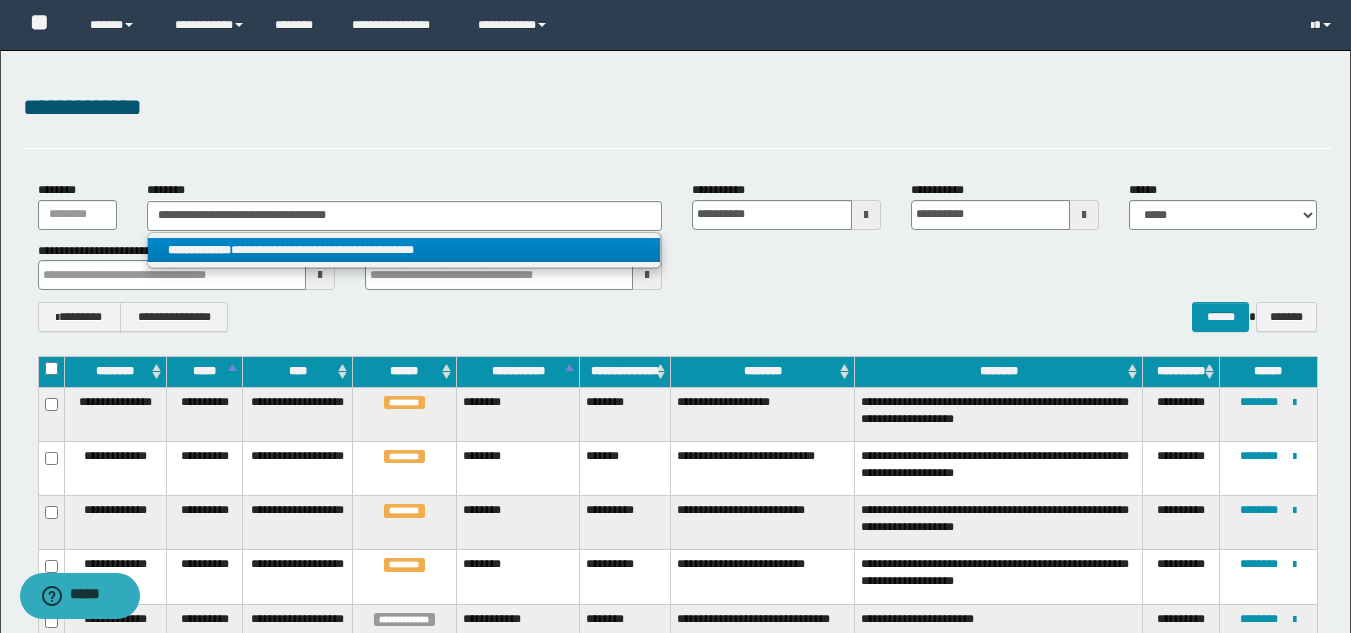 click on "**********" at bounding box center (404, 250) 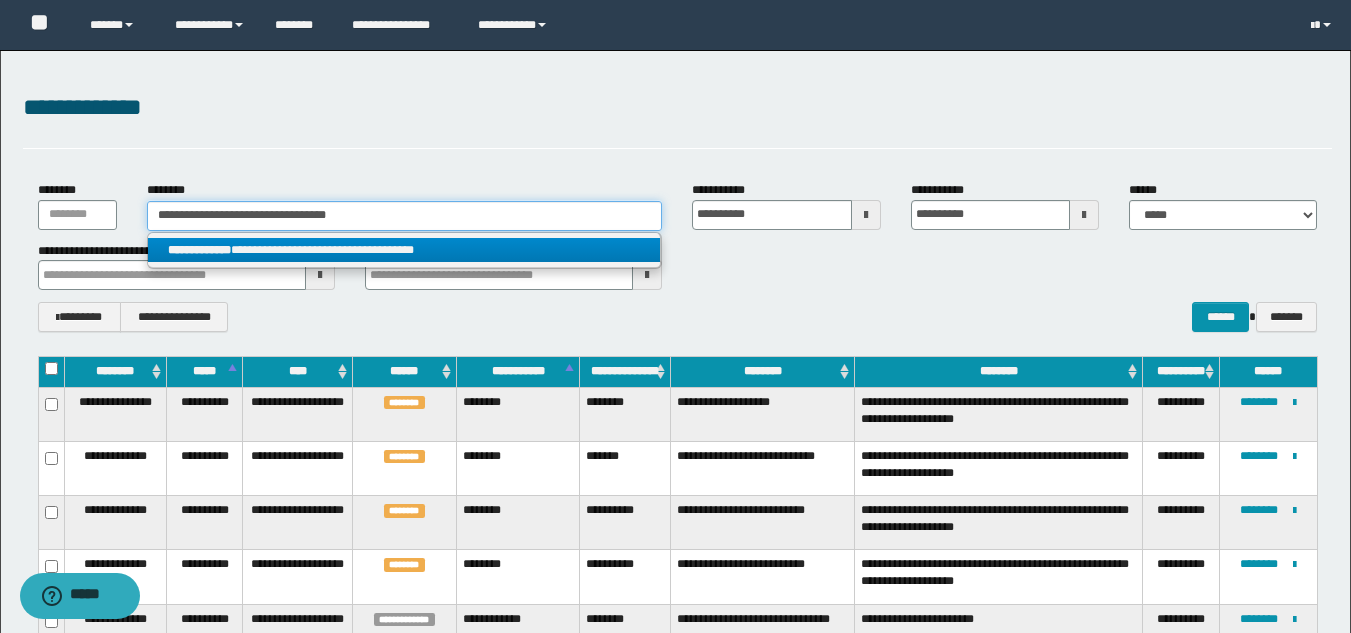 type 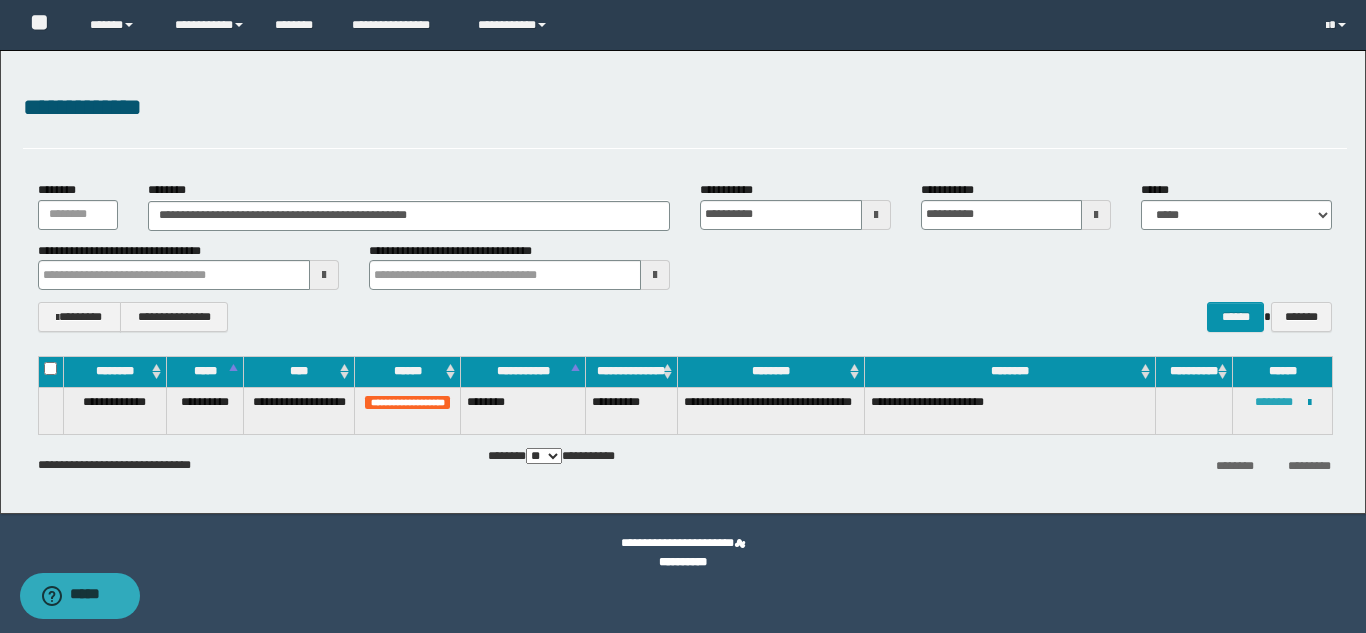 click on "********" at bounding box center (1274, 402) 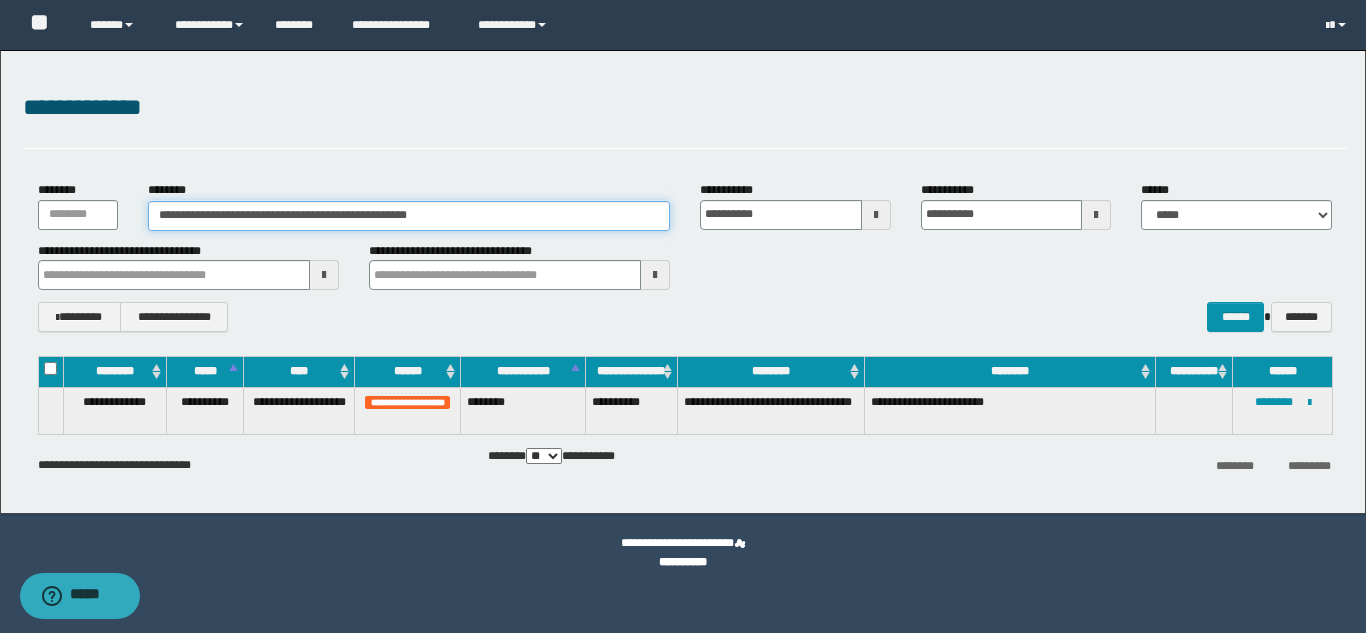 drag, startPoint x: 550, startPoint y: 209, endPoint x: 0, endPoint y: 167, distance: 551.6013 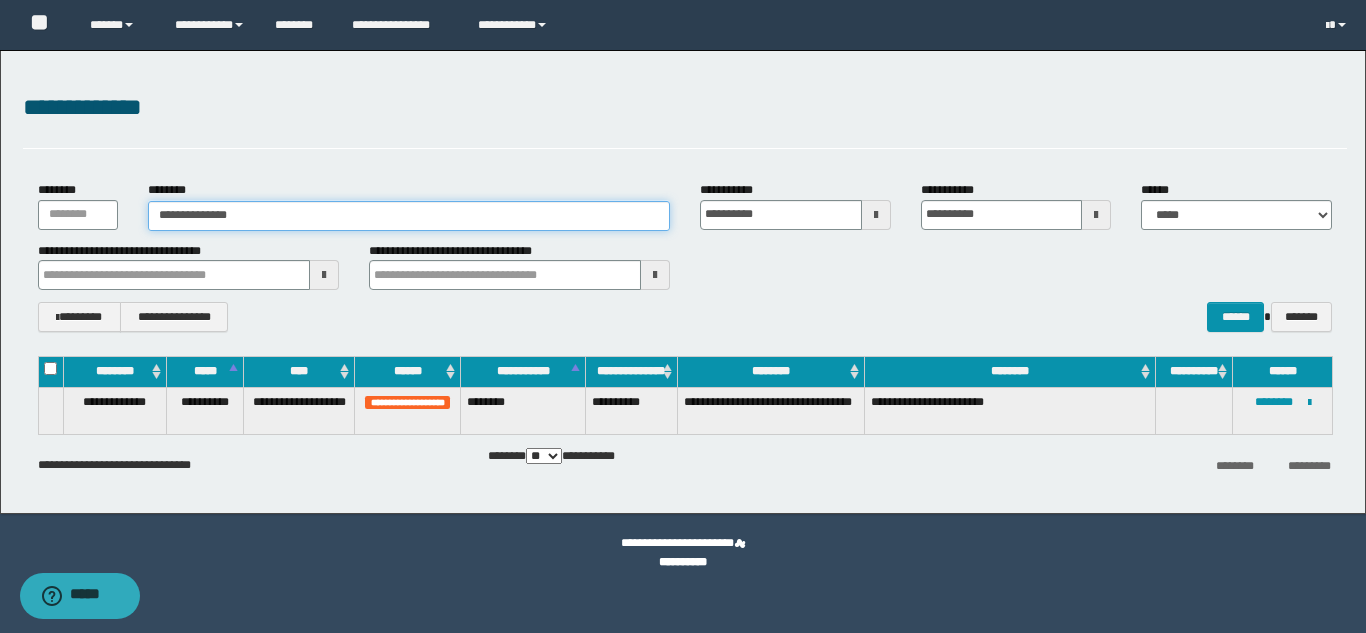 click on "**********" at bounding box center [409, 216] 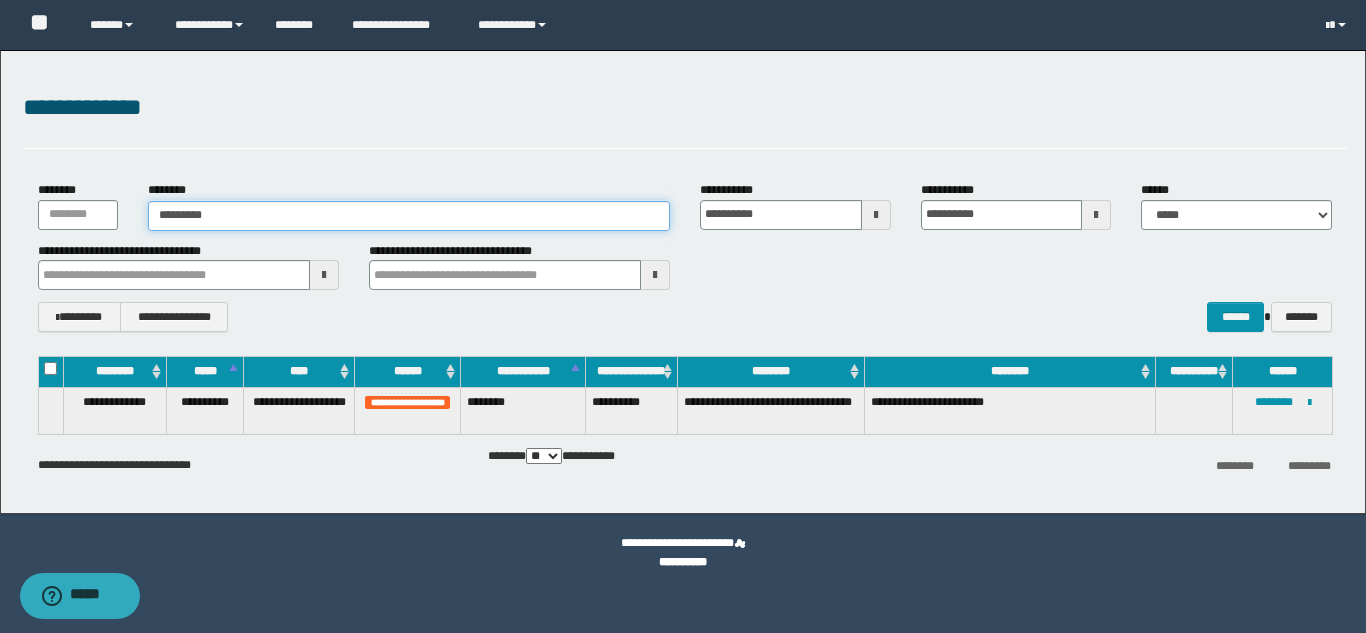 click on "*********" at bounding box center [409, 216] 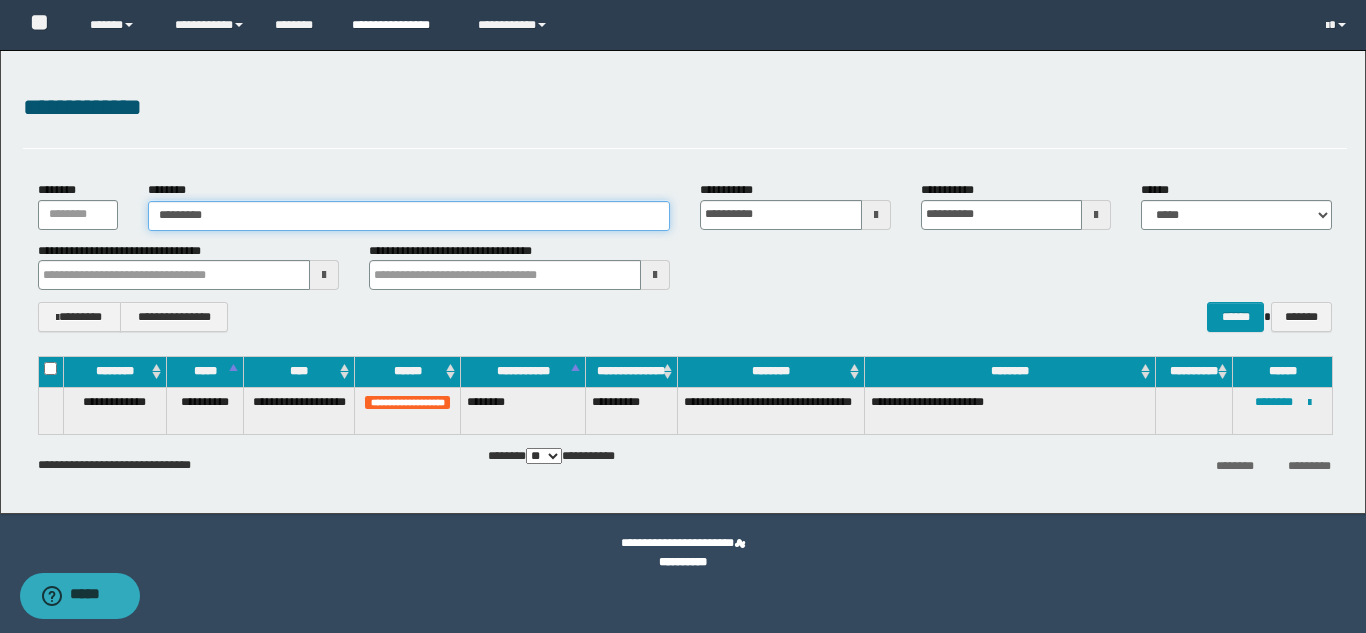 type on "*********" 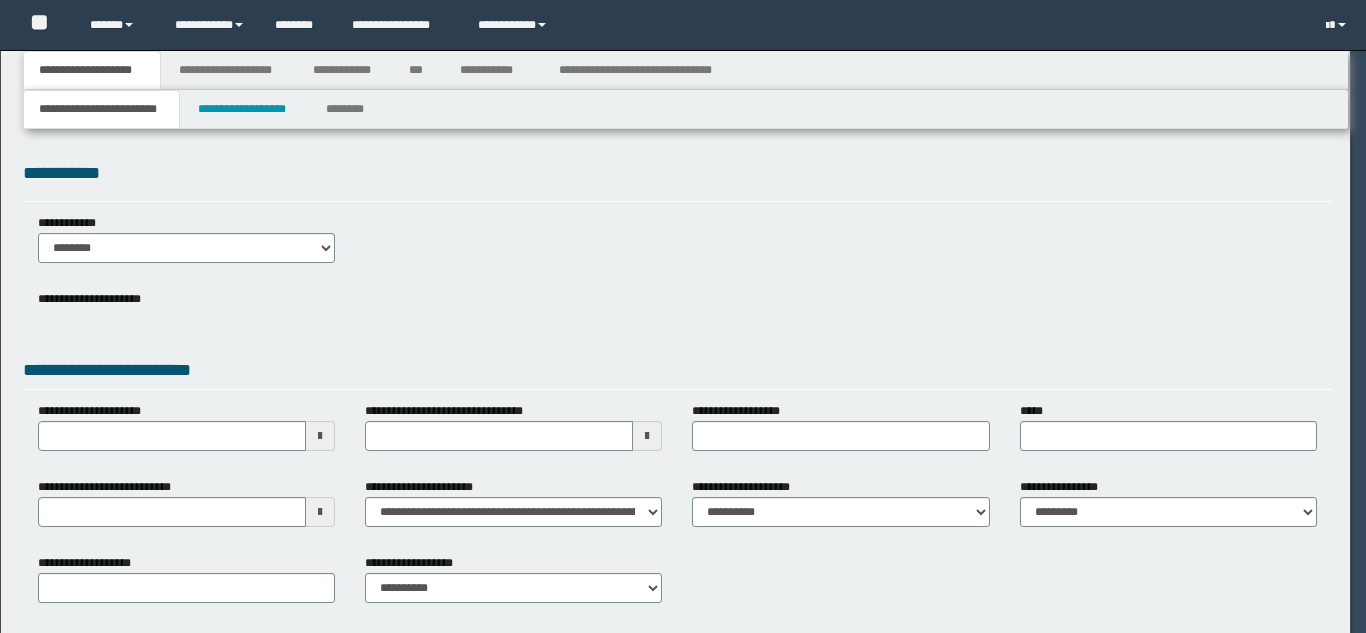 scroll, scrollTop: 0, scrollLeft: 0, axis: both 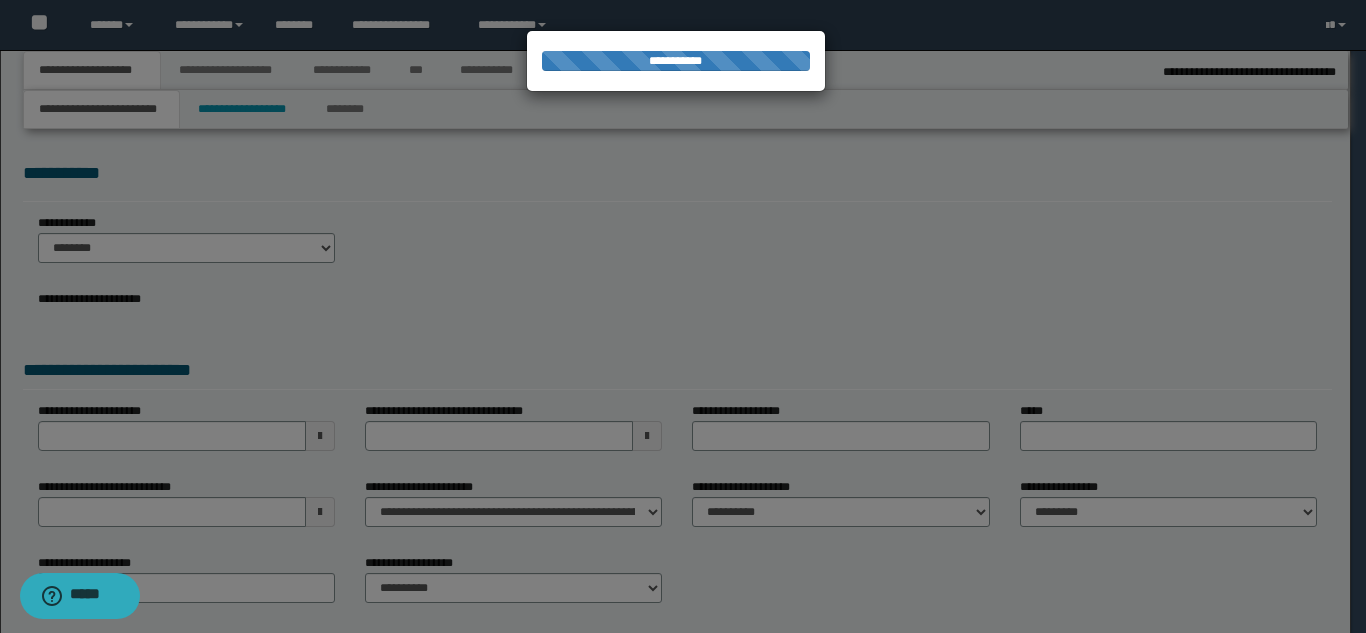 select on "*" 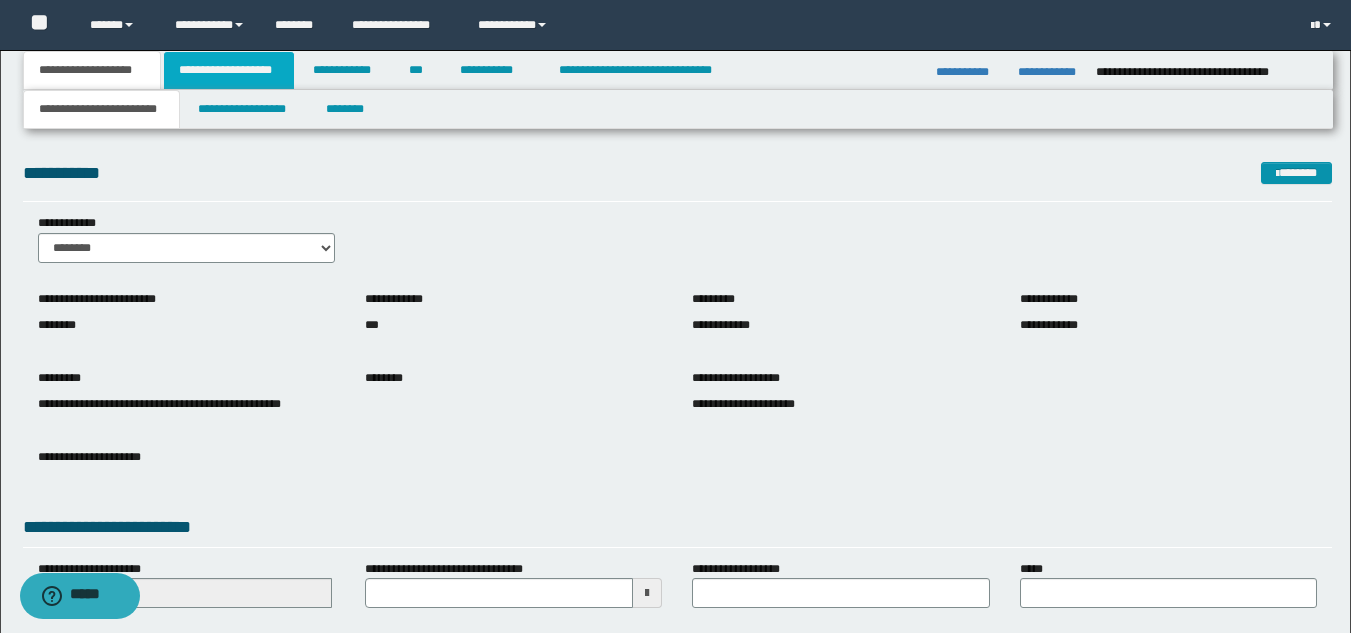 click on "**********" at bounding box center (229, 70) 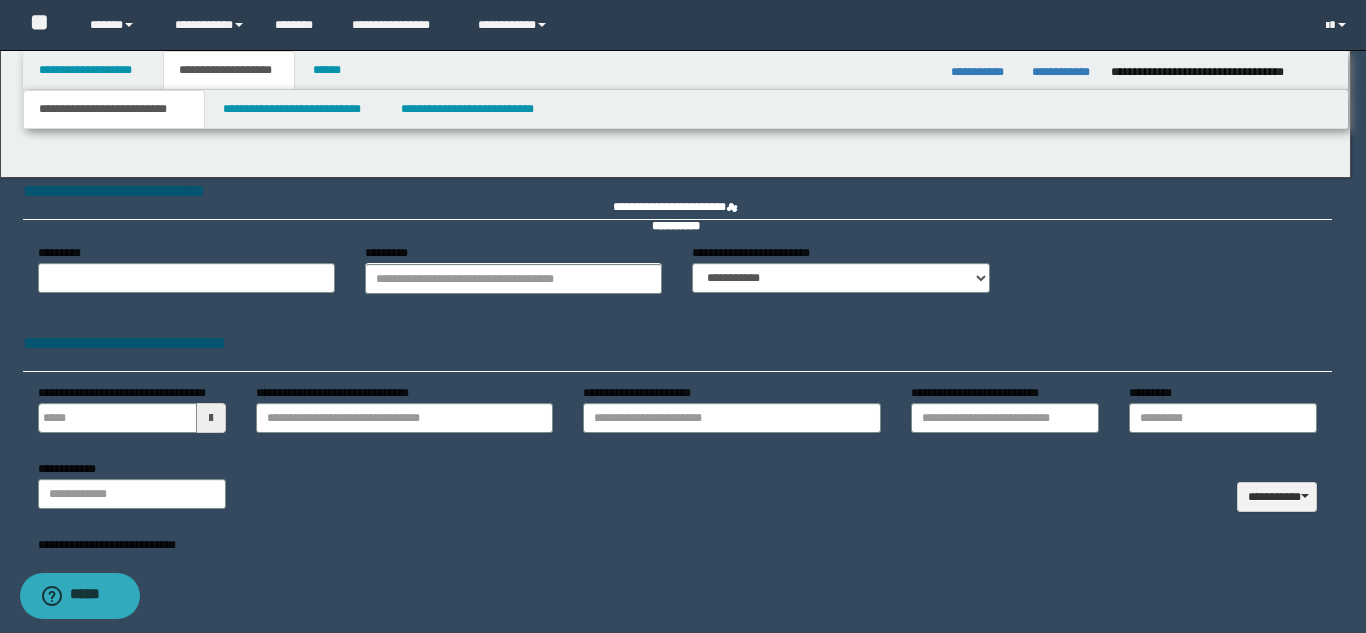 type on "**********" 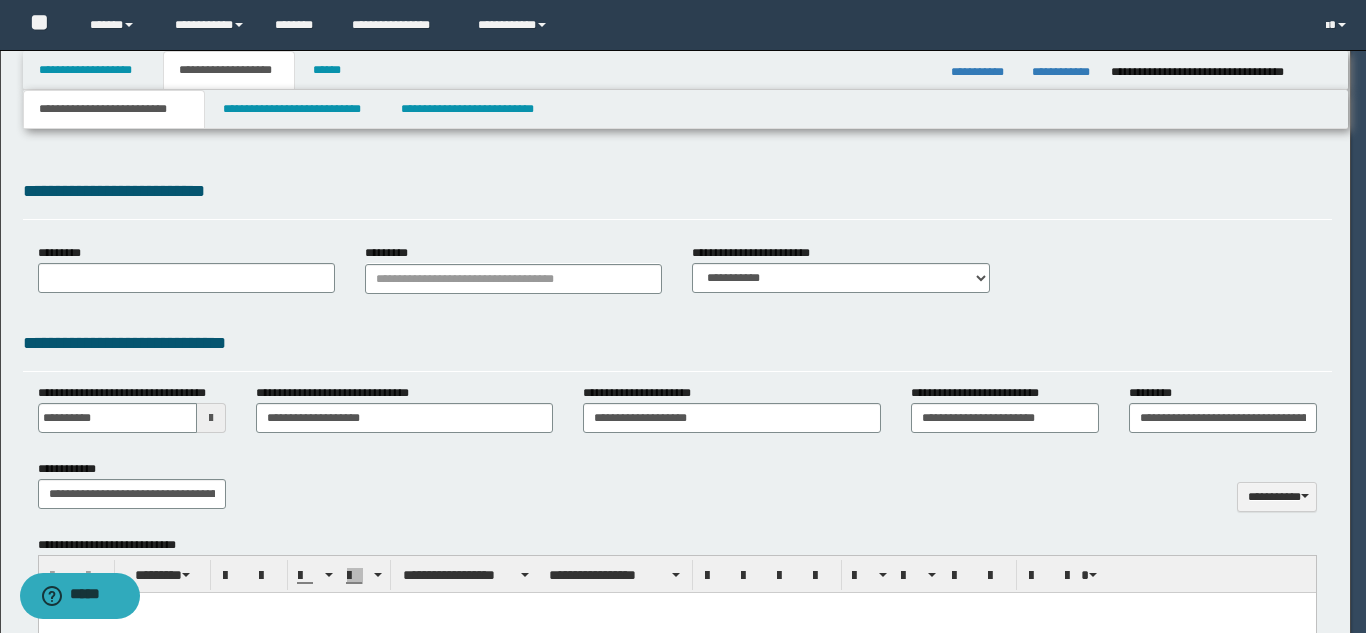 type on "**********" 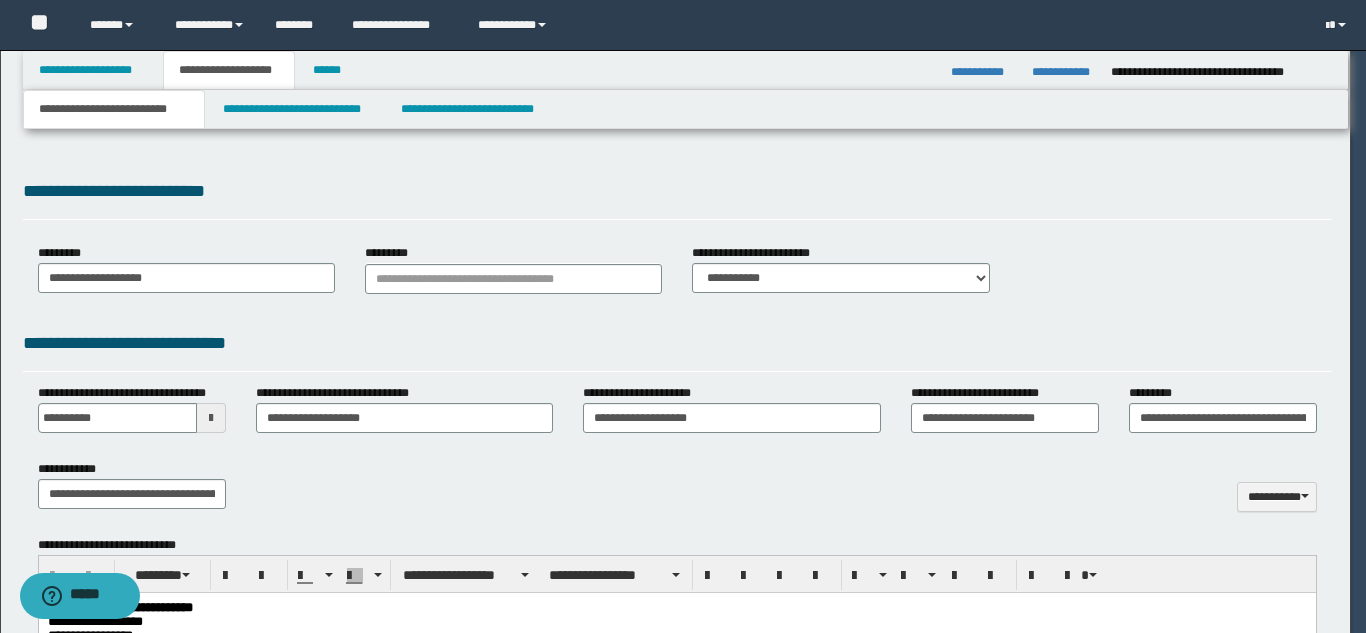 scroll, scrollTop: 0, scrollLeft: 0, axis: both 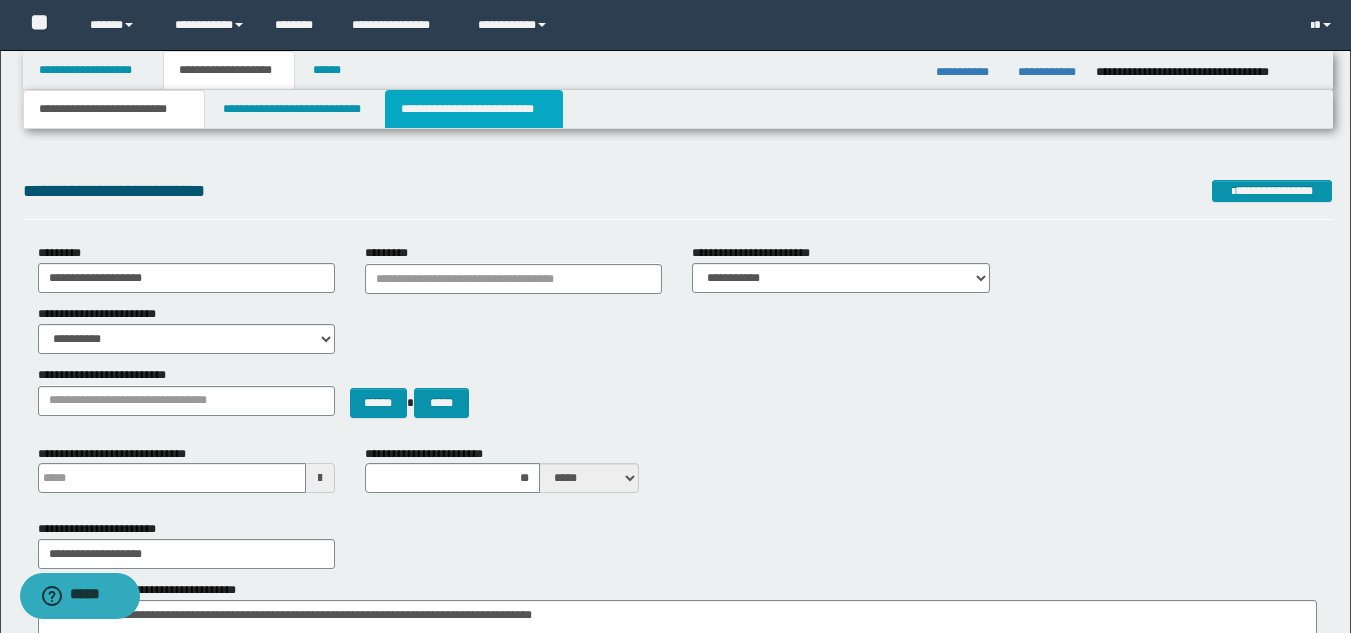 click on "**********" at bounding box center (474, 109) 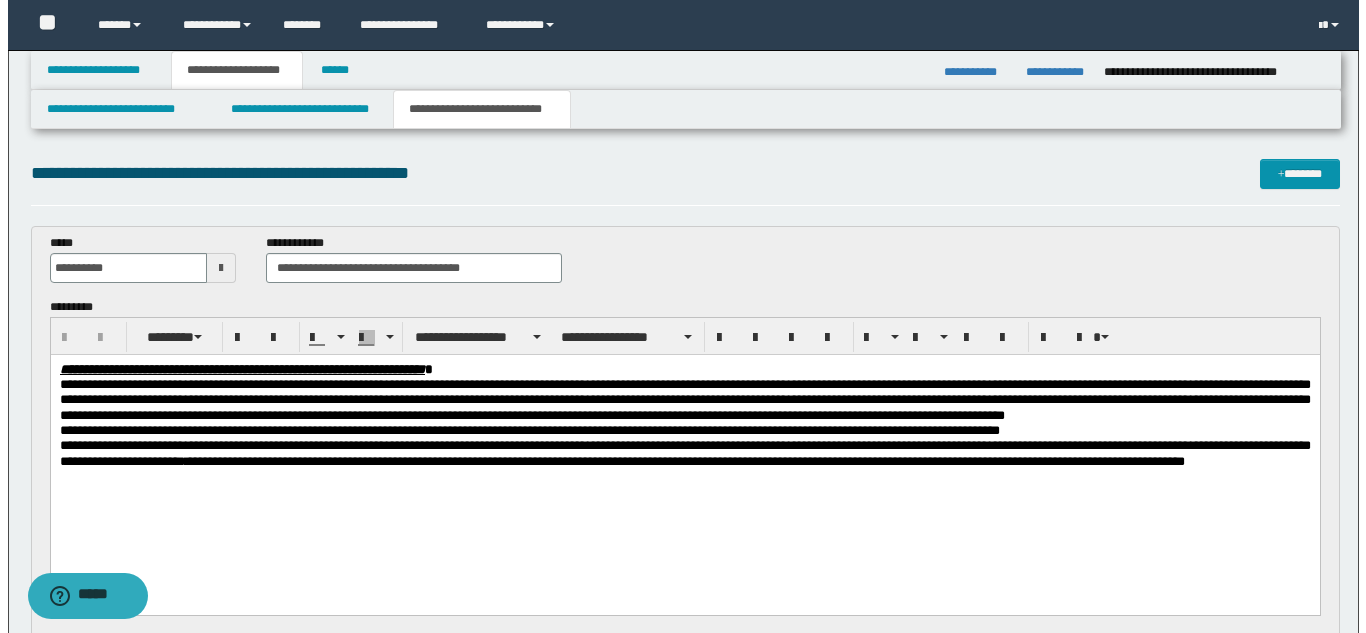 scroll, scrollTop: 0, scrollLeft: 0, axis: both 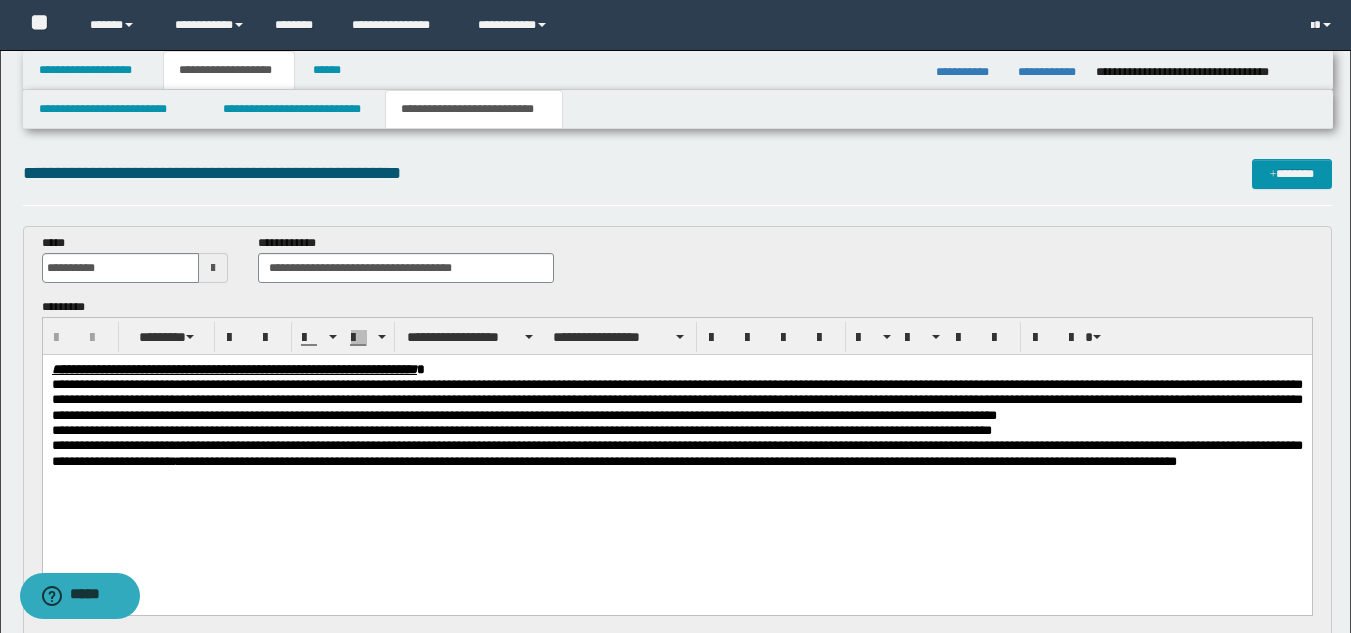 click on "**********" at bounding box center [676, 400] 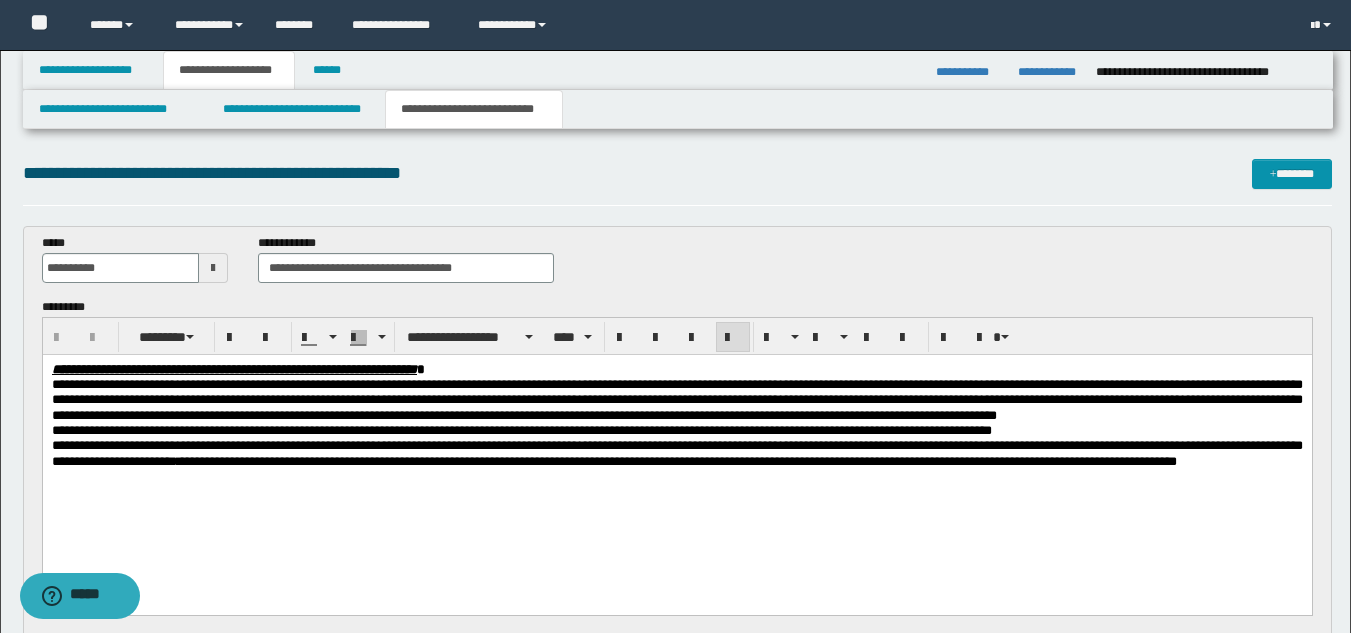 type 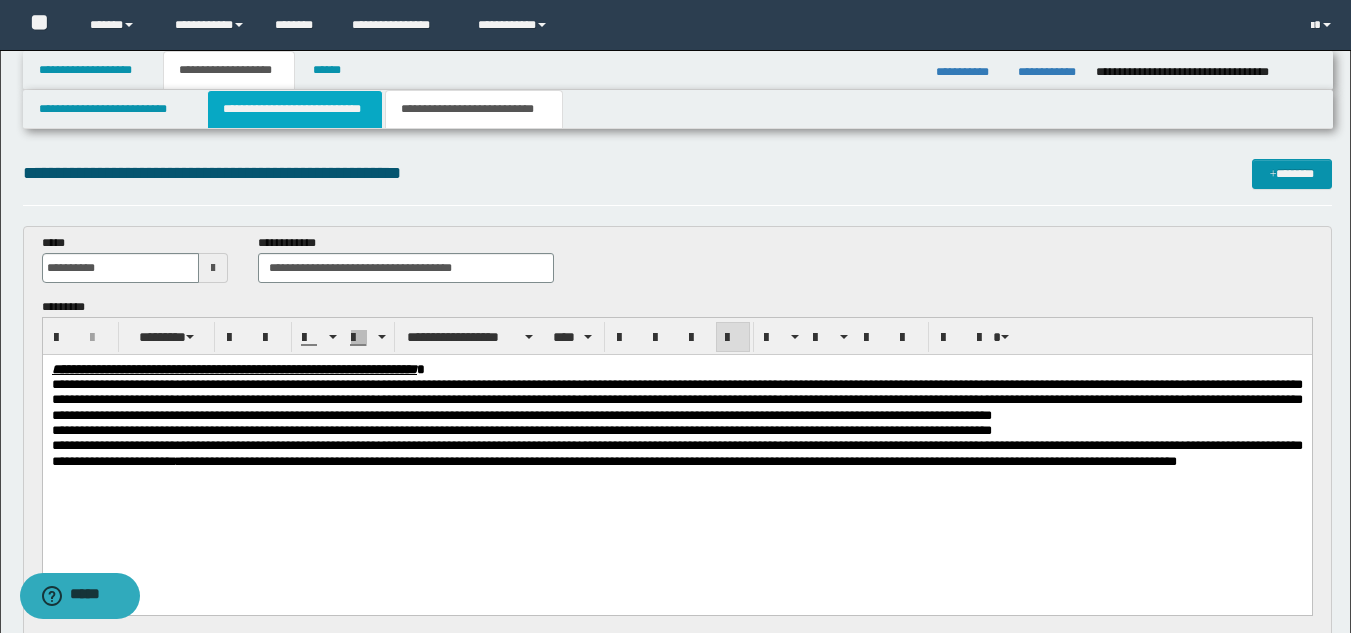 click on "**********" at bounding box center (295, 109) 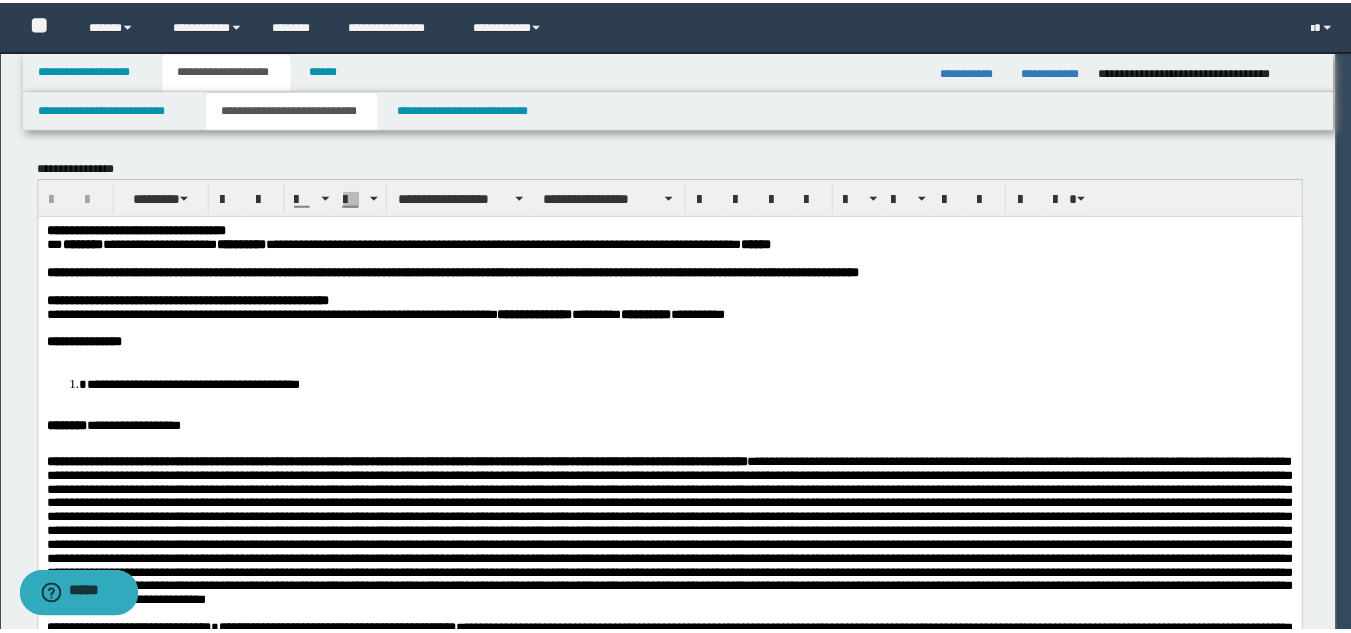 scroll, scrollTop: 0, scrollLeft: 0, axis: both 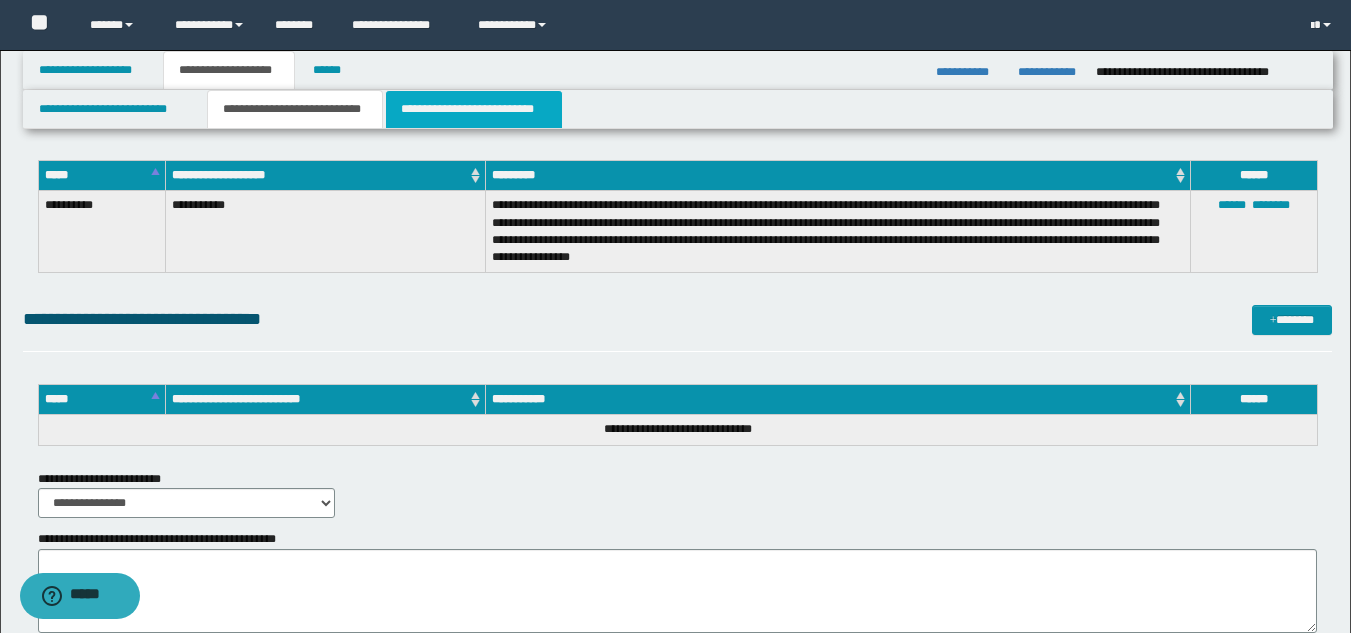 click on "**********" at bounding box center (474, 109) 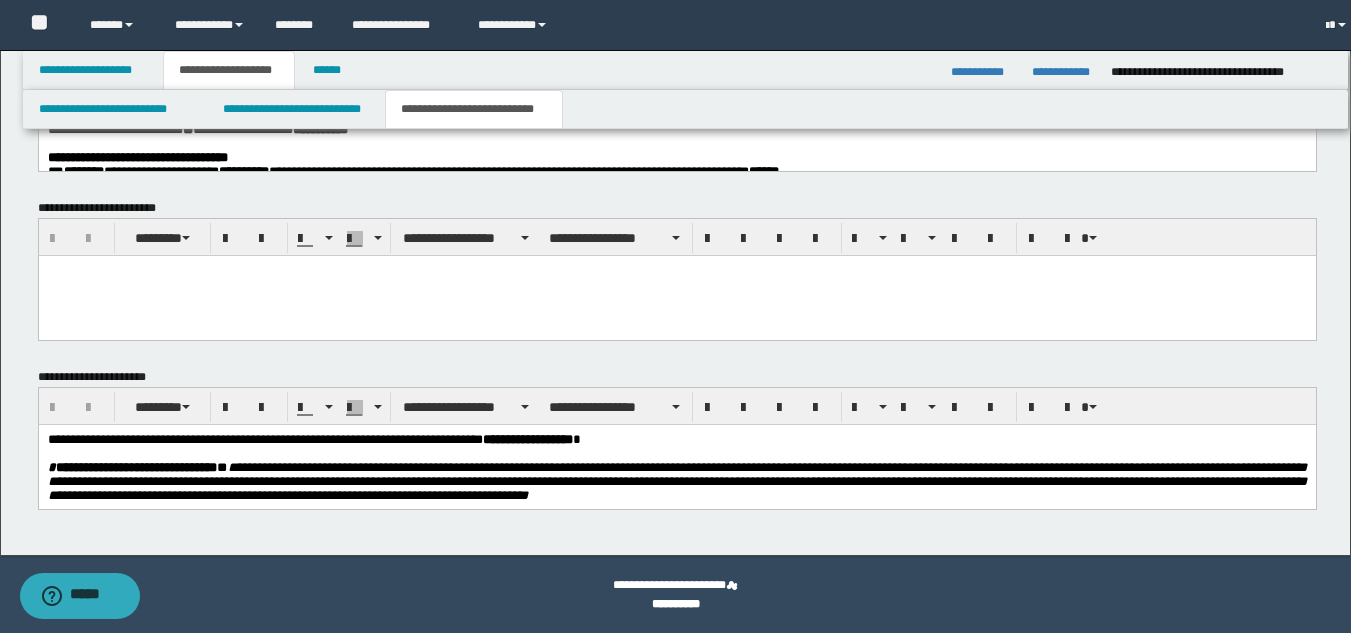 scroll, scrollTop: 675, scrollLeft: 0, axis: vertical 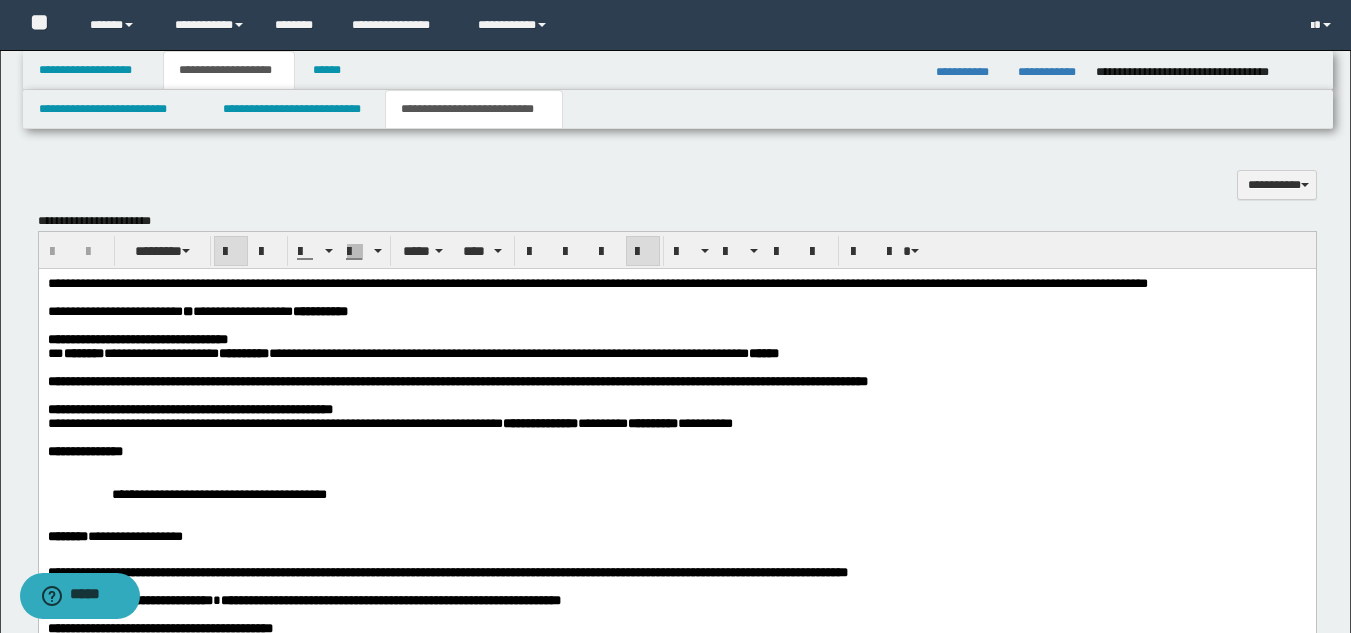 click on "**********" at bounding box center [676, 312] 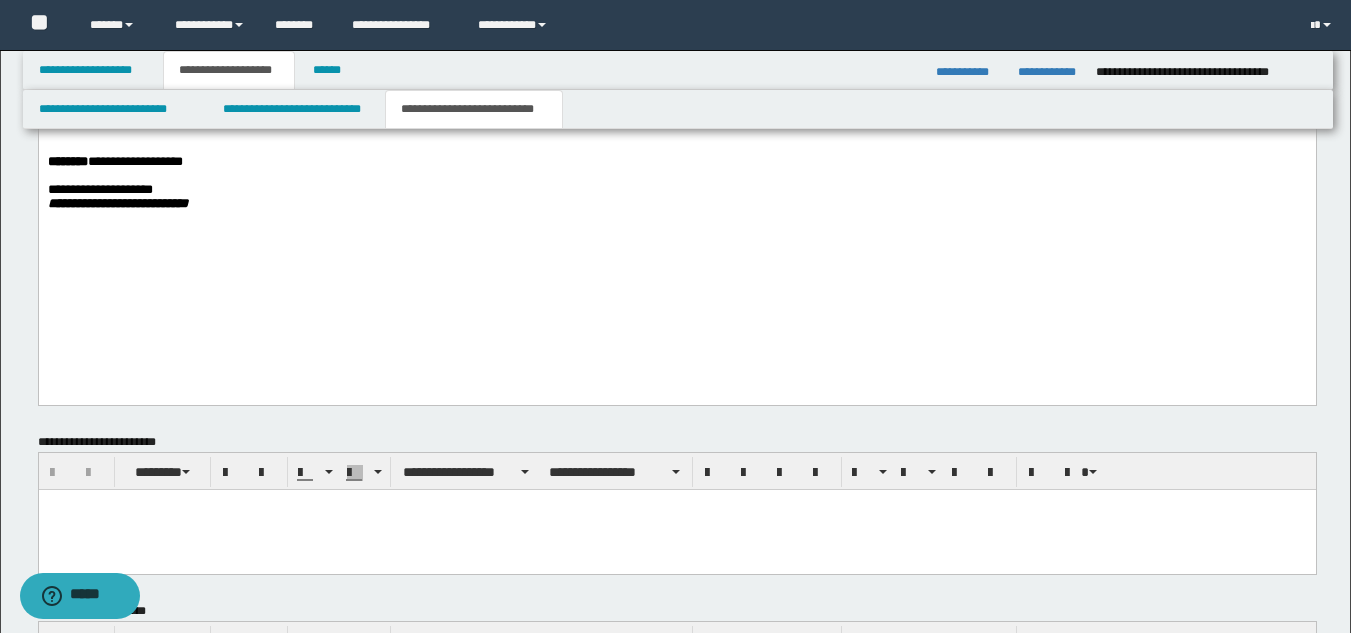 drag, startPoint x: 1365, startPoint y: 293, endPoint x: 1191, endPoint y: 5, distance: 336.4818 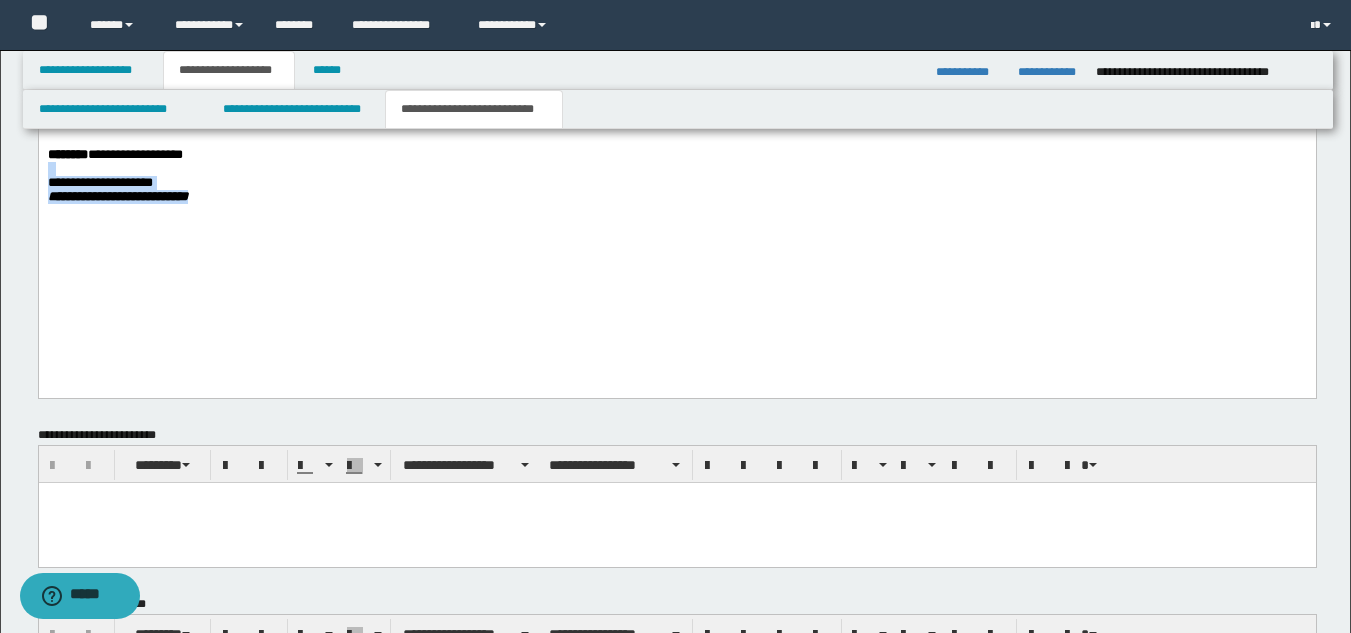 drag, startPoint x: 47, startPoint y: 250, endPoint x: 344, endPoint y: 306, distance: 302.23337 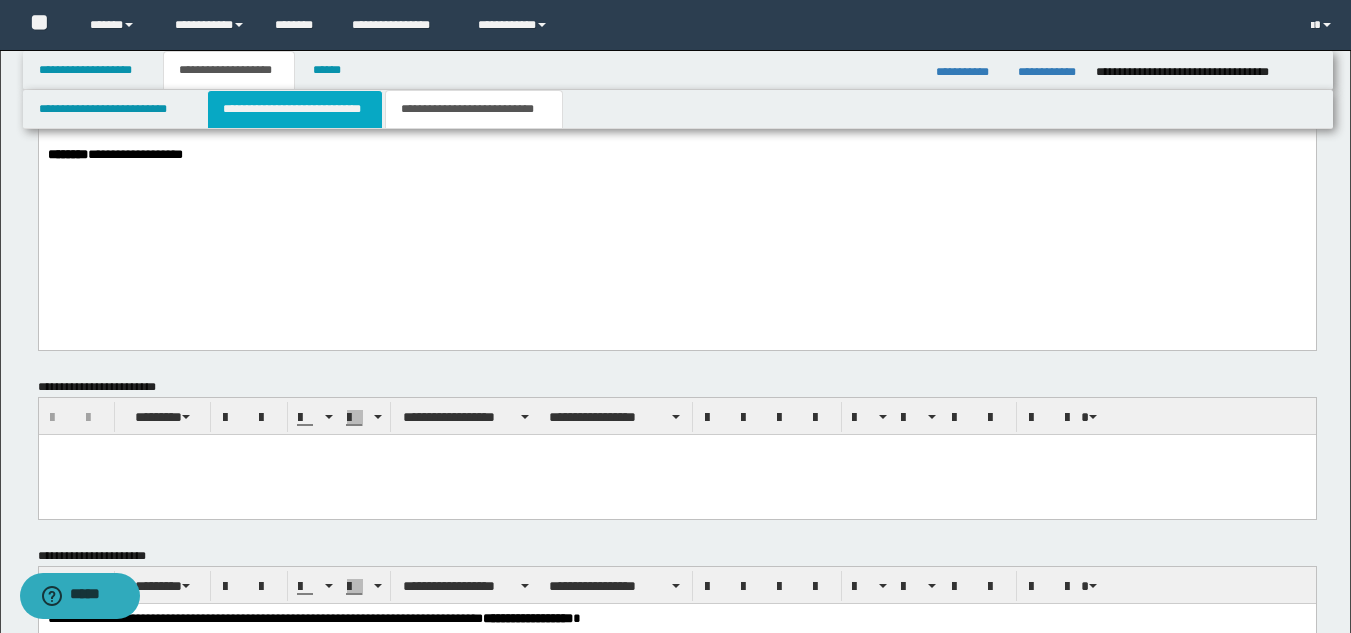click on "**********" at bounding box center [295, 109] 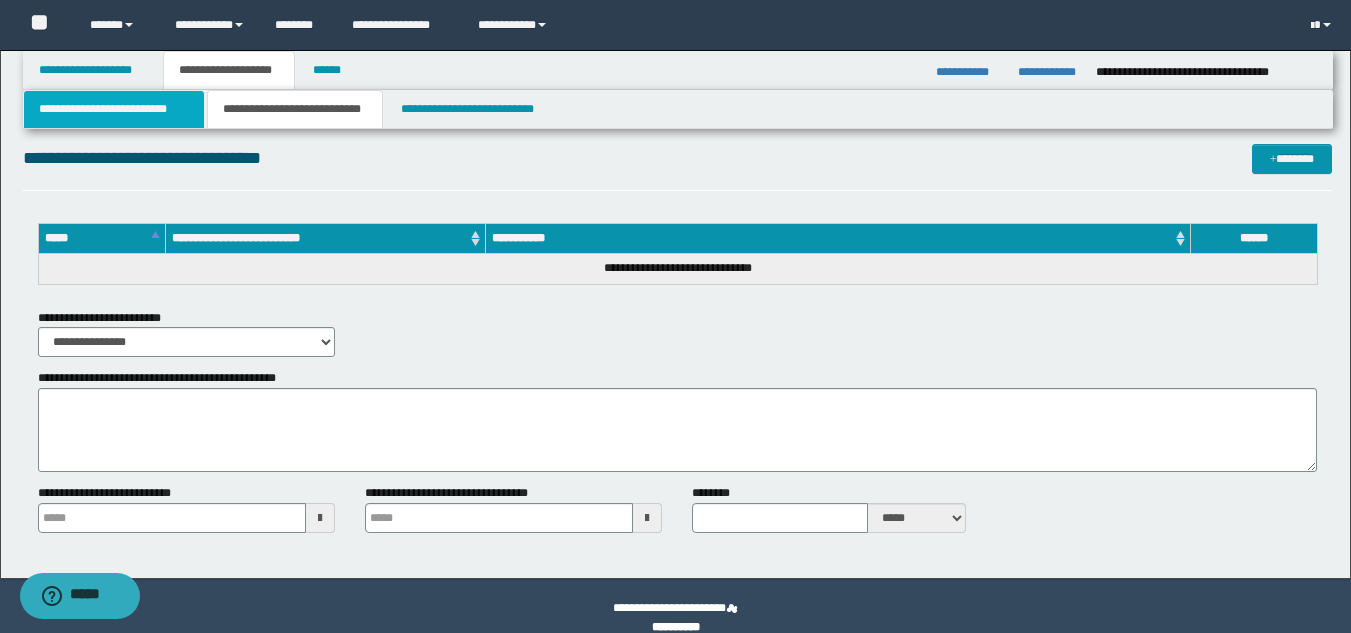 click on "**********" at bounding box center [114, 109] 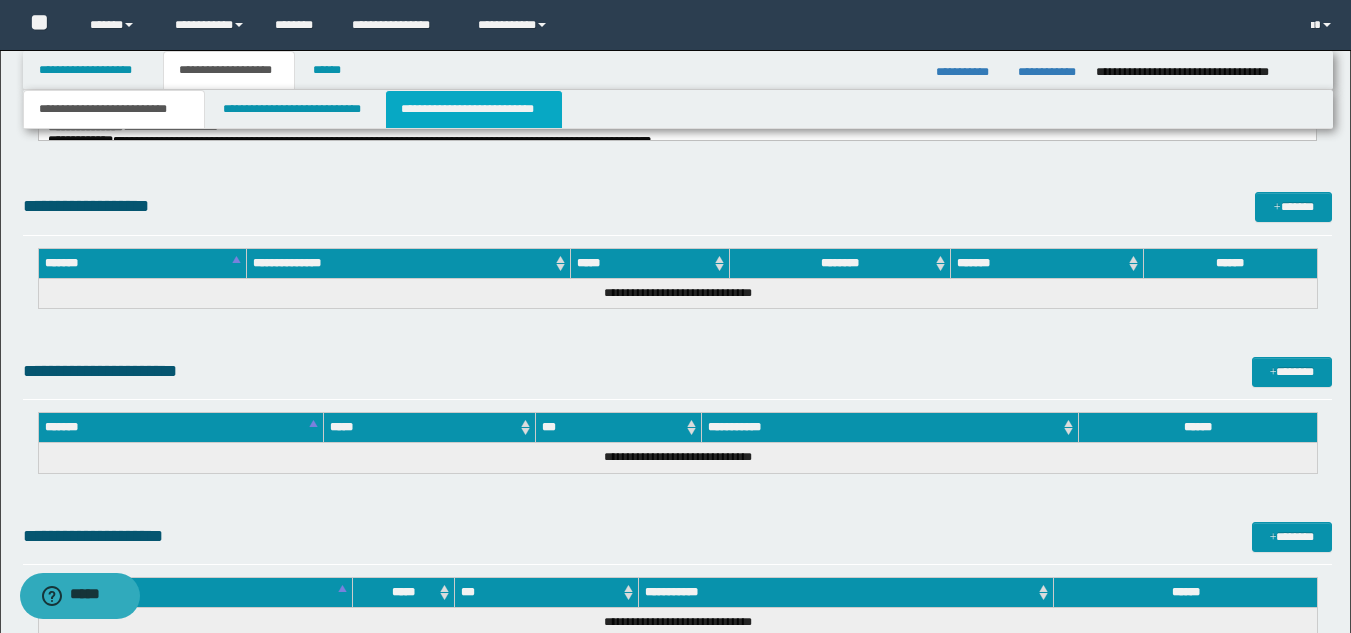 click on "**********" at bounding box center (474, 109) 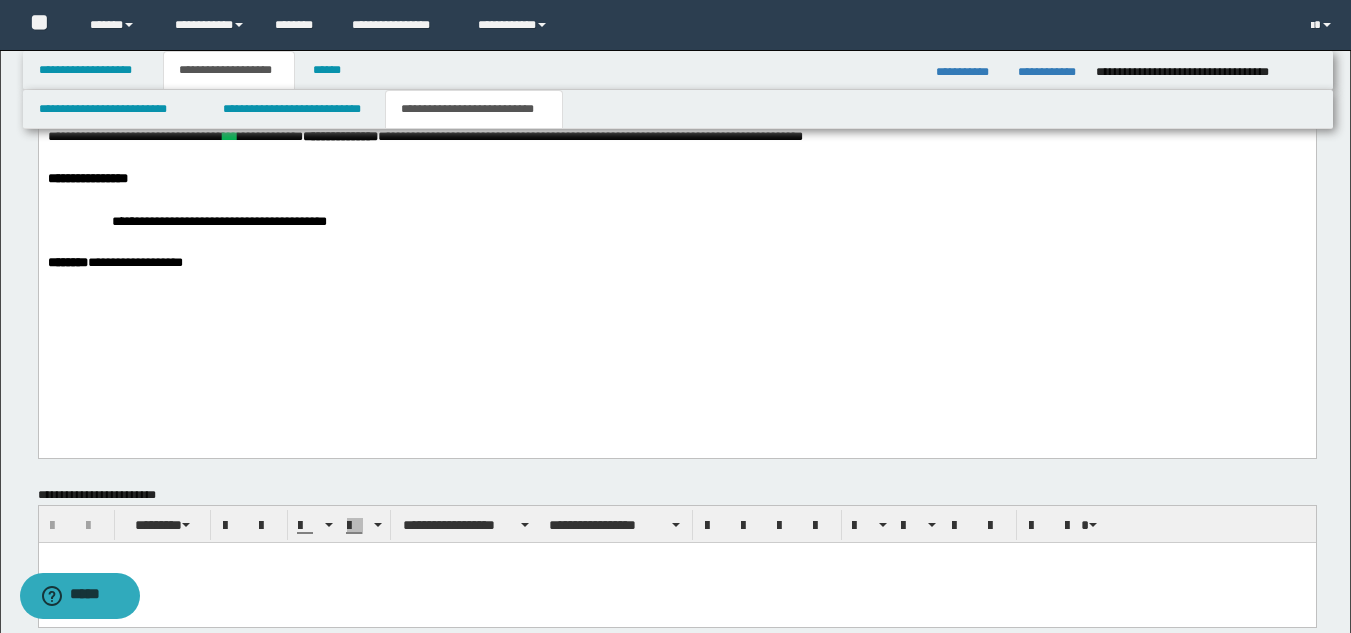 scroll, scrollTop: 988, scrollLeft: 0, axis: vertical 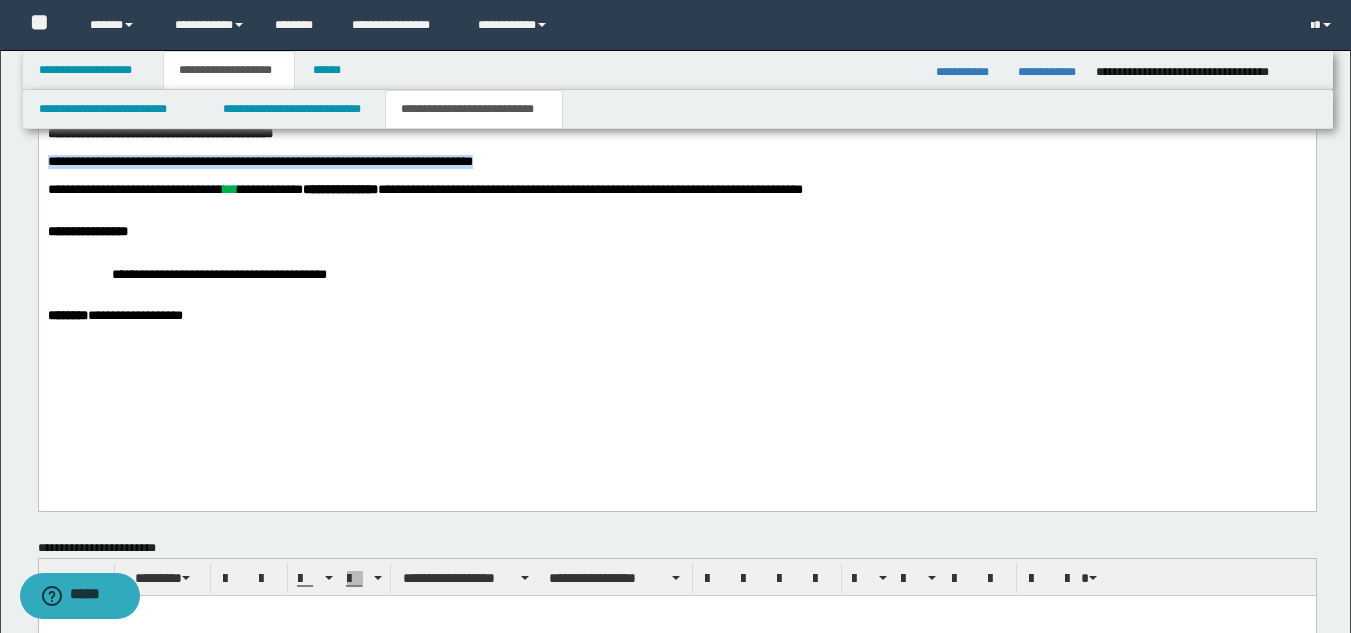 drag, startPoint x: 46, startPoint y: 220, endPoint x: 570, endPoint y: 227, distance: 524.04675 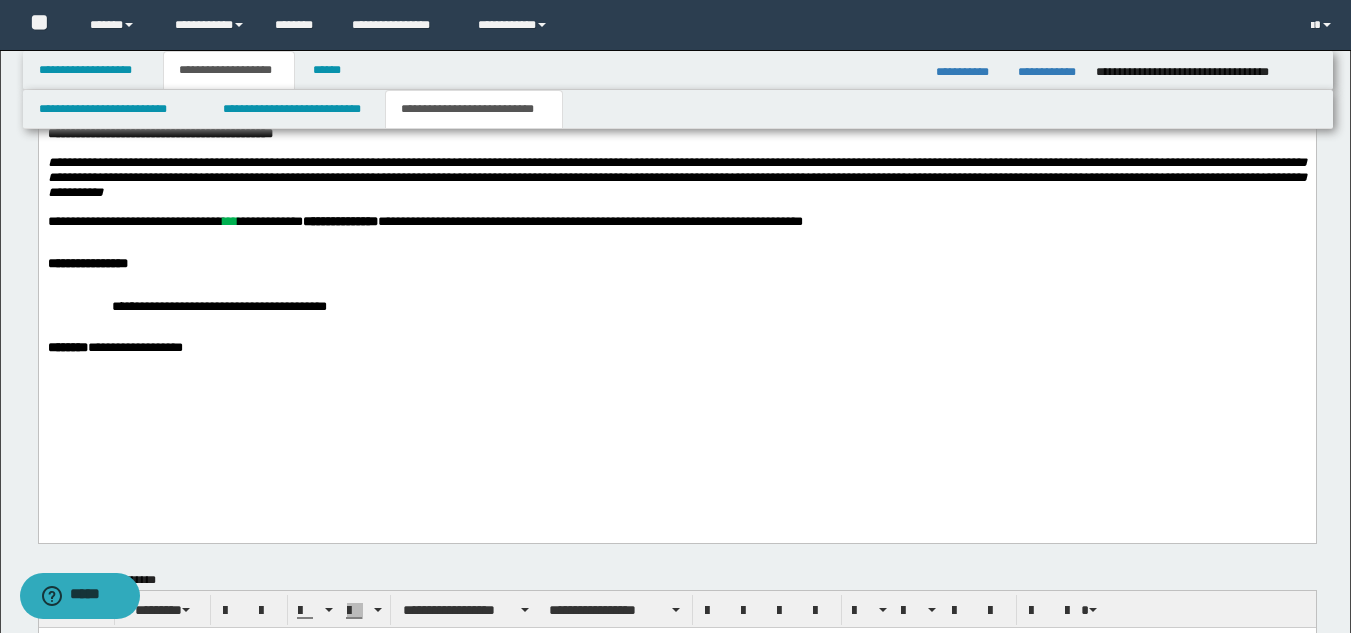 click on "**********" at bounding box center (676, 178) 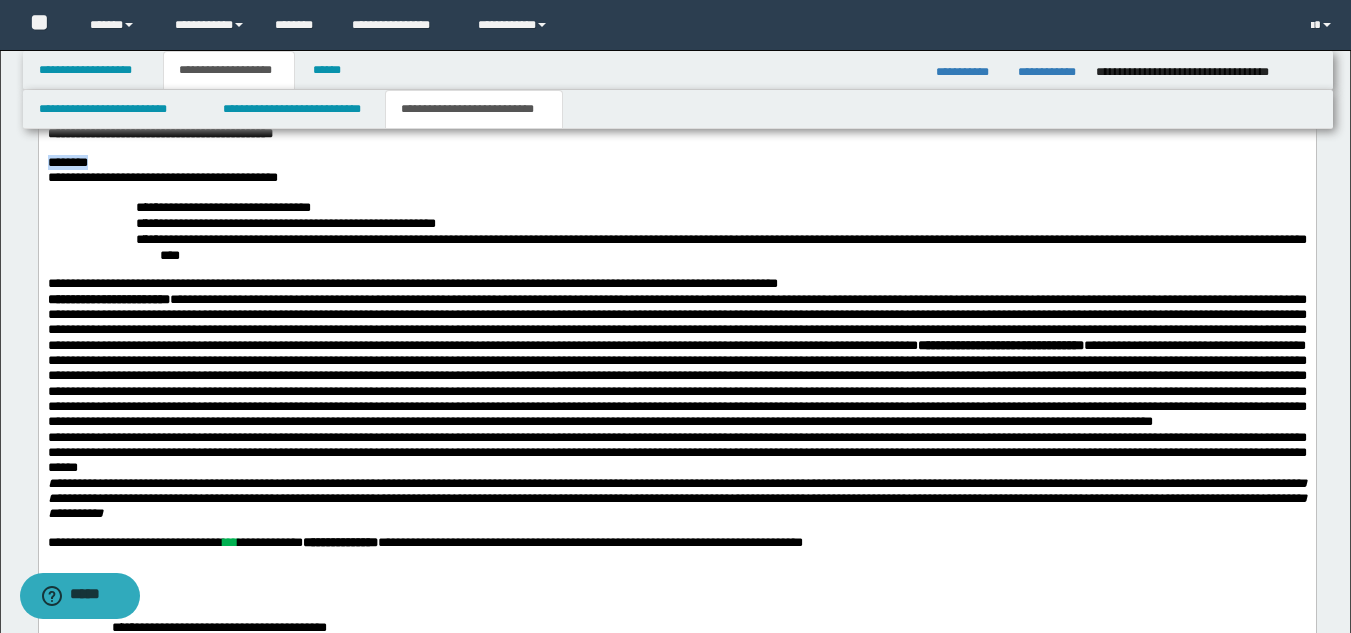 drag, startPoint x: 97, startPoint y: 230, endPoint x: 74, endPoint y: -9, distance: 240.10414 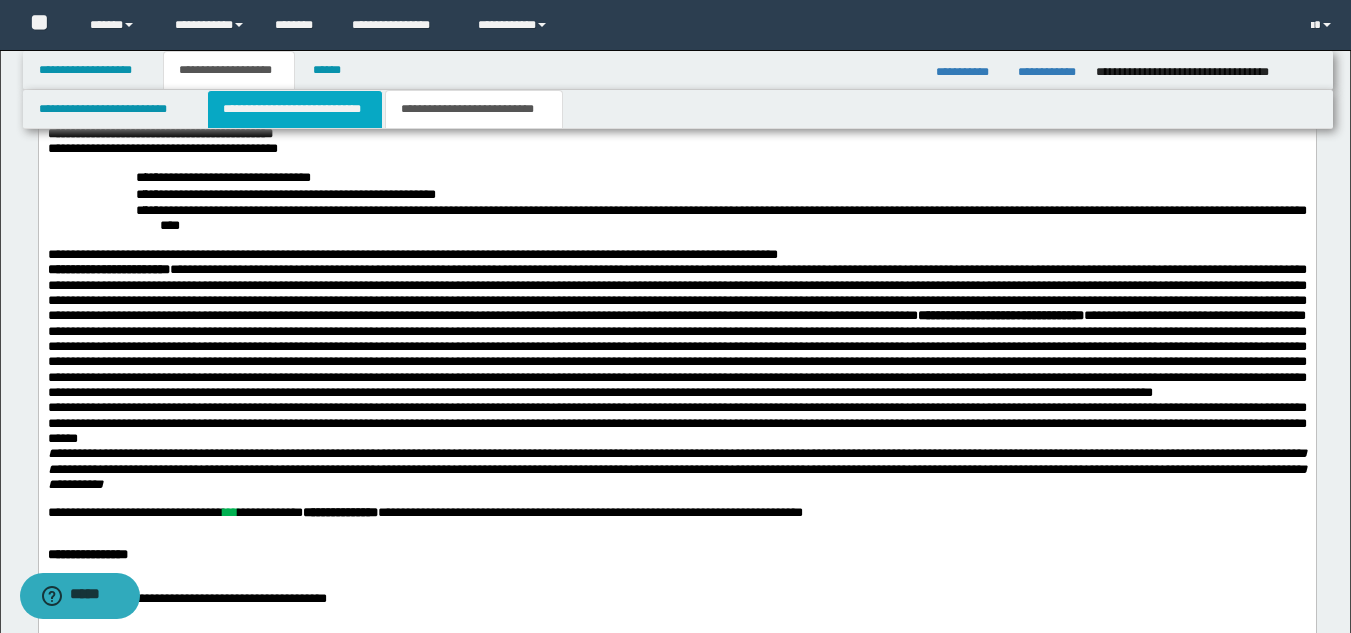 click on "**********" at bounding box center [295, 109] 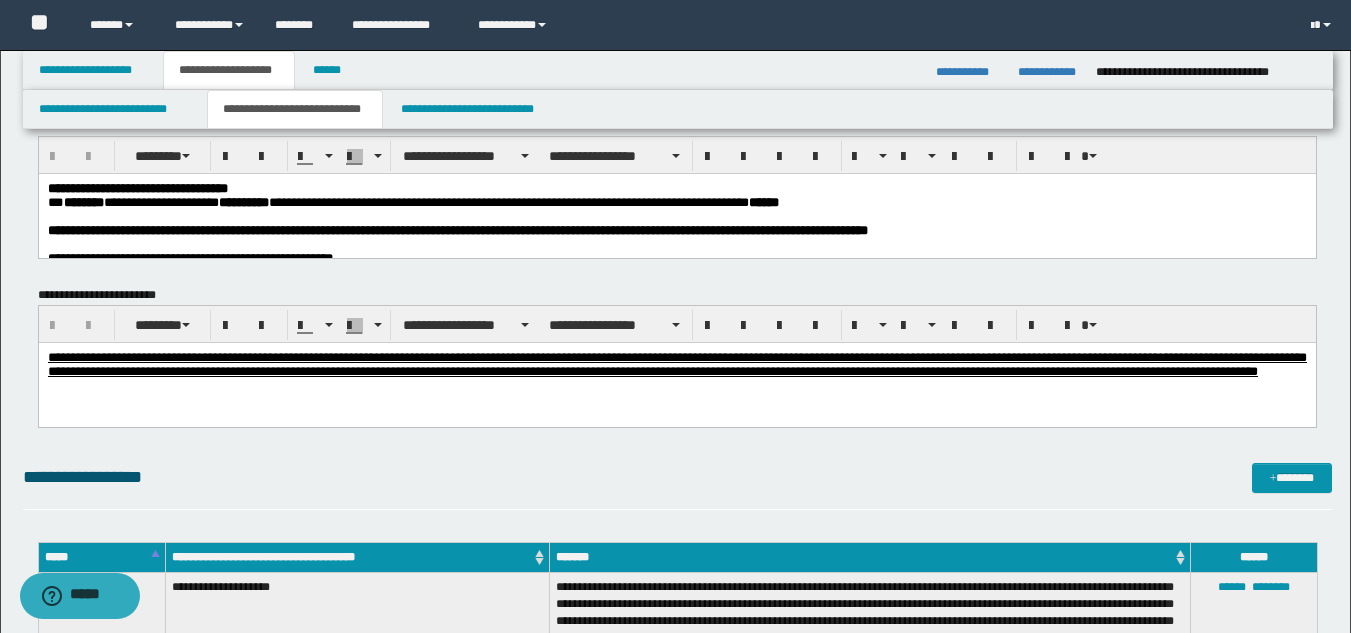 scroll, scrollTop: 39, scrollLeft: 0, axis: vertical 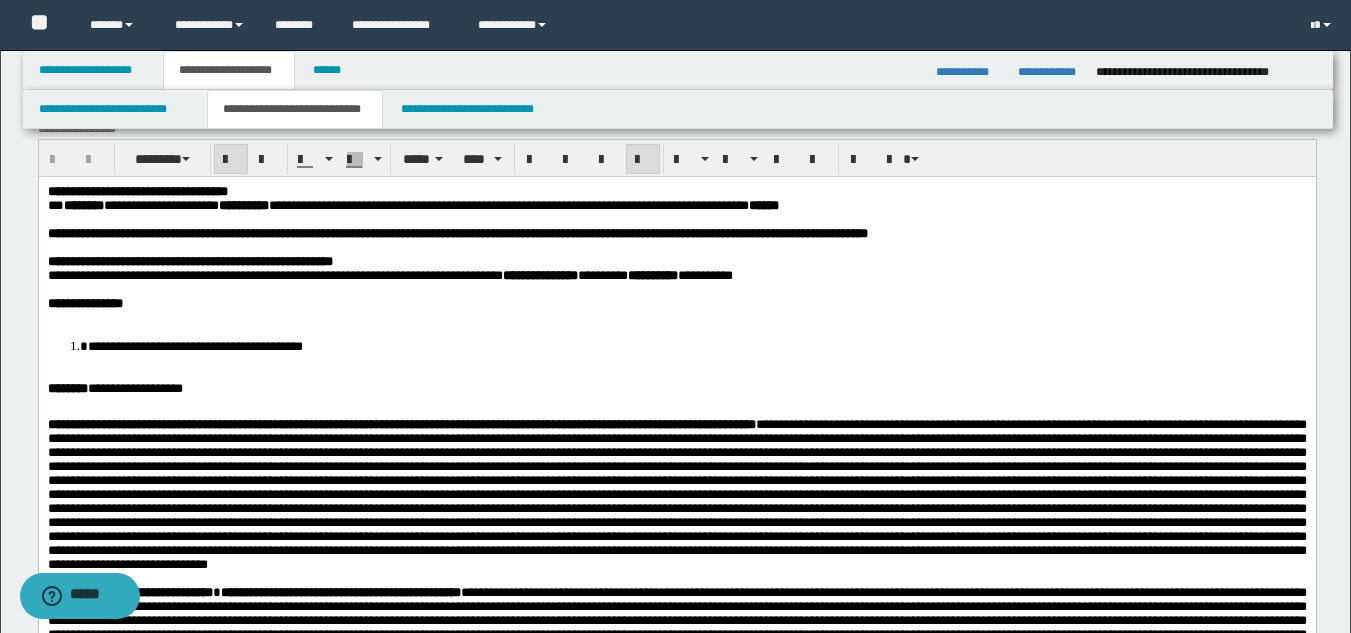click on "**********" at bounding box center (484, 232) 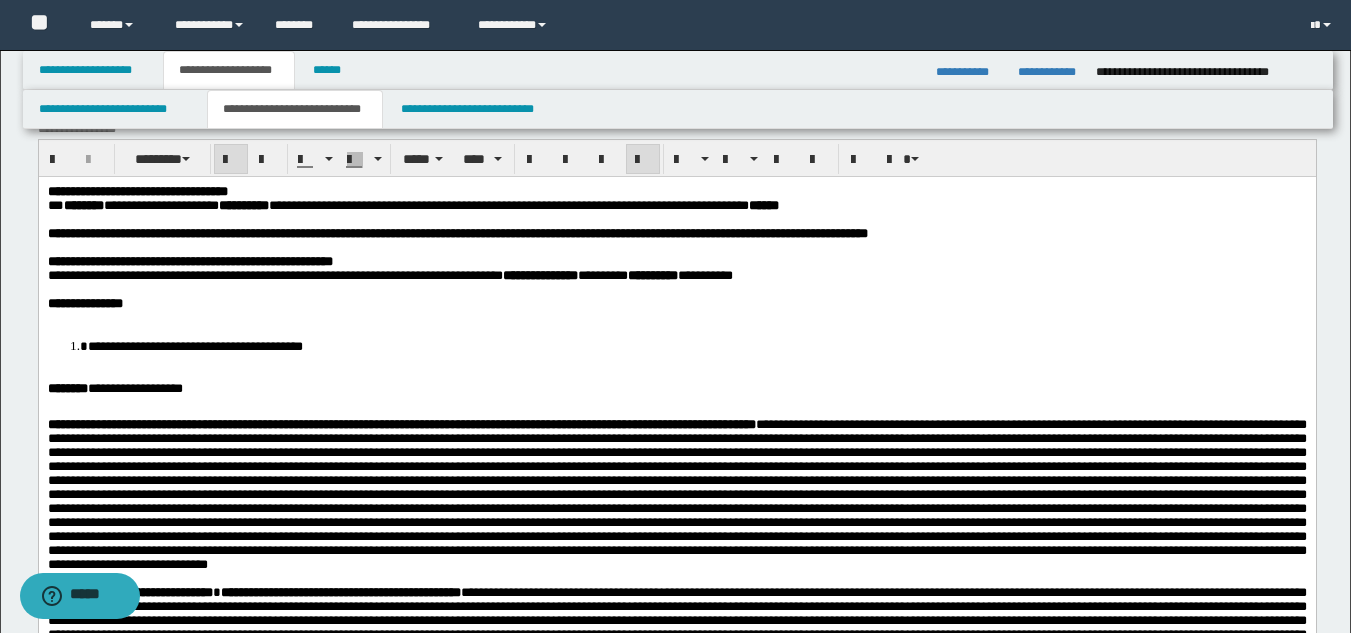 type 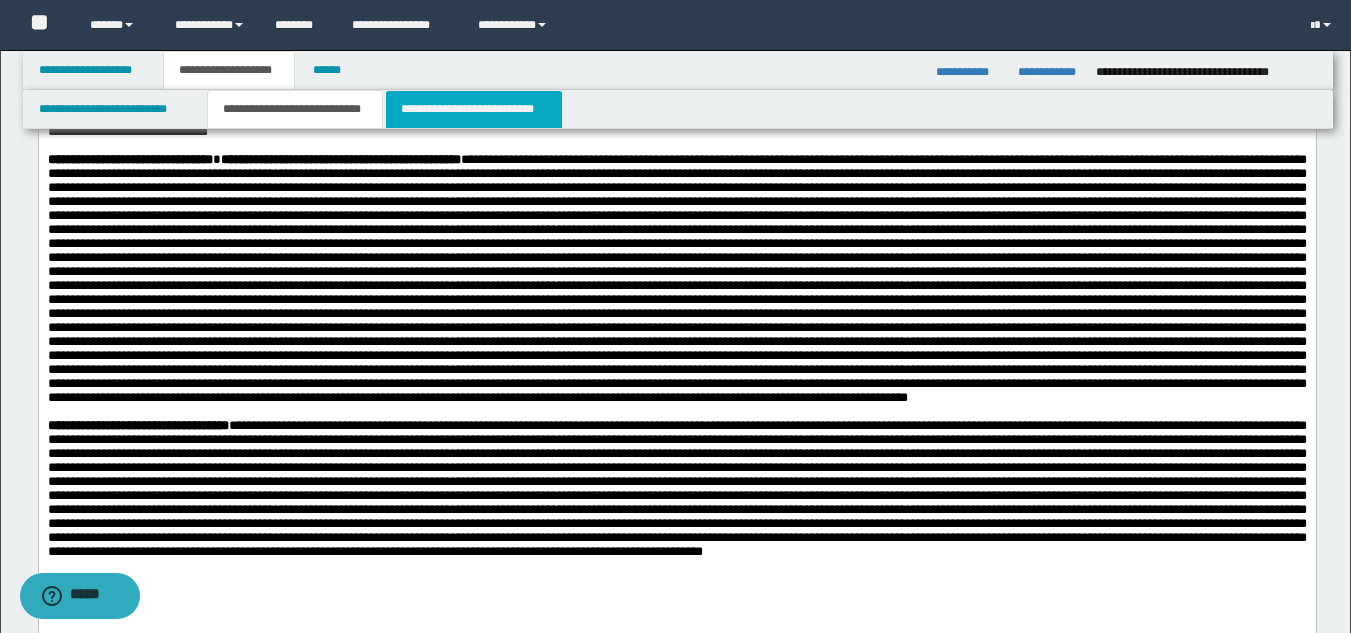 scroll, scrollTop: 468, scrollLeft: 0, axis: vertical 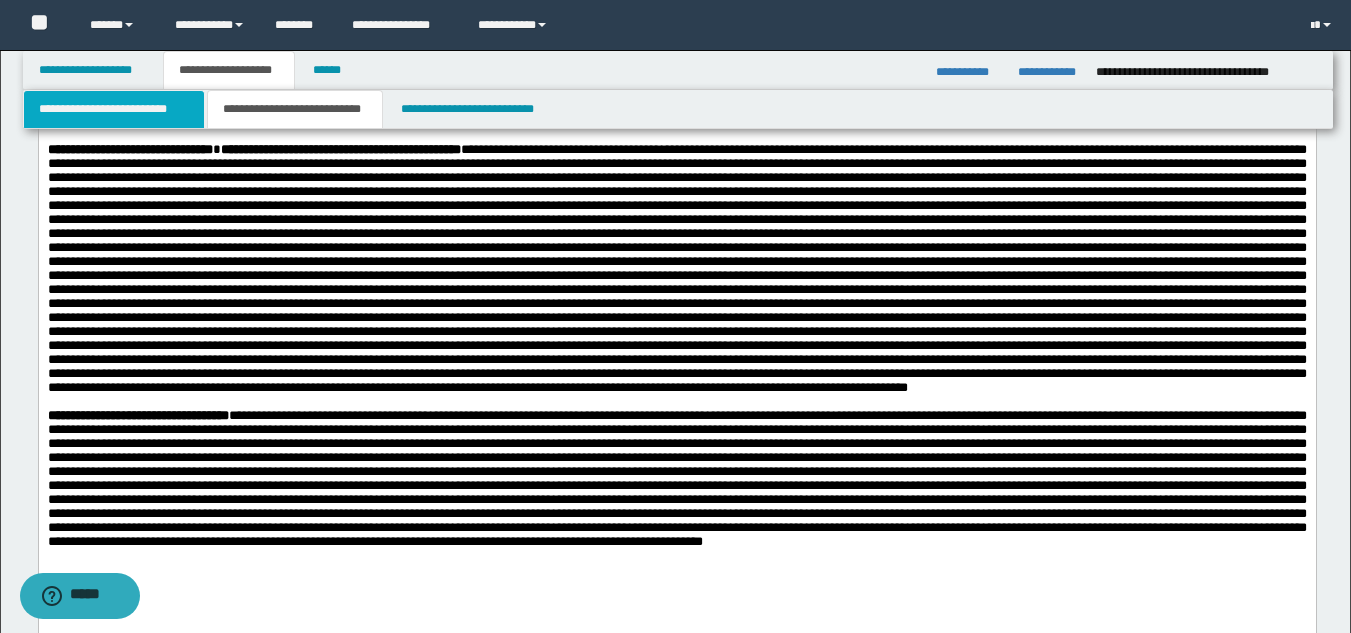 click on "**********" at bounding box center (114, 109) 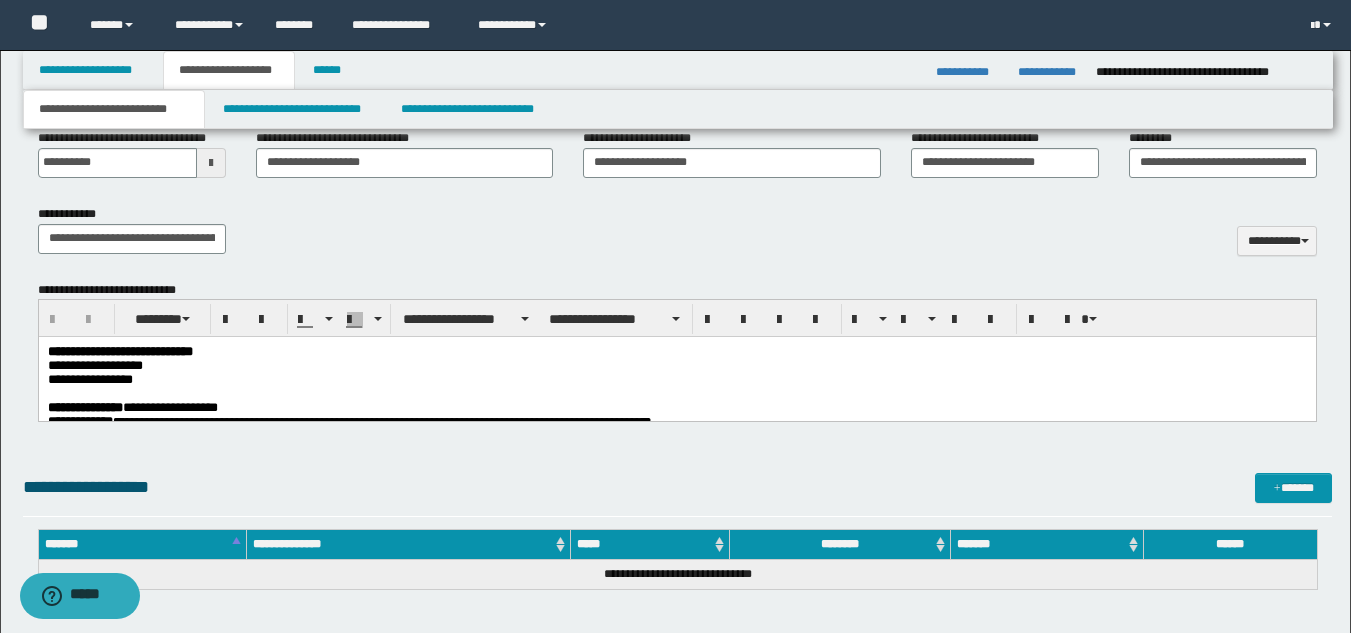 scroll, scrollTop: 897, scrollLeft: 0, axis: vertical 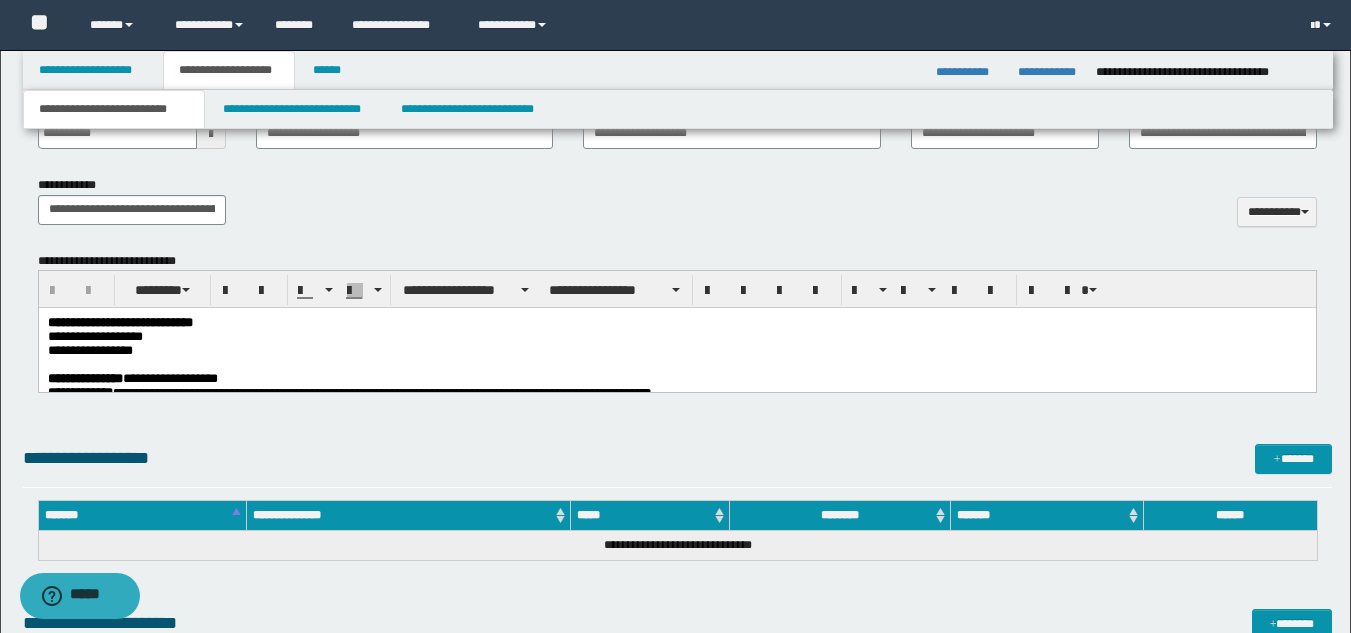 click at bounding box center [676, 365] 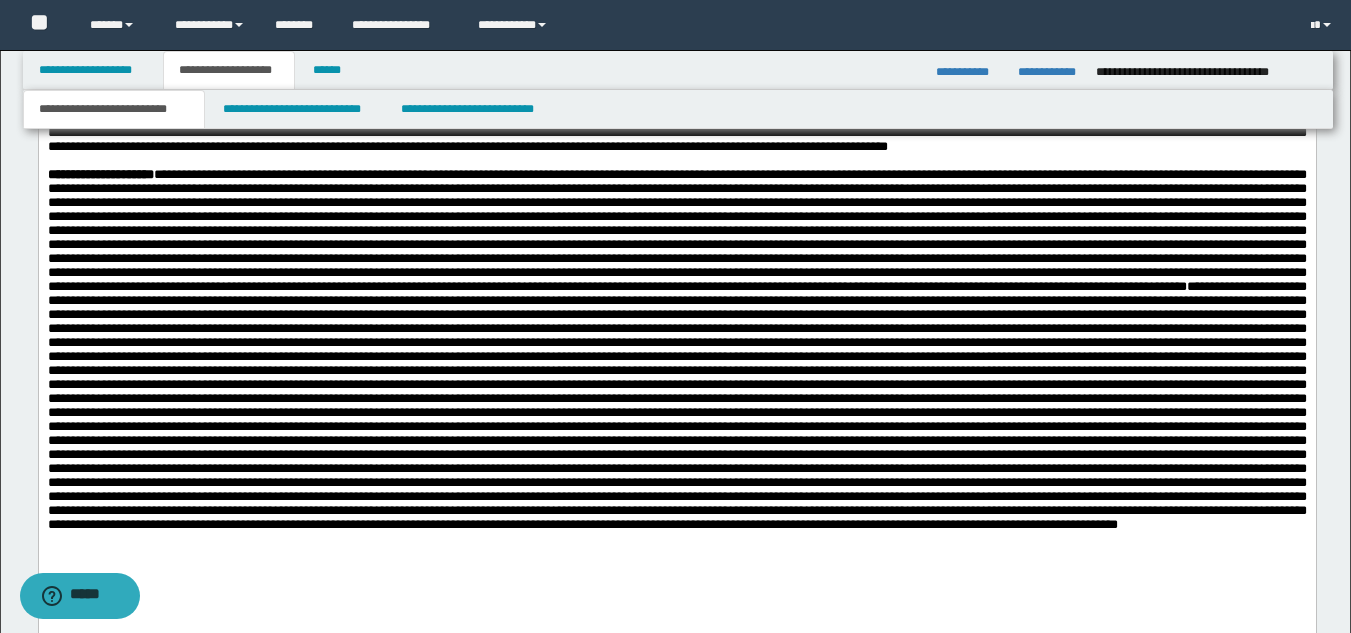 scroll, scrollTop: 1269, scrollLeft: 0, axis: vertical 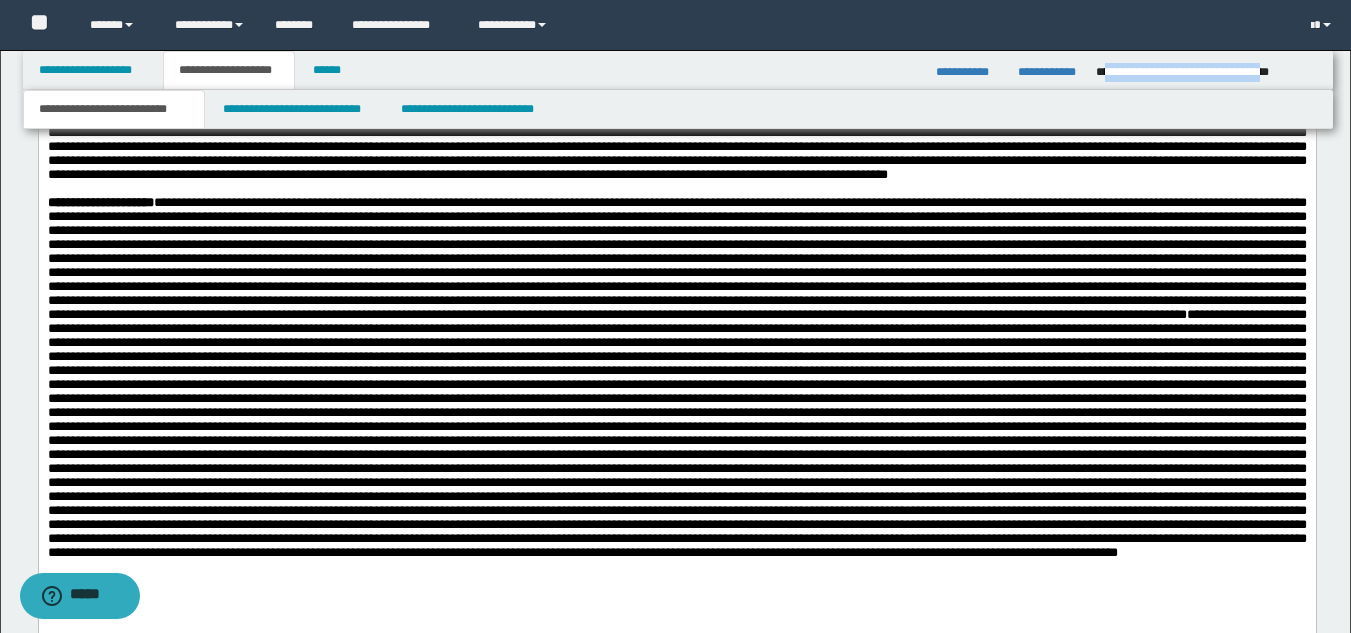 drag, startPoint x: 1102, startPoint y: 73, endPoint x: 1315, endPoint y: 71, distance: 213.00938 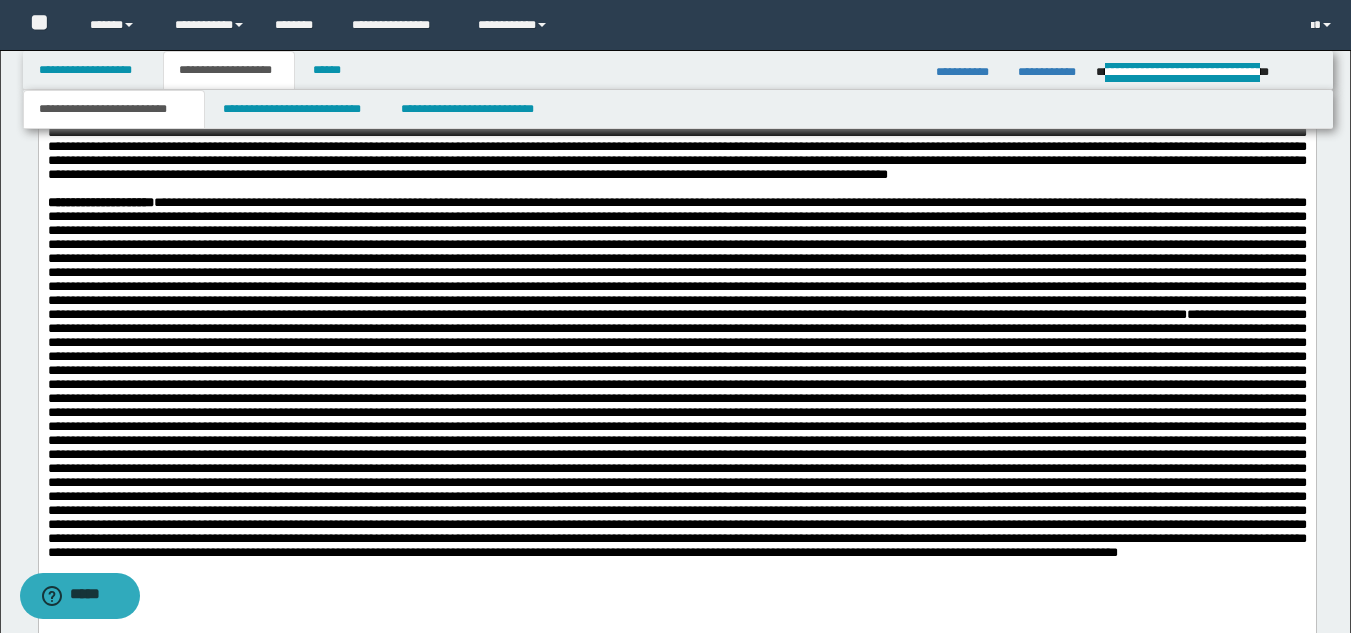 click at bounding box center (676, 259) 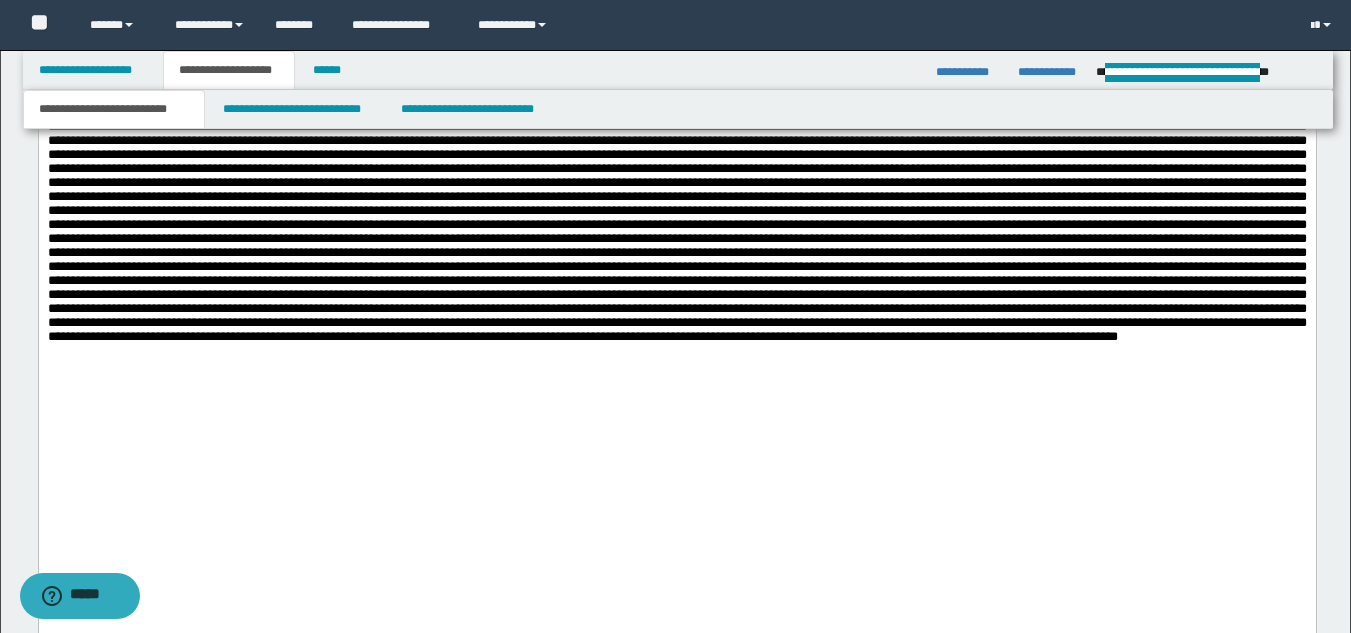 scroll, scrollTop: 1448, scrollLeft: 0, axis: vertical 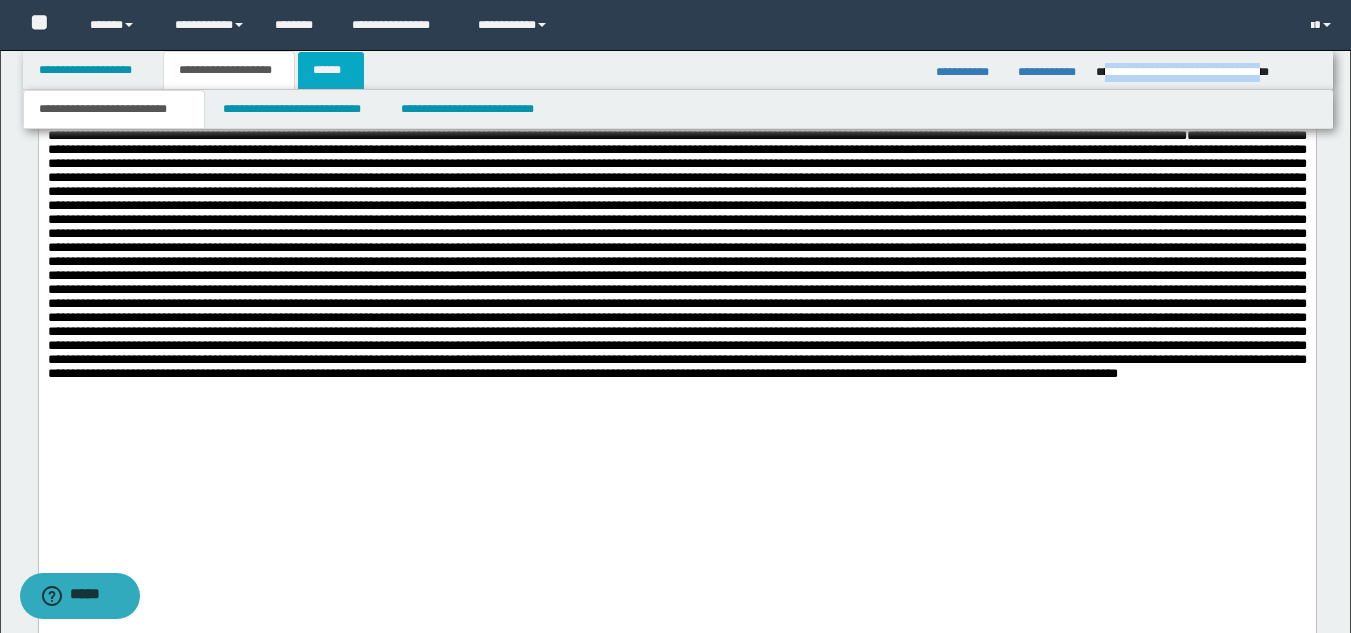 click on "******" at bounding box center (331, 70) 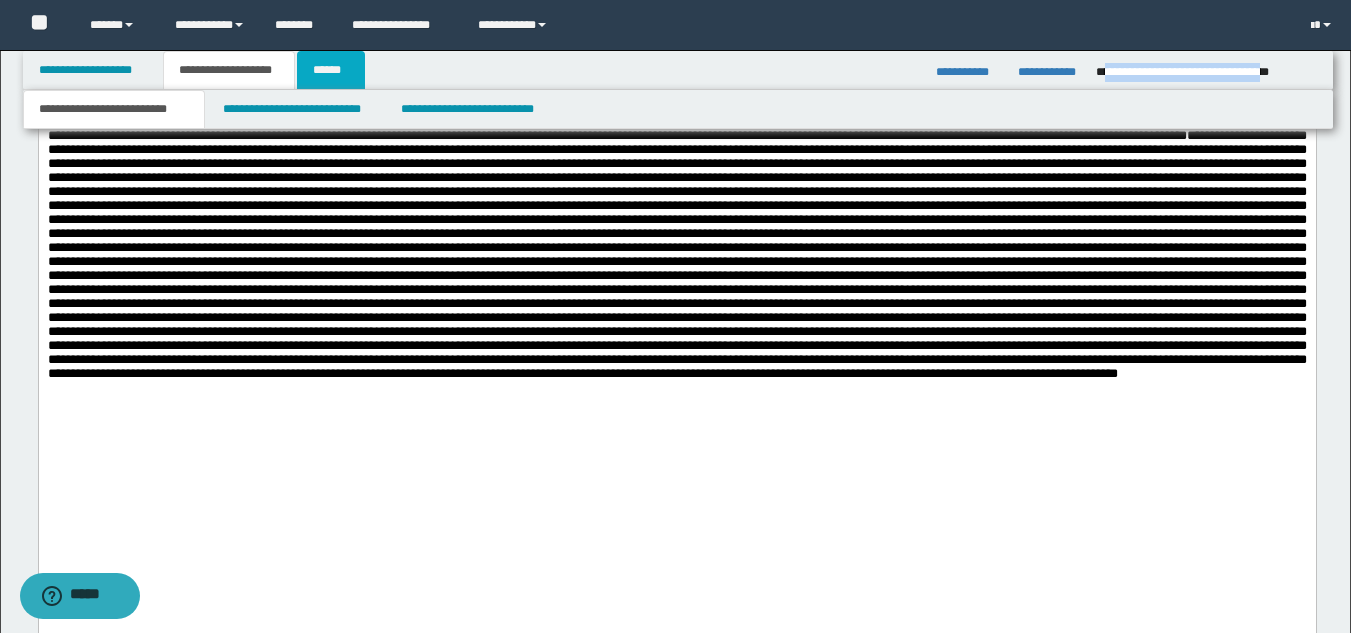 scroll, scrollTop: 0, scrollLeft: 0, axis: both 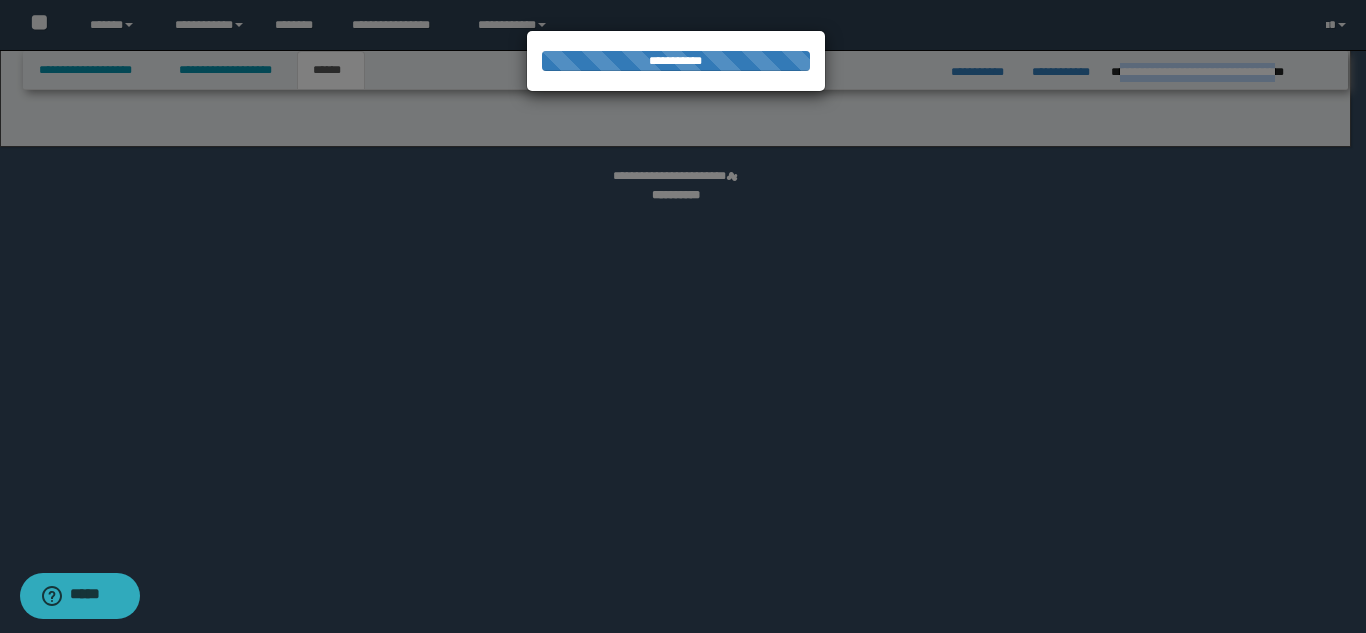 select on "*" 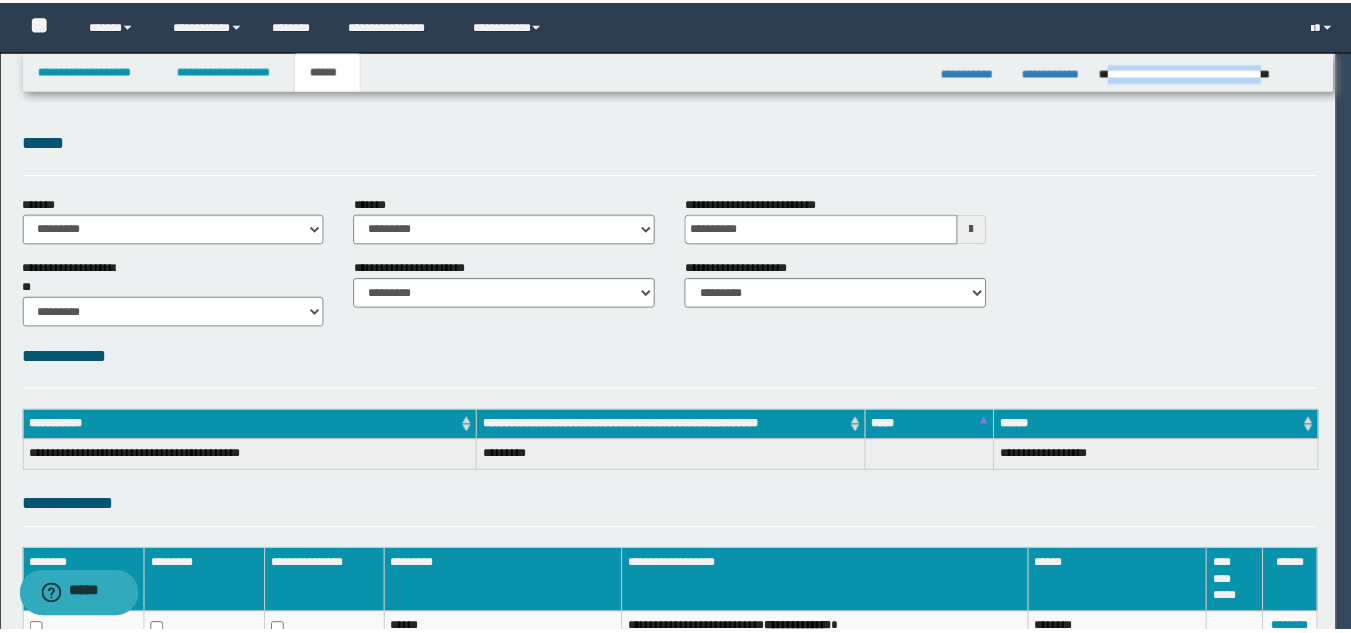 scroll, scrollTop: 0, scrollLeft: 0, axis: both 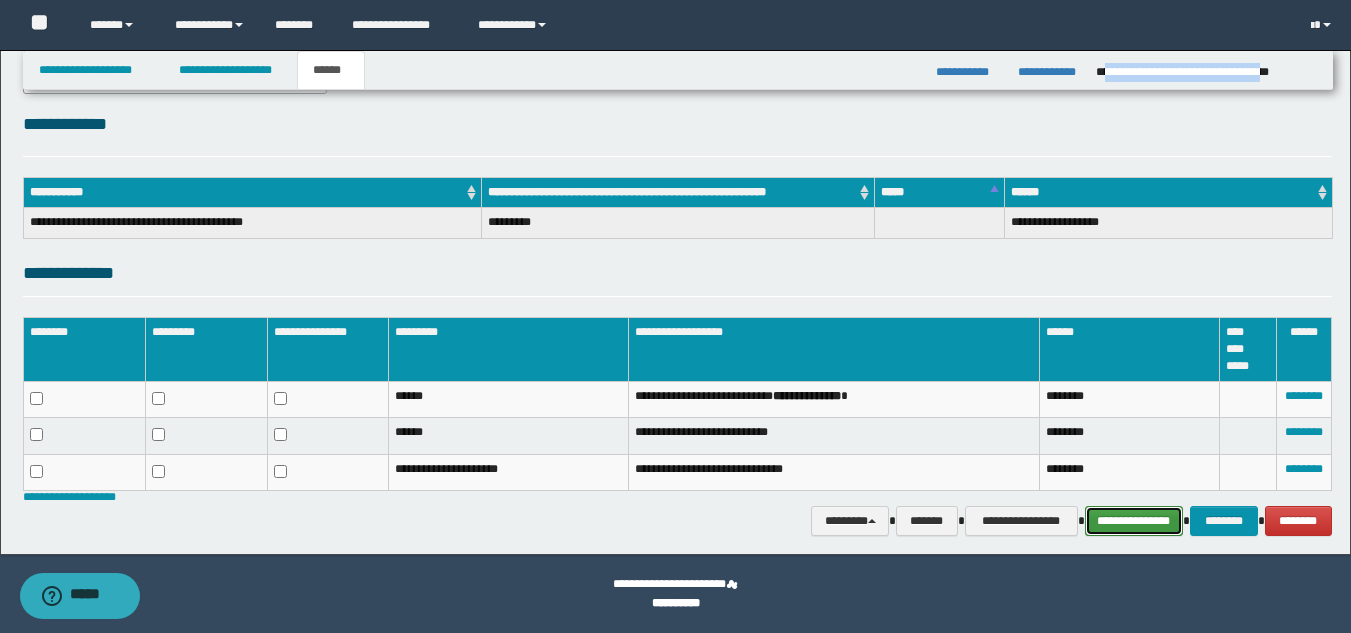 click on "**********" at bounding box center [1134, 521] 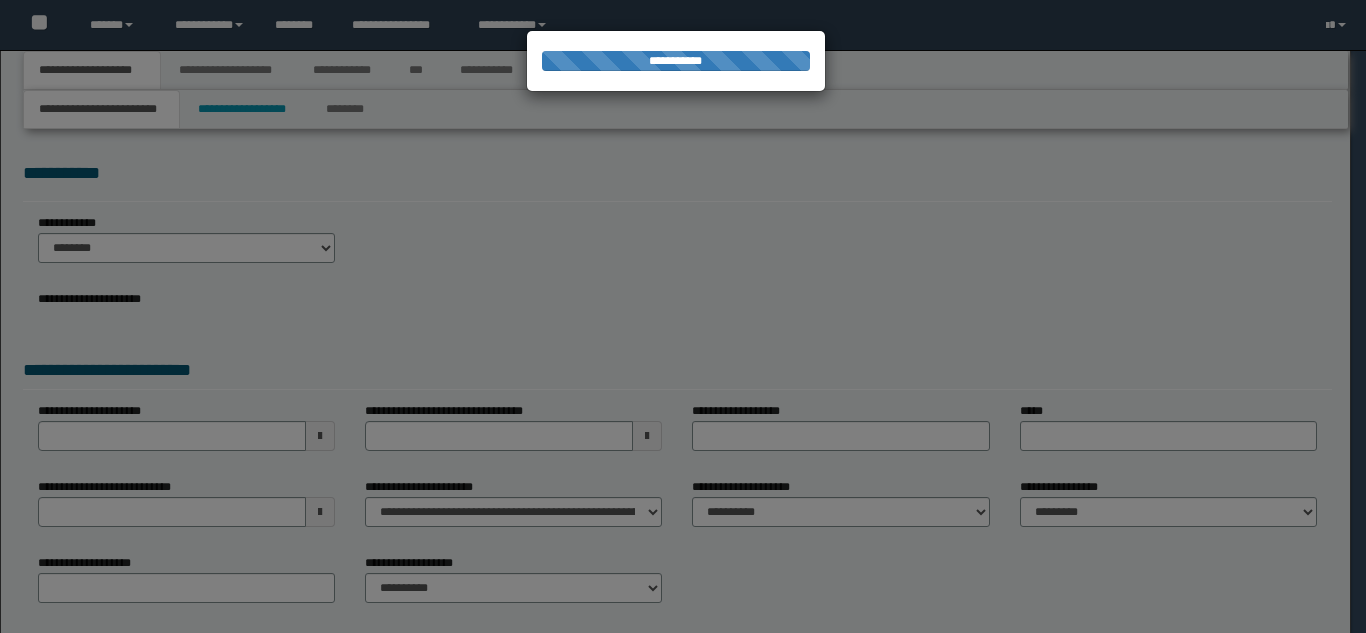 scroll, scrollTop: 0, scrollLeft: 0, axis: both 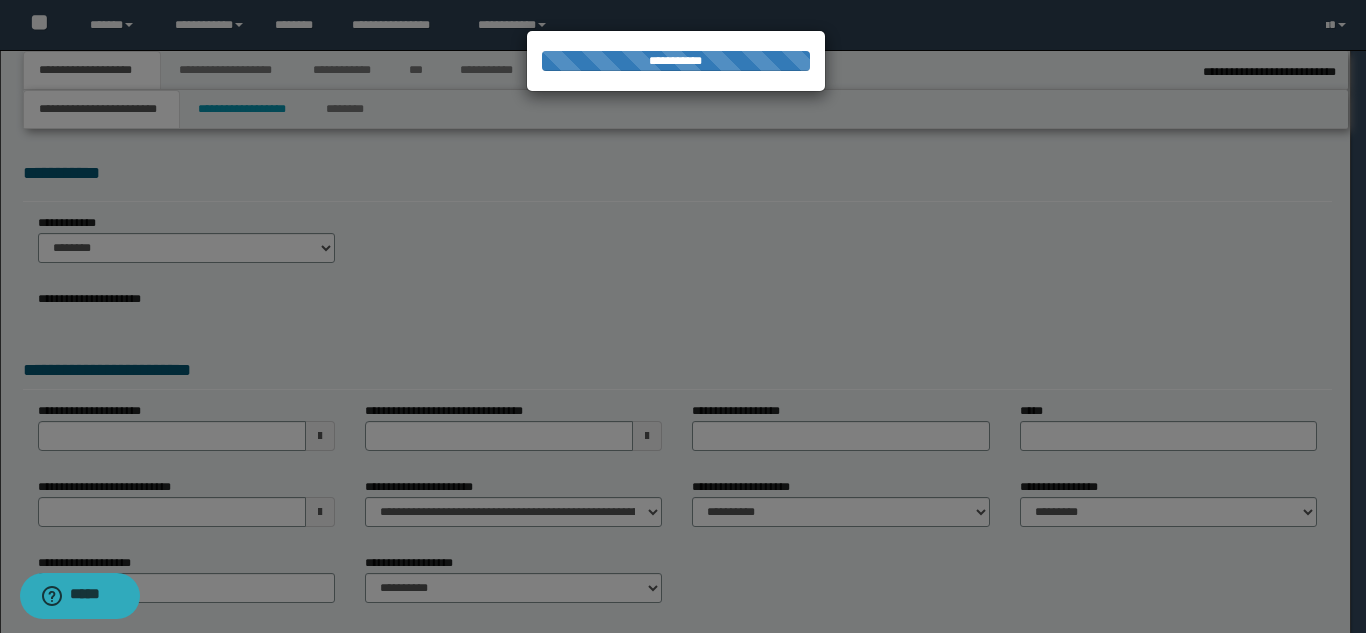 select on "*" 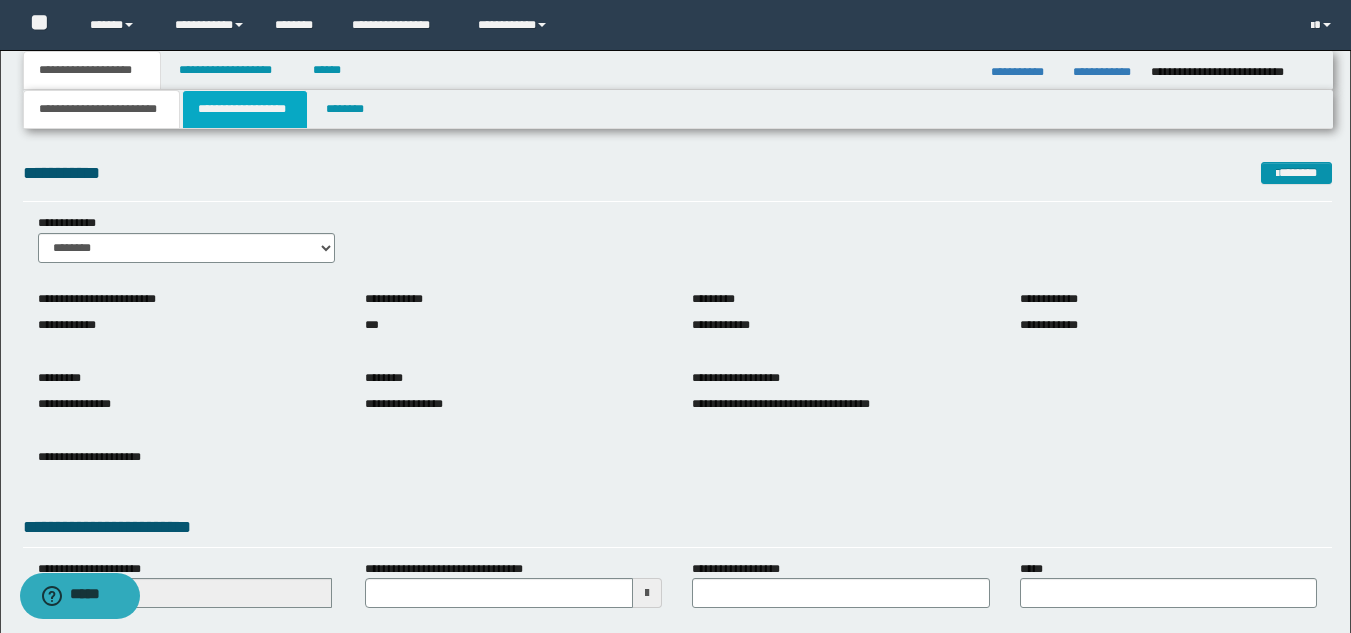 click on "**********" at bounding box center [245, 109] 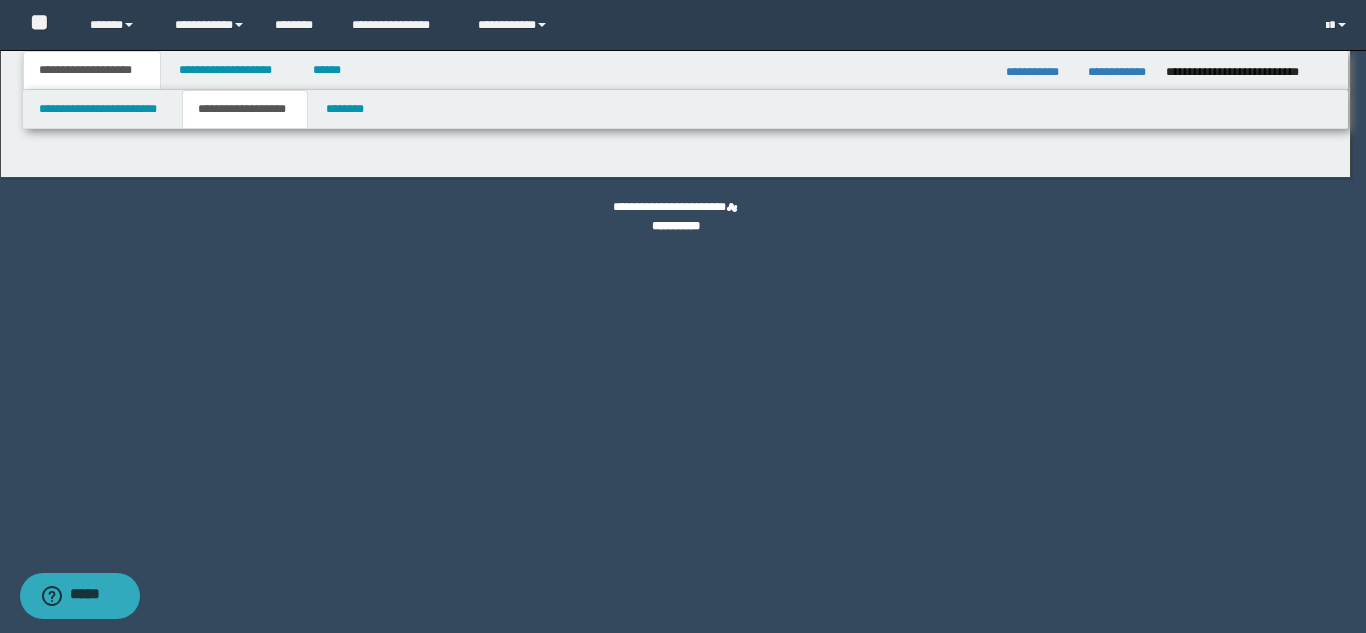 select on "*" 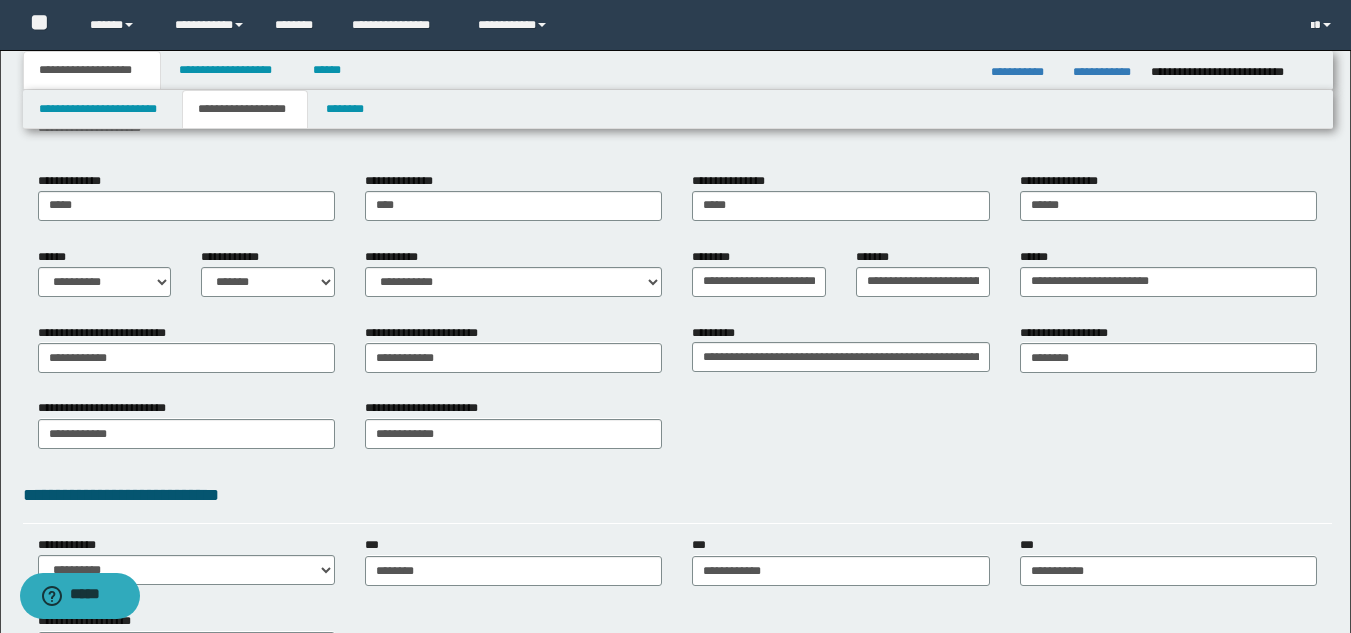 scroll, scrollTop: 300, scrollLeft: 0, axis: vertical 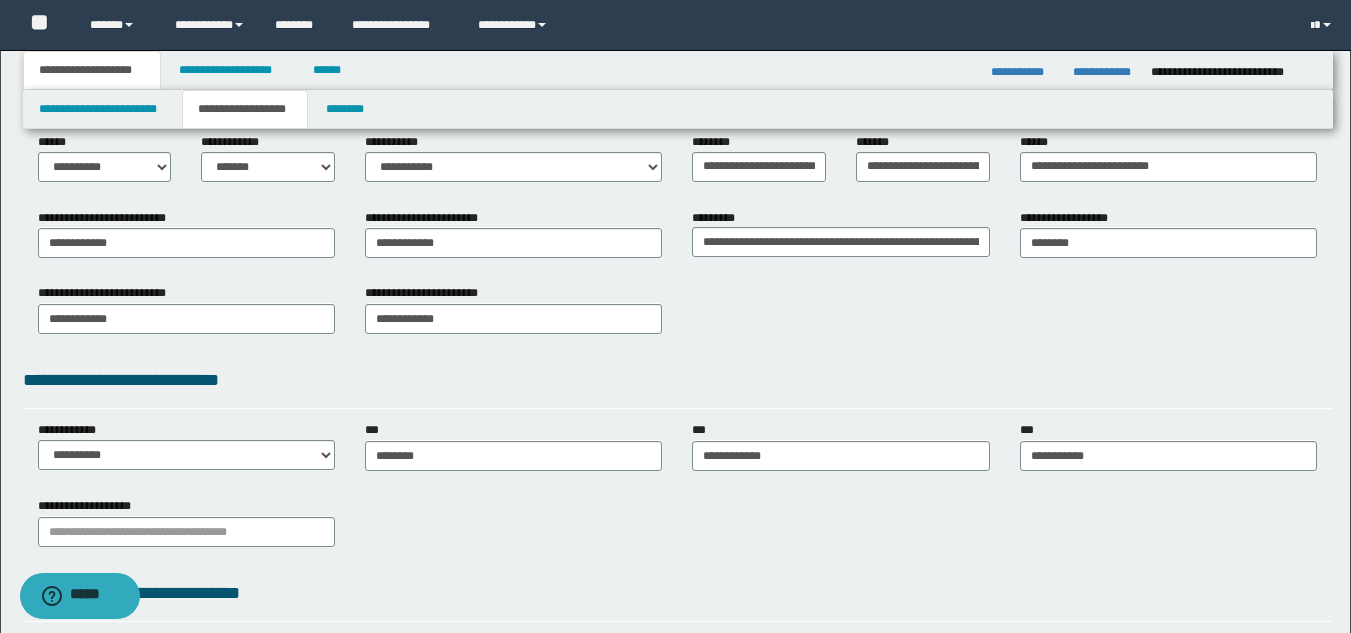 click on "**********" at bounding box center (186, 453) 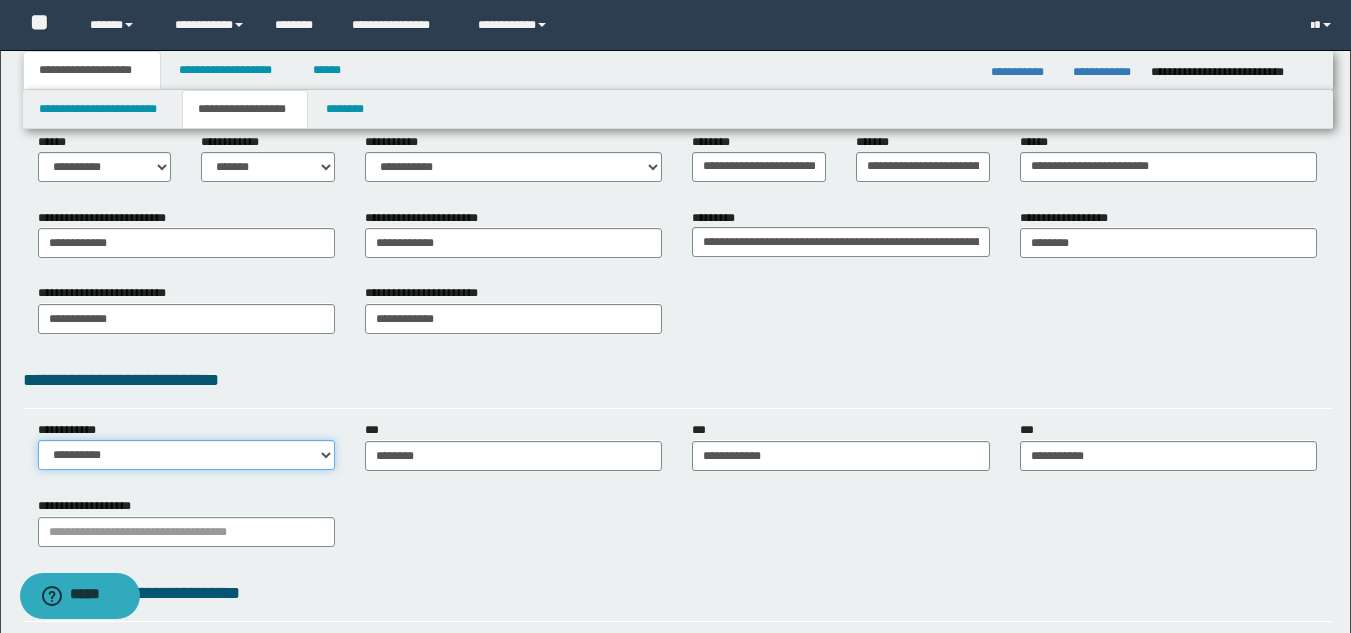 click on "**********" at bounding box center (186, 455) 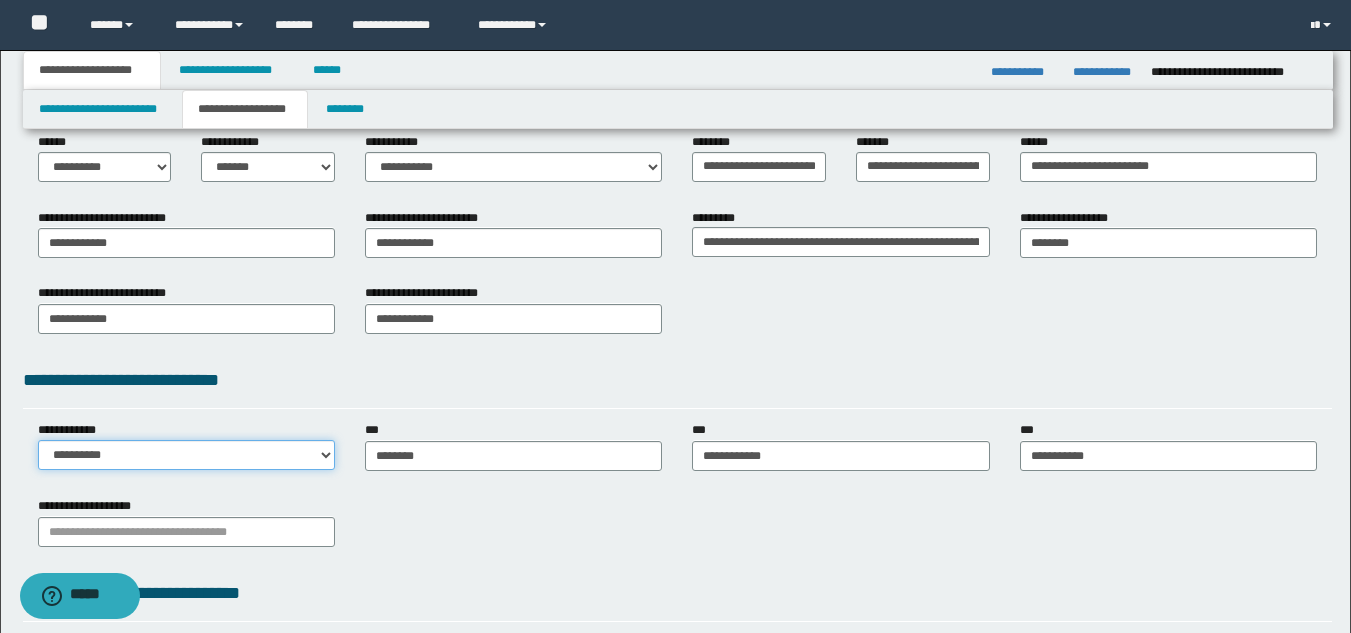 select on "**" 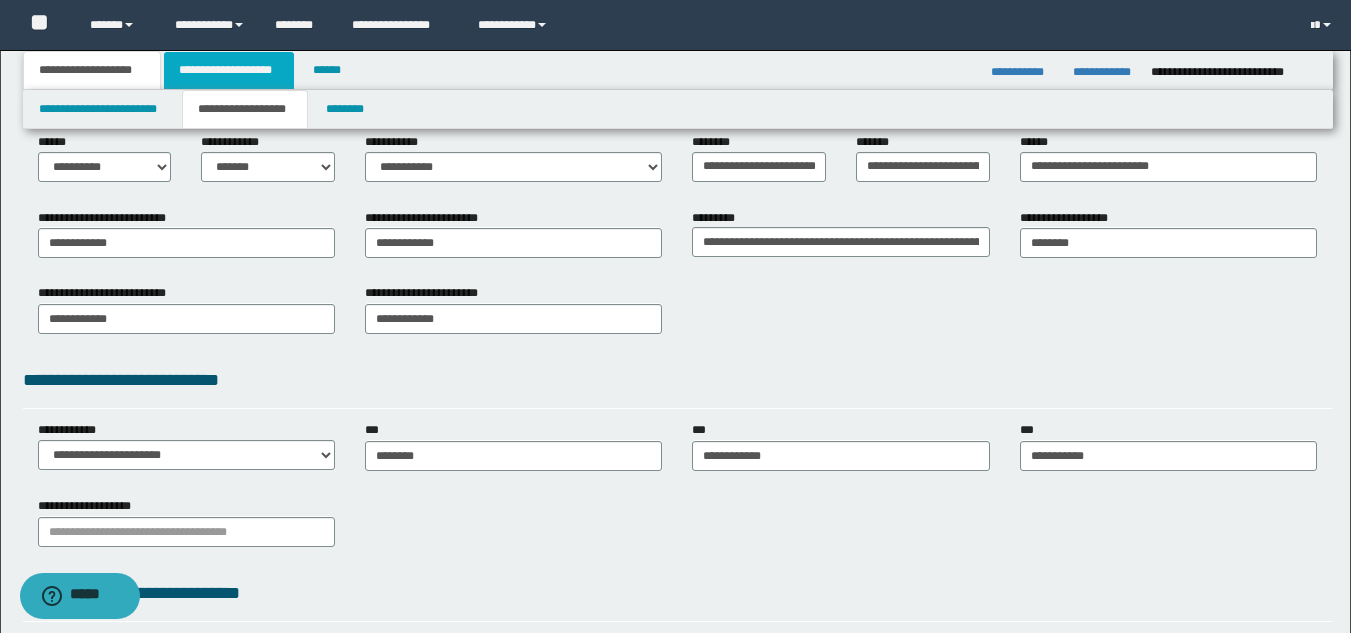 click on "**********" at bounding box center (229, 70) 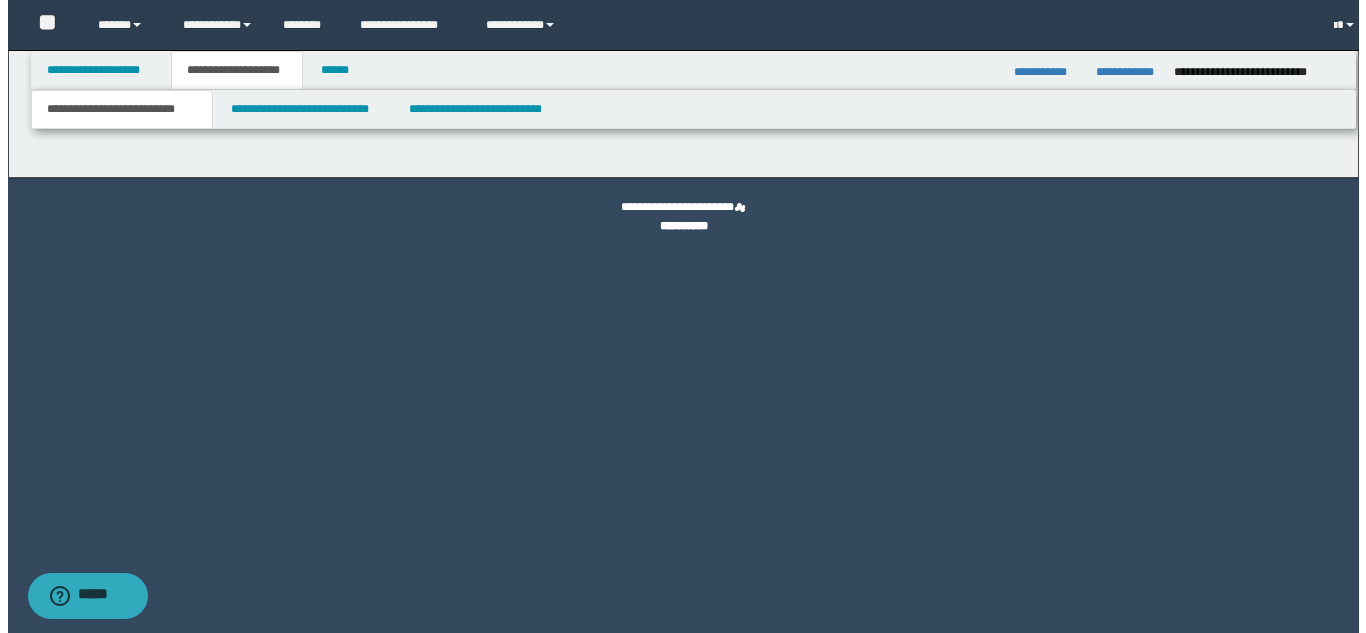 scroll, scrollTop: 0, scrollLeft: 0, axis: both 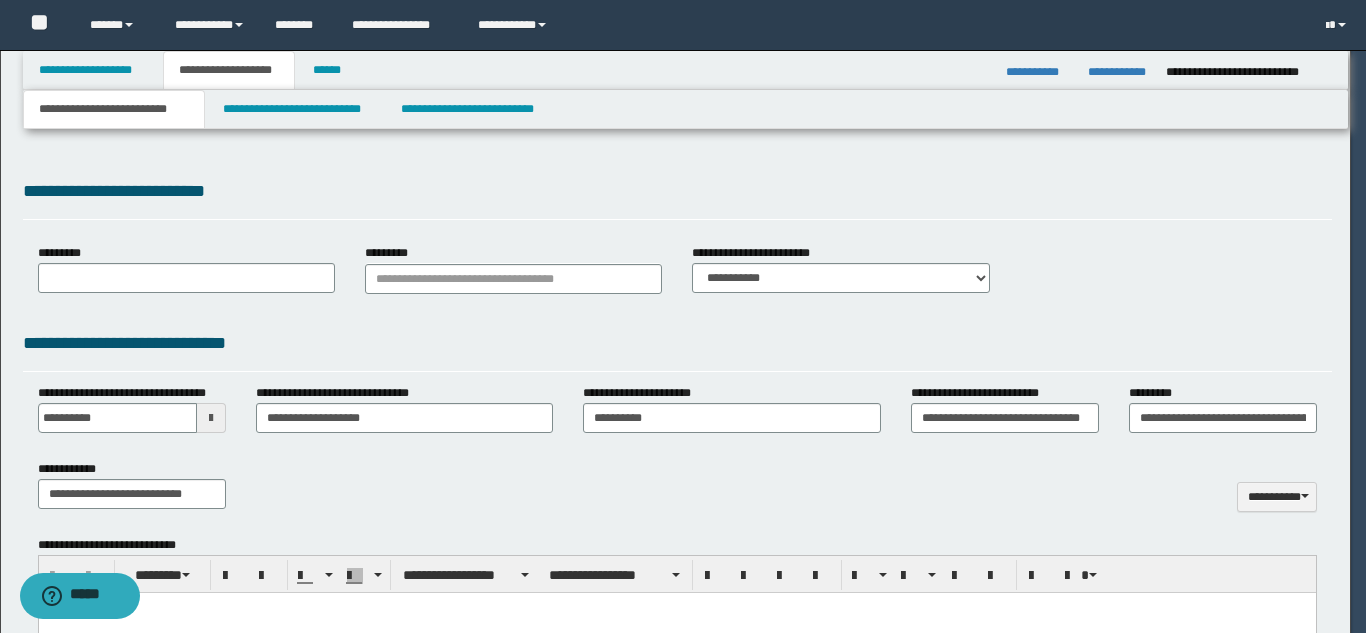 type on "**********" 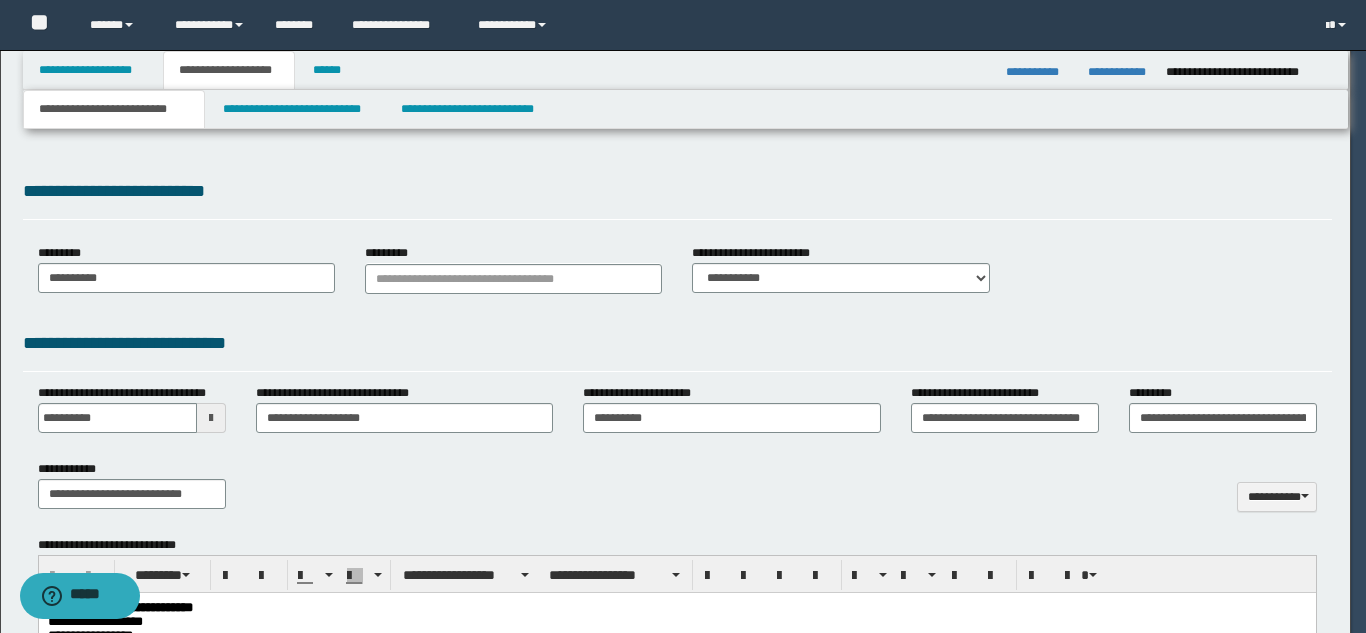 scroll, scrollTop: 0, scrollLeft: 0, axis: both 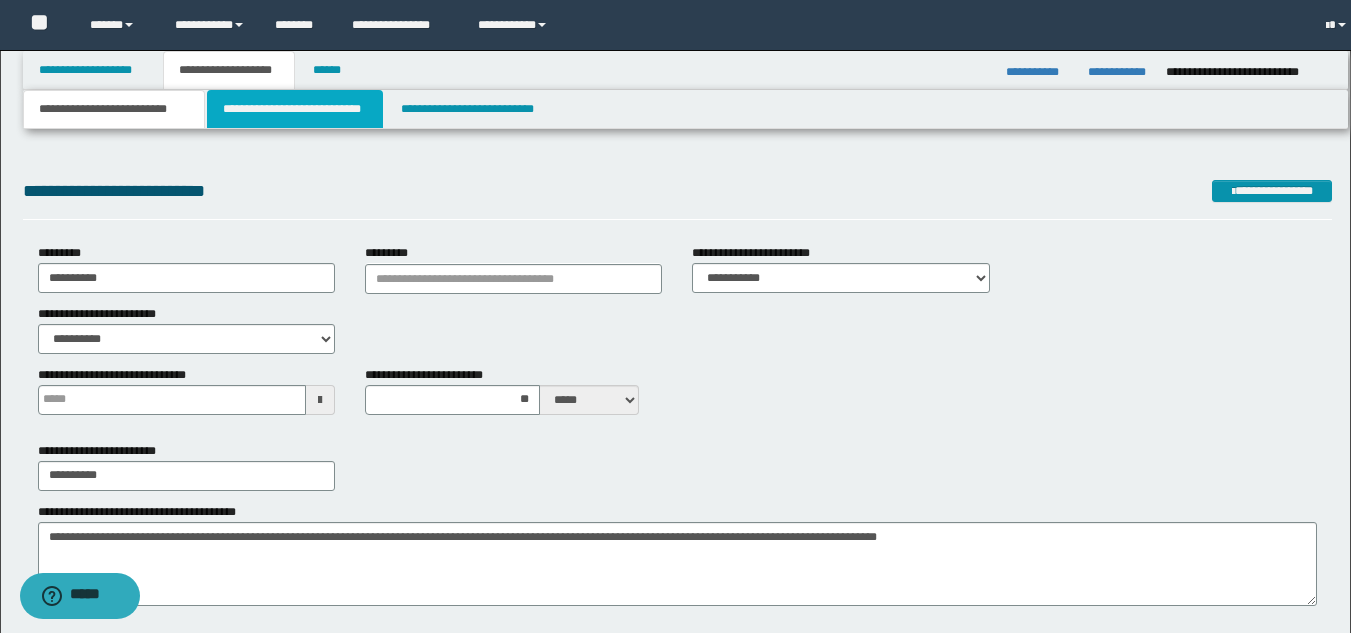 click on "**********" at bounding box center [295, 109] 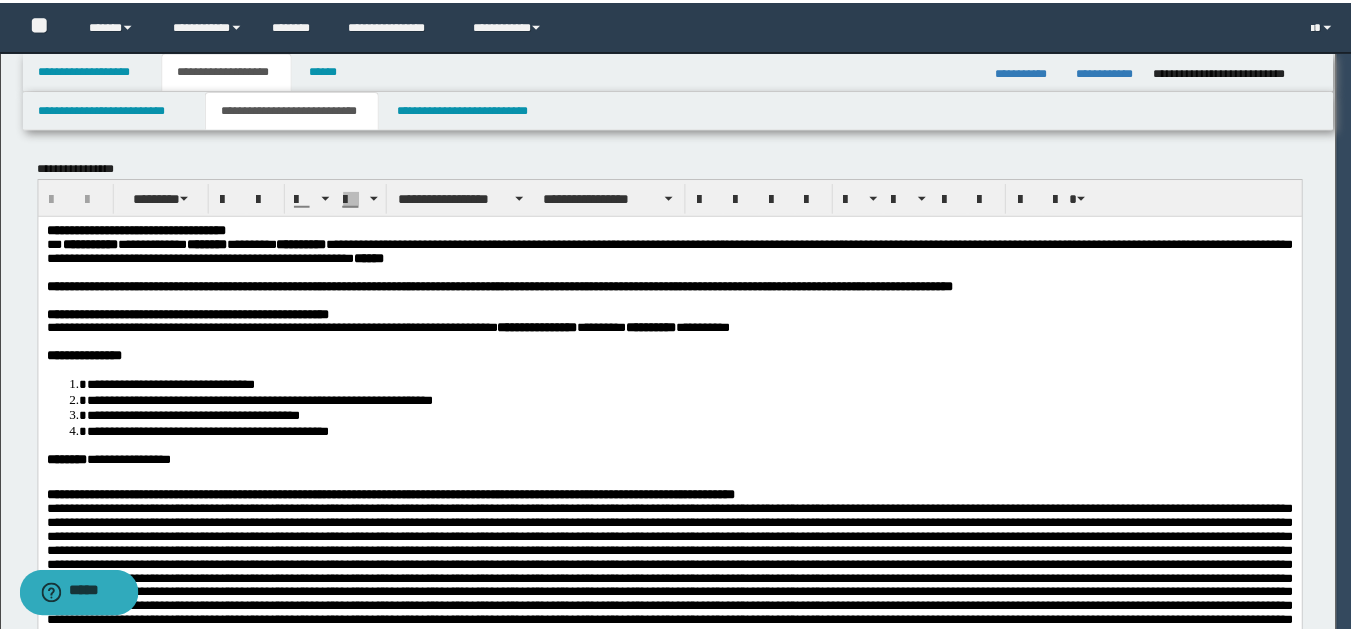 scroll, scrollTop: 0, scrollLeft: 0, axis: both 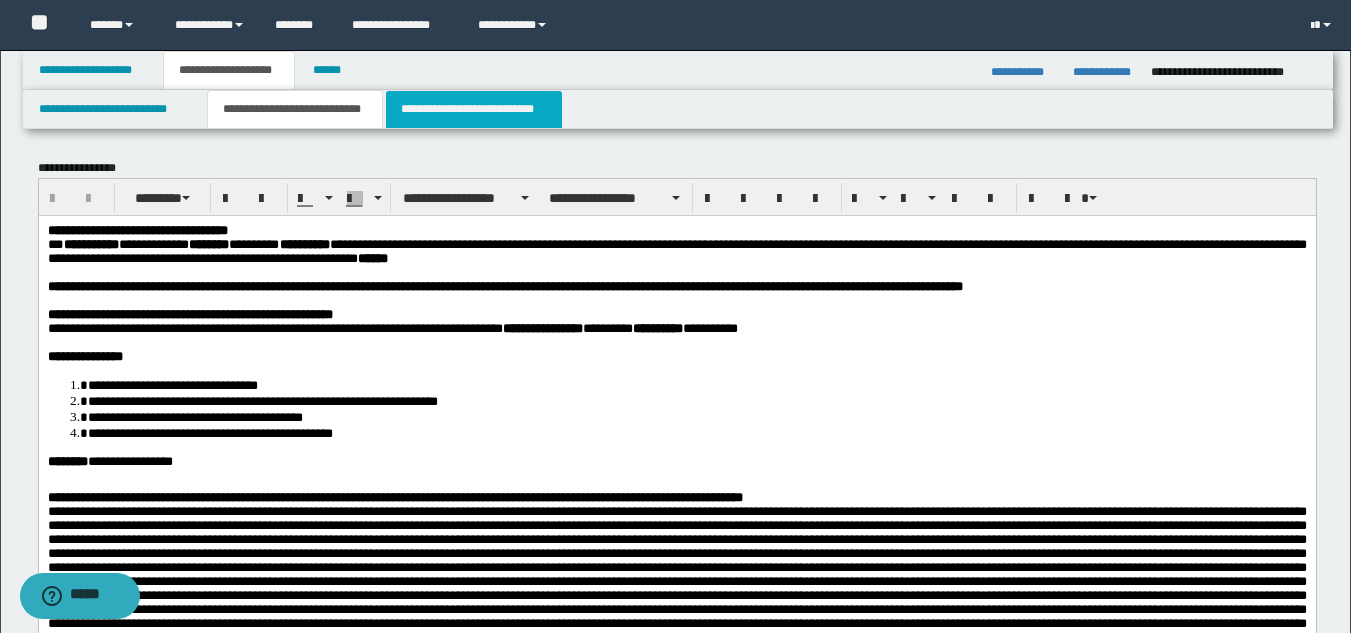 click on "**********" at bounding box center (474, 109) 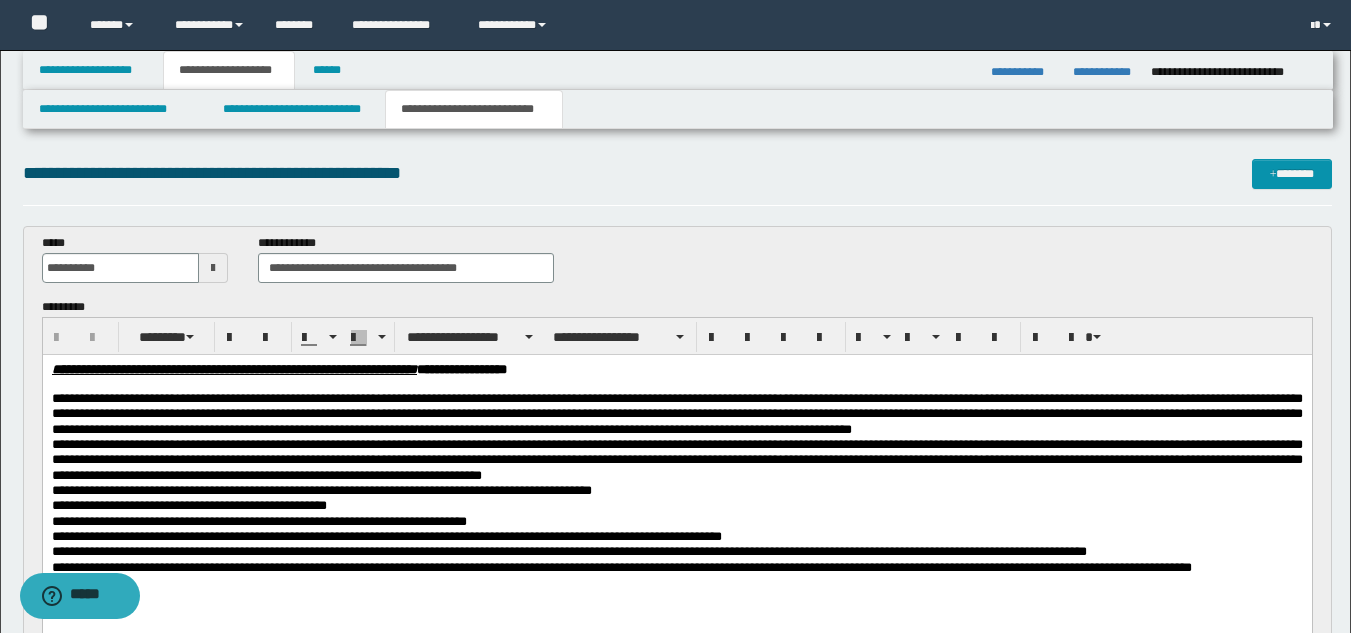 scroll, scrollTop: 0, scrollLeft: 0, axis: both 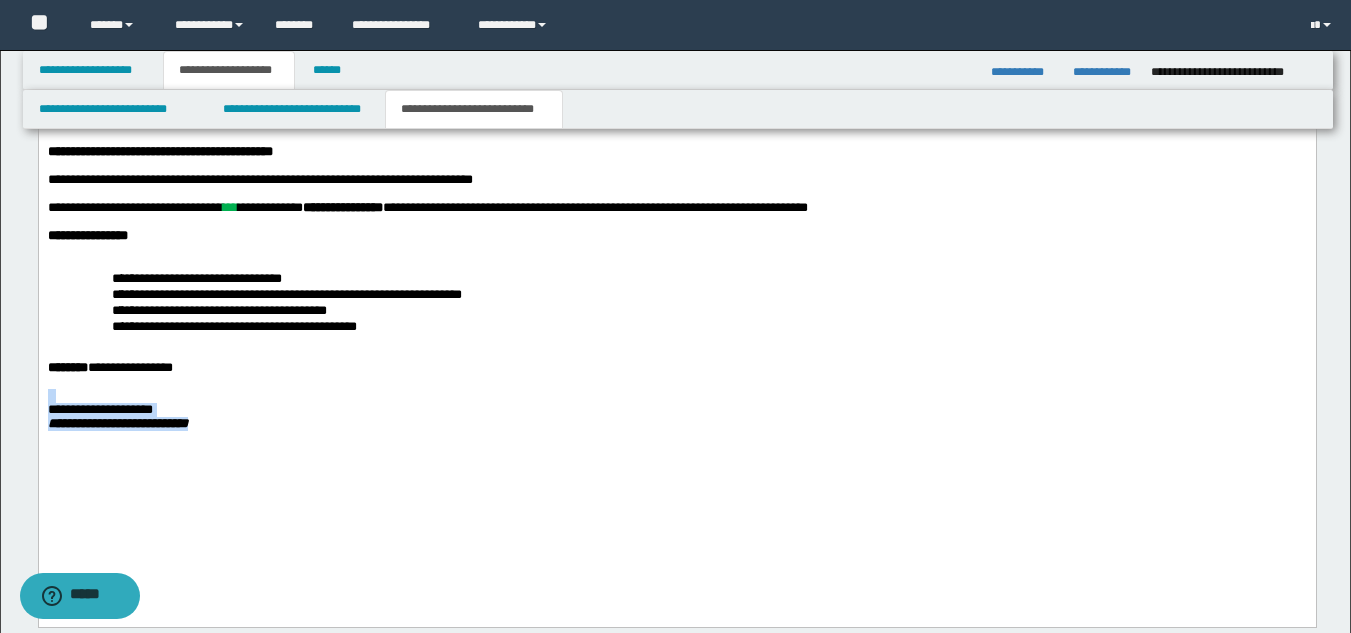 drag, startPoint x: 52, startPoint y: 468, endPoint x: 275, endPoint y: 537, distance: 233.43094 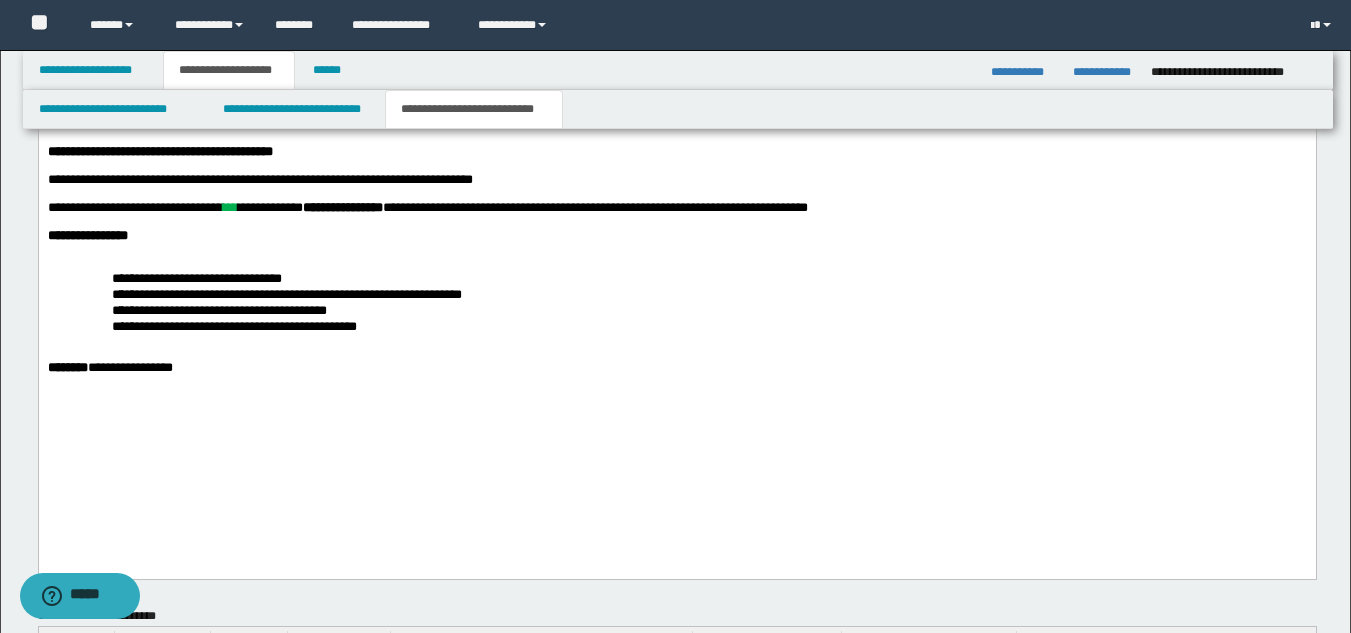 click on "**********" at bounding box center [676, 89] 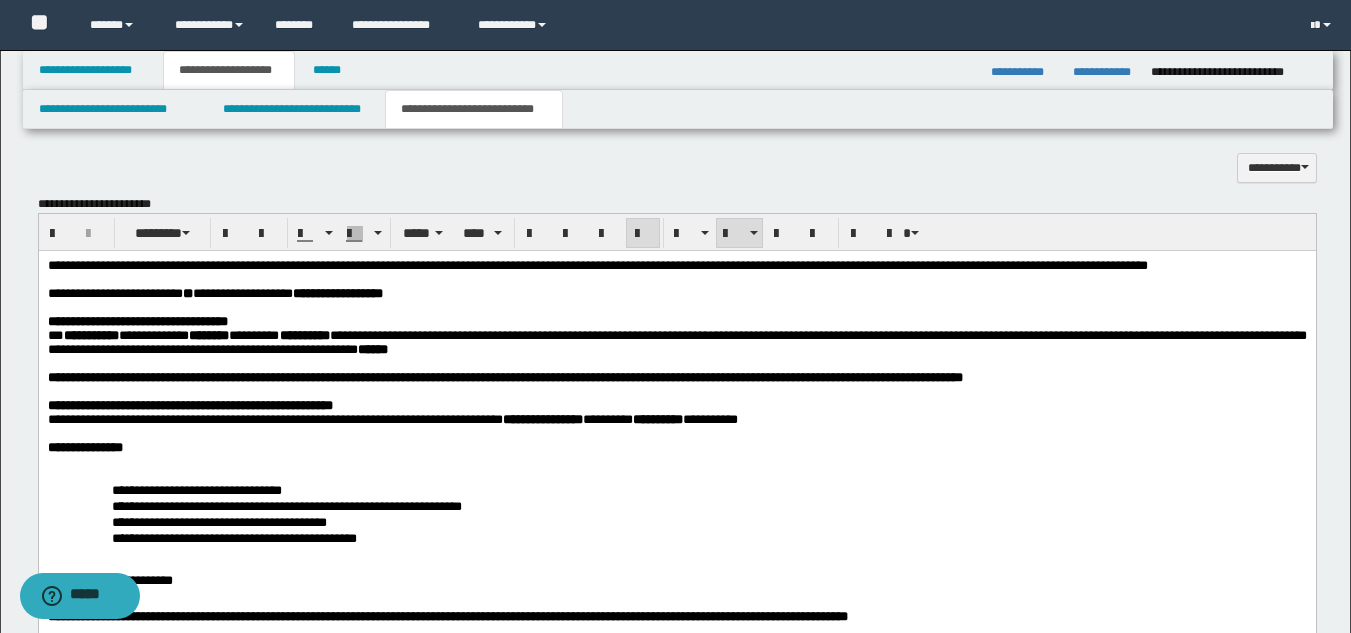 scroll, scrollTop: 933, scrollLeft: 0, axis: vertical 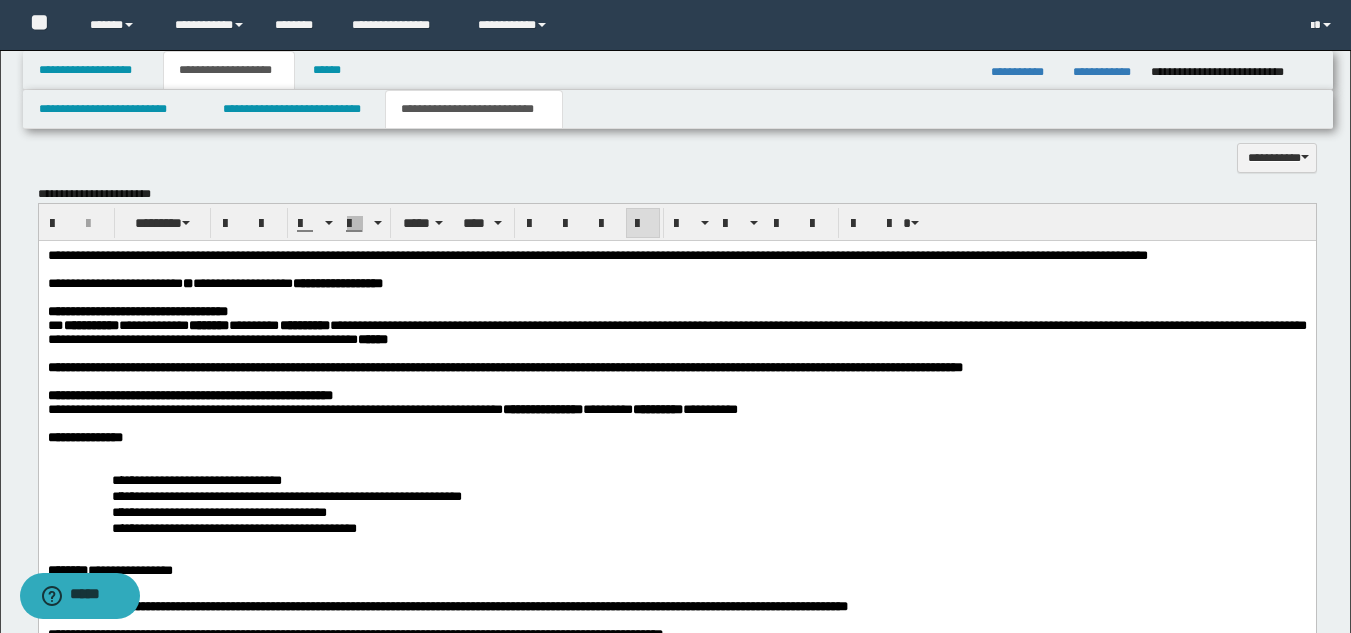 click on "**********" at bounding box center [676, 410] 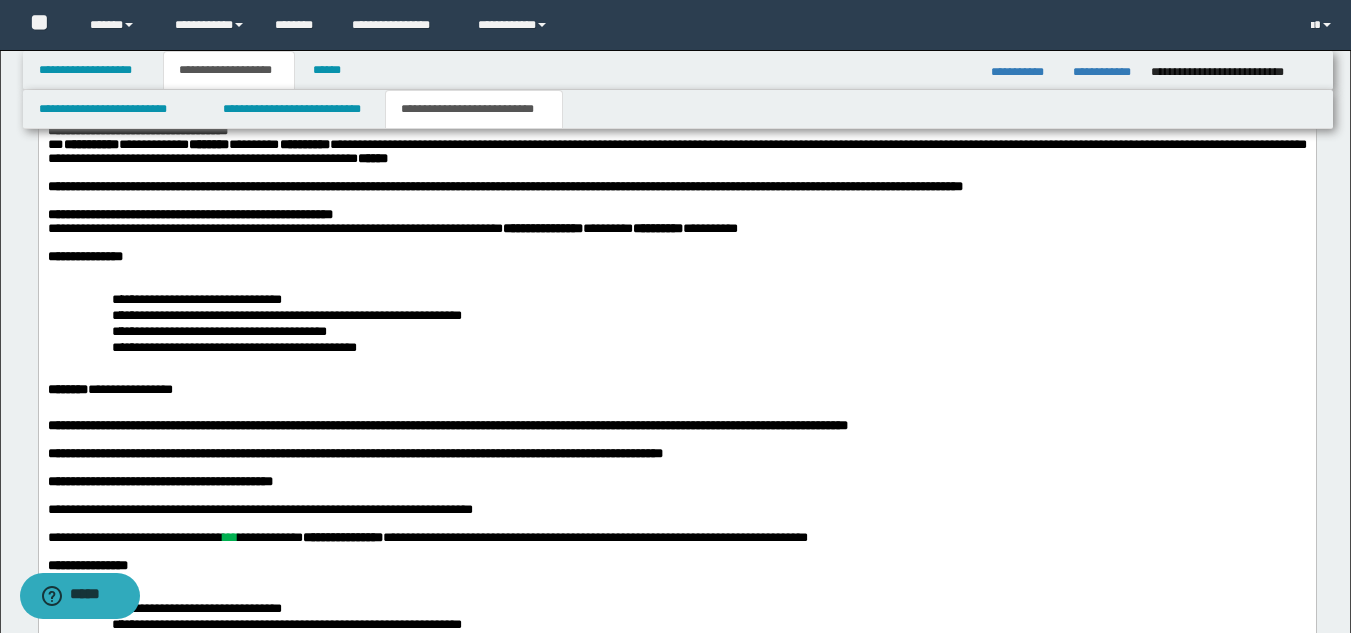 scroll, scrollTop: 1119, scrollLeft: 0, axis: vertical 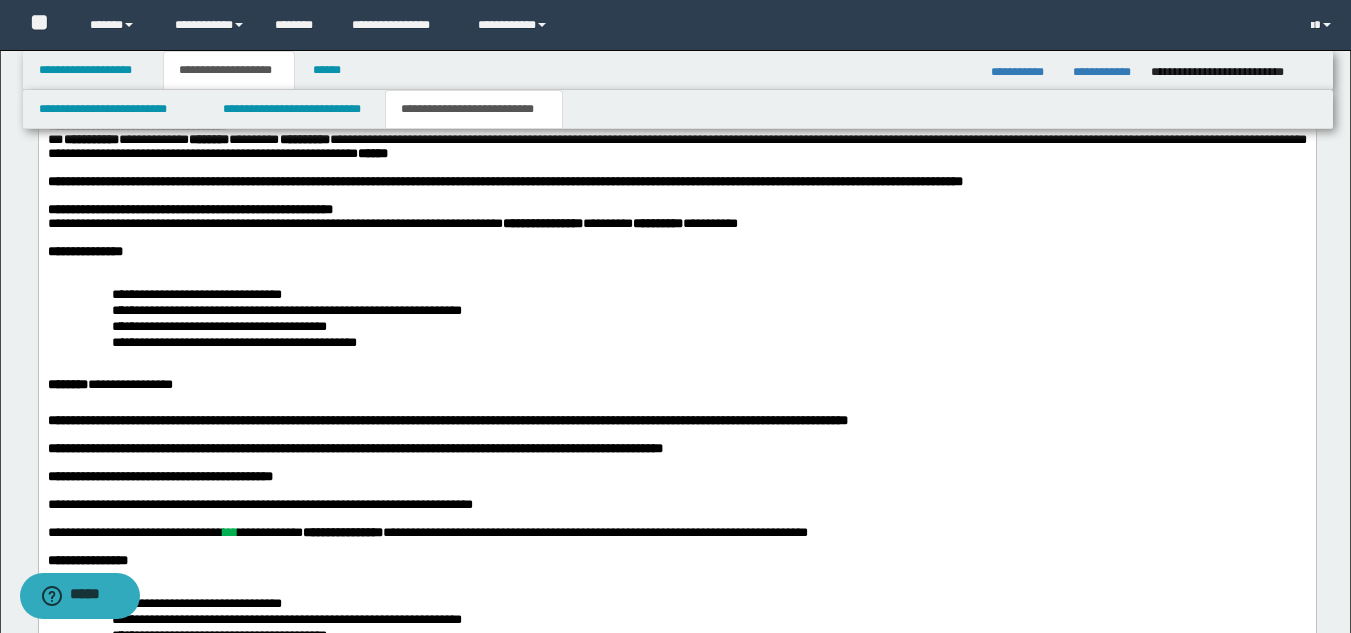 click at bounding box center (676, 266) 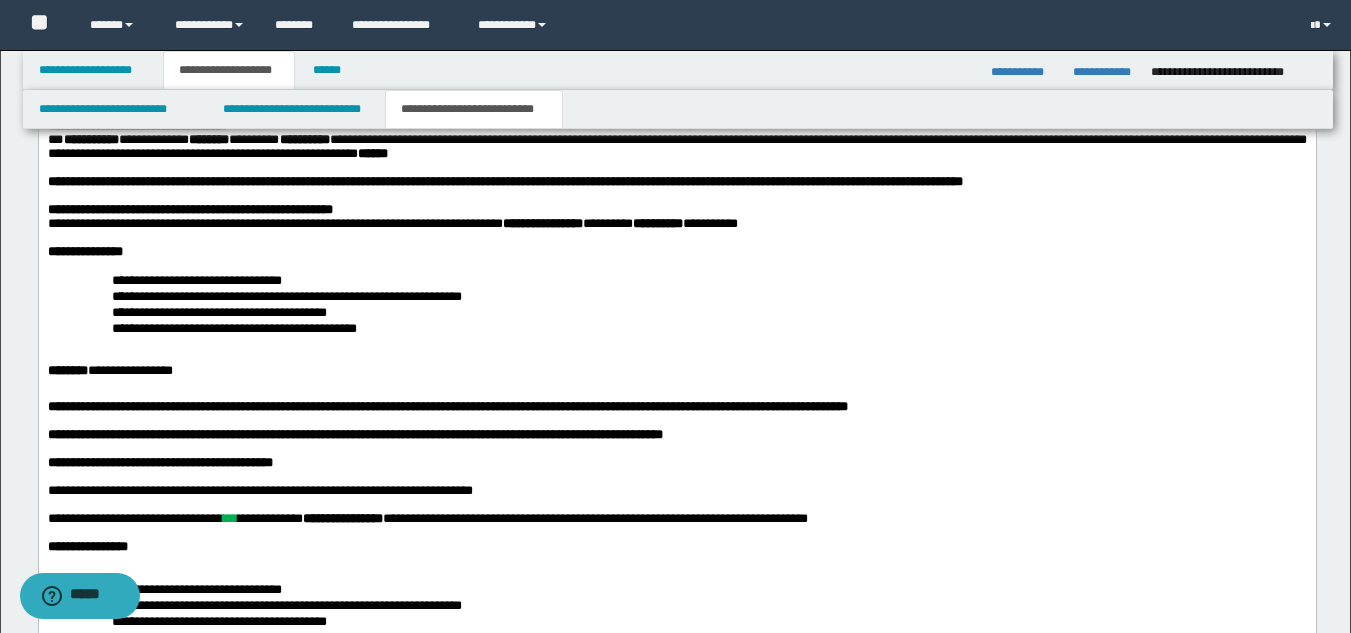 click on "**********" at bounding box center [676, 399] 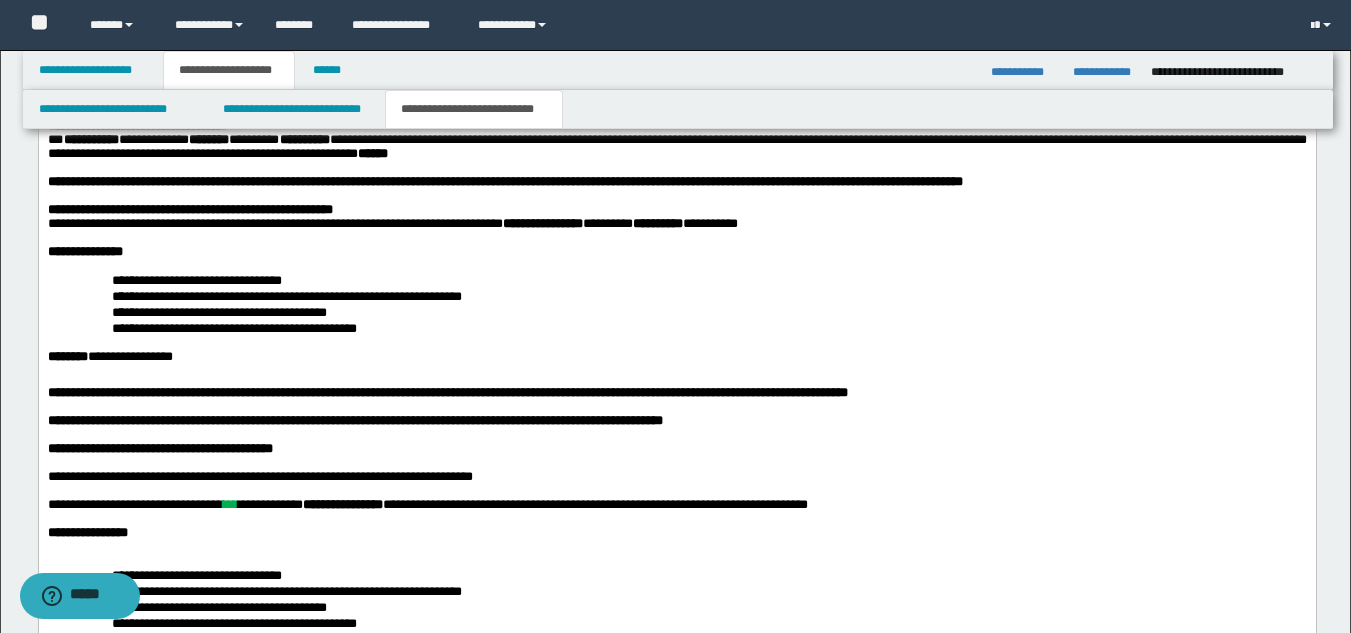 click on "**********" at bounding box center [447, 392] 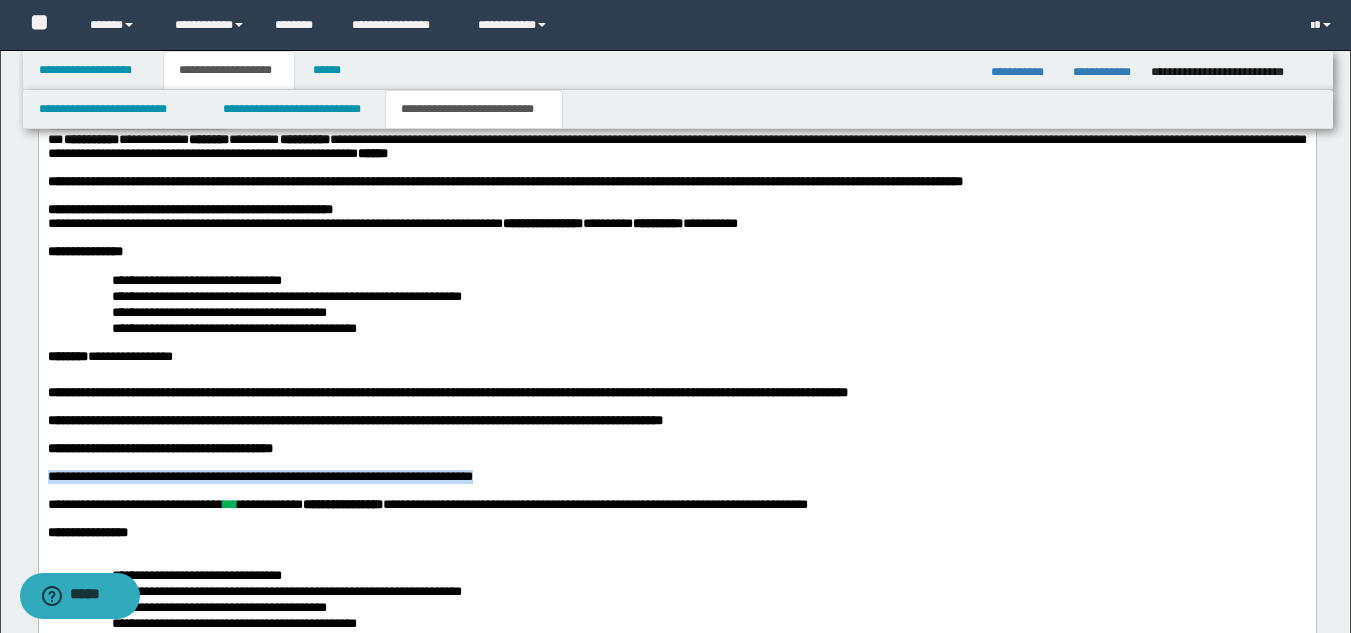 drag, startPoint x: 51, startPoint y: 529, endPoint x: 567, endPoint y: 536, distance: 516.0475 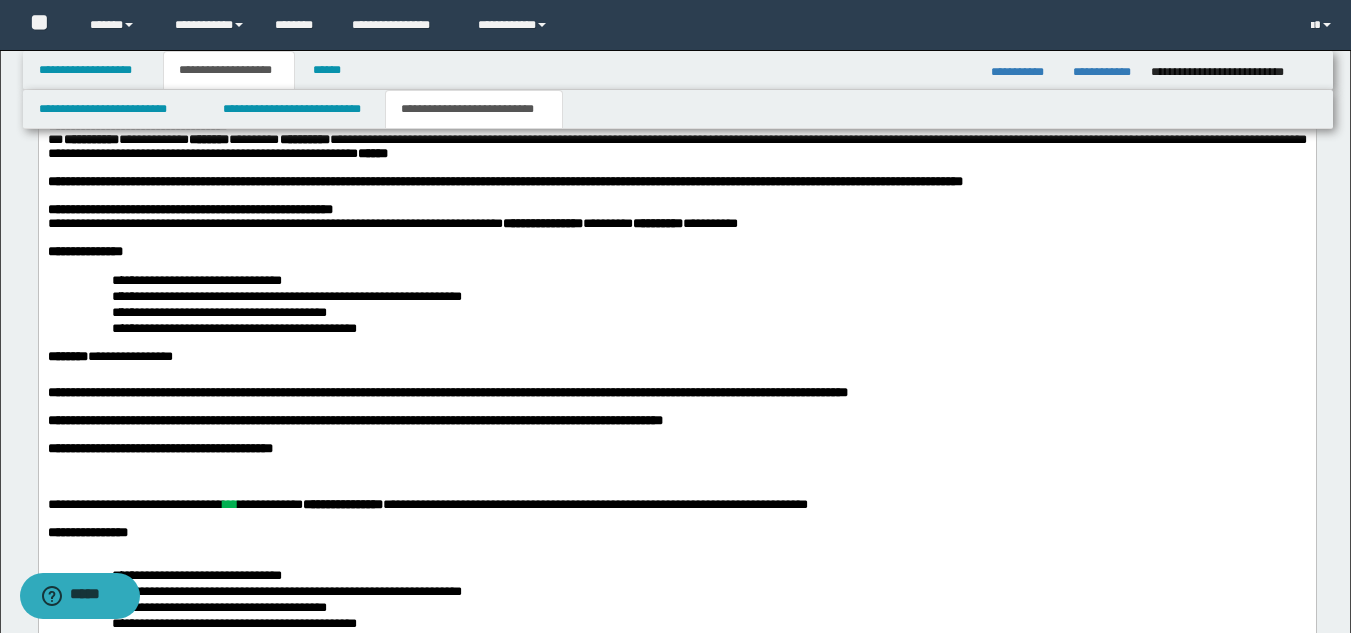 click on "**********" at bounding box center [447, 392] 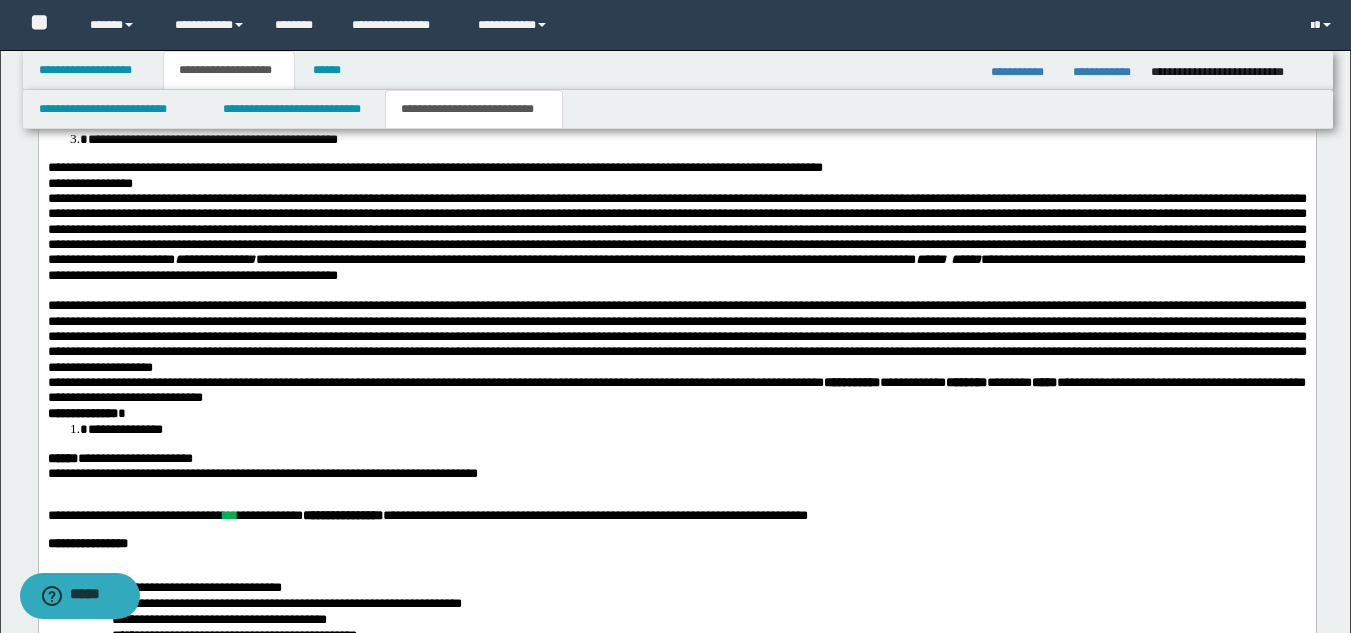 scroll, scrollTop: 1522, scrollLeft: 0, axis: vertical 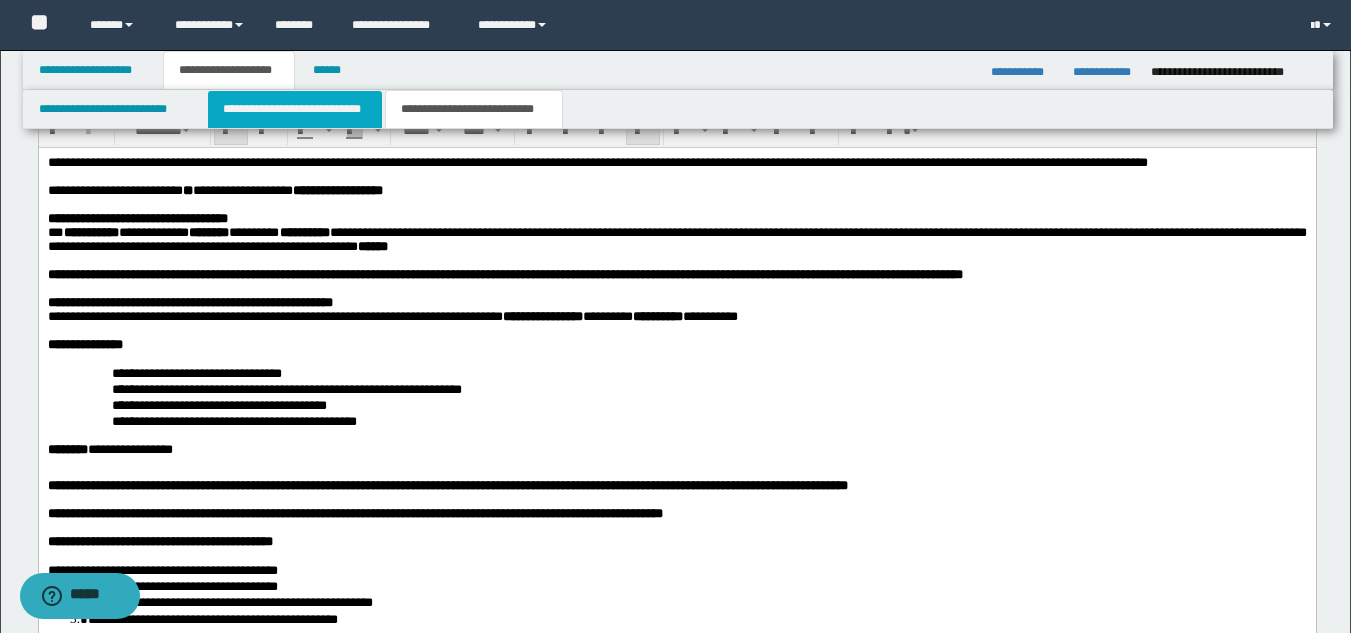 click on "**********" at bounding box center [295, 109] 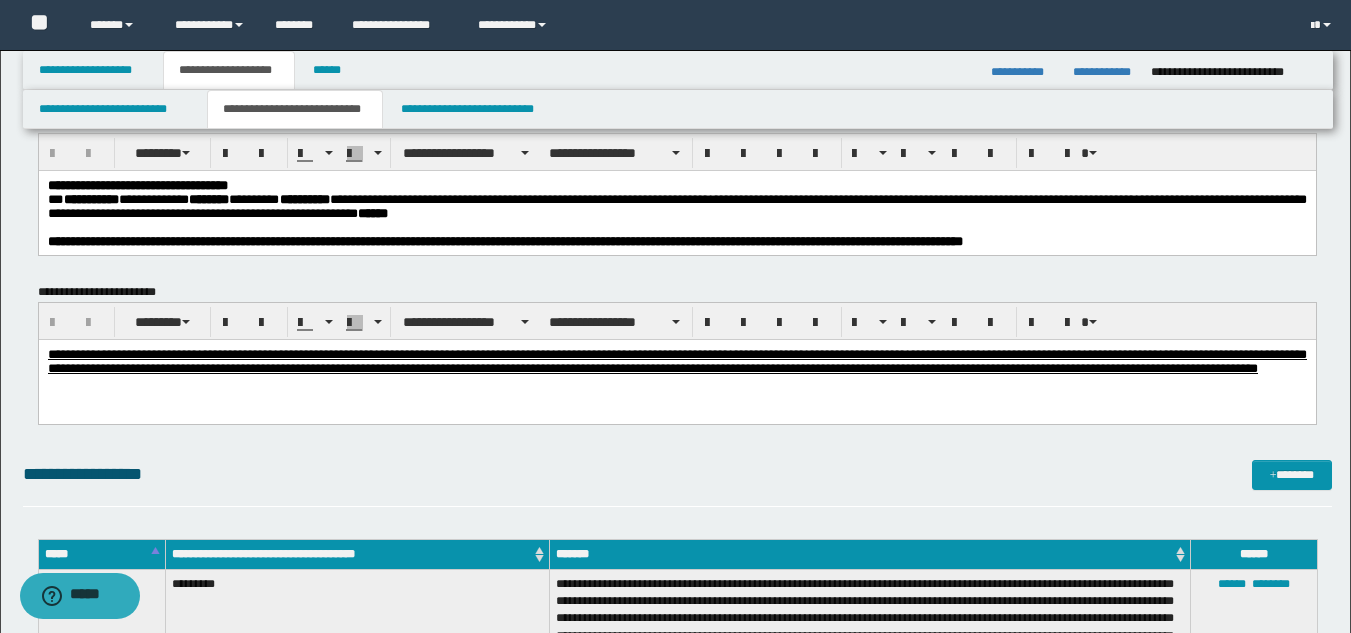 scroll, scrollTop: 0, scrollLeft: 0, axis: both 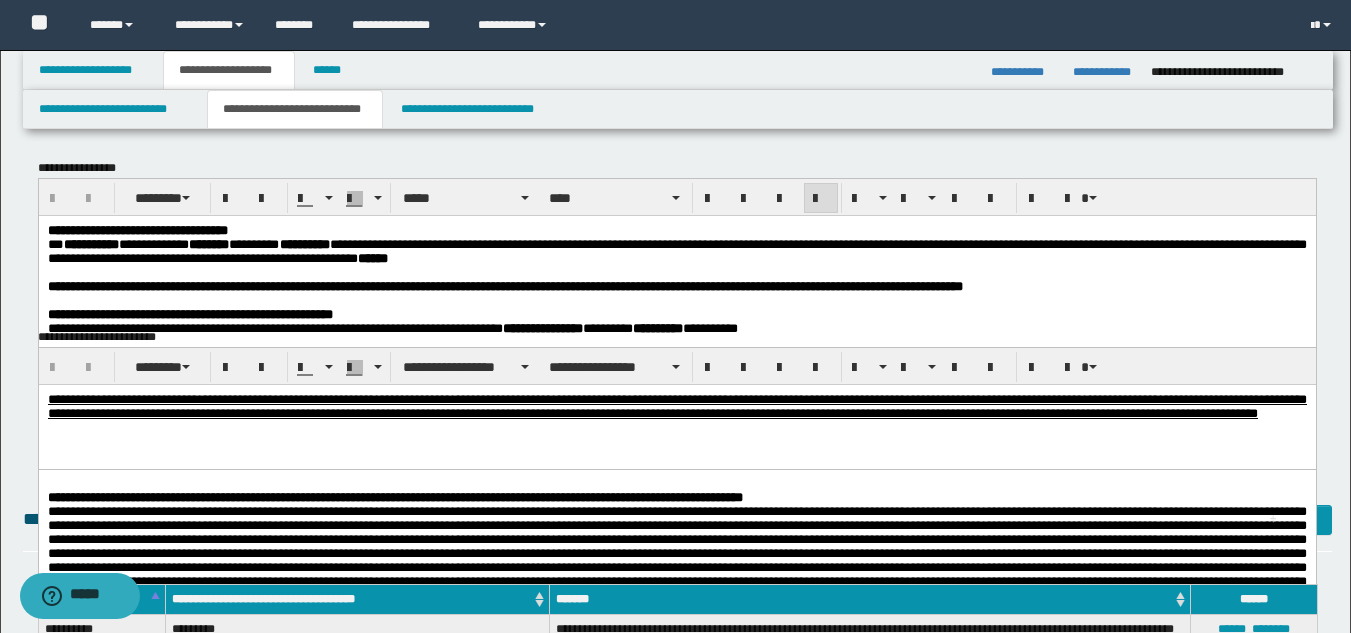 click at bounding box center (676, 272) 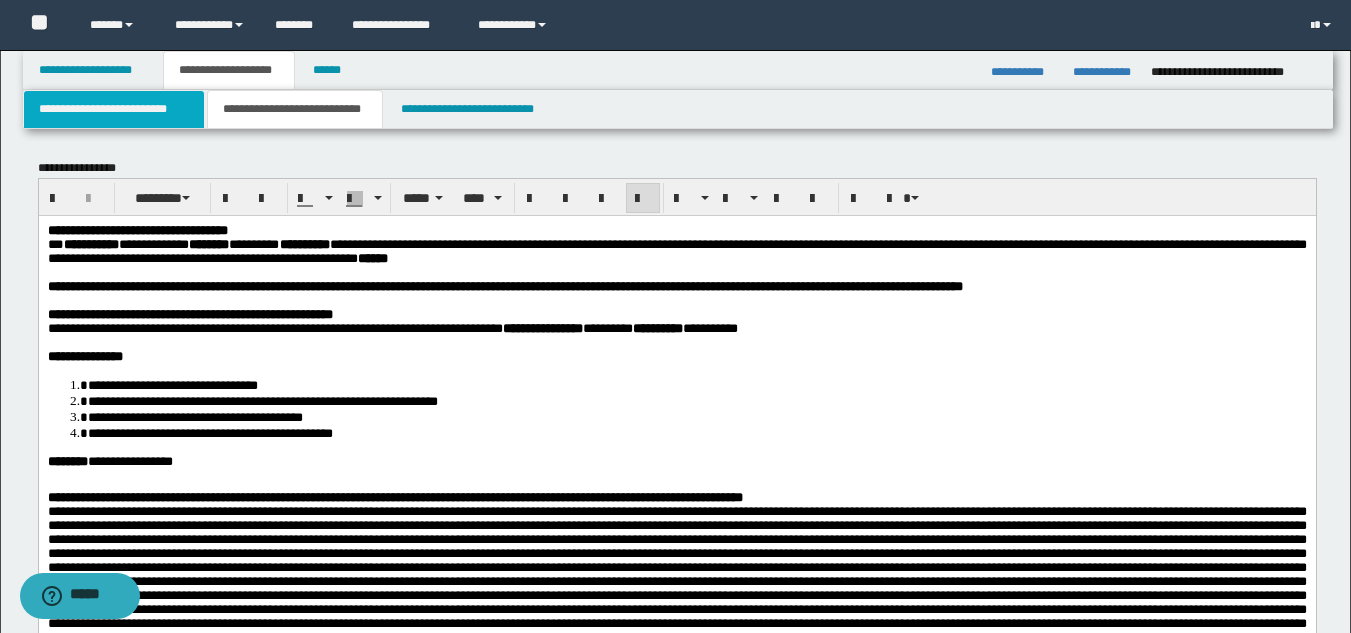 click on "**********" at bounding box center (114, 109) 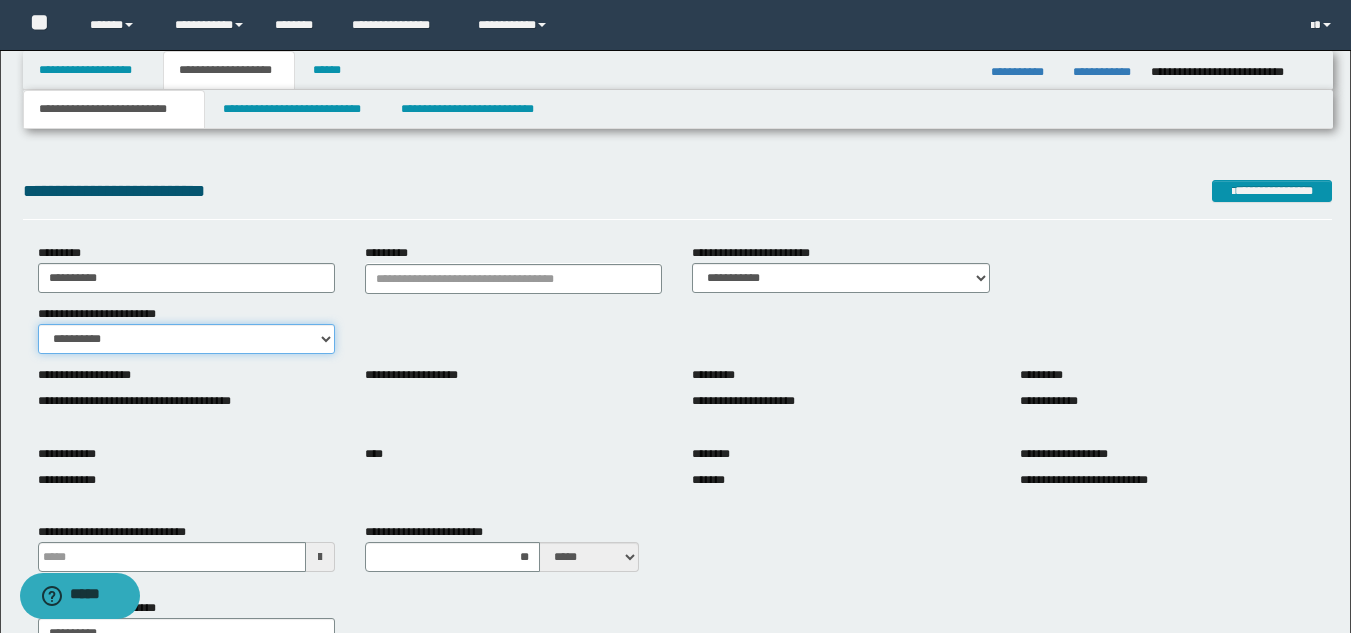 click on "**********" at bounding box center (186, 339) 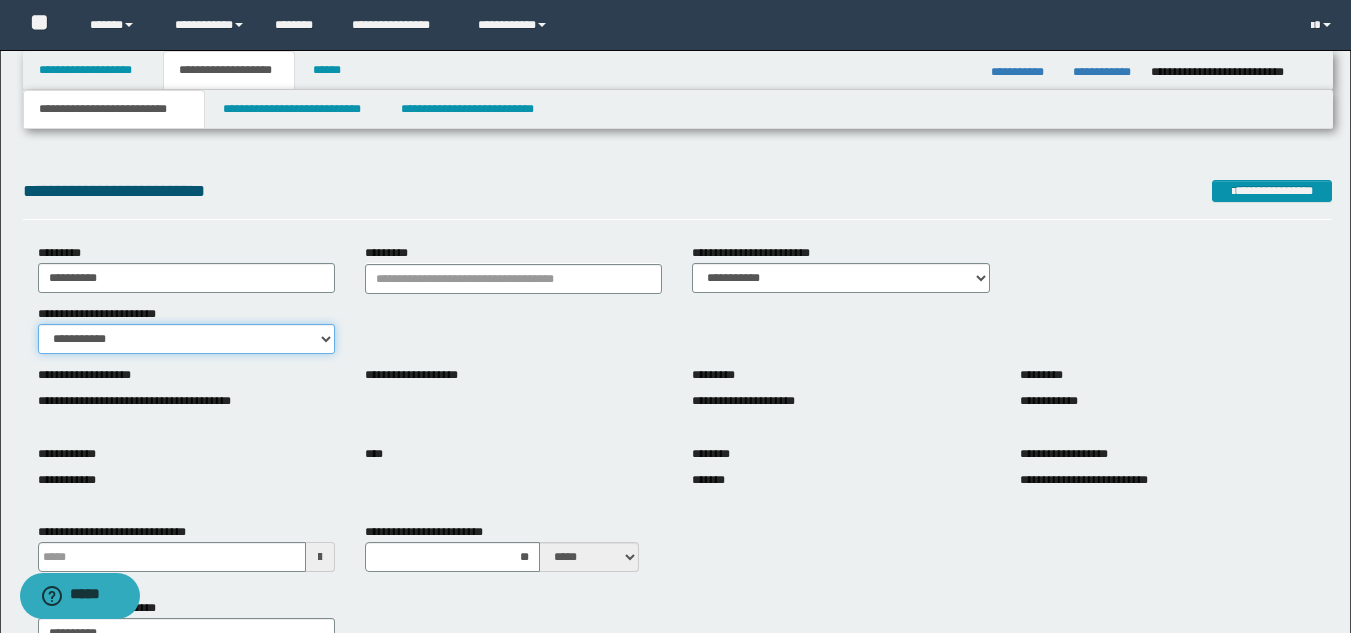 click on "**********" at bounding box center [186, 339] 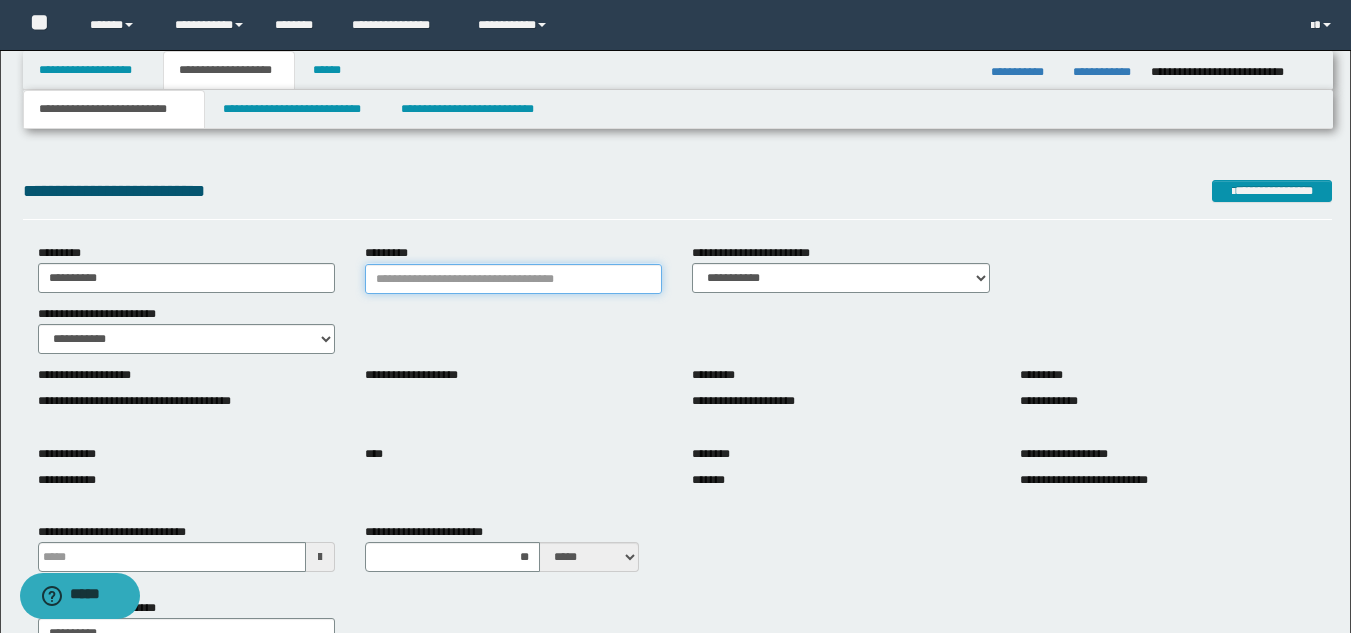 click on "*********" at bounding box center (513, 279) 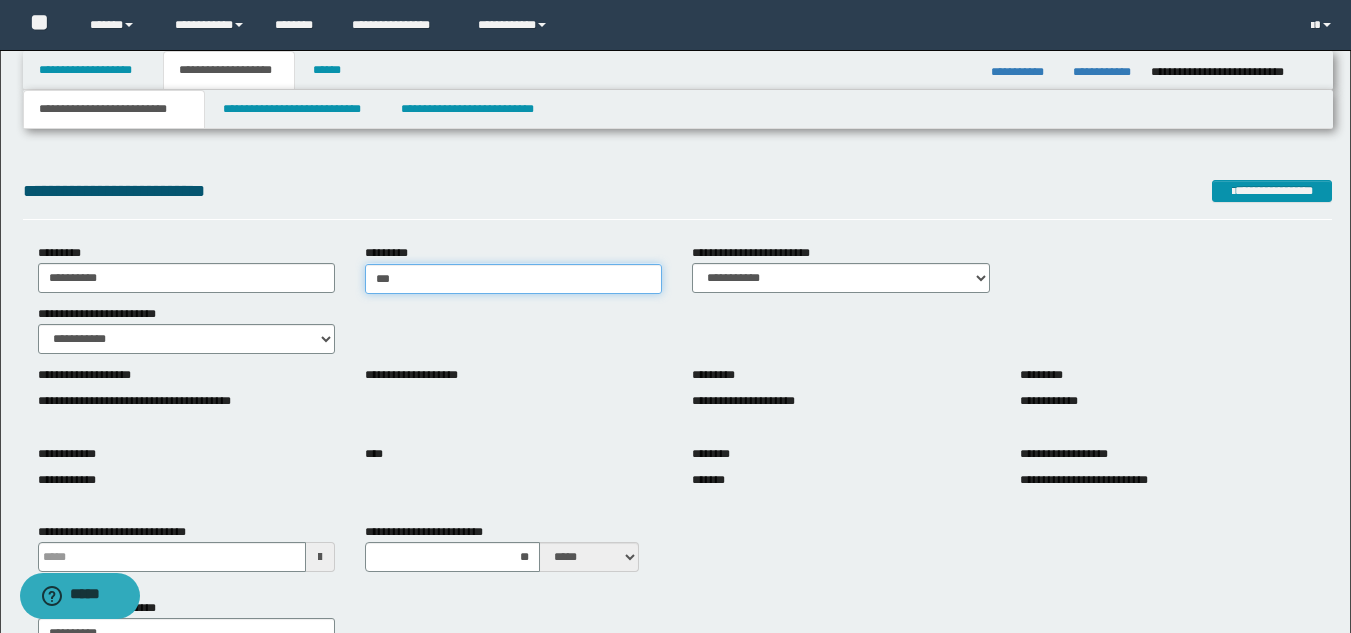 type on "****" 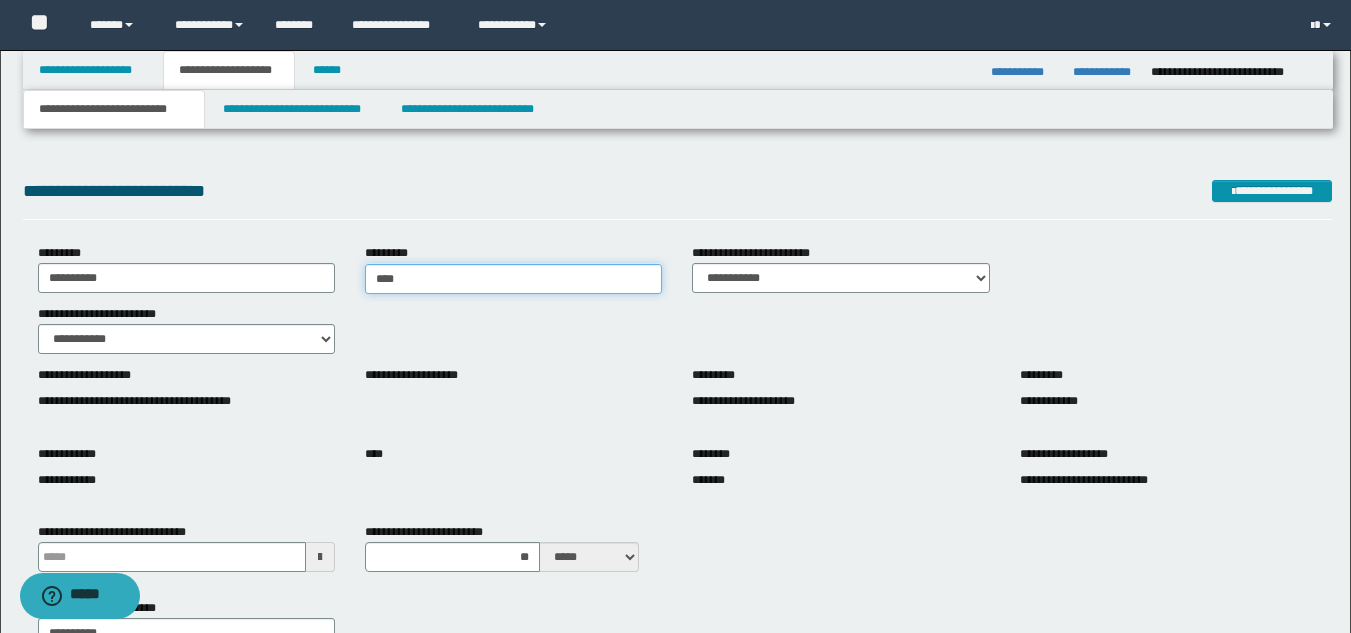 type on "****" 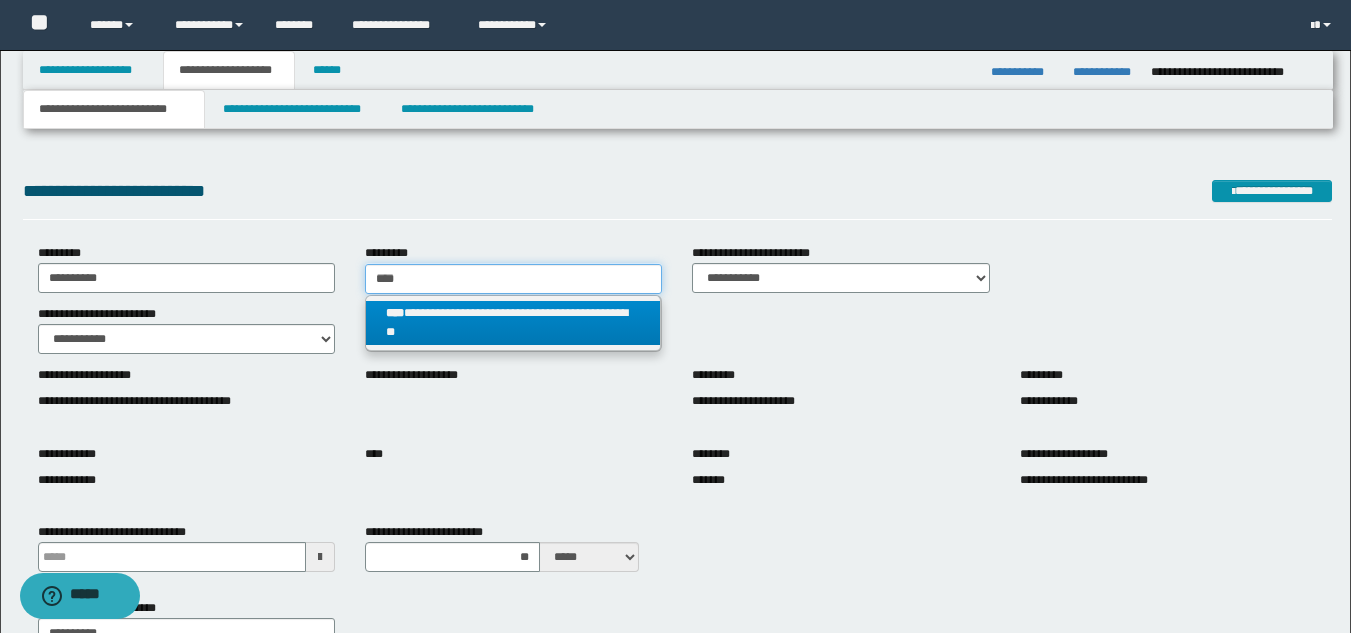 type on "****" 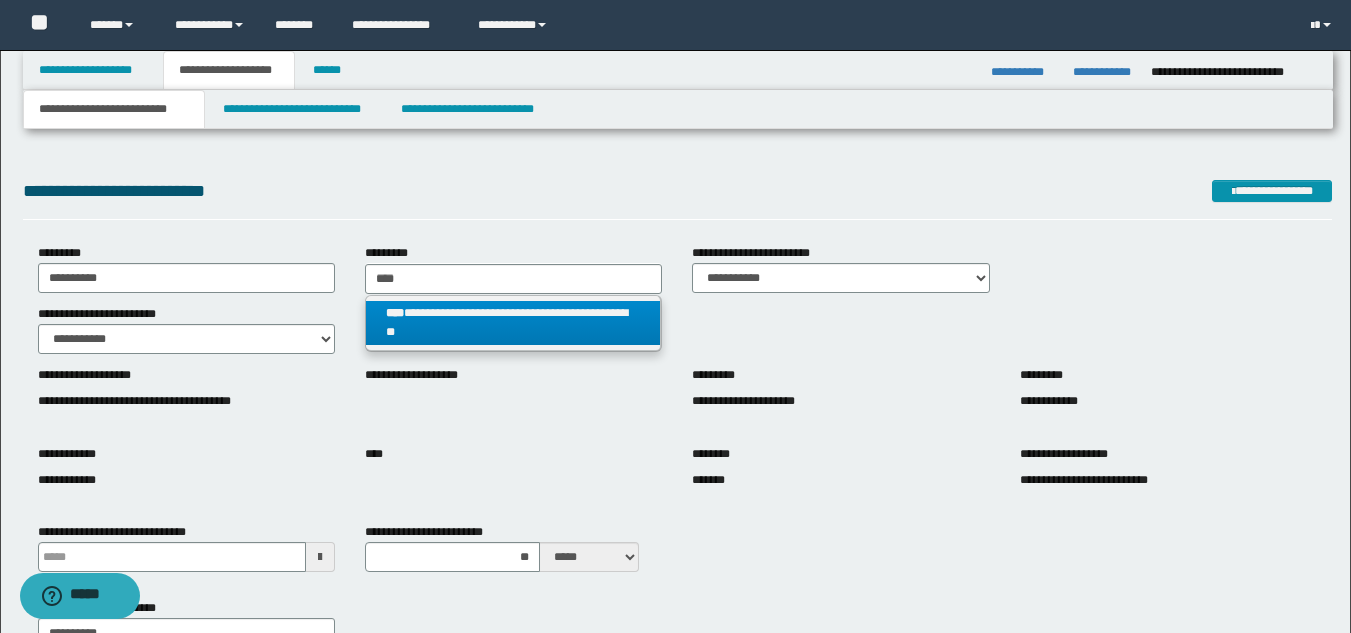 click on "**********" at bounding box center (513, 323) 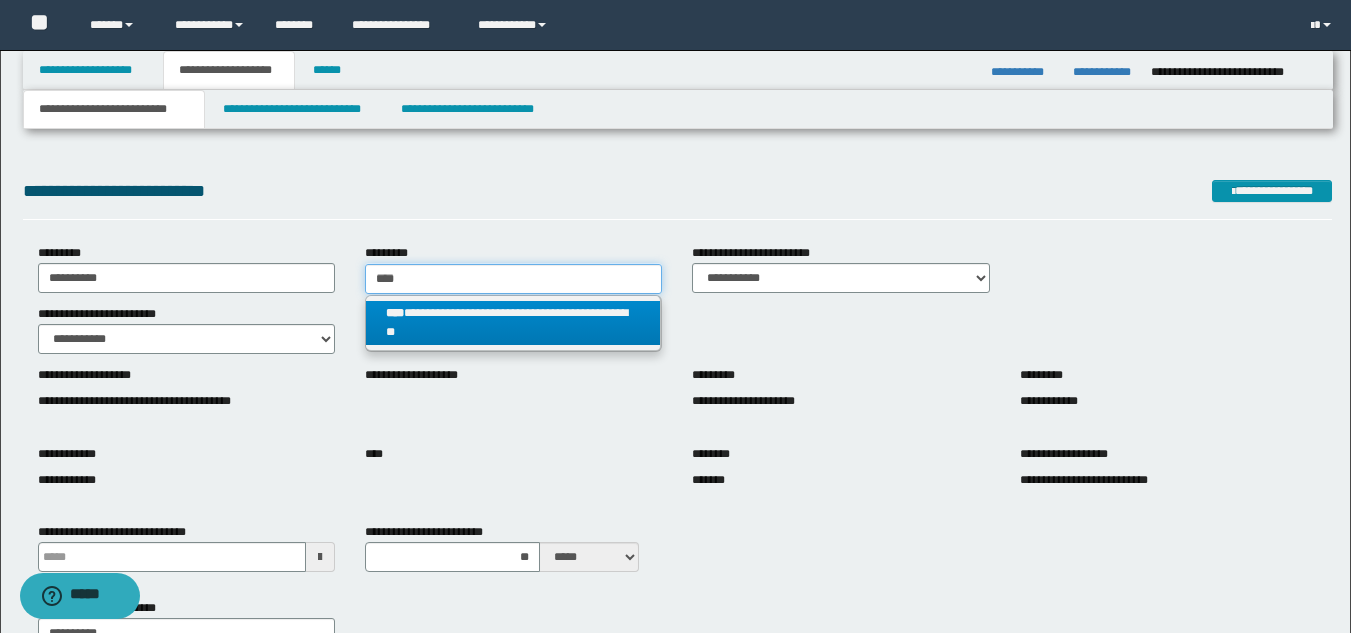type 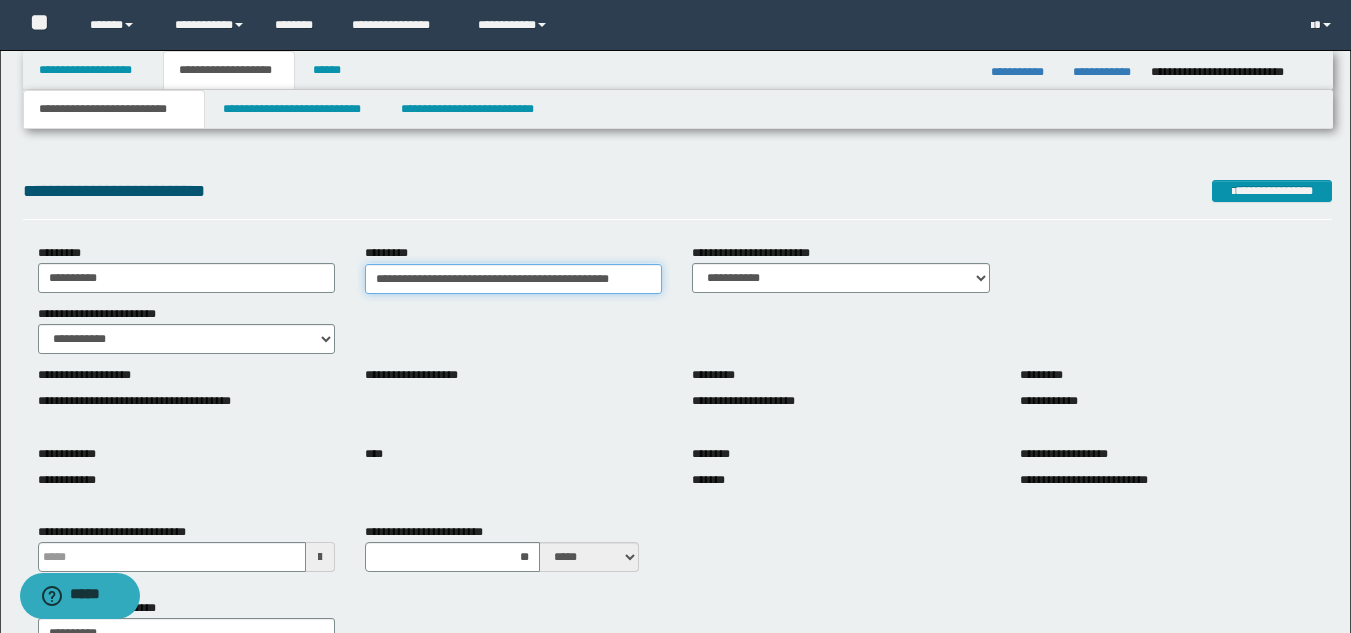 drag, startPoint x: 635, startPoint y: 282, endPoint x: 235, endPoint y: 260, distance: 400.60455 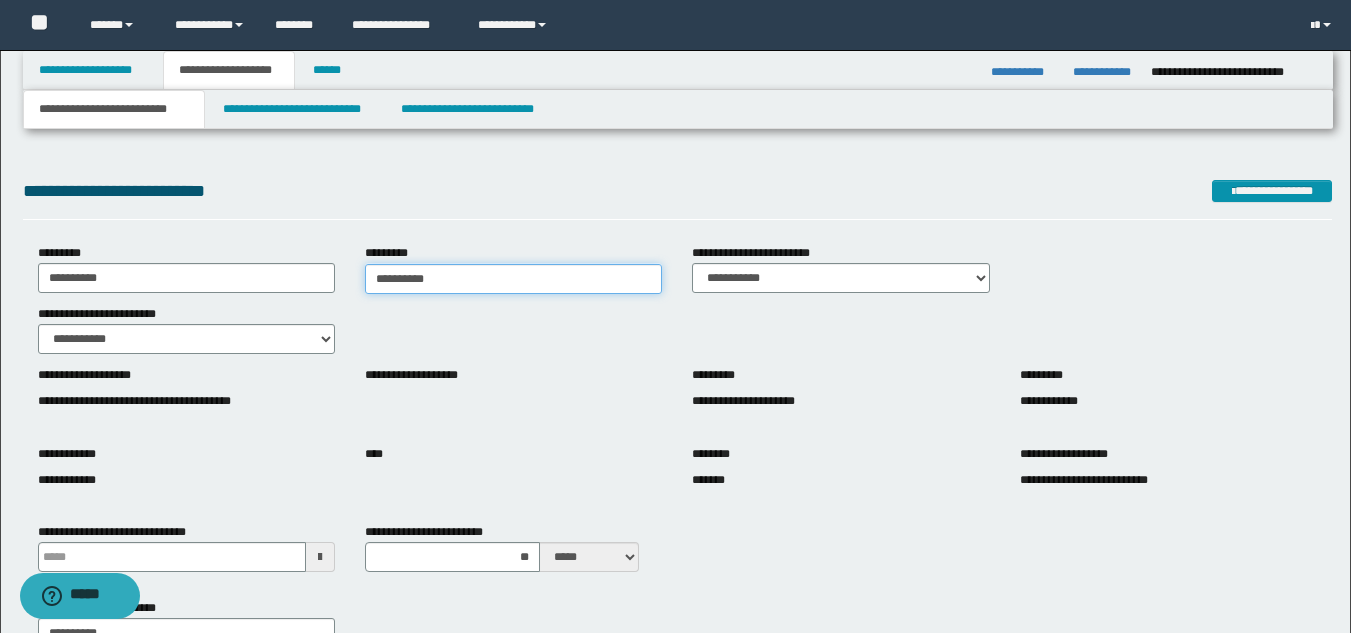 type on "**********" 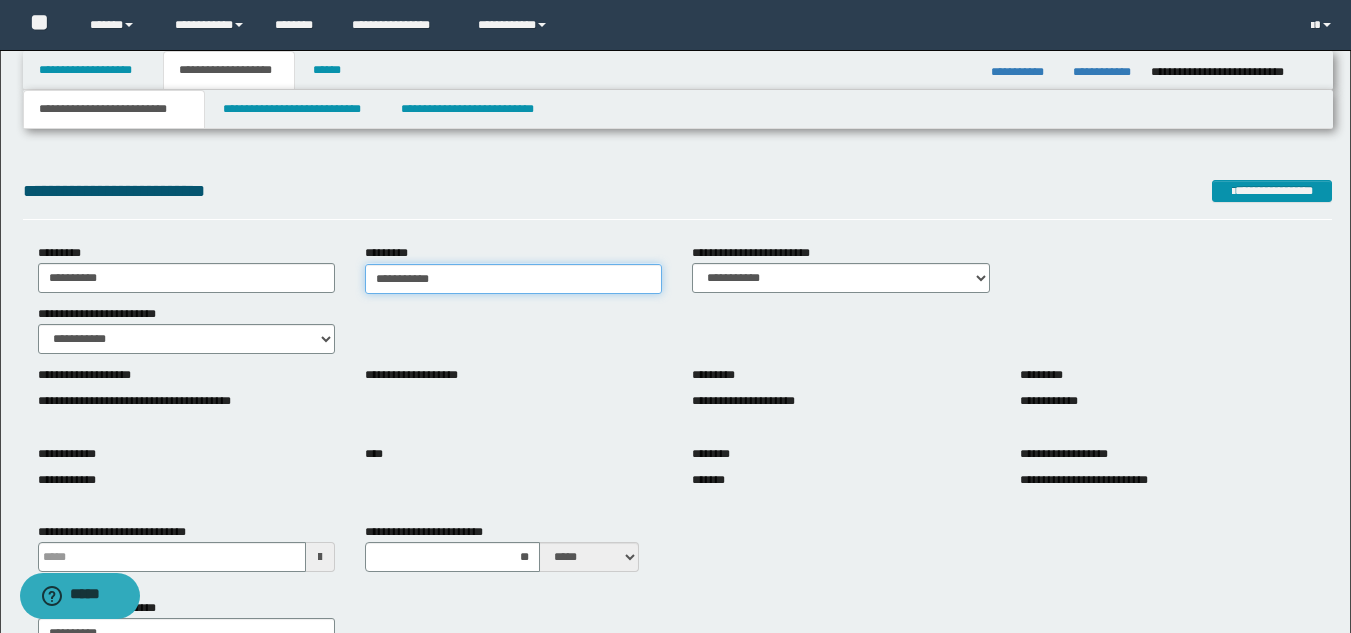 type on "**********" 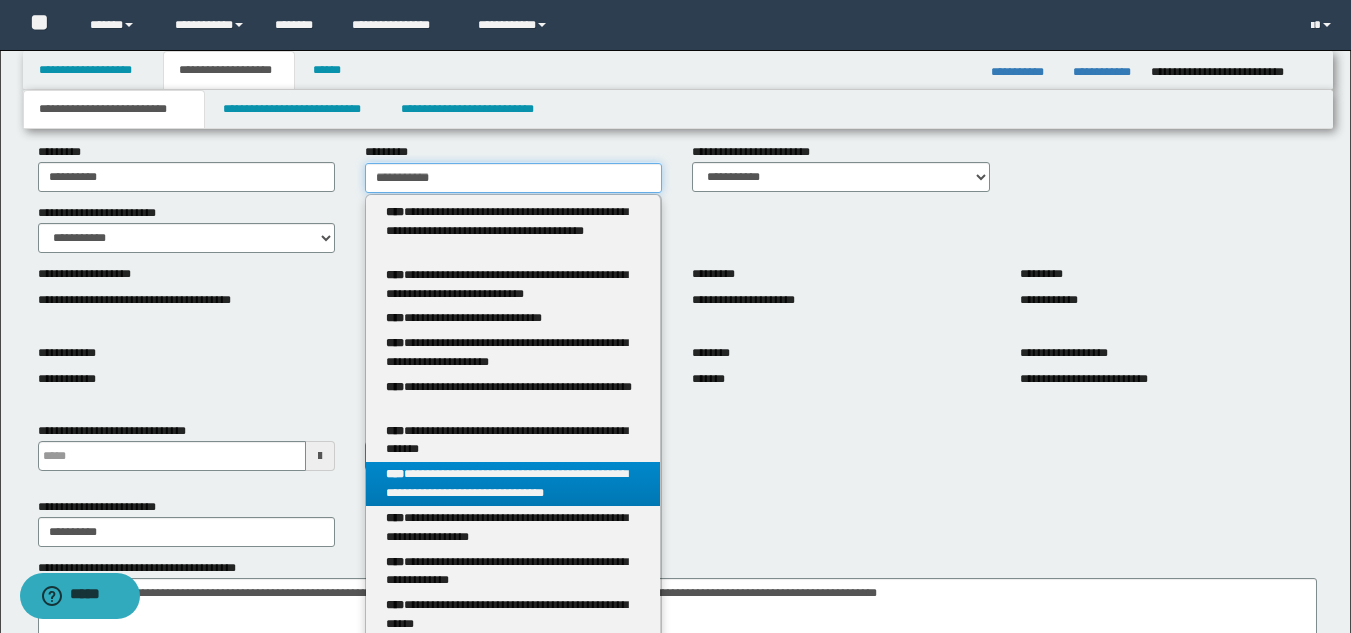 scroll, scrollTop: 120, scrollLeft: 0, axis: vertical 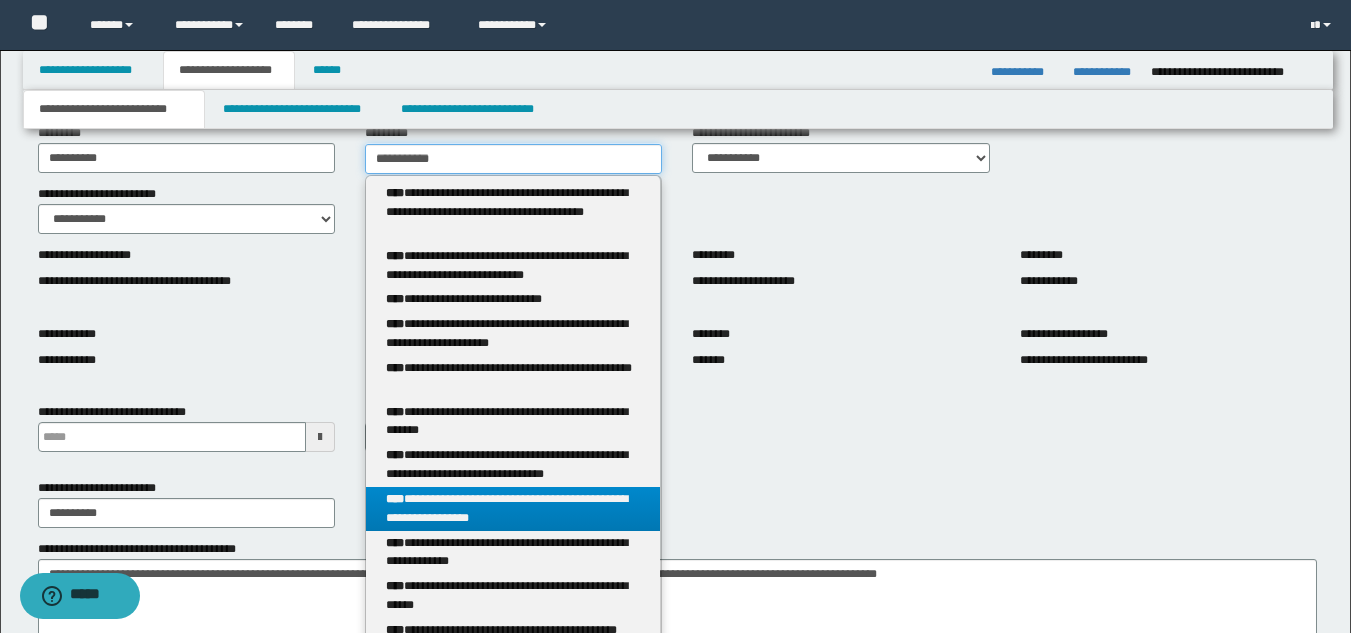 type on "**********" 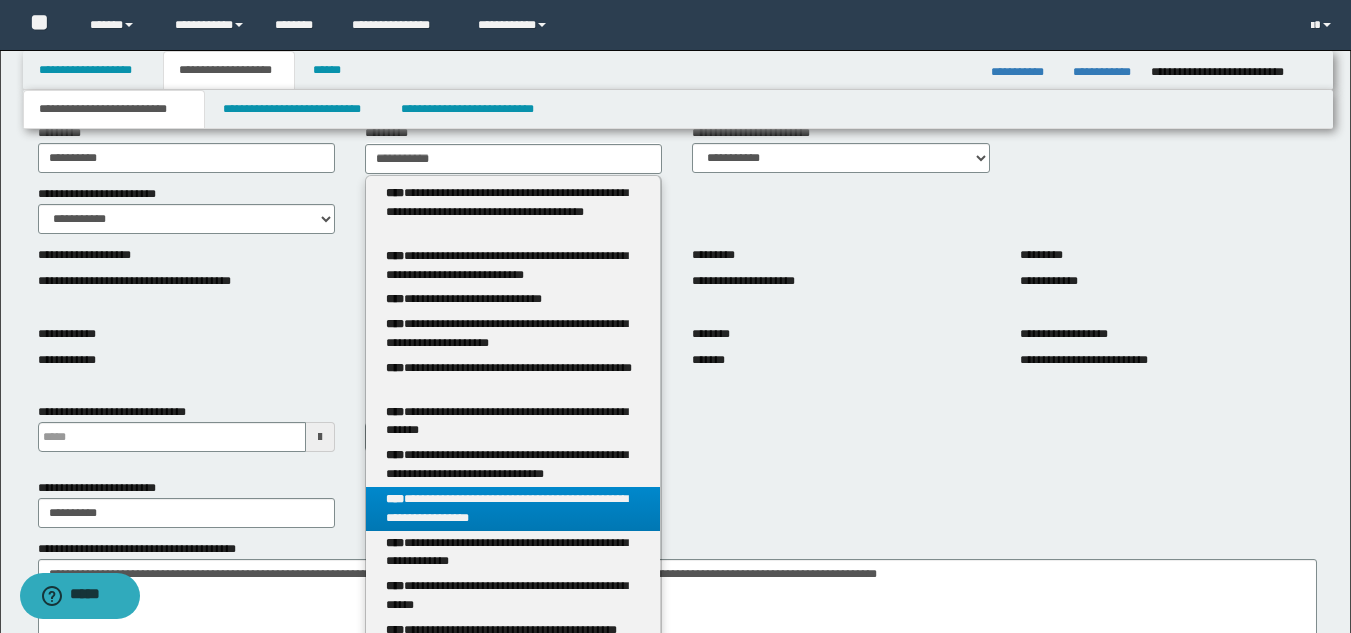 click on "**********" at bounding box center [513, 509] 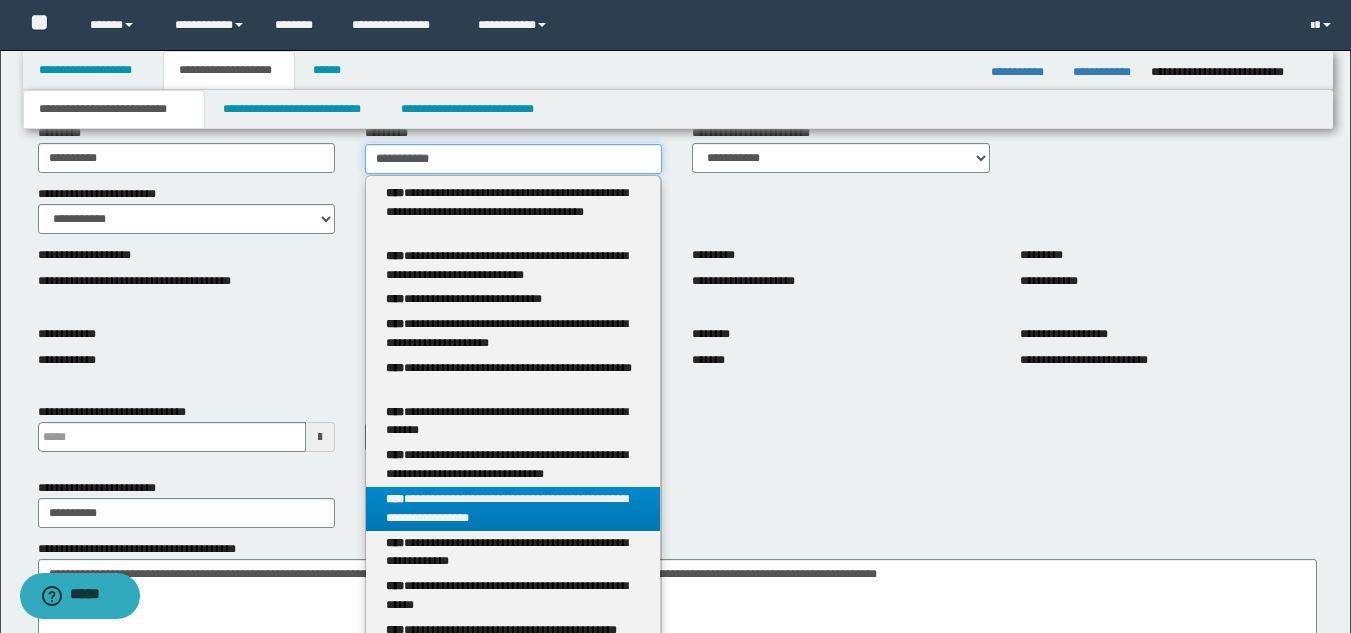type 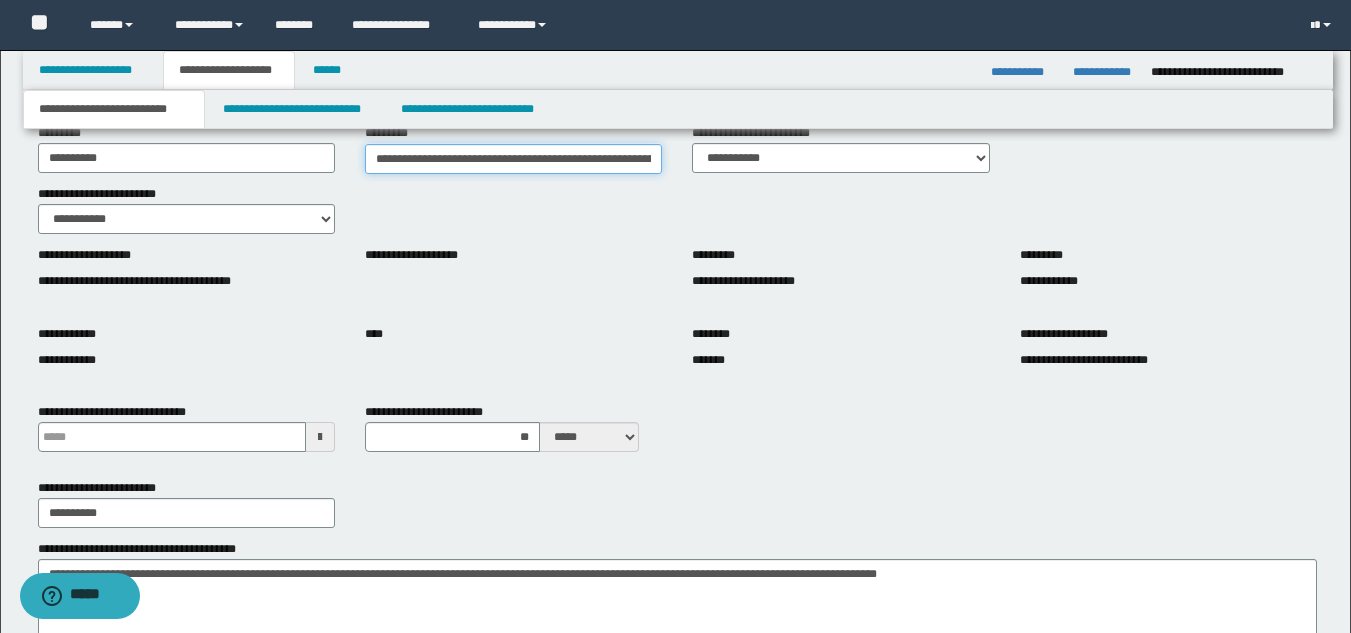 scroll, scrollTop: 0, scrollLeft: 45, axis: horizontal 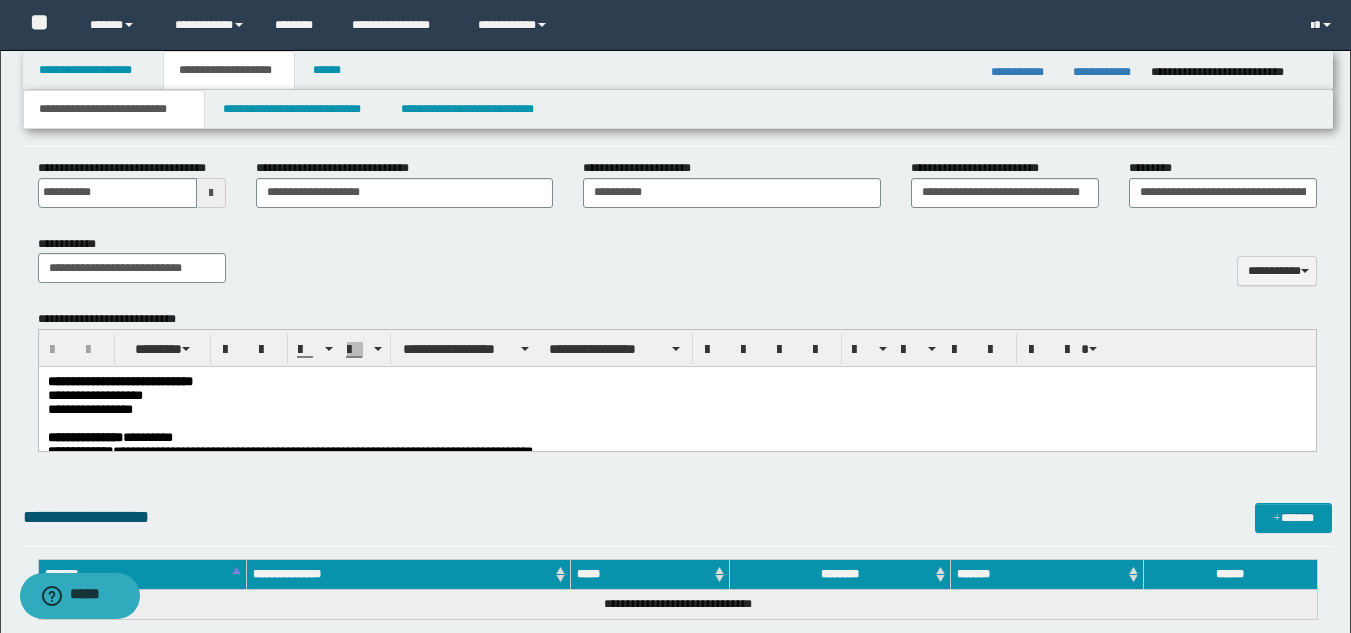 click on "**********" at bounding box center [676, 396] 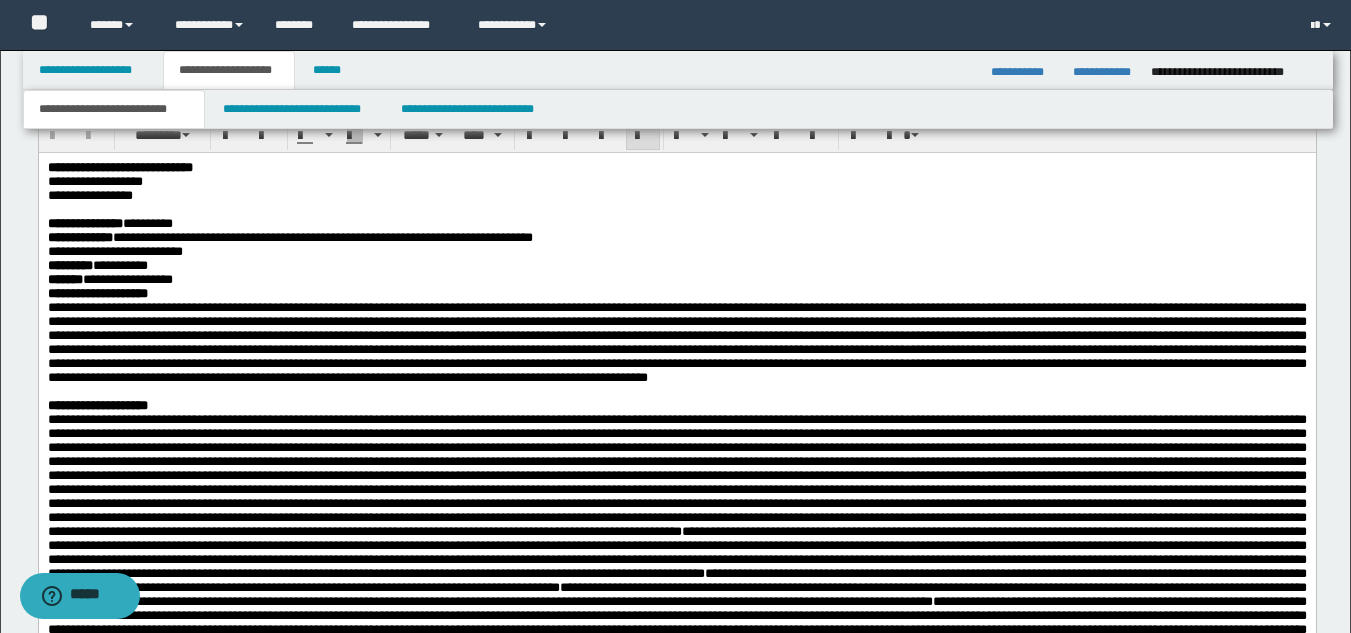 scroll, scrollTop: 1075, scrollLeft: 0, axis: vertical 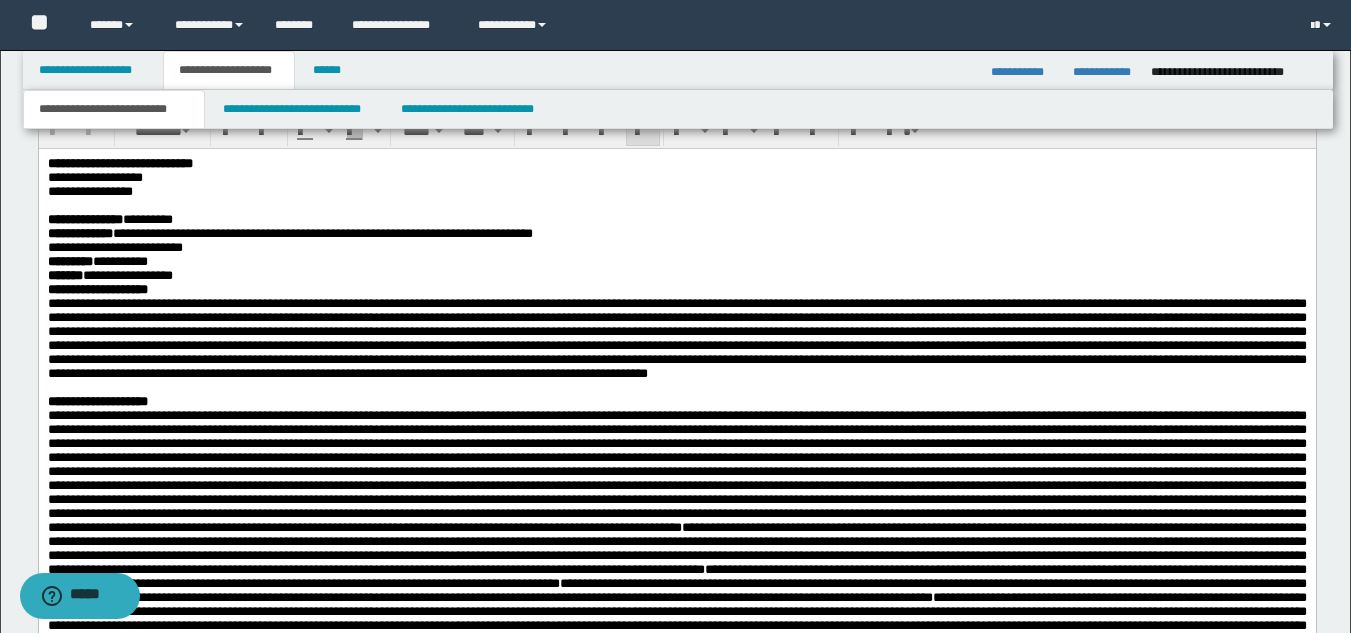 click at bounding box center [676, 339] 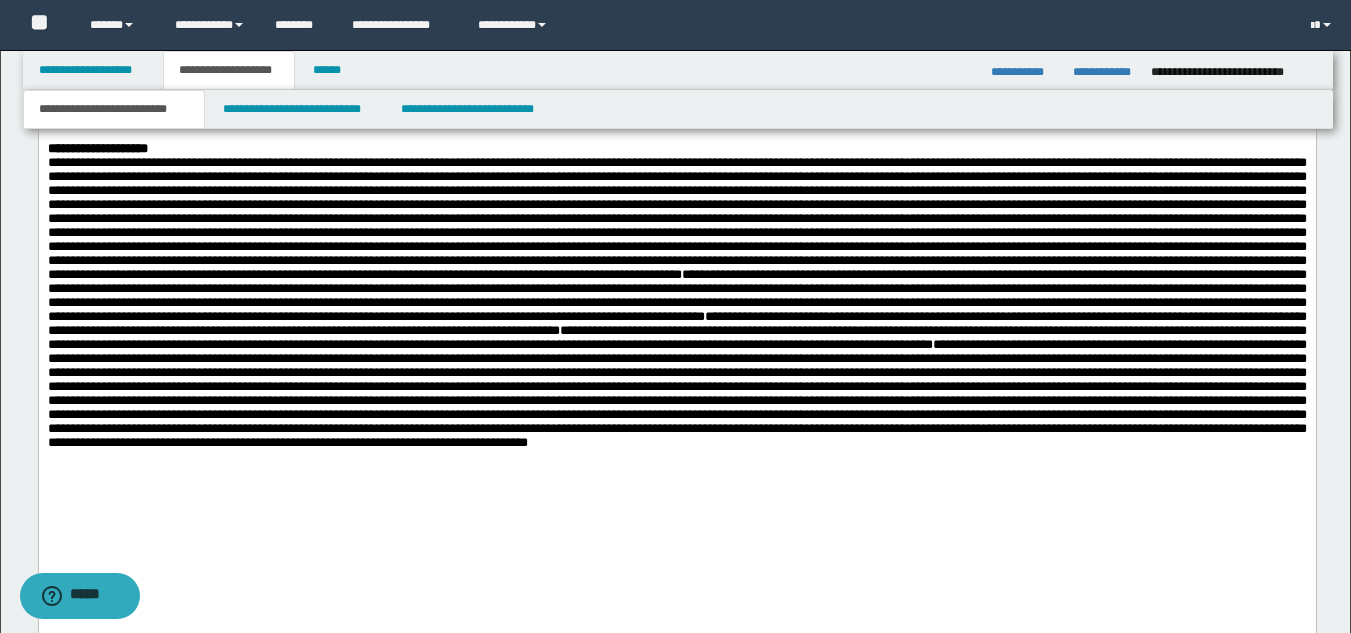scroll, scrollTop: 1337, scrollLeft: 0, axis: vertical 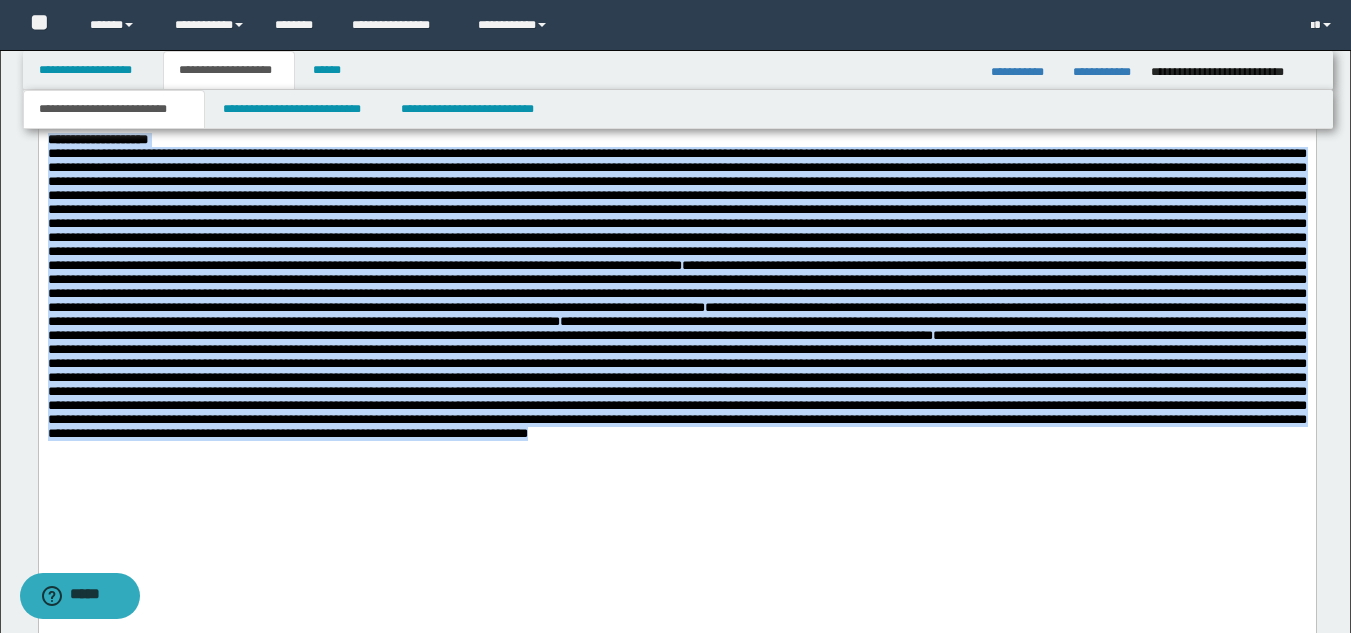 drag, startPoint x: 46, startPoint y: 189, endPoint x: 1000, endPoint y: 594, distance: 1036.4077 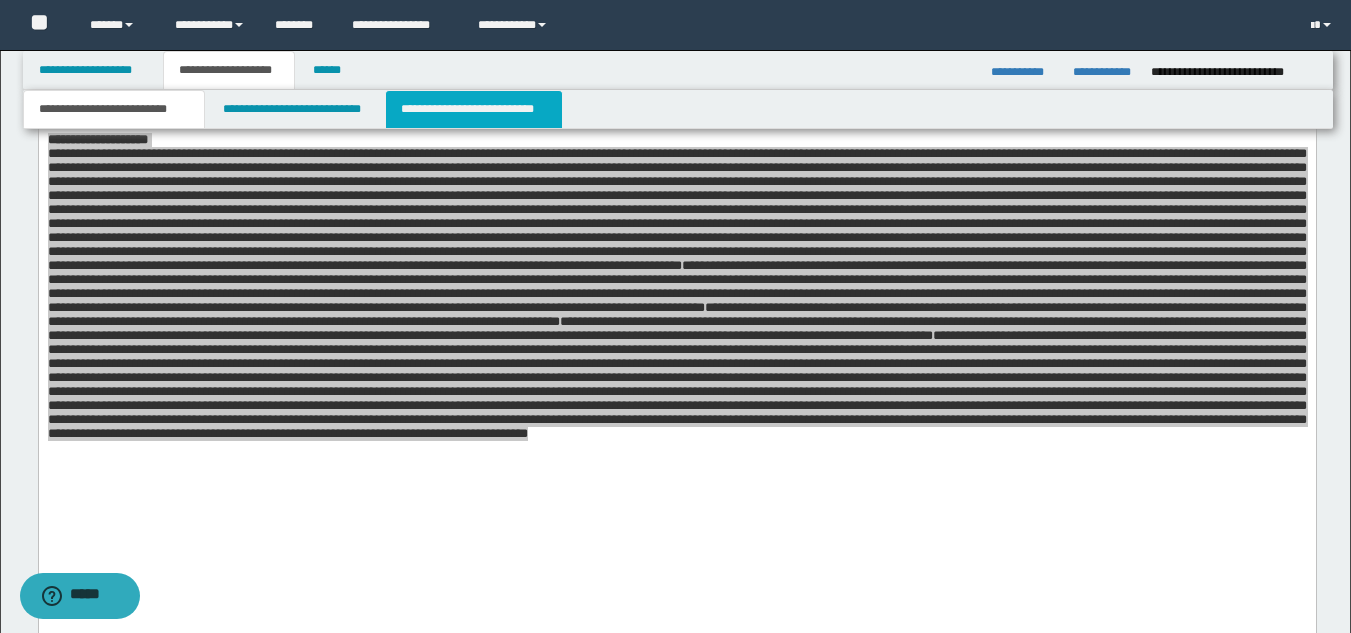 click on "**********" at bounding box center (474, 109) 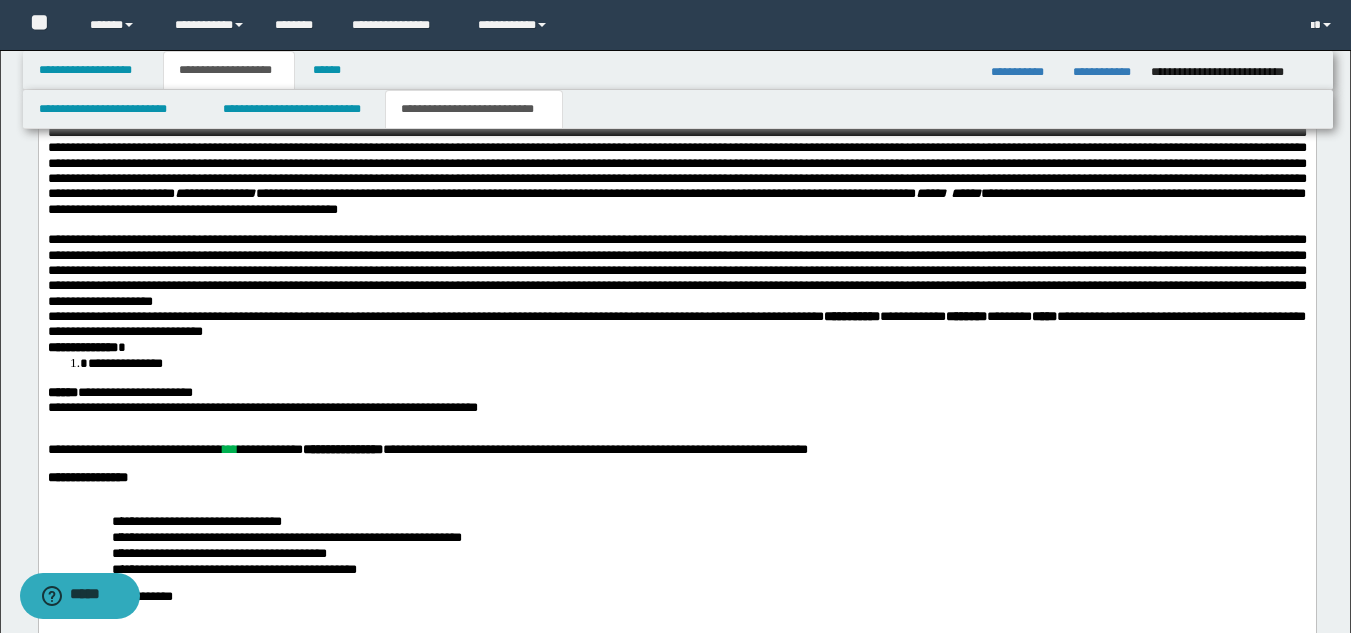 scroll, scrollTop: 1528, scrollLeft: 0, axis: vertical 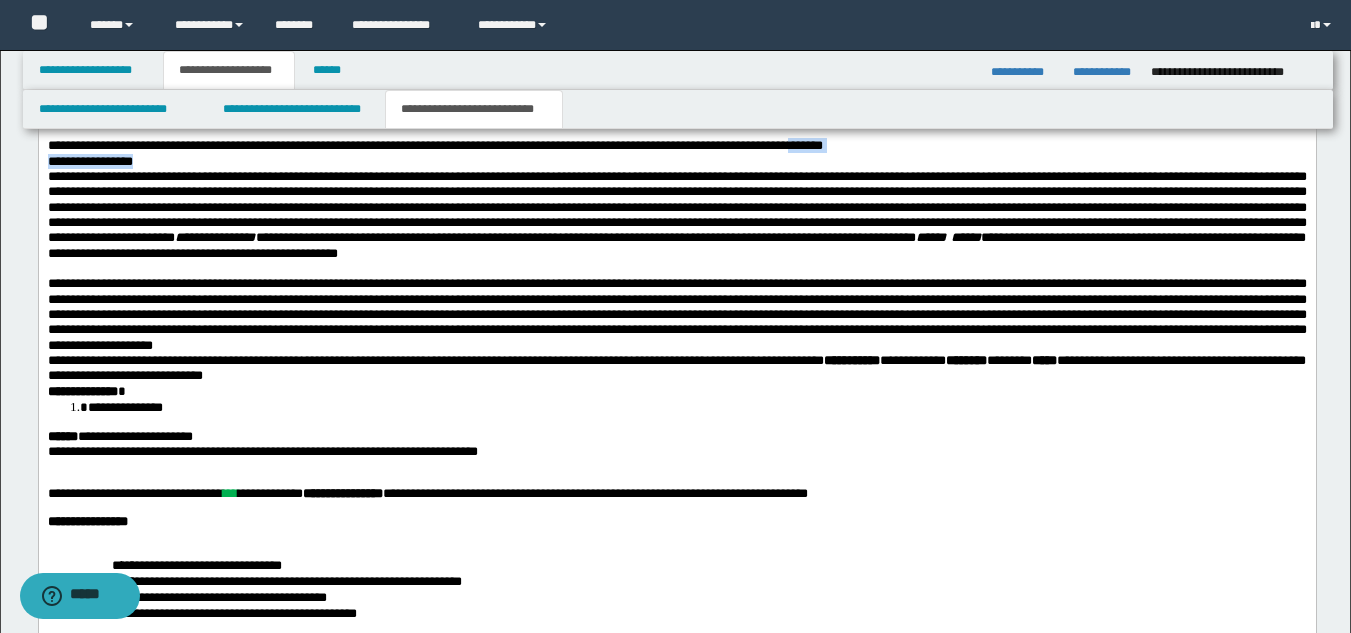 drag, startPoint x: 913, startPoint y: 201, endPoint x: 941, endPoint y: 221, distance: 34.4093 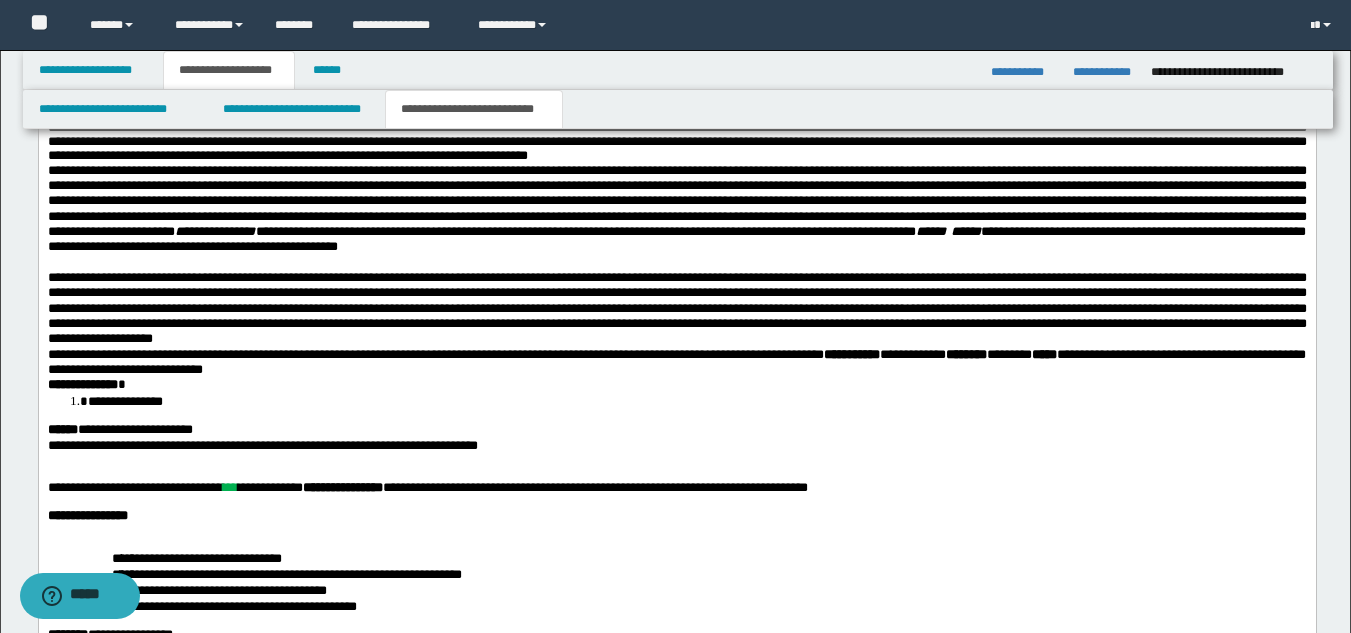 scroll, scrollTop: 1833, scrollLeft: 0, axis: vertical 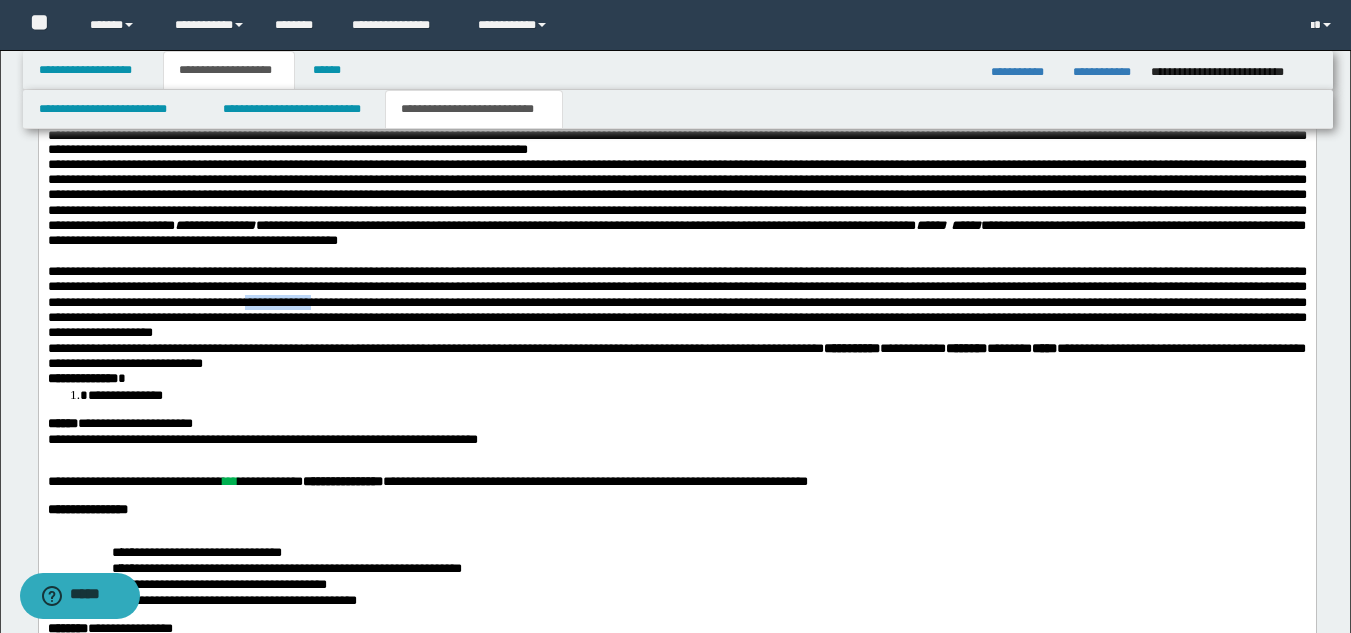 drag, startPoint x: 858, startPoint y: 496, endPoint x: 974, endPoint y: 491, distance: 116.10771 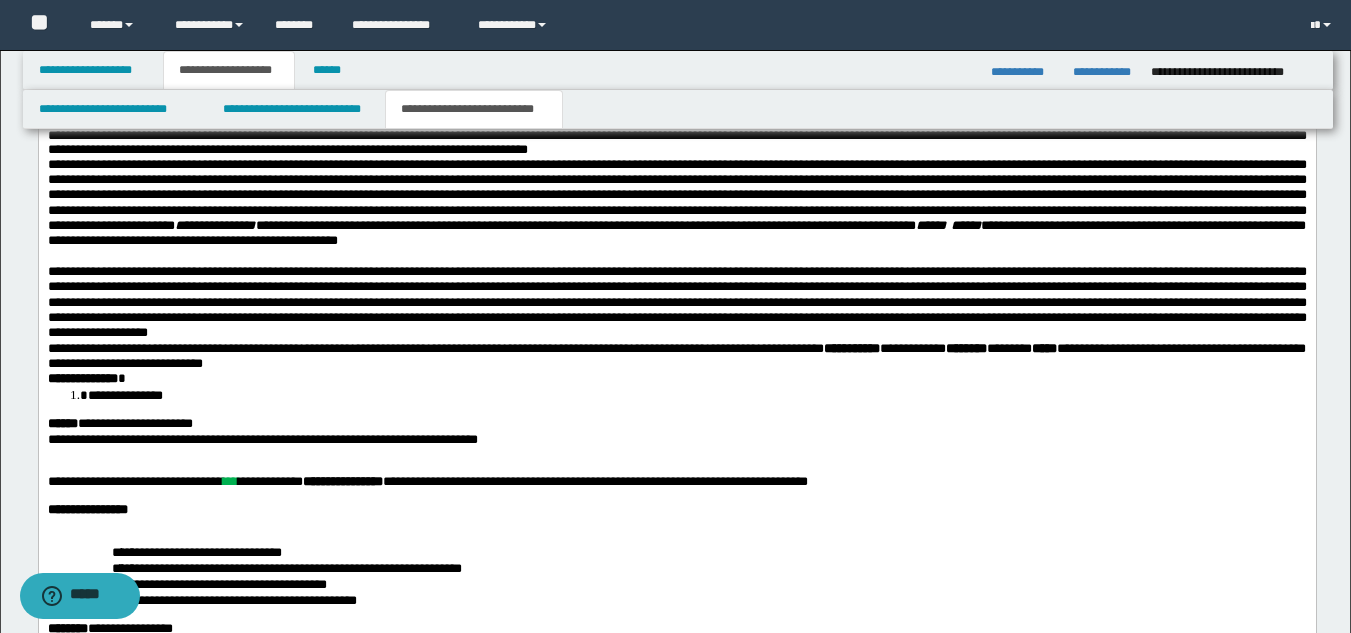 click on "**********" at bounding box center [851, 349] 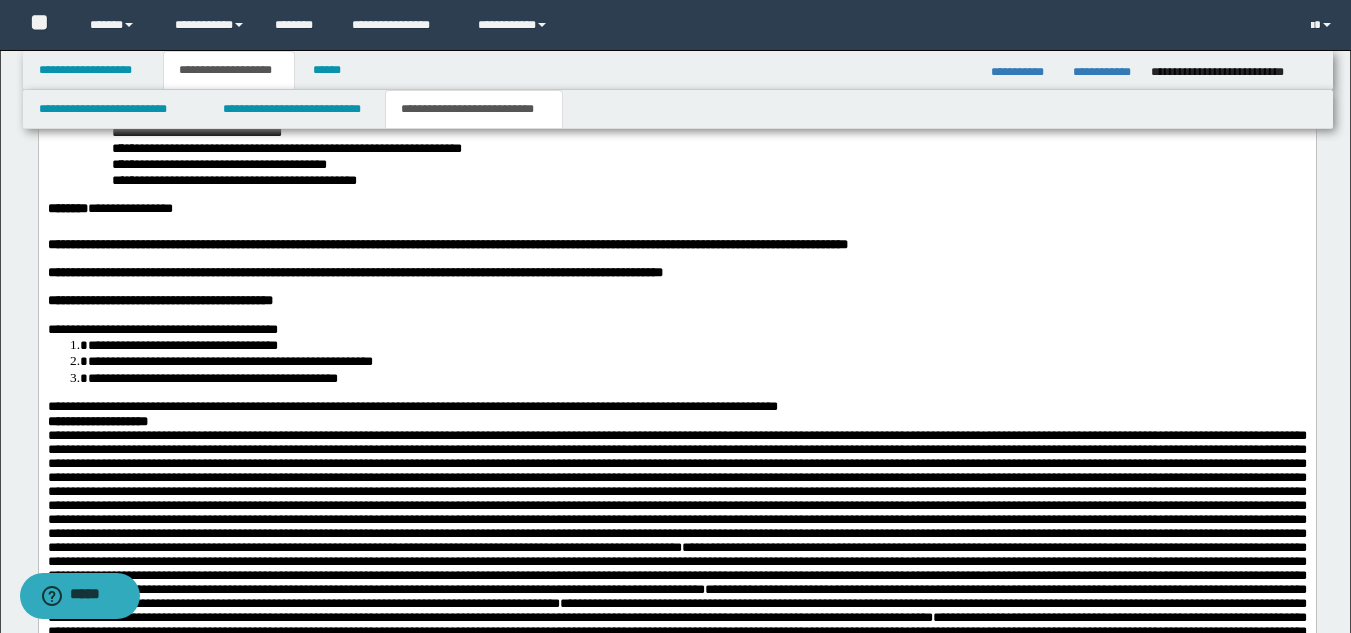 scroll, scrollTop: 1117, scrollLeft: 0, axis: vertical 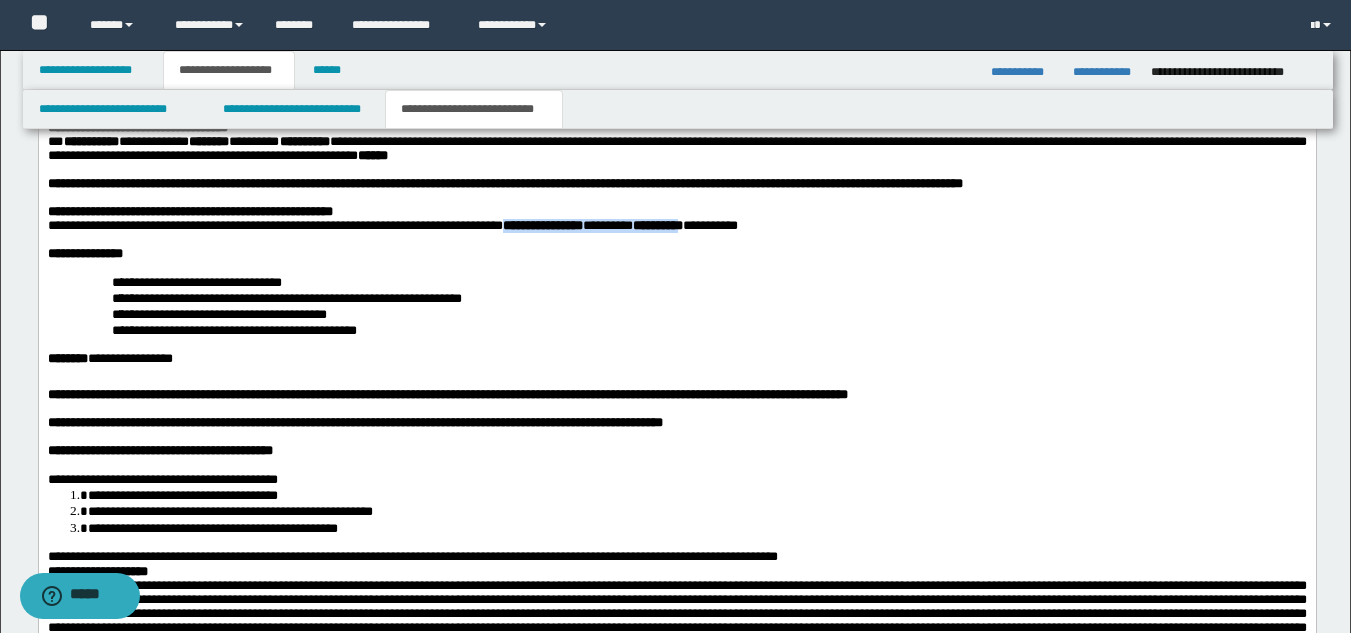 drag, startPoint x: 609, startPoint y: 263, endPoint x: 840, endPoint y: 263, distance: 231 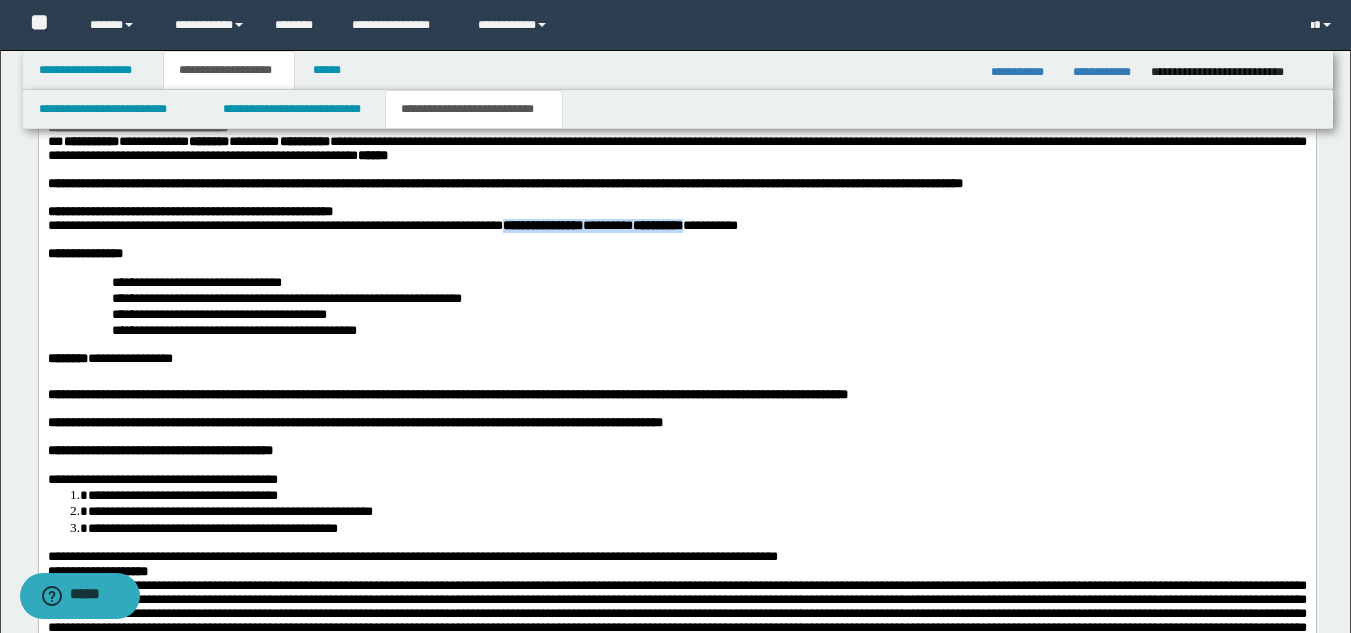 drag, startPoint x: 845, startPoint y: 261, endPoint x: 609, endPoint y: 269, distance: 236.13556 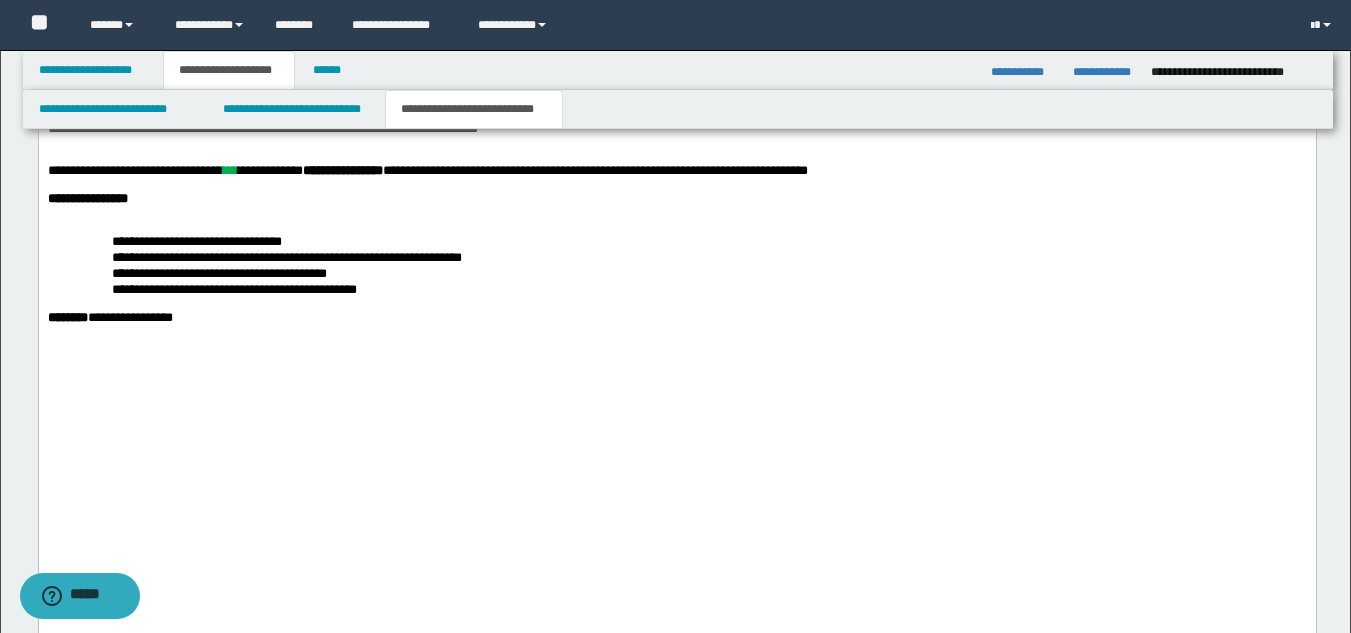 scroll, scrollTop: 2138, scrollLeft: 0, axis: vertical 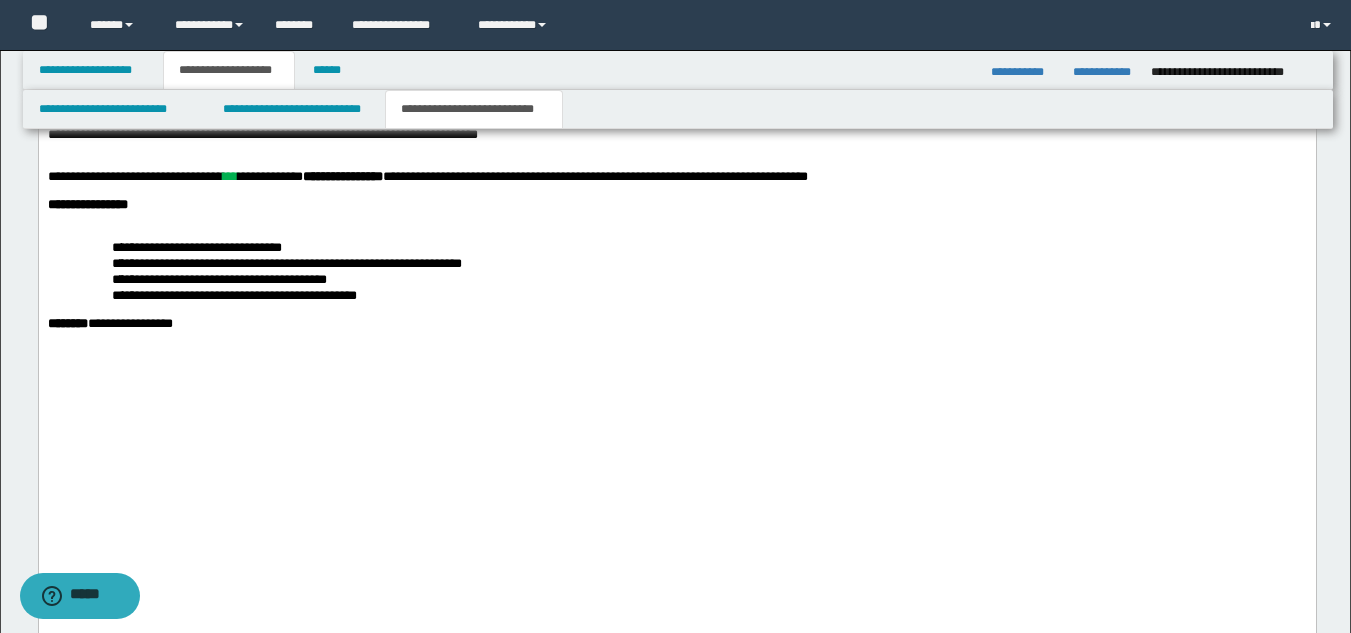 drag, startPoint x: 1143, startPoint y: 235, endPoint x: 1301, endPoint y: 232, distance: 158.02847 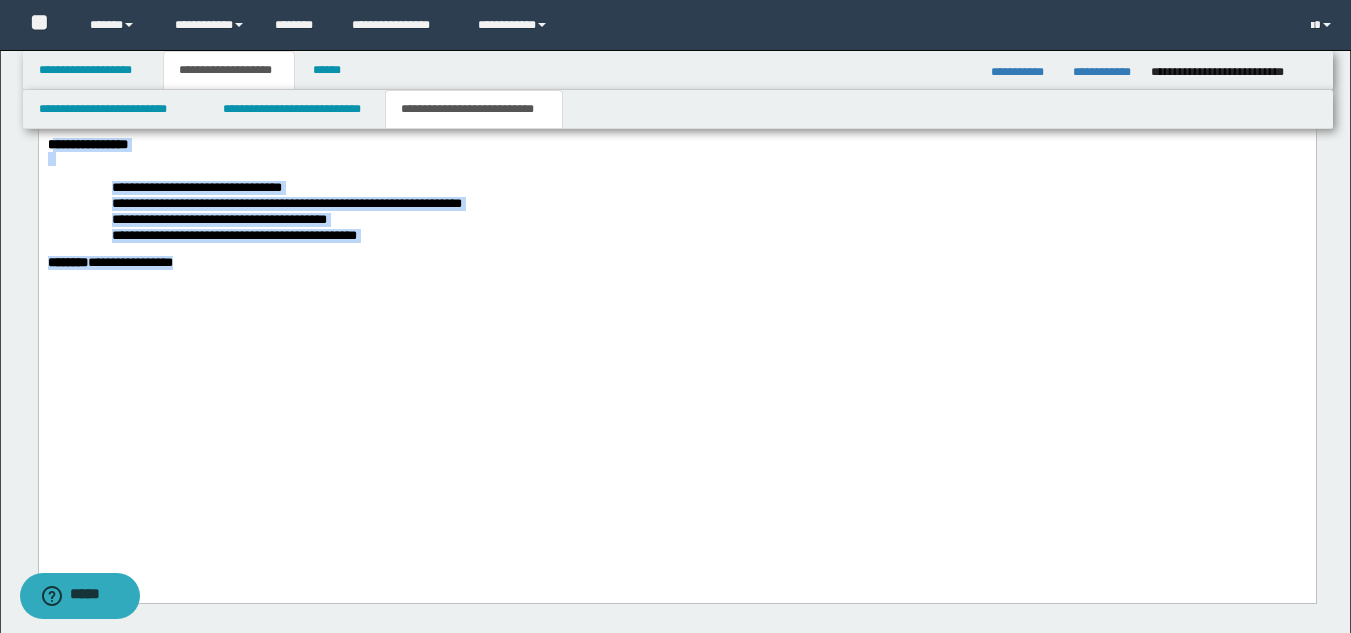 drag, startPoint x: 52, startPoint y: 342, endPoint x: 395, endPoint y: 483, distance: 370.85037 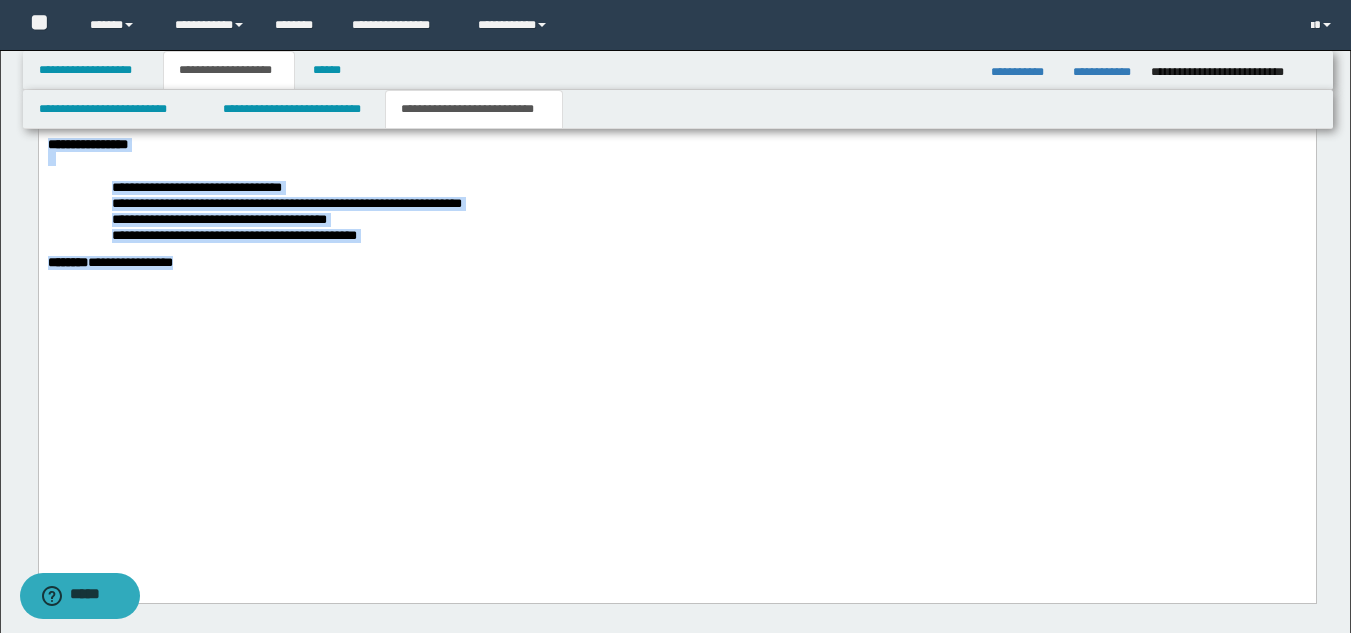 drag, startPoint x: 49, startPoint y: 348, endPoint x: 305, endPoint y: 500, distance: 297.7247 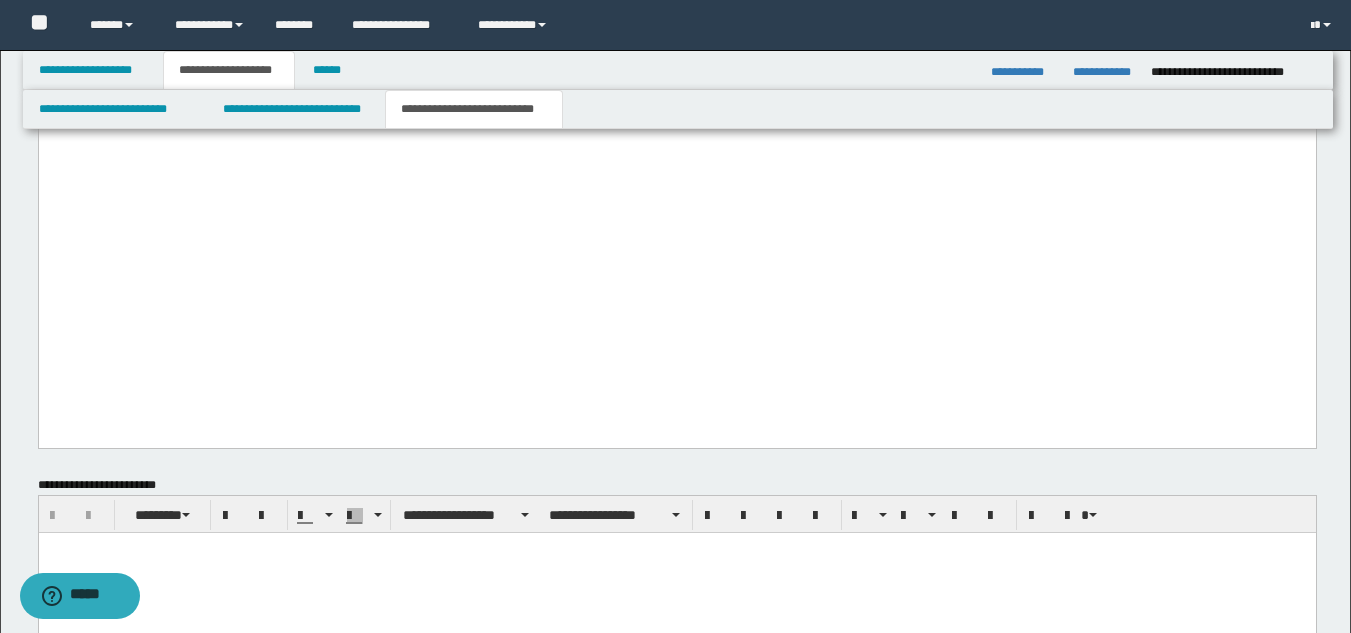 click on "**********" at bounding box center [262, 74] 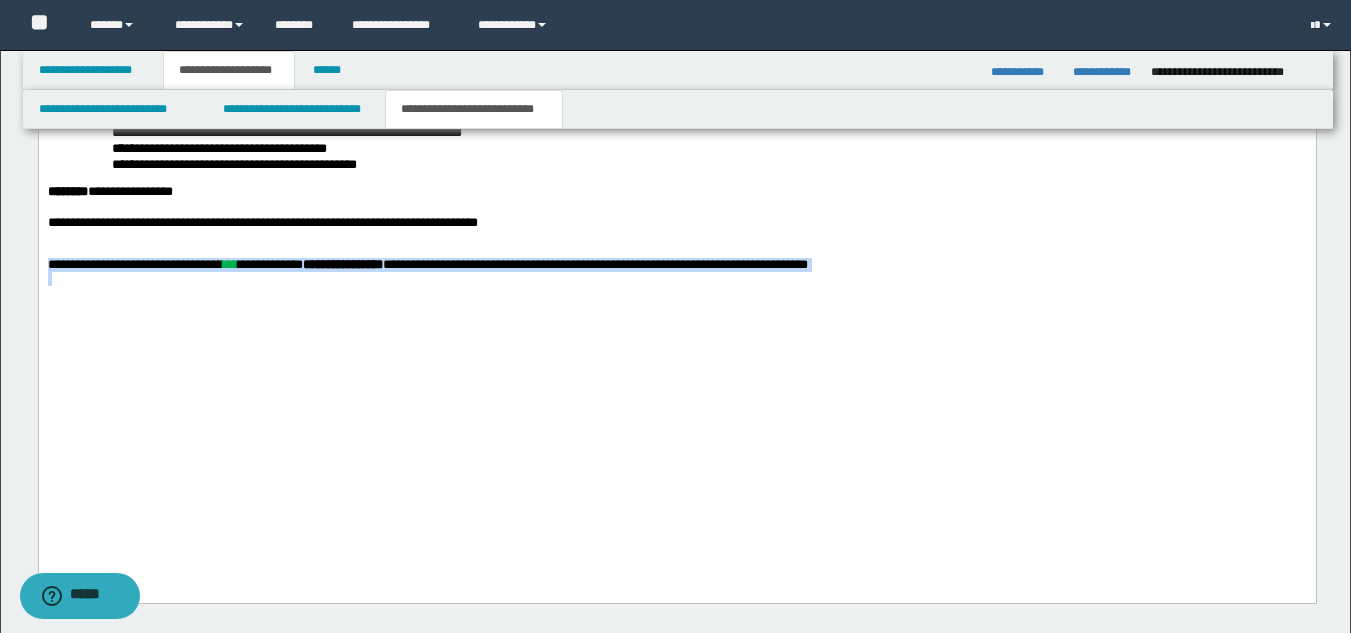 drag, startPoint x: 51, startPoint y: 469, endPoint x: 1188, endPoint y: 479, distance: 1137.044 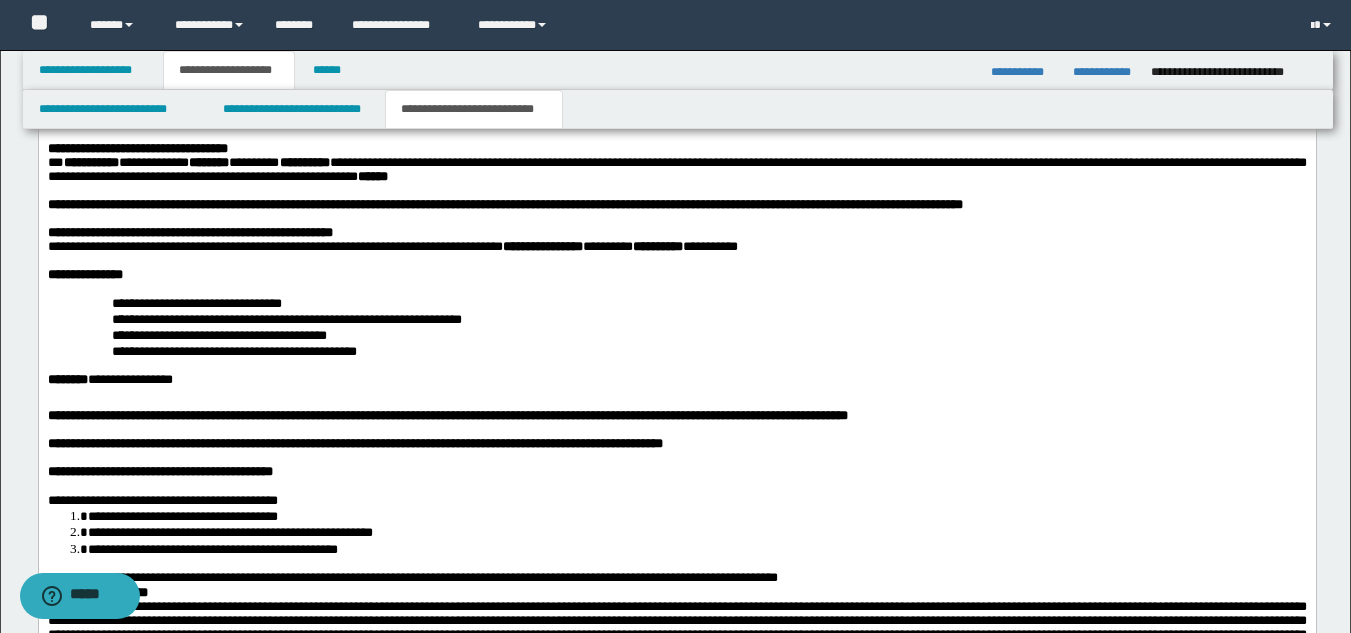 scroll, scrollTop: 1117, scrollLeft: 0, axis: vertical 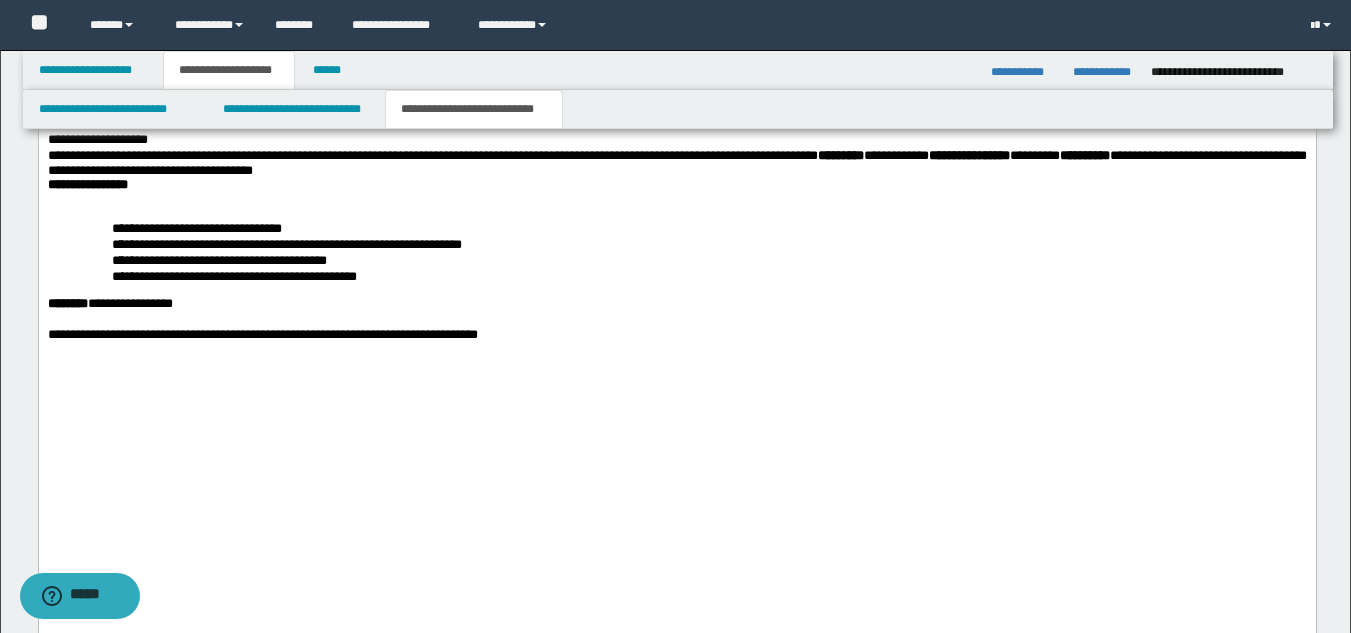 click on "**********" at bounding box center (676, -225) 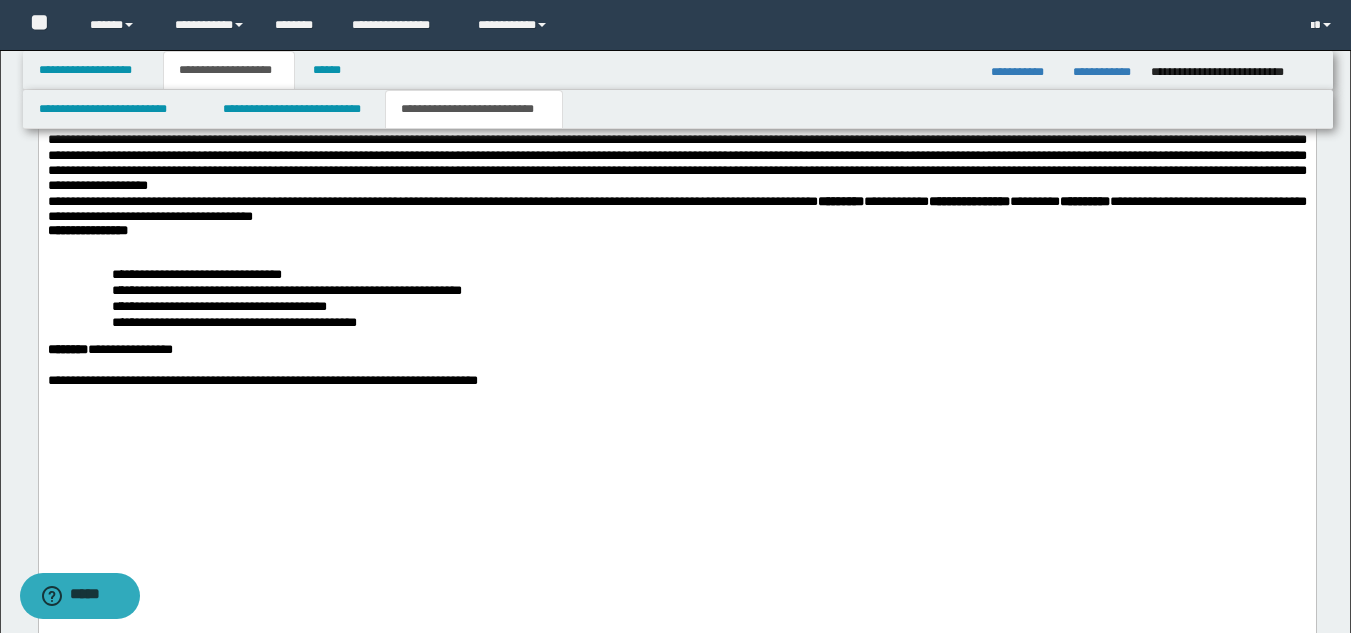 click on "**********" at bounding box center [676, 72] 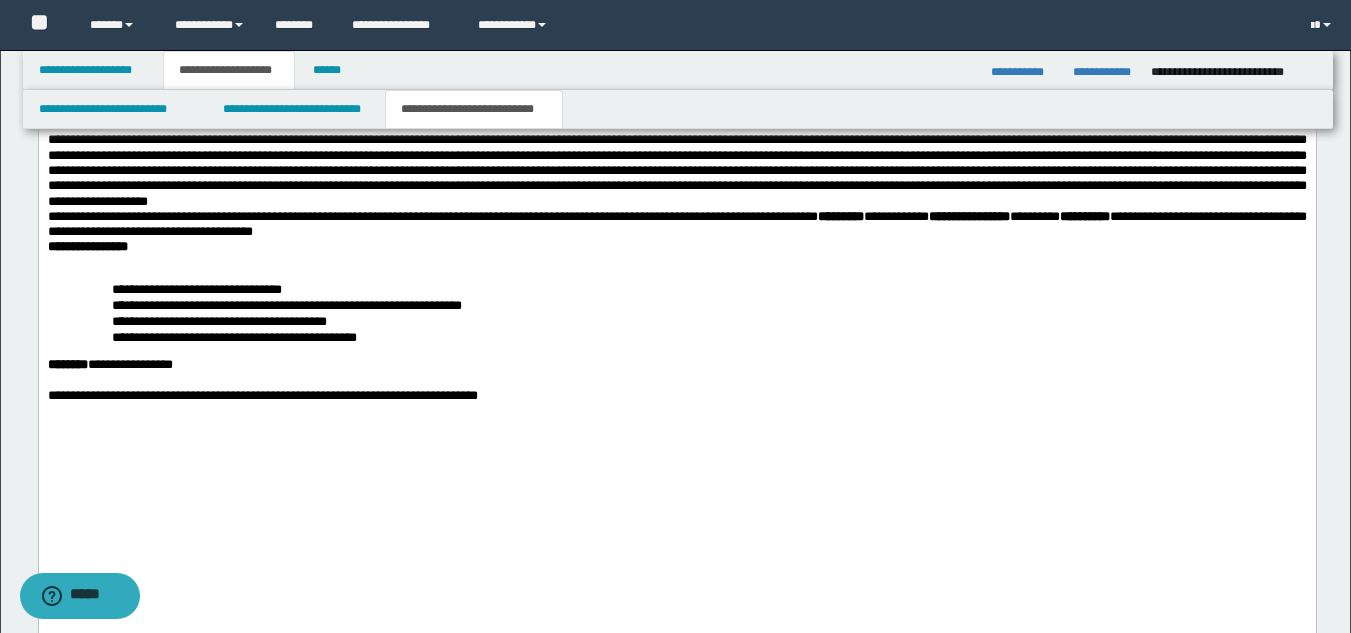 click on "**********" at bounding box center (622, 110) 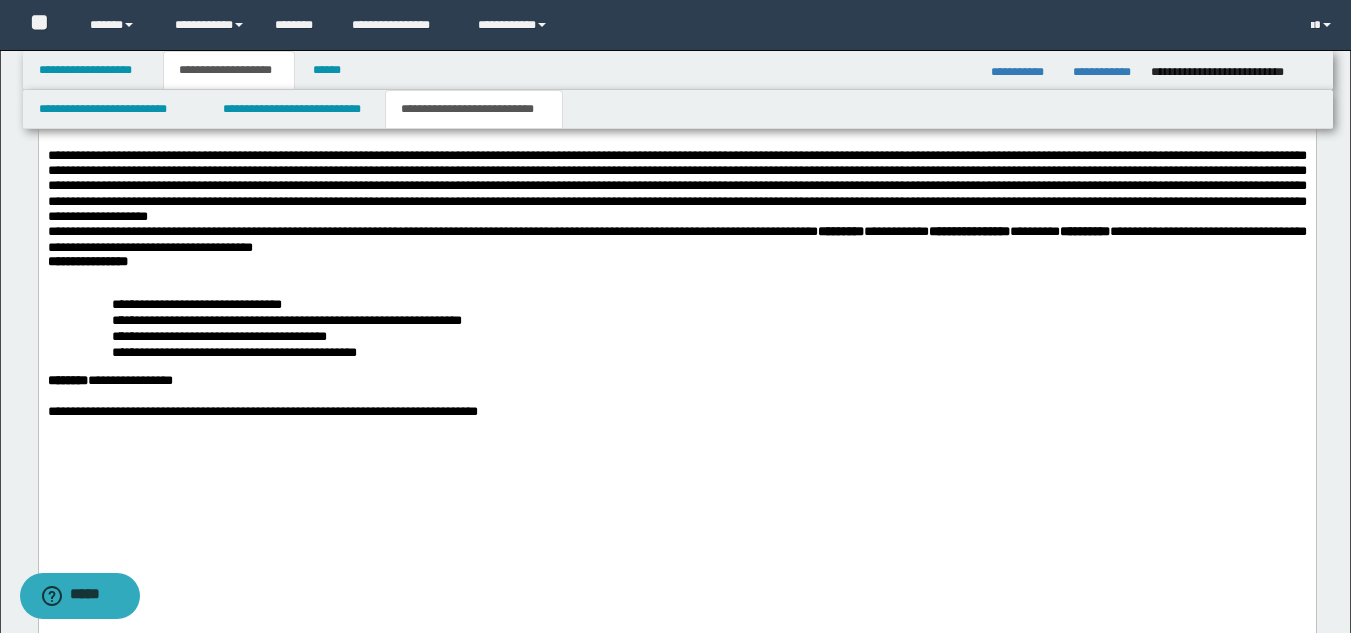 click on "**********" at bounding box center [676, 187] 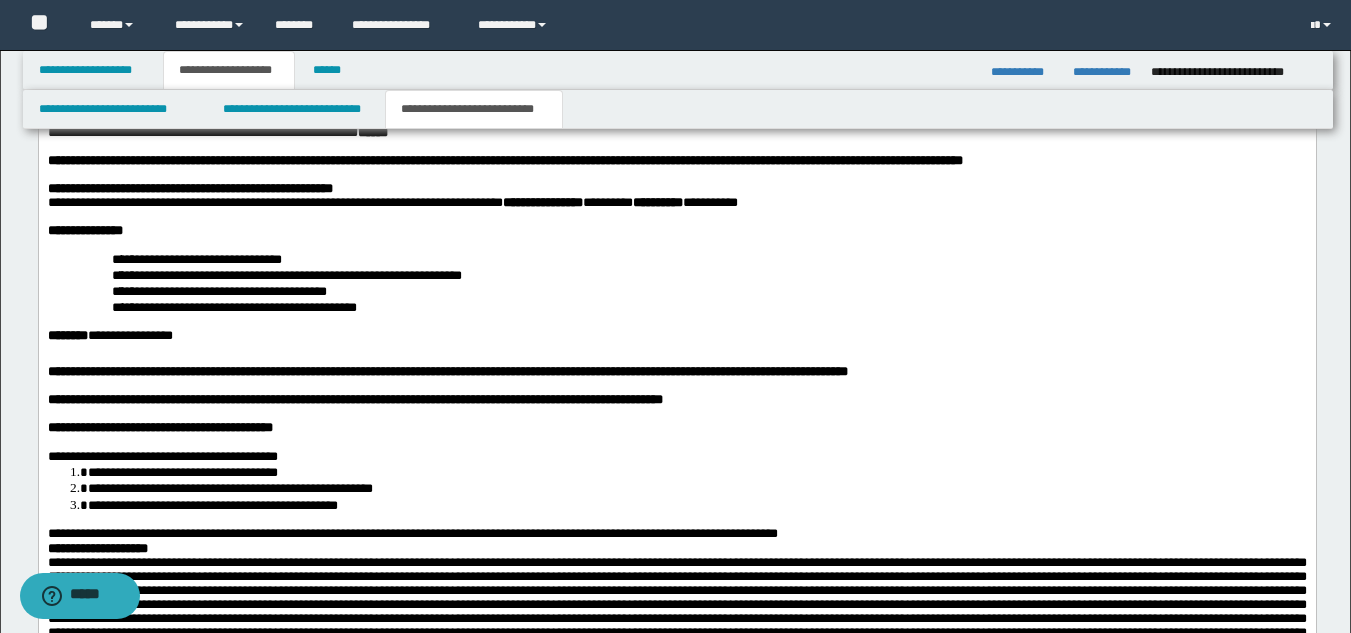 scroll, scrollTop: 1085, scrollLeft: 0, axis: vertical 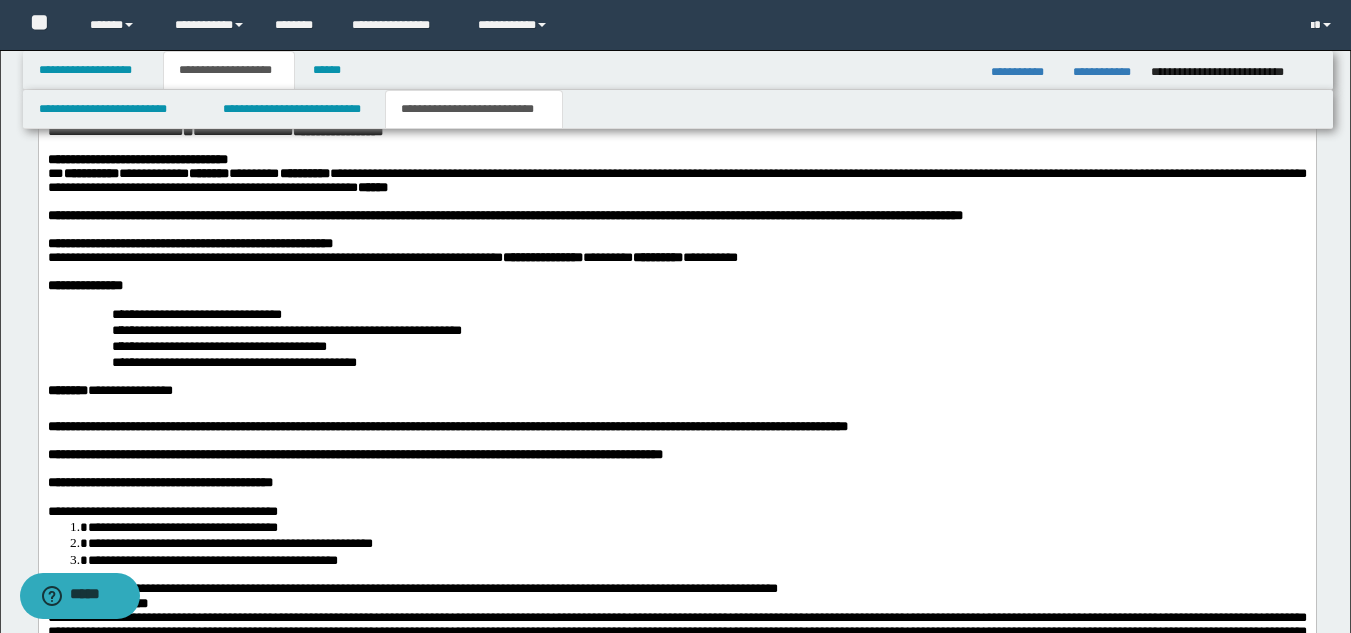 click at bounding box center [676, 413] 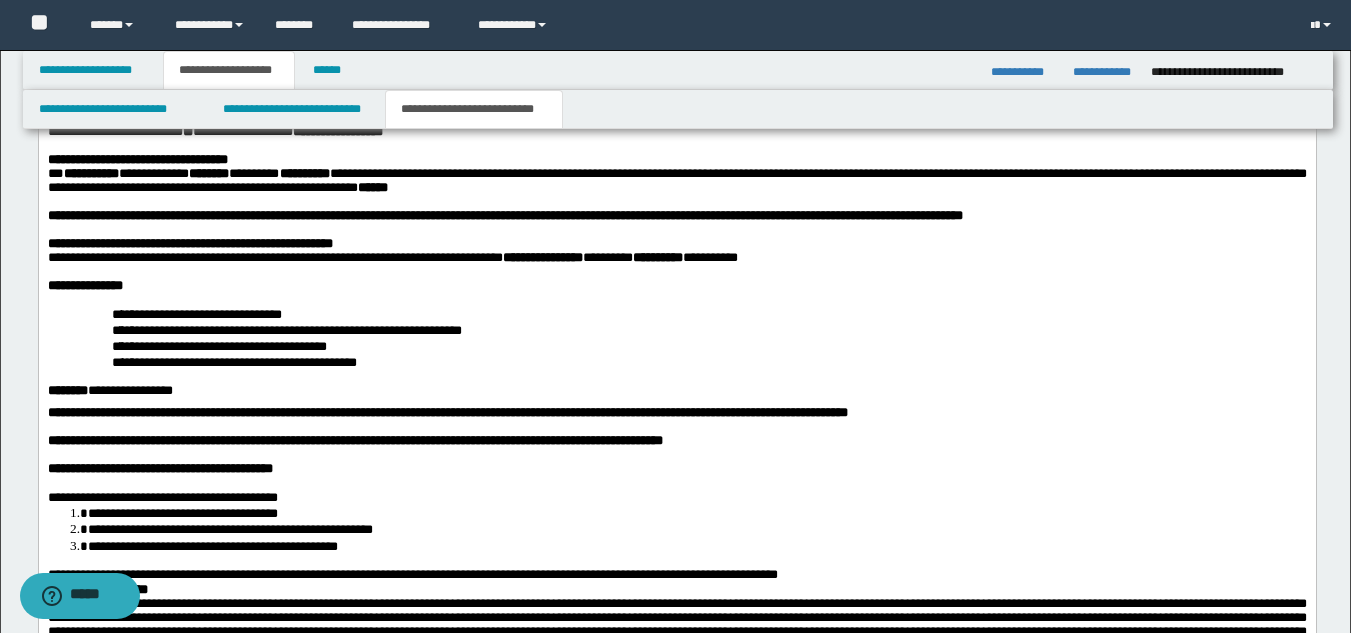 click on "**********" at bounding box center (676, 132) 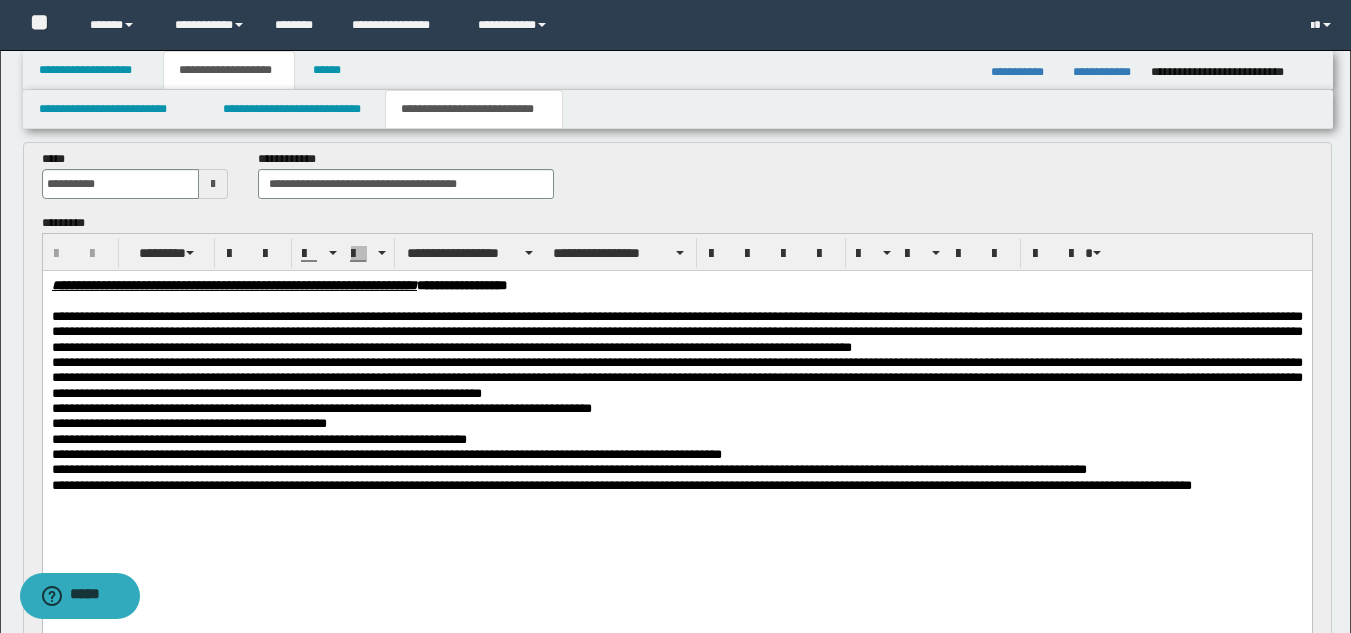 scroll, scrollTop: 57, scrollLeft: 0, axis: vertical 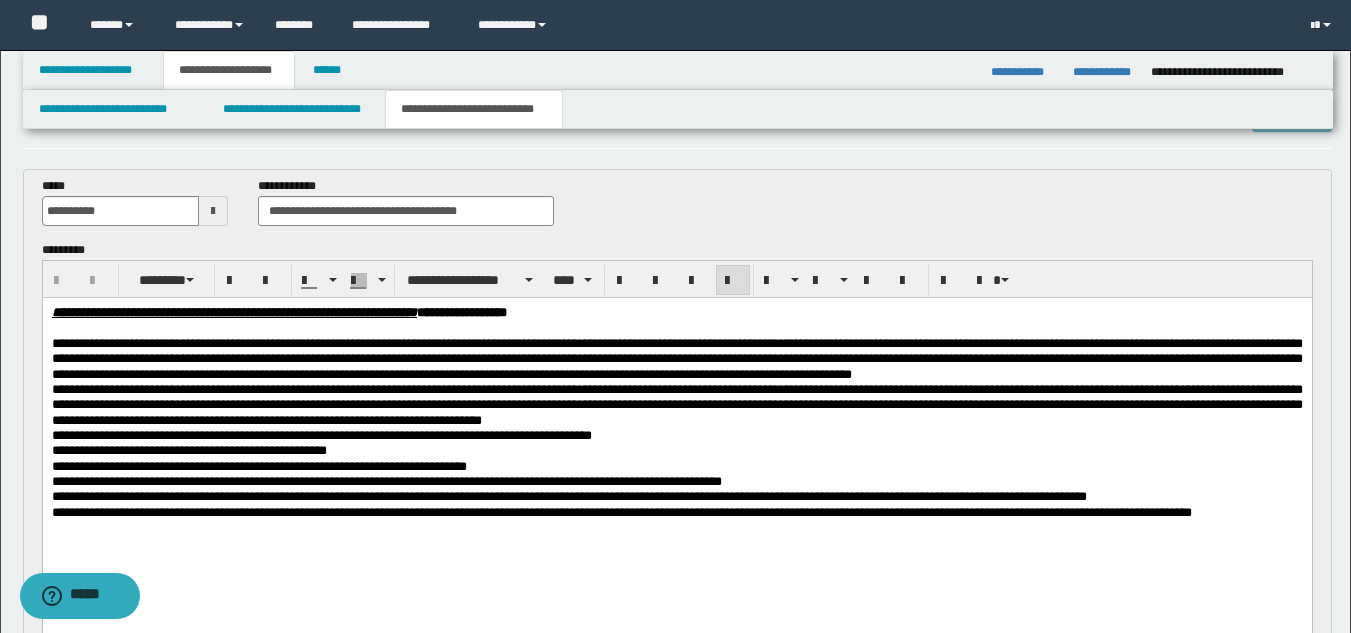 click on "**********" at bounding box center [676, 359] 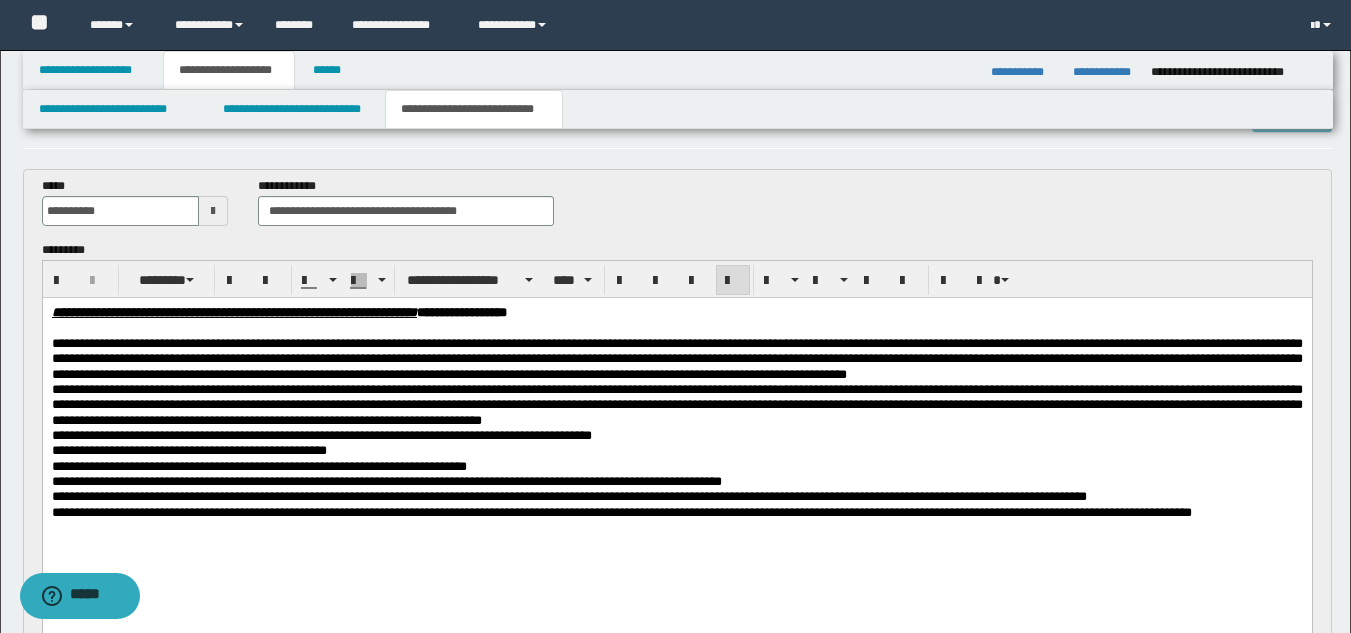 click on "**********" at bounding box center [676, 359] 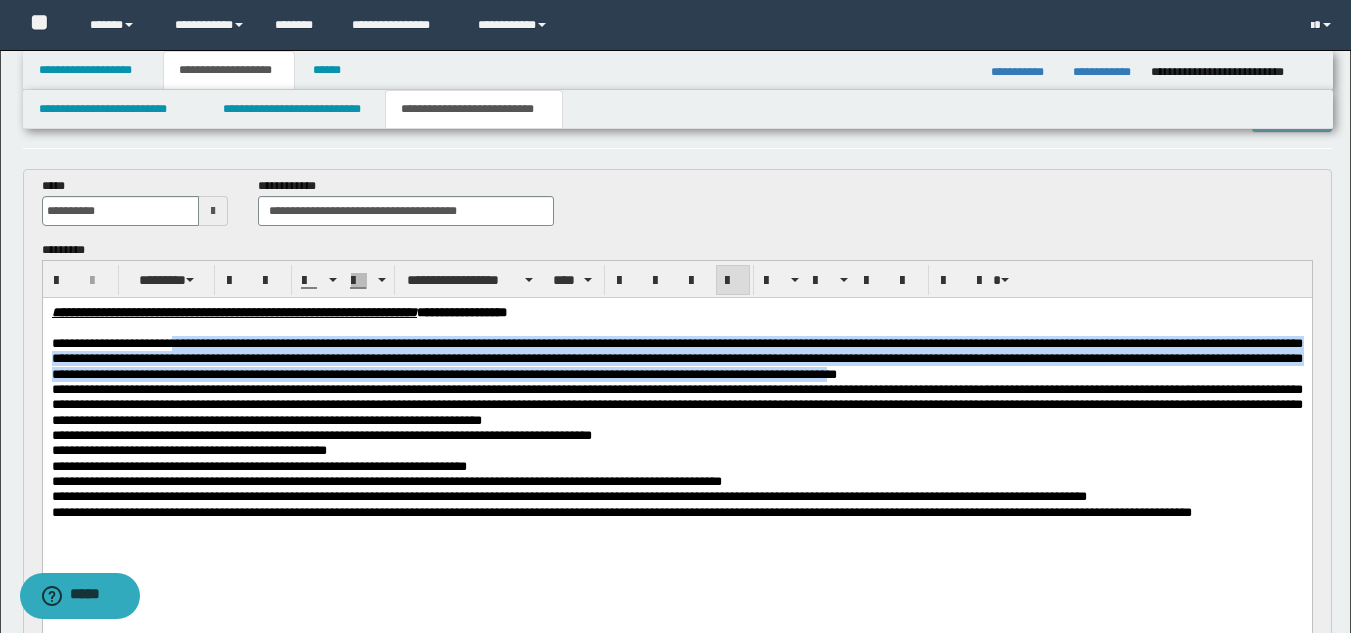 drag, startPoint x: 201, startPoint y: 343, endPoint x: 257, endPoint y: 400, distance: 79.9062 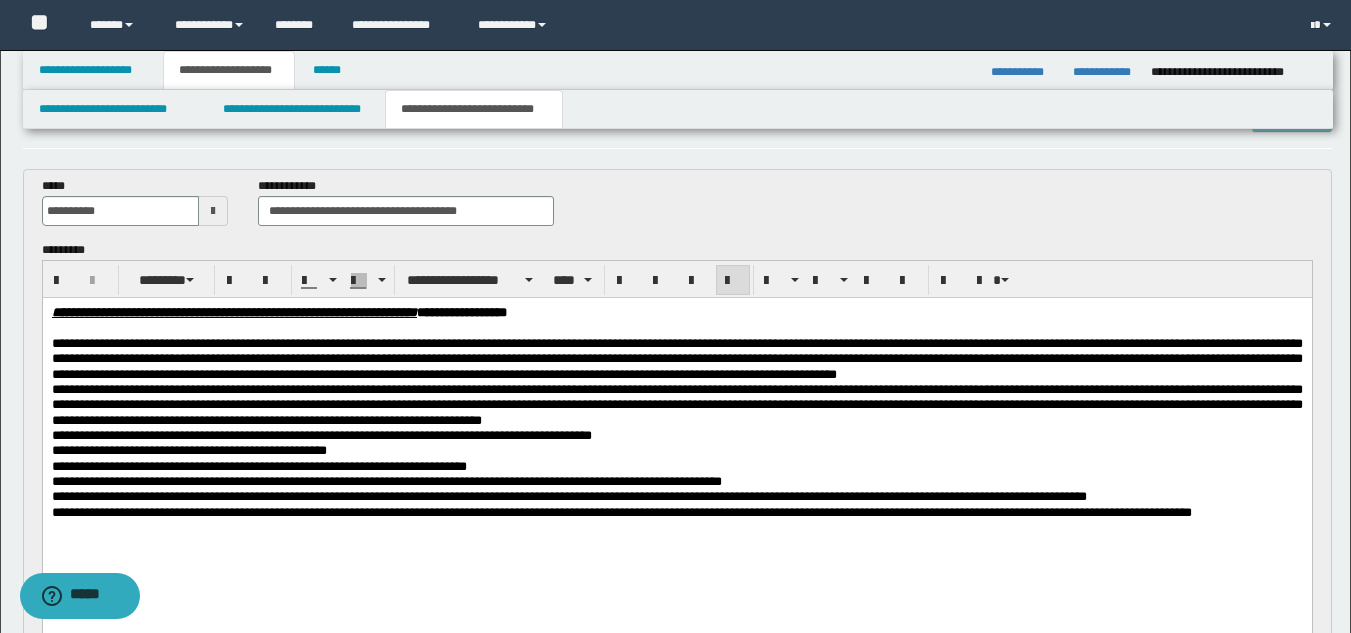 click on "**********" at bounding box center (676, 405) 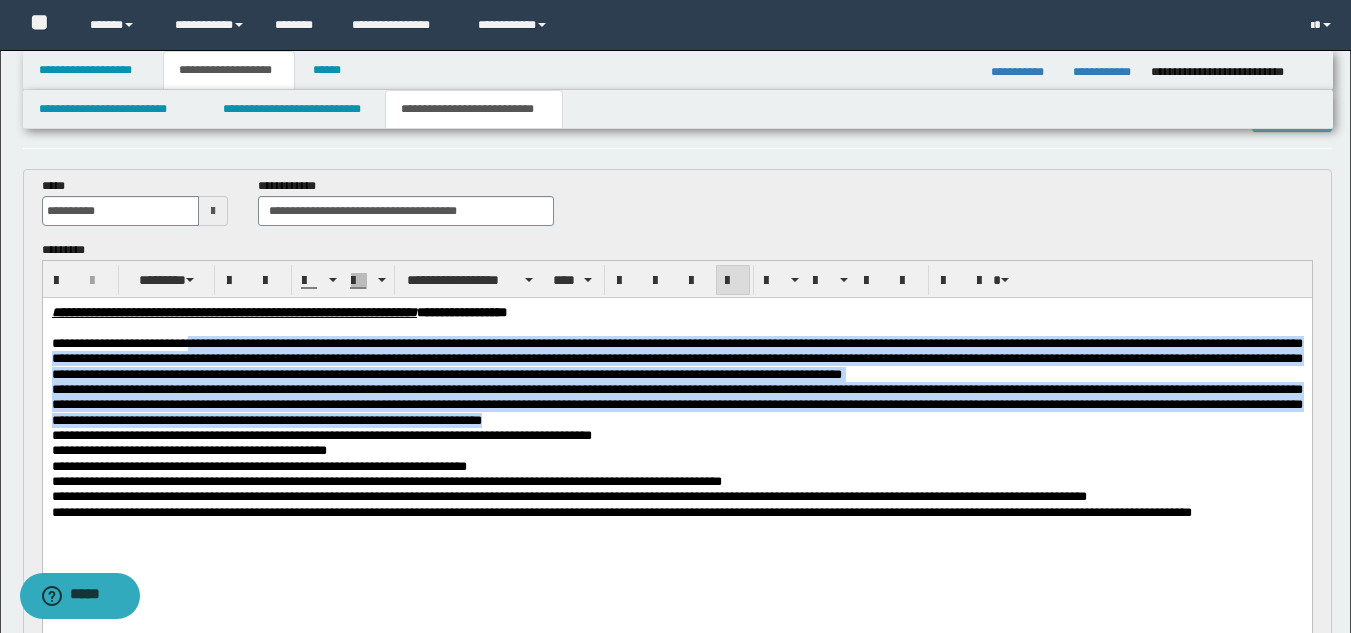 drag, startPoint x: 226, startPoint y: 343, endPoint x: 1203, endPoint y: 438, distance: 981.60785 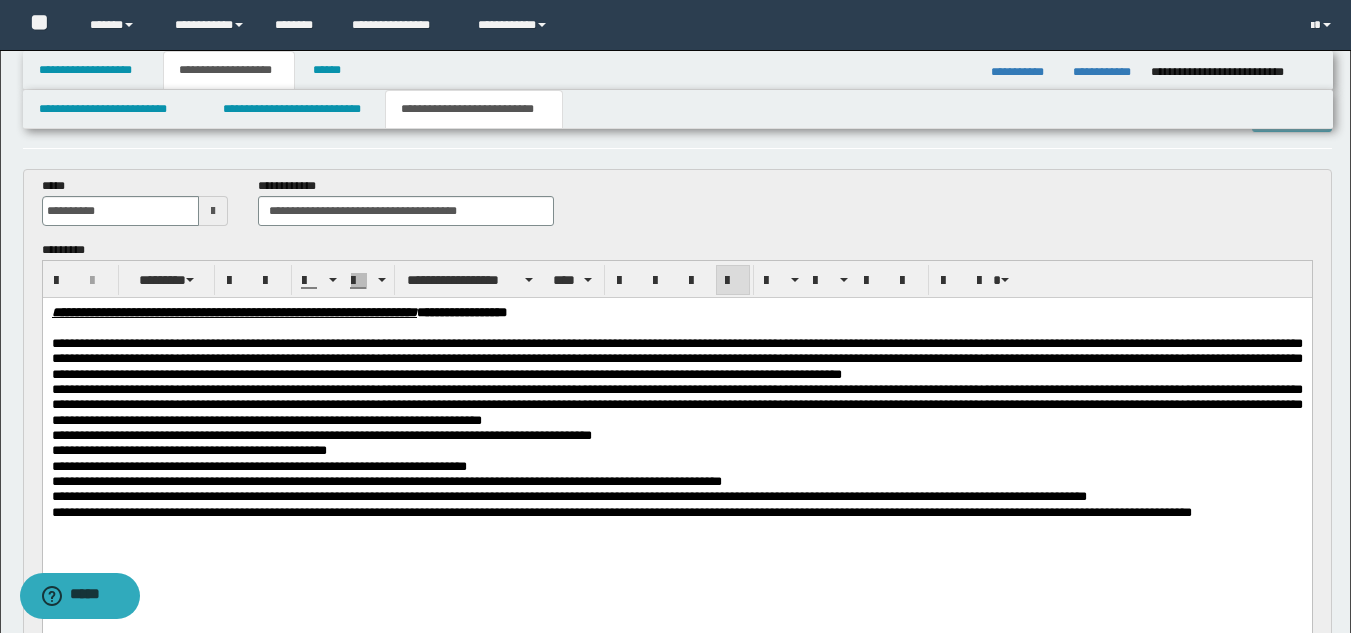 click on "**********" at bounding box center [676, 359] 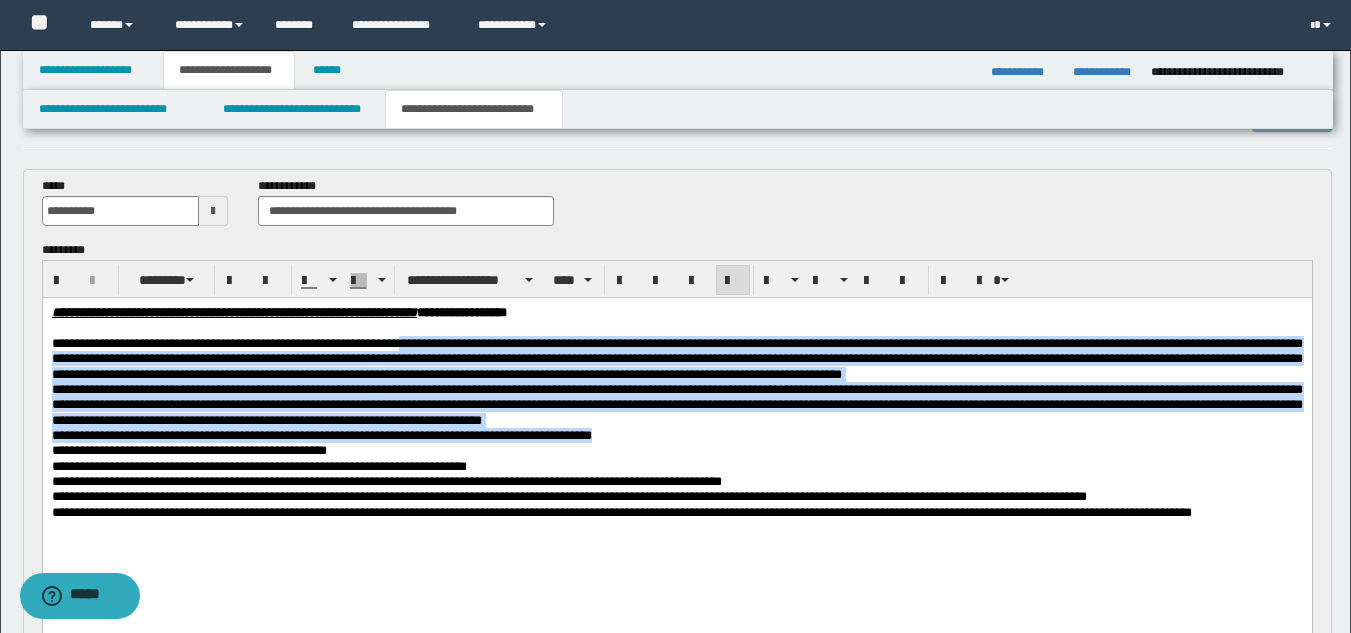 drag, startPoint x: 487, startPoint y: 345, endPoint x: 922, endPoint y: 447, distance: 446.7986 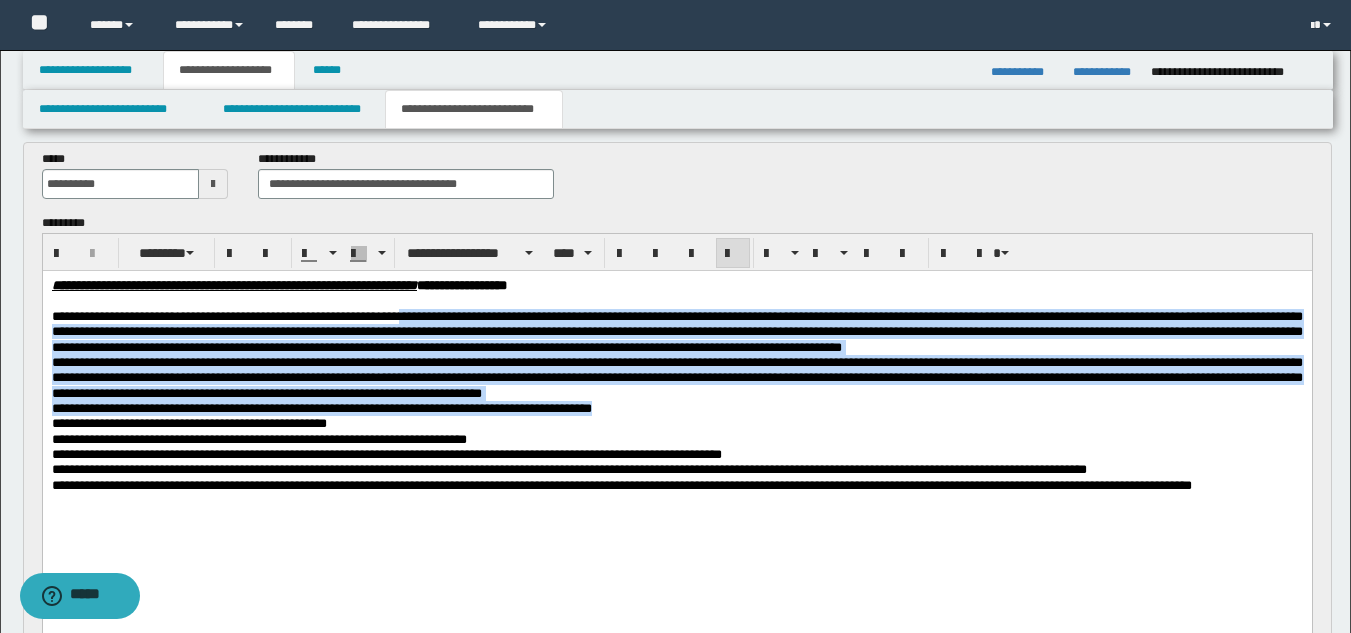 scroll, scrollTop: 73, scrollLeft: 0, axis: vertical 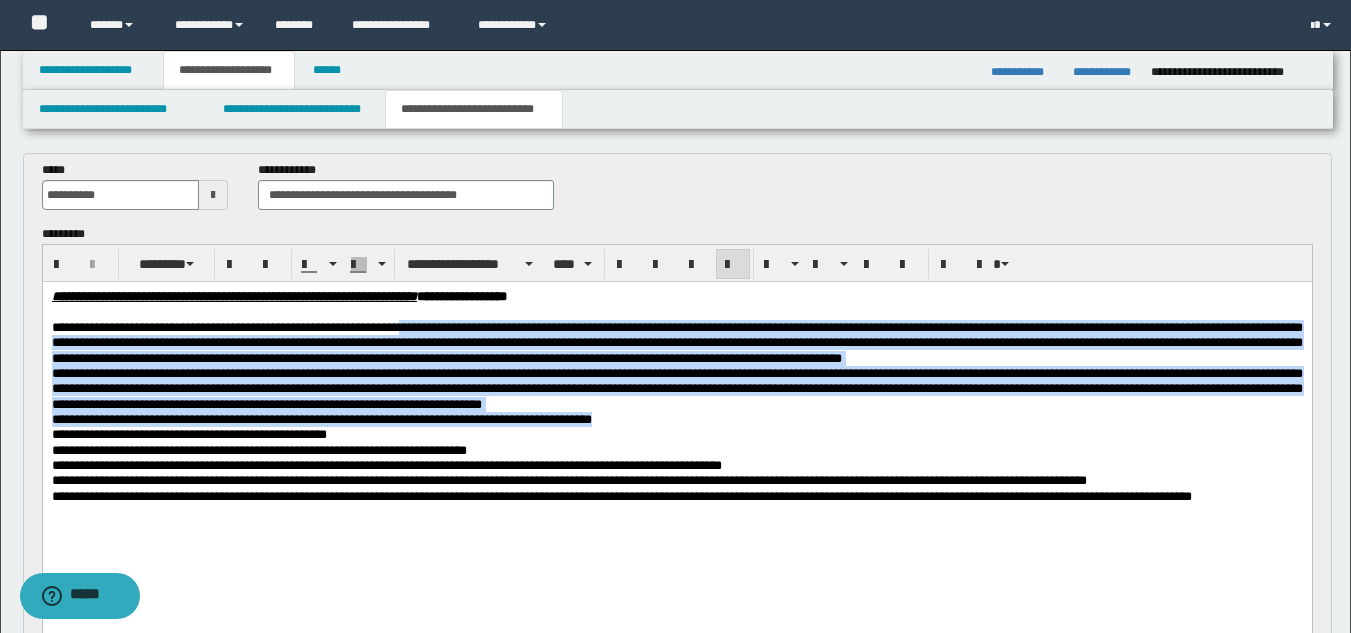 copy on "**********" 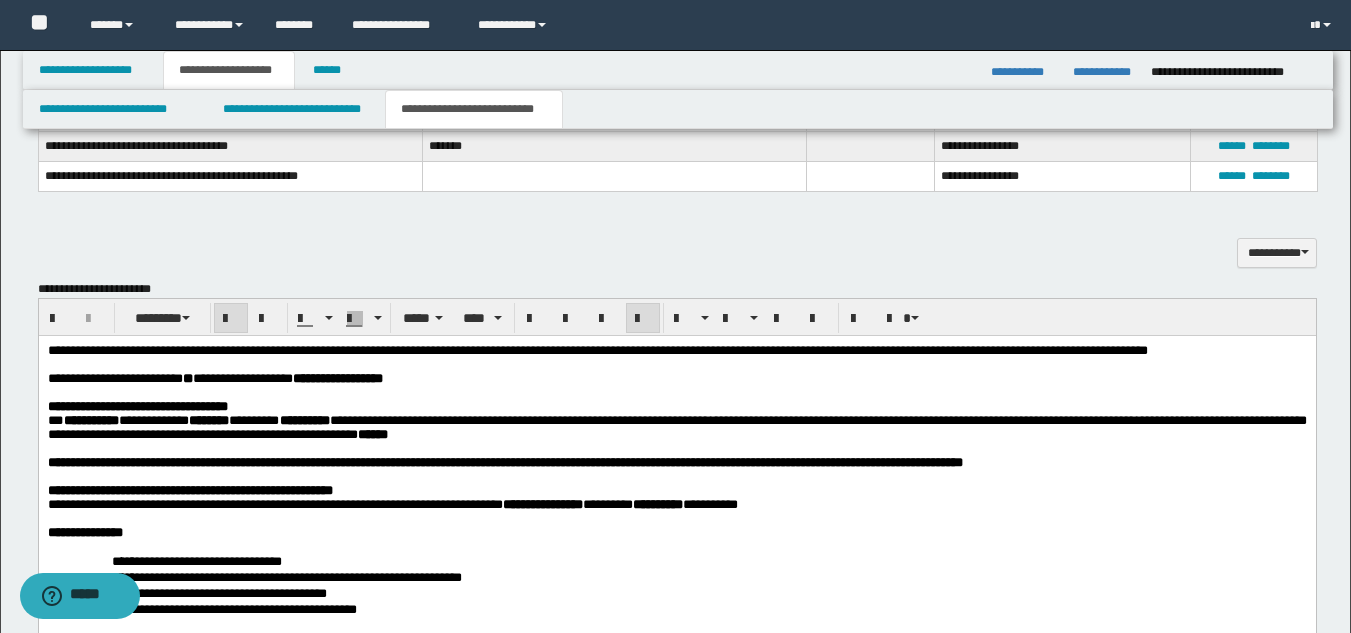 scroll, scrollTop: 909, scrollLeft: 0, axis: vertical 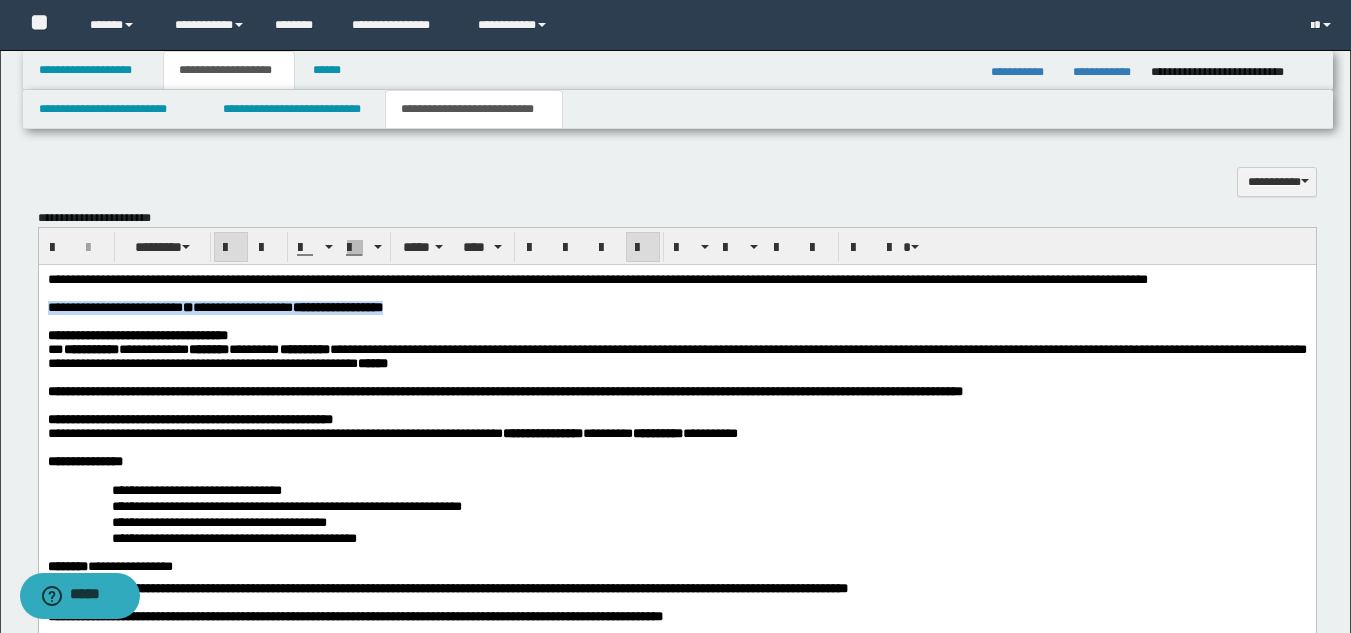 drag, startPoint x: 668, startPoint y: 316, endPoint x: 668, endPoint y: 329, distance: 13 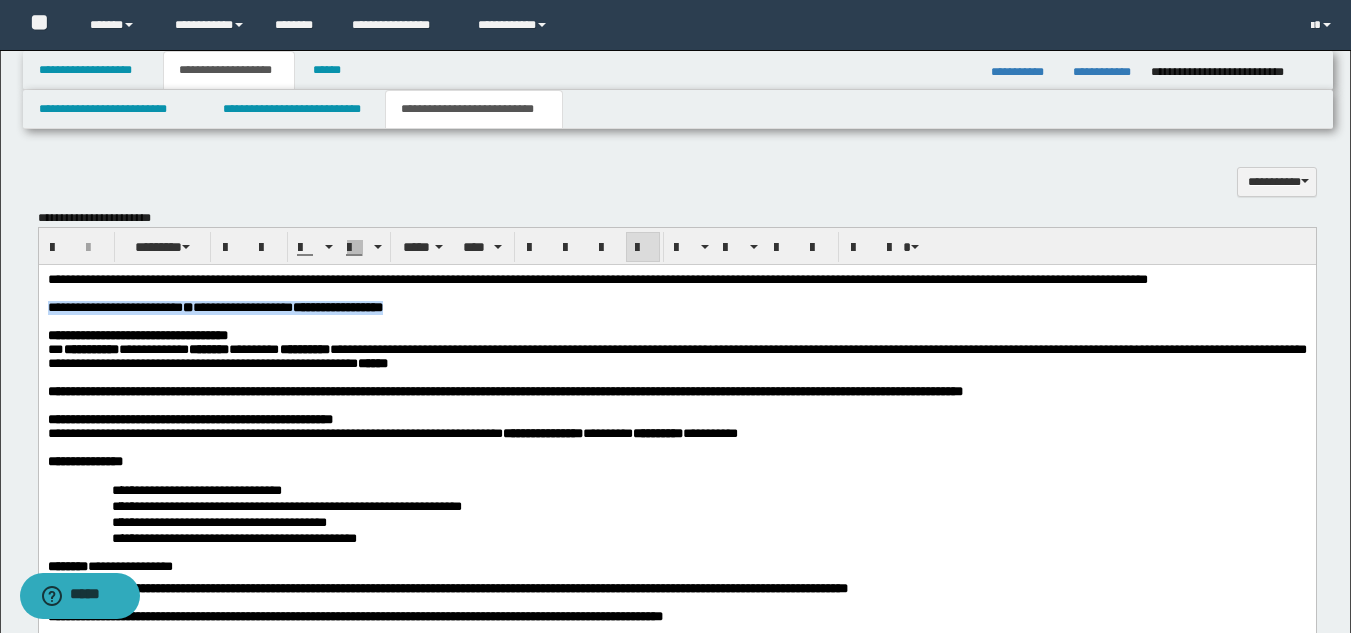 click on "**********" at bounding box center (676, 308) 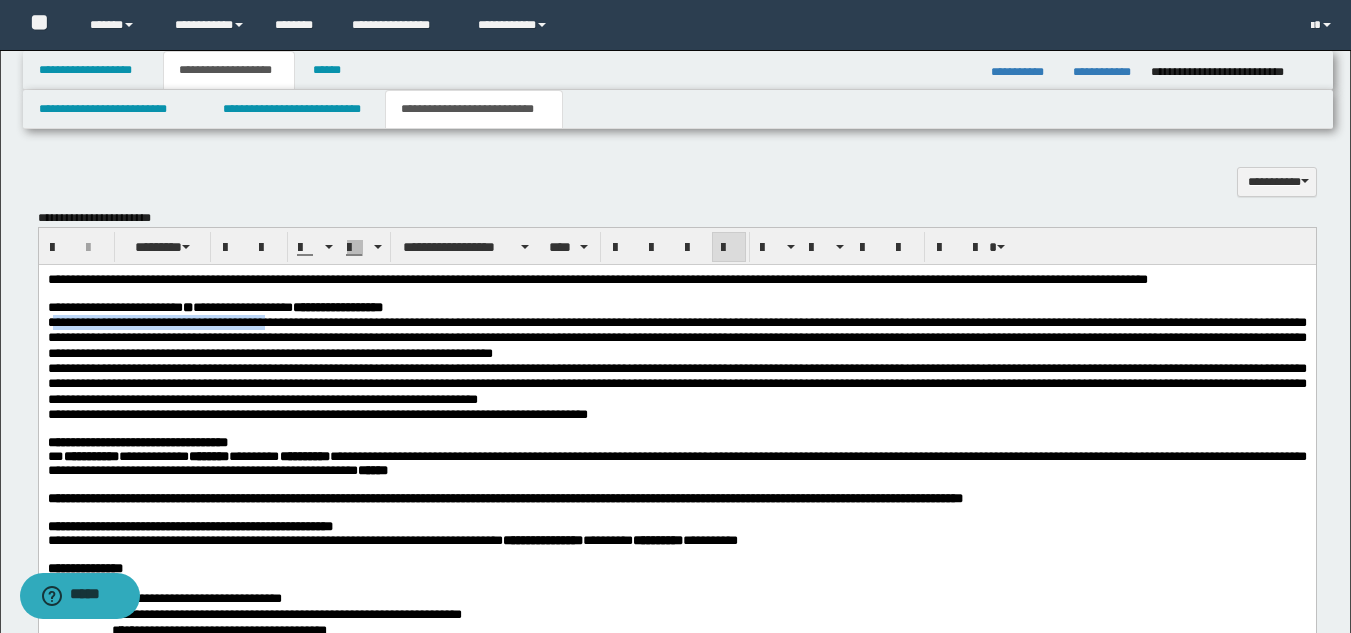 drag, startPoint x: 51, startPoint y: 345, endPoint x: 315, endPoint y: 339, distance: 264.06818 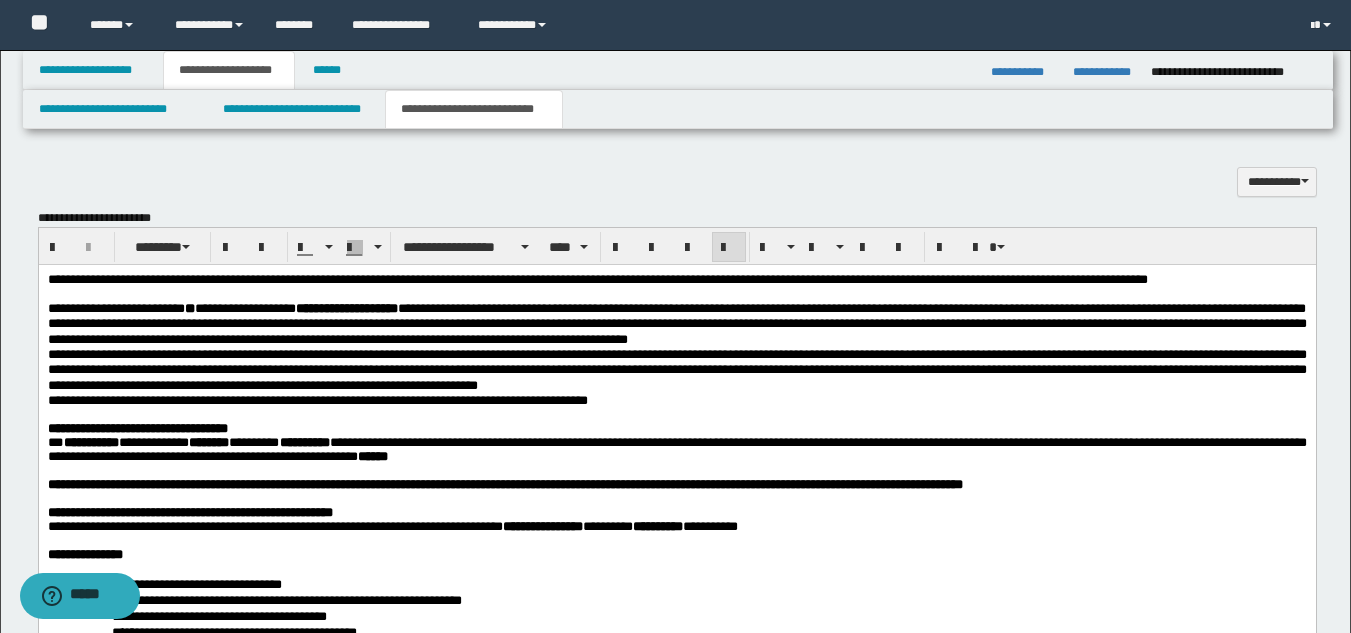 drag, startPoint x: 676, startPoint y: 352, endPoint x: 534, endPoint y: 381, distance: 144.93102 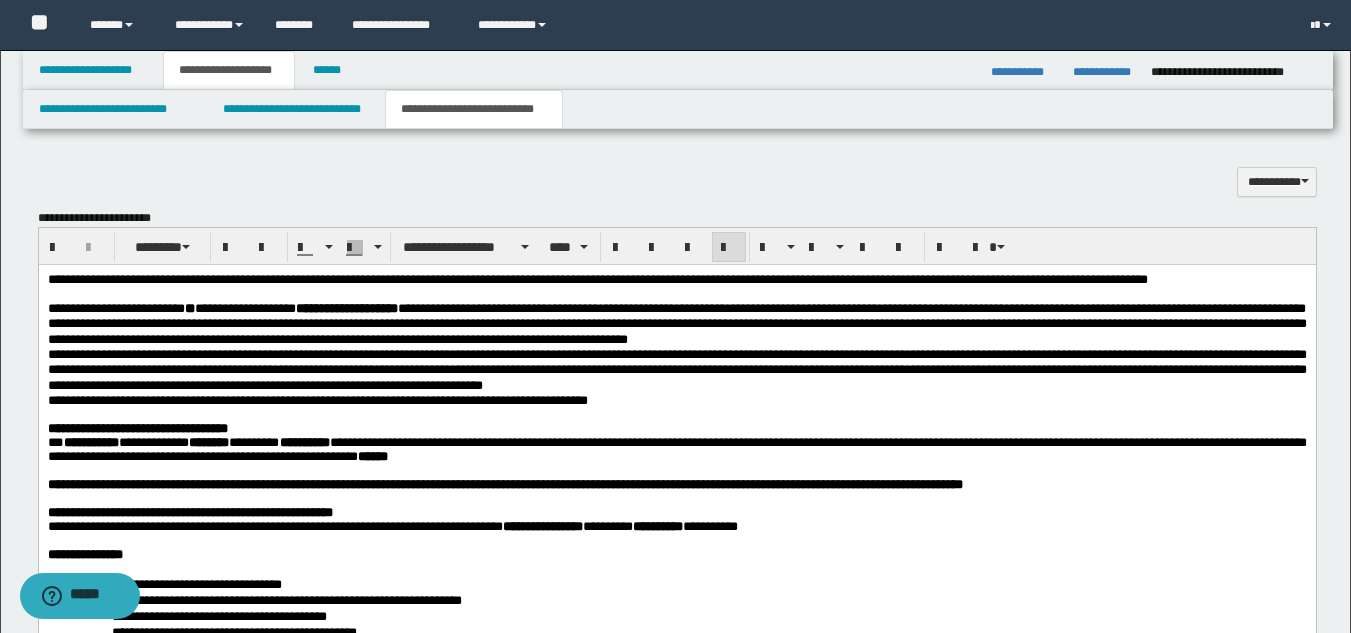 click on "**********" at bounding box center [676, 370] 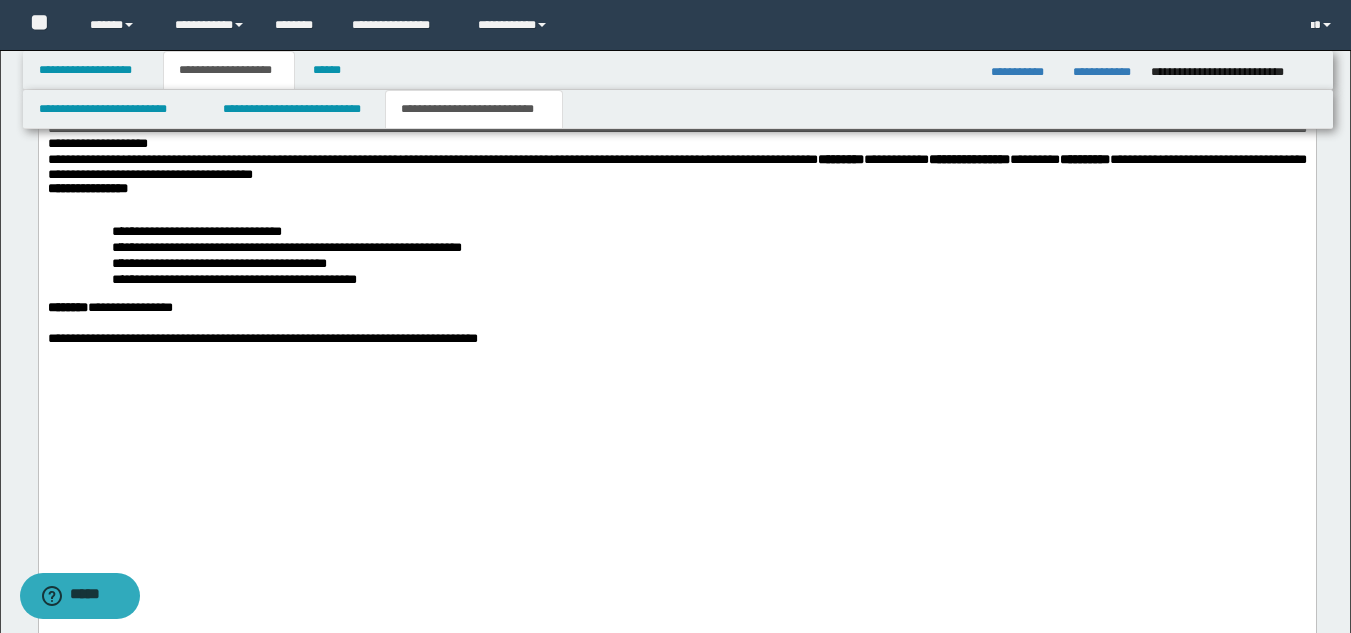 scroll, scrollTop: 2223, scrollLeft: 0, axis: vertical 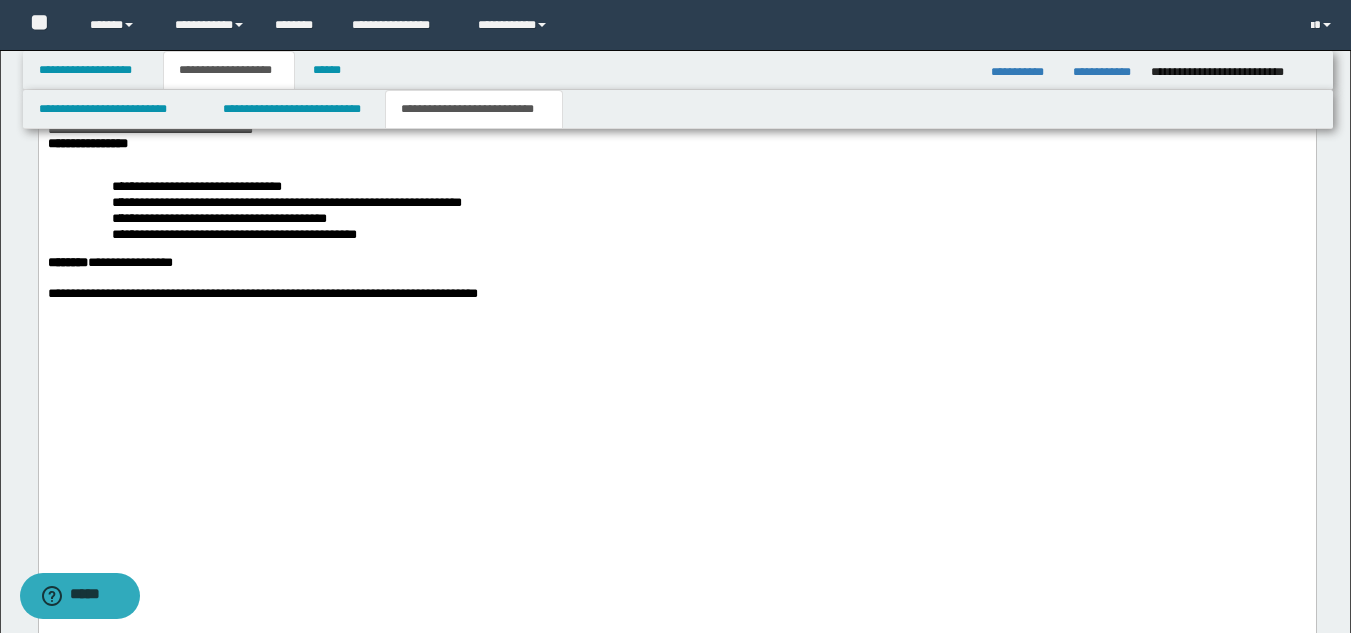 drag, startPoint x: 1365, startPoint y: 217, endPoint x: 559, endPoint y: 1456, distance: 1478.0924 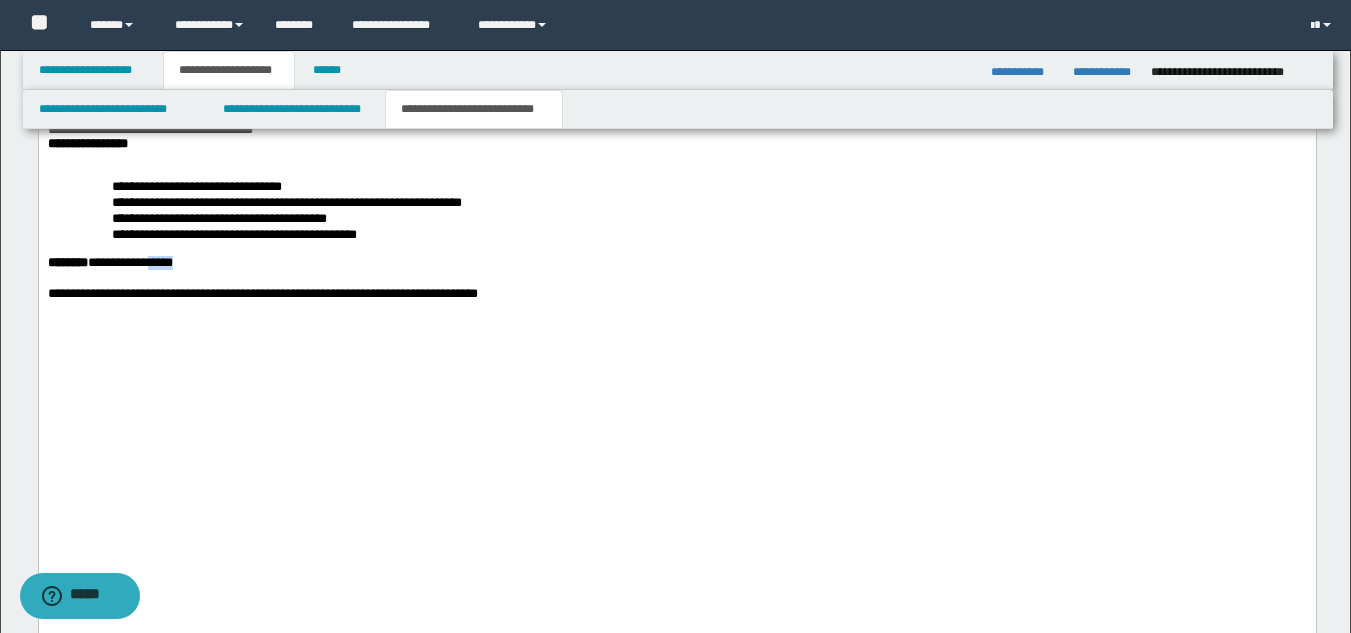 drag, startPoint x: 186, startPoint y: 497, endPoint x: 220, endPoint y: 501, distance: 34.234486 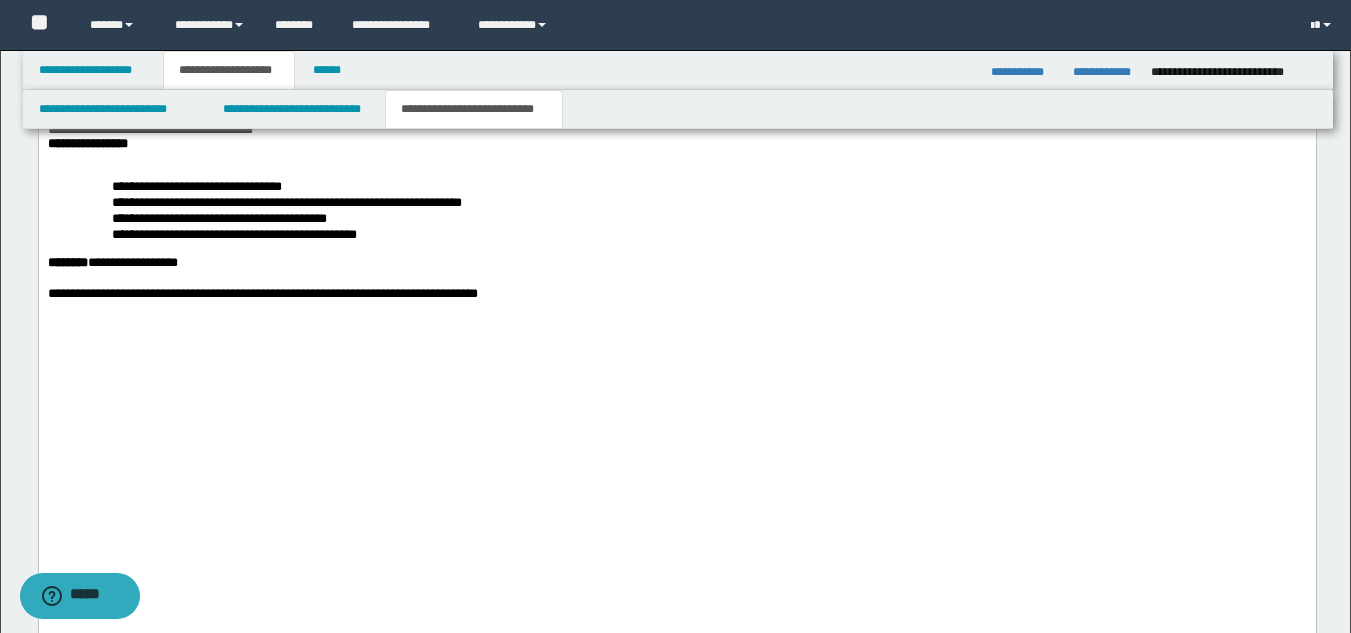 click on "*********" at bounding box center (839, 115) 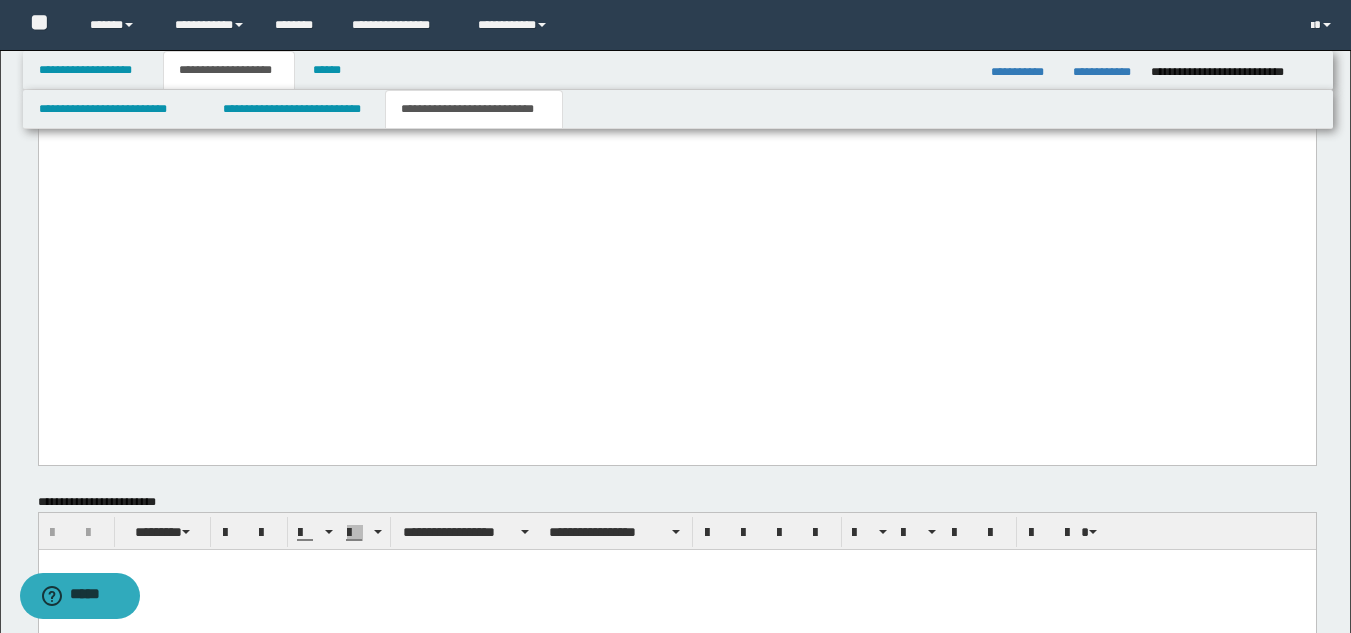scroll, scrollTop: 2421, scrollLeft: 0, axis: vertical 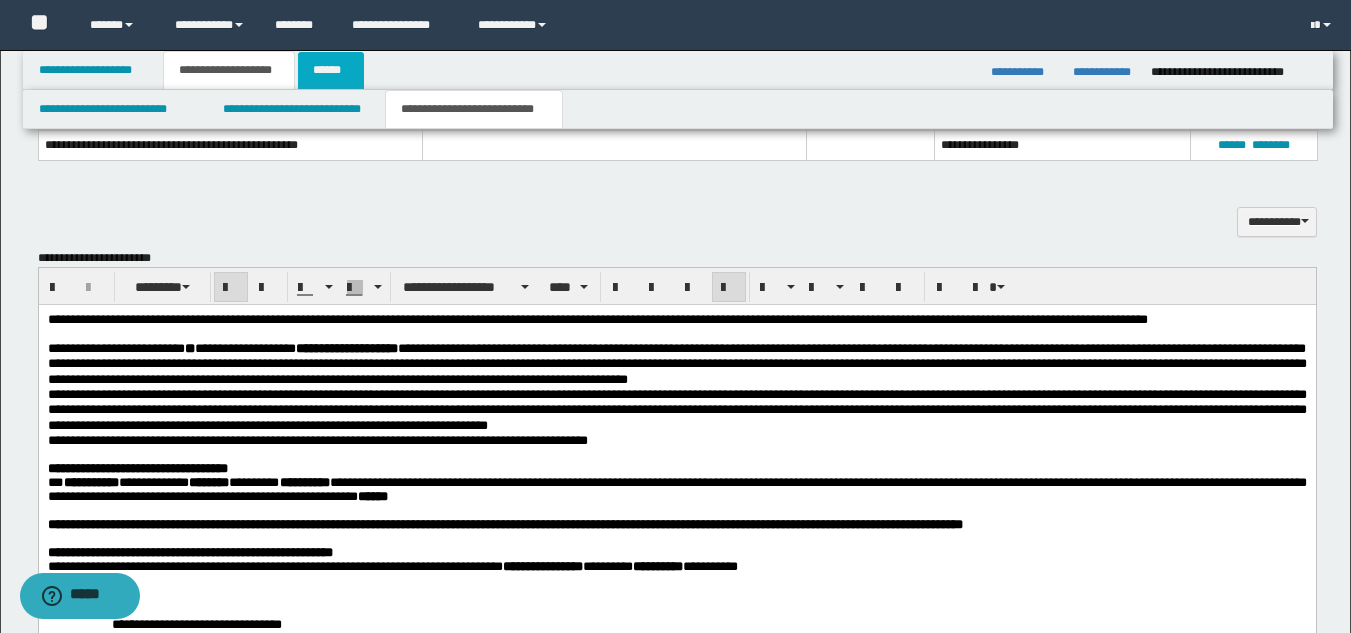 click on "******" at bounding box center [331, 70] 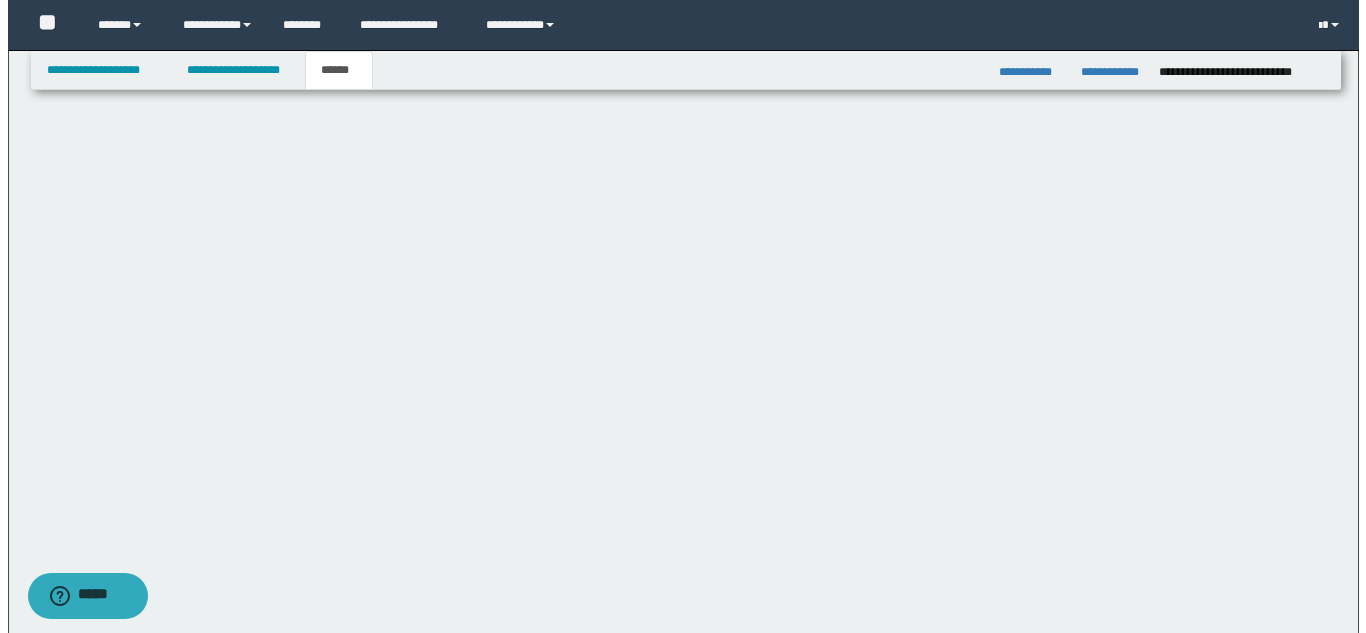 scroll, scrollTop: 0, scrollLeft: 0, axis: both 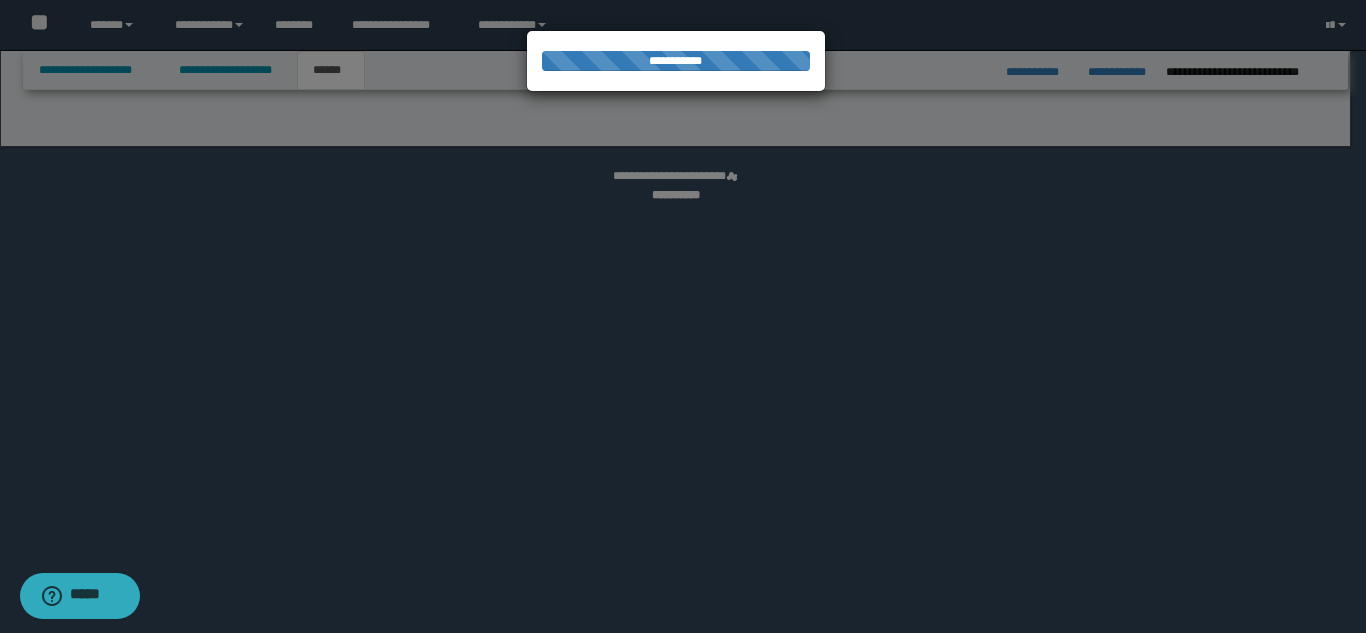 select on "*" 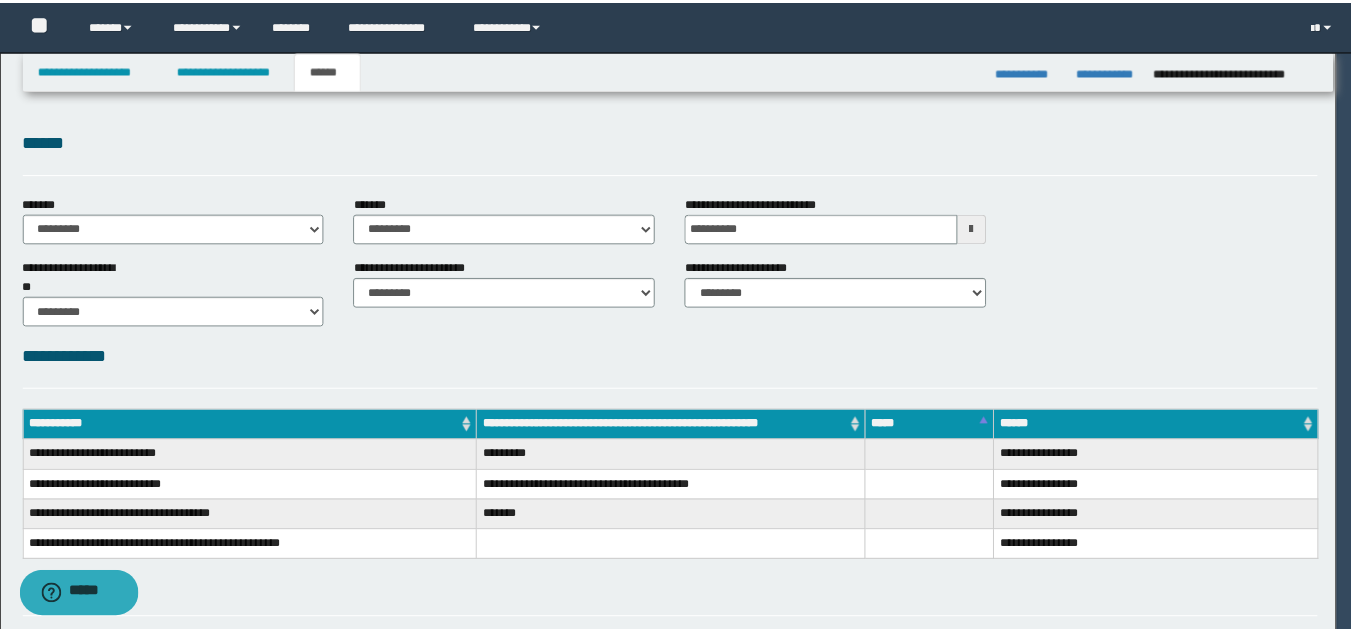 scroll, scrollTop: 0, scrollLeft: 0, axis: both 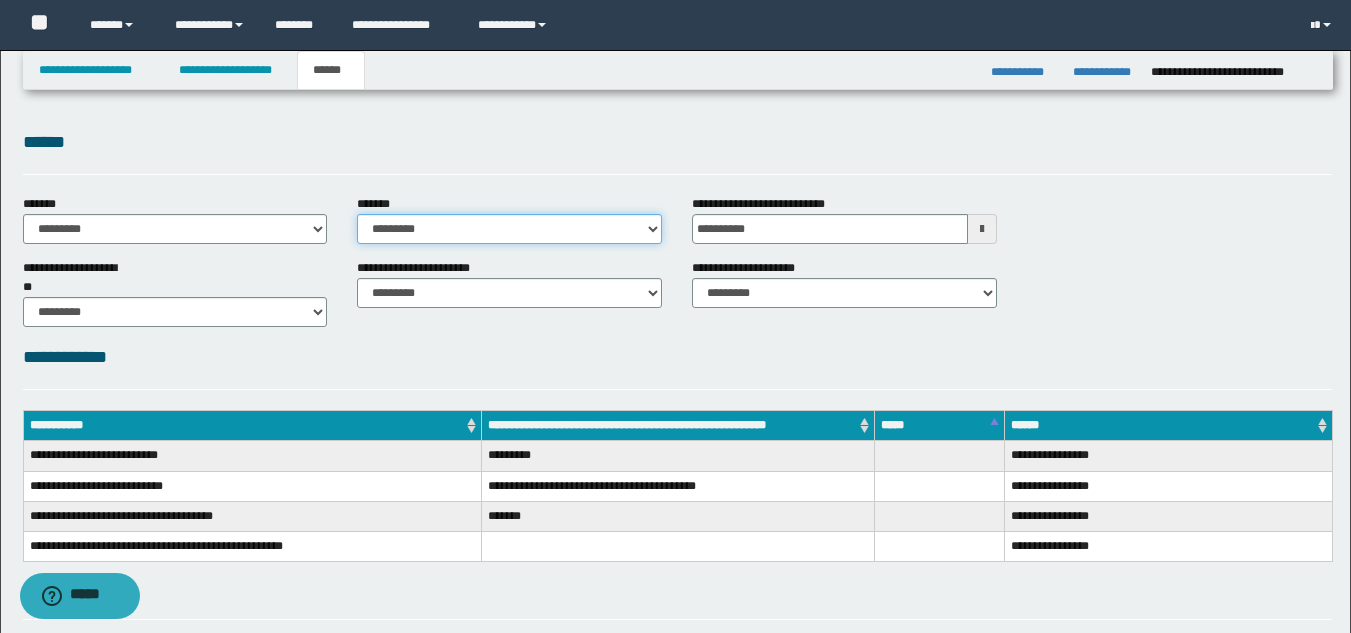 click on "**********" at bounding box center (509, 229) 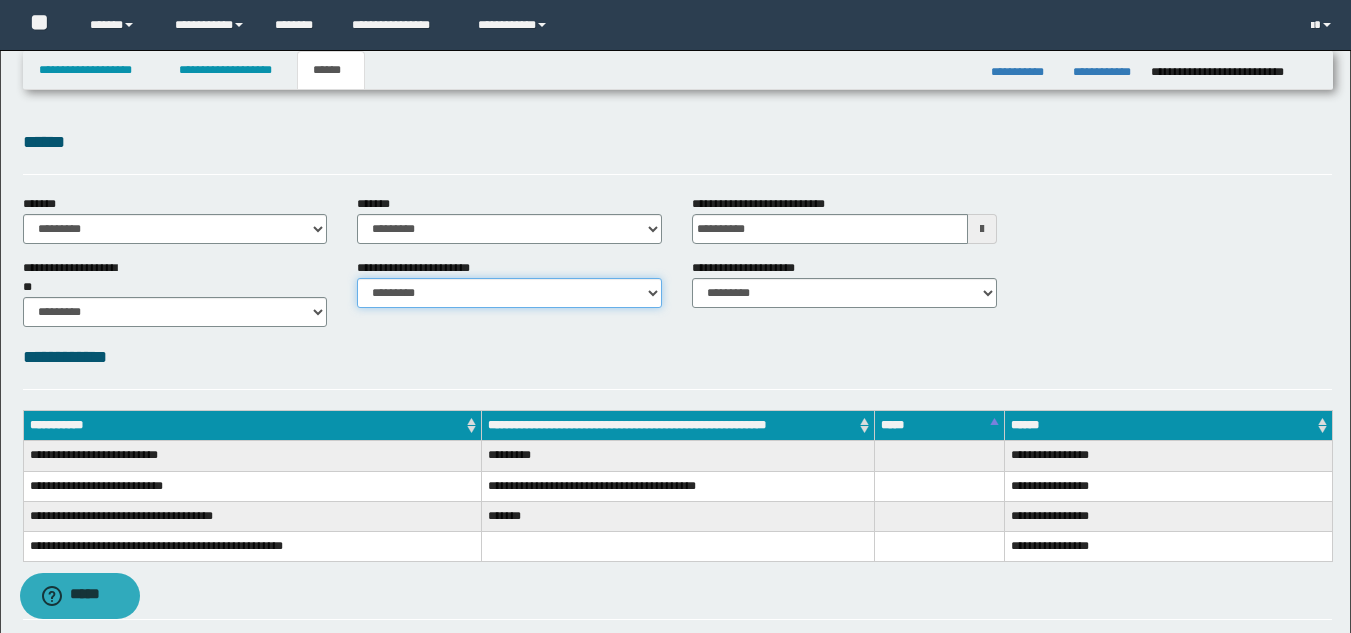 click on "*********
*********
*********" at bounding box center [509, 293] 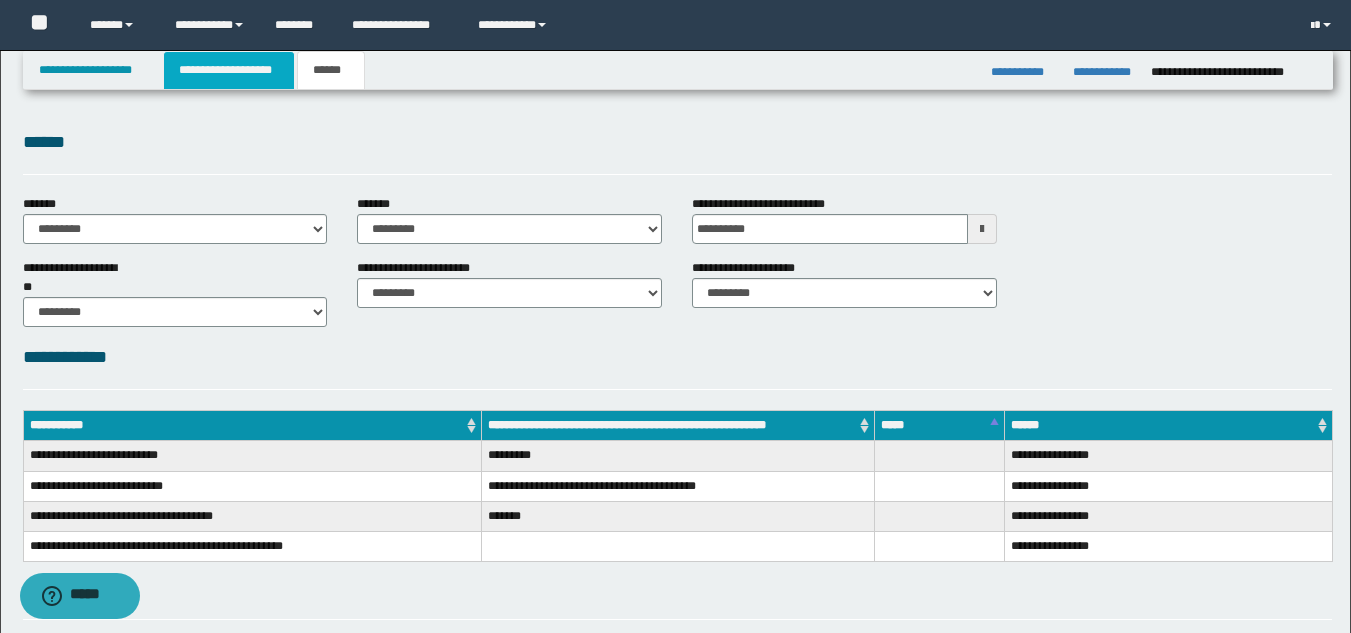 click on "**********" at bounding box center (229, 70) 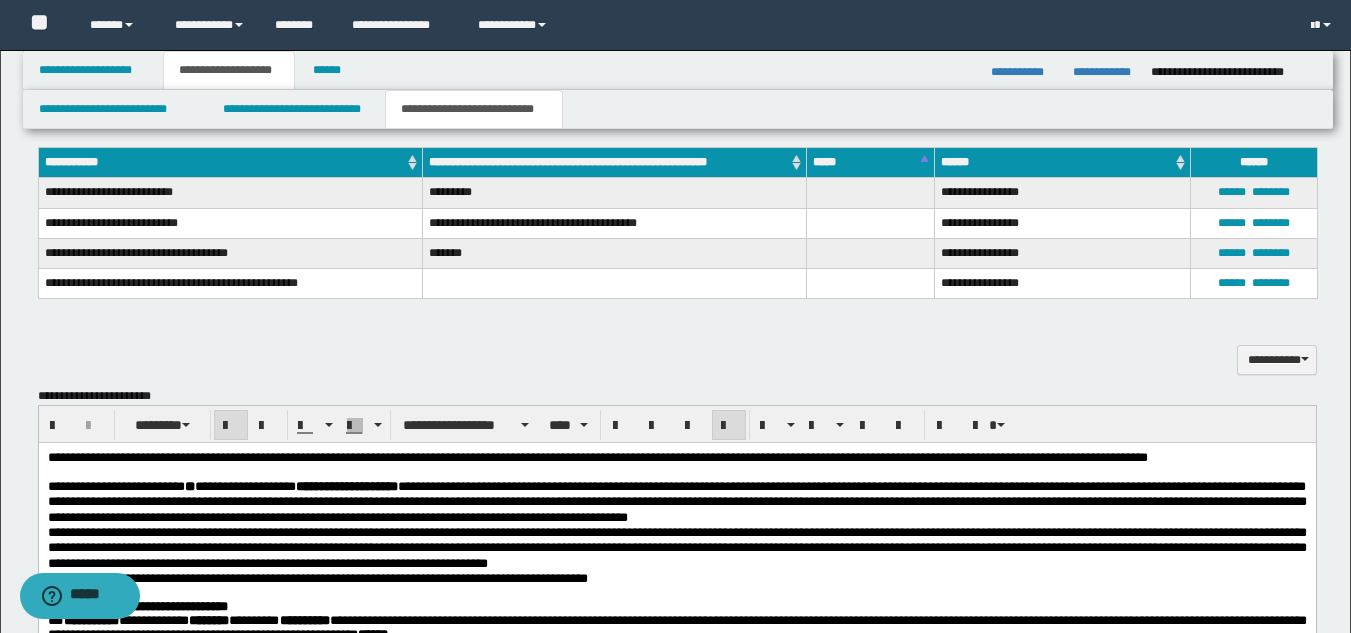 scroll, scrollTop: 725, scrollLeft: 0, axis: vertical 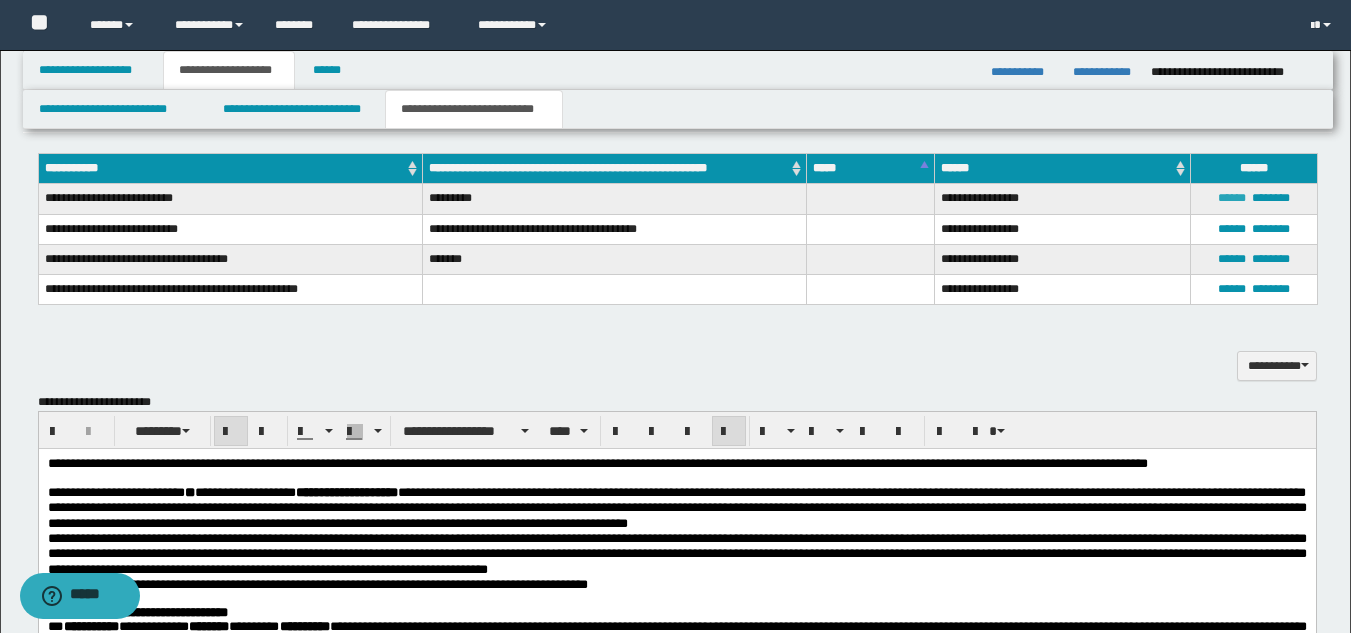 click on "******" at bounding box center [1232, 198] 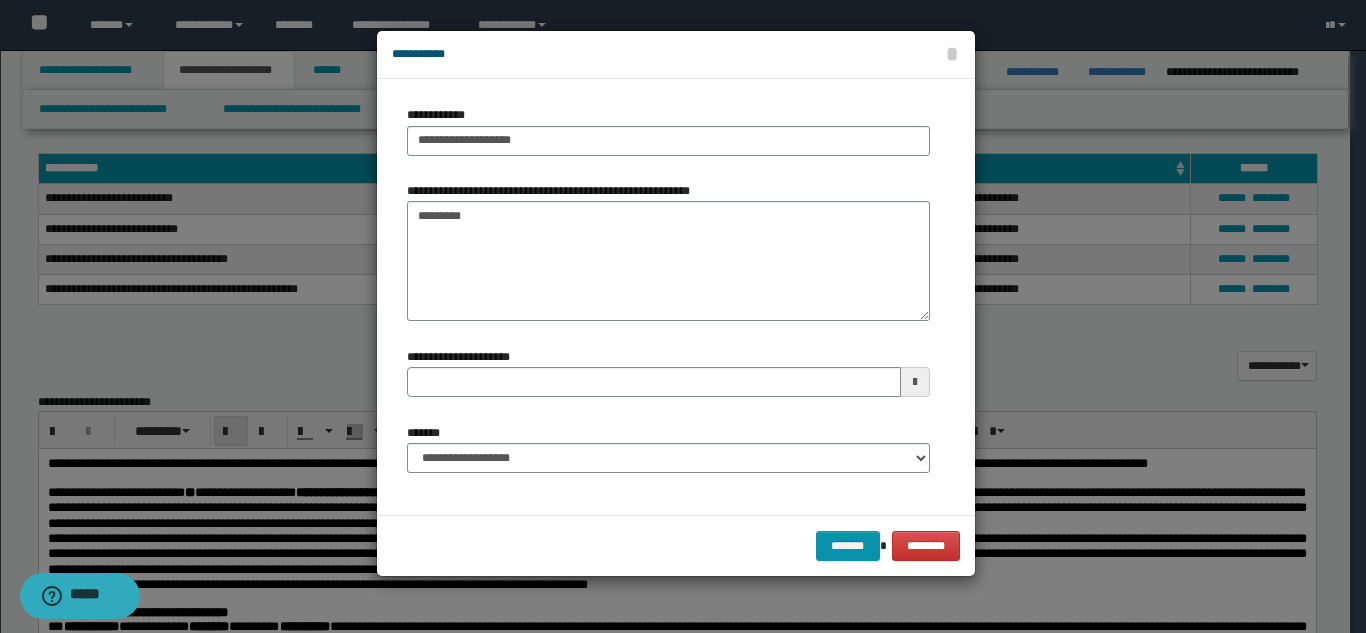type 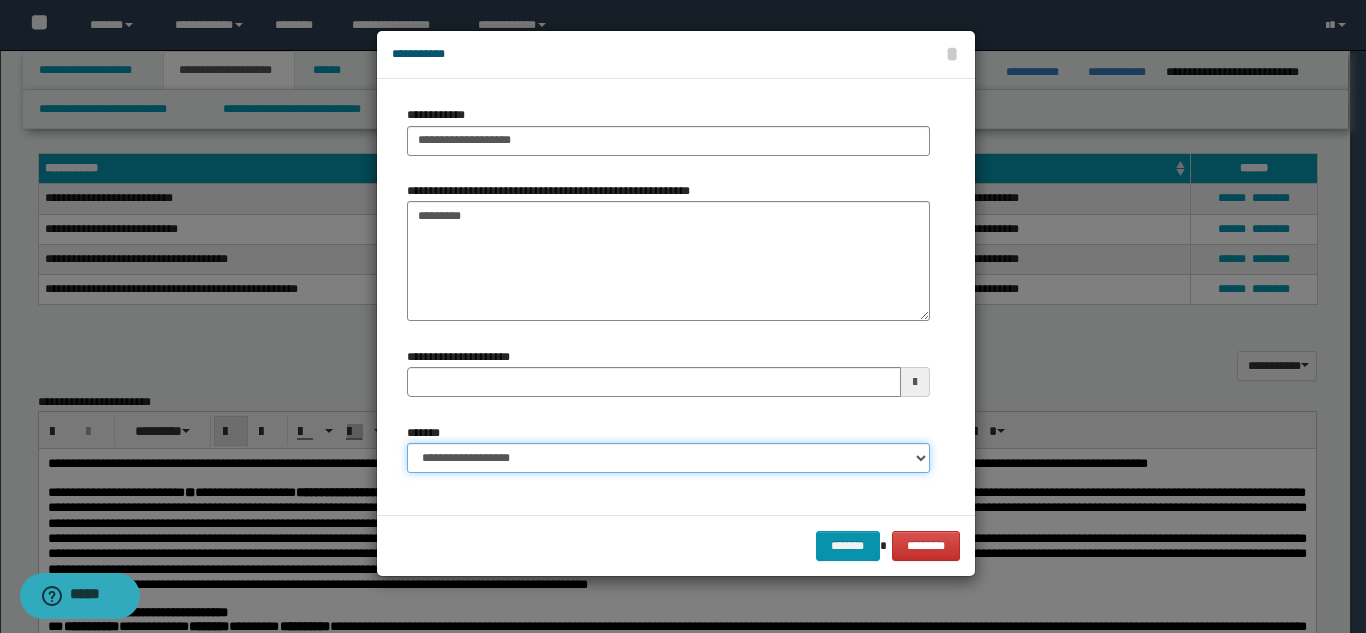 click on "**********" at bounding box center (668, 458) 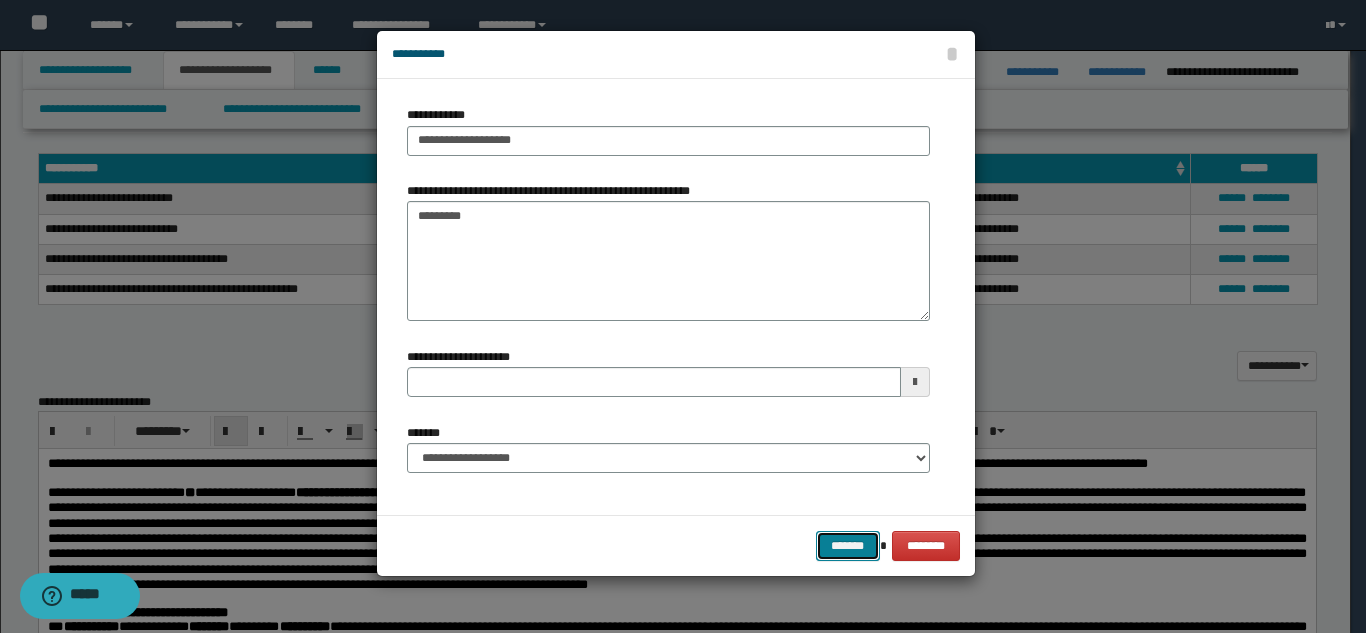 click on "*******" at bounding box center (848, 546) 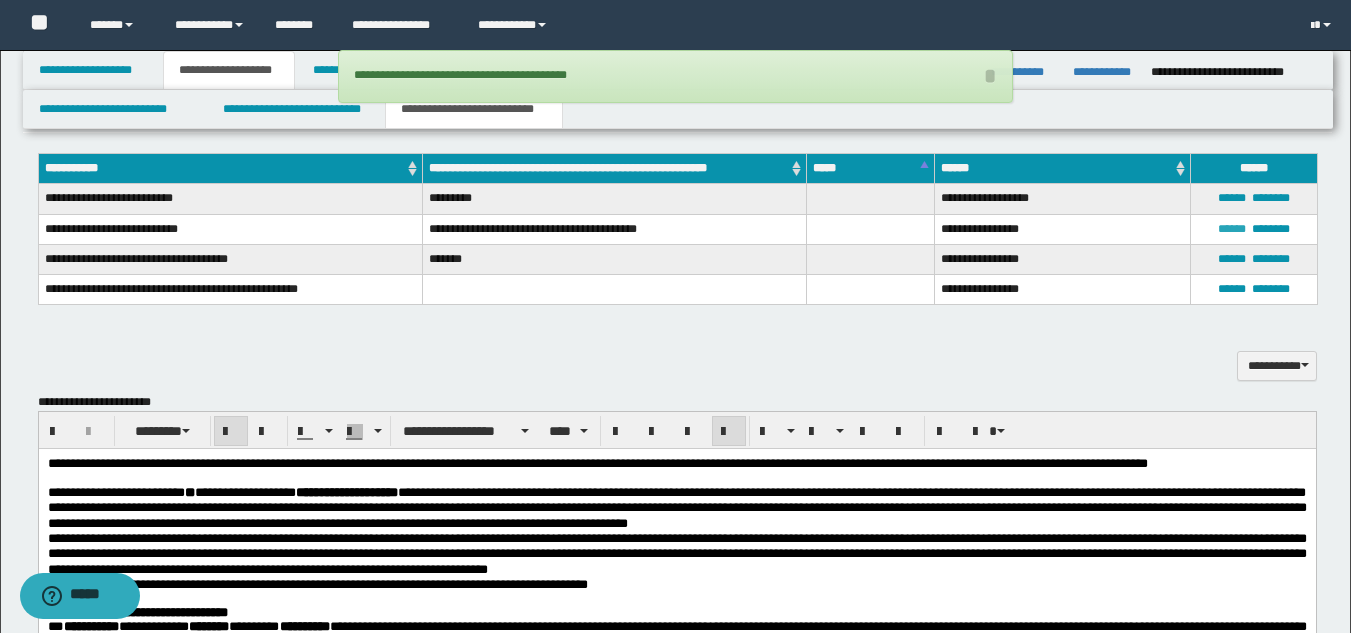 click on "******" at bounding box center (1232, 229) 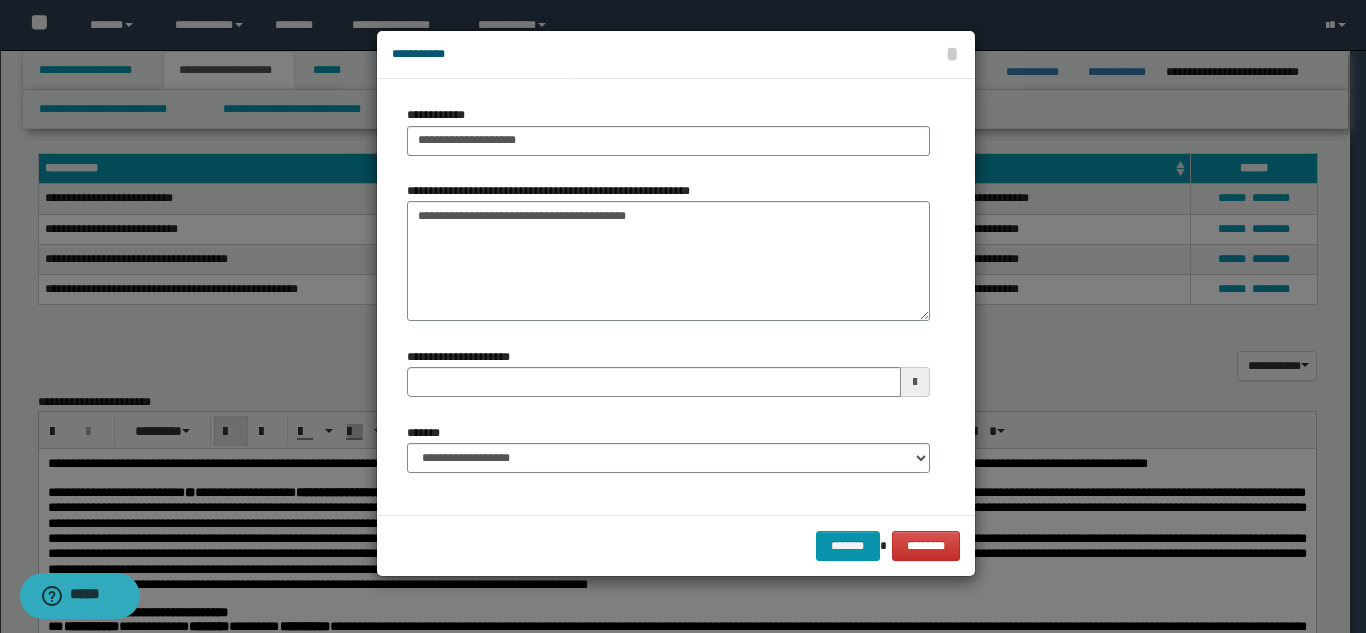 type 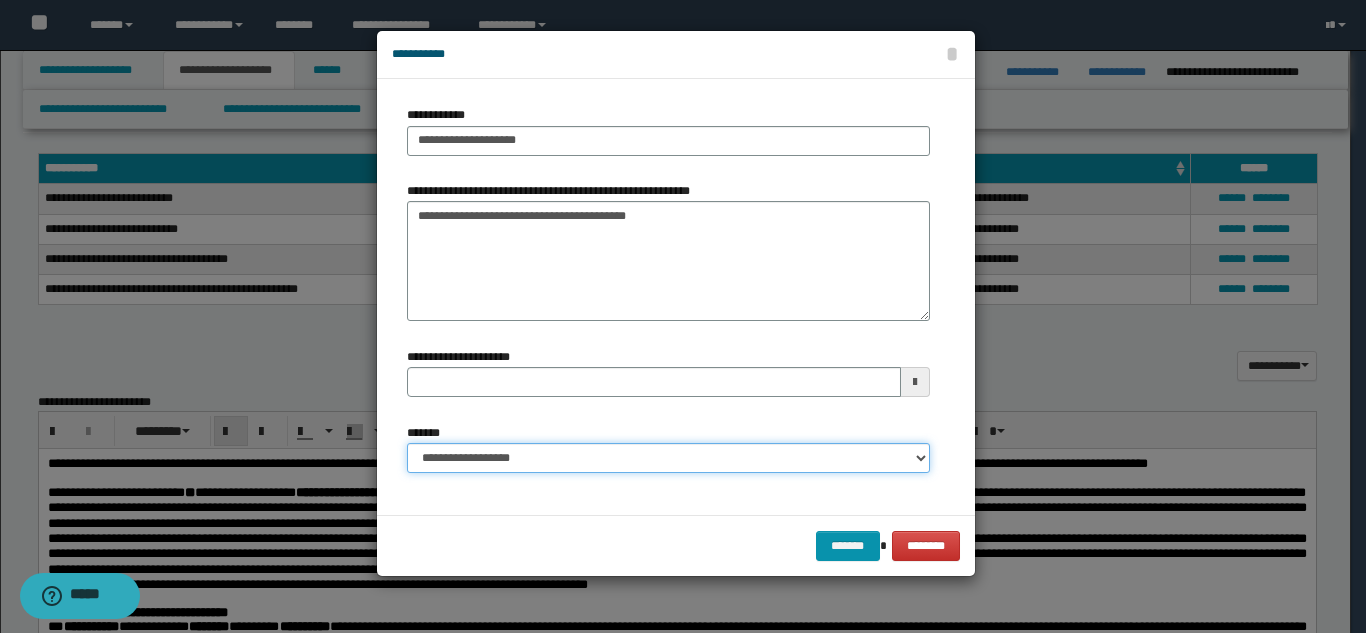 click on "**********" at bounding box center [668, 458] 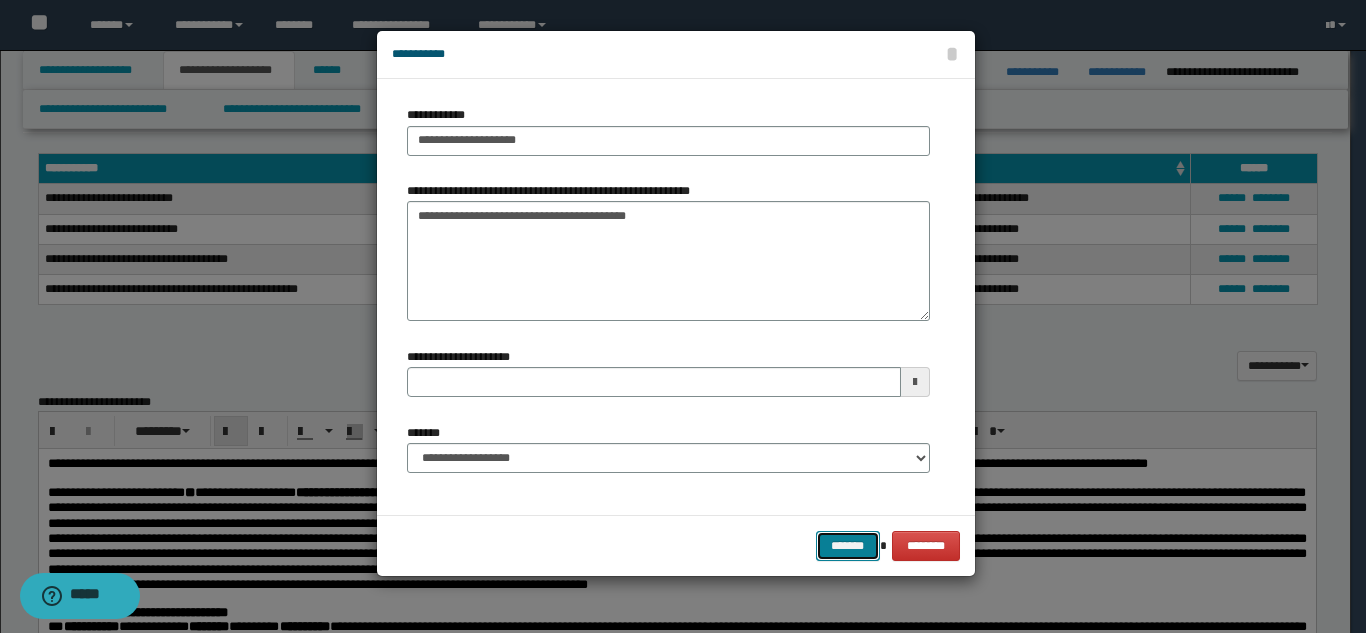 click on "*******" at bounding box center [848, 546] 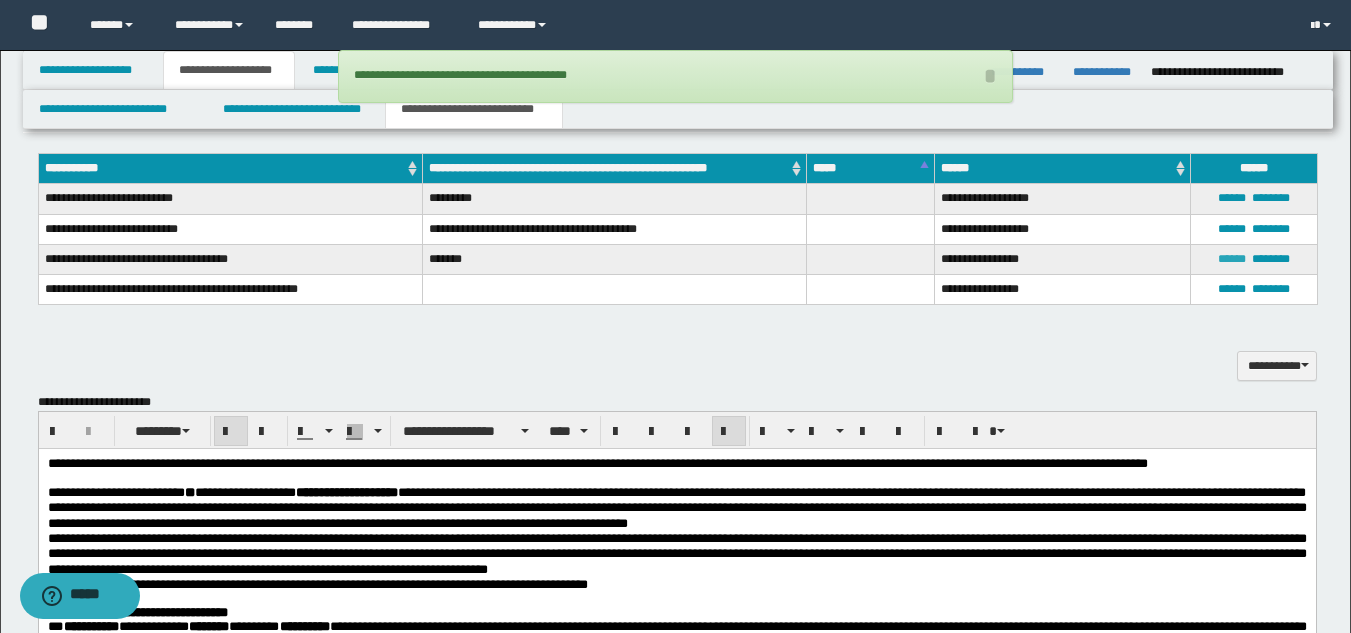 click on "******" at bounding box center [1232, 259] 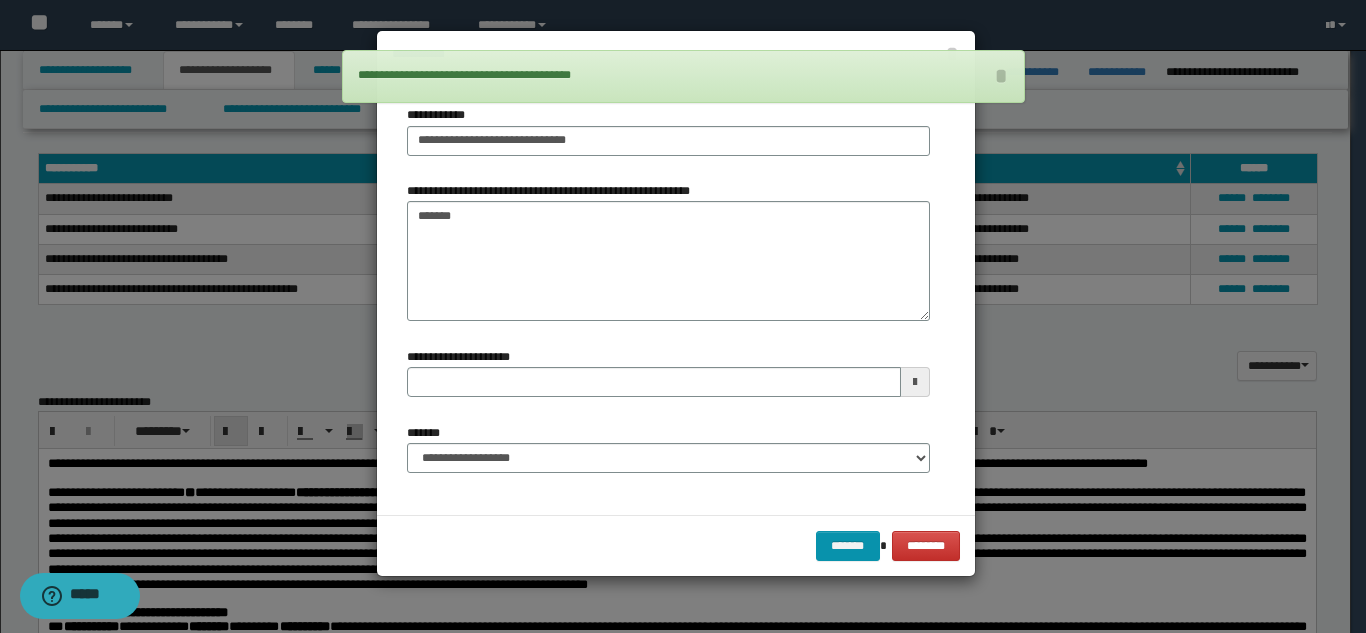 type 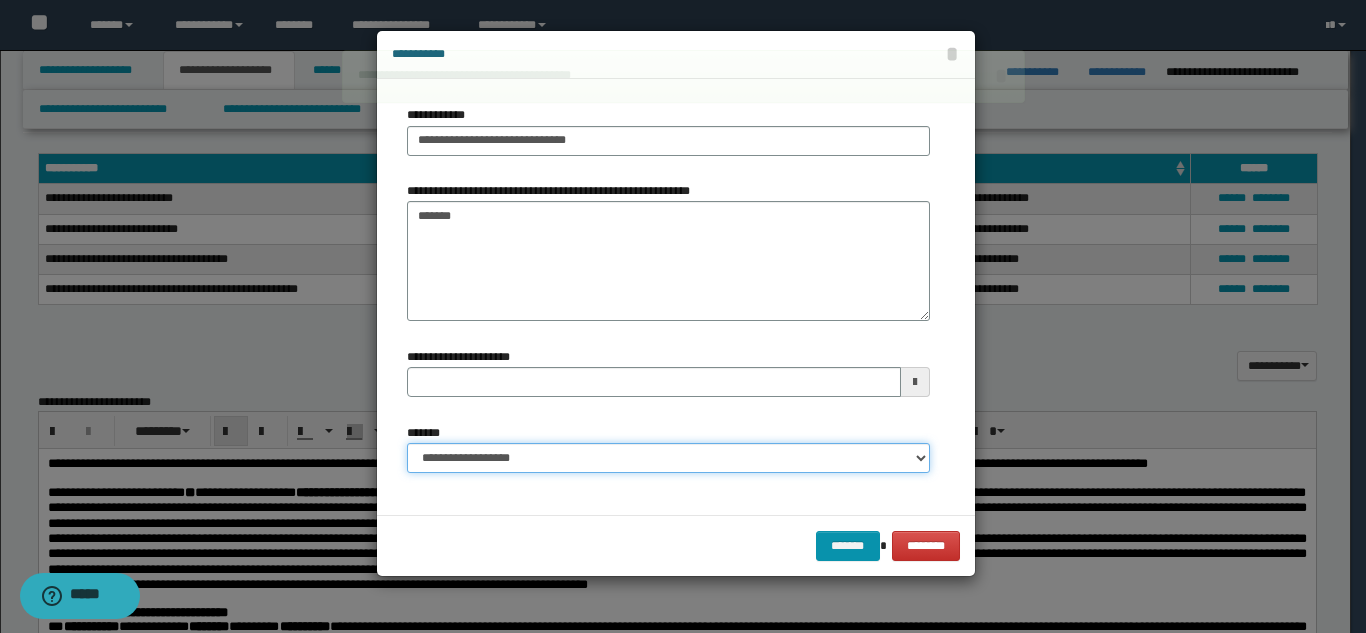 drag, startPoint x: 625, startPoint y: 461, endPoint x: 619, endPoint y: 448, distance: 14.3178215 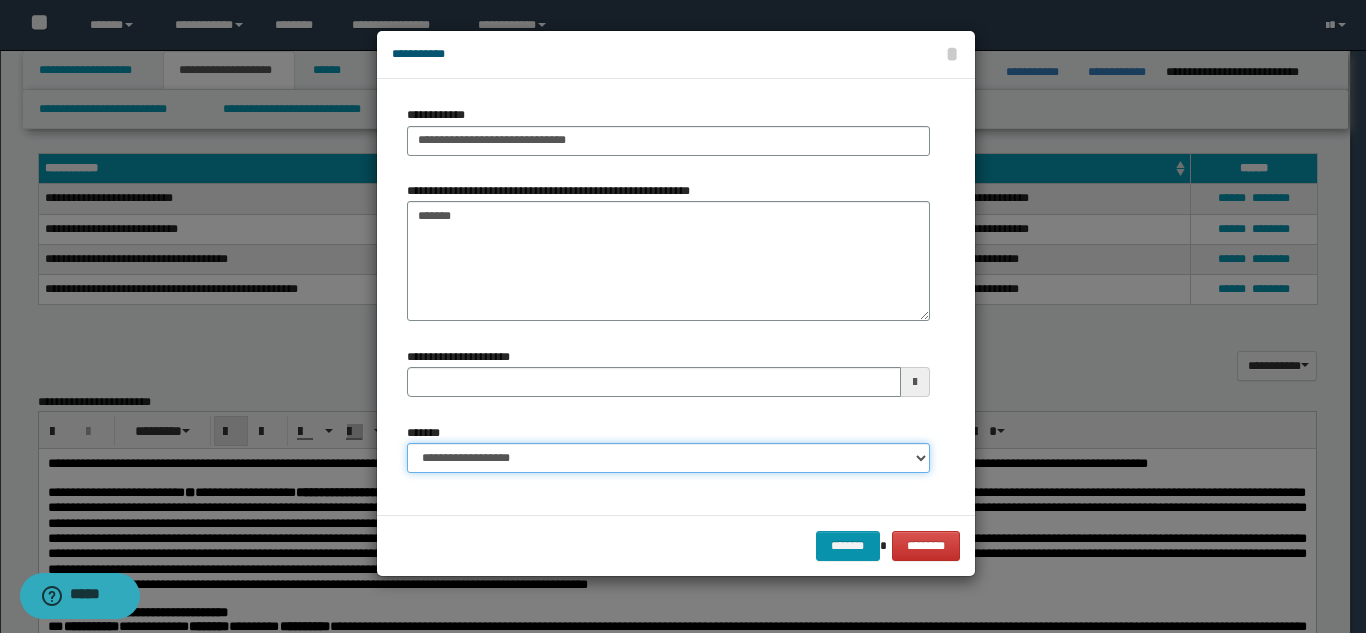 select on "*" 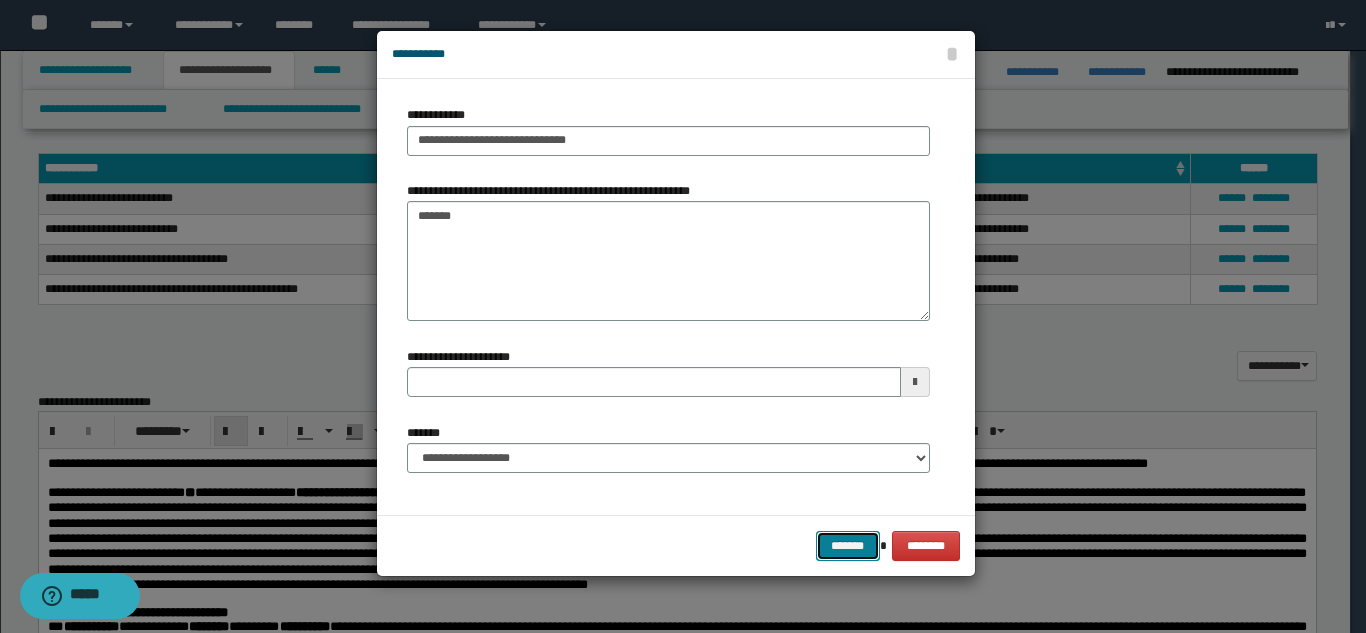 click on "*******" at bounding box center [848, 546] 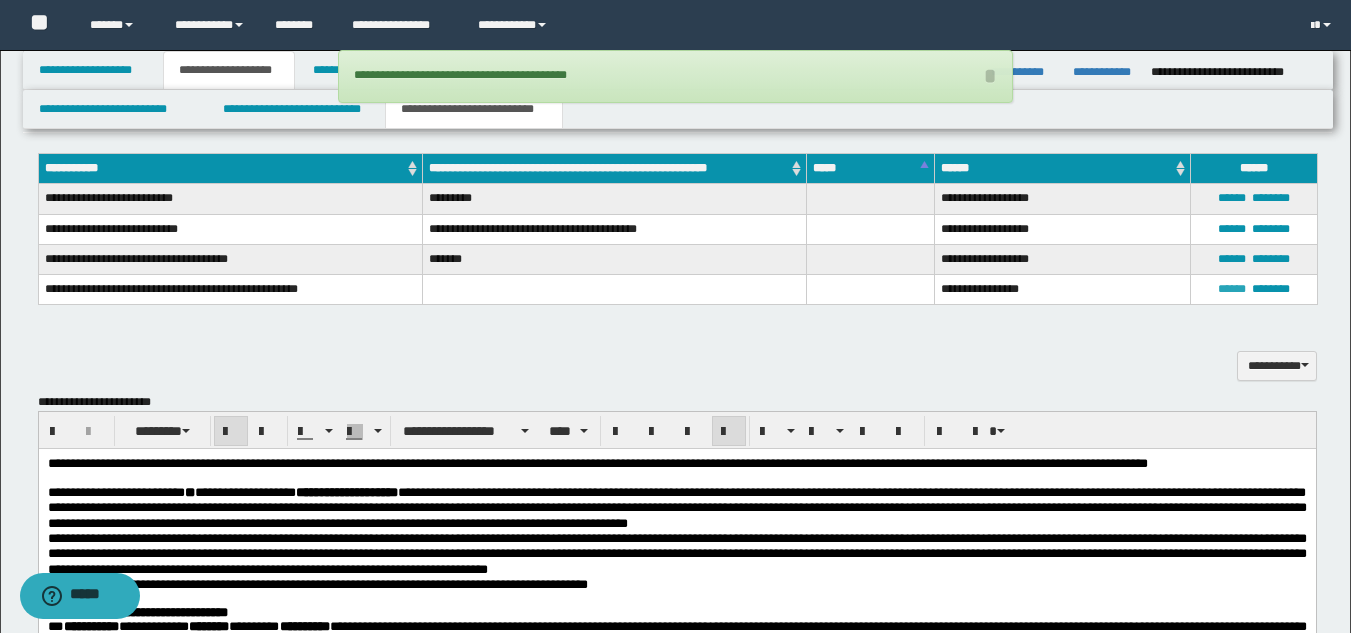 click on "******" at bounding box center [1232, 289] 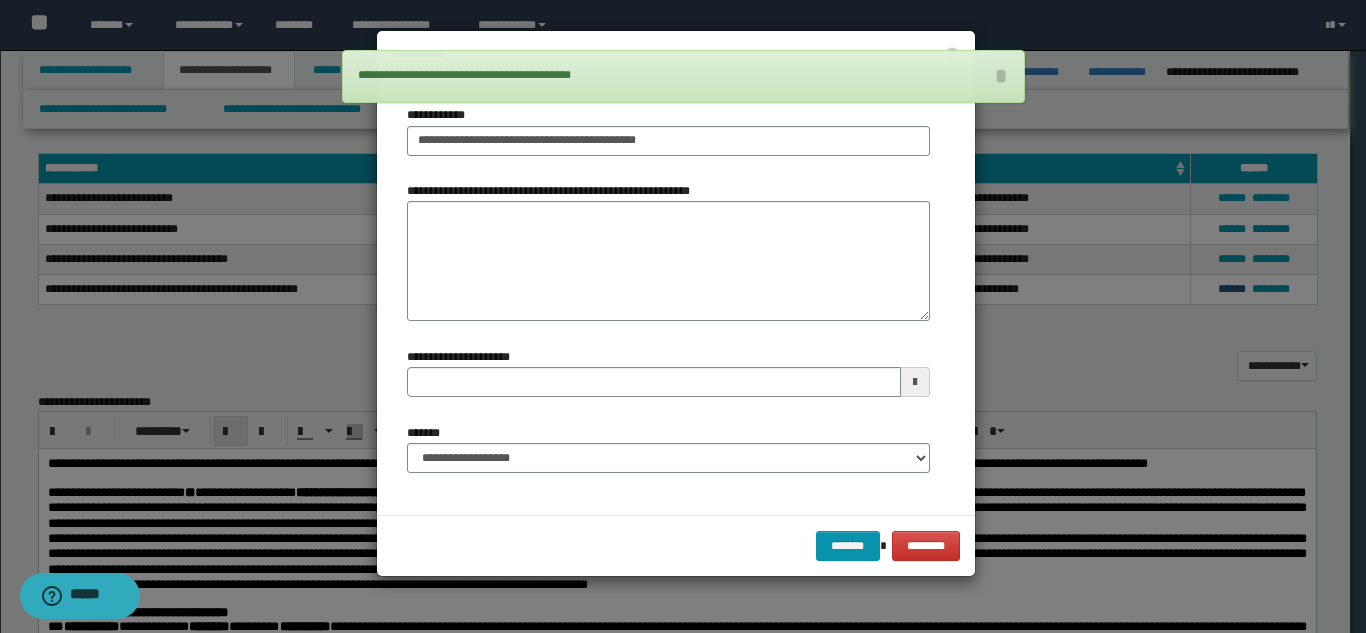 type 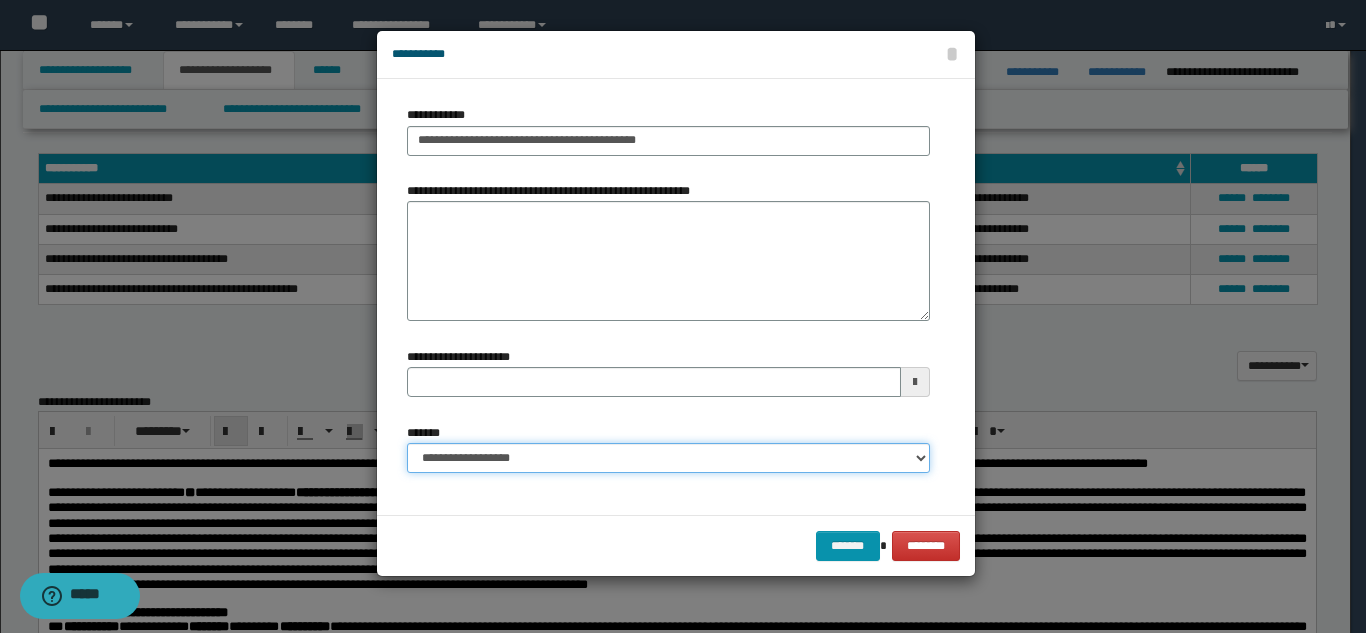 click on "**********" at bounding box center (668, 458) 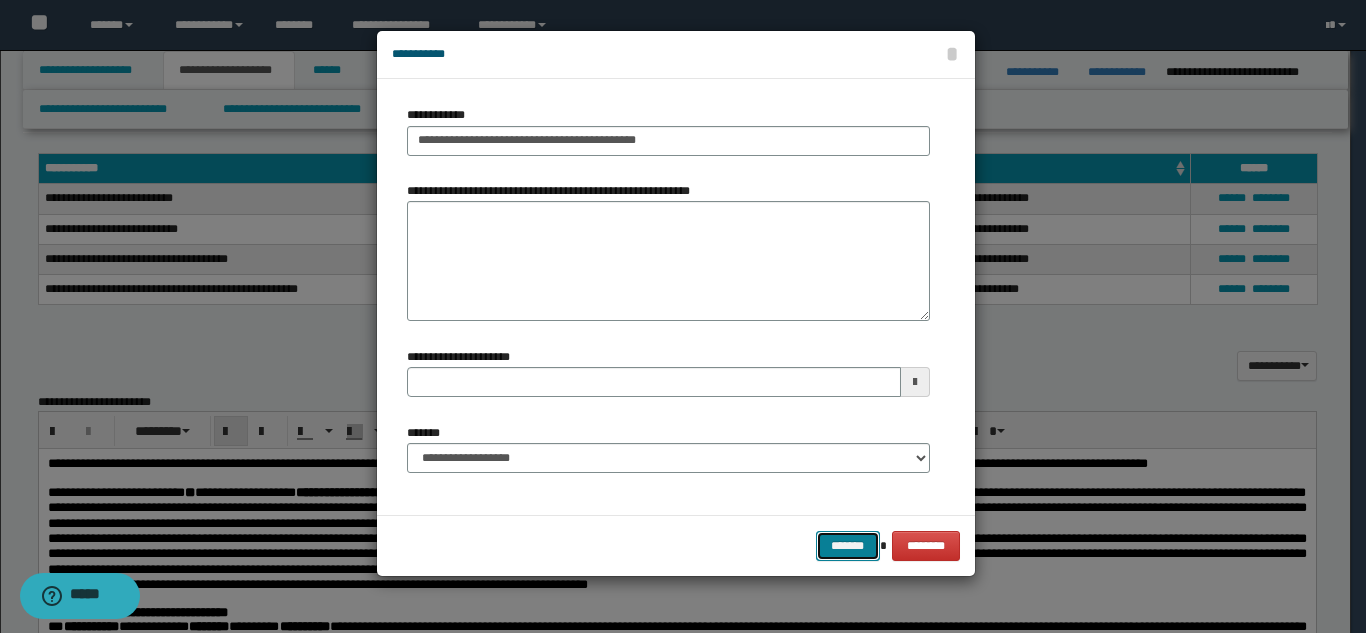 click on "*******" at bounding box center (848, 546) 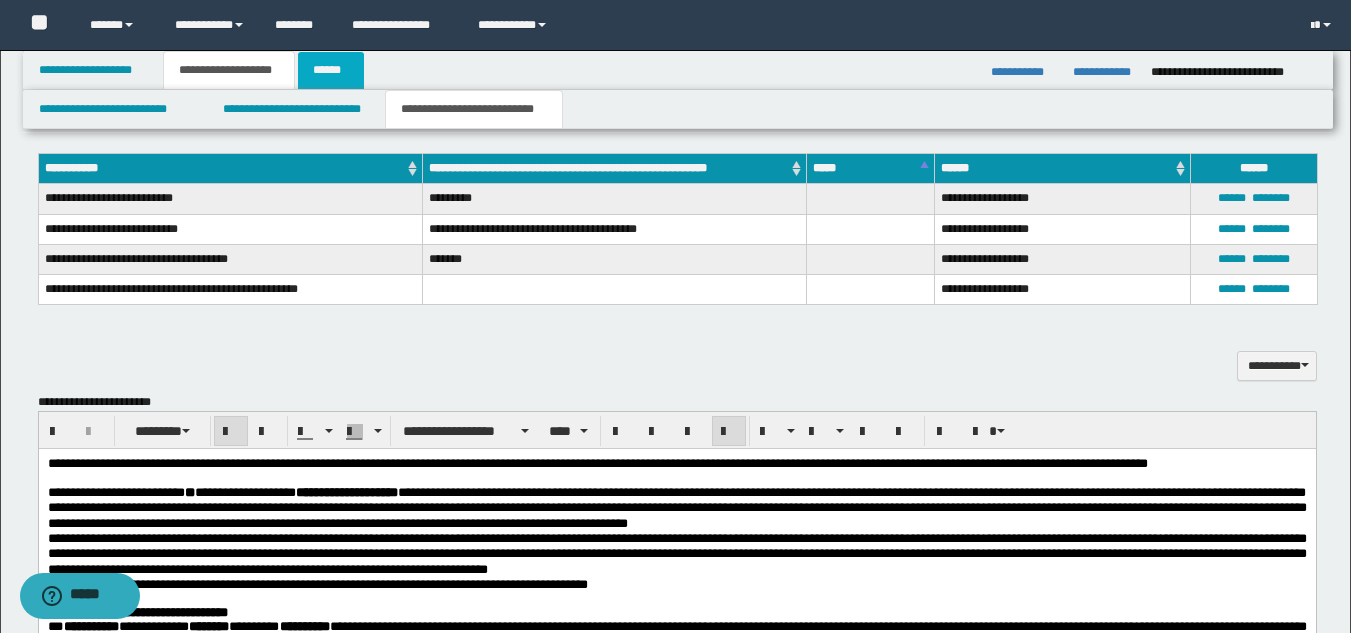 click on "******" at bounding box center (331, 70) 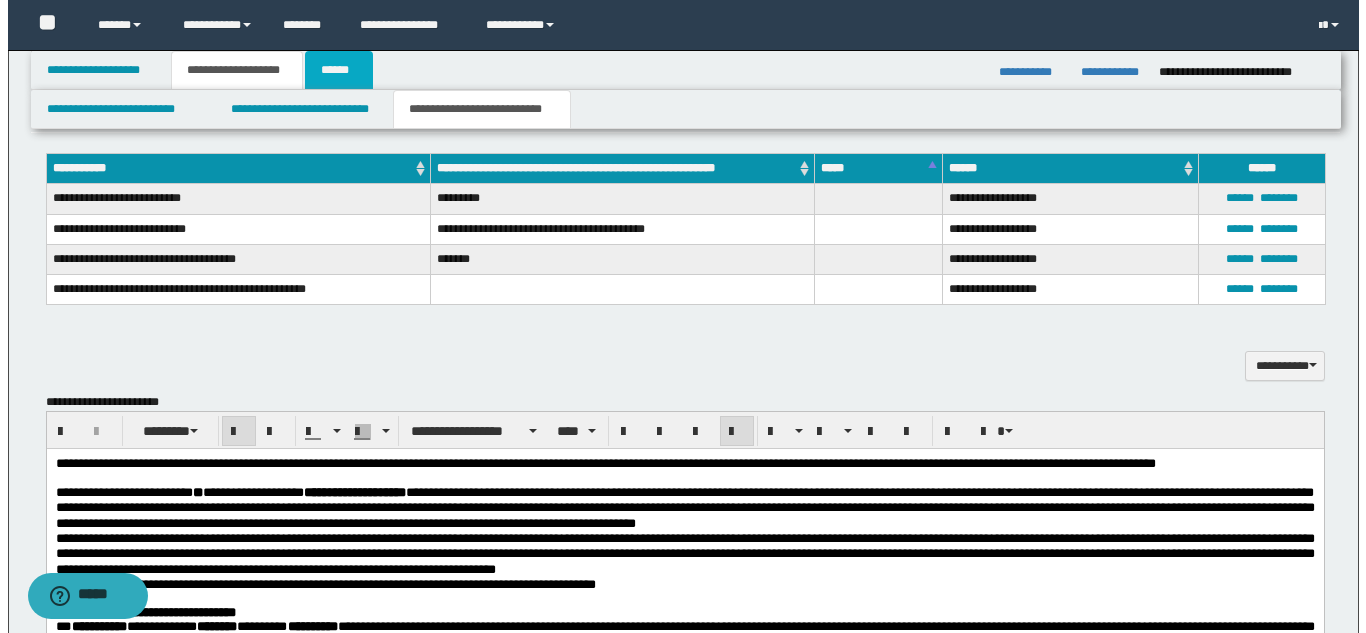 scroll, scrollTop: 392, scrollLeft: 0, axis: vertical 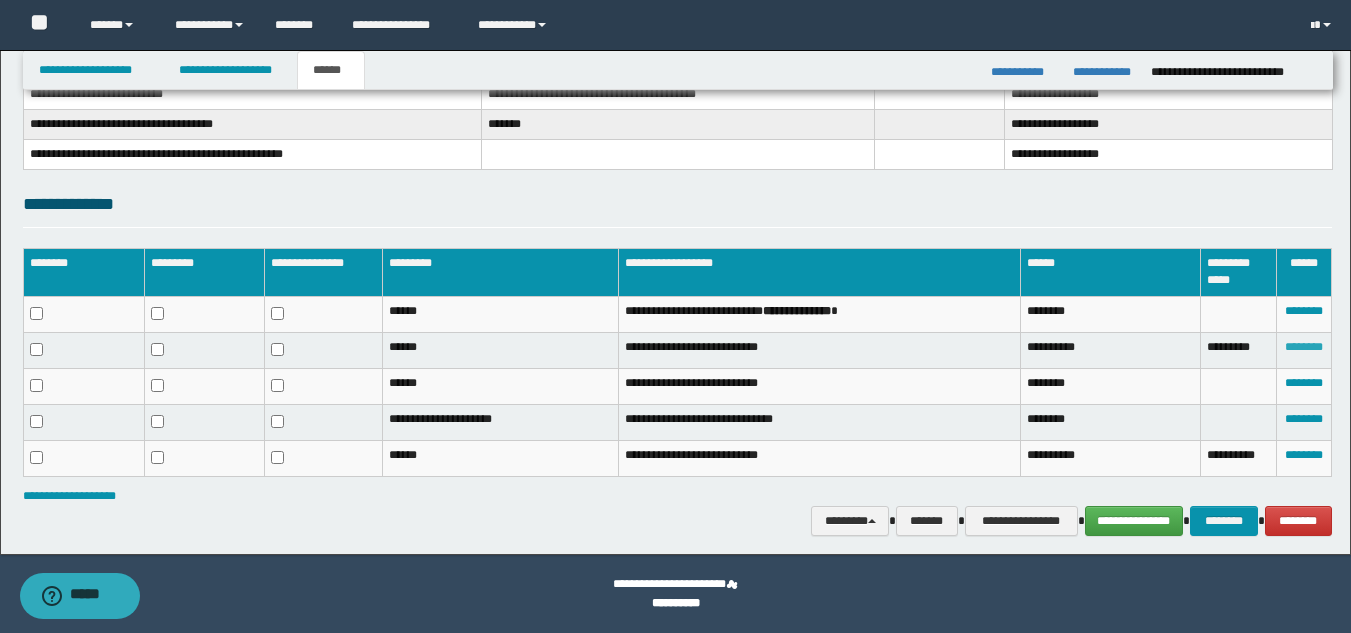 click on "********" at bounding box center (1304, 347) 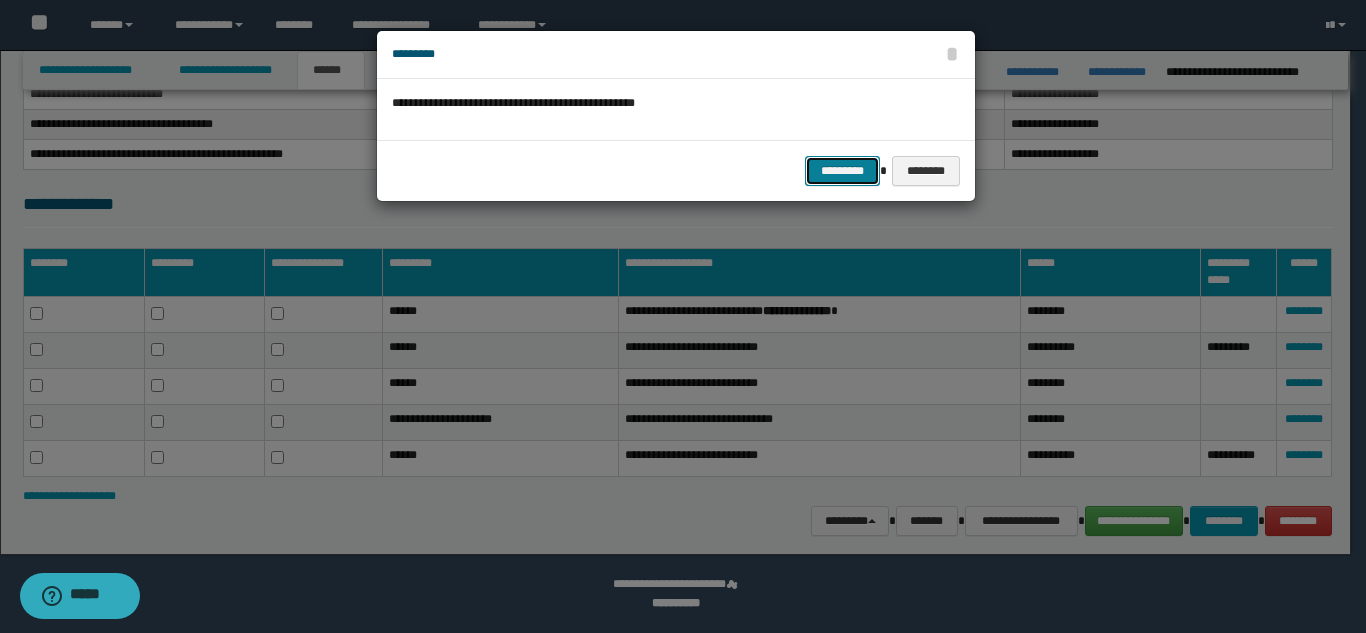 click on "*********" at bounding box center [842, 171] 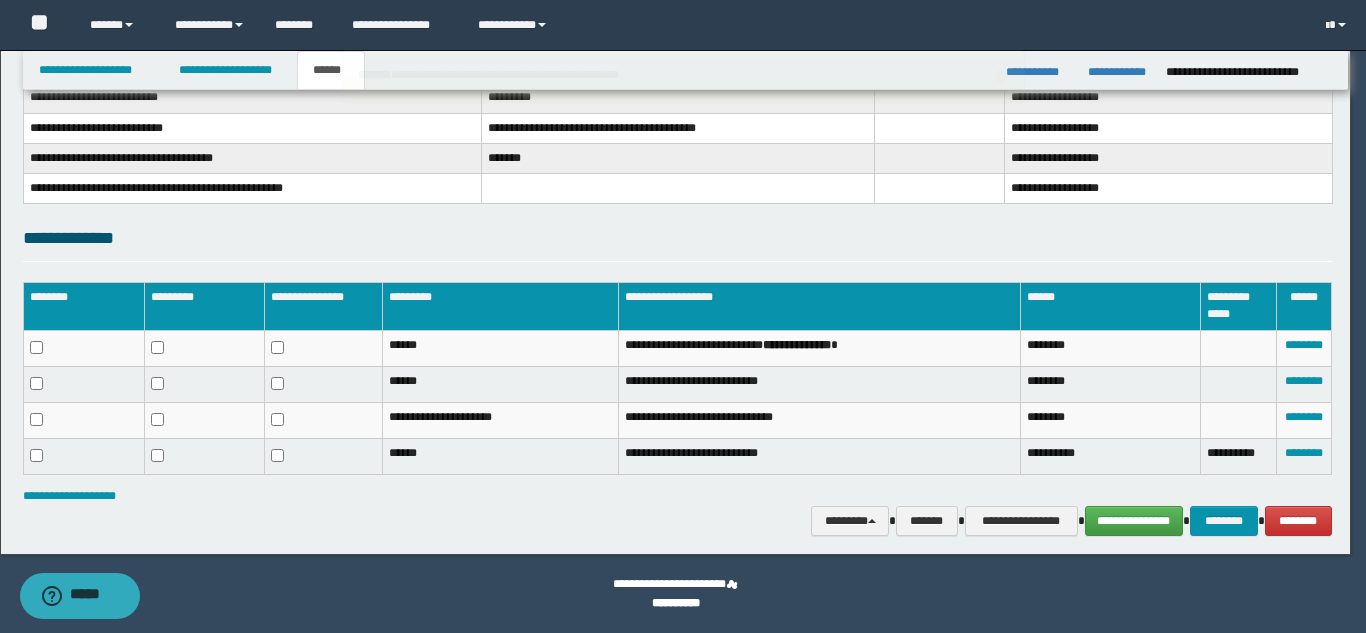 scroll, scrollTop: 358, scrollLeft: 0, axis: vertical 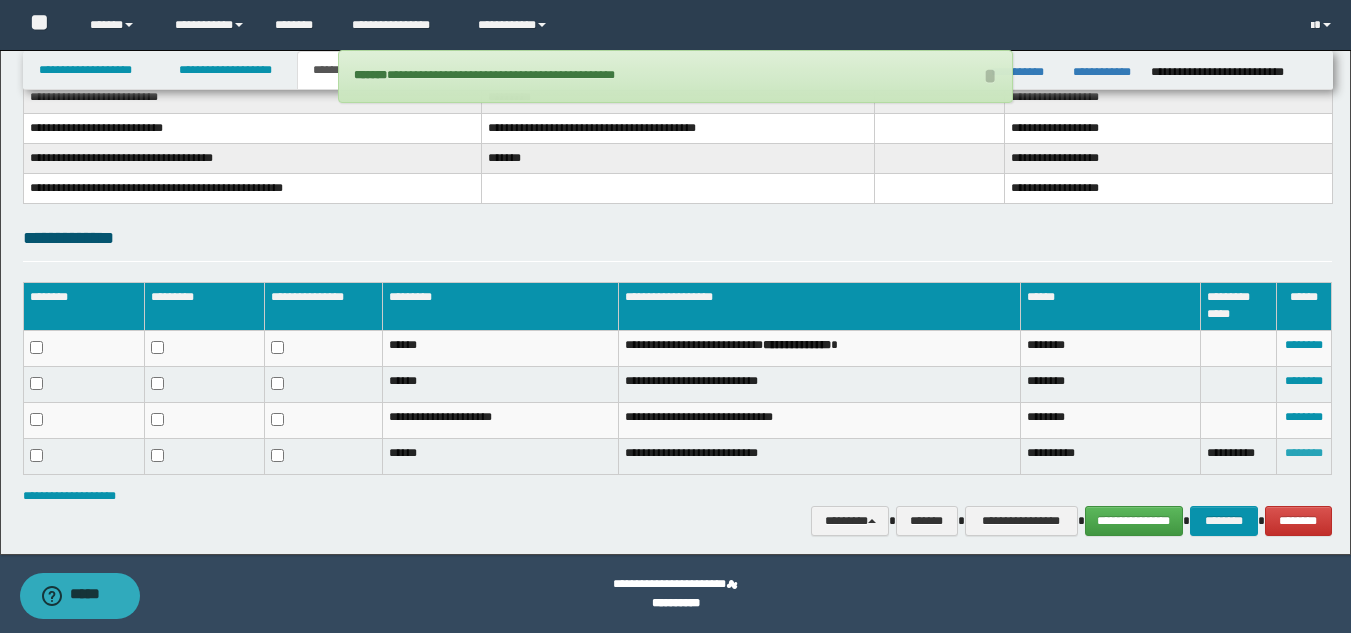click on "********" at bounding box center (1304, 453) 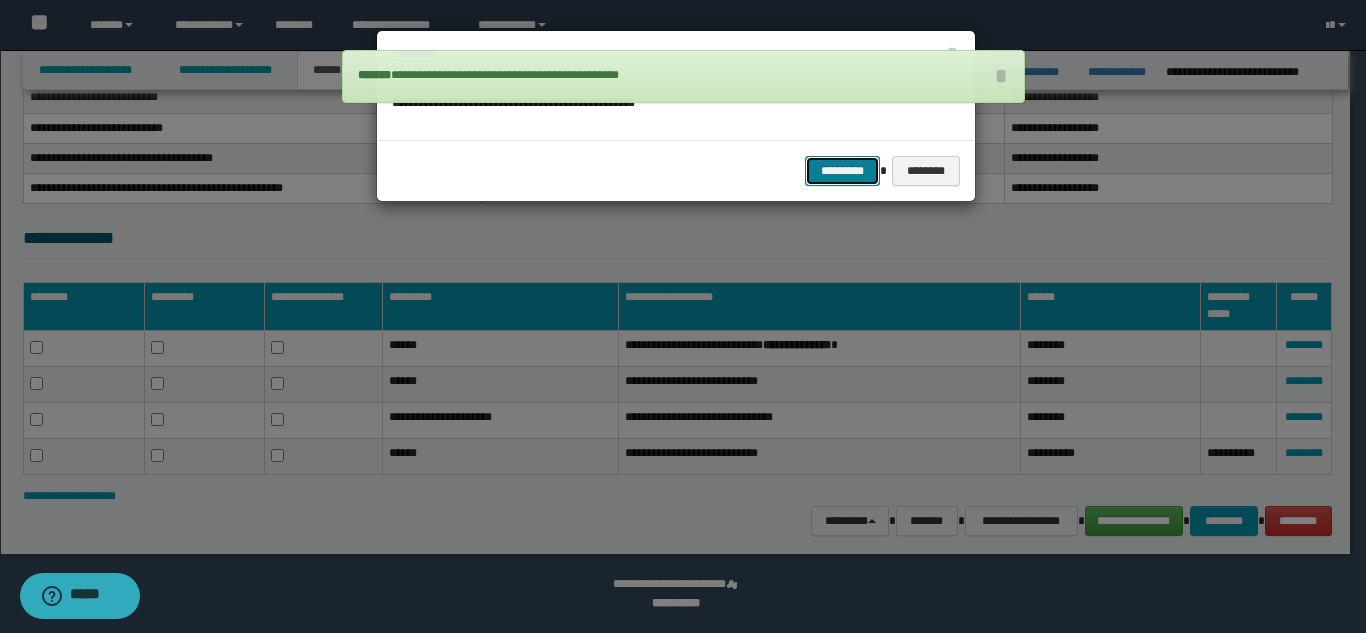 click on "*********" at bounding box center [842, 171] 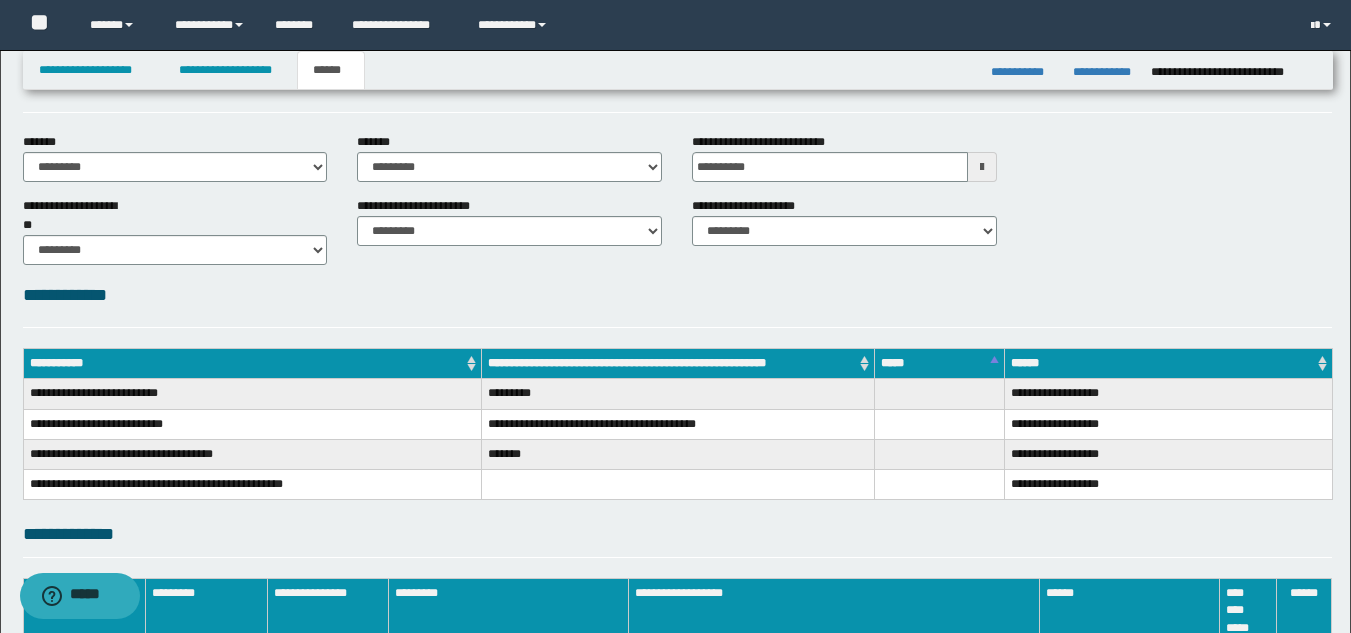 scroll, scrollTop: 43, scrollLeft: 0, axis: vertical 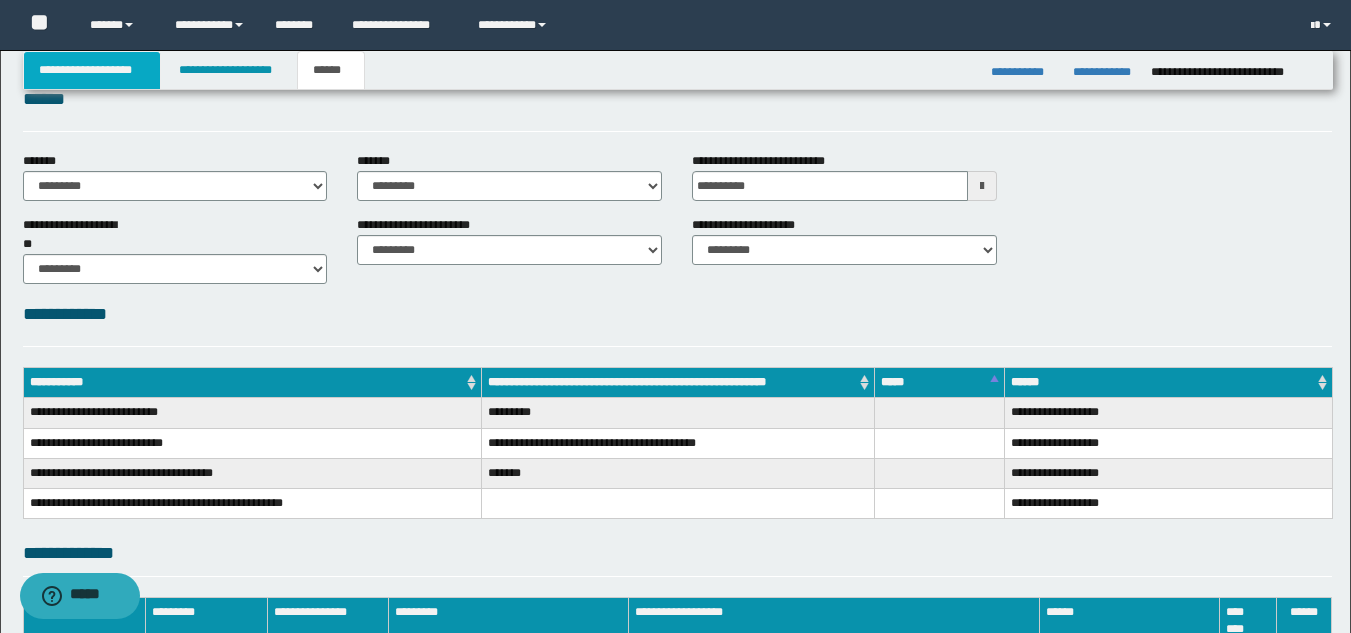 click on "**********" at bounding box center (92, 70) 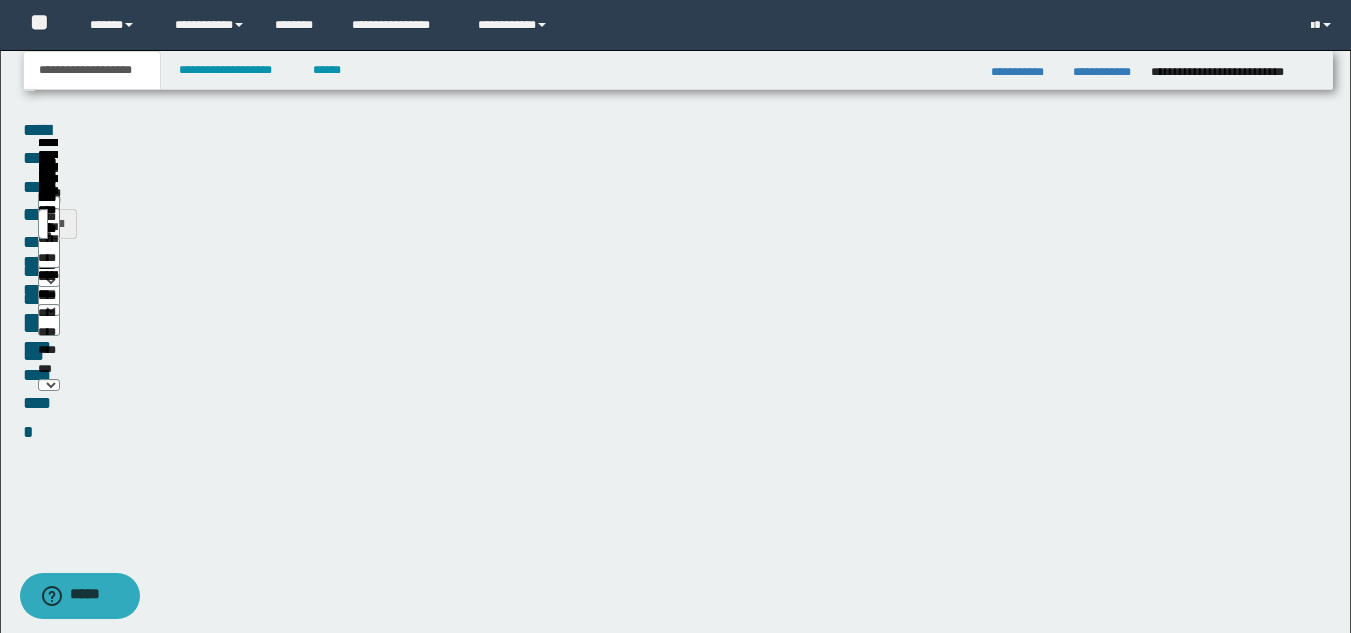 scroll, scrollTop: 74, scrollLeft: 0, axis: vertical 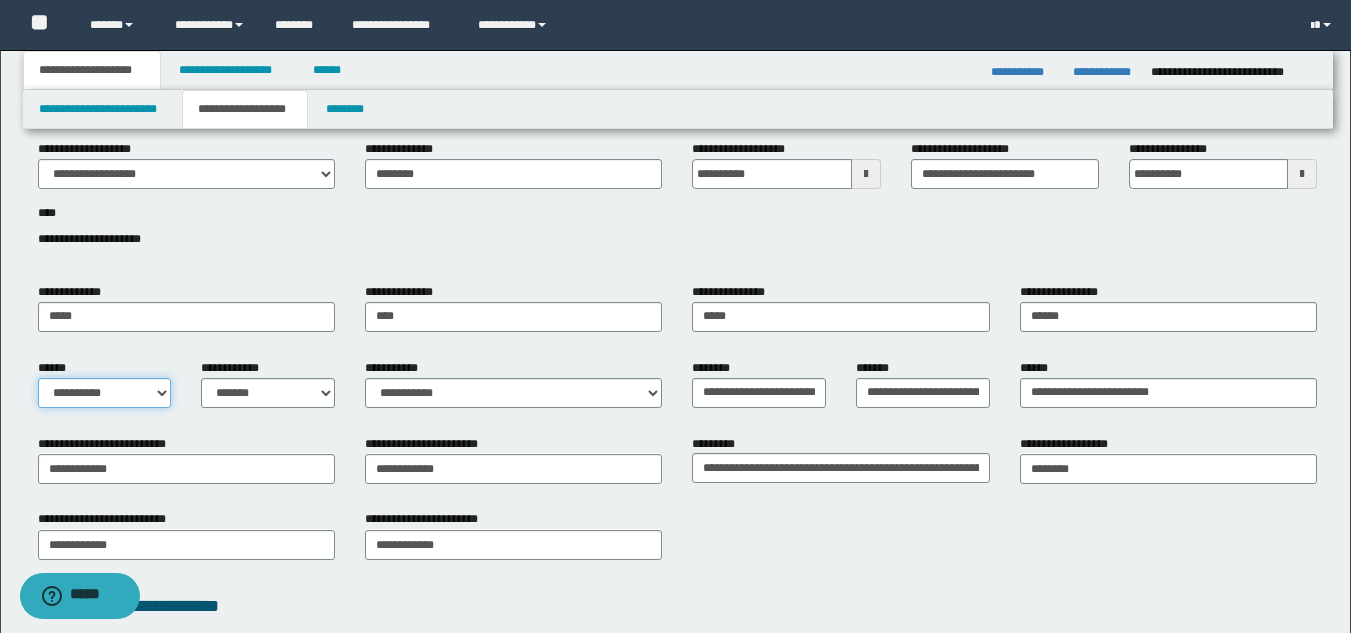 click on "**********" at bounding box center (105, 393) 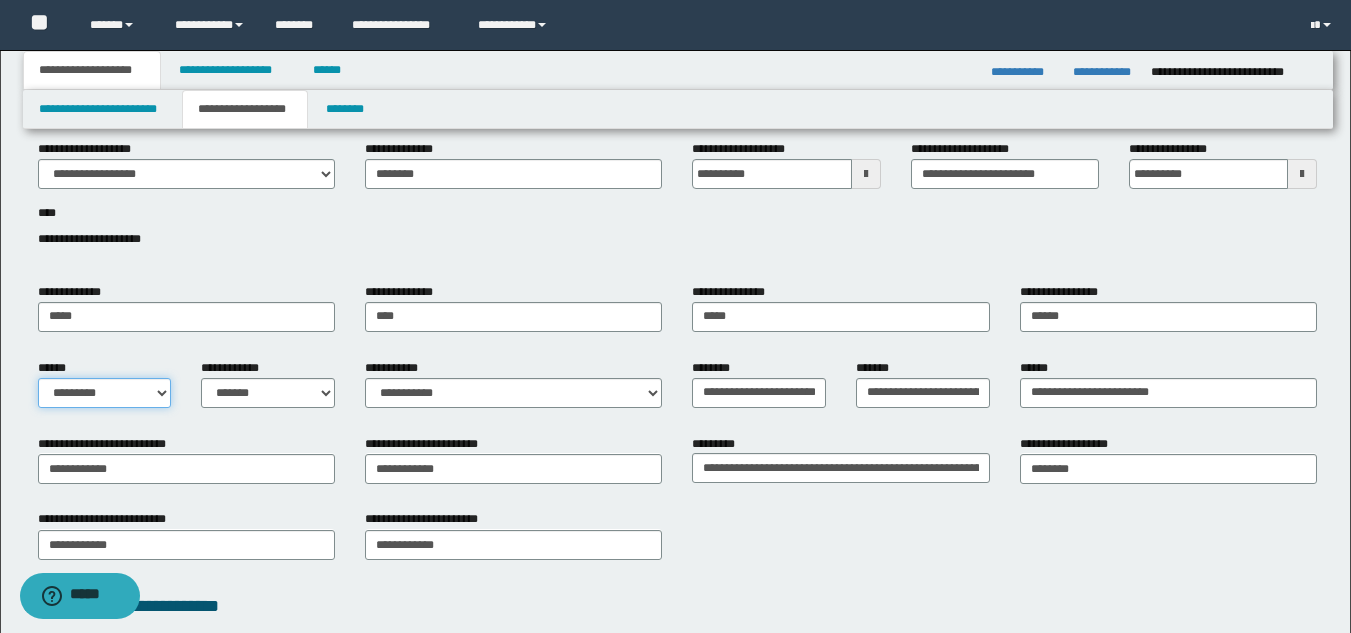click on "**********" at bounding box center (105, 393) 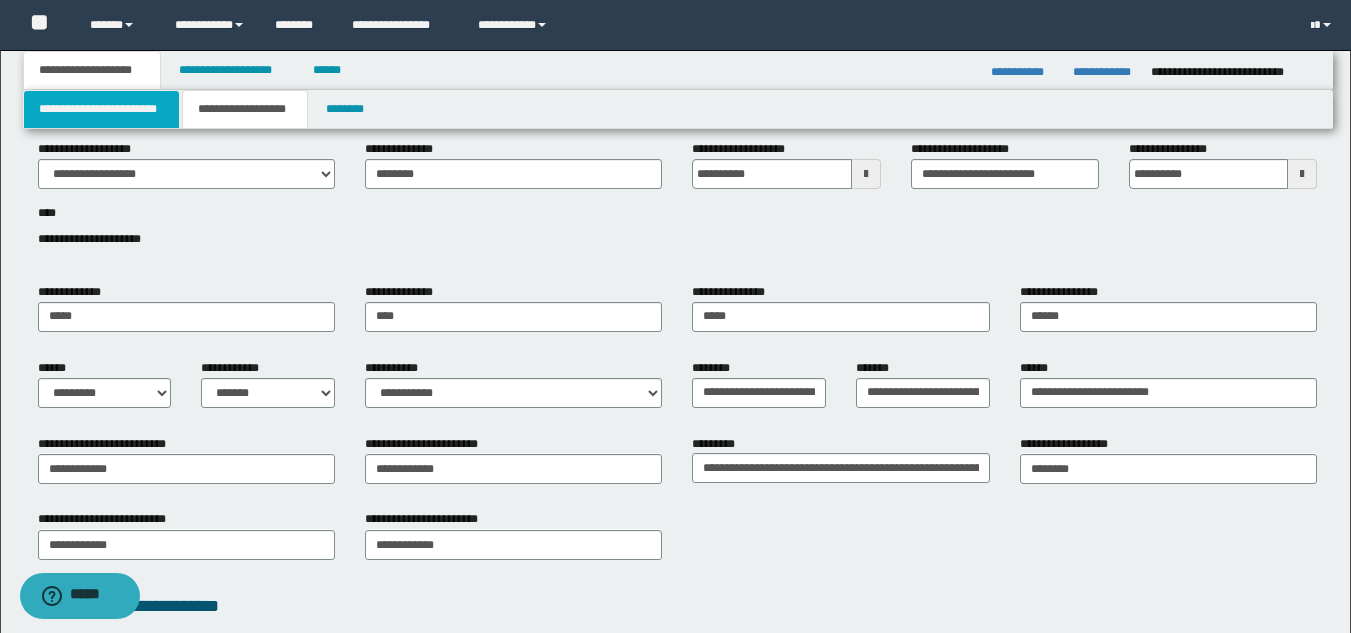 click on "**********" at bounding box center (101, 109) 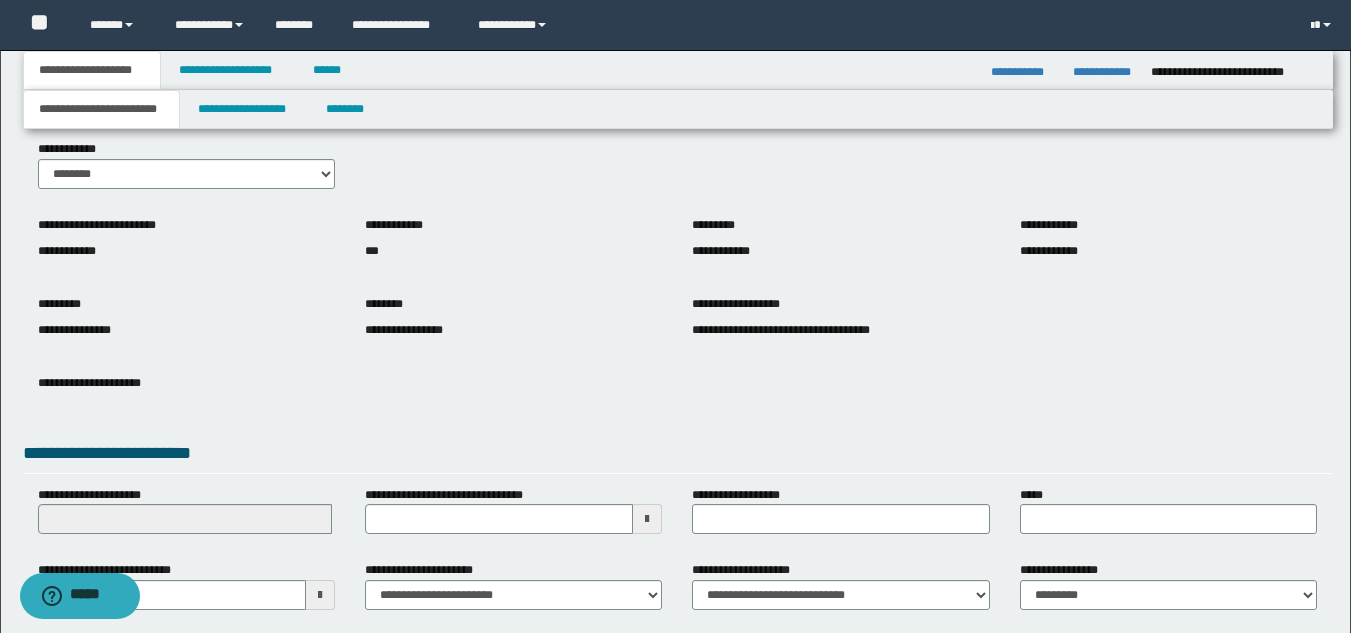 scroll, scrollTop: 251, scrollLeft: 0, axis: vertical 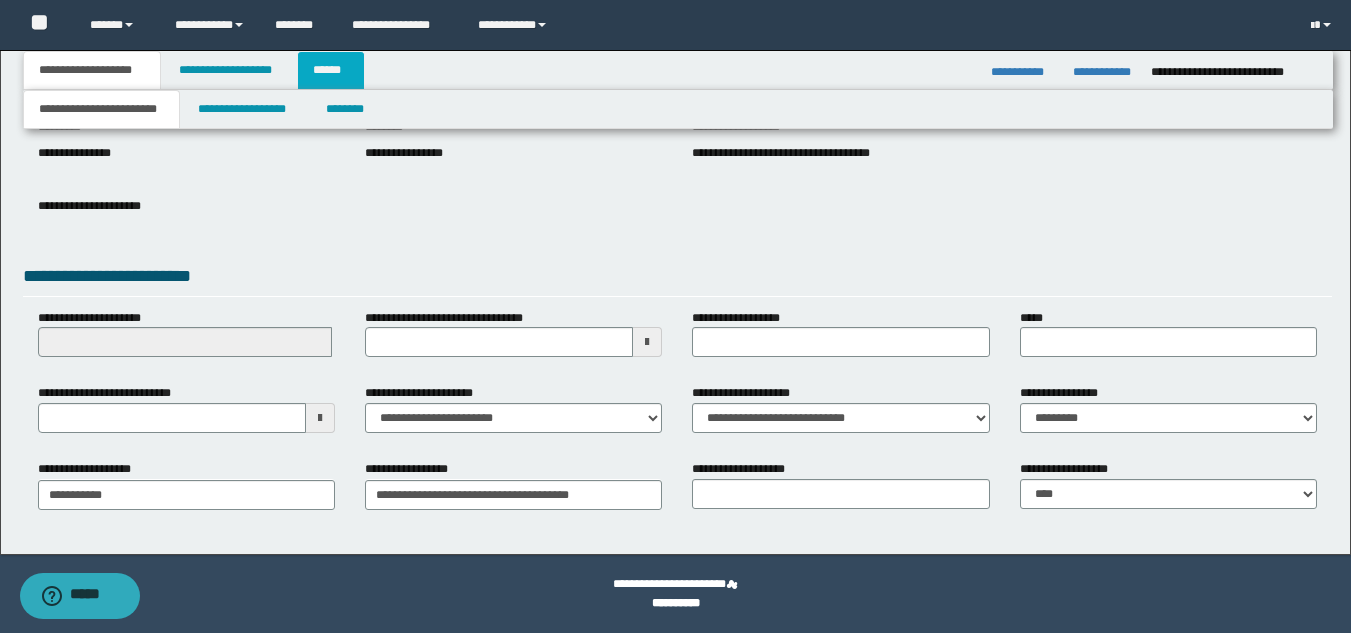 click on "******" at bounding box center [331, 70] 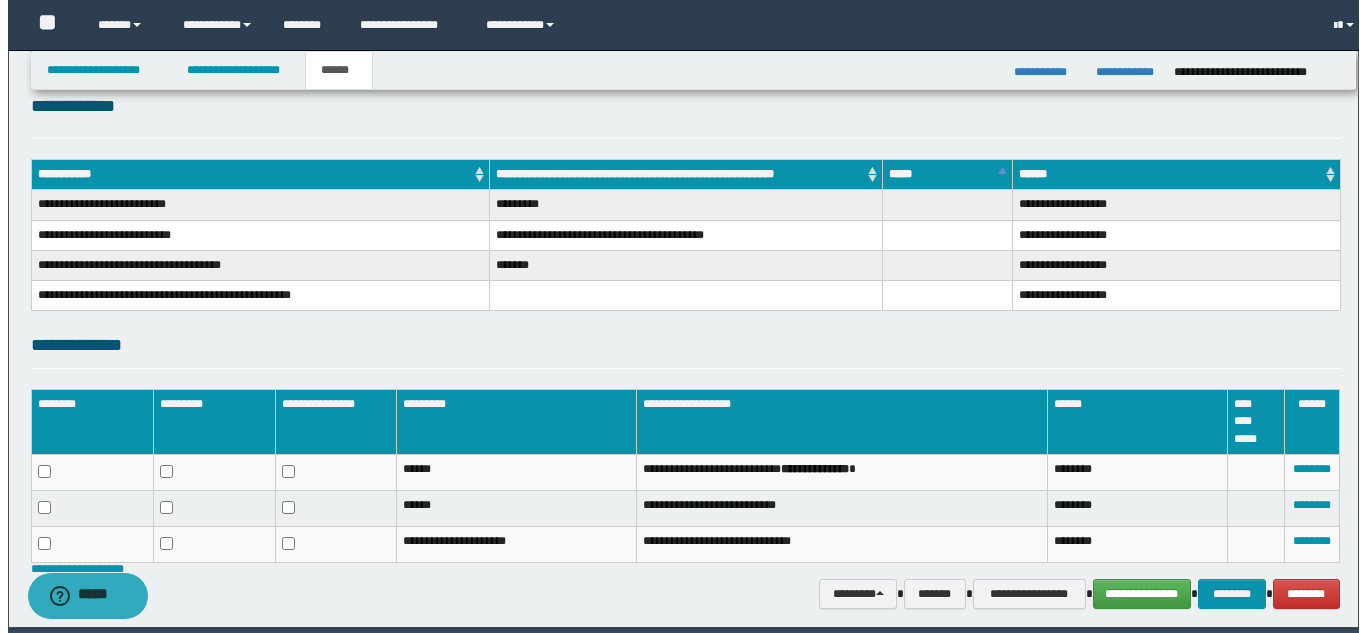 scroll, scrollTop: 220, scrollLeft: 0, axis: vertical 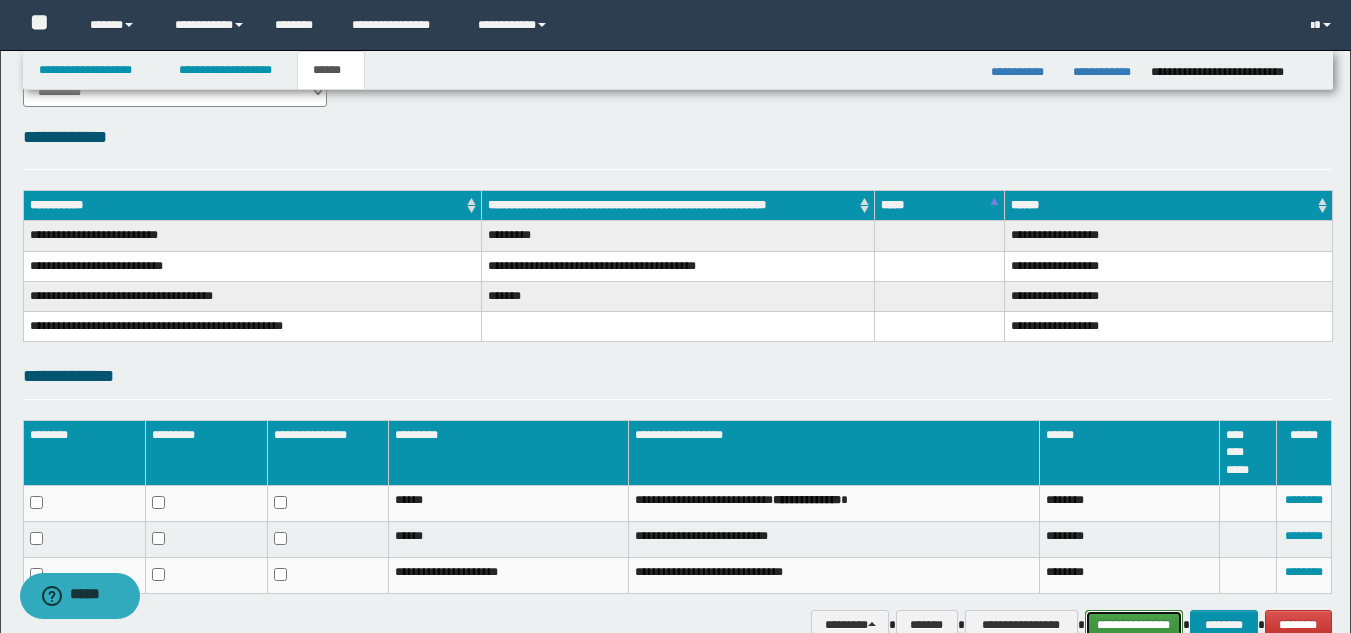 click on "**********" at bounding box center [1134, 625] 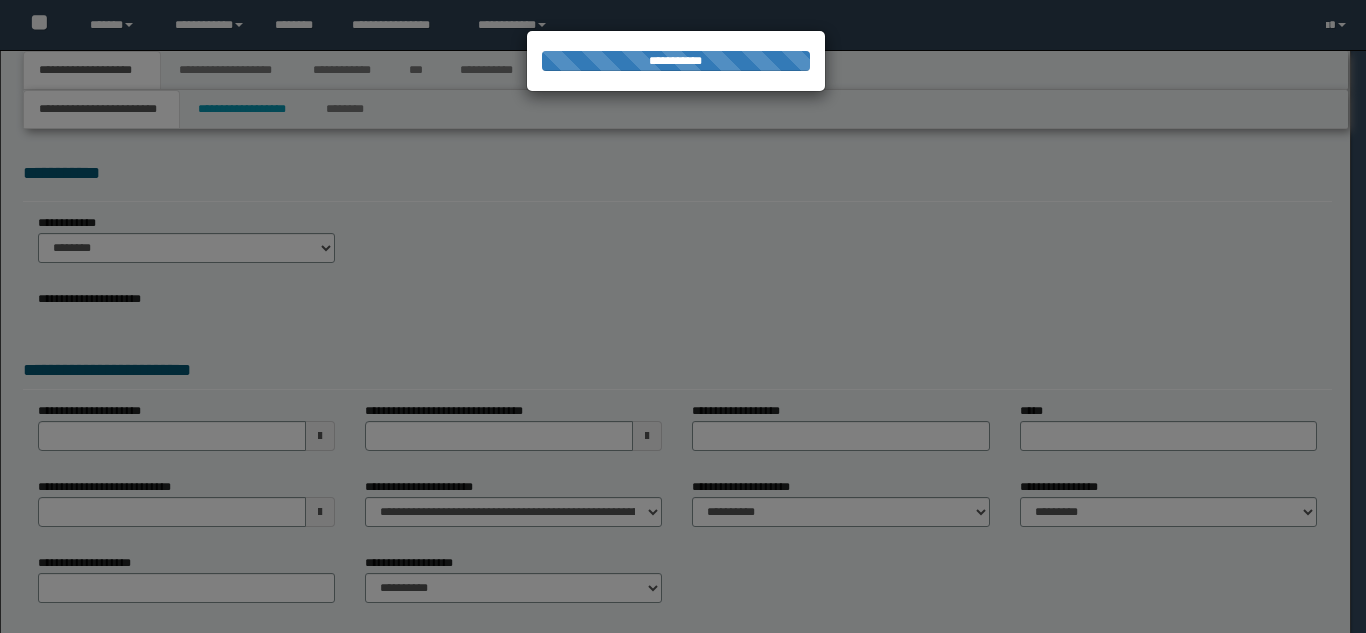 scroll, scrollTop: 0, scrollLeft: 0, axis: both 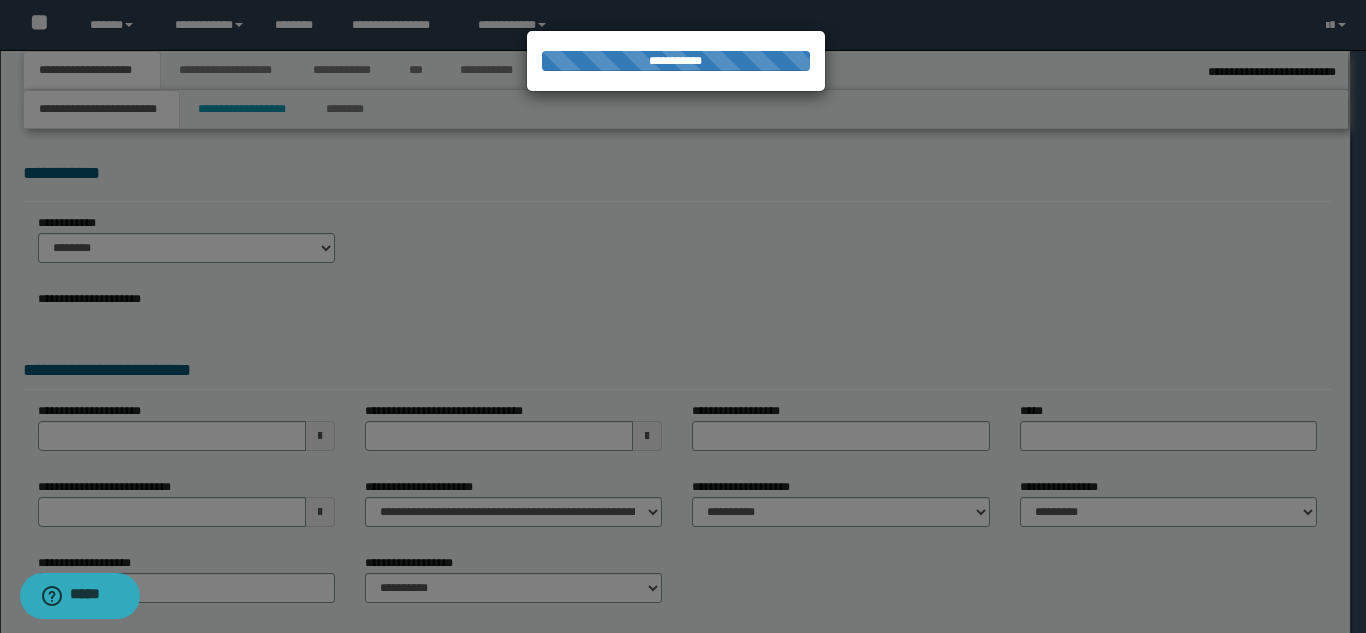 select on "*" 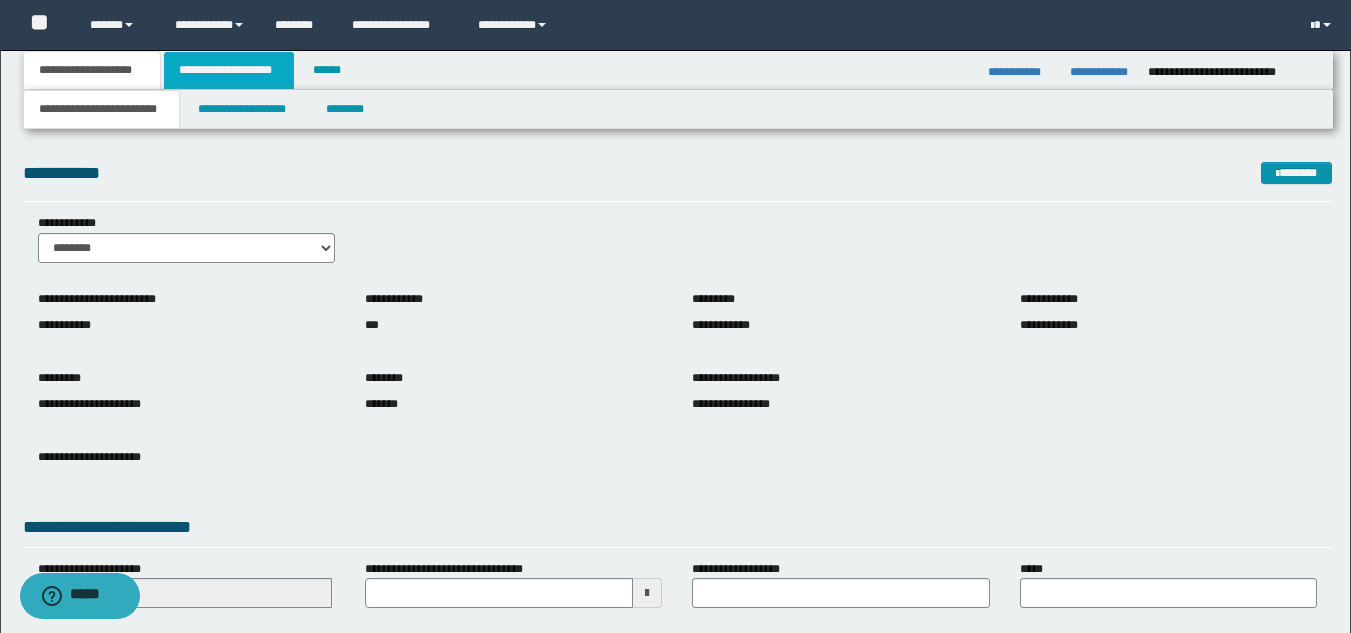 click on "**********" at bounding box center (229, 70) 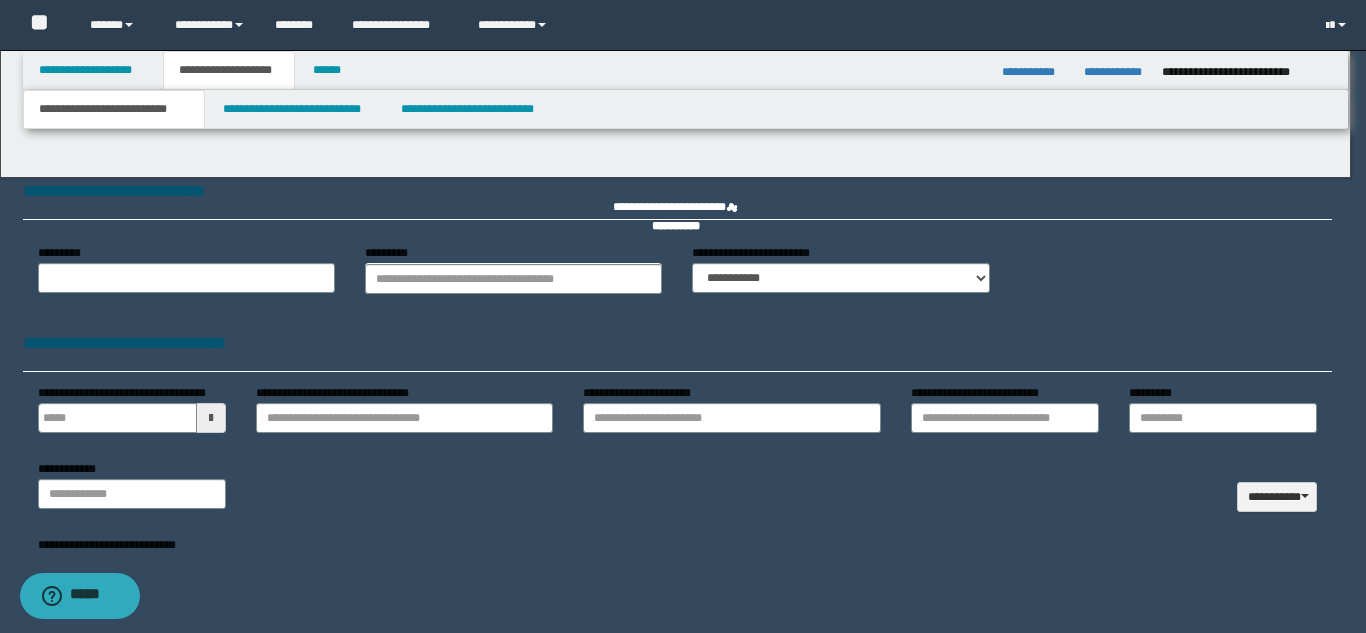 type on "**********" 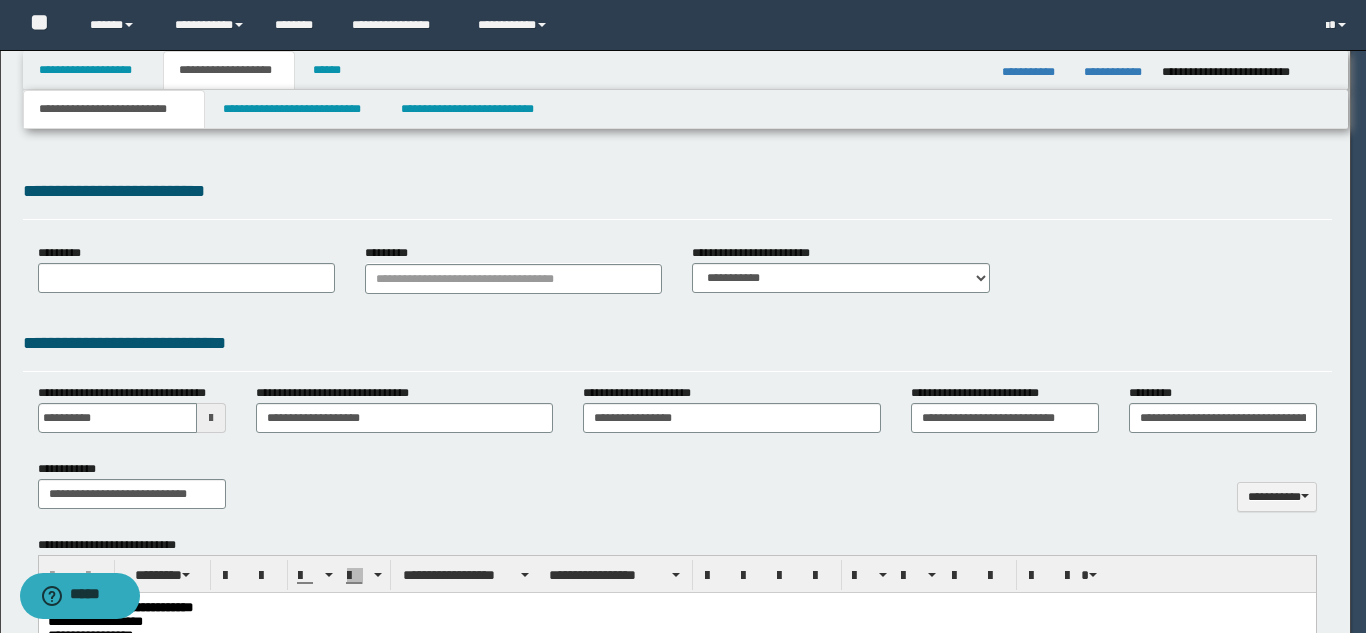 type on "**********" 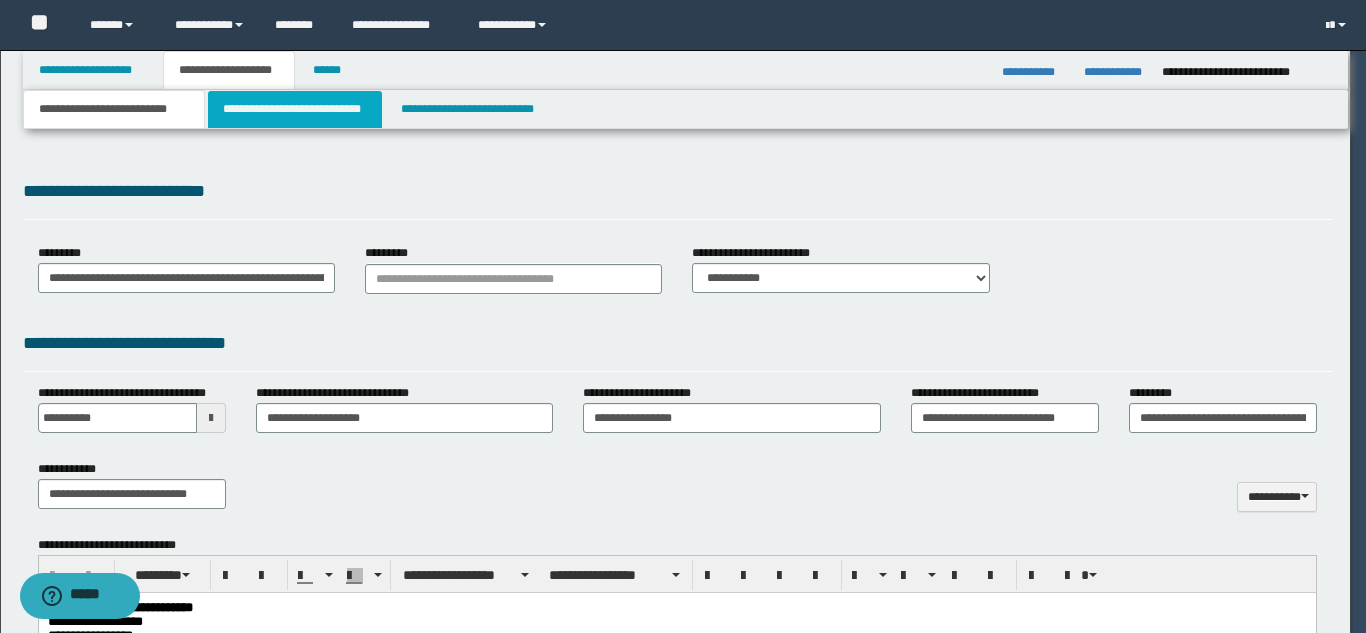 scroll, scrollTop: 0, scrollLeft: 0, axis: both 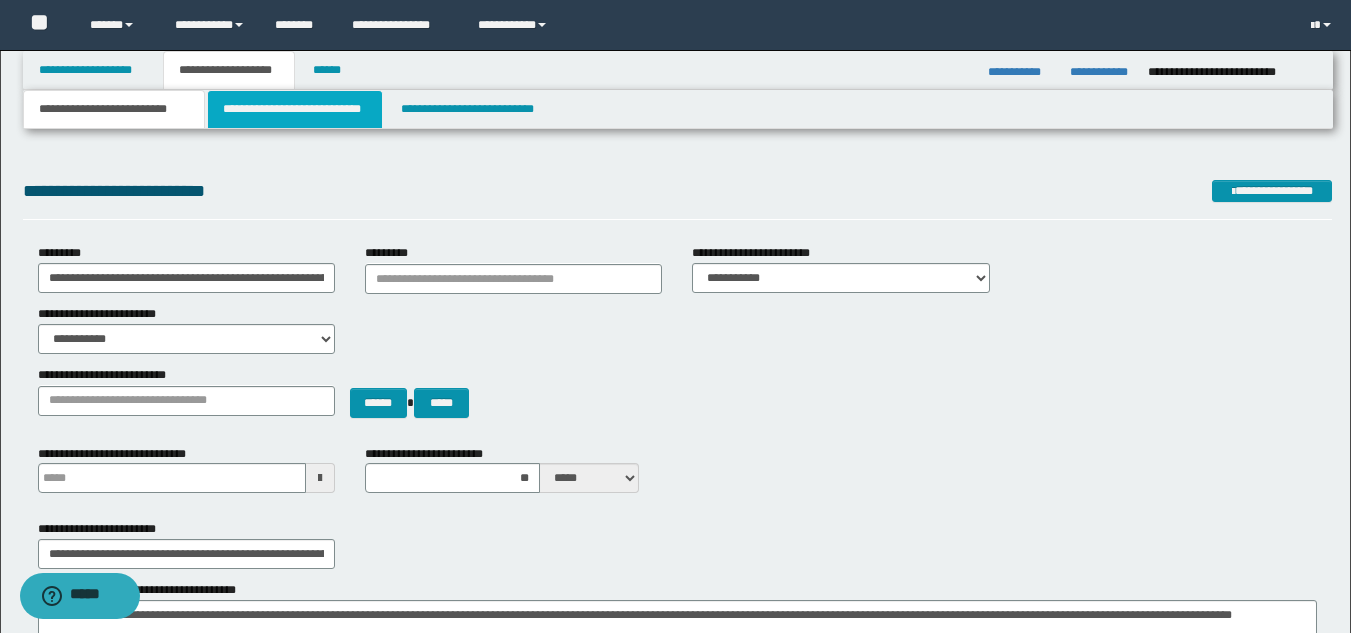 click on "**********" at bounding box center (295, 109) 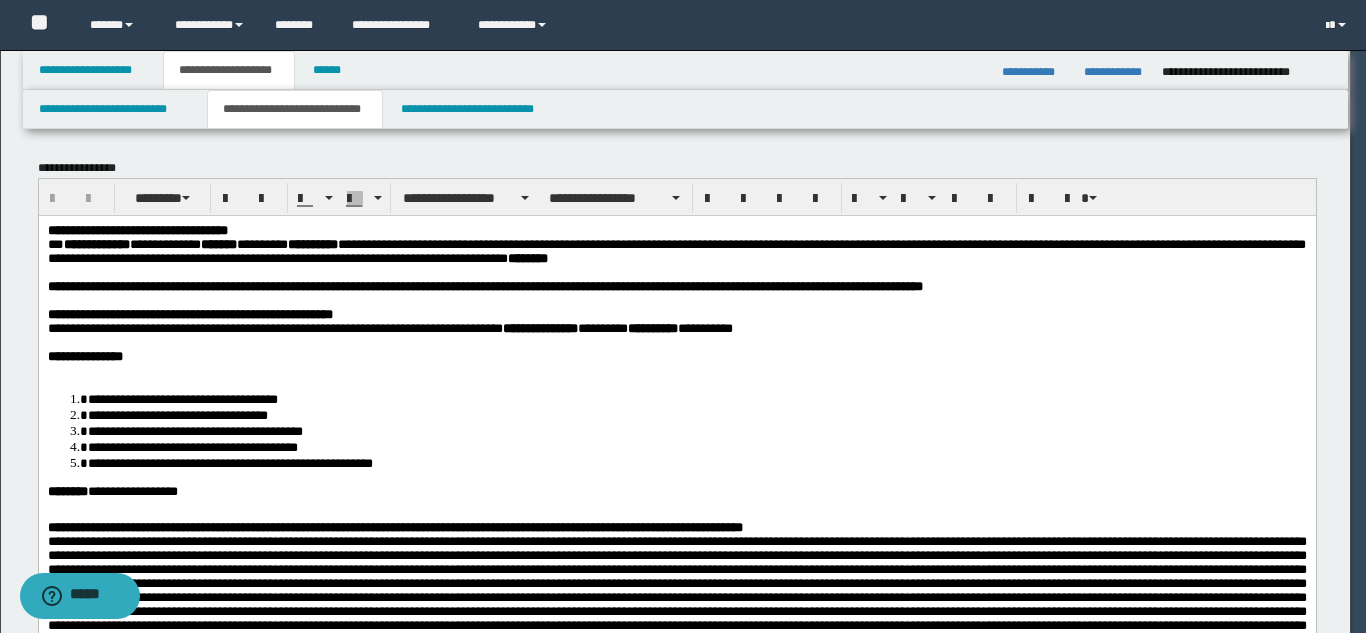 scroll, scrollTop: 0, scrollLeft: 0, axis: both 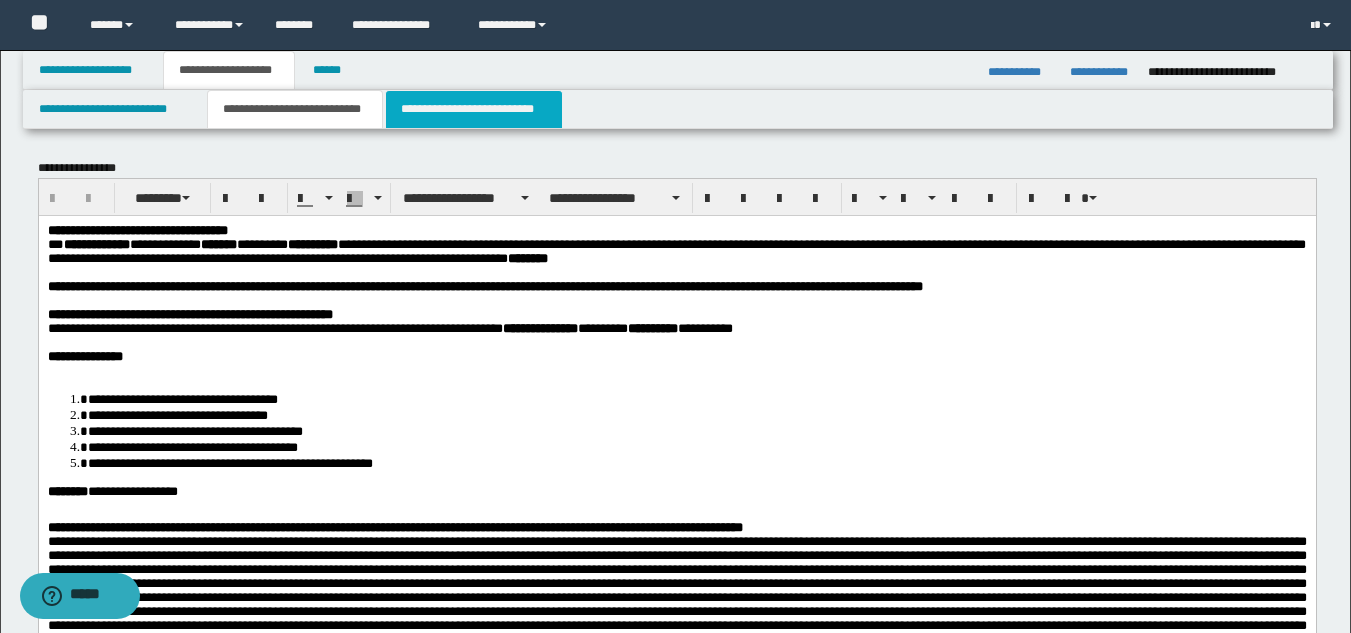 click on "**********" at bounding box center [474, 109] 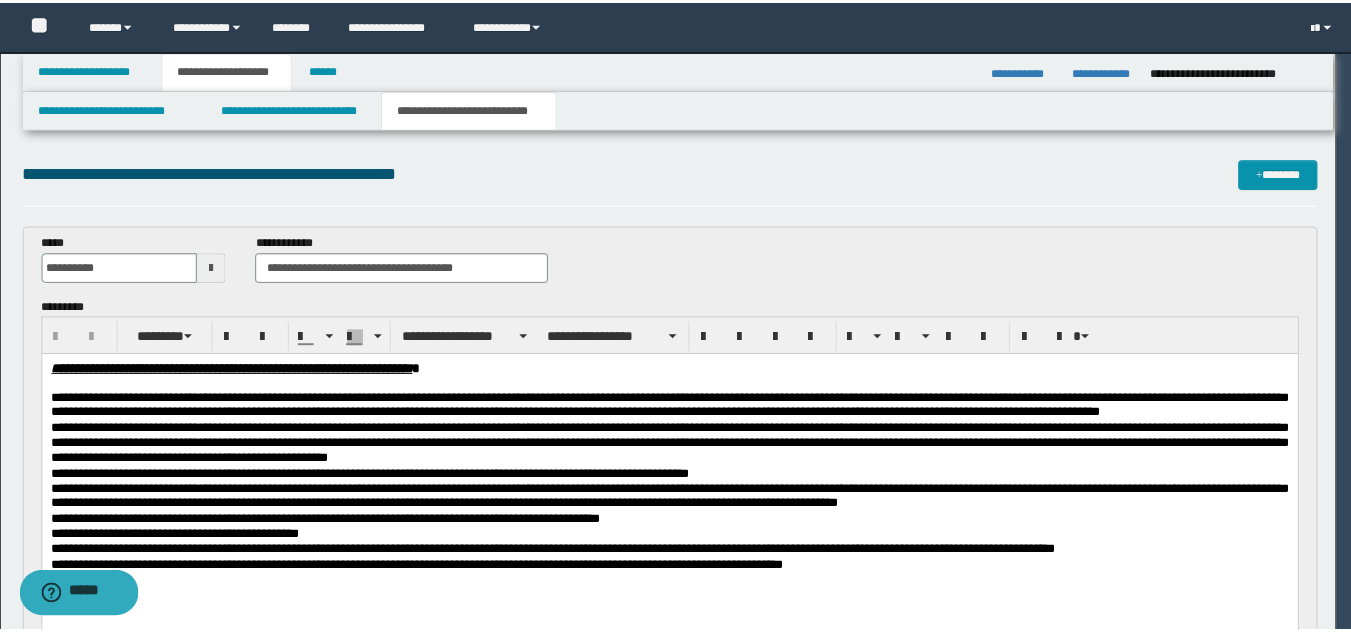 scroll, scrollTop: 0, scrollLeft: 0, axis: both 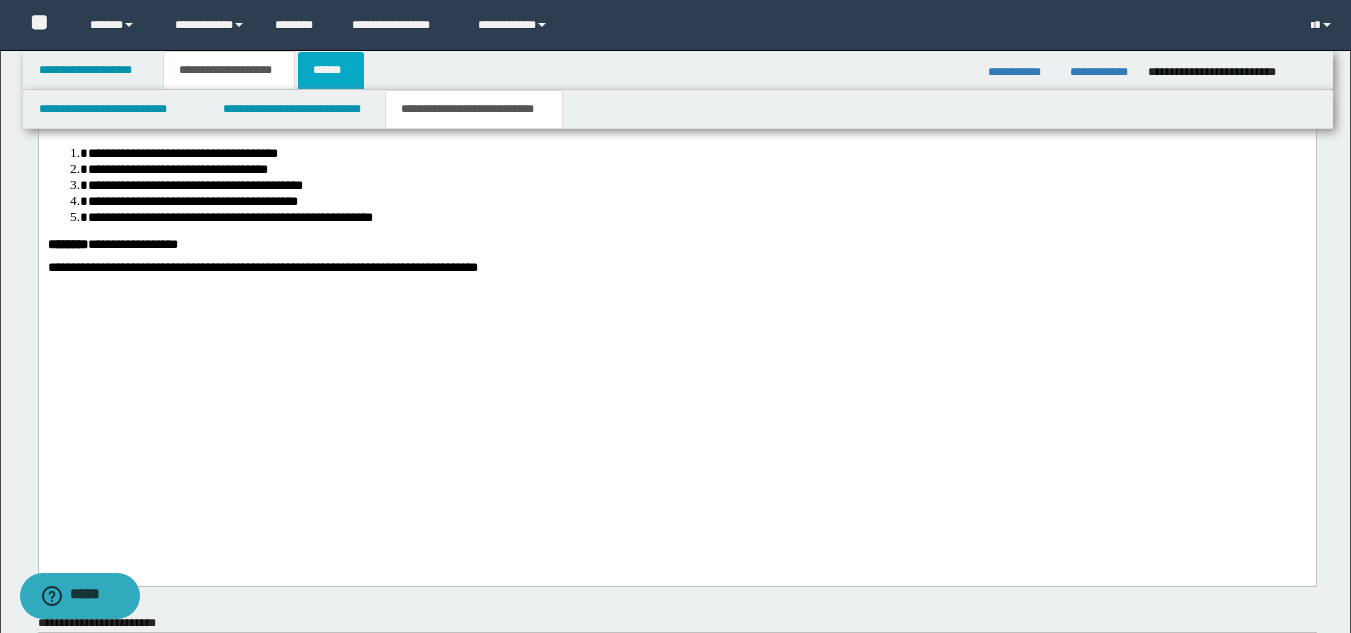 click on "******" at bounding box center (331, 70) 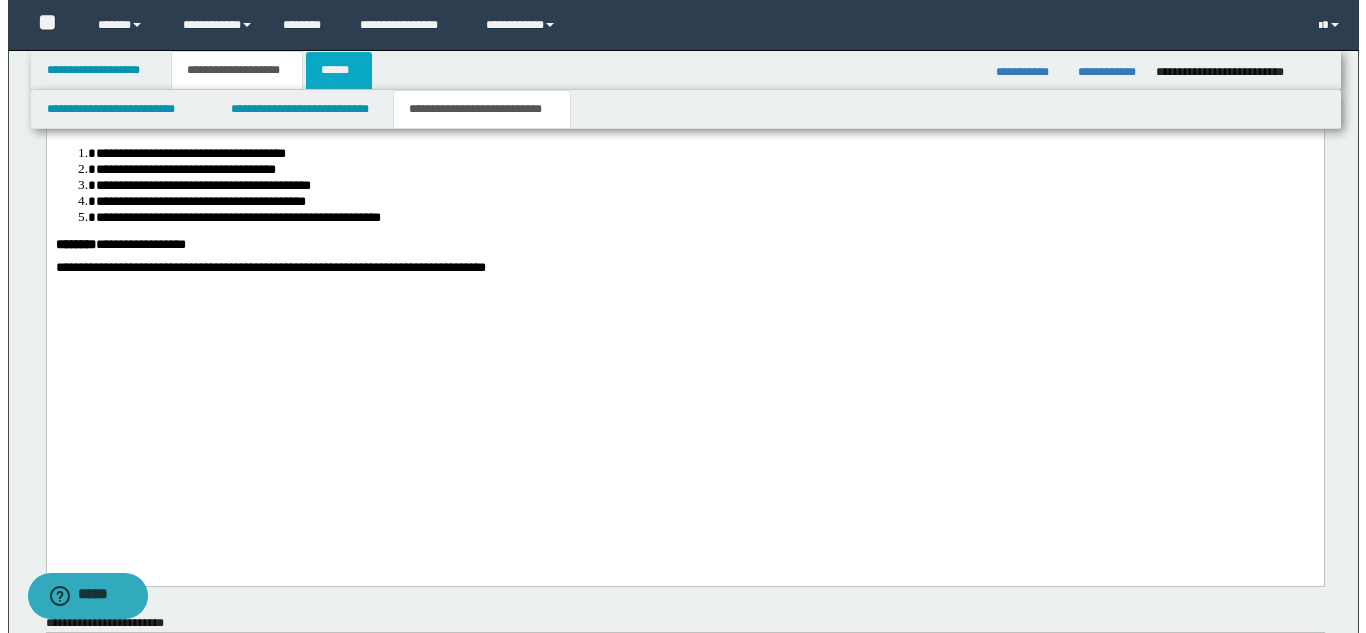 scroll, scrollTop: 0, scrollLeft: 0, axis: both 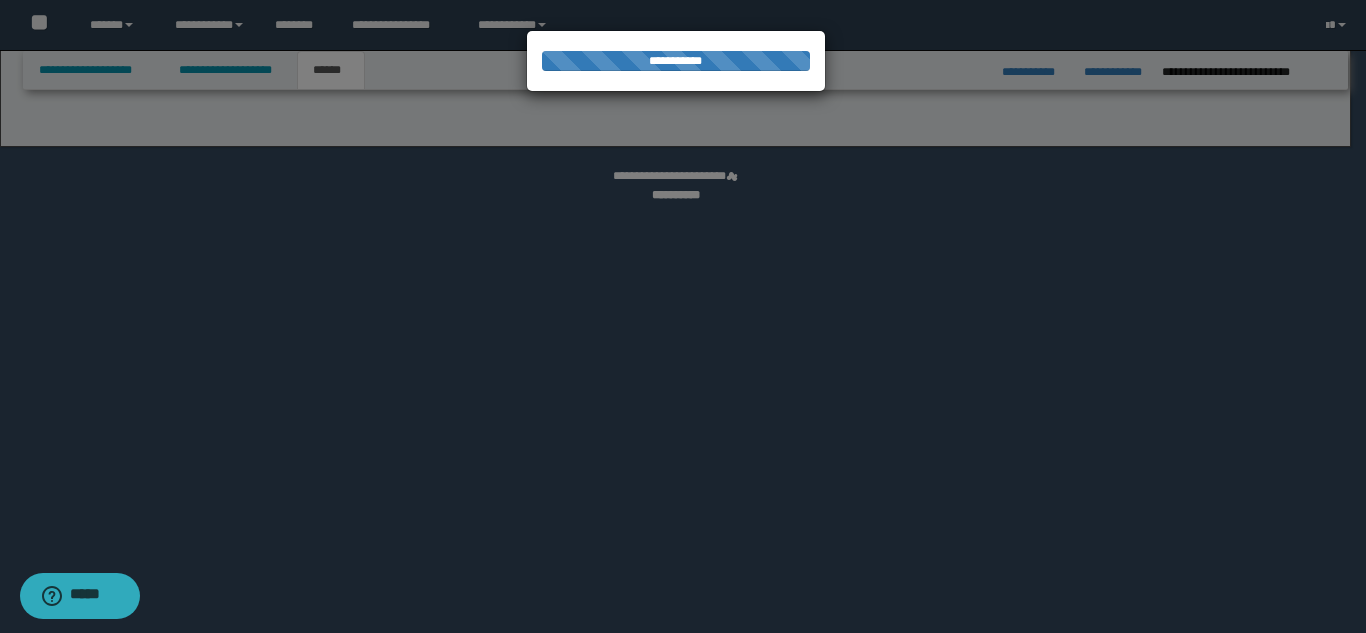 select on "*" 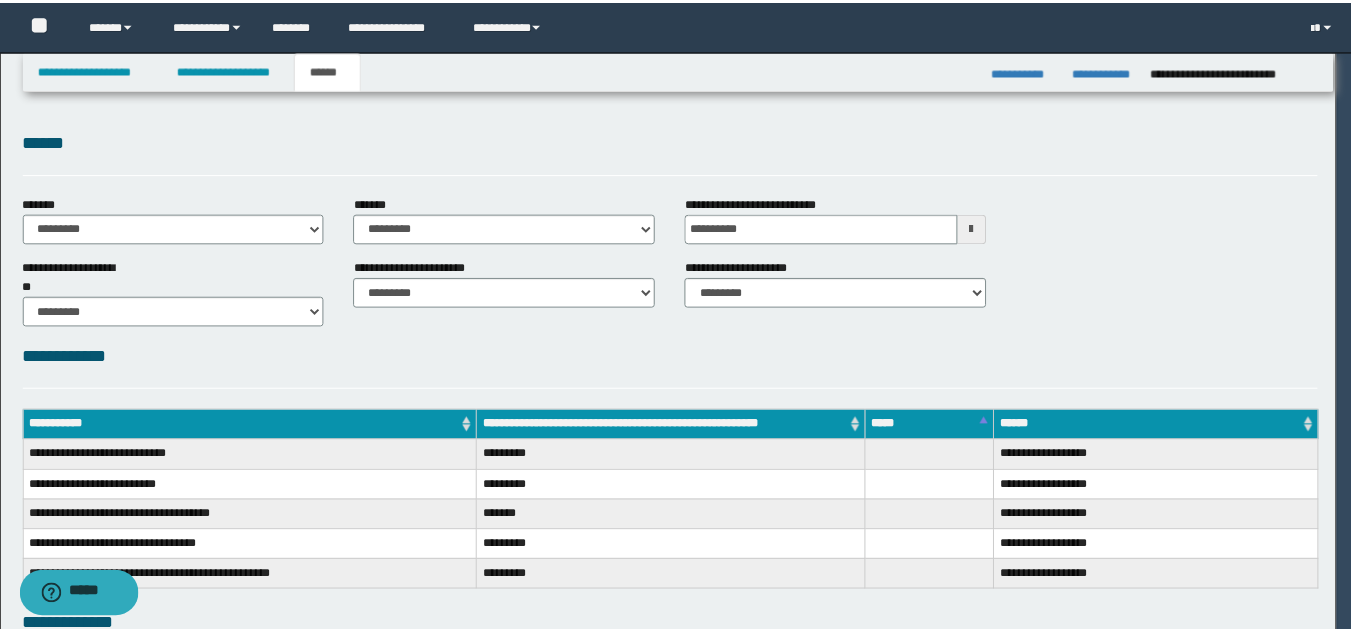scroll, scrollTop: 0, scrollLeft: 0, axis: both 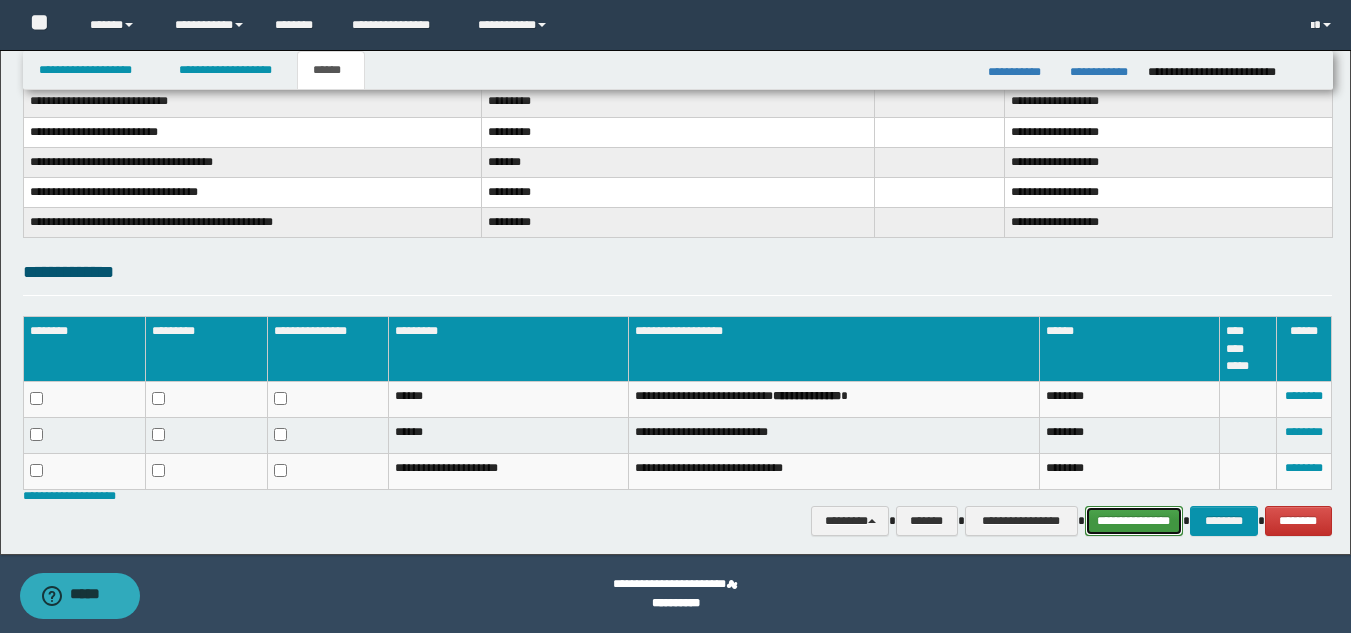 click on "**********" at bounding box center [1134, 521] 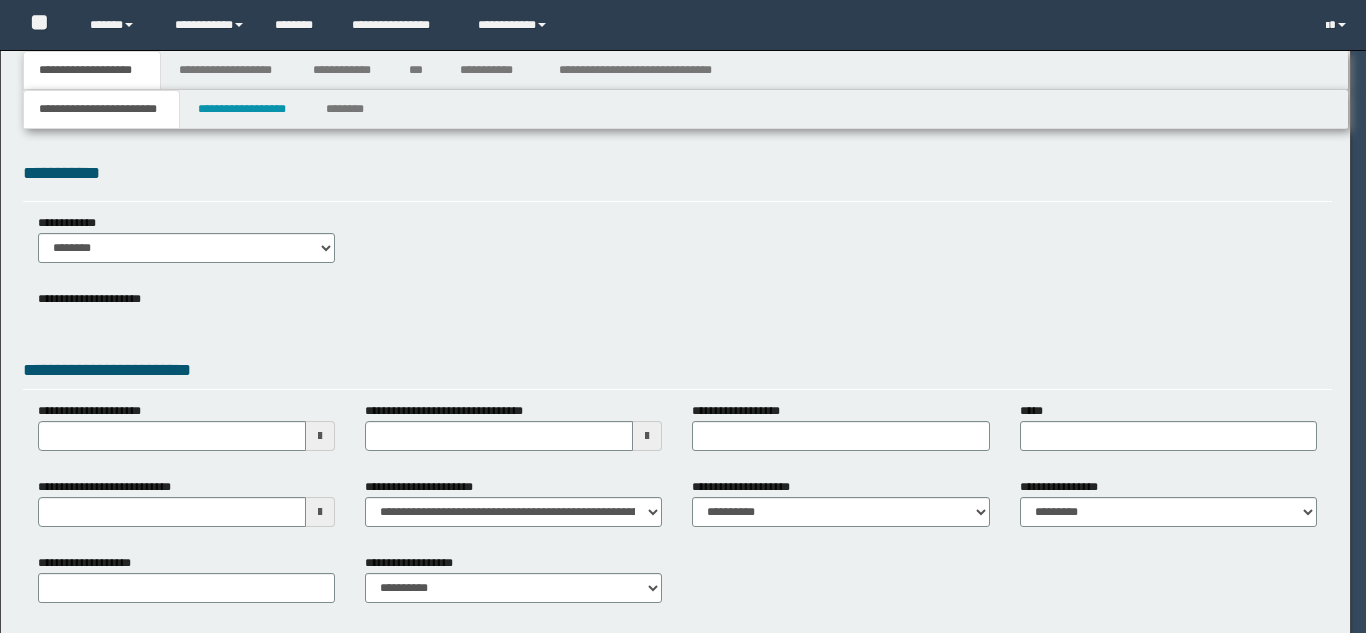 scroll, scrollTop: 0, scrollLeft: 0, axis: both 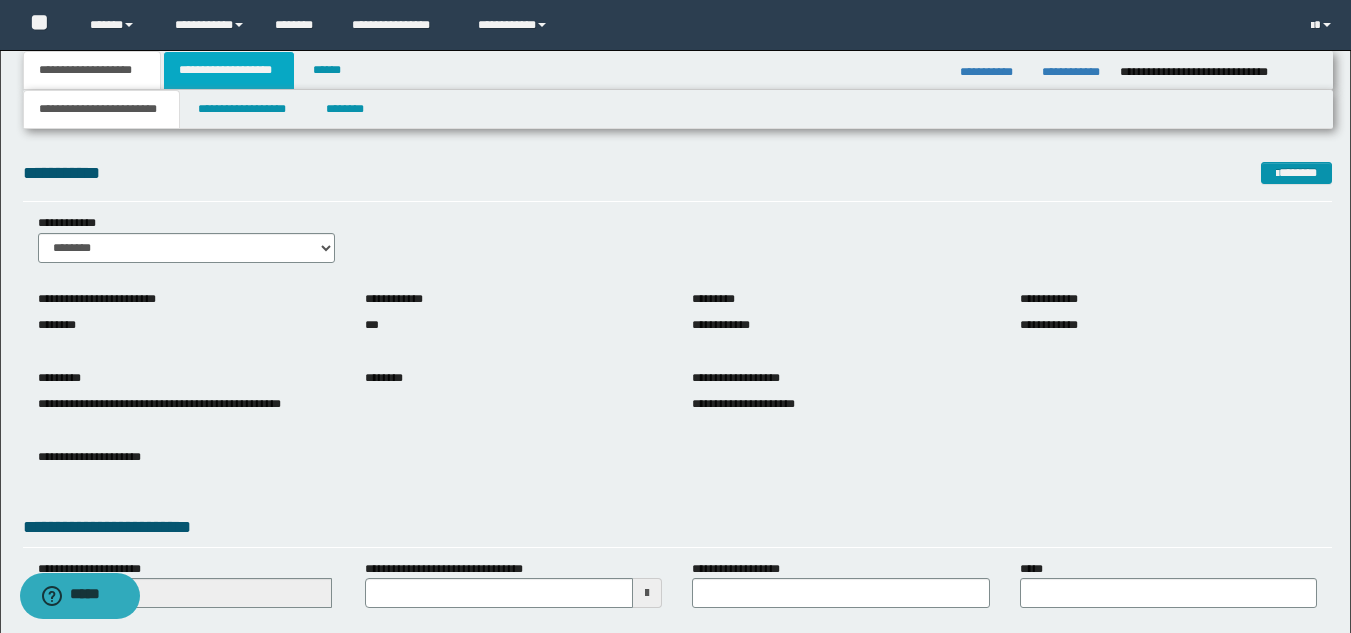 click on "**********" at bounding box center (229, 70) 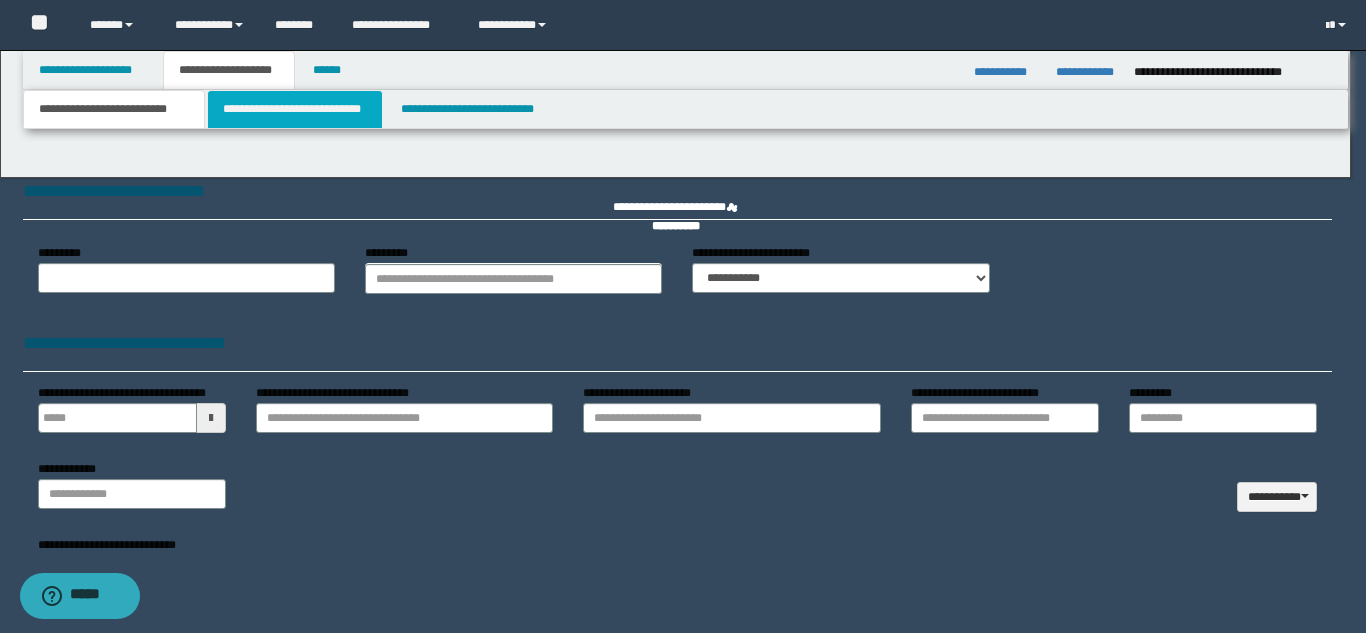 type 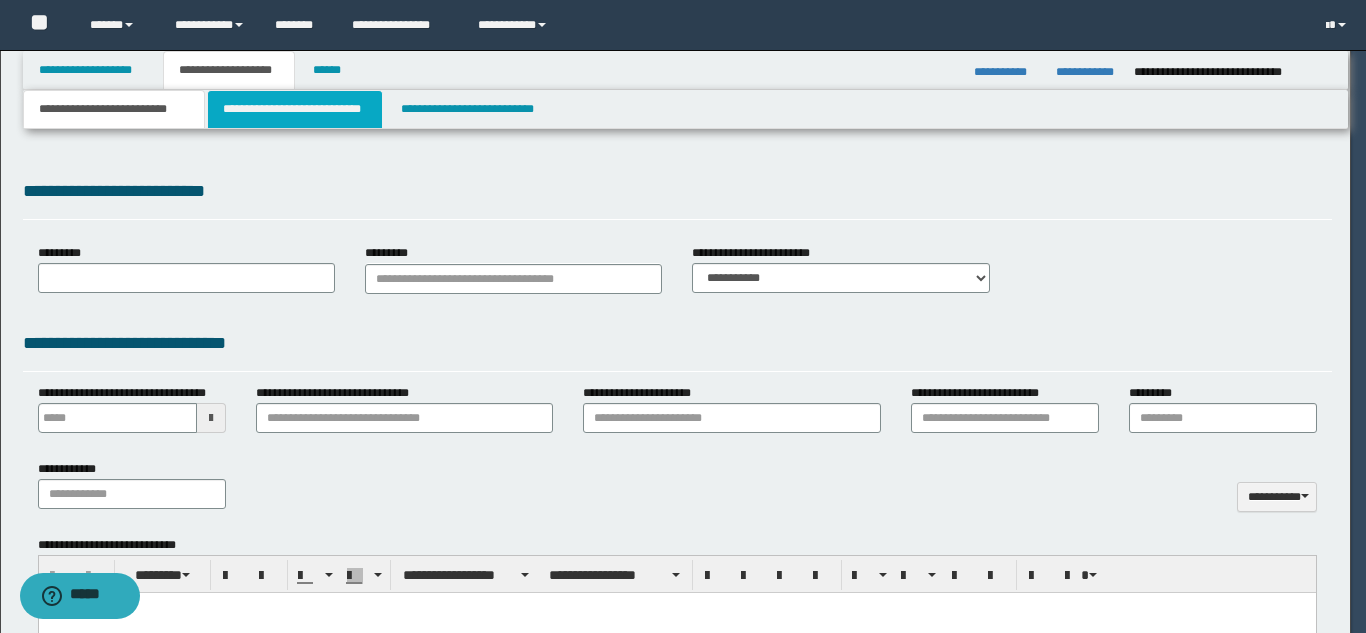 type on "**********" 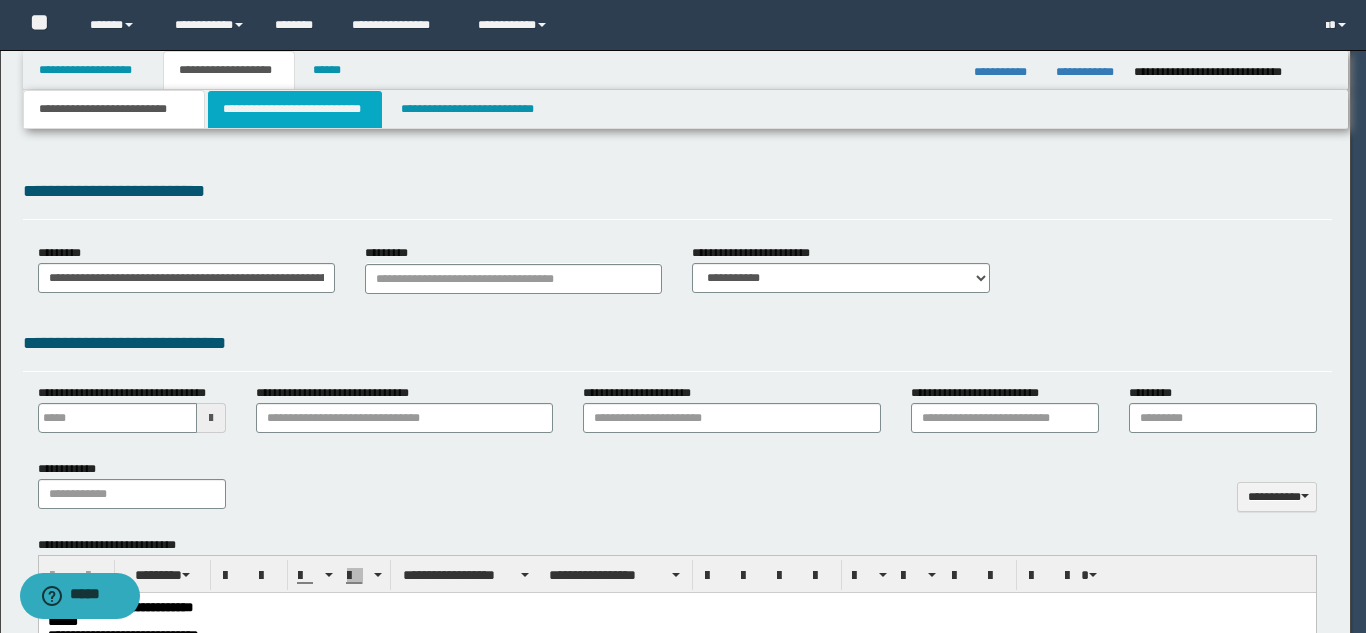 scroll, scrollTop: 0, scrollLeft: 0, axis: both 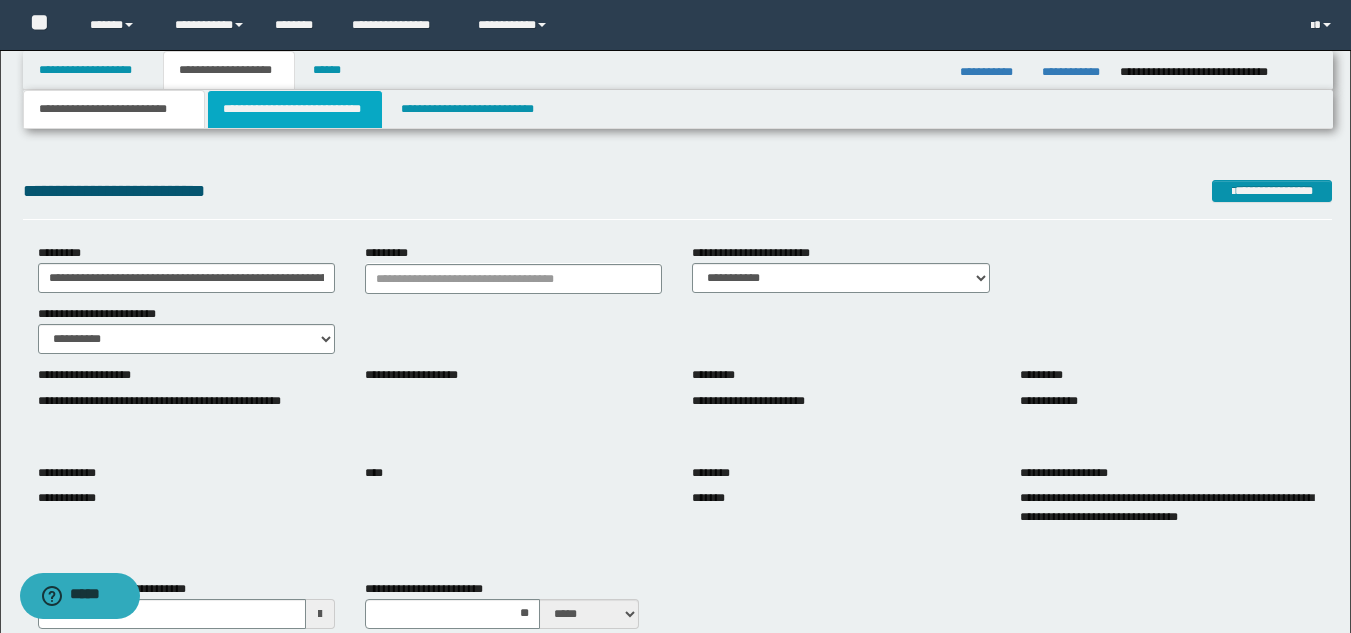 click on "**********" at bounding box center [295, 109] 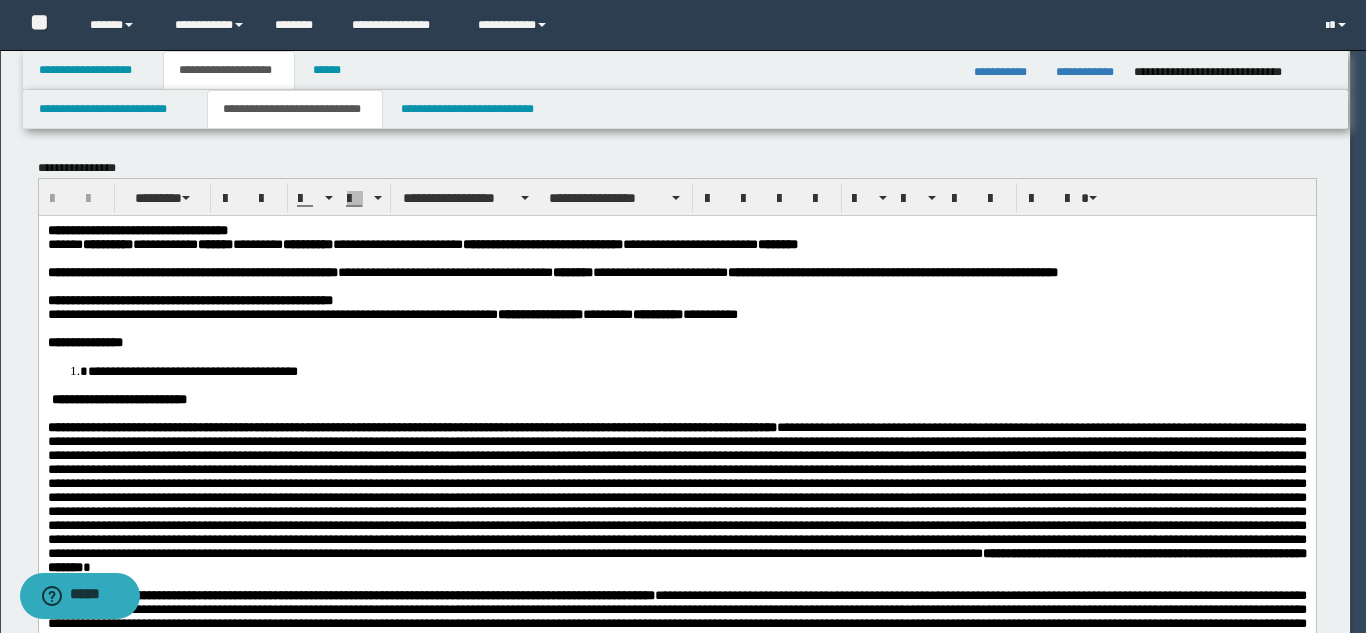 scroll, scrollTop: 0, scrollLeft: 0, axis: both 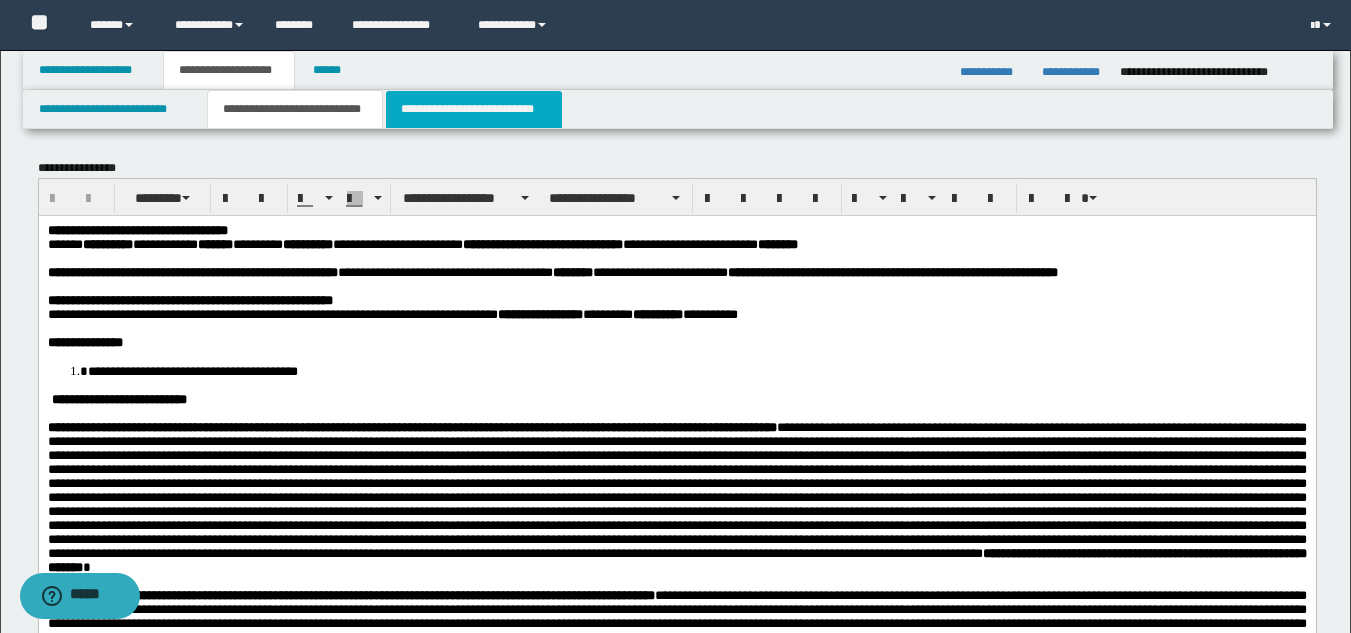 click on "**********" at bounding box center [474, 109] 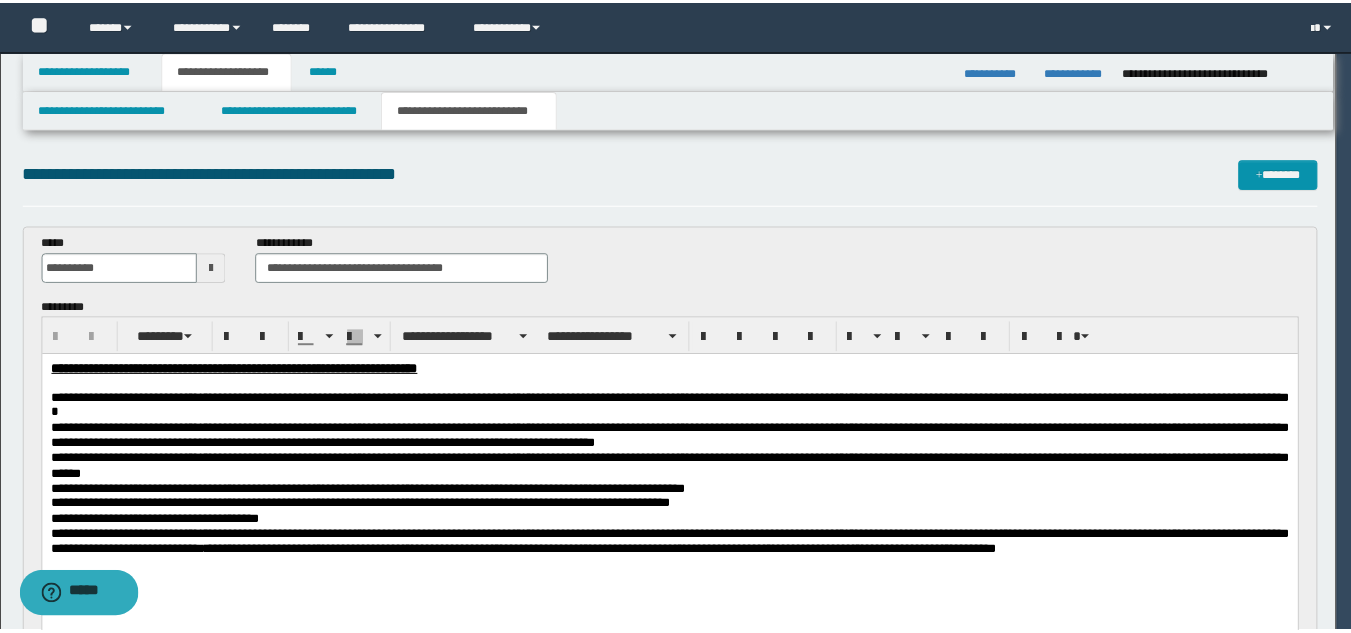 scroll, scrollTop: 0, scrollLeft: 0, axis: both 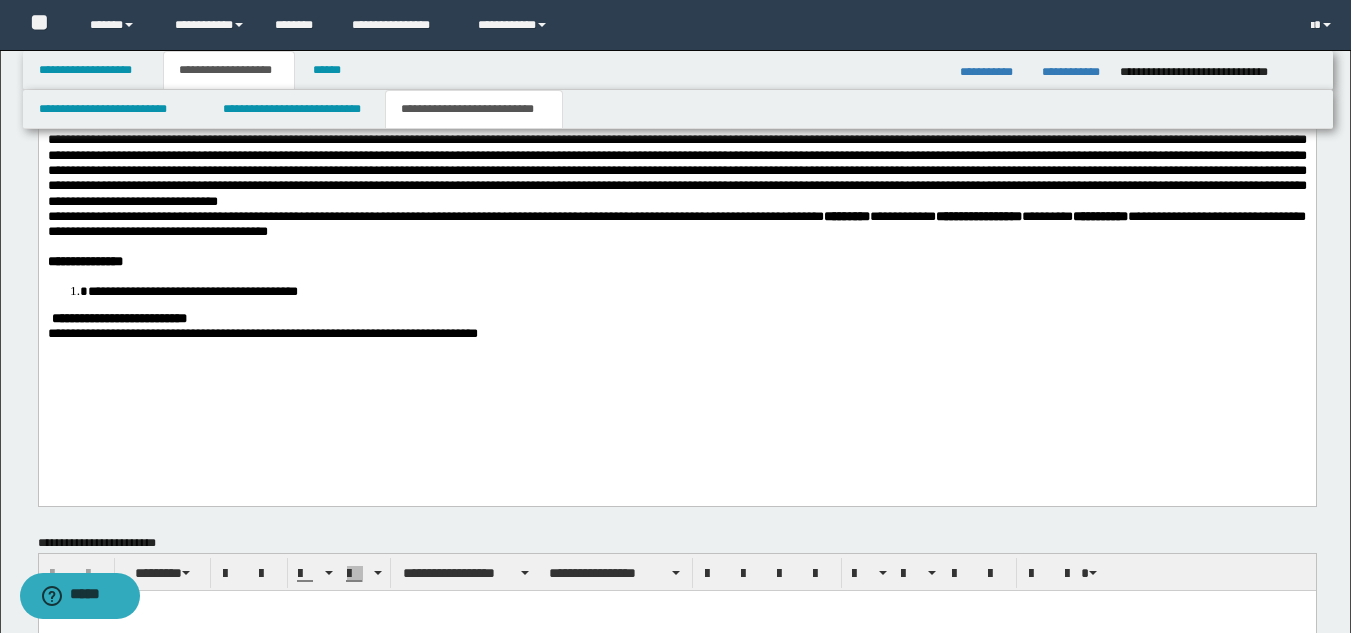 drag, startPoint x: 1365, startPoint y: 86, endPoint x: 1117, endPoint y: 627, distance: 595.13446 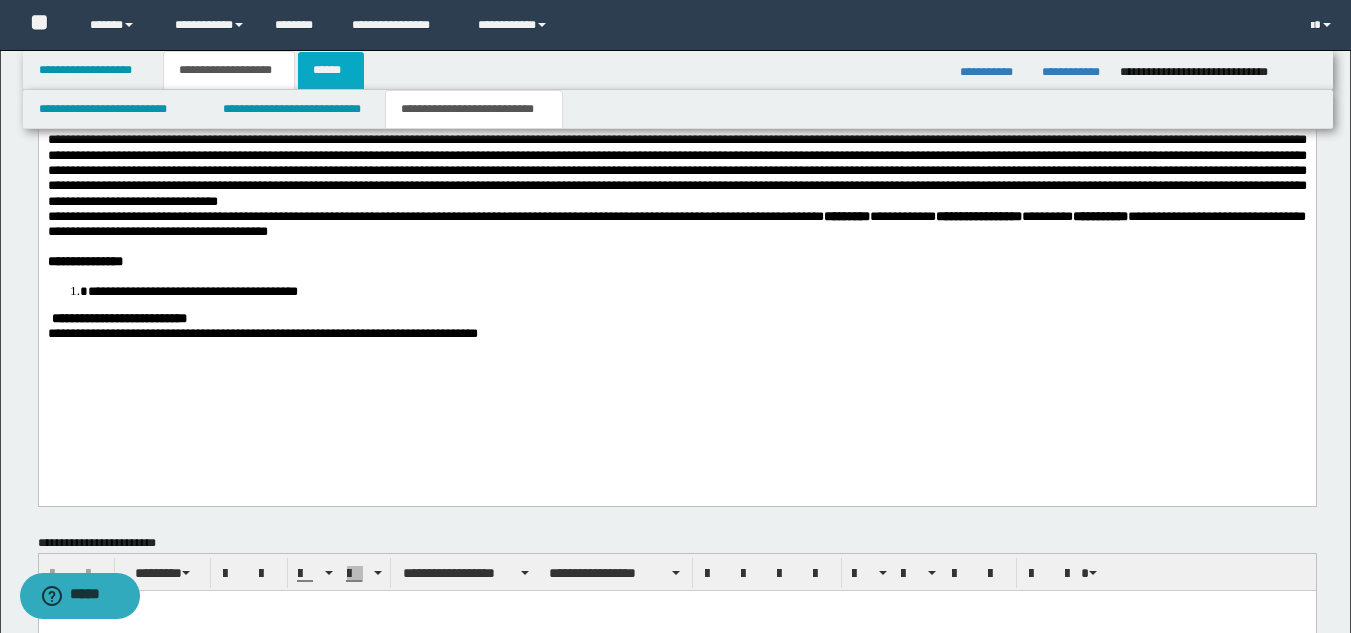 click on "******" at bounding box center (331, 70) 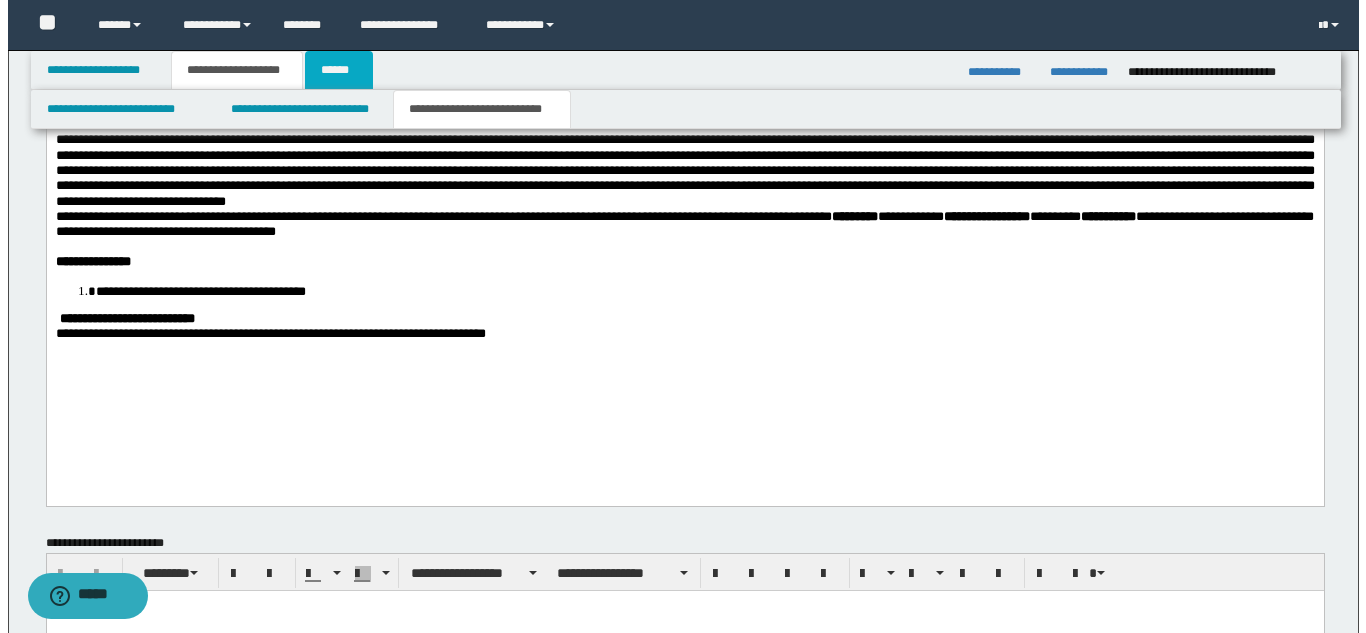 scroll, scrollTop: 0, scrollLeft: 0, axis: both 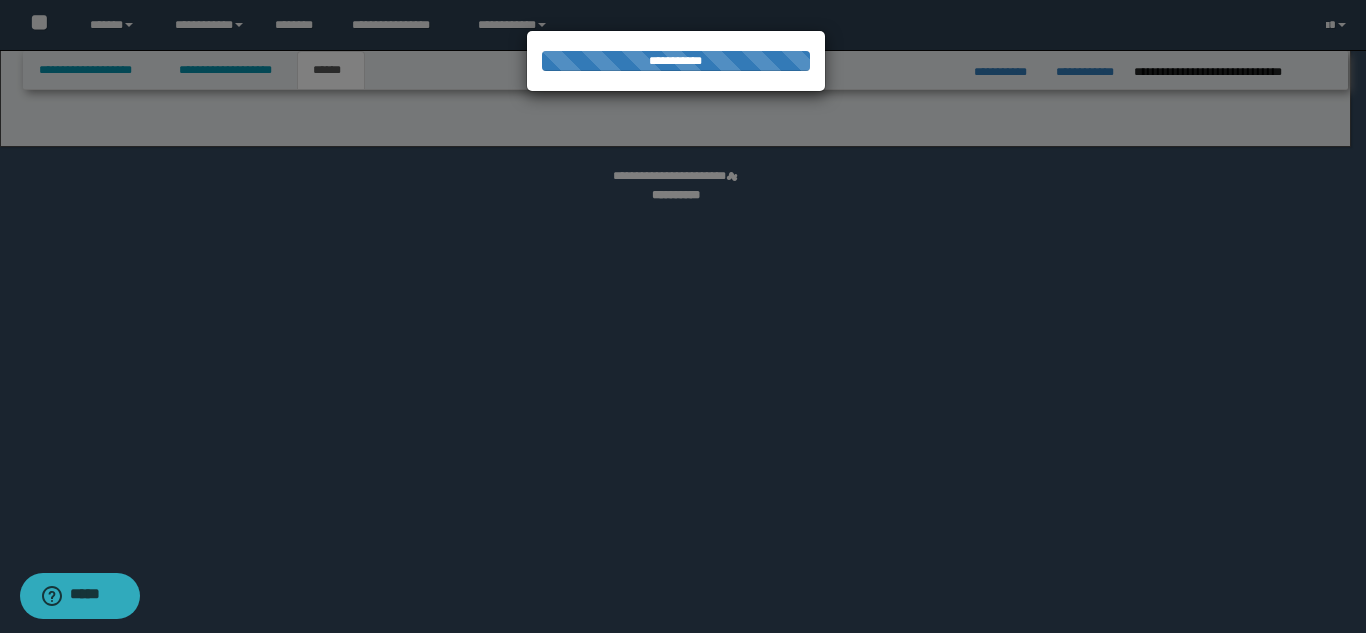select on "*" 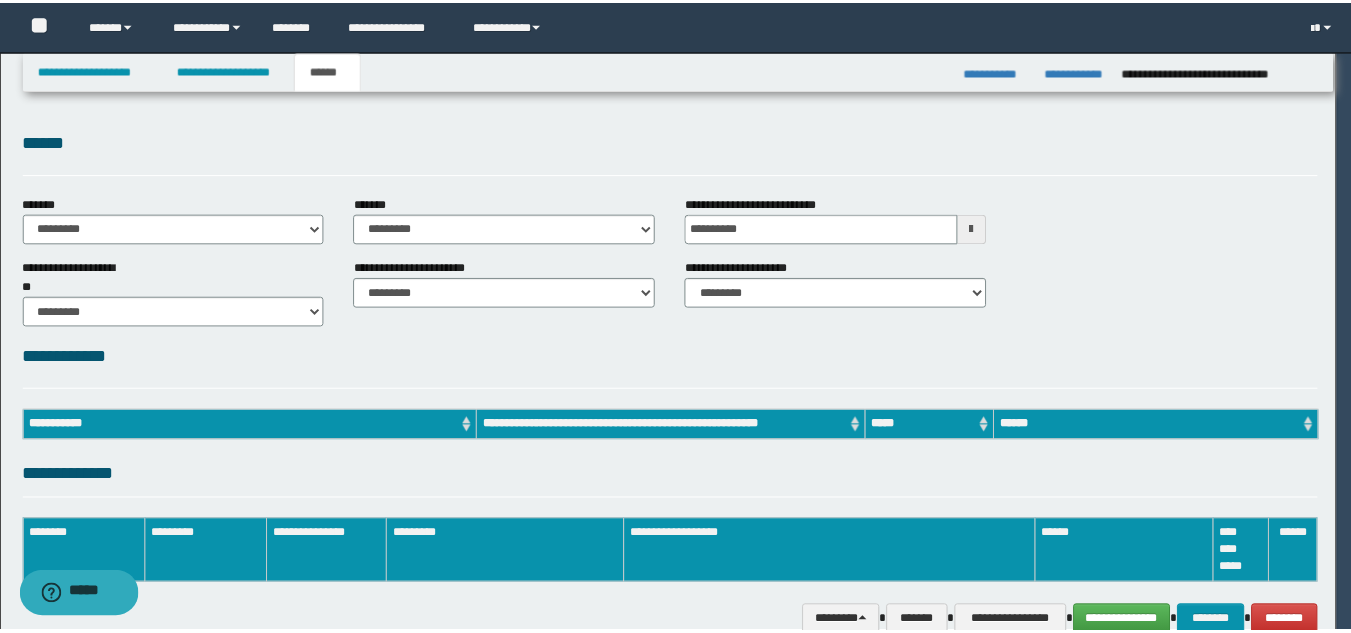 scroll, scrollTop: 0, scrollLeft: 0, axis: both 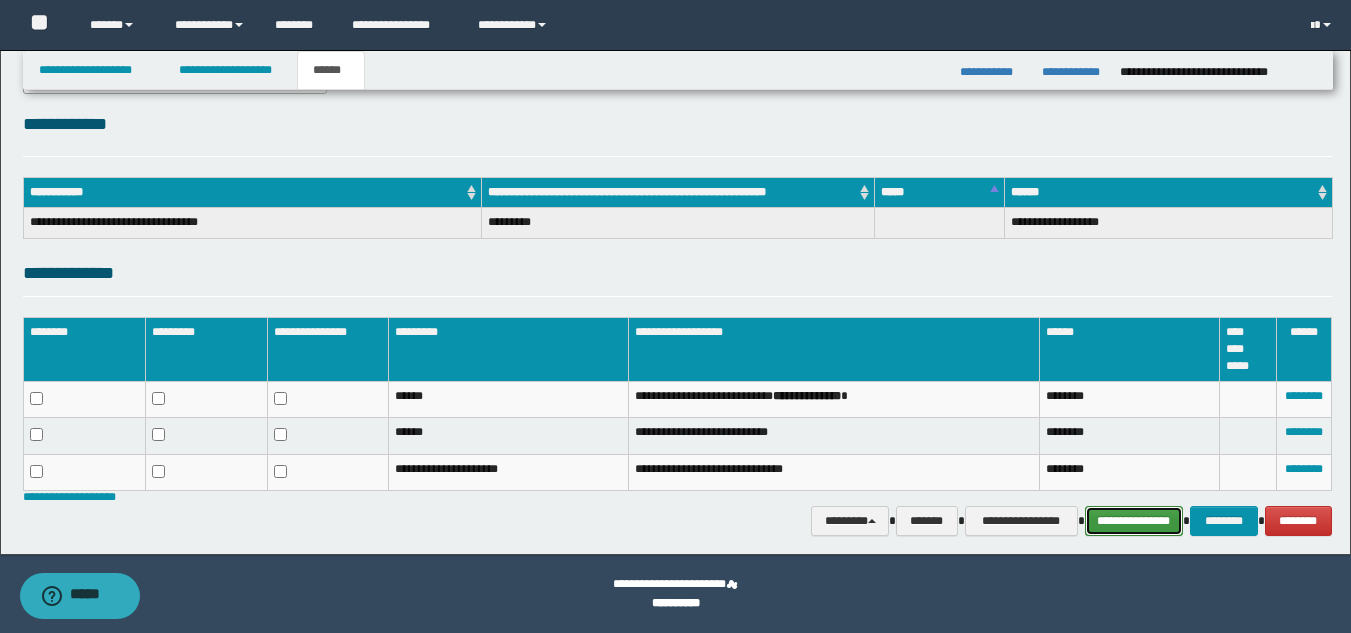 click on "**********" at bounding box center (1134, 521) 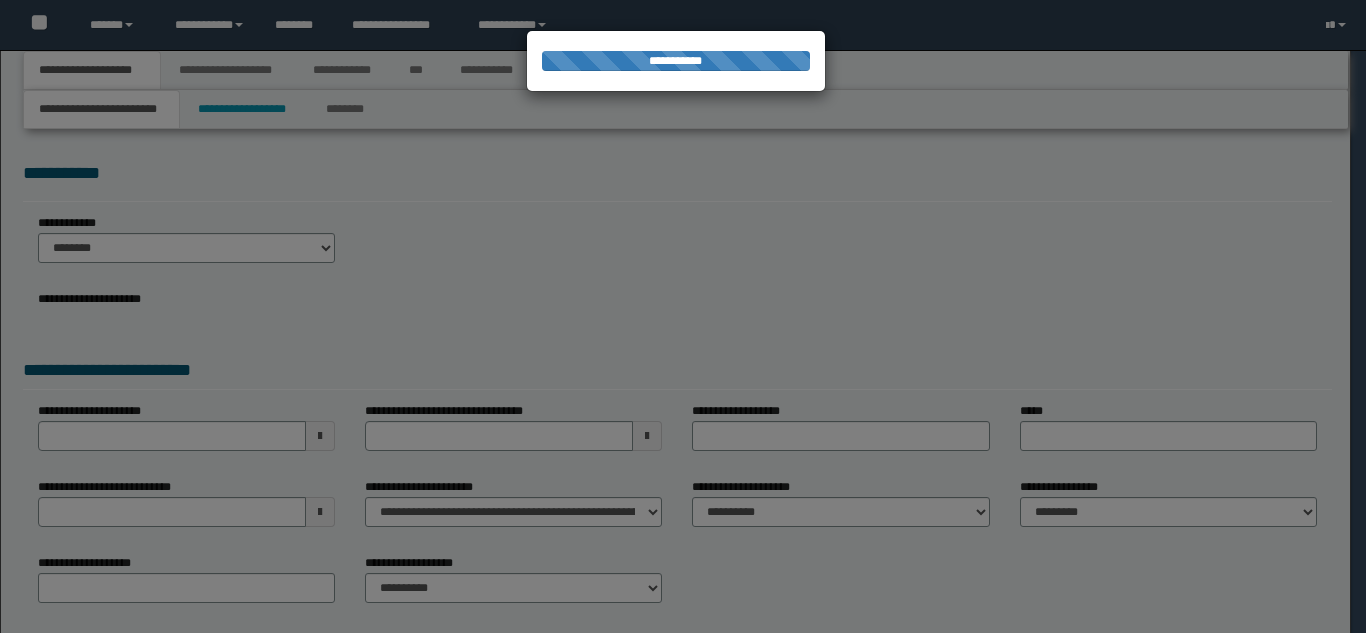 scroll, scrollTop: 0, scrollLeft: 0, axis: both 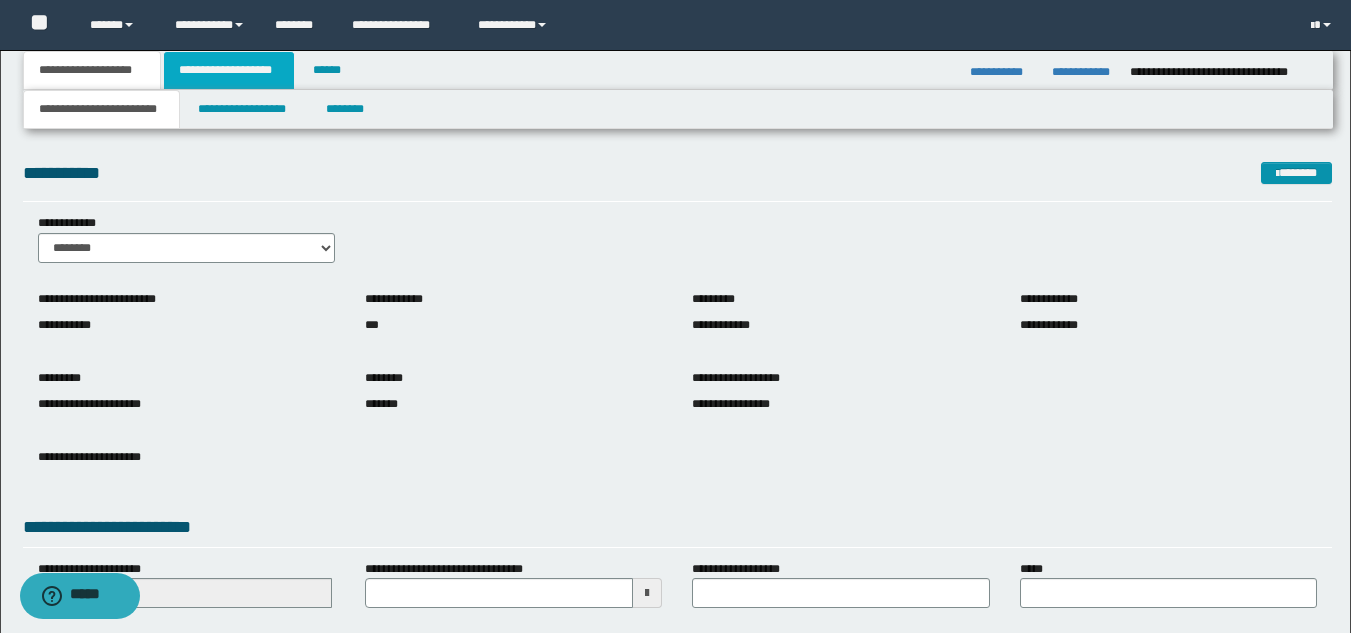 click on "**********" at bounding box center (229, 70) 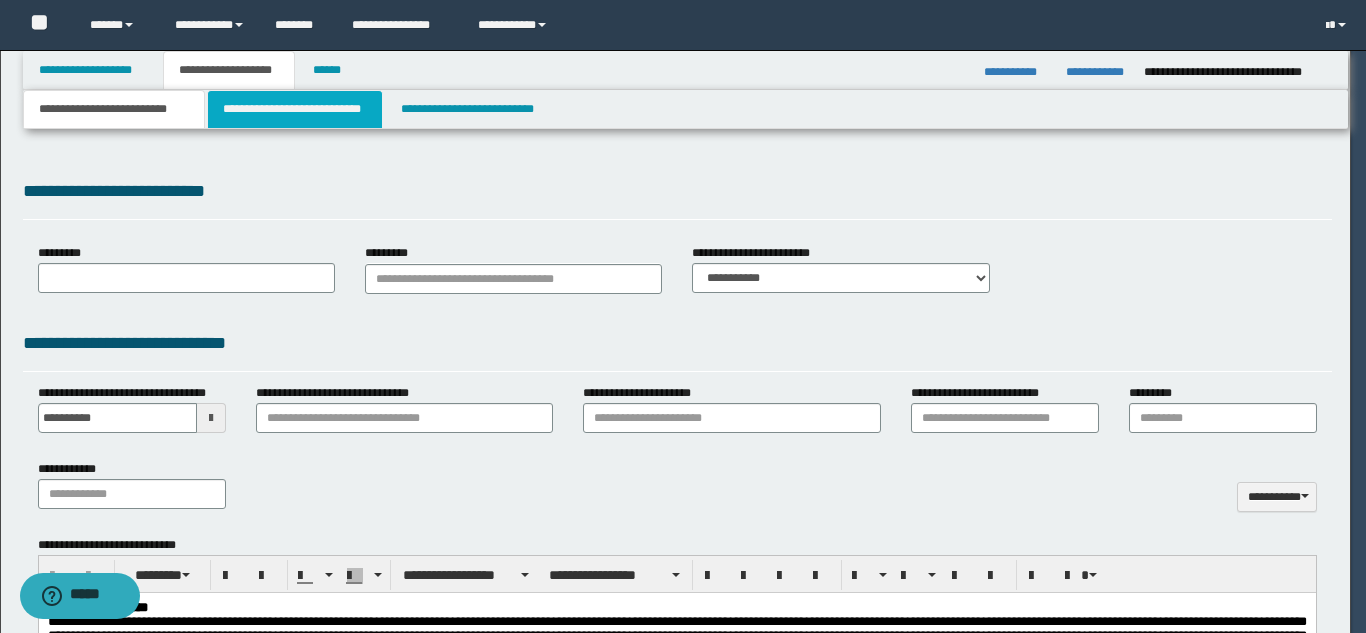 scroll, scrollTop: 0, scrollLeft: 0, axis: both 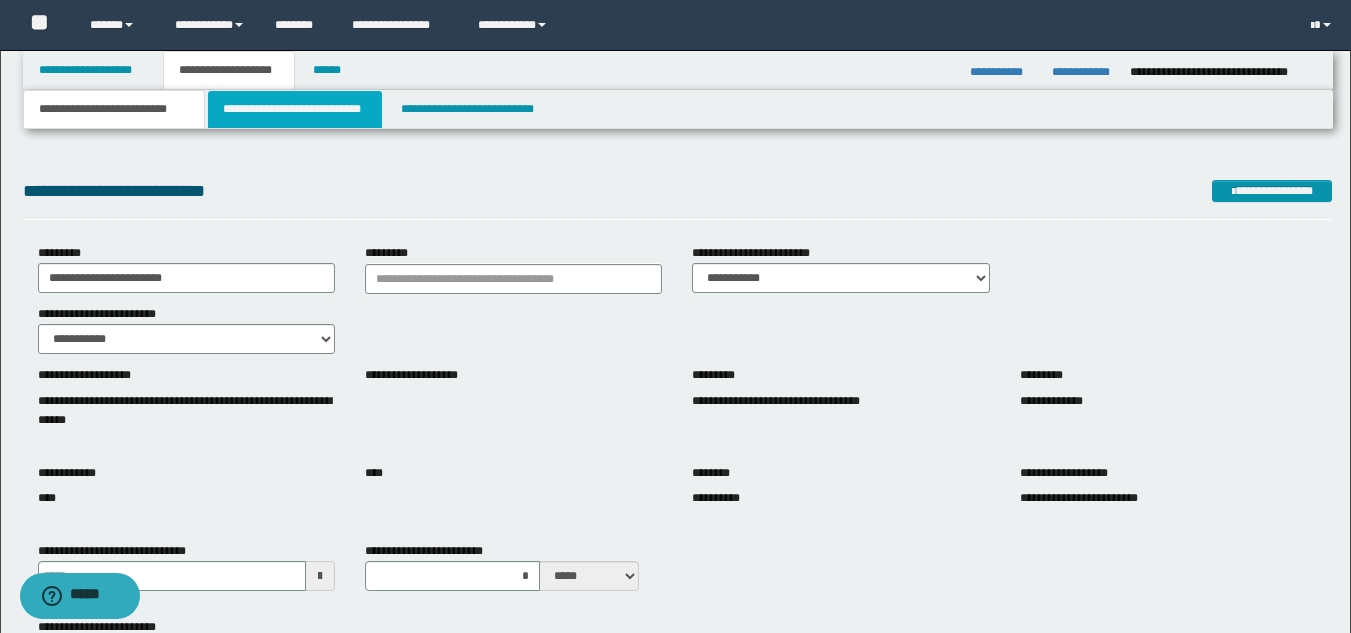 click on "**********" at bounding box center (295, 109) 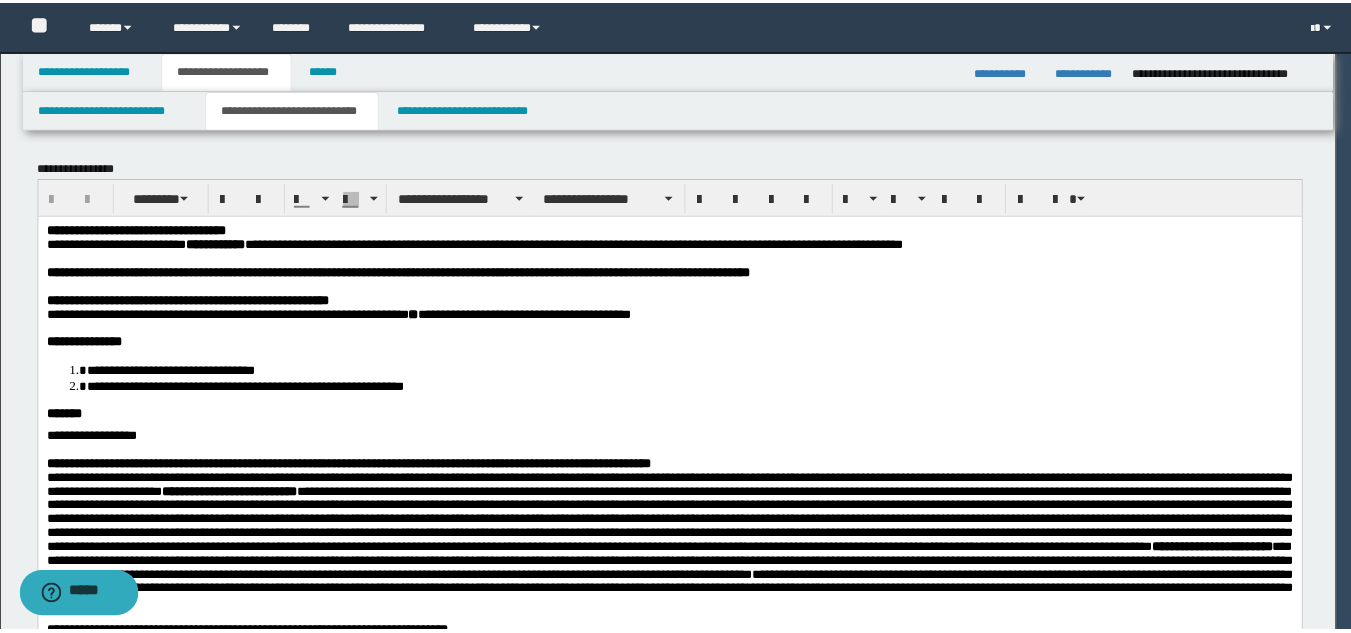 scroll, scrollTop: 0, scrollLeft: 0, axis: both 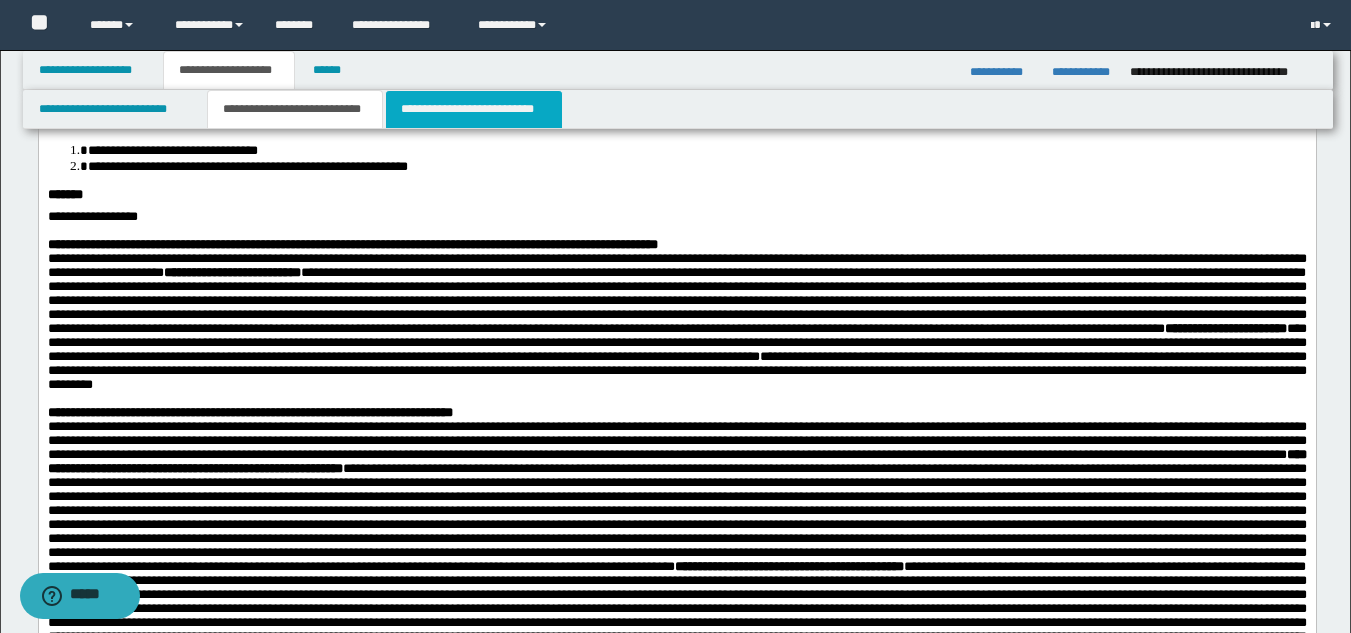 click on "**********" at bounding box center [474, 109] 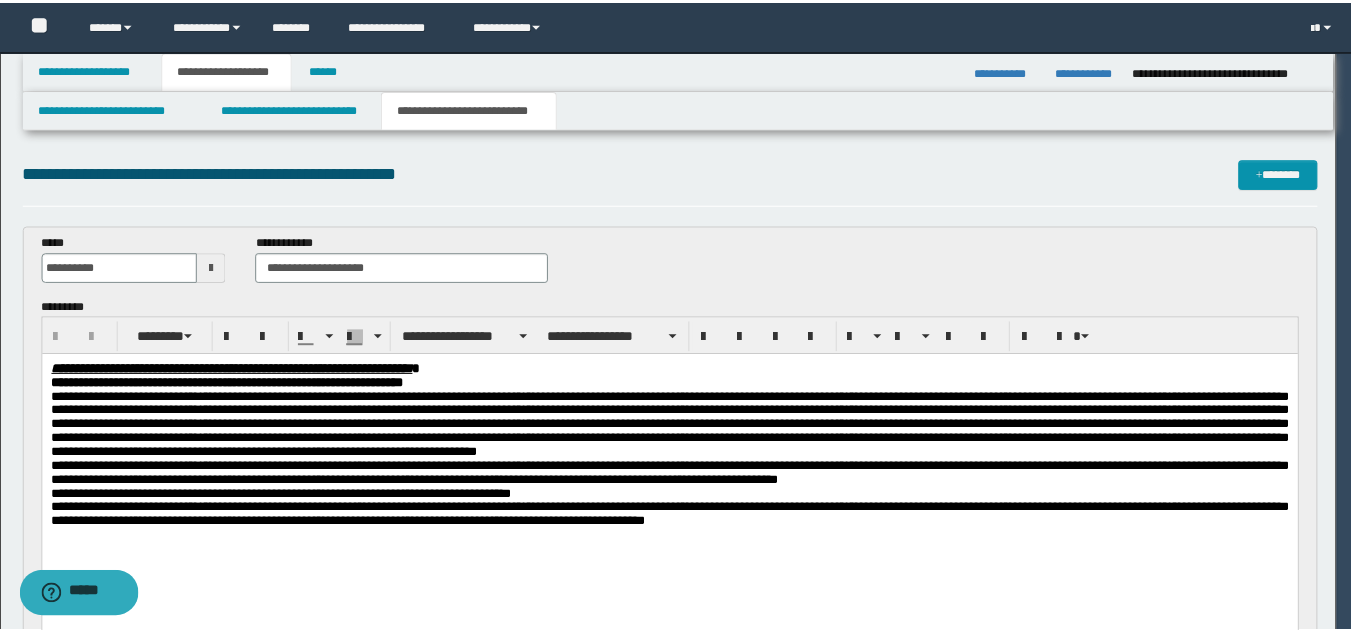 scroll, scrollTop: 0, scrollLeft: 0, axis: both 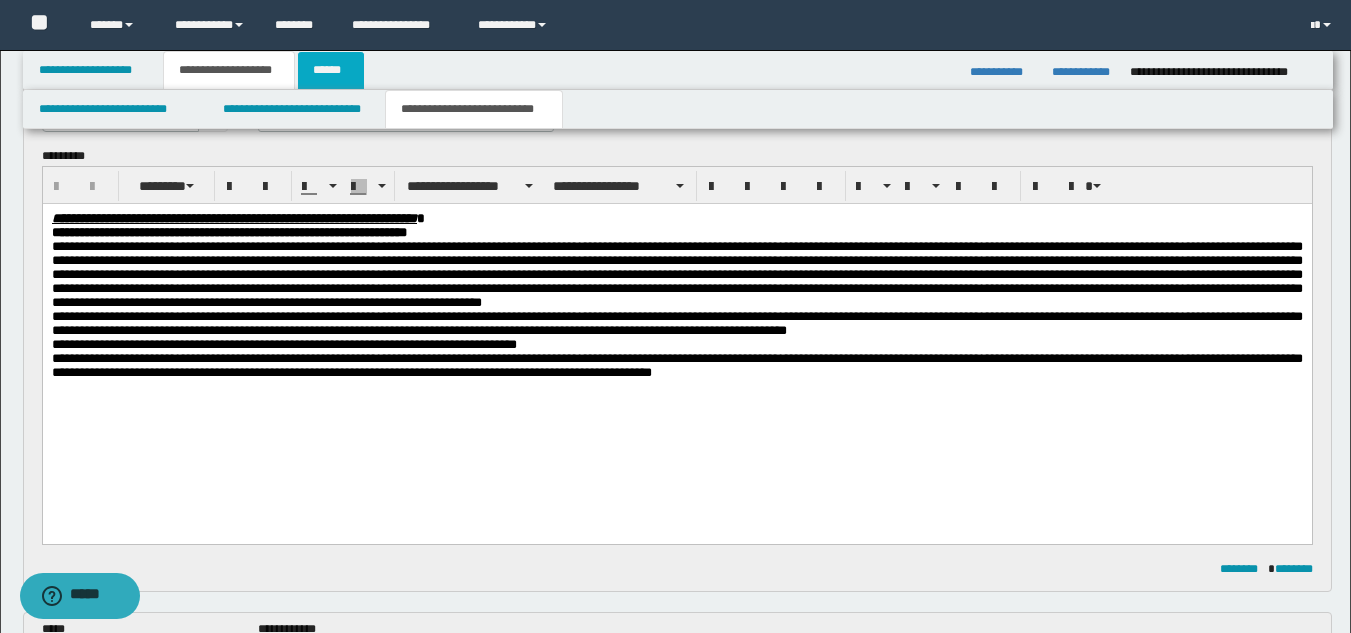 click on "******" at bounding box center [331, 70] 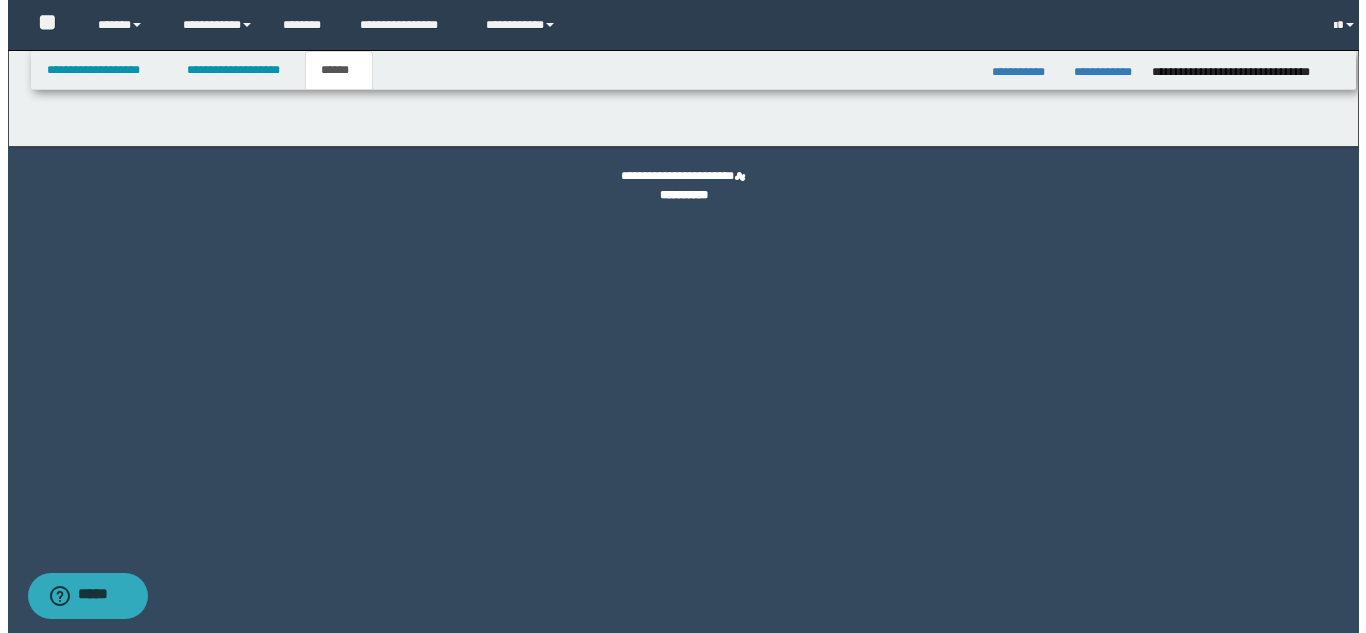 scroll, scrollTop: 0, scrollLeft: 0, axis: both 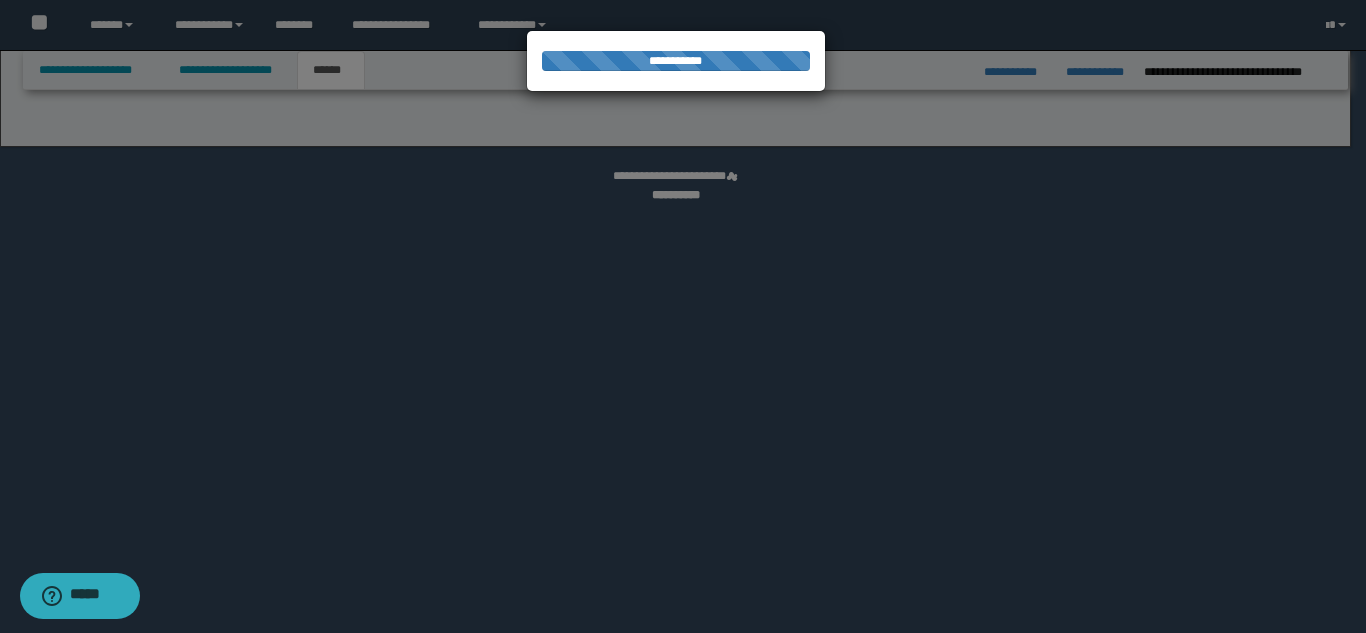 select on "*" 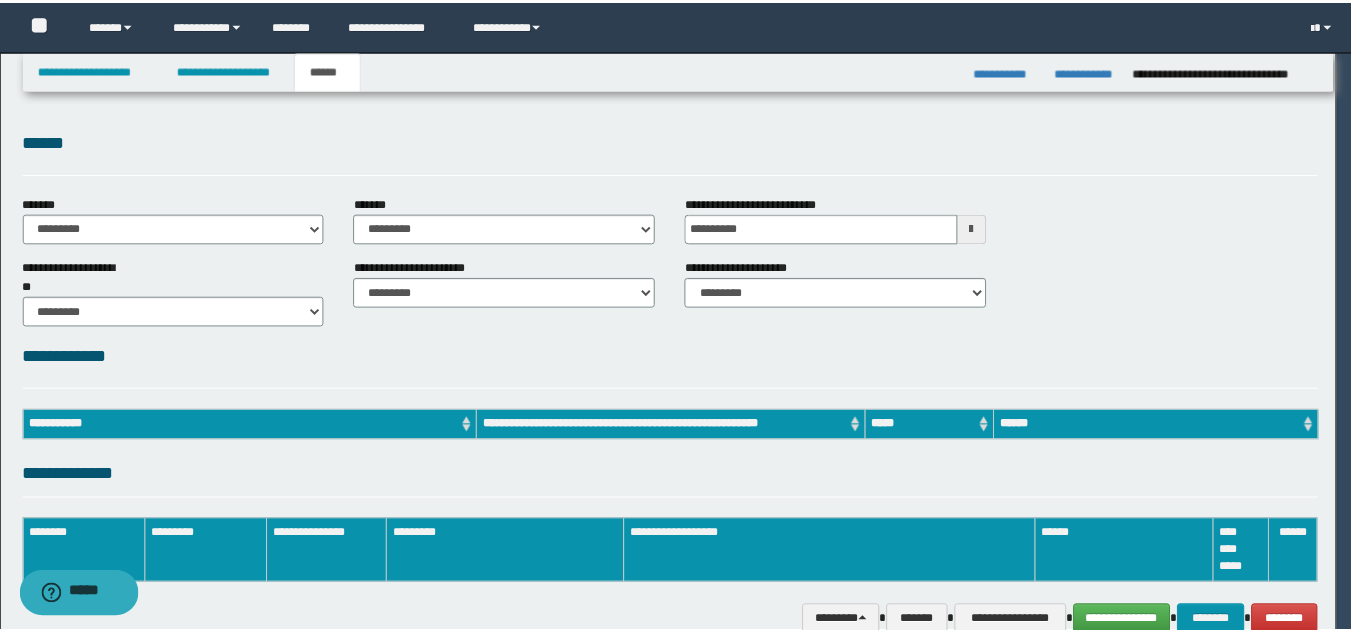 scroll, scrollTop: 0, scrollLeft: 0, axis: both 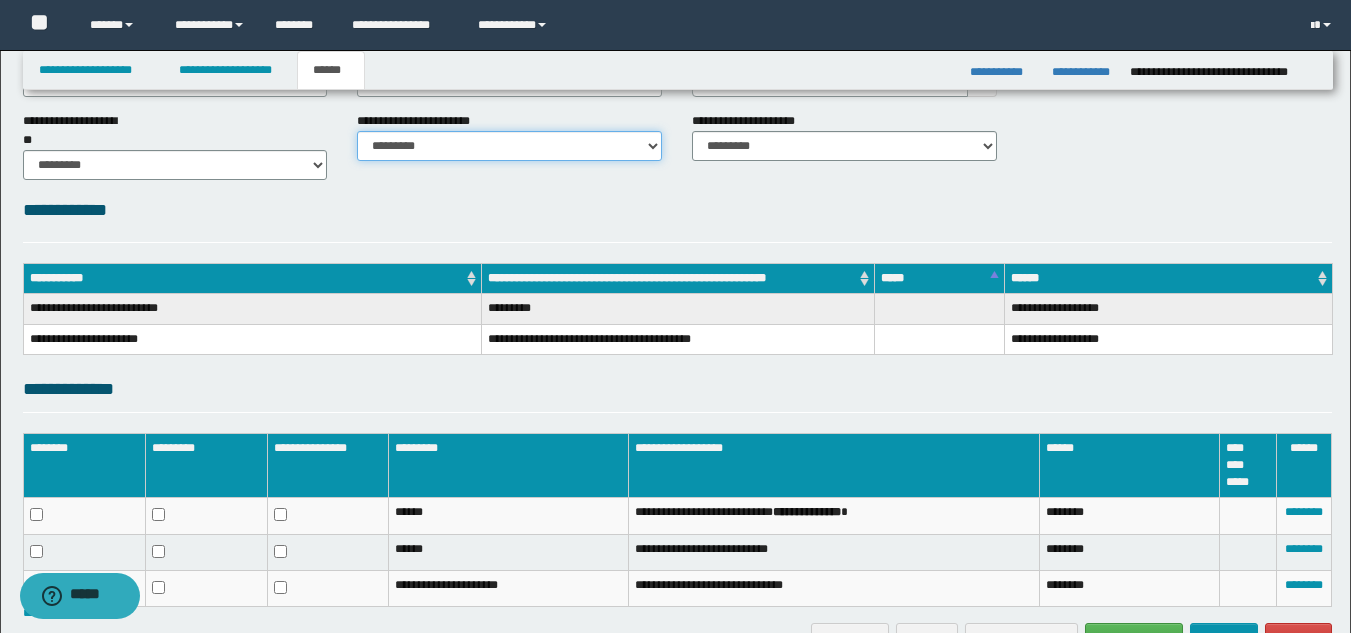 click on "*********
*********
*********" at bounding box center (509, 146) 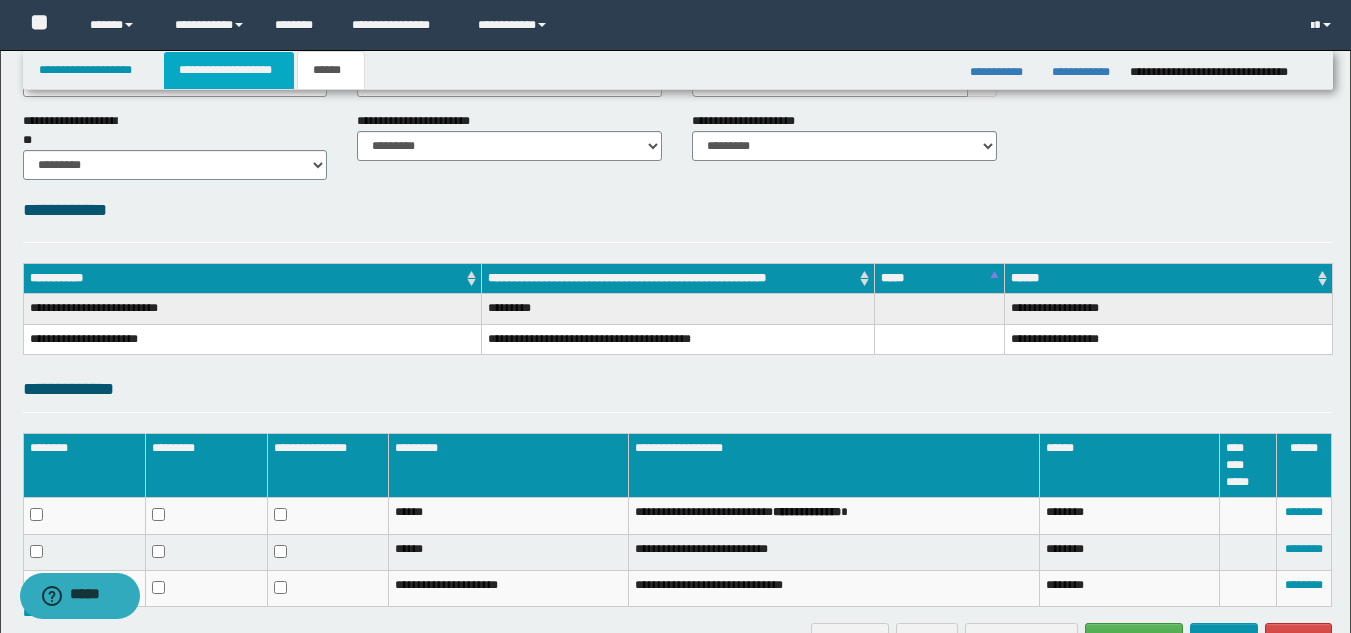 click on "**********" at bounding box center (229, 70) 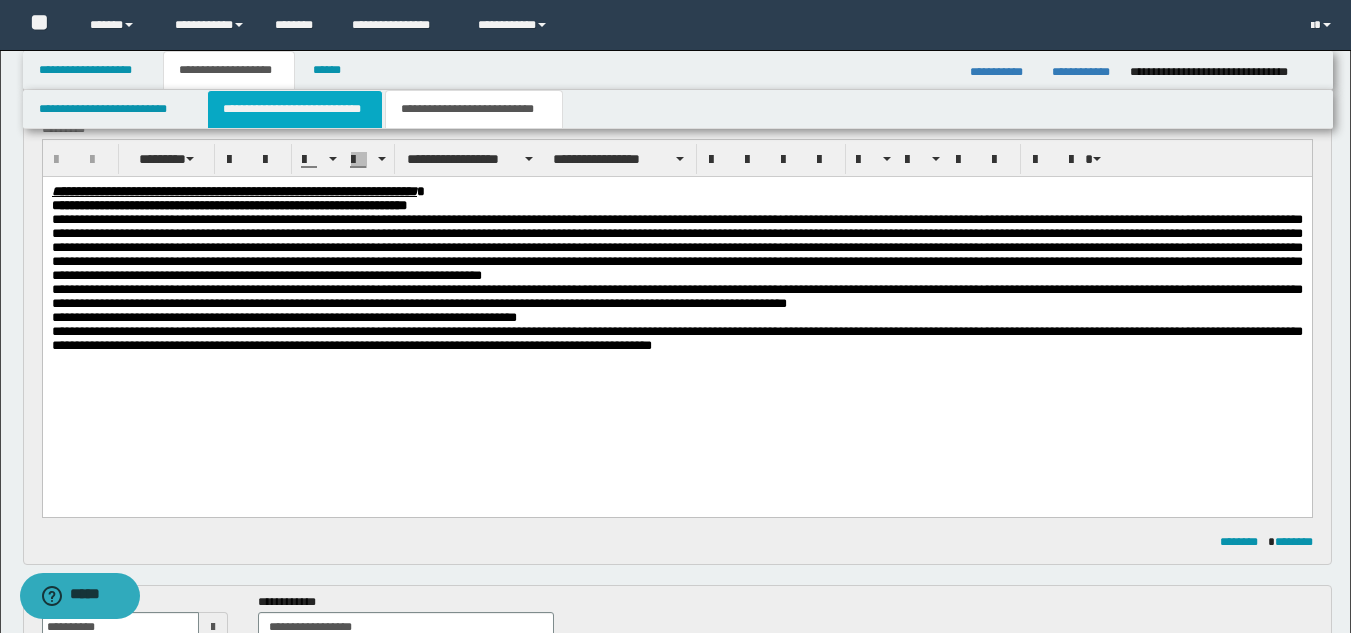 click on "**********" at bounding box center [295, 109] 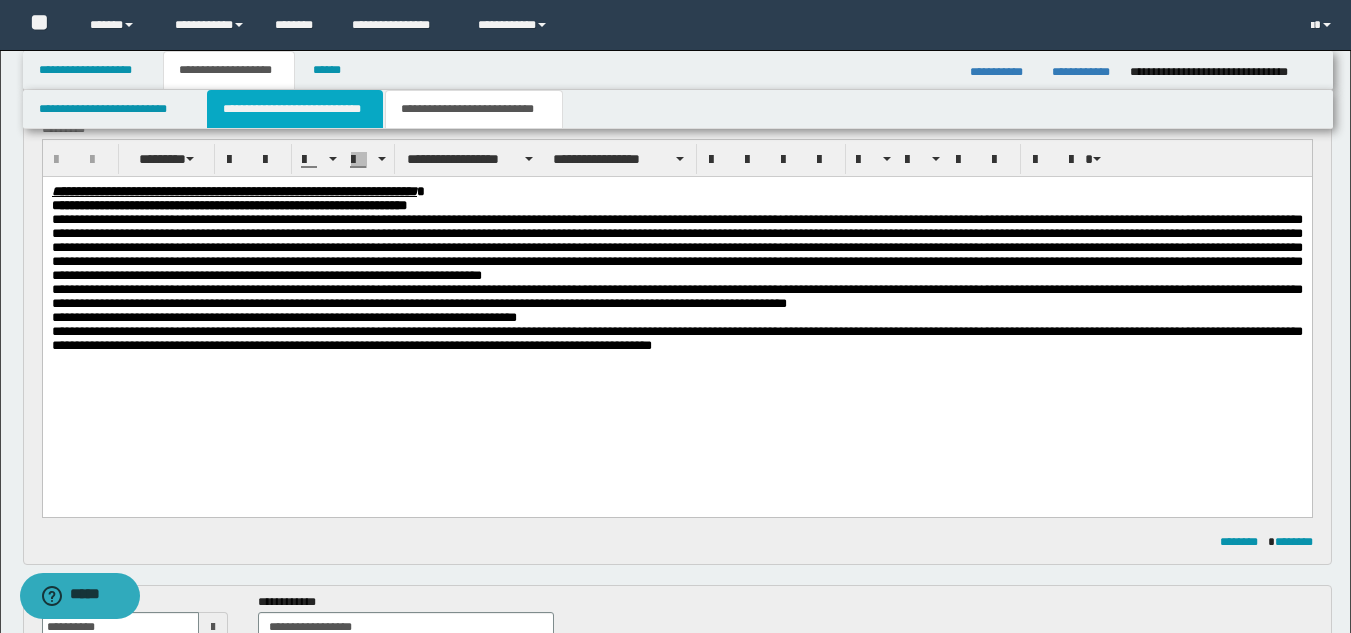 type 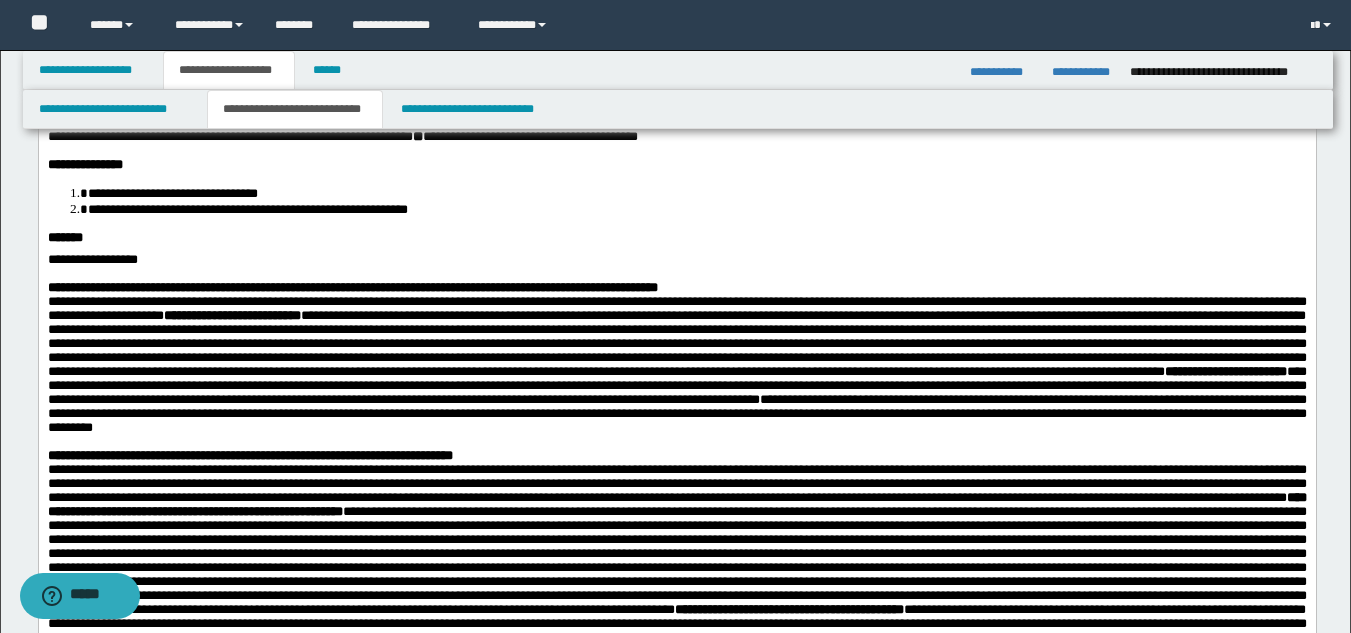 click on "**********" at bounding box center (676, 122) 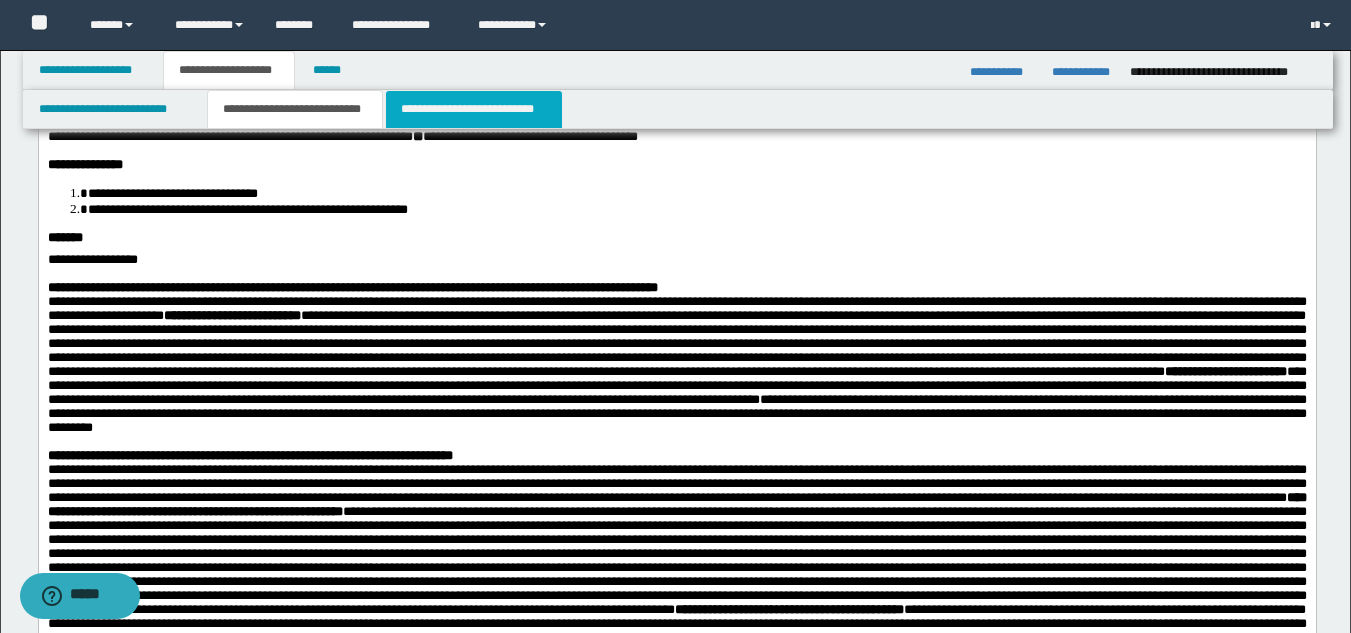 click on "**********" at bounding box center [474, 109] 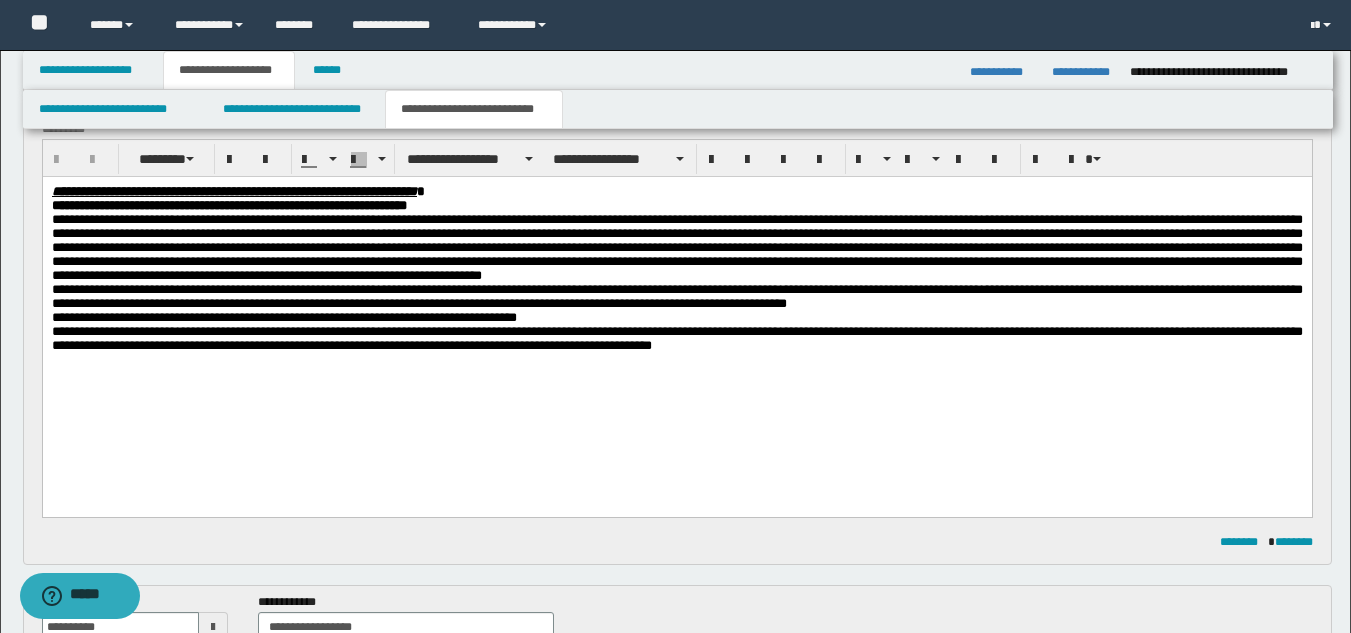 scroll, scrollTop: 459, scrollLeft: 0, axis: vertical 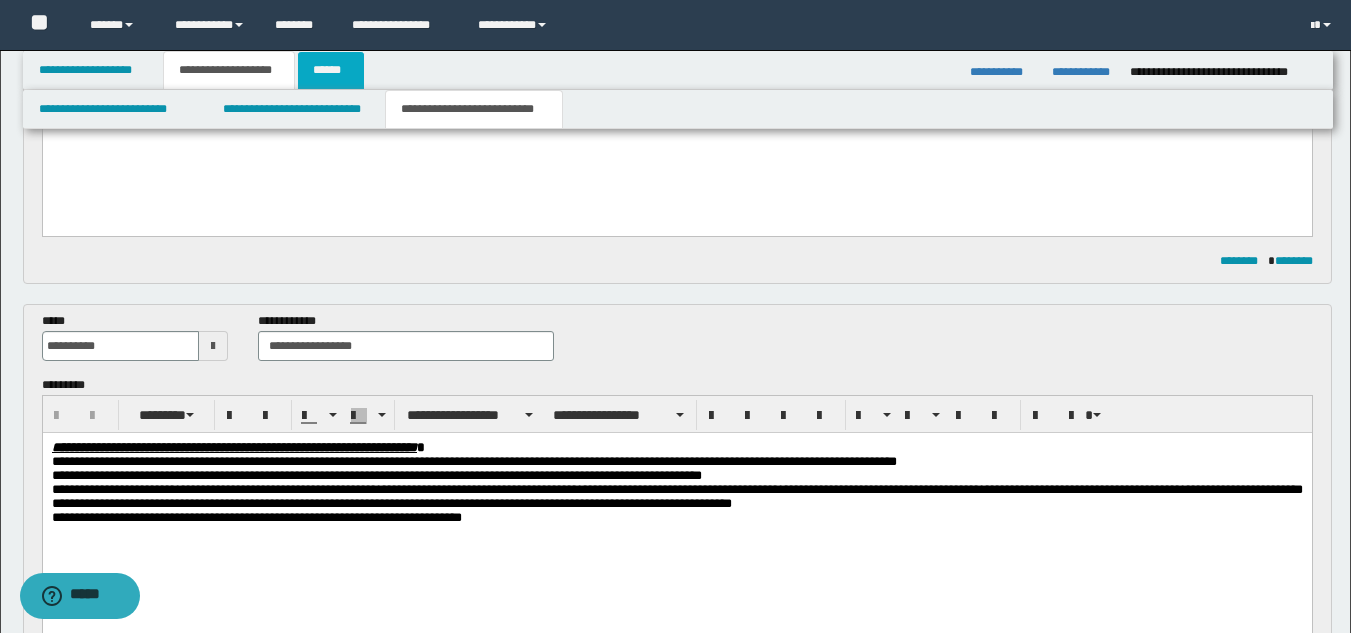 click on "******" at bounding box center [331, 70] 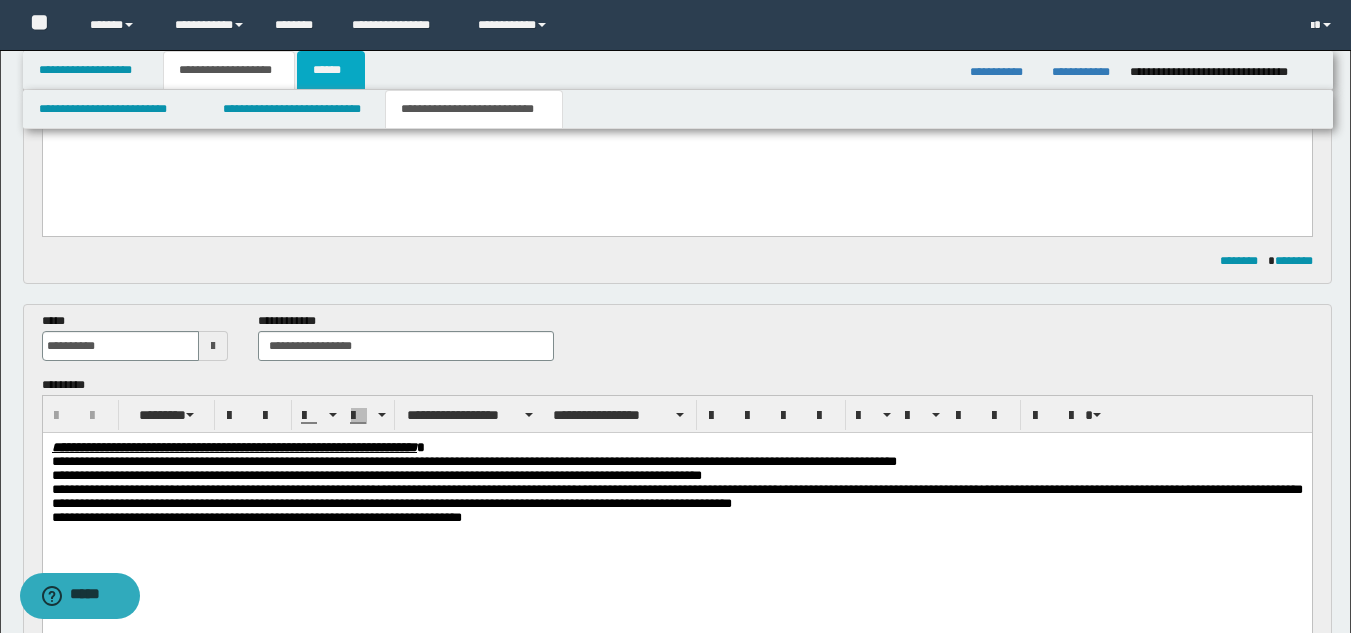 scroll, scrollTop: 263, scrollLeft: 0, axis: vertical 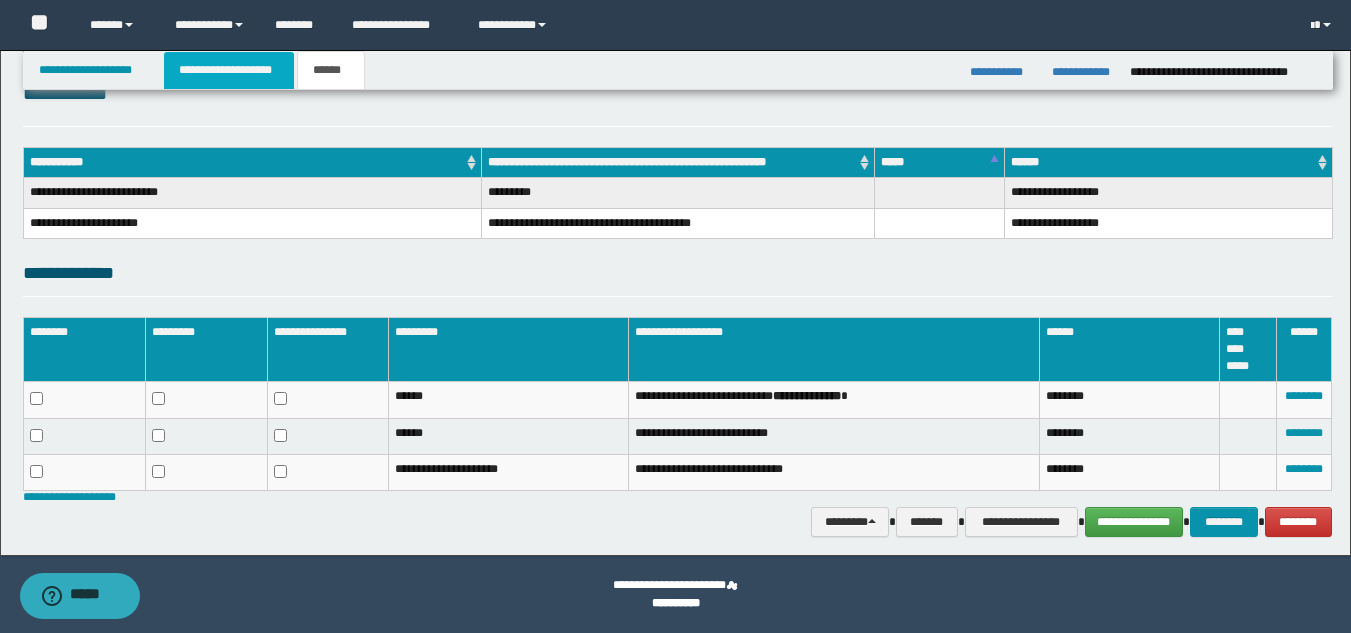 click on "**********" at bounding box center [229, 70] 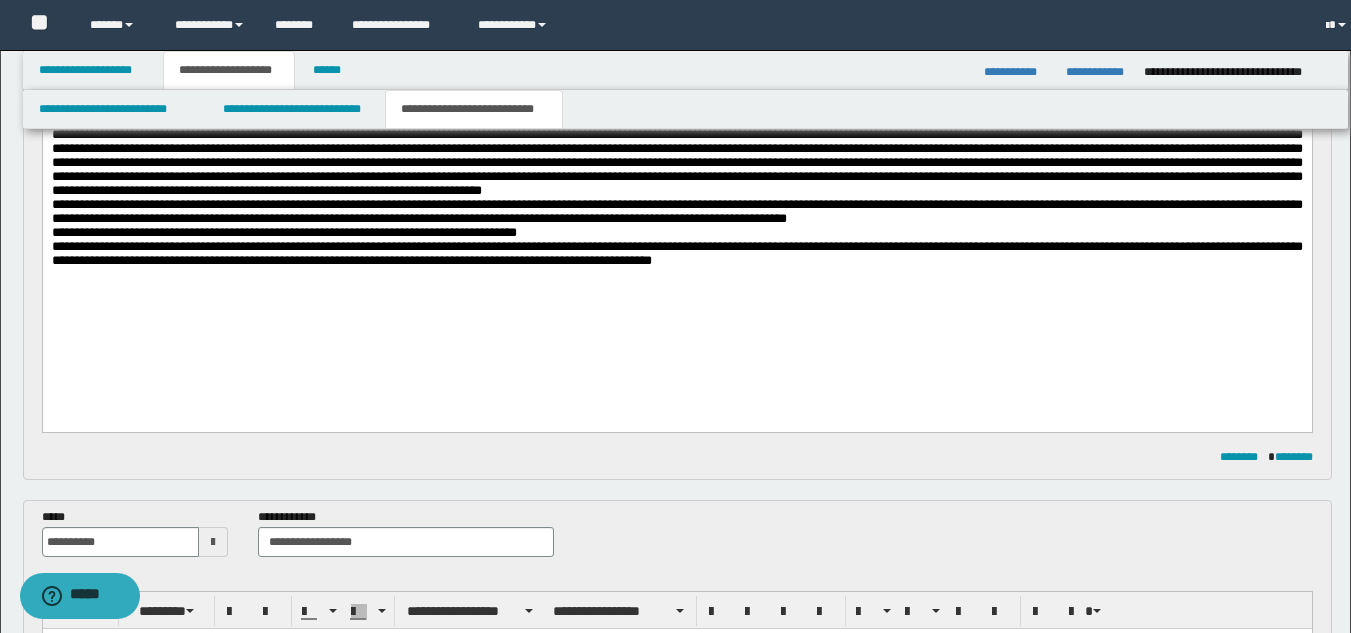 scroll, scrollTop: 294, scrollLeft: 0, axis: vertical 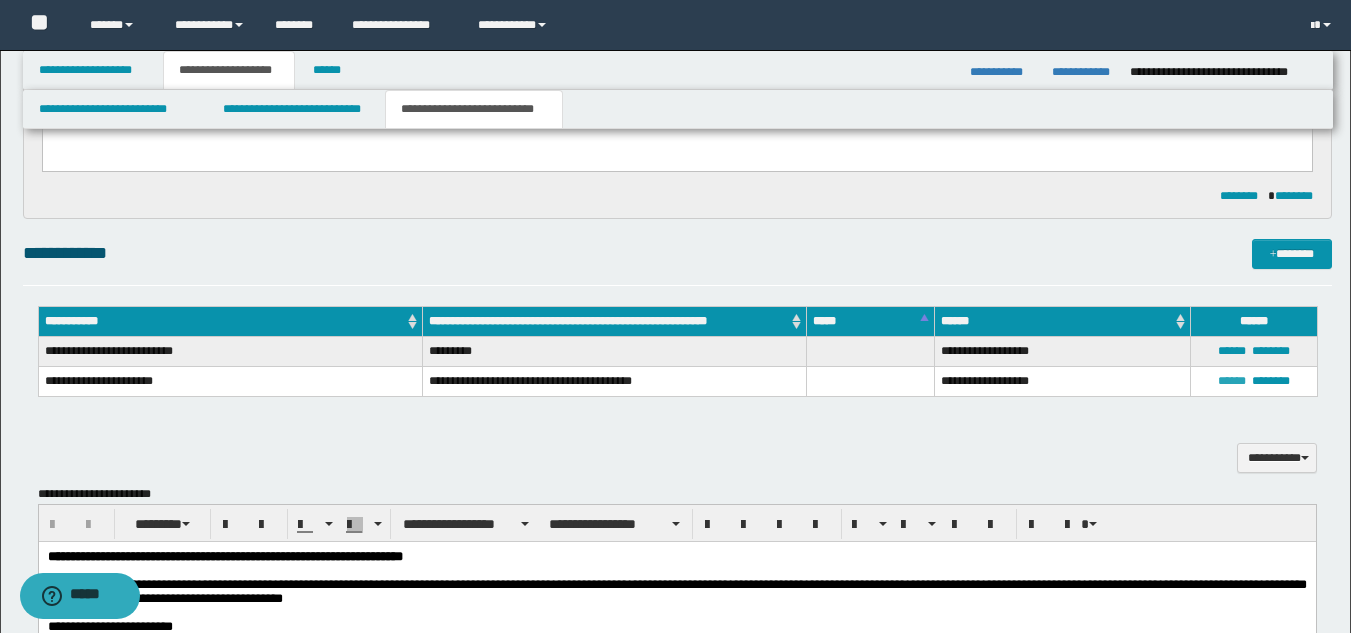 click on "******" at bounding box center (1232, 381) 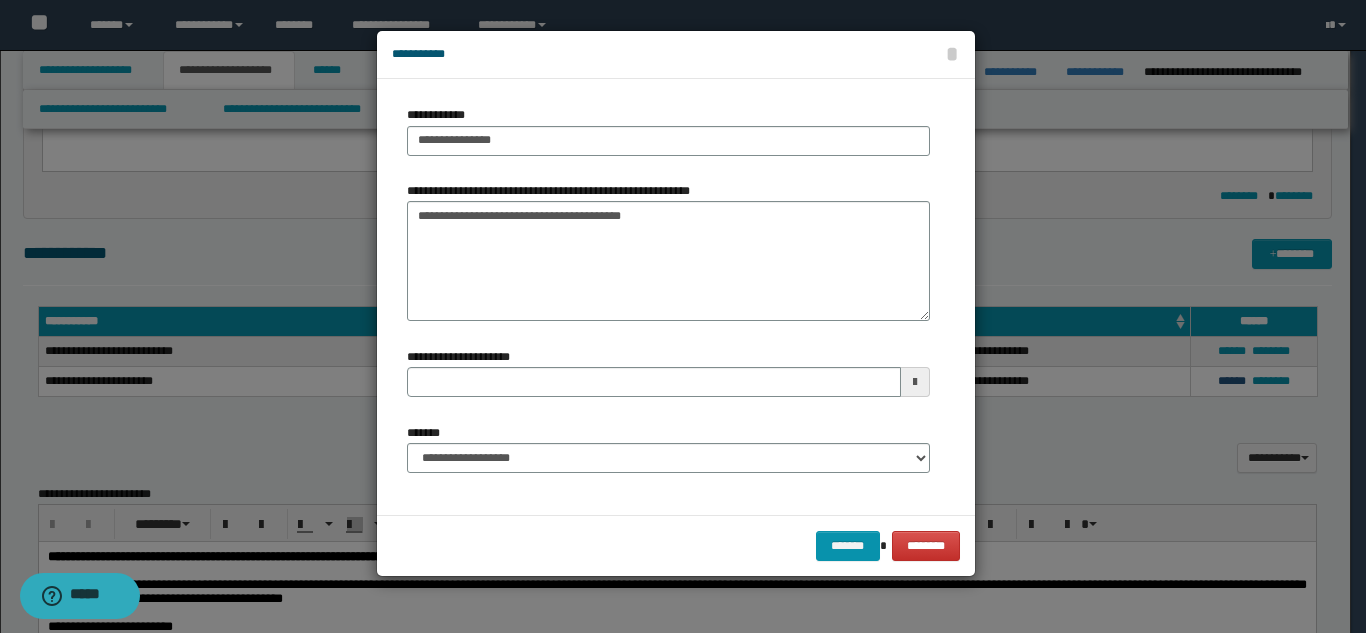 type 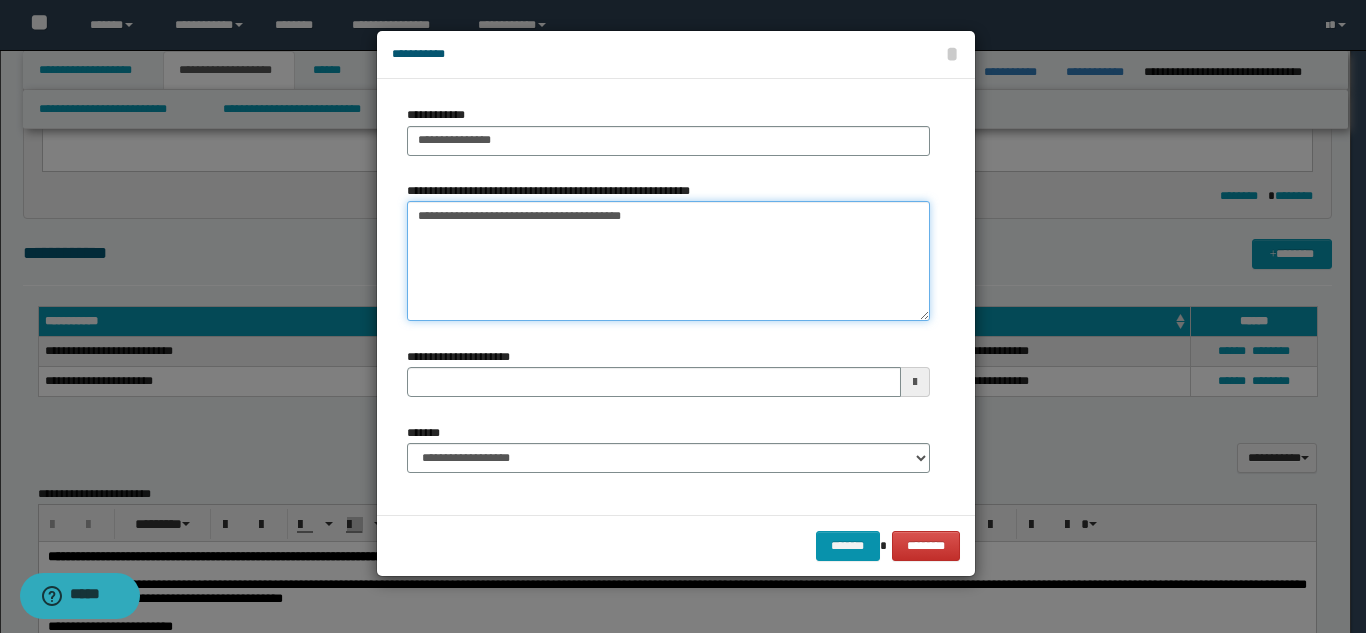 drag, startPoint x: 427, startPoint y: 228, endPoint x: 522, endPoint y: 224, distance: 95.084175 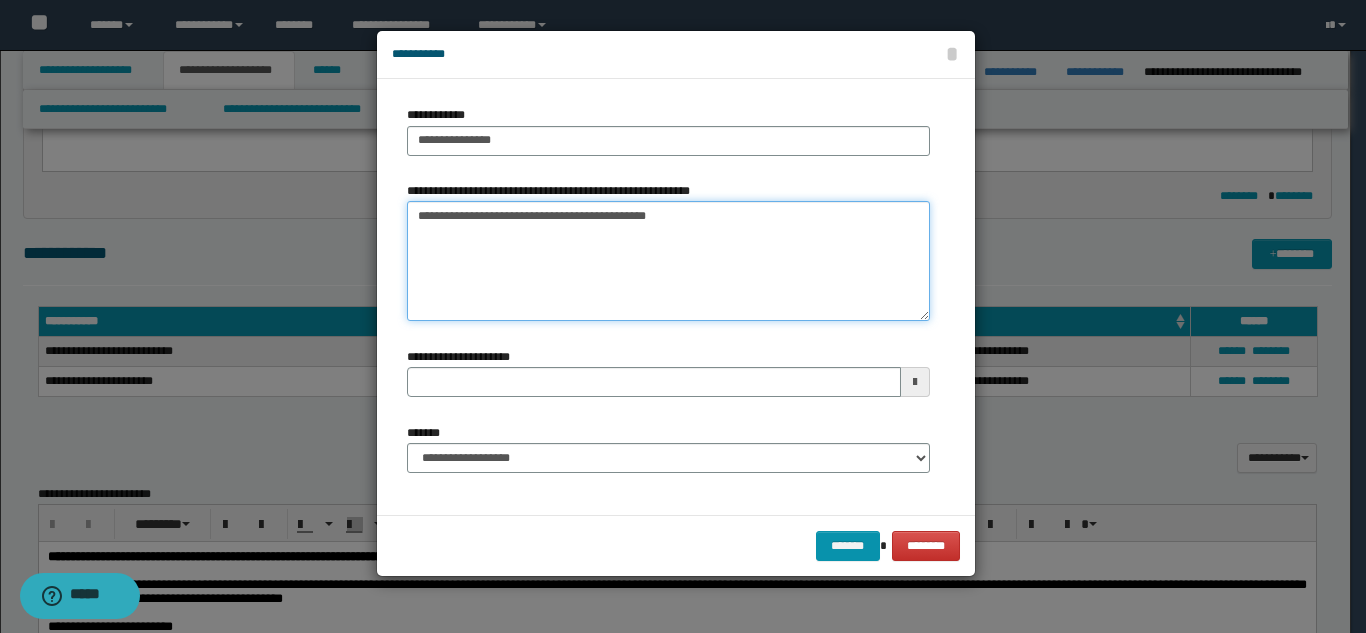 drag, startPoint x: 533, startPoint y: 216, endPoint x: 717, endPoint y: 228, distance: 184.39088 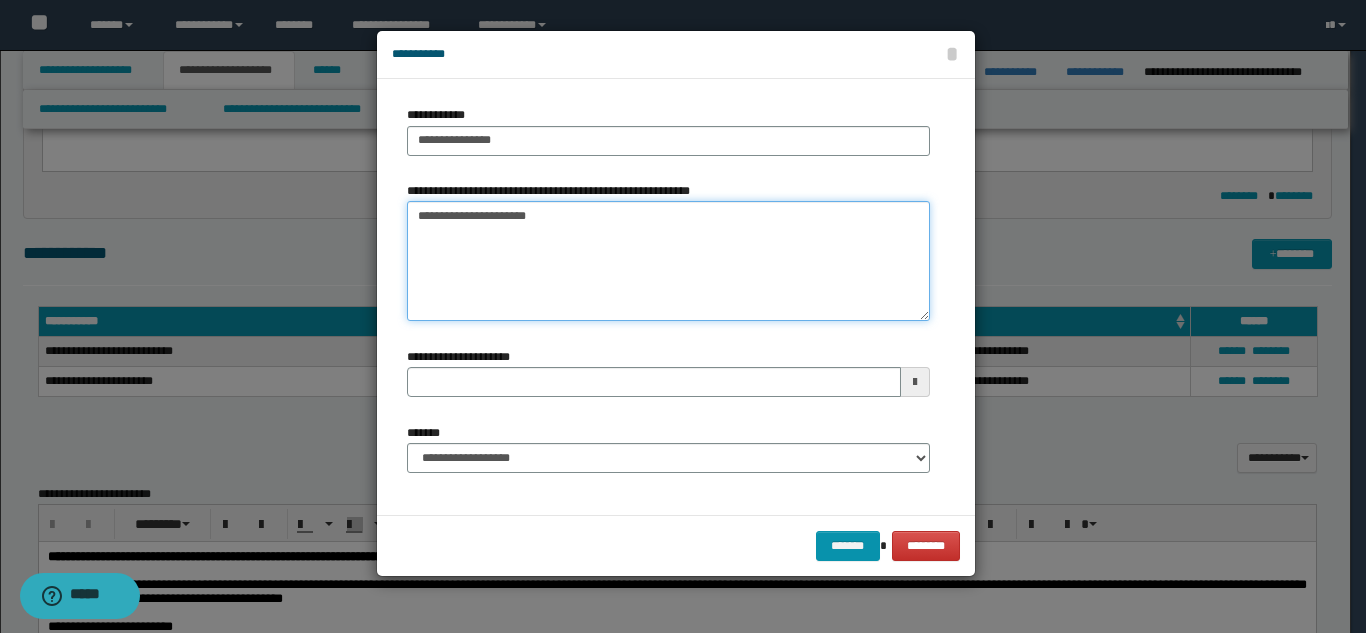 type 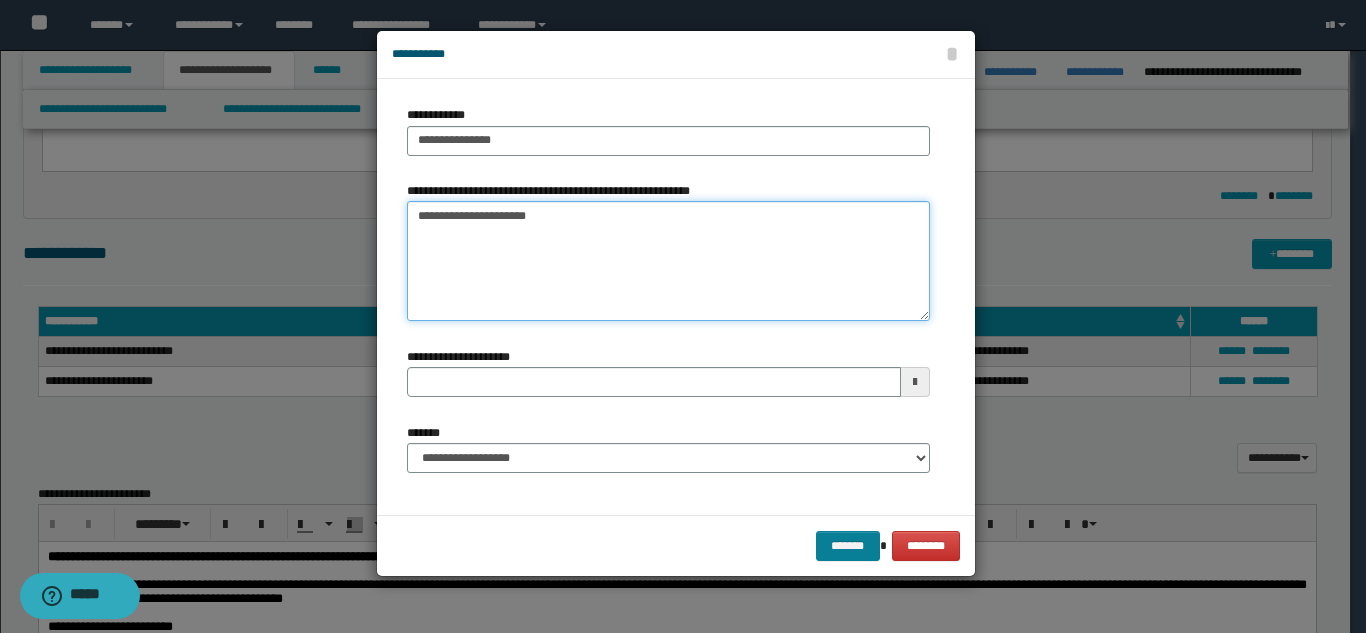 type on "**********" 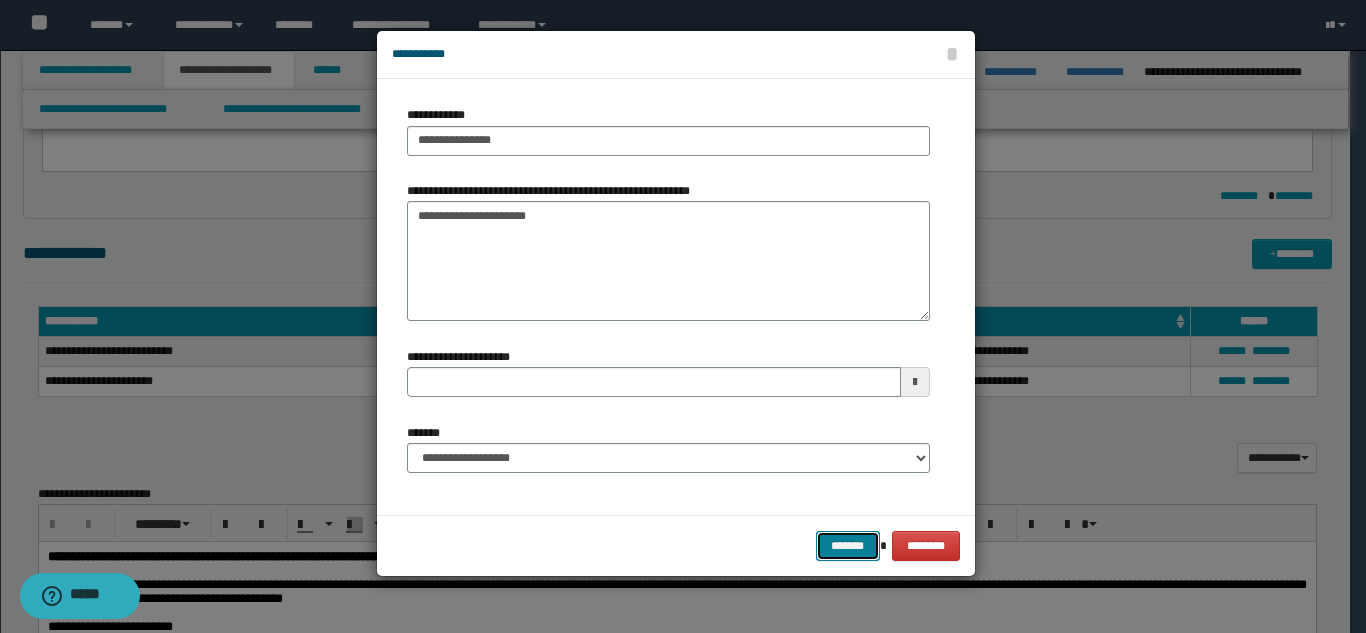 drag, startPoint x: 843, startPoint y: 550, endPoint x: 790, endPoint y: 539, distance: 54.129475 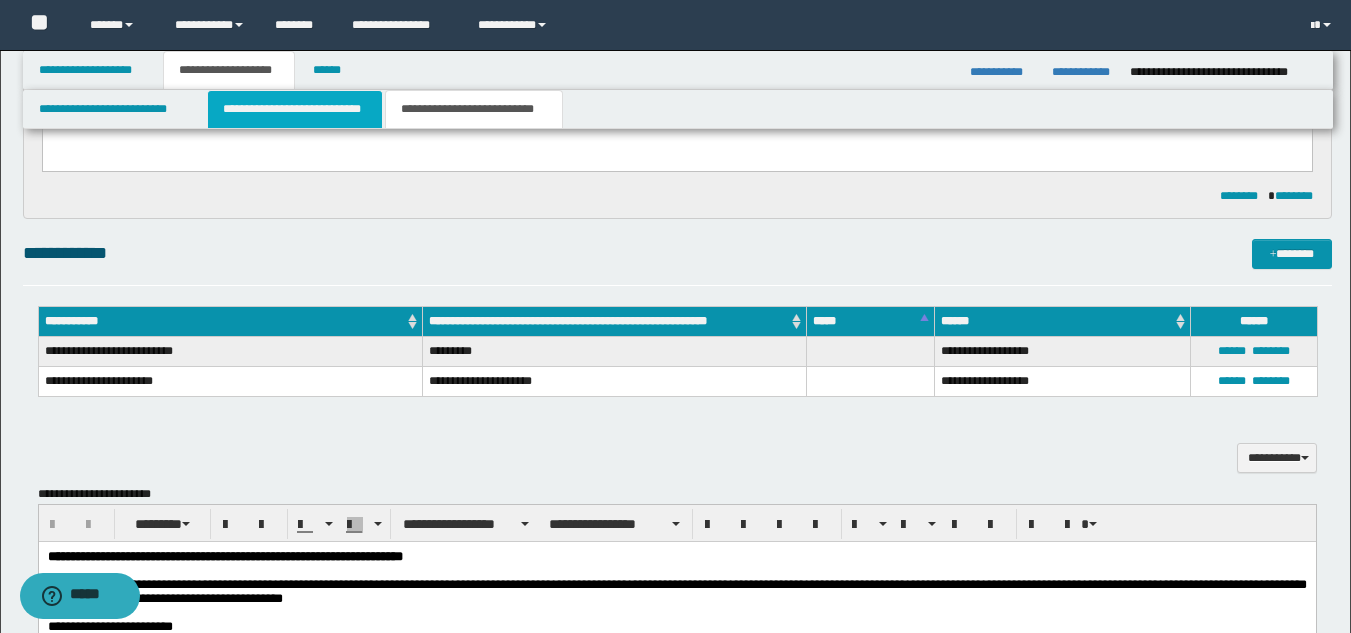 click on "**********" at bounding box center [295, 109] 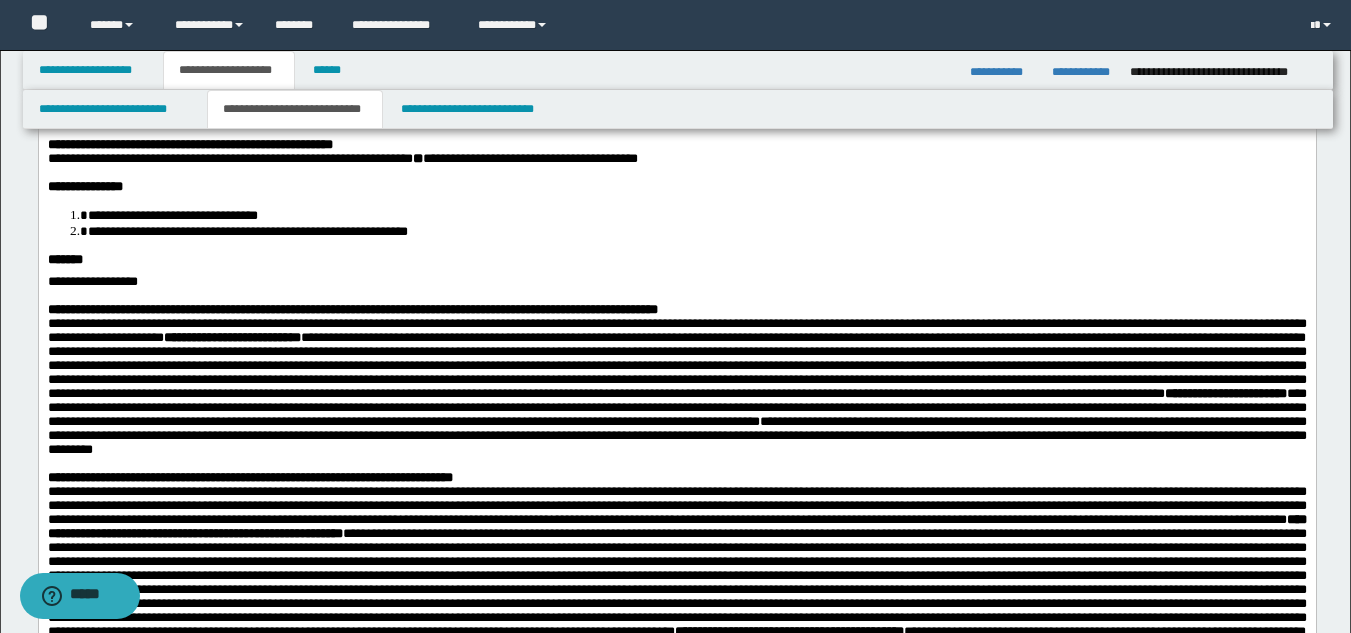 scroll, scrollTop: 138, scrollLeft: 0, axis: vertical 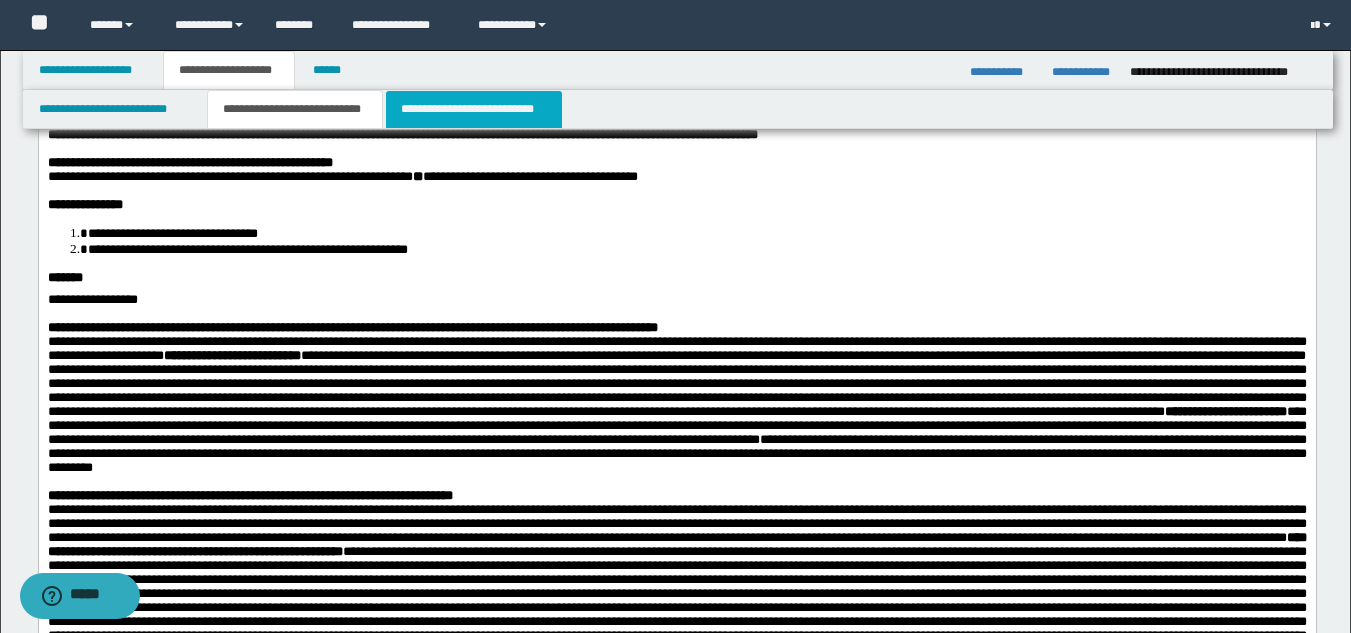 click on "**********" at bounding box center (474, 109) 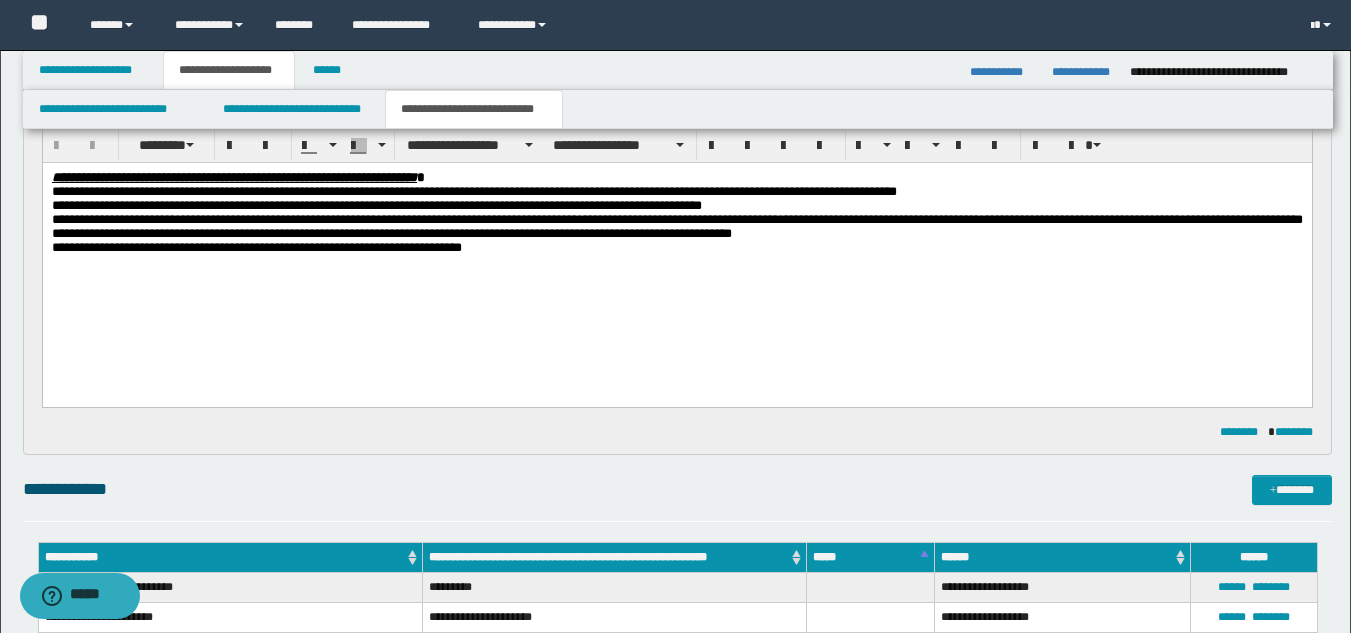 scroll, scrollTop: 493, scrollLeft: 0, axis: vertical 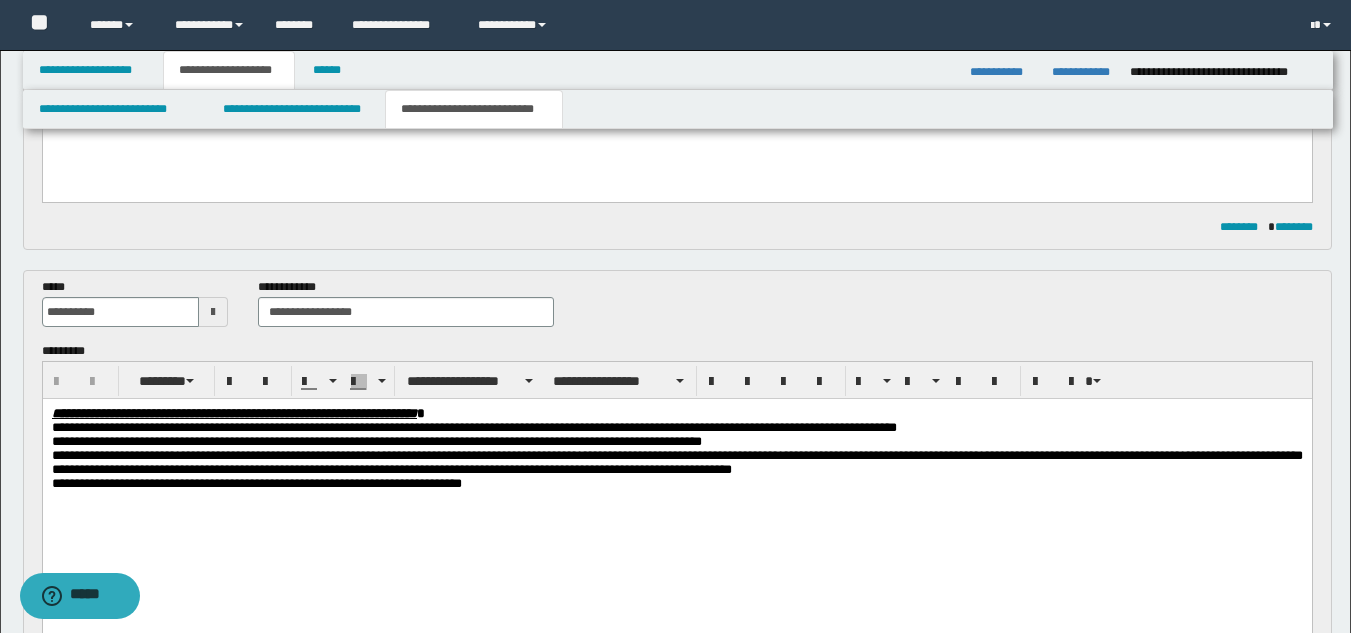 click on "**********" at bounding box center [676, 461] 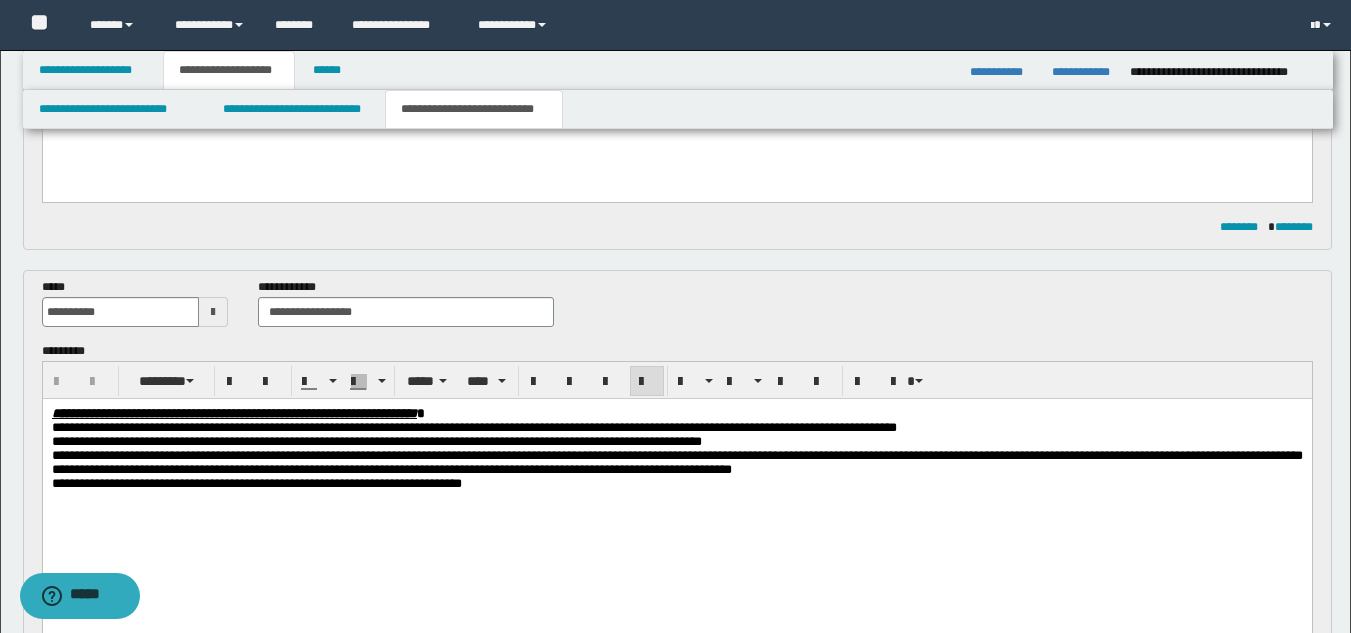 type 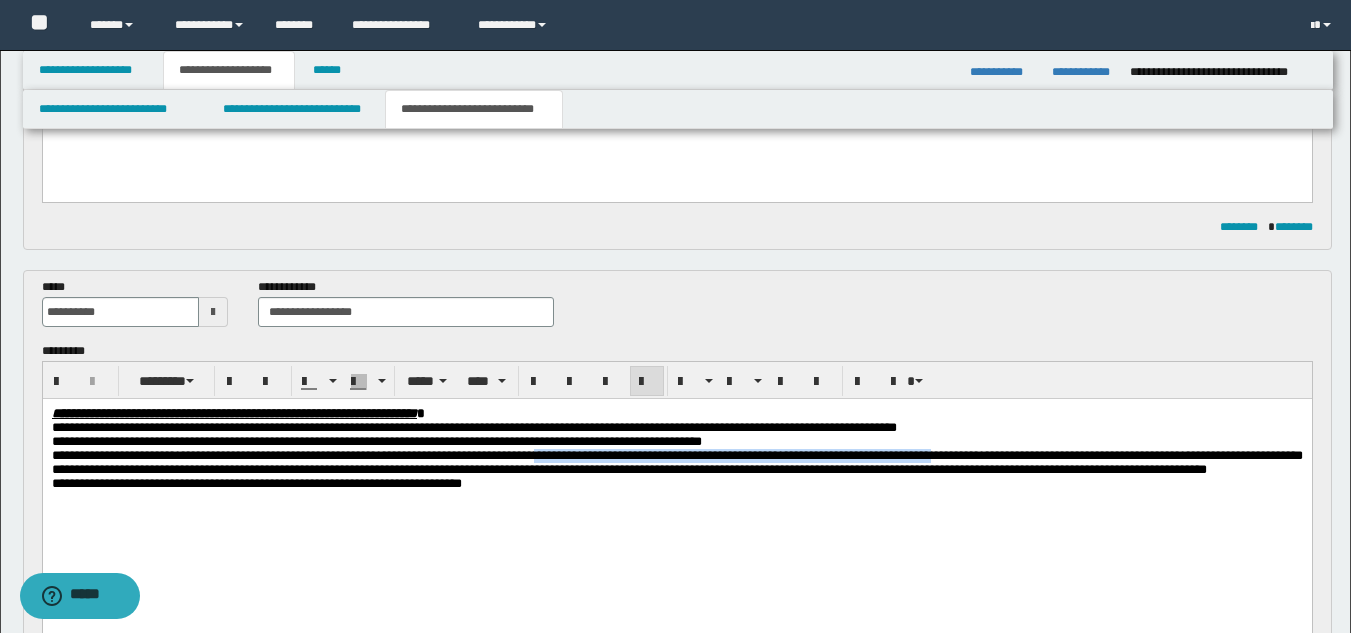 drag, startPoint x: 650, startPoint y: 465, endPoint x: 1305, endPoint y: 455, distance: 655.07635 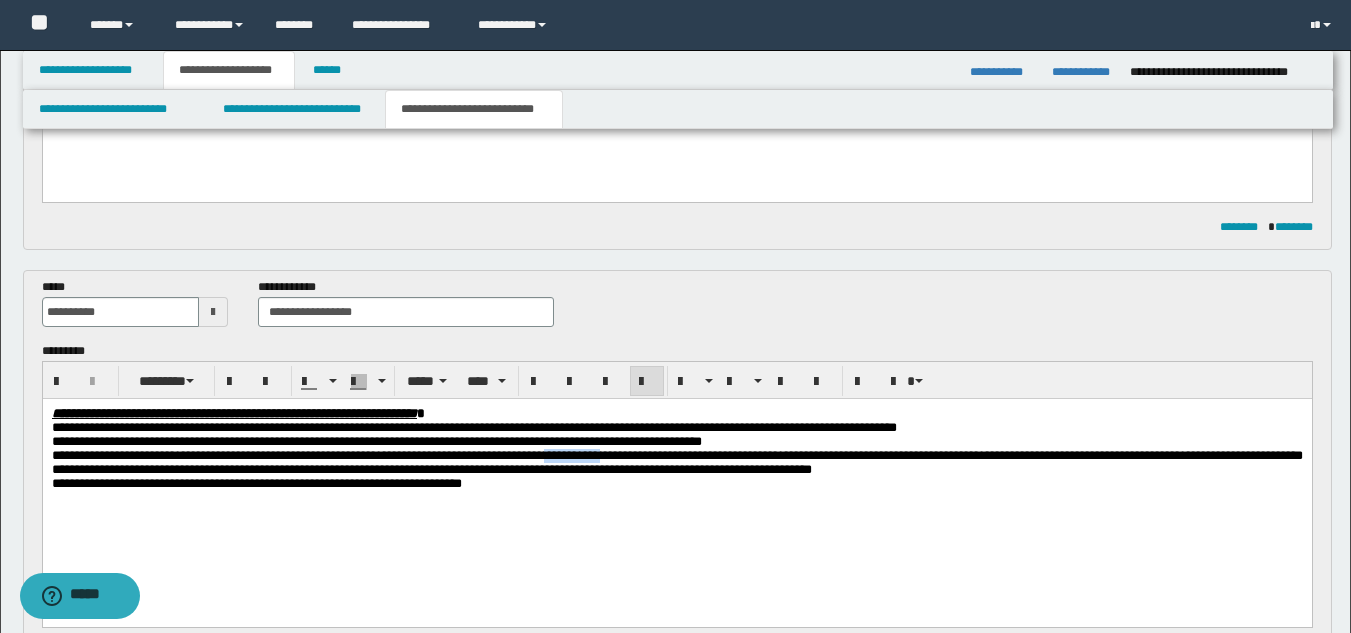 drag, startPoint x: 645, startPoint y: 459, endPoint x: 724, endPoint y: 469, distance: 79.630394 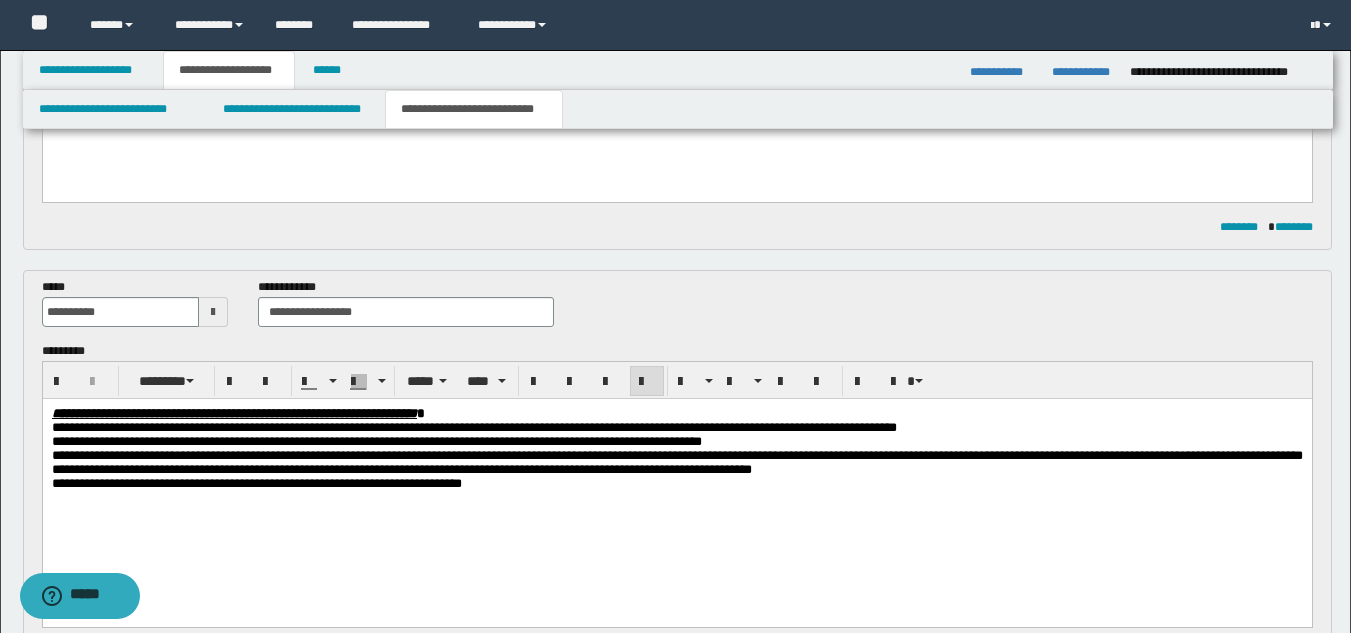 click on "**********" at bounding box center [676, 461] 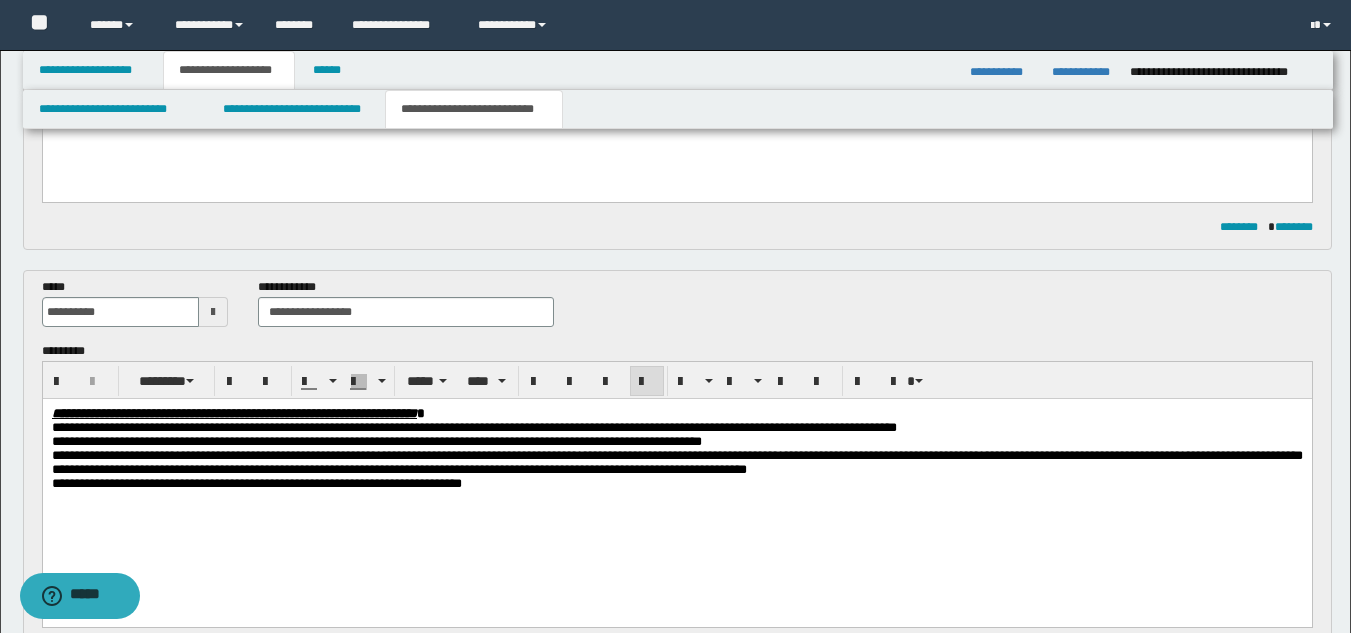 click on "**********" at bounding box center (676, 461) 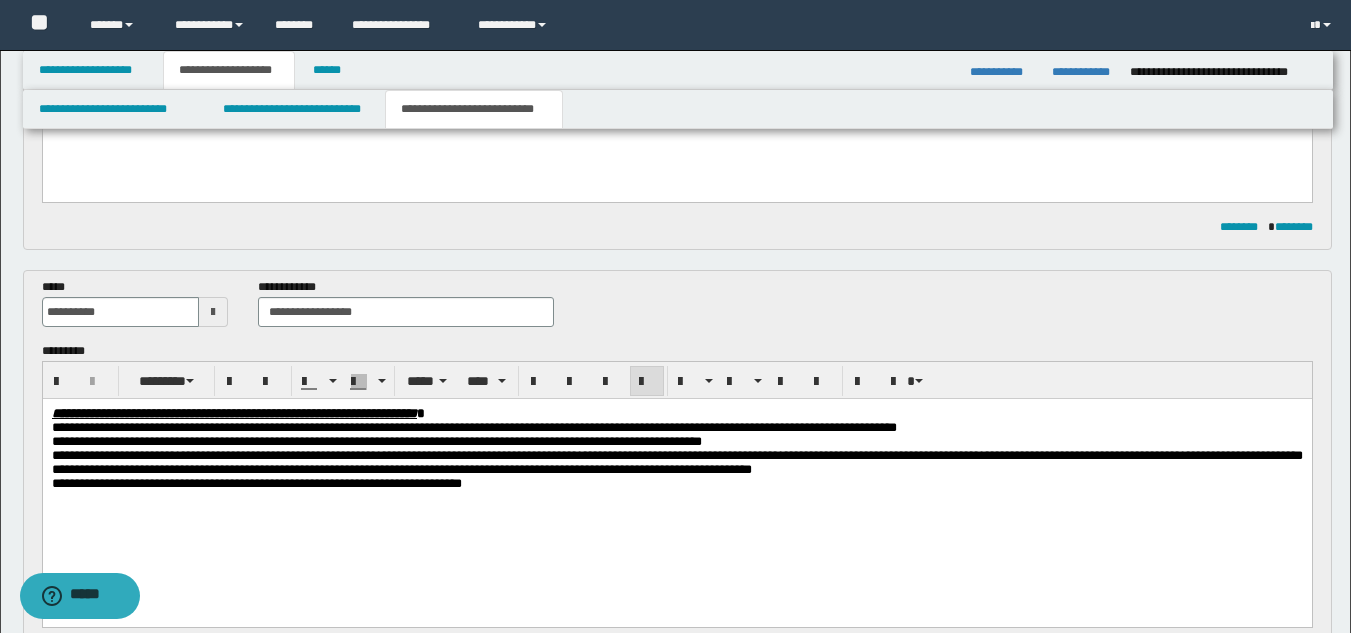 click on "**********" at bounding box center [676, 461] 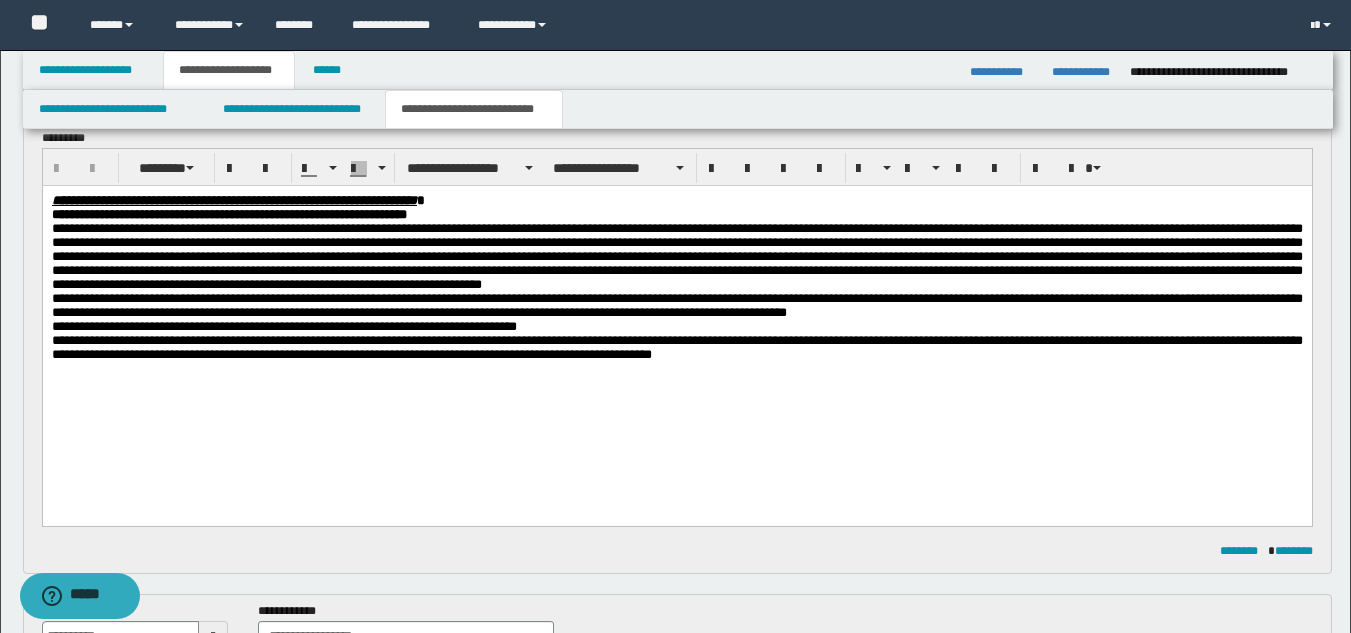 scroll, scrollTop: 189, scrollLeft: 0, axis: vertical 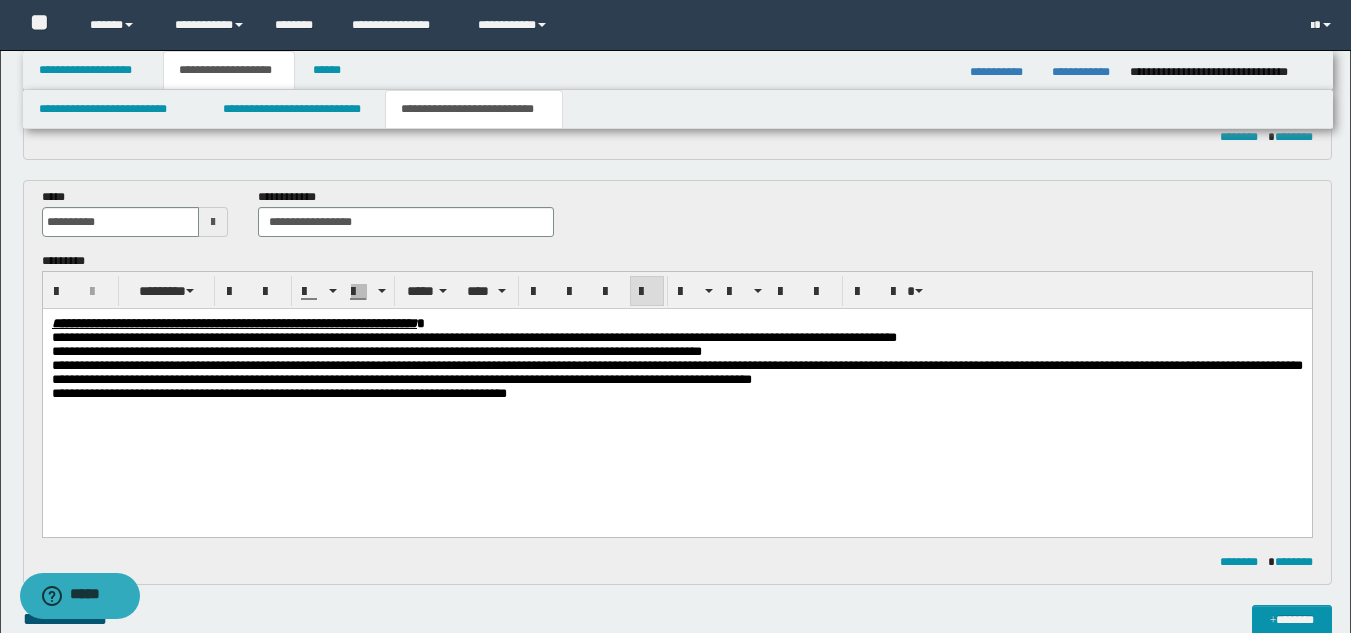 click on "**********" at bounding box center (278, 392) 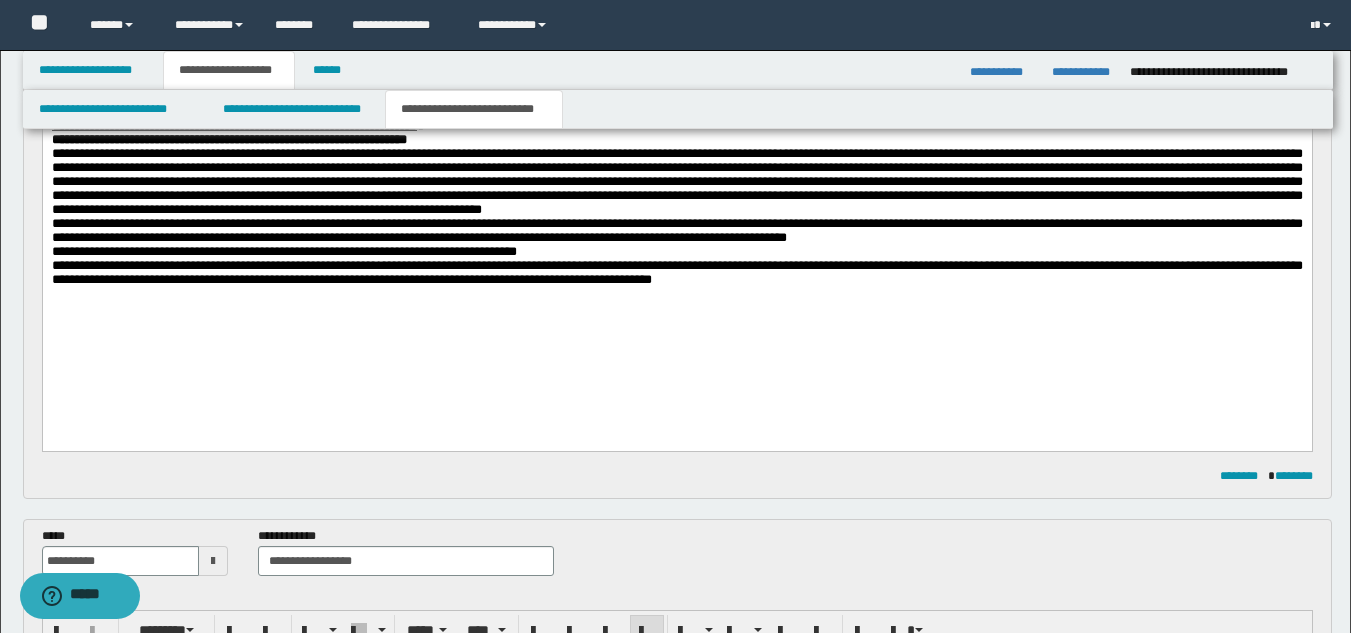 scroll, scrollTop: 179, scrollLeft: 0, axis: vertical 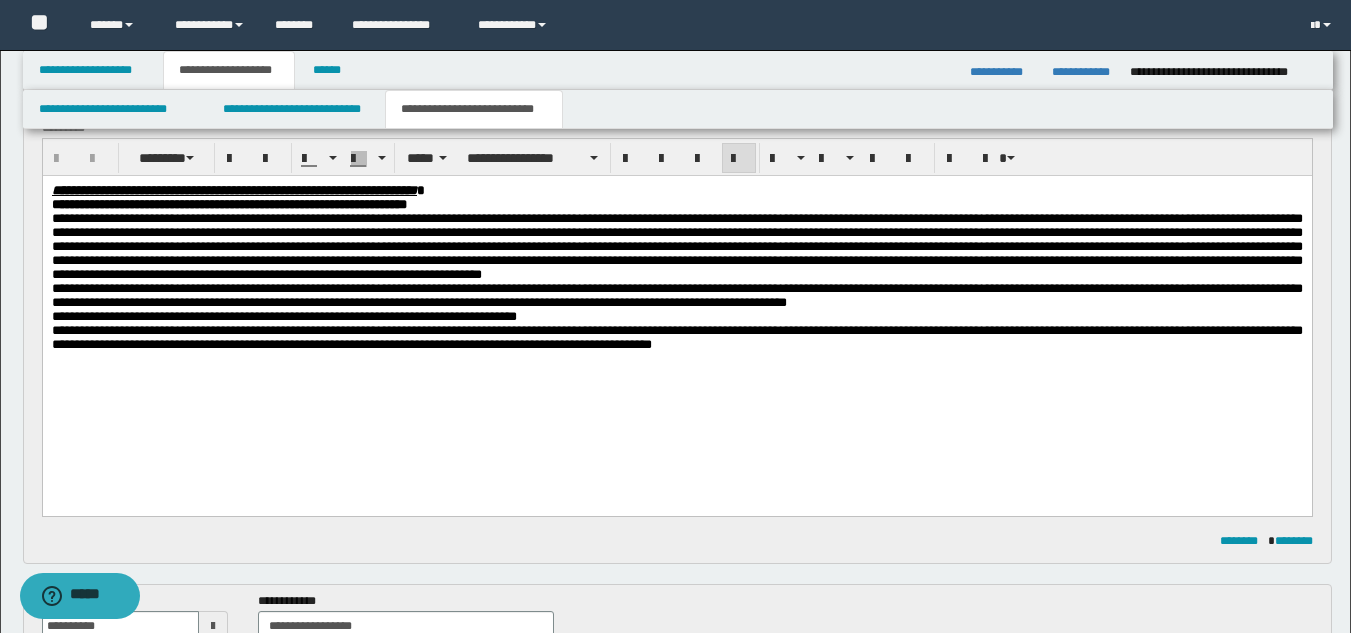 drag, startPoint x: 54, startPoint y: 318, endPoint x: 332, endPoint y: 373, distance: 283.38843 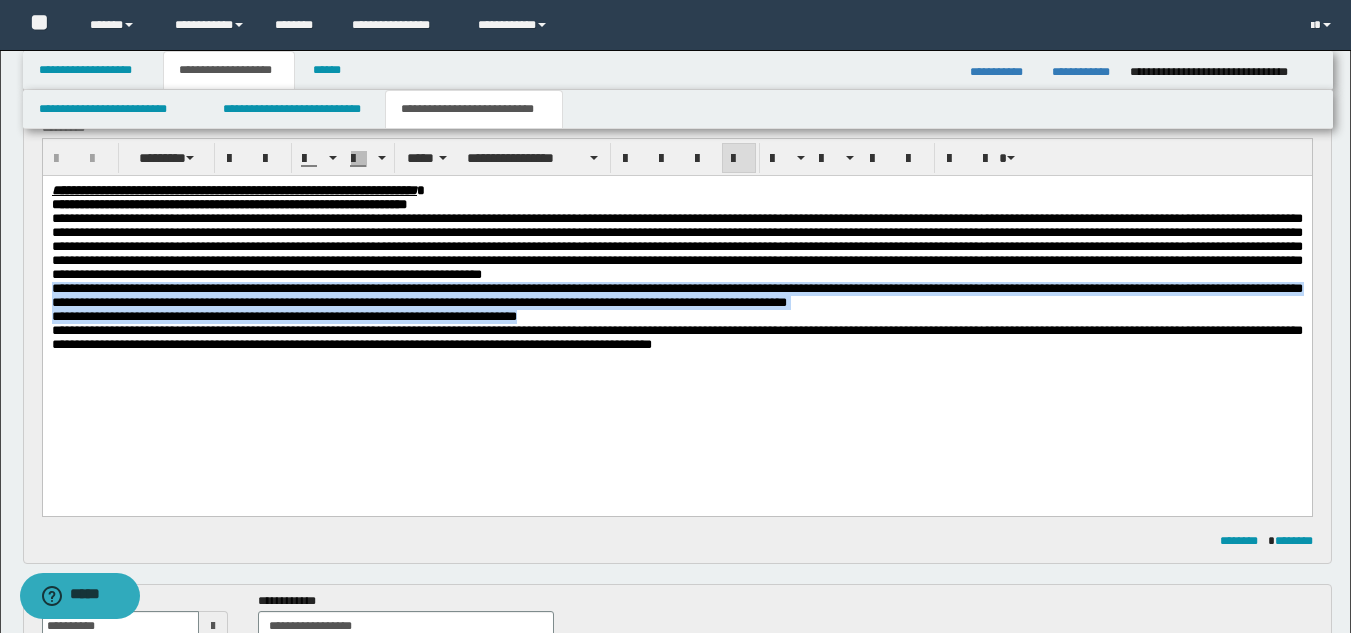 drag, startPoint x: 51, startPoint y: 318, endPoint x: 662, endPoint y: 350, distance: 611.8374 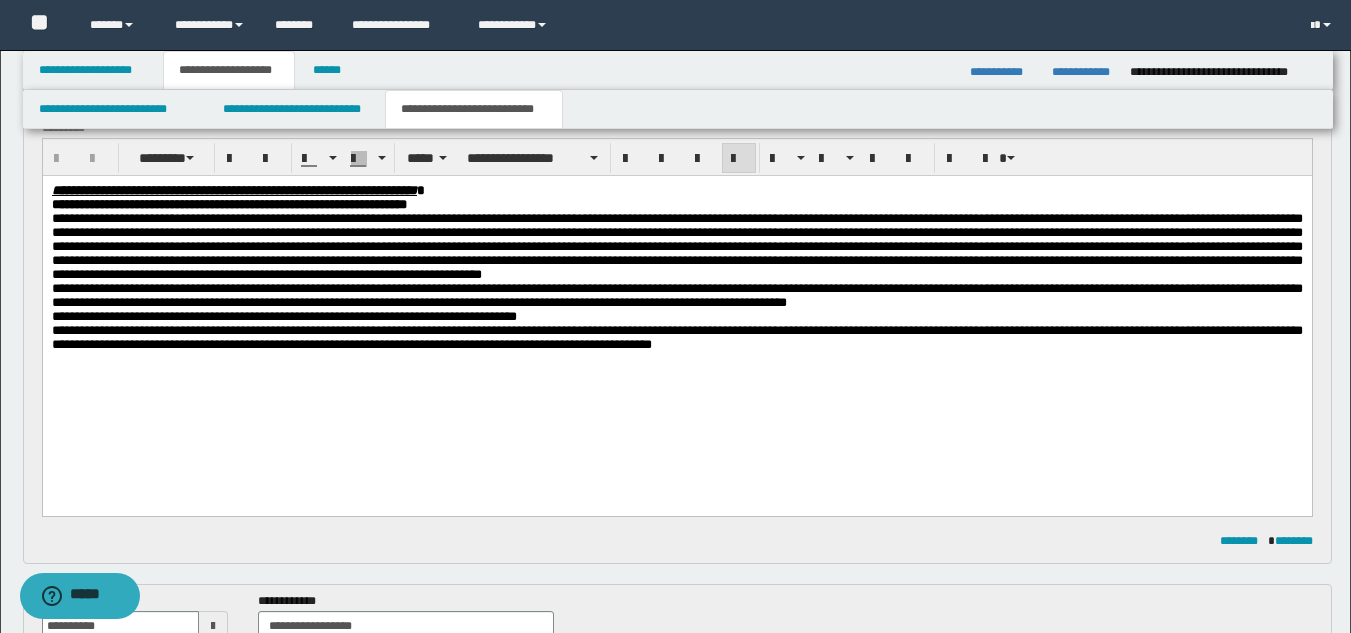 click at bounding box center [676, 359] 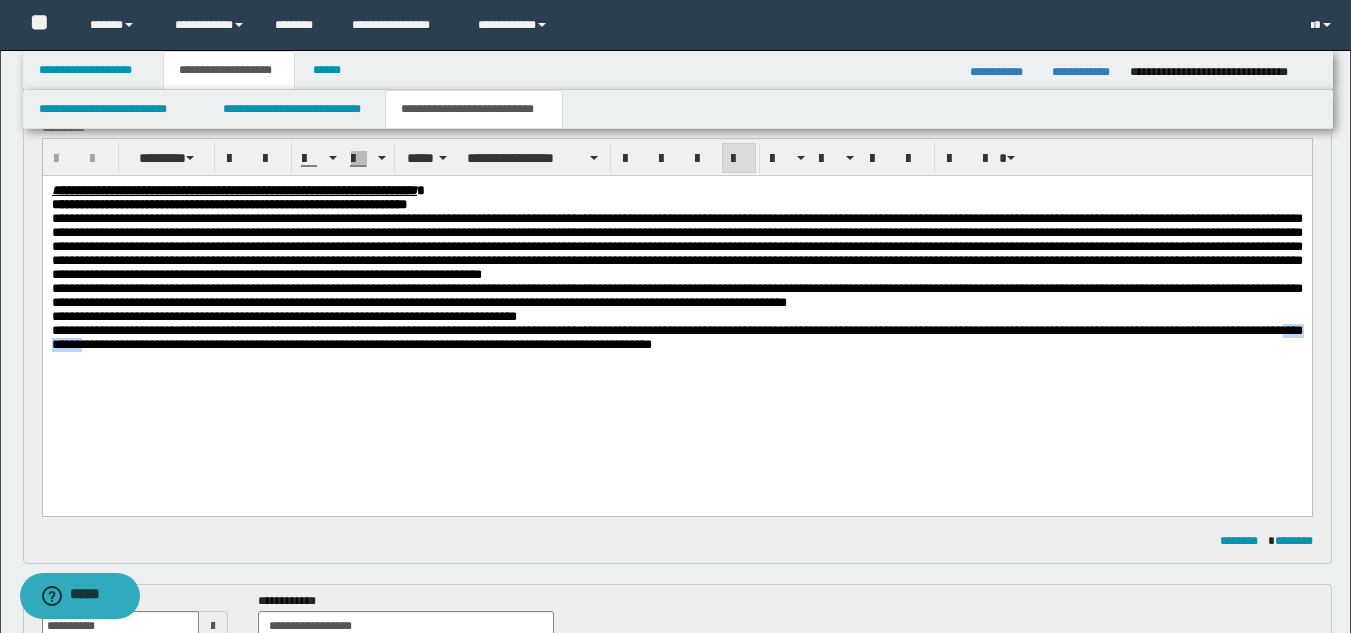 type 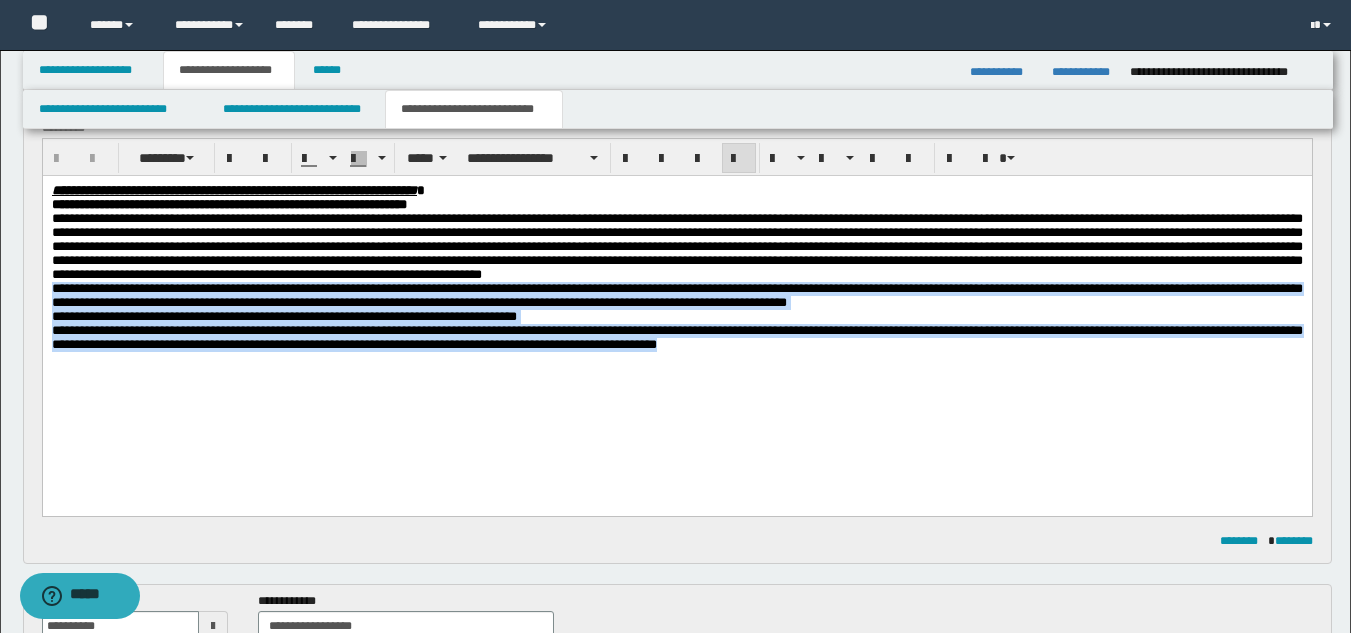 drag, startPoint x: 51, startPoint y: 318, endPoint x: 1069, endPoint y: 378, distance: 1019.76666 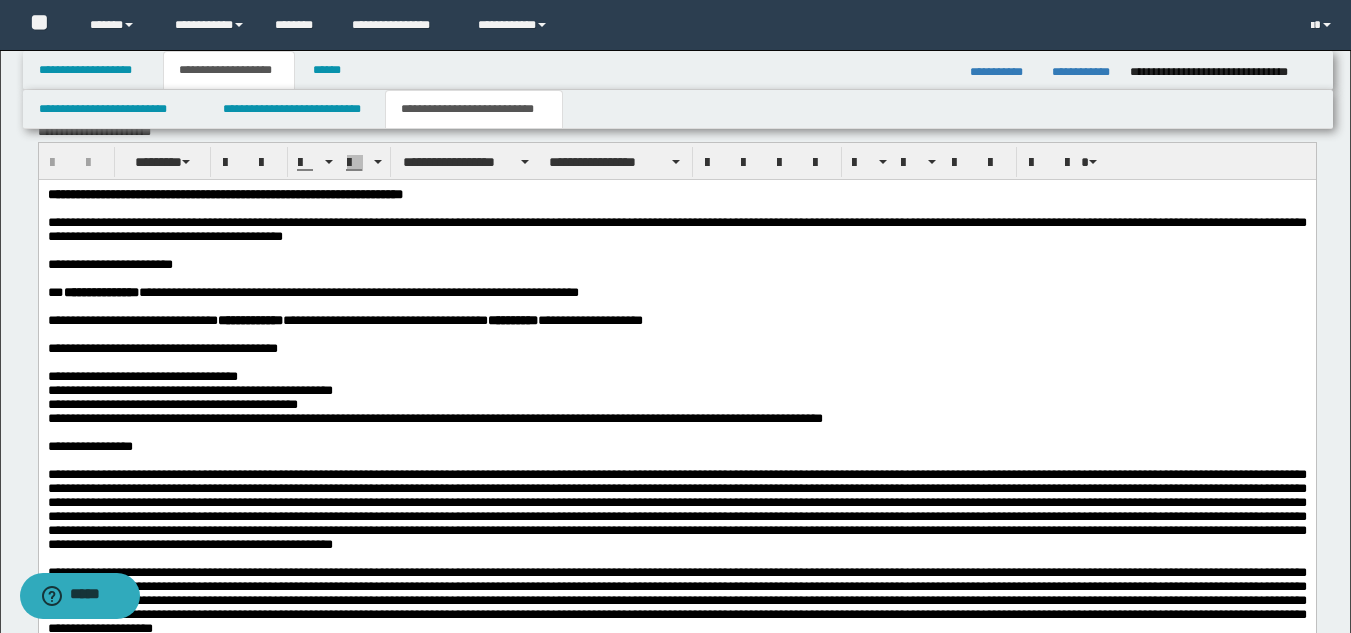 scroll, scrollTop: 1316, scrollLeft: 0, axis: vertical 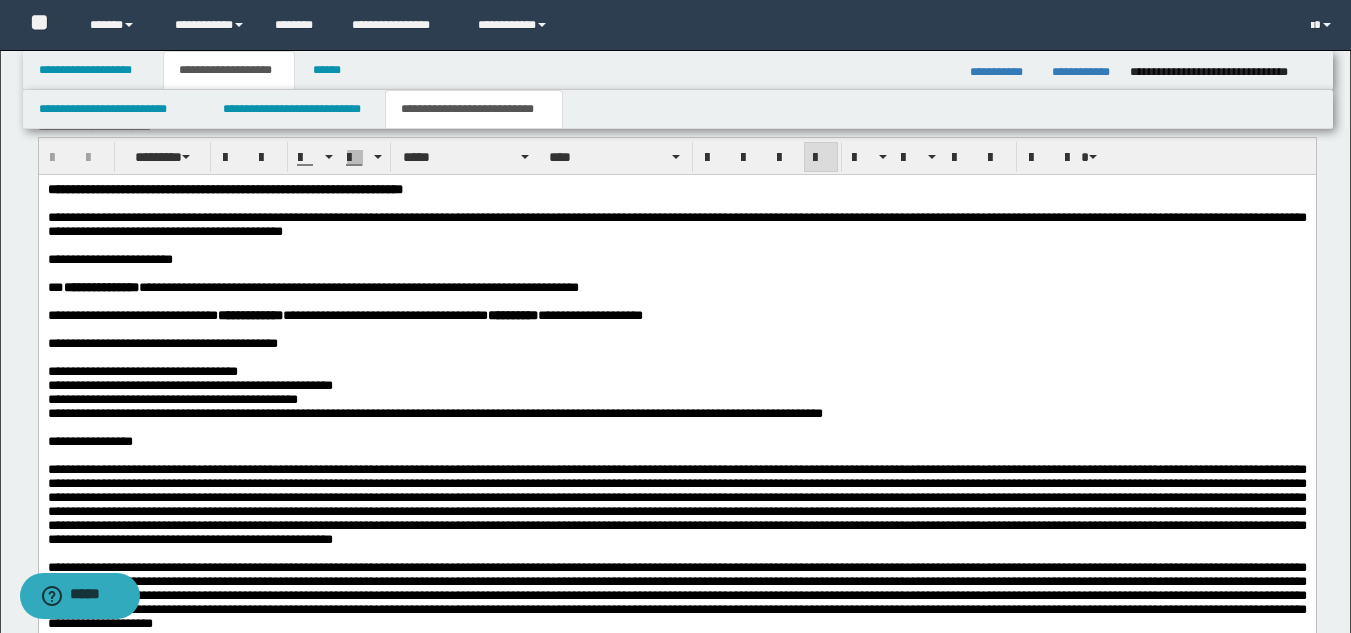 click on "**********" at bounding box center (344, 314) 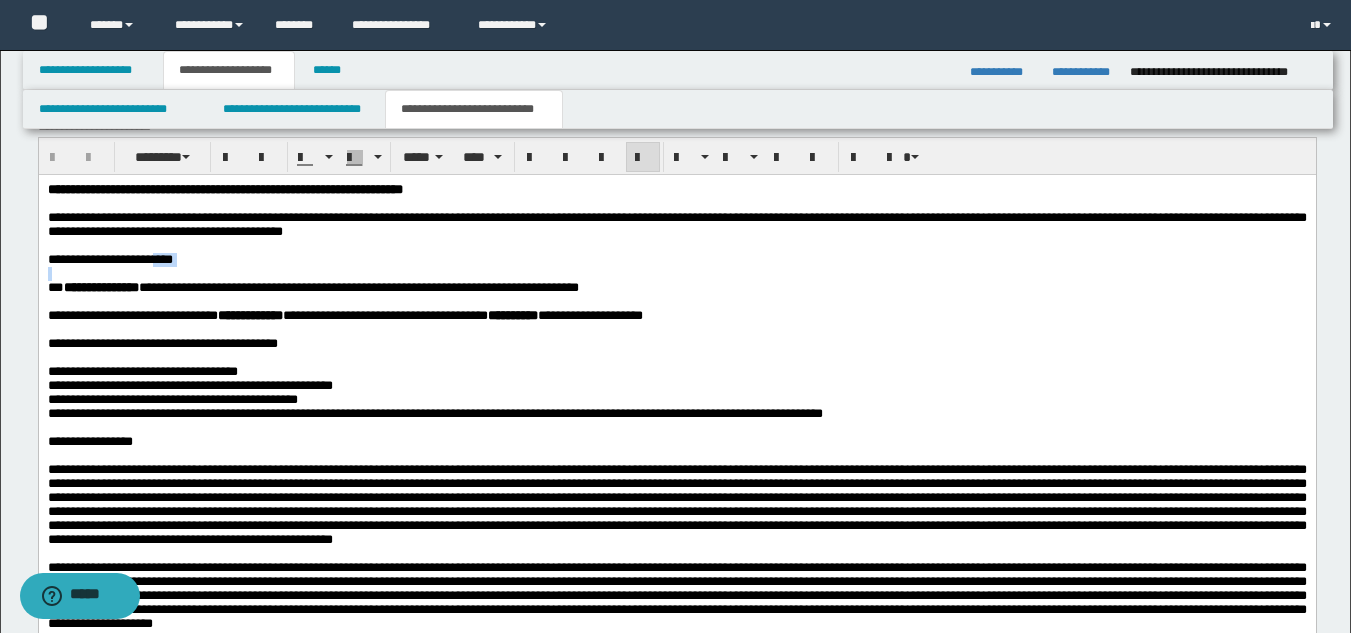 drag, startPoint x: 174, startPoint y: 273, endPoint x: 240, endPoint y: 277, distance: 66.1211 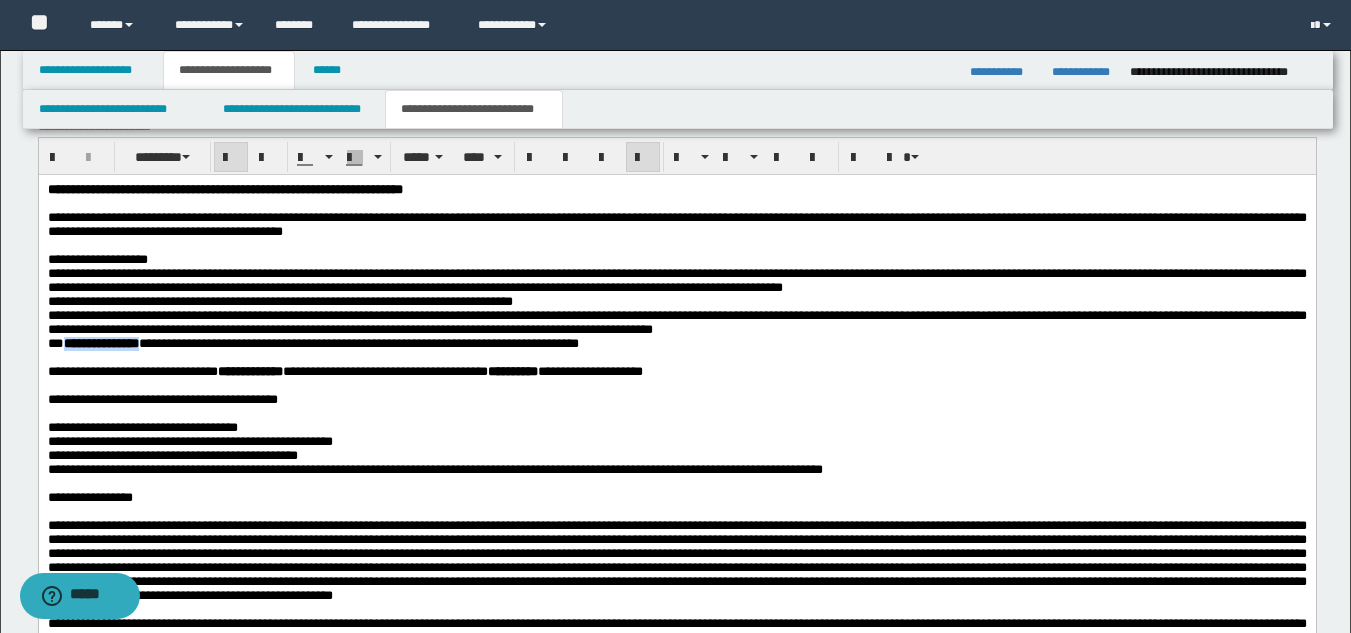 drag, startPoint x: 66, startPoint y: 367, endPoint x: 199, endPoint y: 367, distance: 133 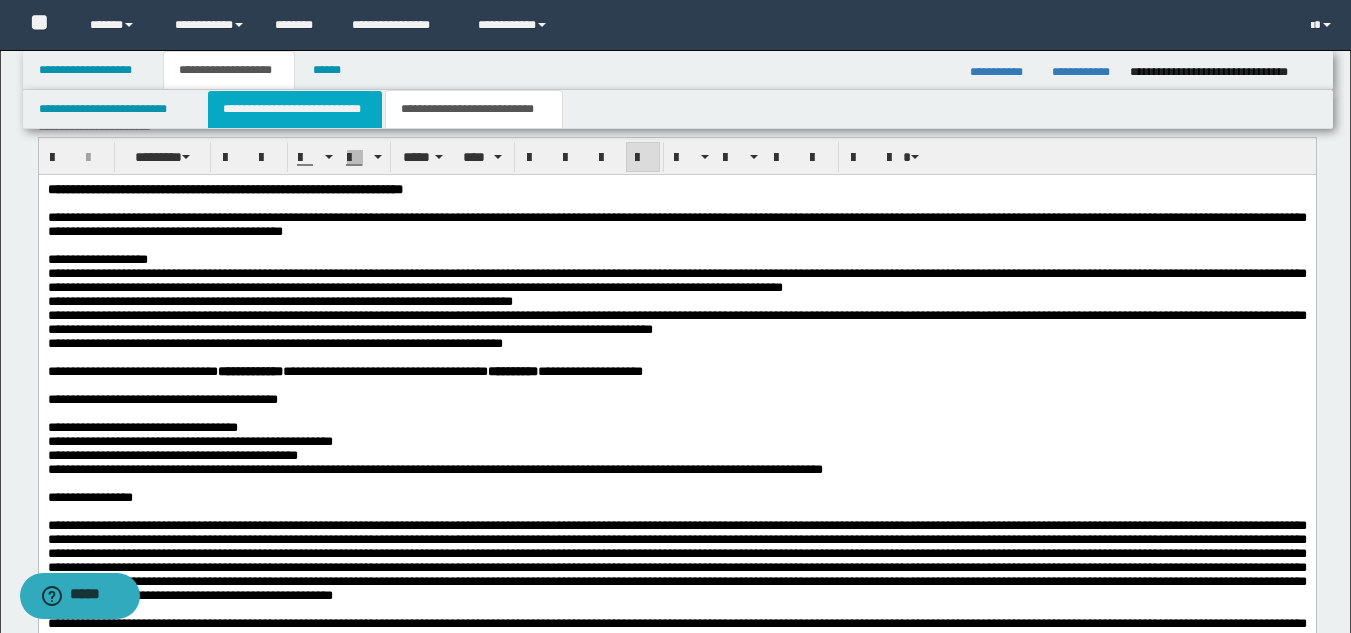 click on "**********" at bounding box center (295, 109) 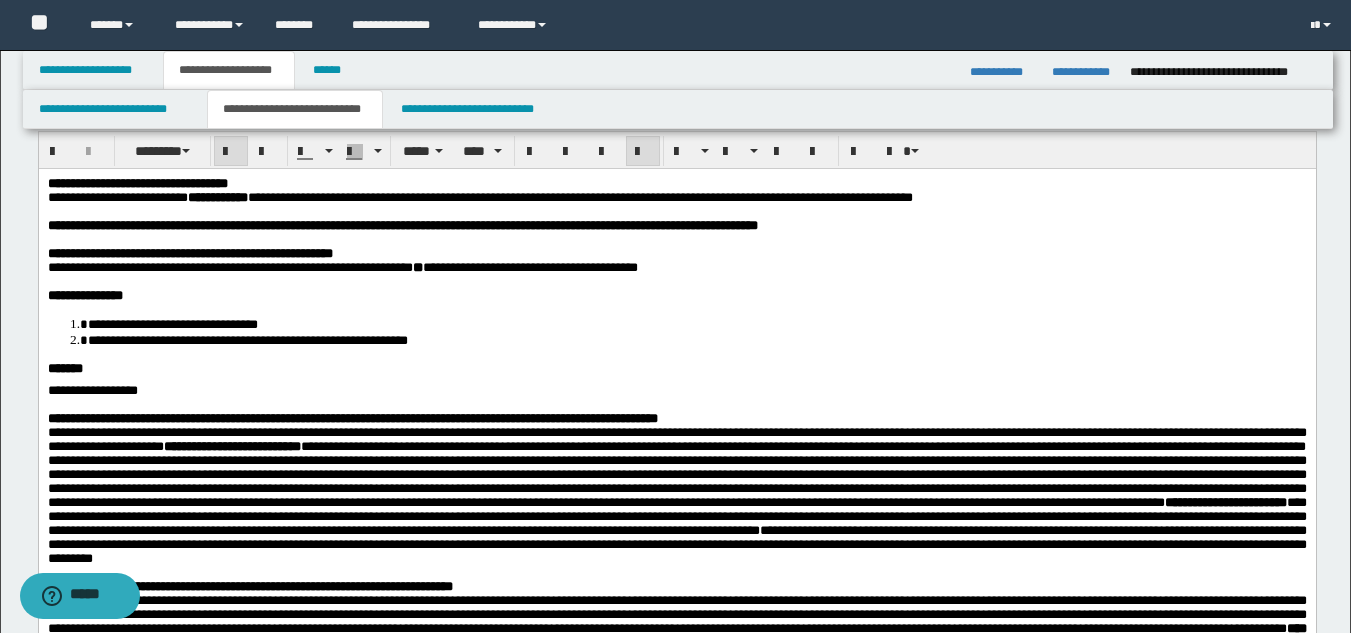 scroll, scrollTop: 29, scrollLeft: 0, axis: vertical 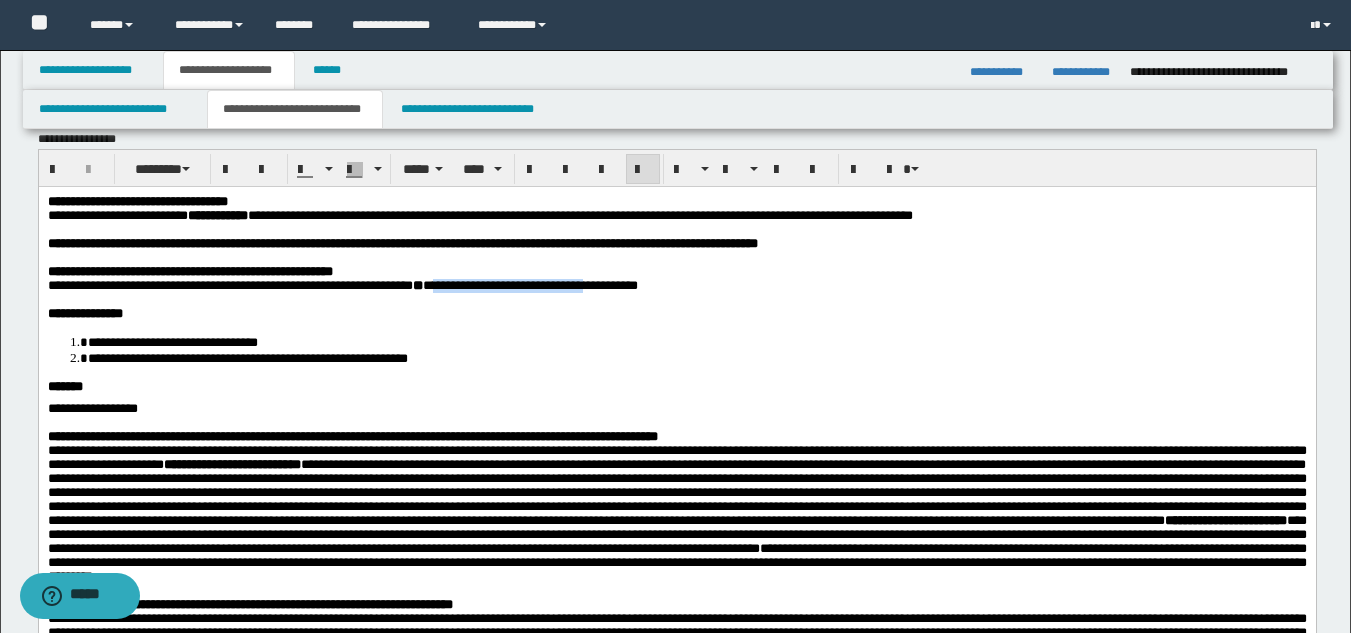 drag, startPoint x: 514, startPoint y: 297, endPoint x: 641, endPoint y: 303, distance: 127.141655 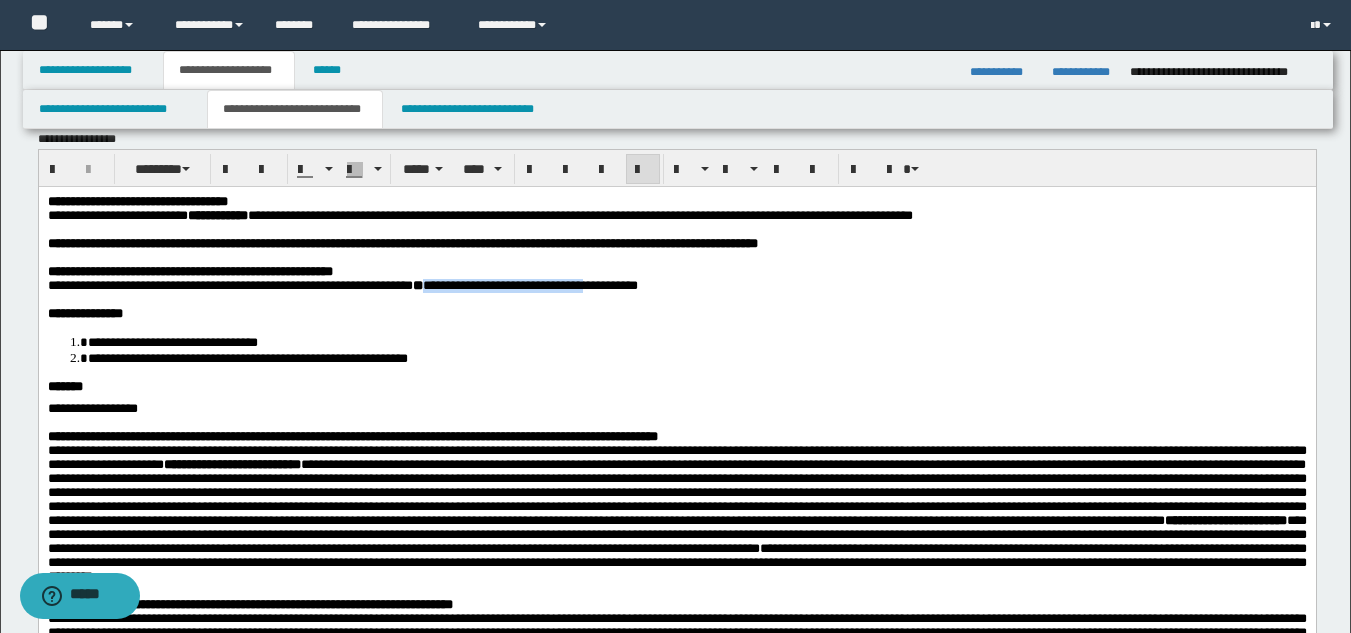 drag, startPoint x: 507, startPoint y: 296, endPoint x: 577, endPoint y: 261, distance: 78.26238 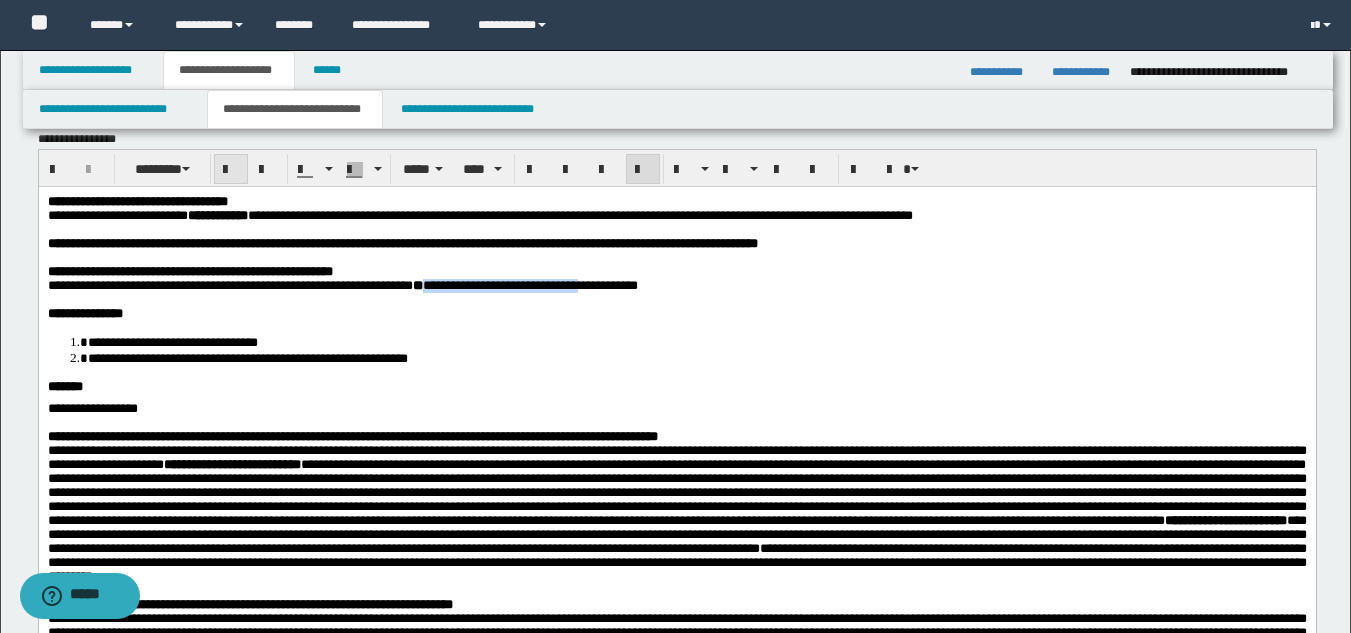 click at bounding box center (231, 170) 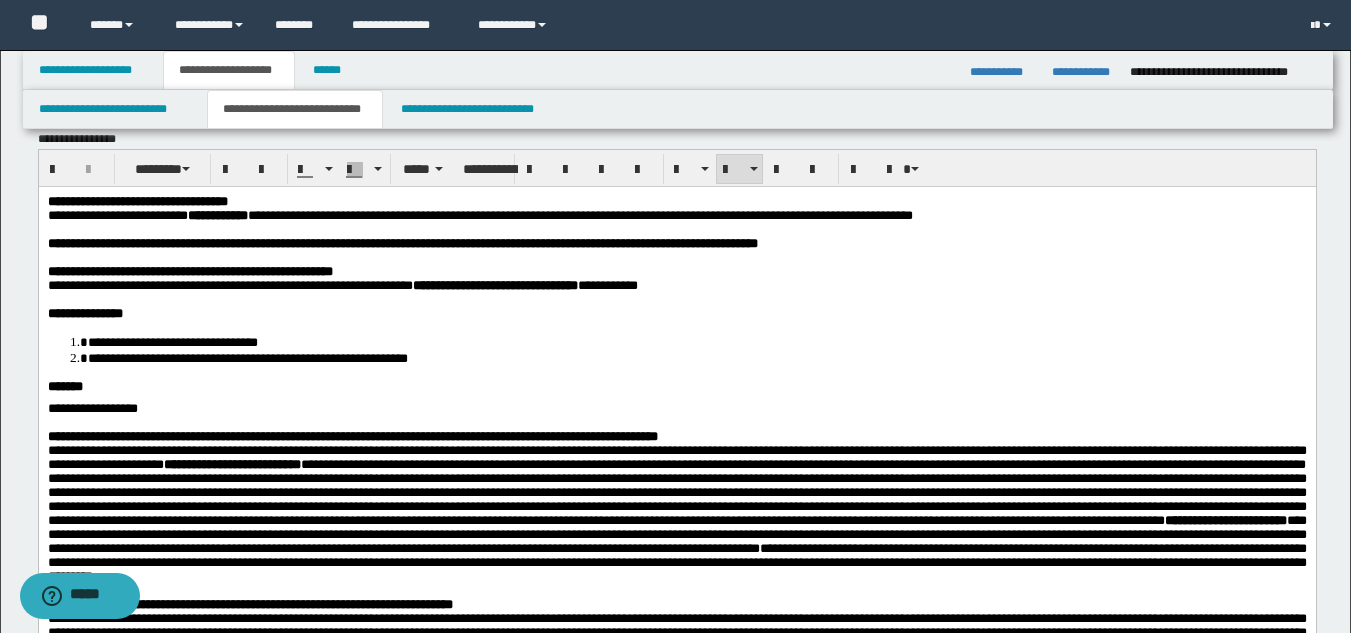 click on "**********" at bounding box center (696, 357) 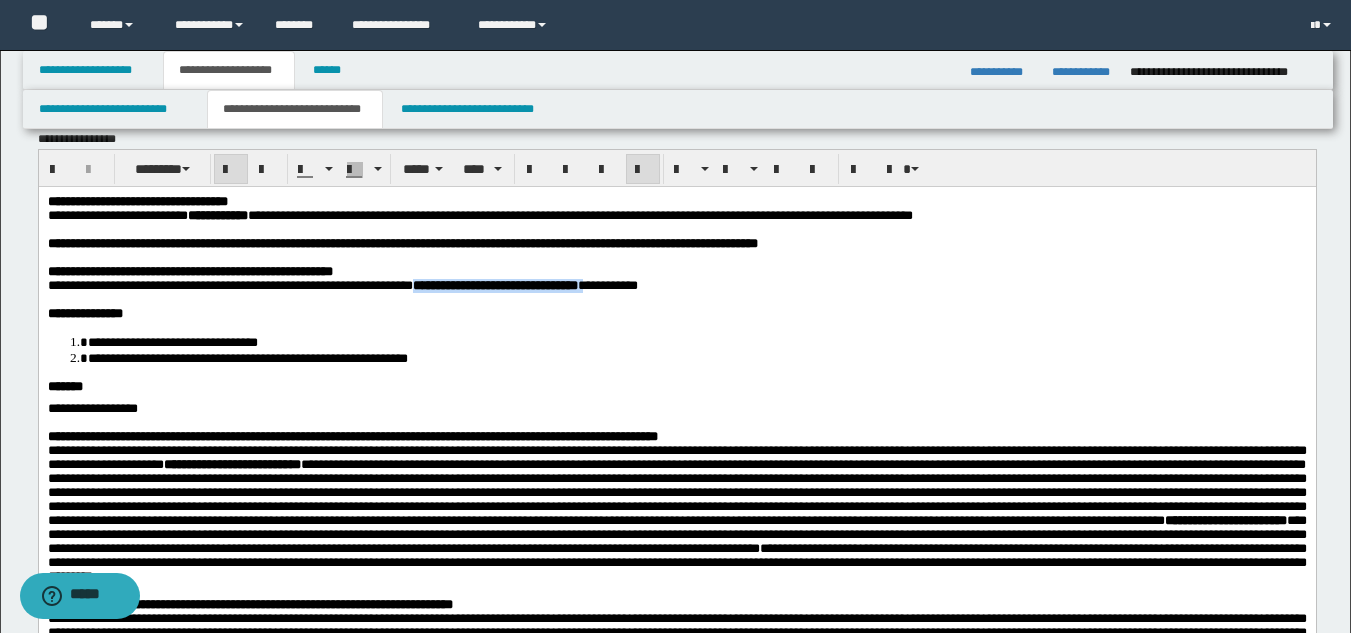 drag, startPoint x: 491, startPoint y: 296, endPoint x: 720, endPoint y: 296, distance: 229 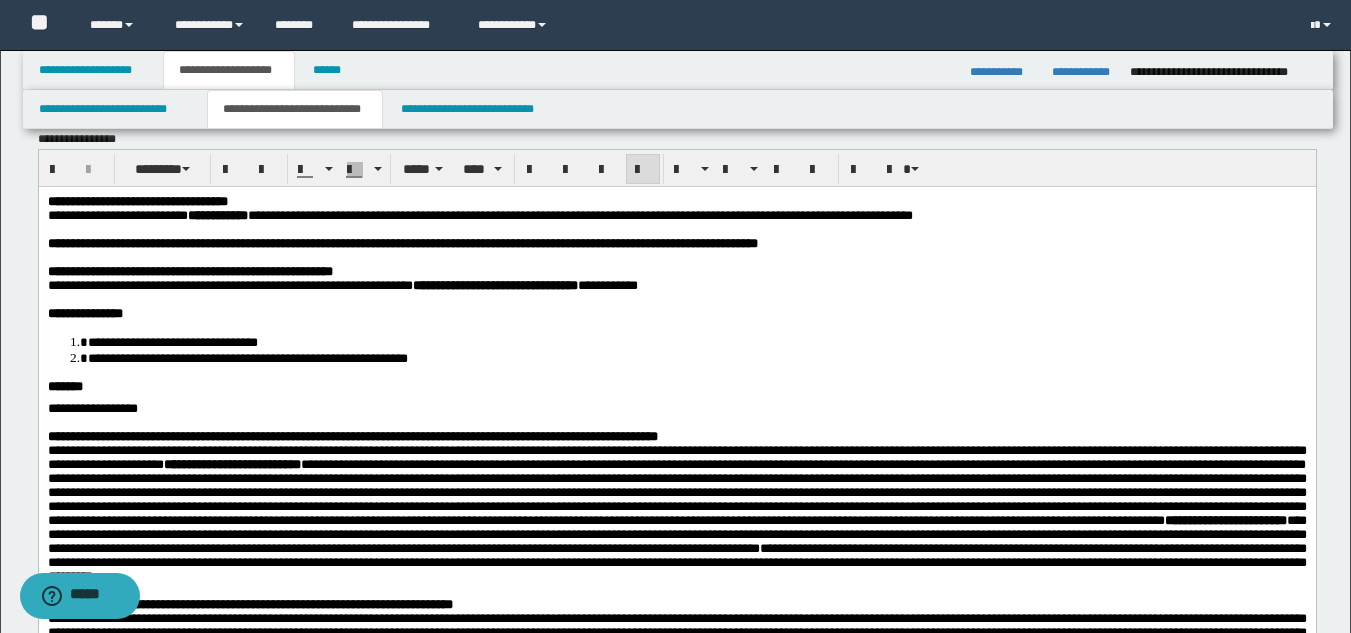 click on "**********" at bounding box center (342, 284) 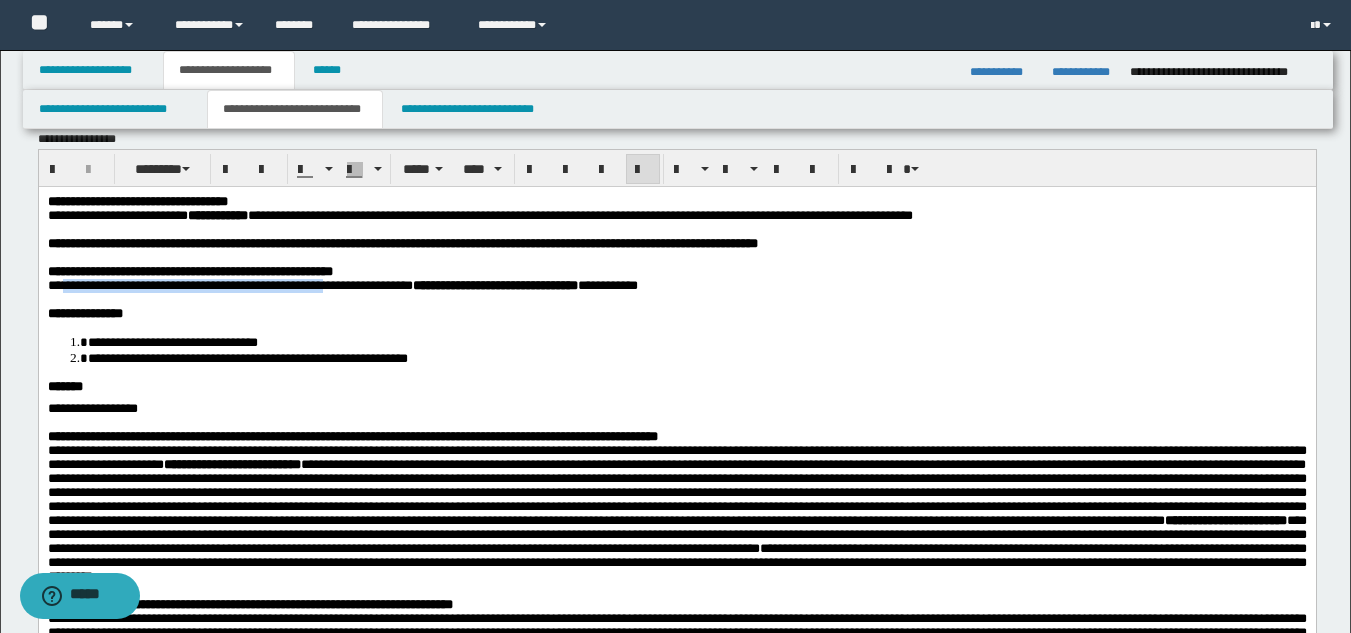 drag, startPoint x: 66, startPoint y: 296, endPoint x: 377, endPoint y: 300, distance: 311.02573 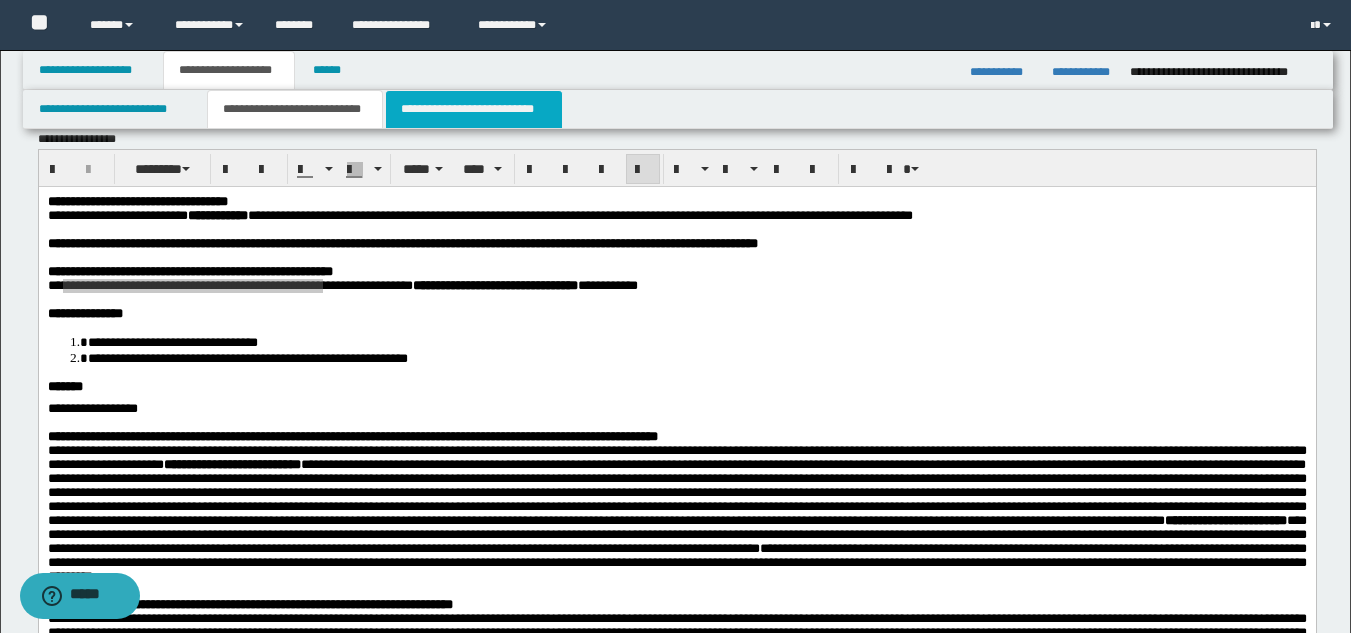 click on "**********" at bounding box center [474, 109] 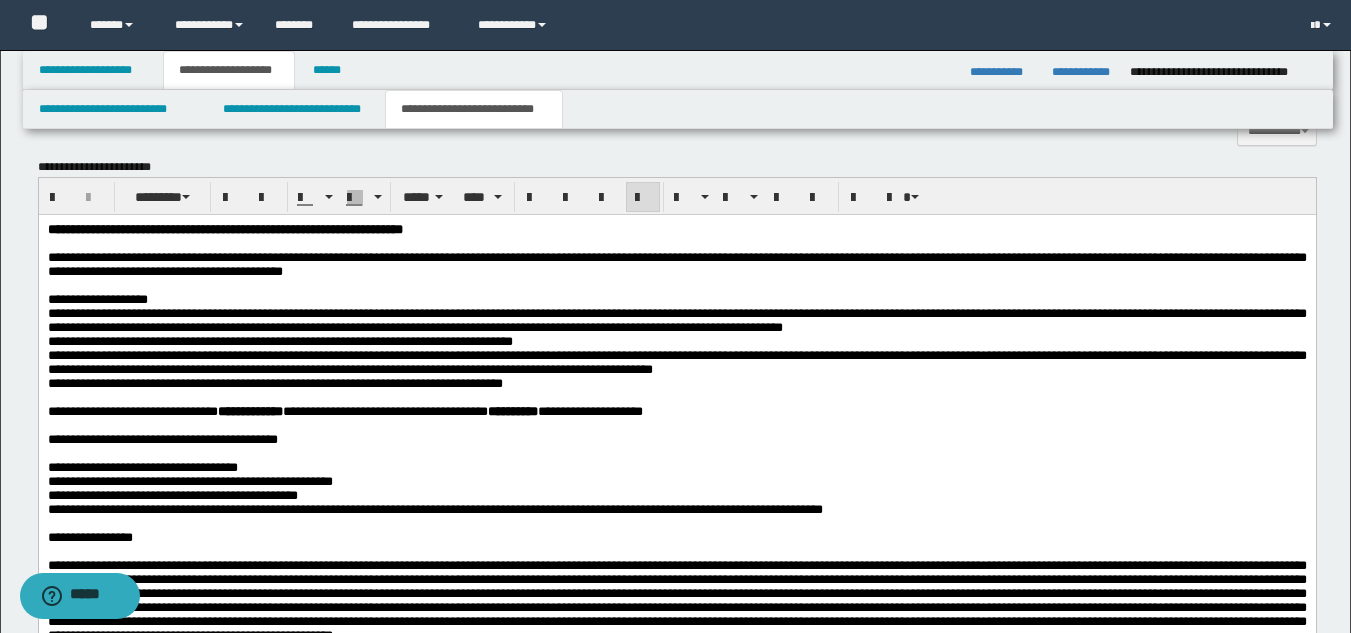 scroll, scrollTop: 1306, scrollLeft: 0, axis: vertical 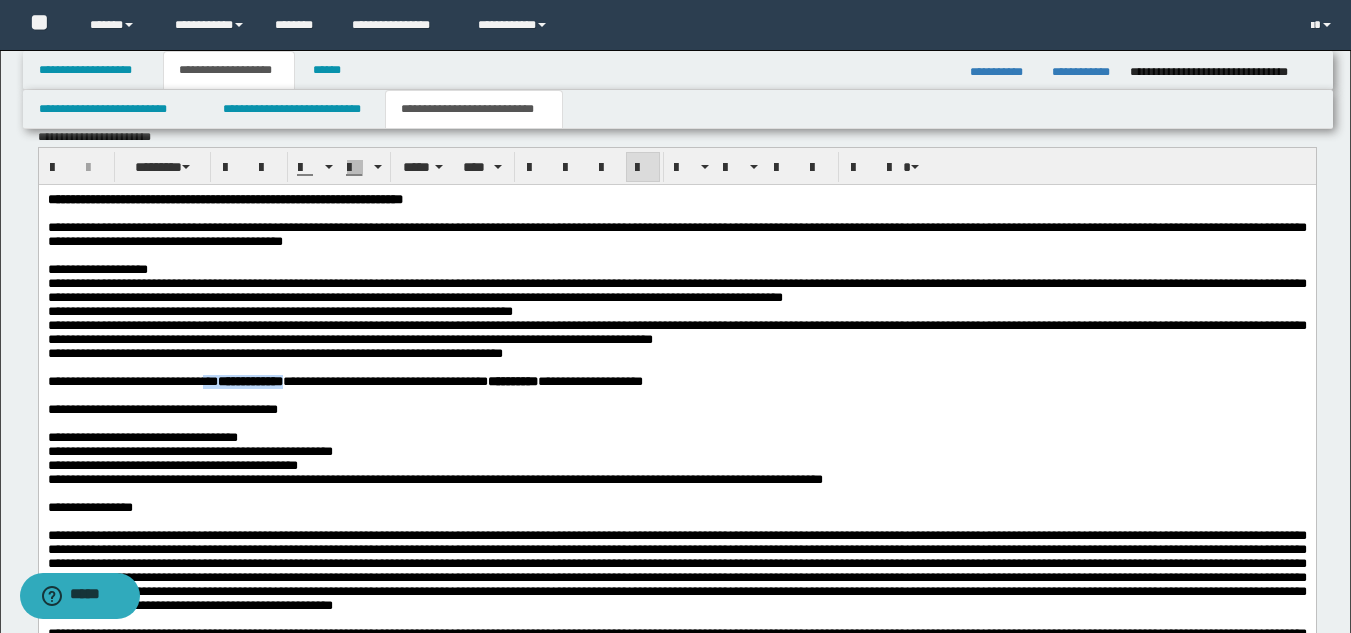 drag, startPoint x: 226, startPoint y: 410, endPoint x: 359, endPoint y: 405, distance: 133.09395 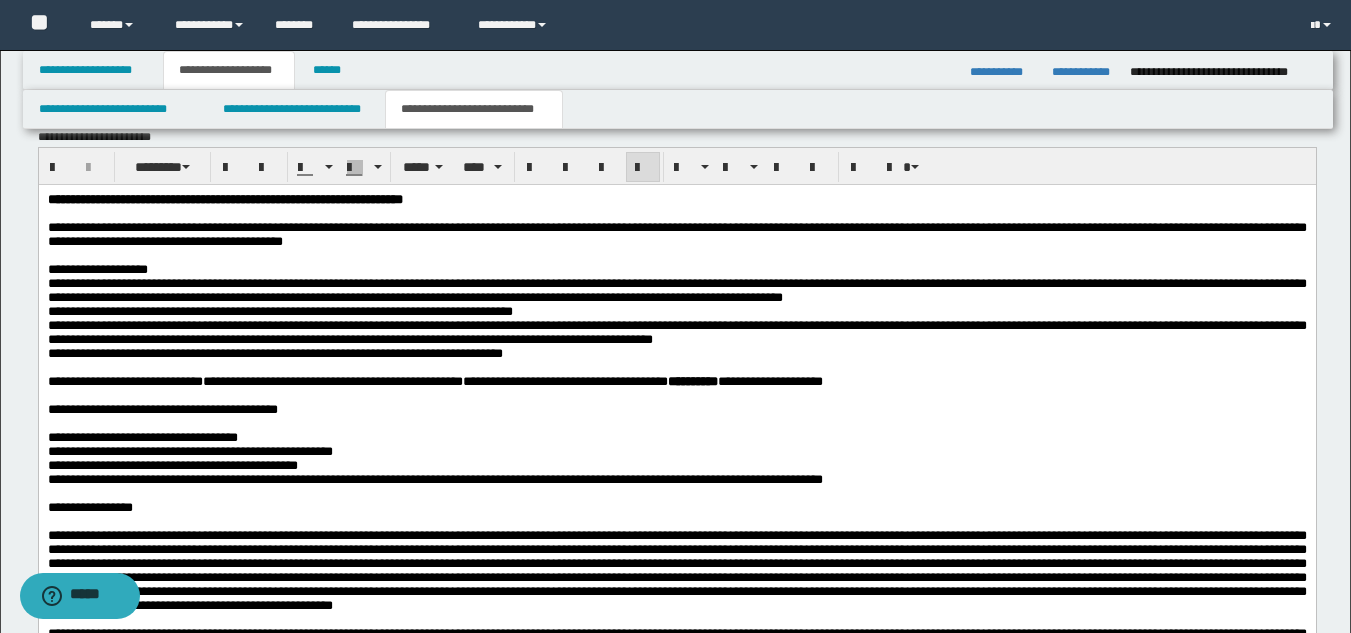 click on "**********" at bounding box center [274, 352] 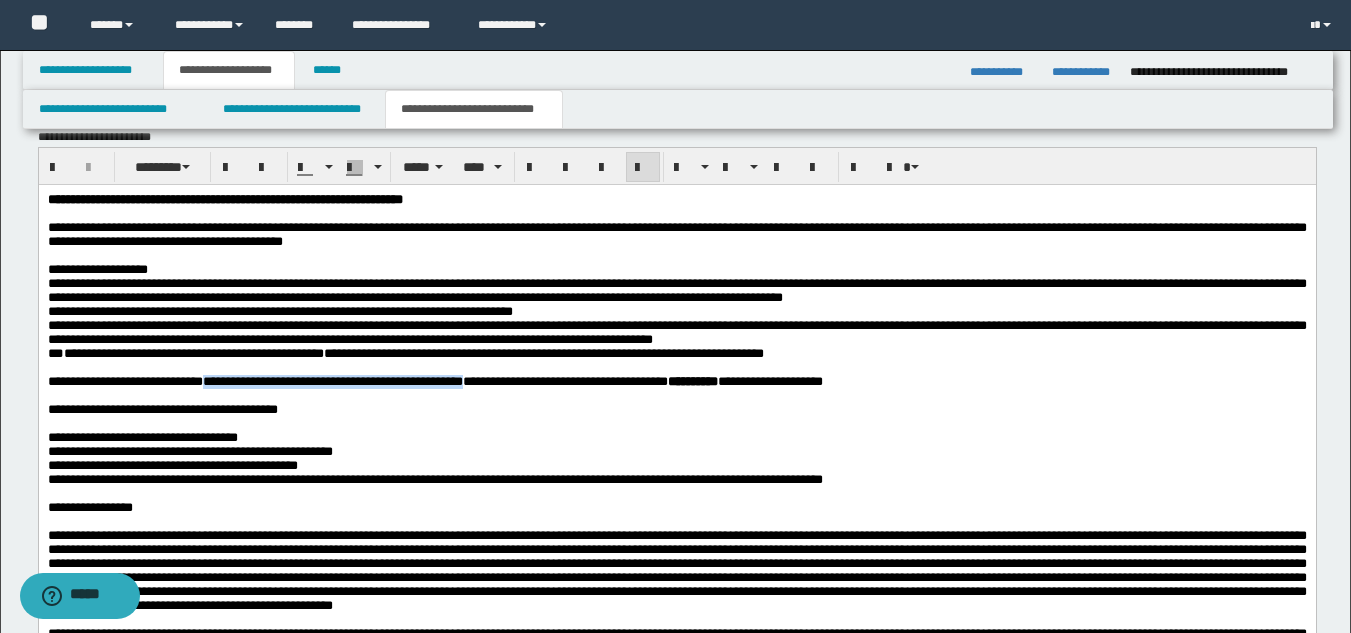 drag, startPoint x: 229, startPoint y: 403, endPoint x: 506, endPoint y: 411, distance: 277.1155 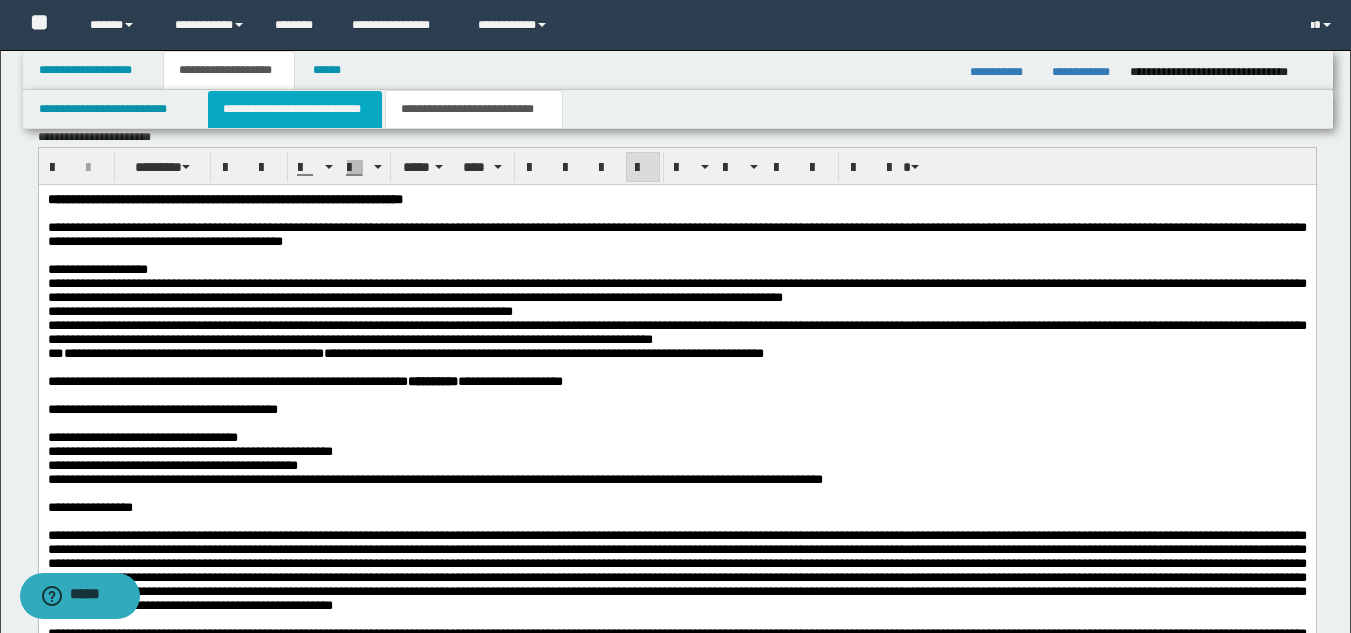 click on "**********" at bounding box center (295, 109) 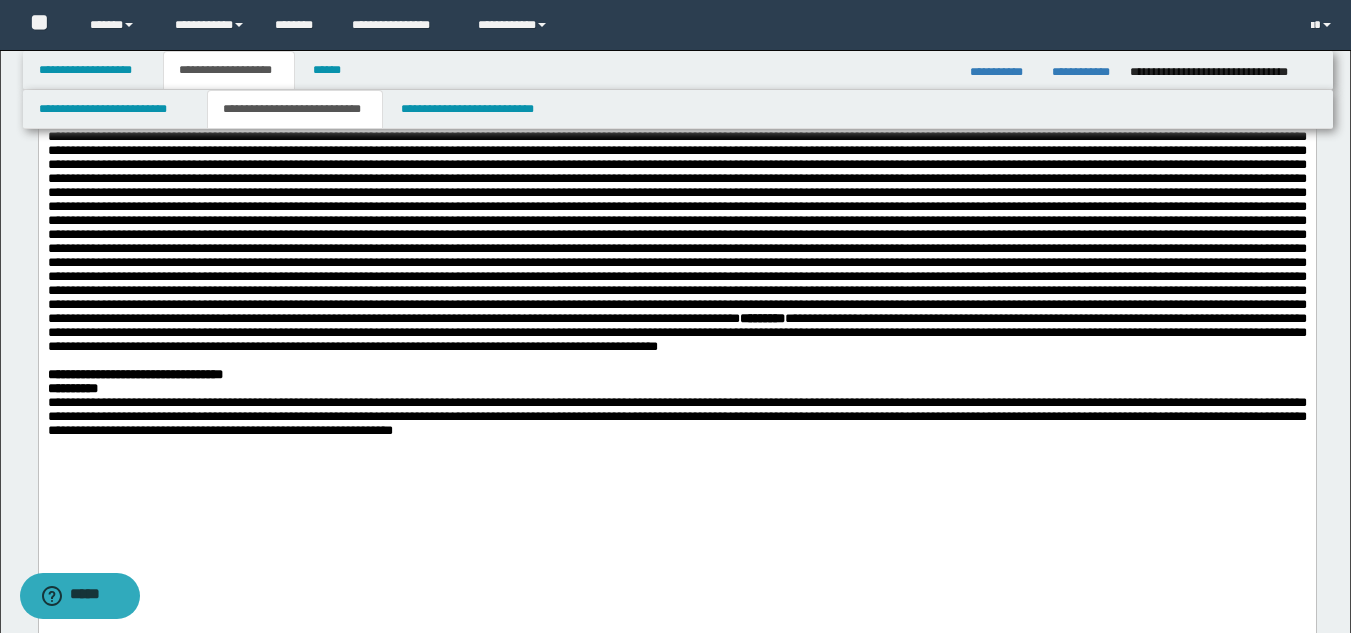 scroll, scrollTop: 798, scrollLeft: 0, axis: vertical 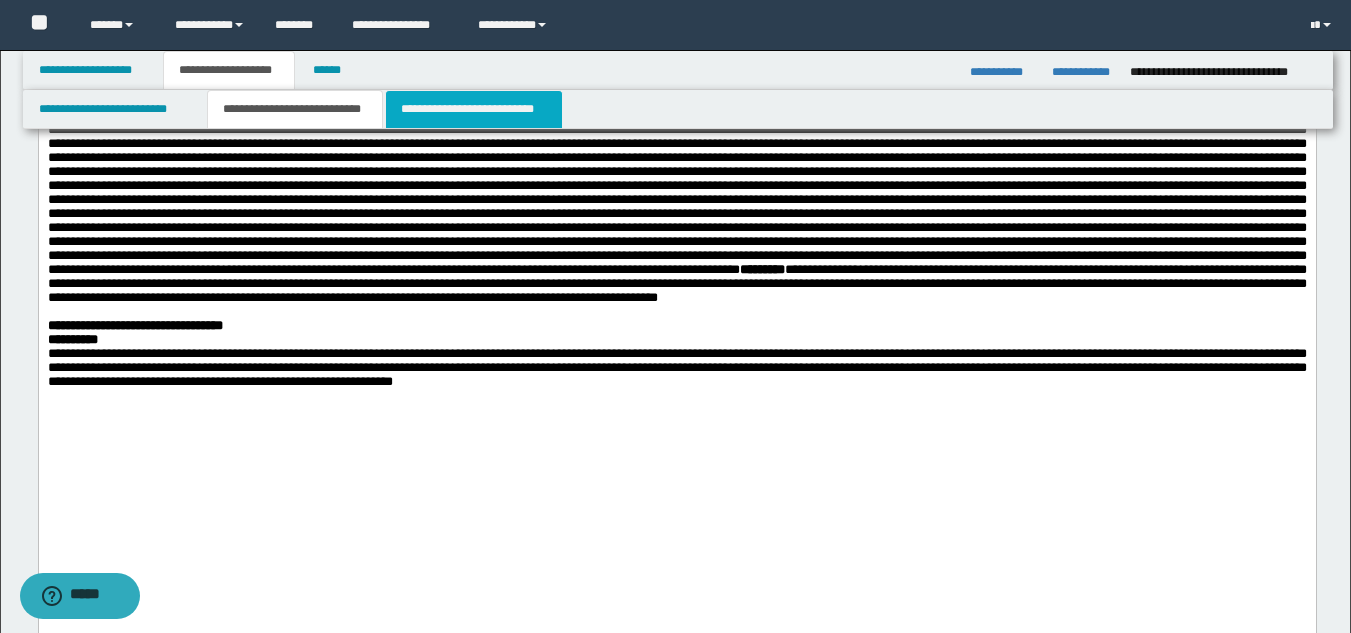click on "**********" at bounding box center (474, 109) 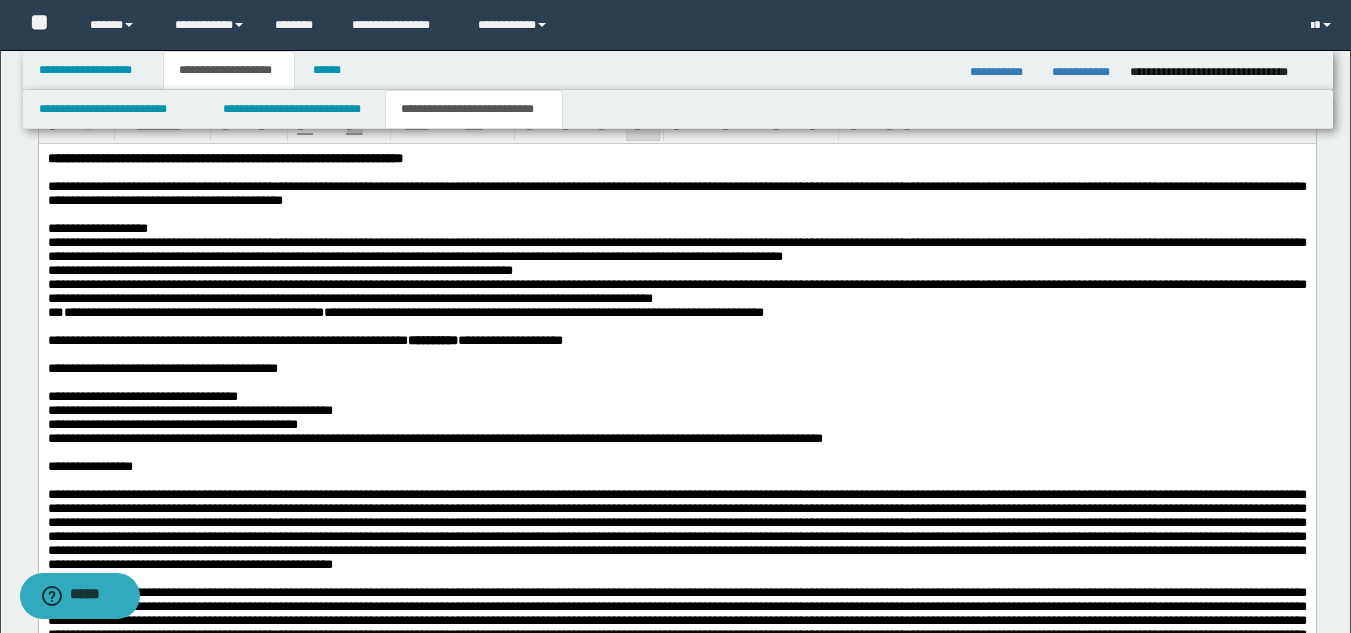 drag, startPoint x: 1365, startPoint y: 223, endPoint x: 1223, endPoint y: 195, distance: 144.73424 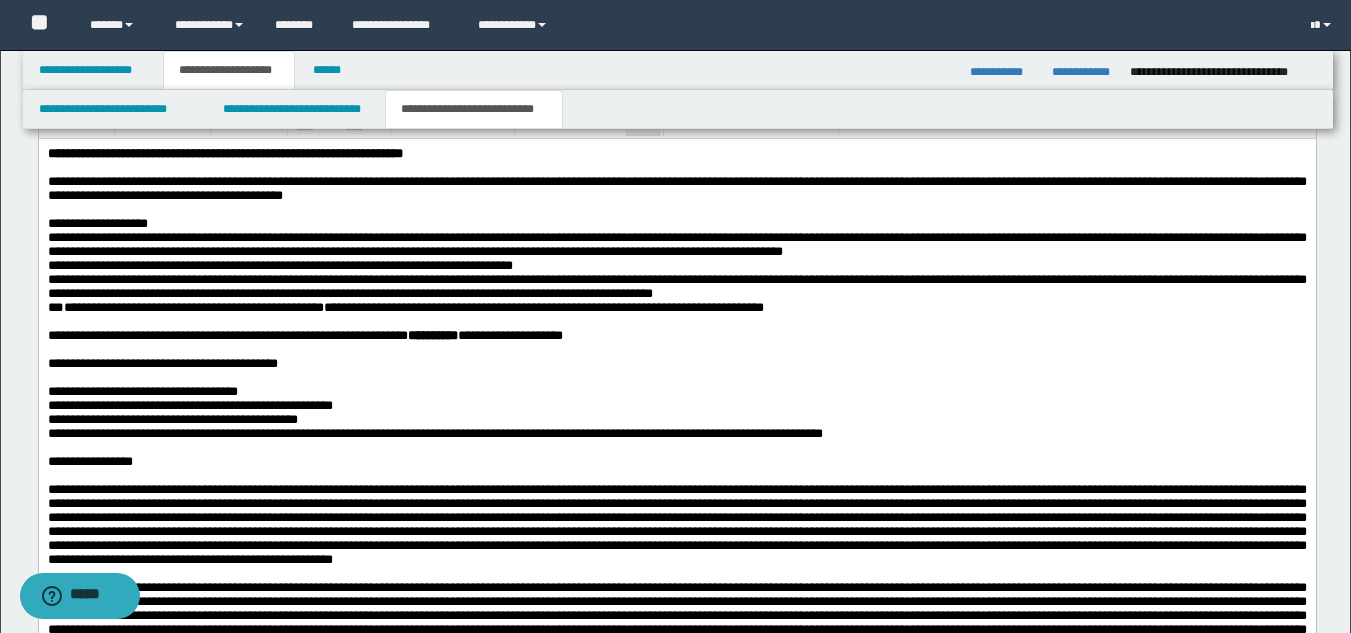 drag, startPoint x: 223, startPoint y: 368, endPoint x: 250, endPoint y: 408, distance: 48.259712 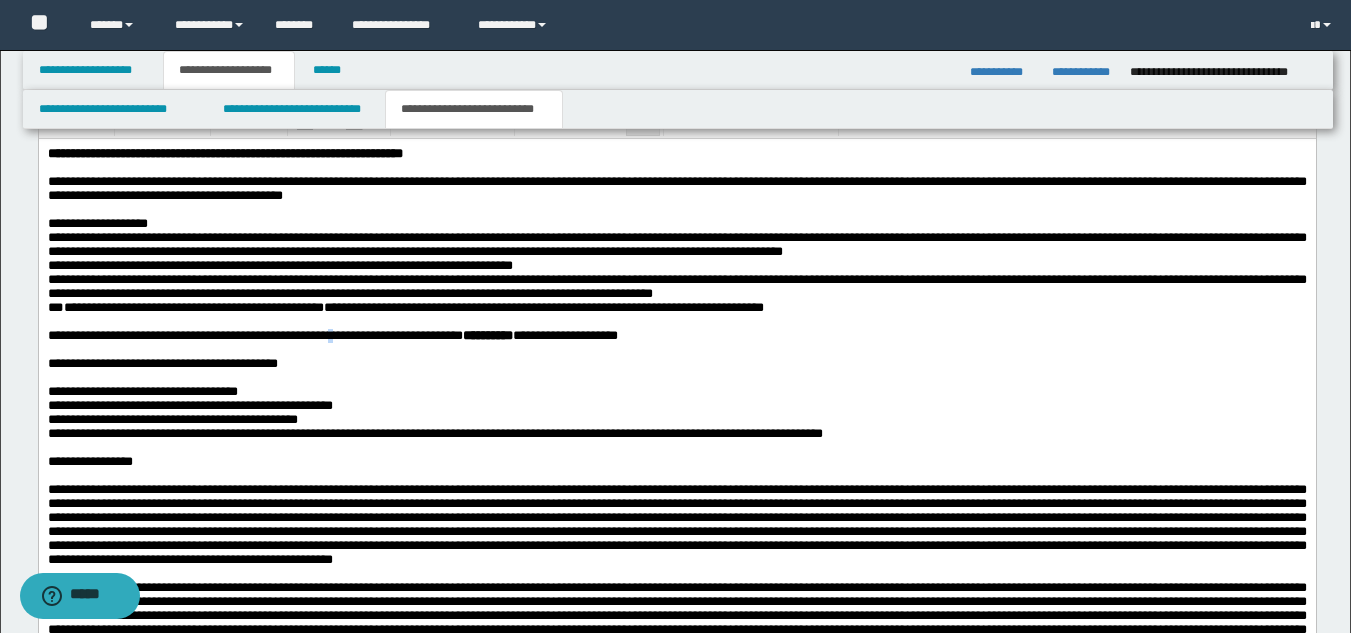 click on "**********" at bounding box center [332, 334] 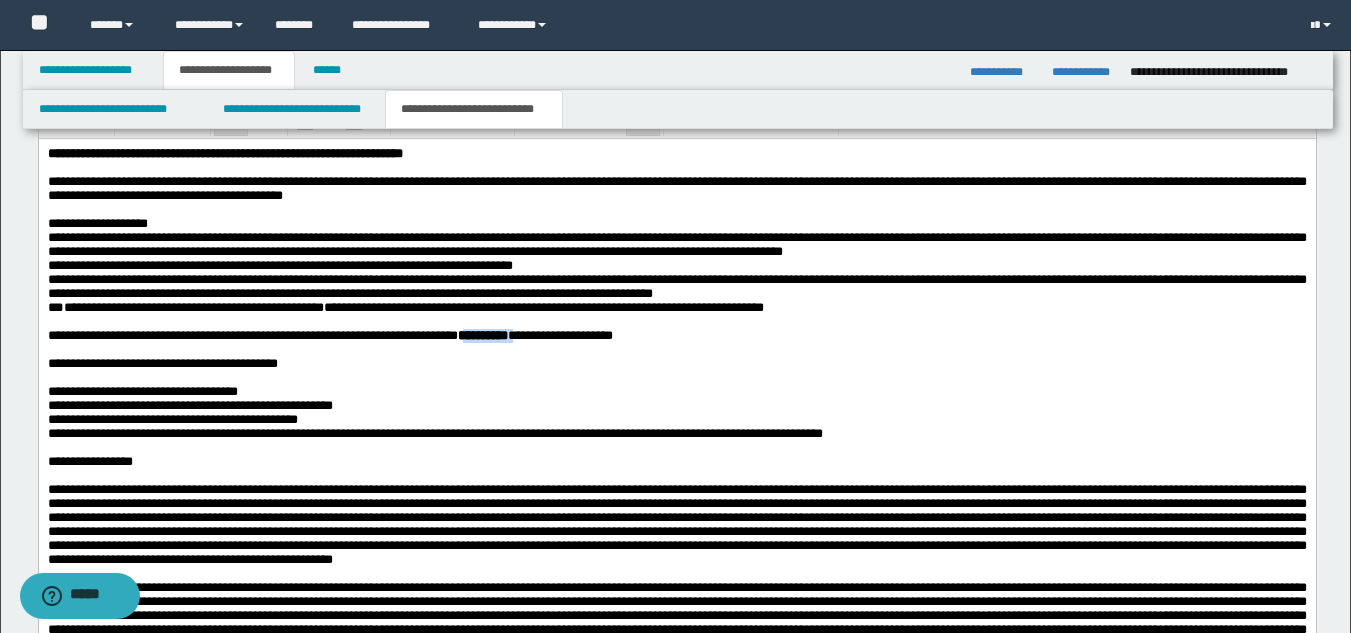 drag, startPoint x: 560, startPoint y: 362, endPoint x: 637, endPoint y: 381, distance: 79.30952 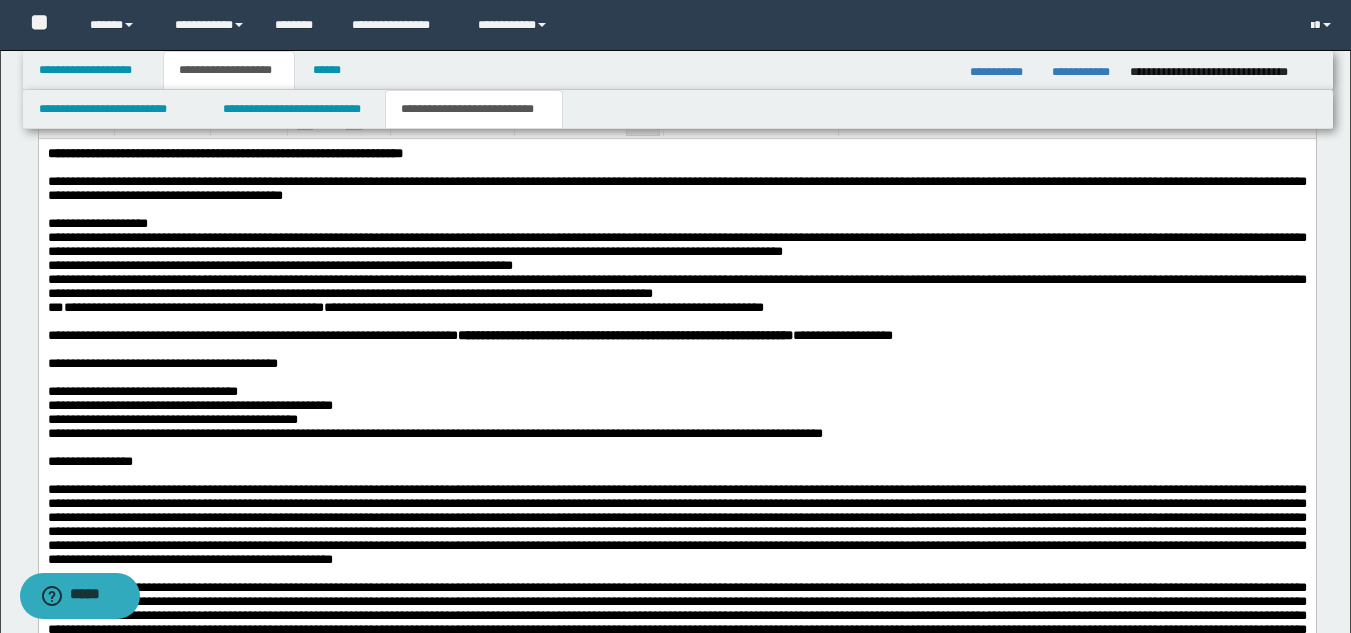drag, startPoint x: 985, startPoint y: 362, endPoint x: 1079, endPoint y: 356, distance: 94.19129 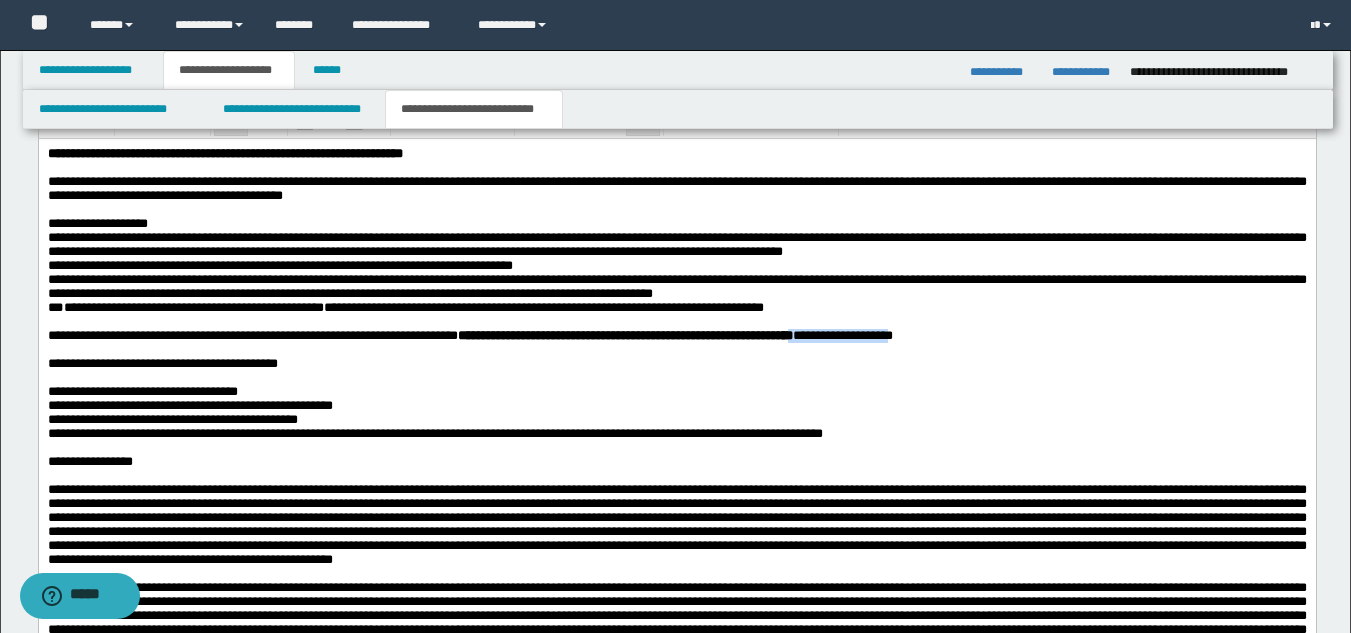 drag, startPoint x: 1088, startPoint y: 362, endPoint x: 978, endPoint y: 362, distance: 110 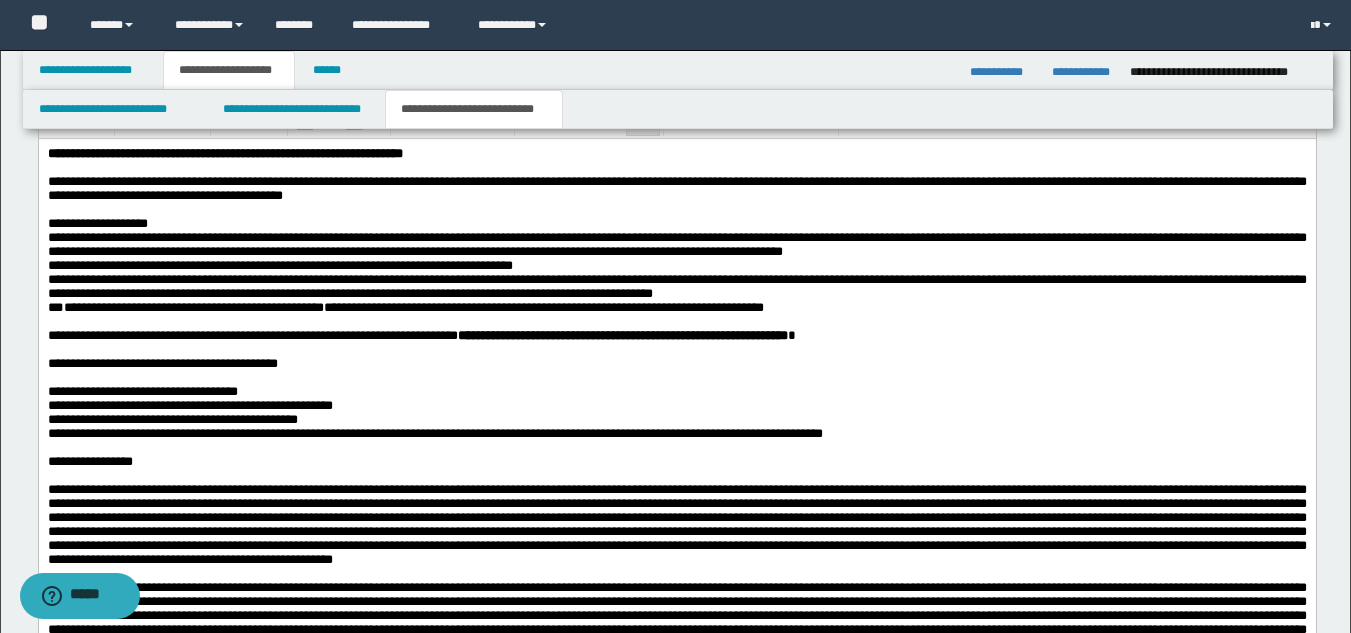 click on "**********" at bounding box center (162, 362) 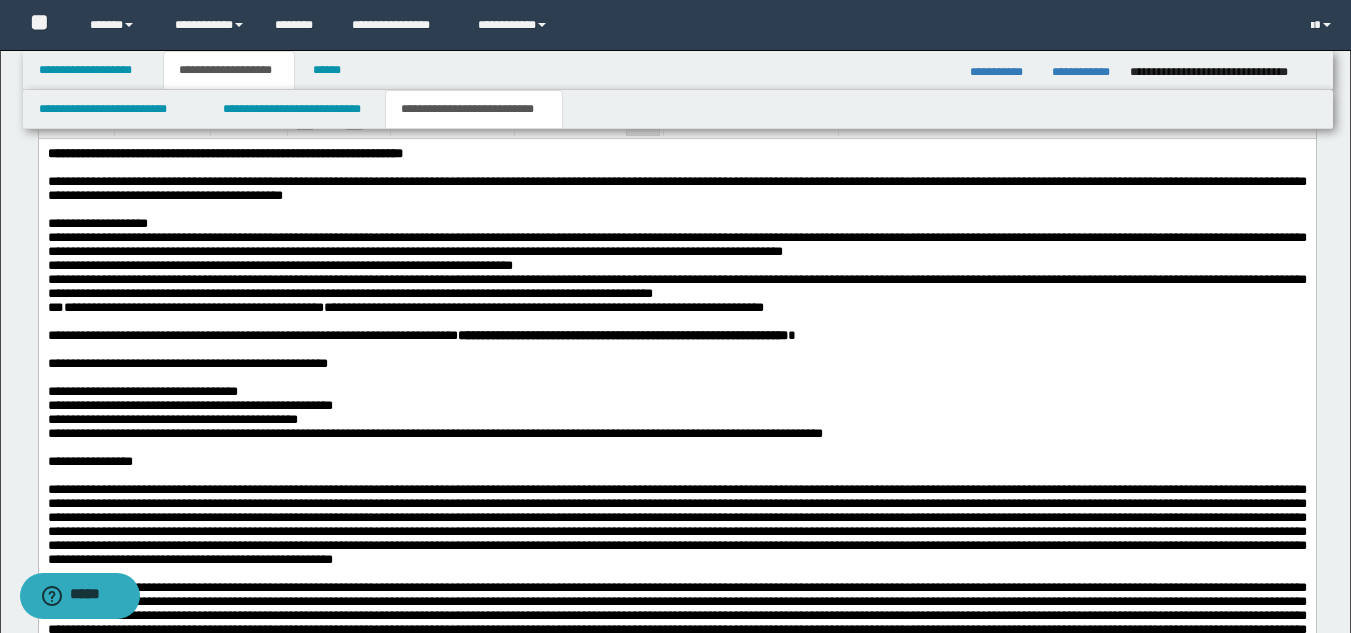 click on "**********" at bounding box center (172, 418) 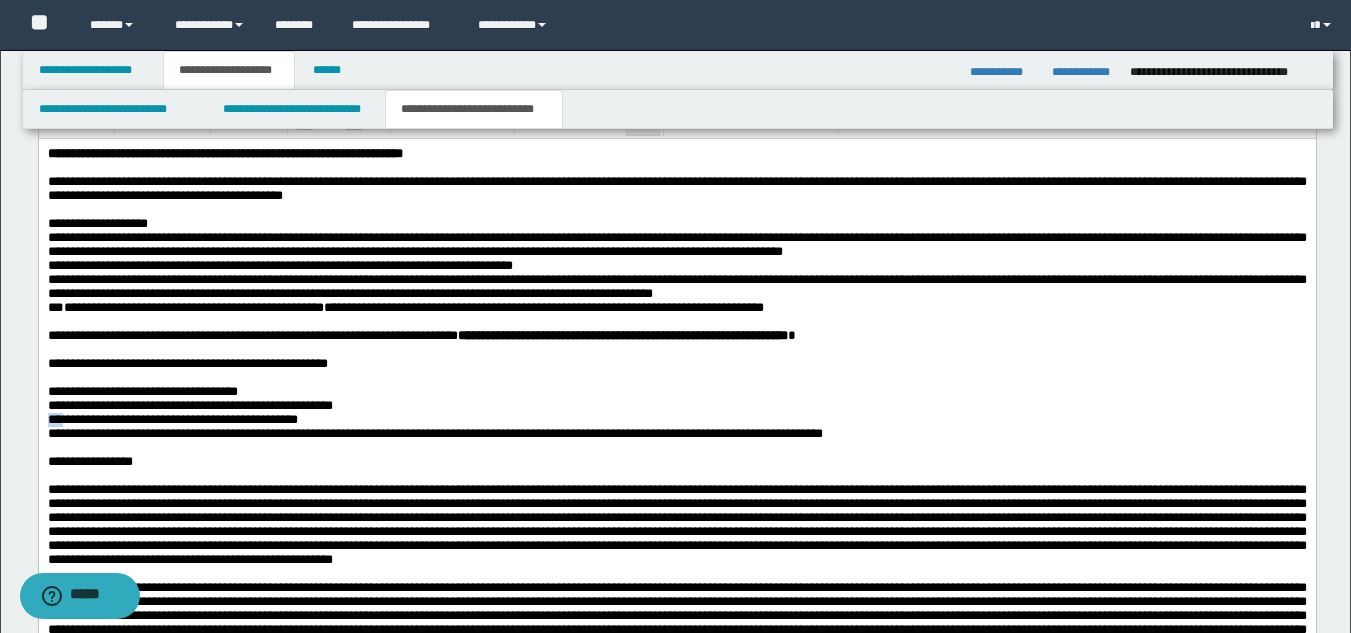 drag, startPoint x: 51, startPoint y: 452, endPoint x: 69, endPoint y: 453, distance: 18.027756 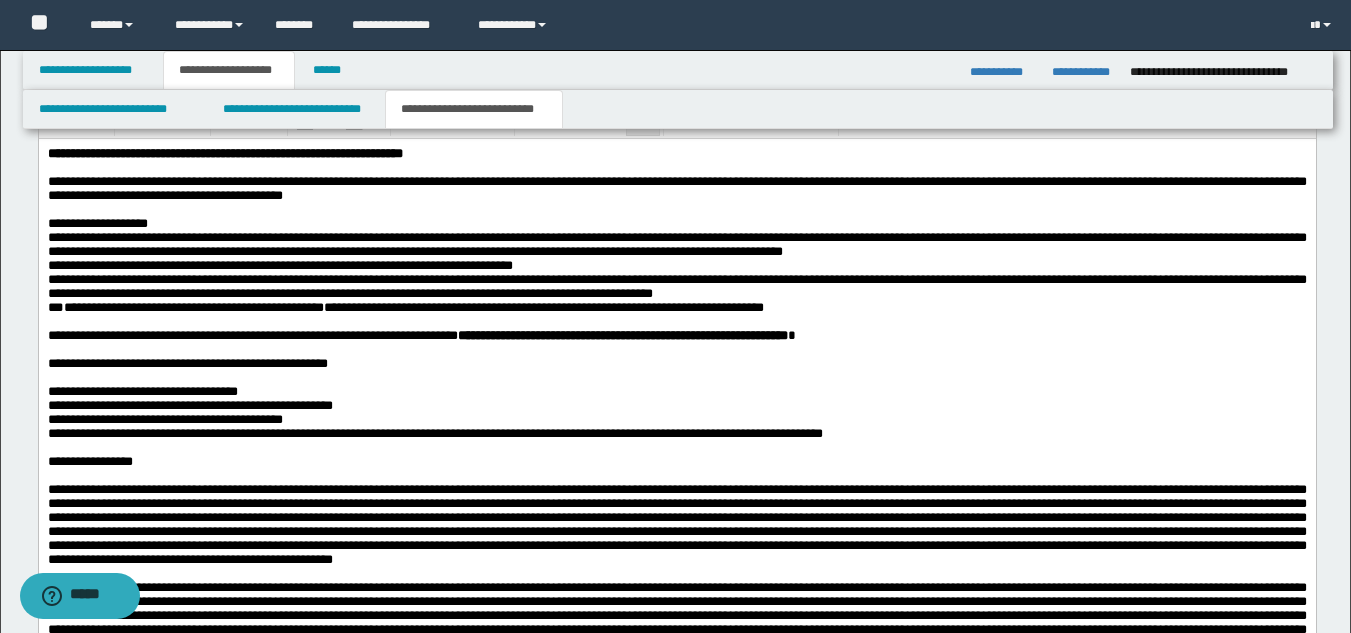 drag, startPoint x: 910, startPoint y: 465, endPoint x: 911, endPoint y: 487, distance: 22.022715 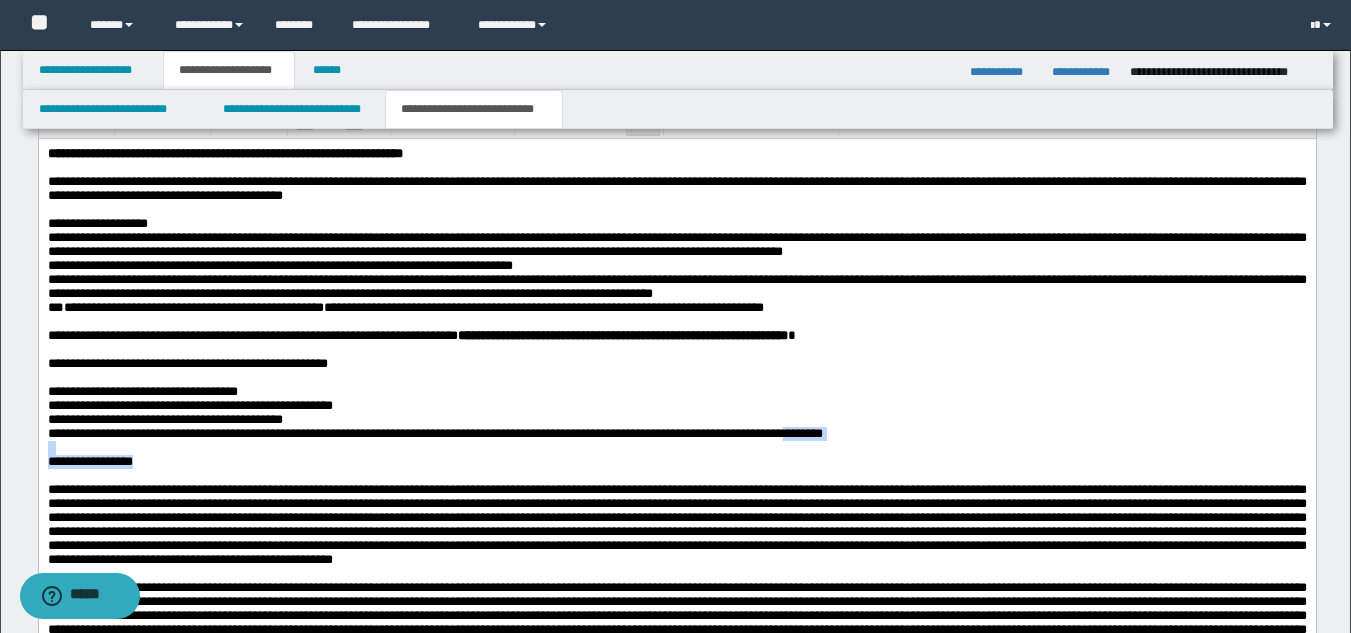 drag, startPoint x: 910, startPoint y: 469, endPoint x: 911, endPoint y: 500, distance: 31.016125 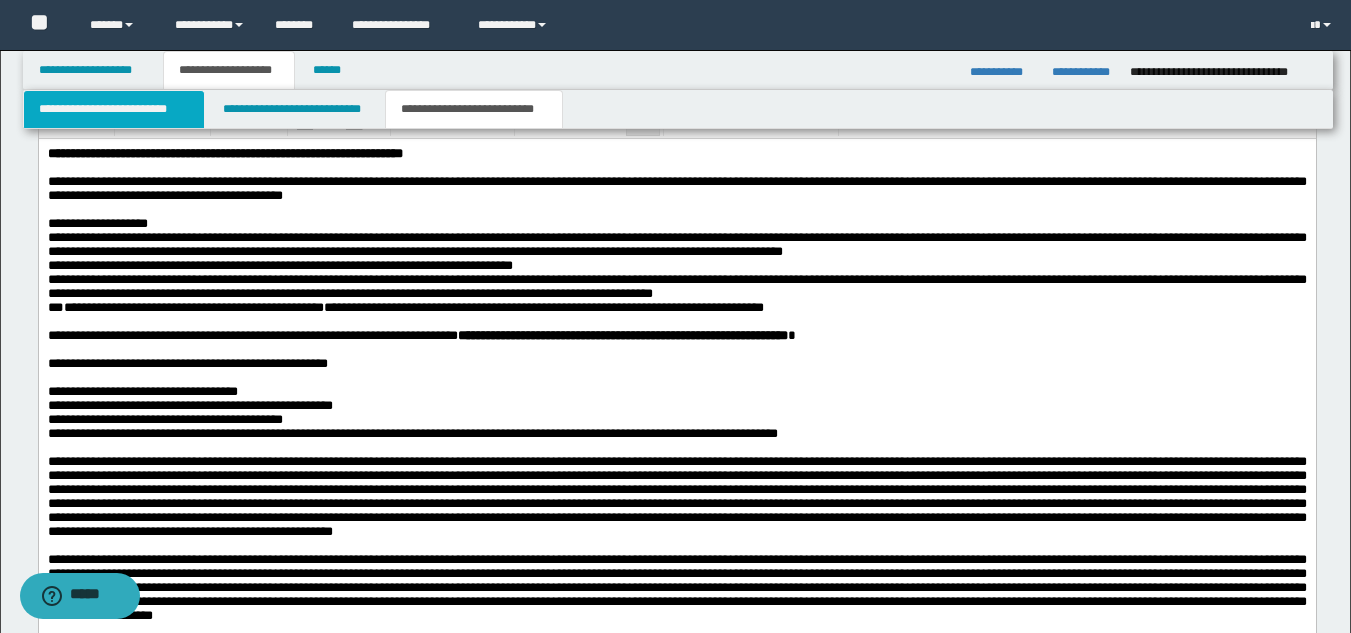 click on "**********" at bounding box center [114, 109] 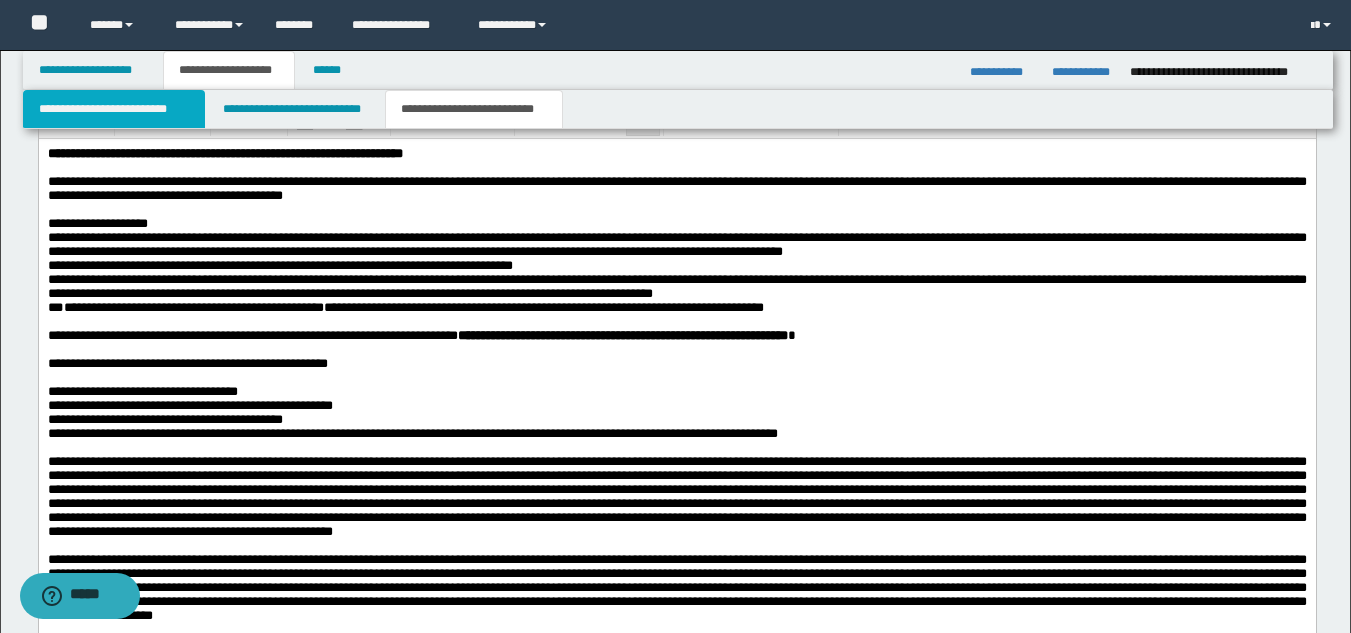 scroll, scrollTop: 1300, scrollLeft: 0, axis: vertical 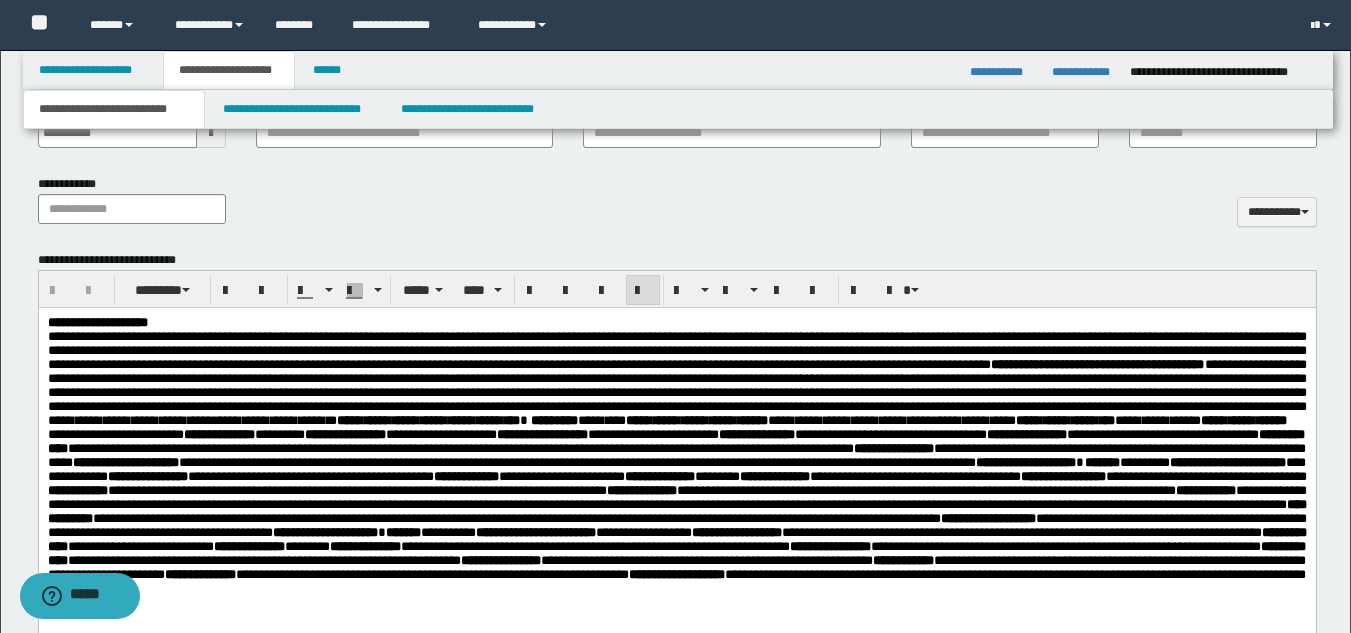 click on "**********" at bounding box center (676, 385) 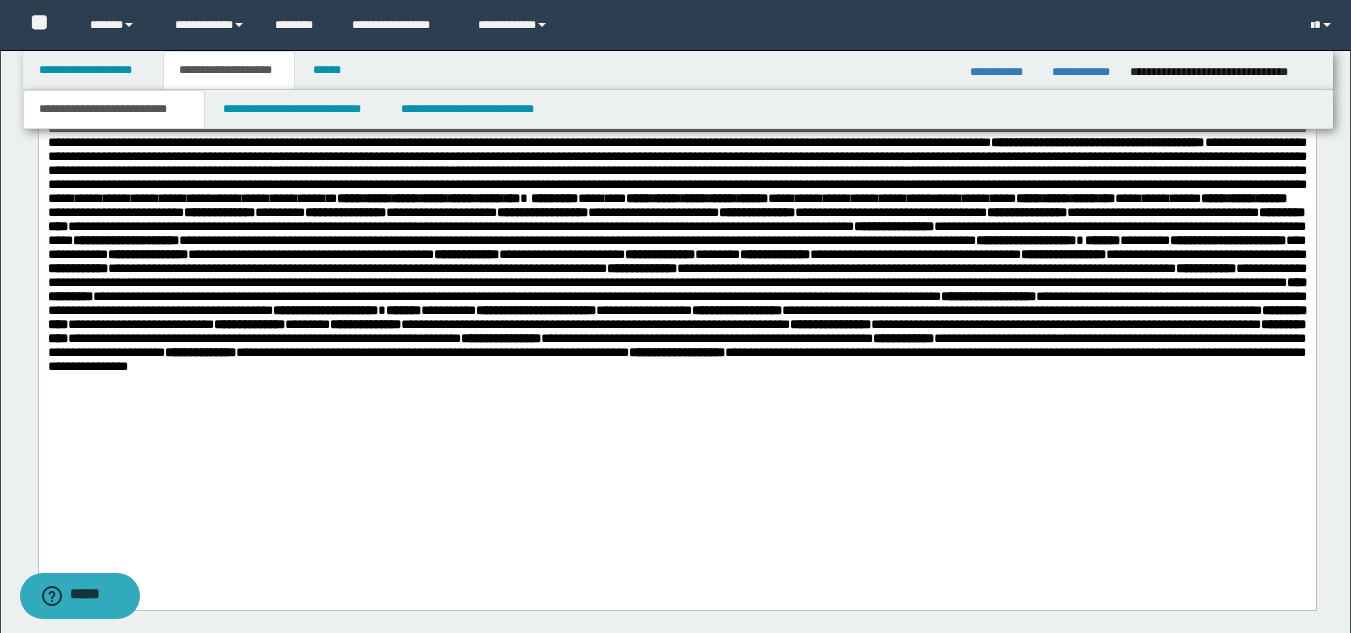 scroll, scrollTop: 1105, scrollLeft: 0, axis: vertical 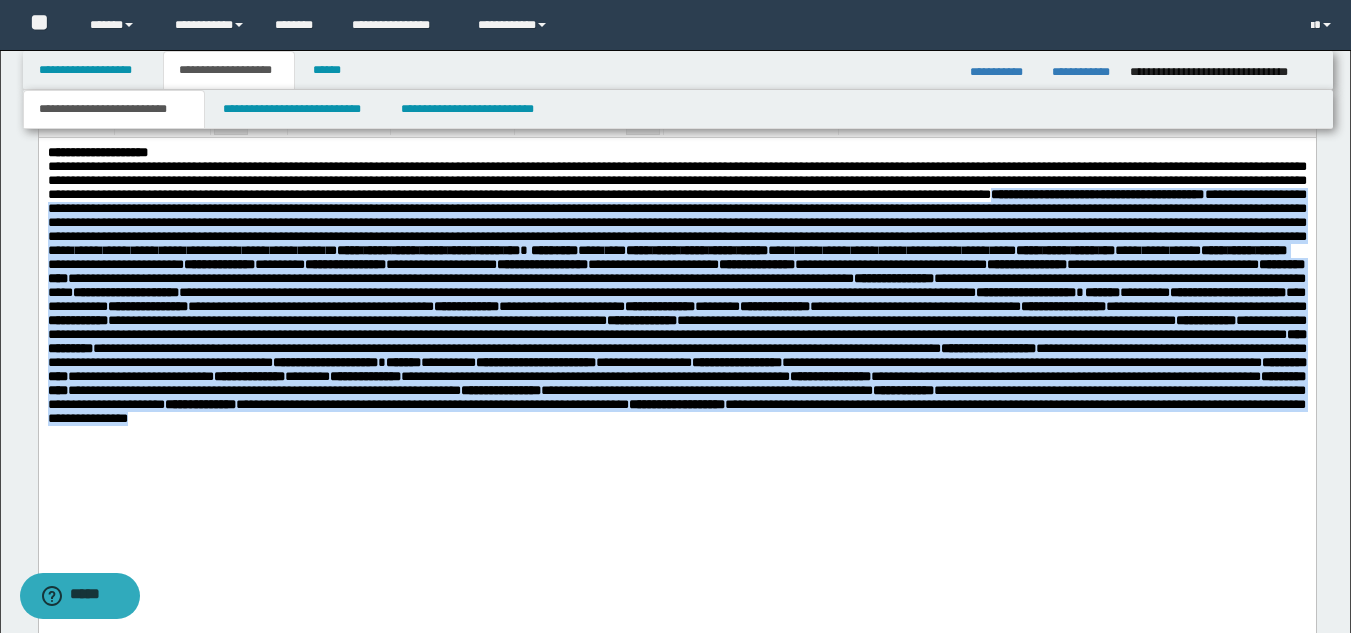 drag, startPoint x: 413, startPoint y: 220, endPoint x: 417, endPoint y: 530, distance: 310.02582 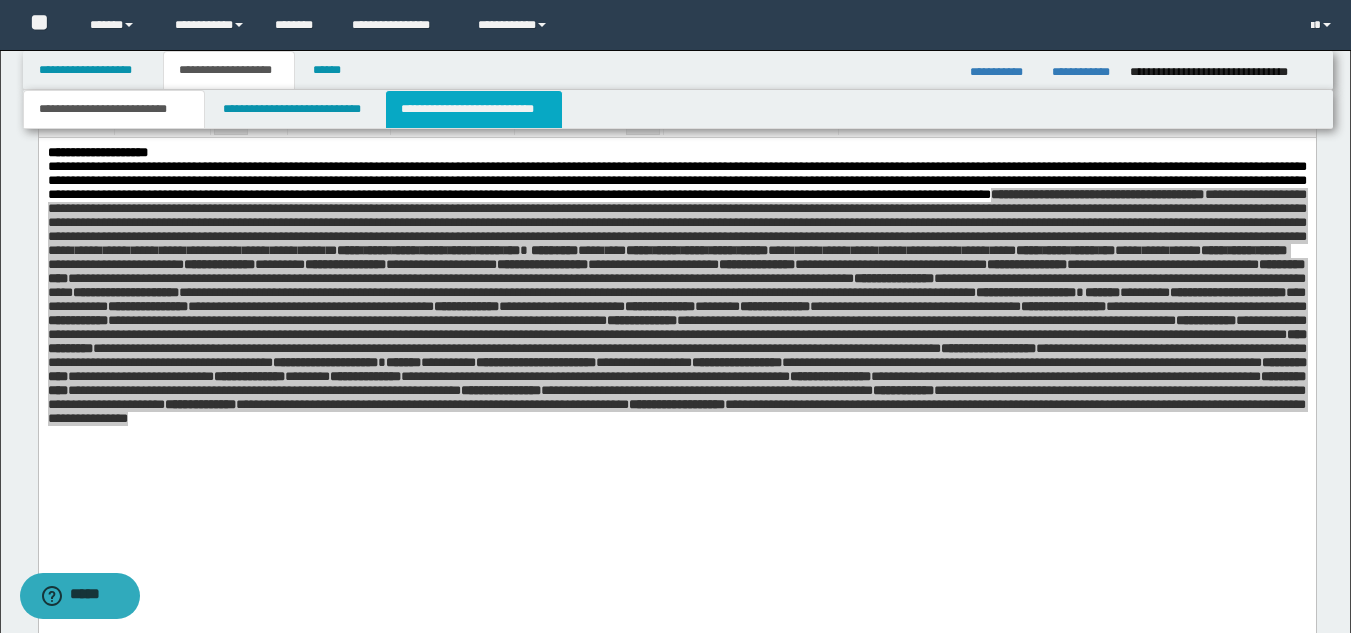 click on "**********" at bounding box center [474, 109] 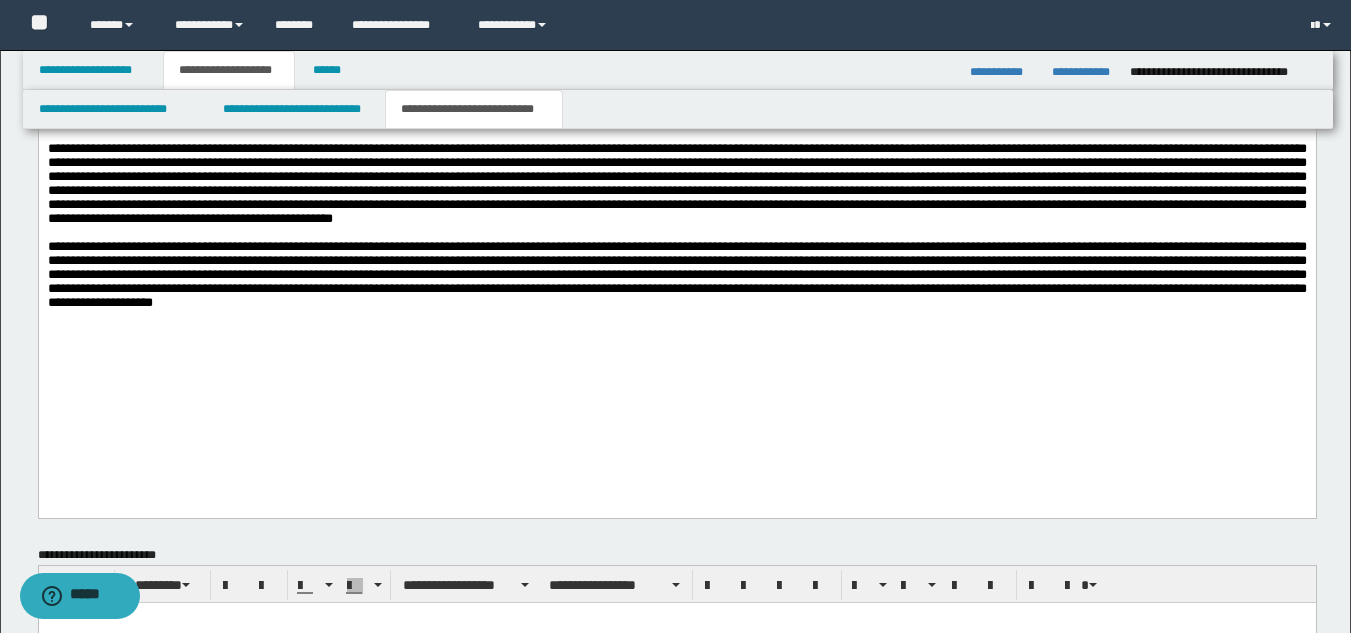 scroll, scrollTop: 1670, scrollLeft: 0, axis: vertical 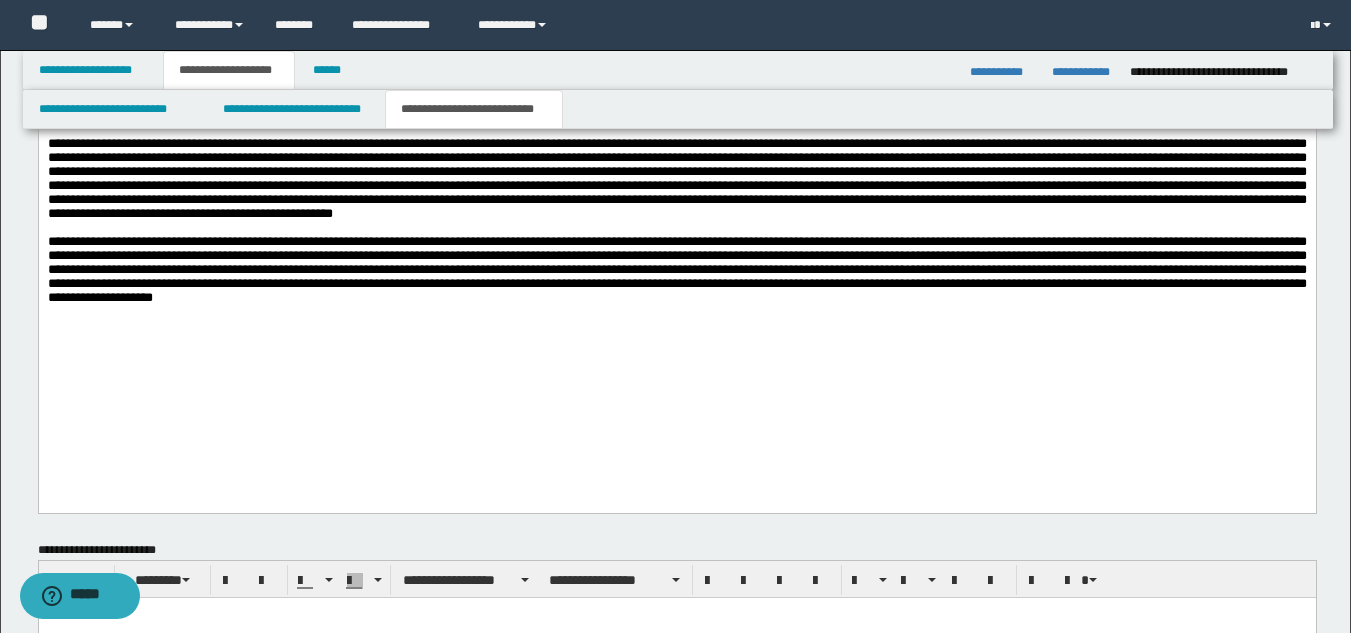 click on "**********" at bounding box center (676, 116) 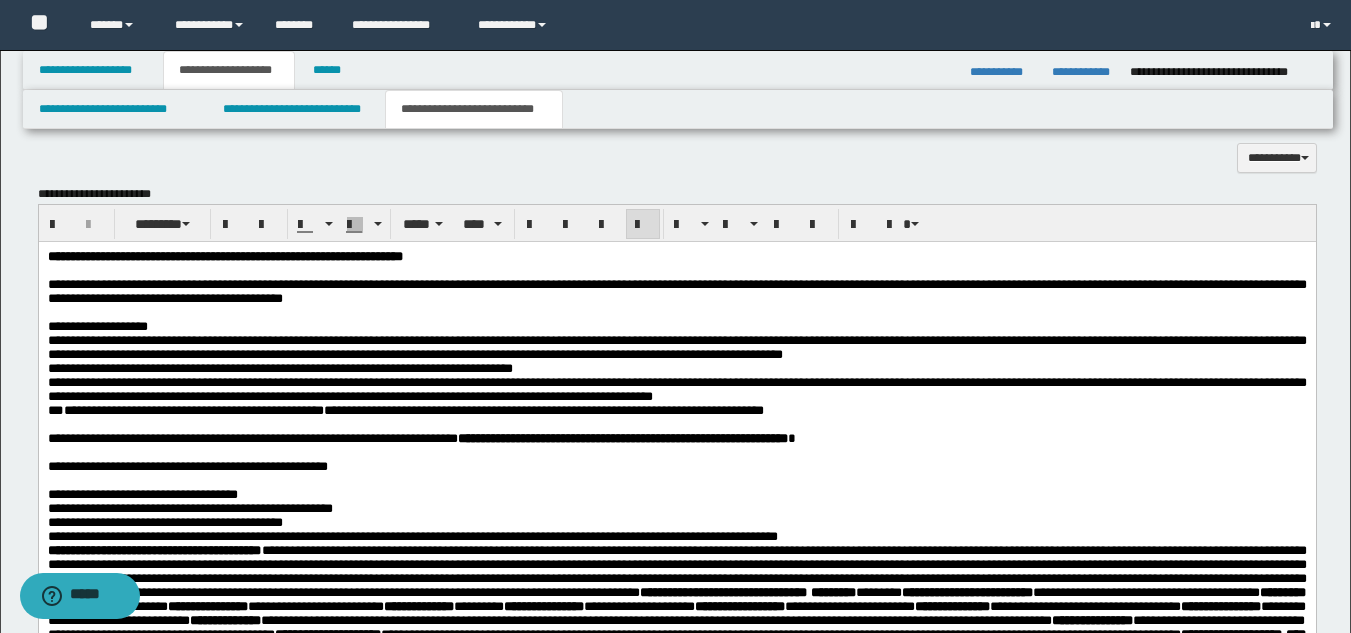 scroll, scrollTop: 1243, scrollLeft: 0, axis: vertical 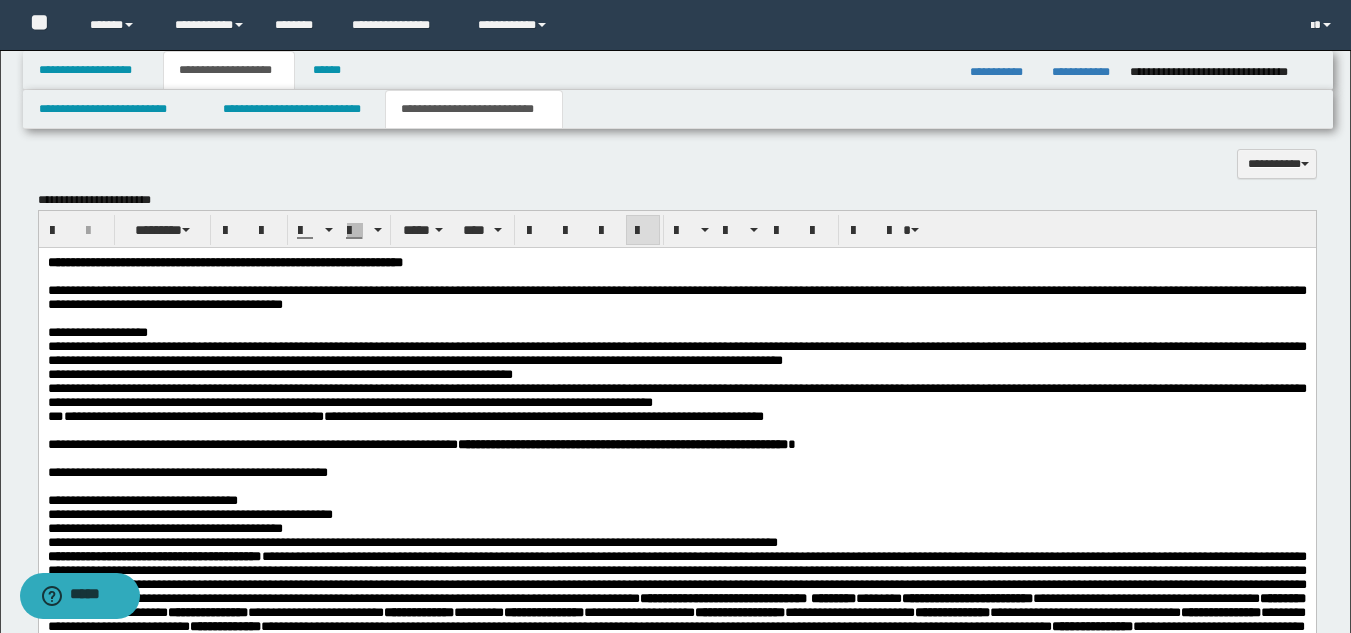 drag, startPoint x: 743, startPoint y: 478, endPoint x: 724, endPoint y: 479, distance: 19.026299 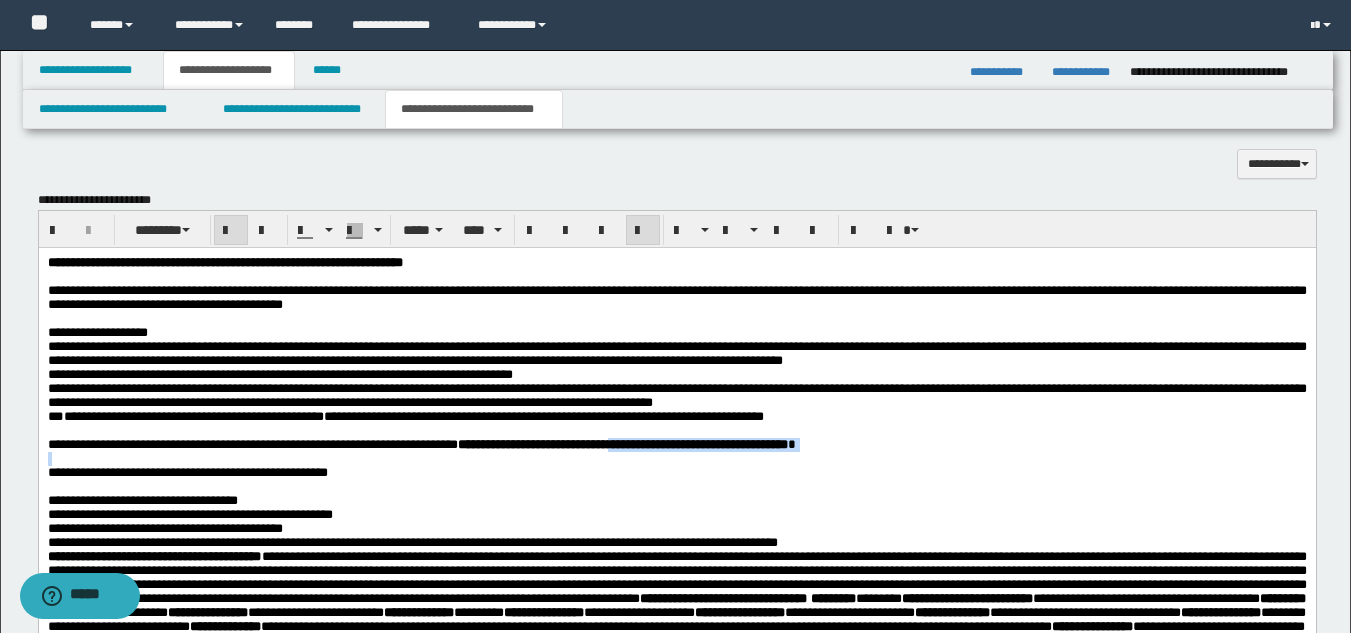 click on "**********" at bounding box center (622, 443) 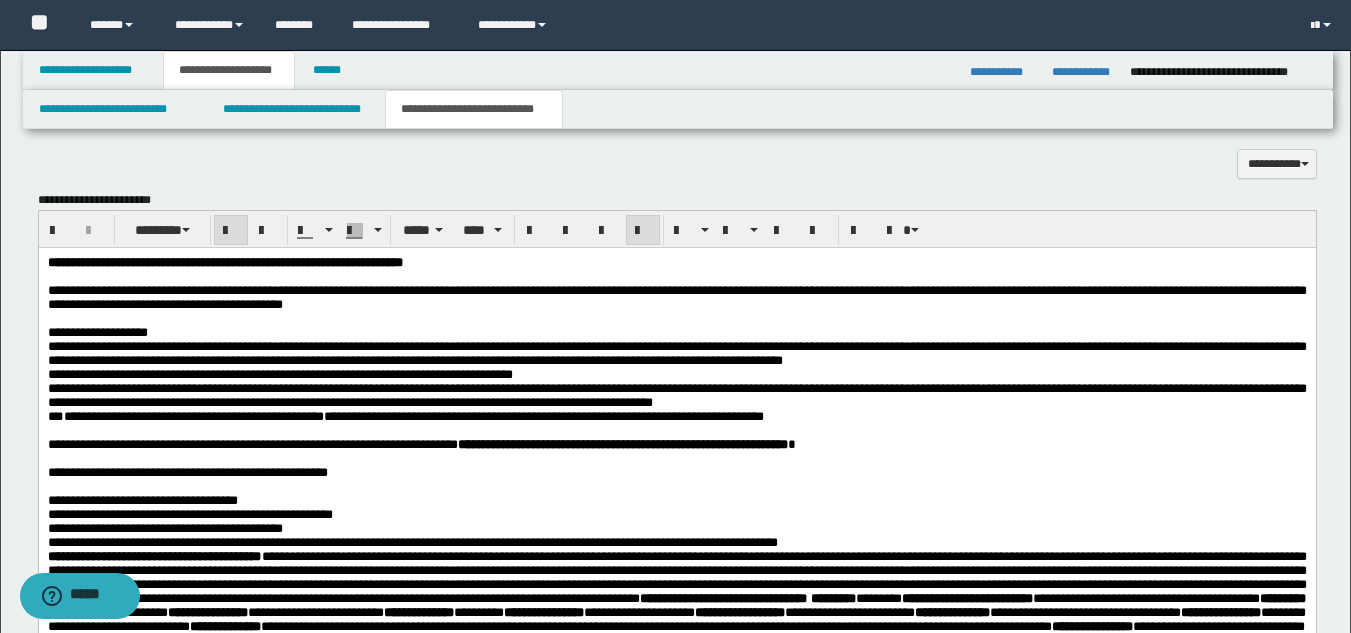 click on "**********" at bounding box center (622, 443) 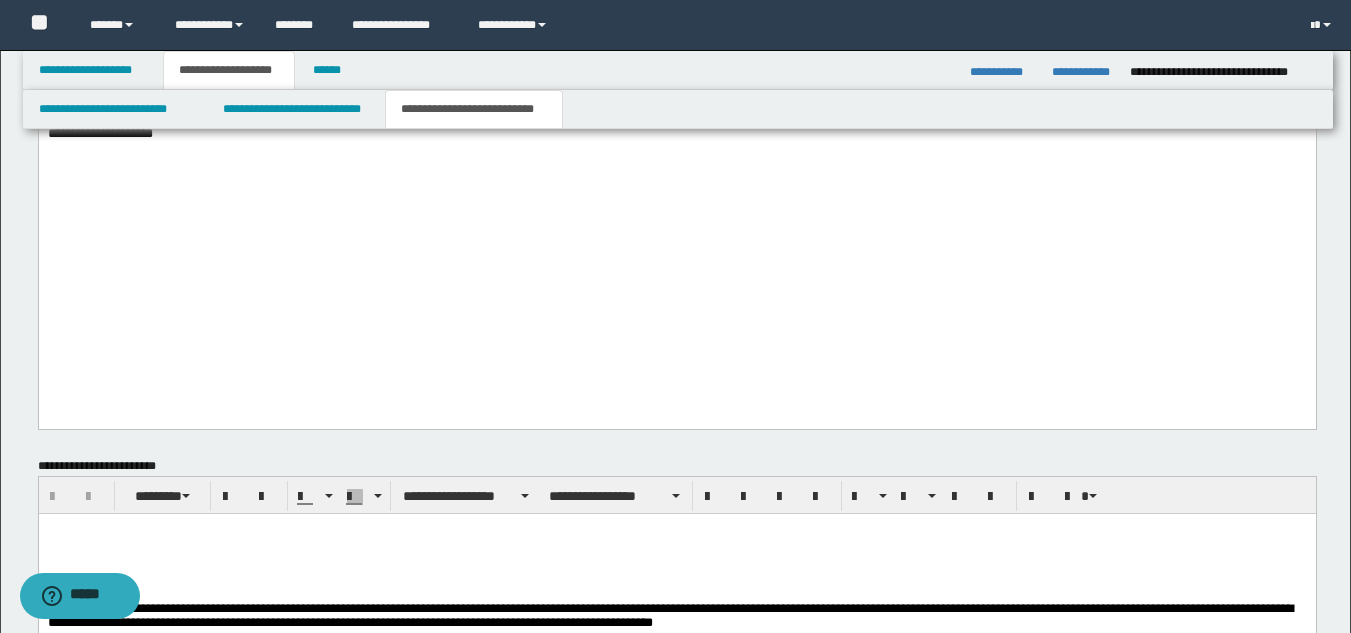 scroll, scrollTop: 2075, scrollLeft: 0, axis: vertical 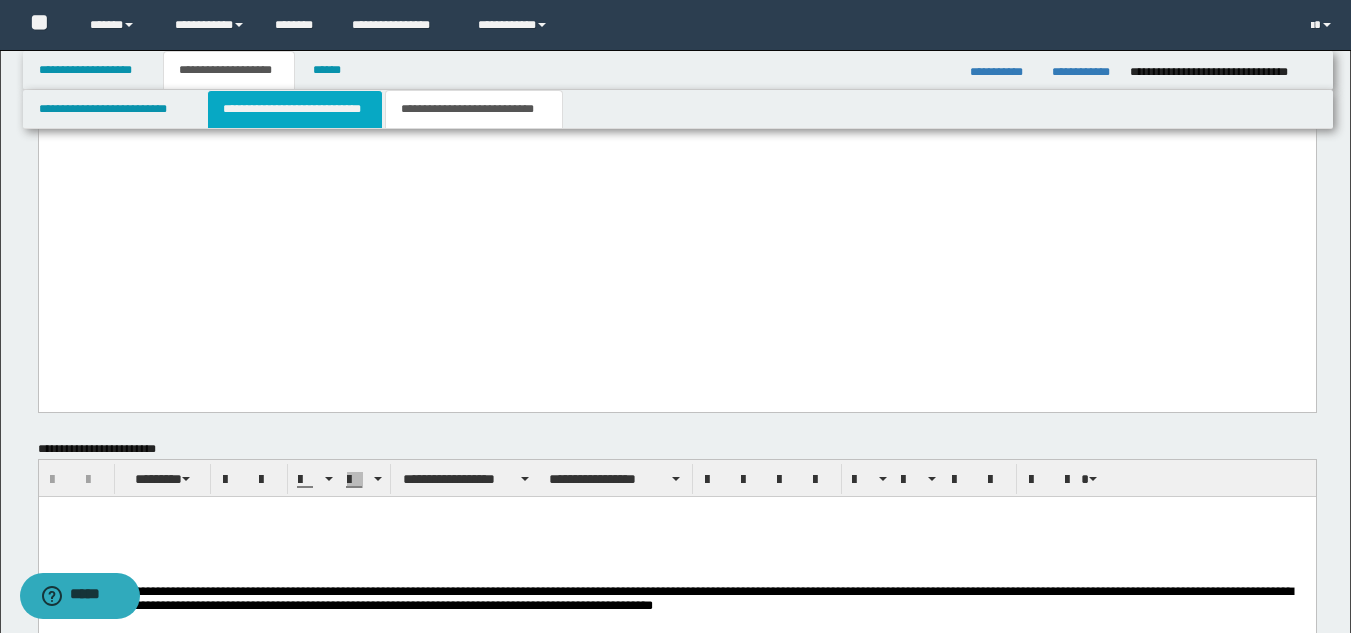click on "**********" at bounding box center [295, 109] 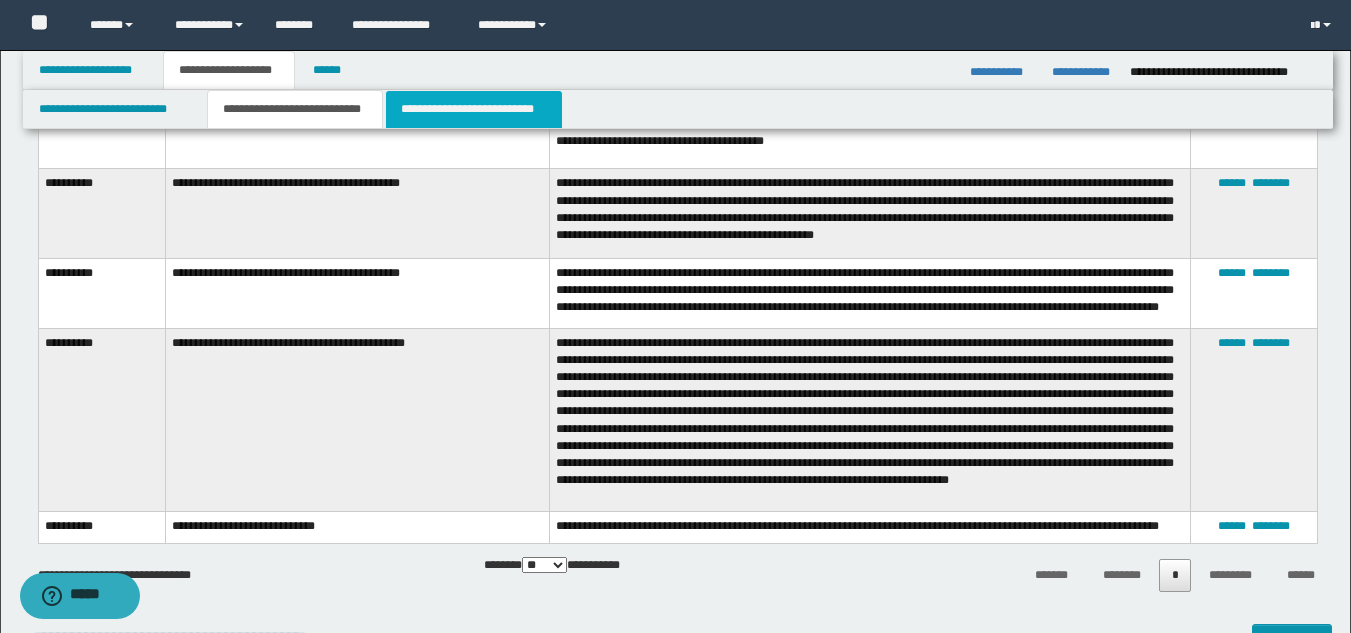 click on "**********" at bounding box center [474, 109] 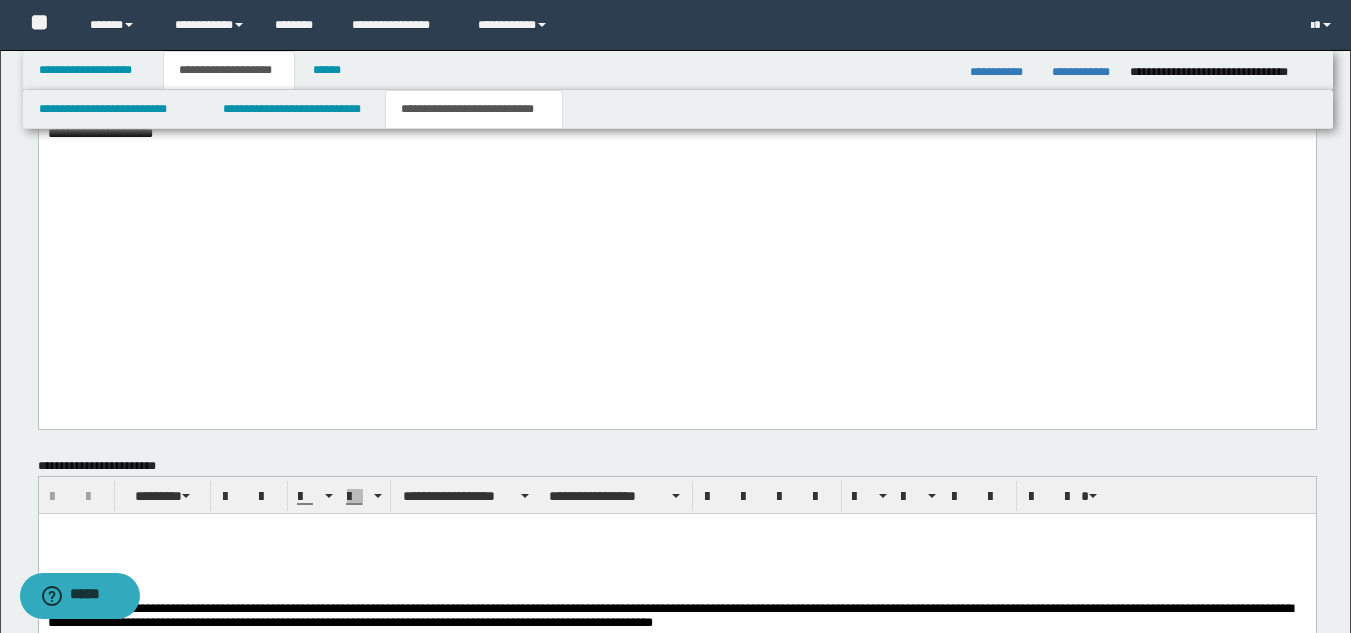 scroll, scrollTop: 2047, scrollLeft: 0, axis: vertical 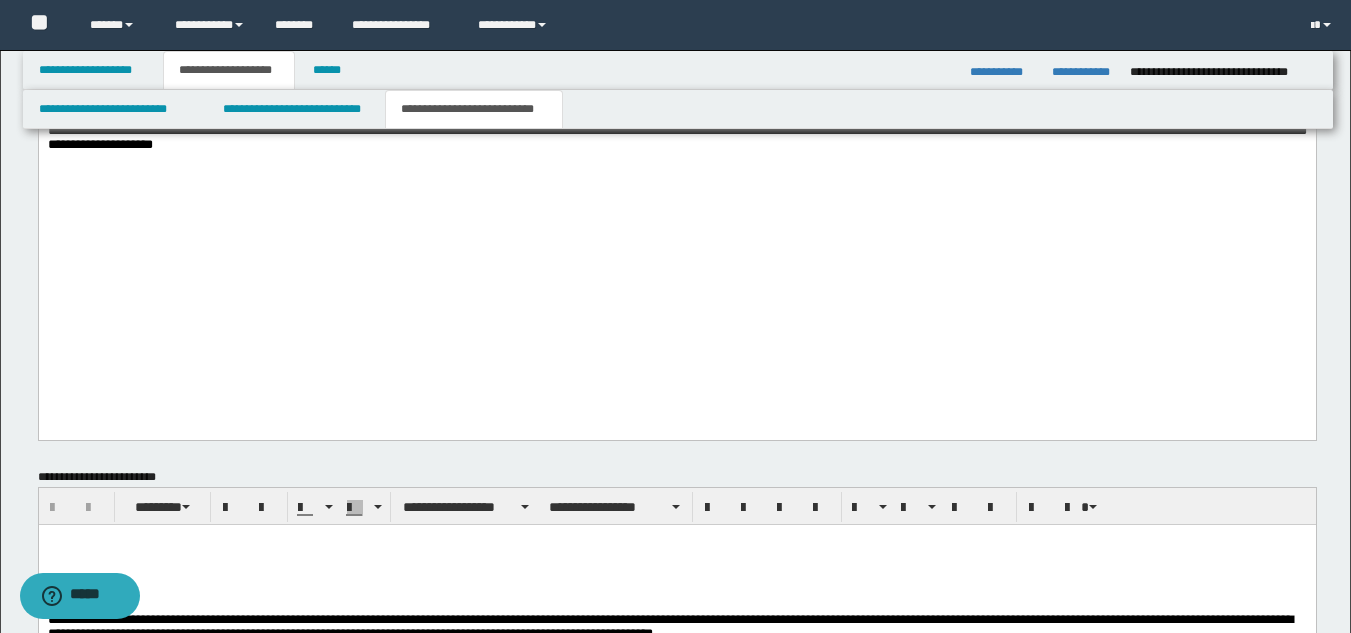 drag, startPoint x: 39, startPoint y: 232, endPoint x: 41, endPoint y: 255, distance: 23.086792 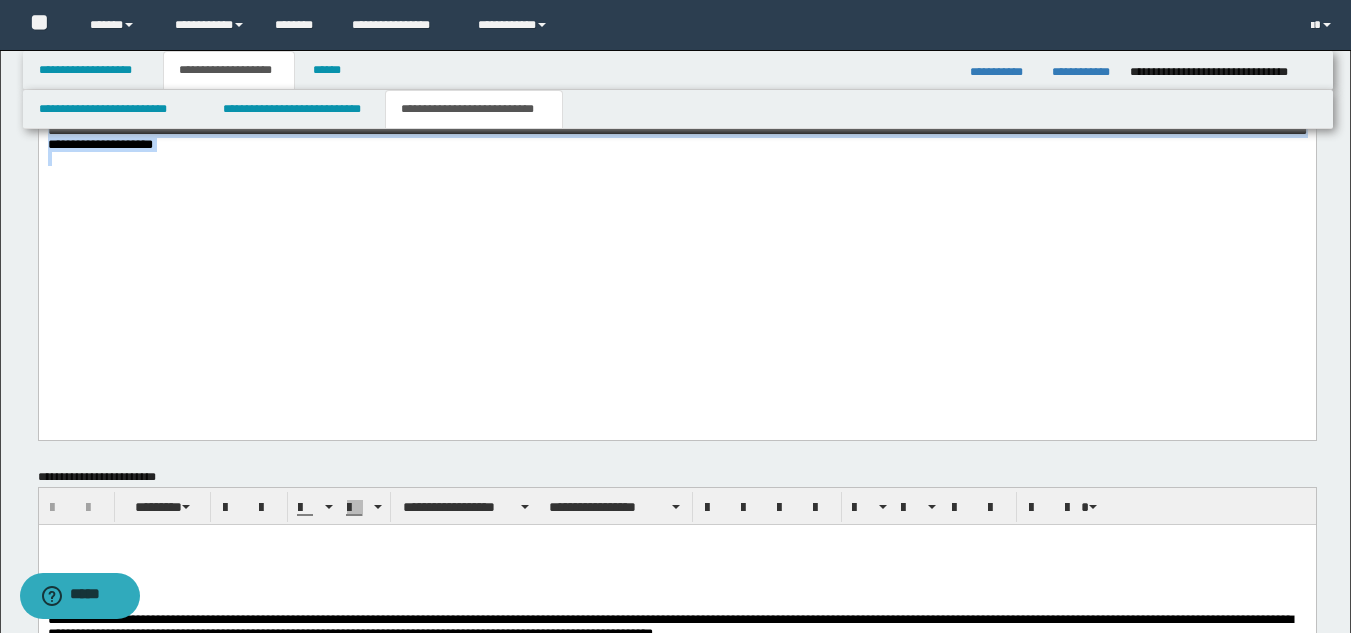 drag, startPoint x: 53, startPoint y: 239, endPoint x: 95, endPoint y: 387, distance: 153.84407 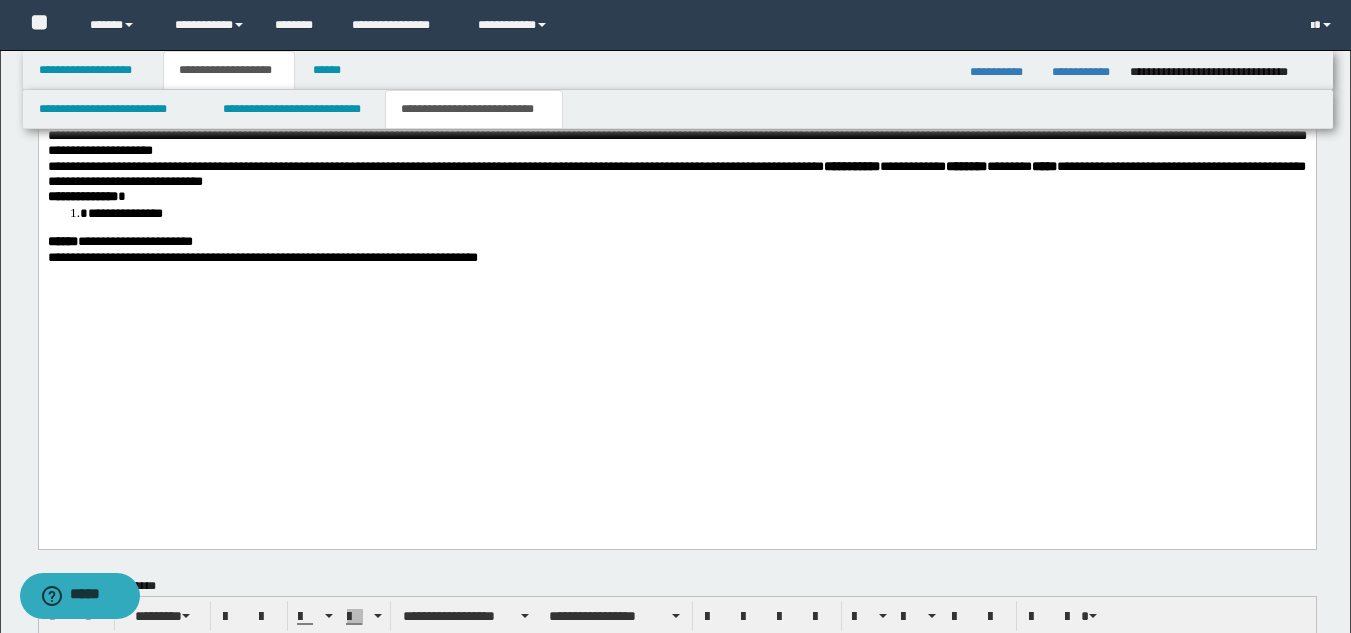 drag, startPoint x: 859, startPoint y: 276, endPoint x: 971, endPoint y: 279, distance: 112.04017 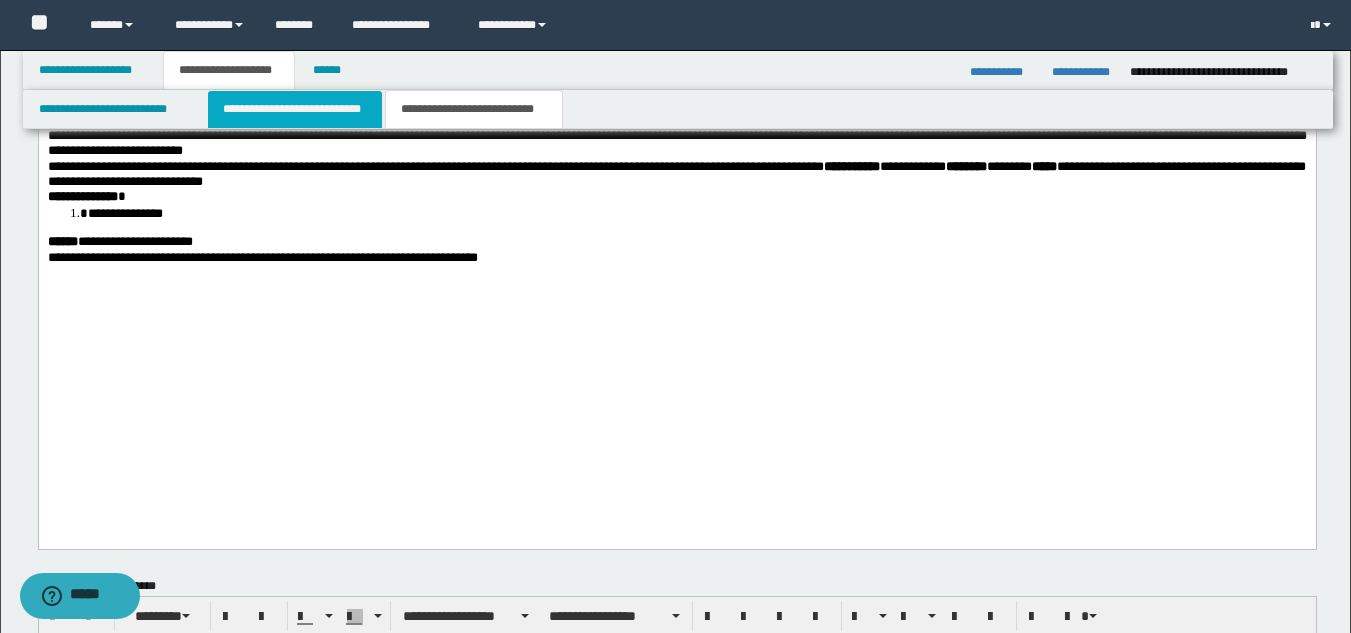 click on "**********" at bounding box center (295, 109) 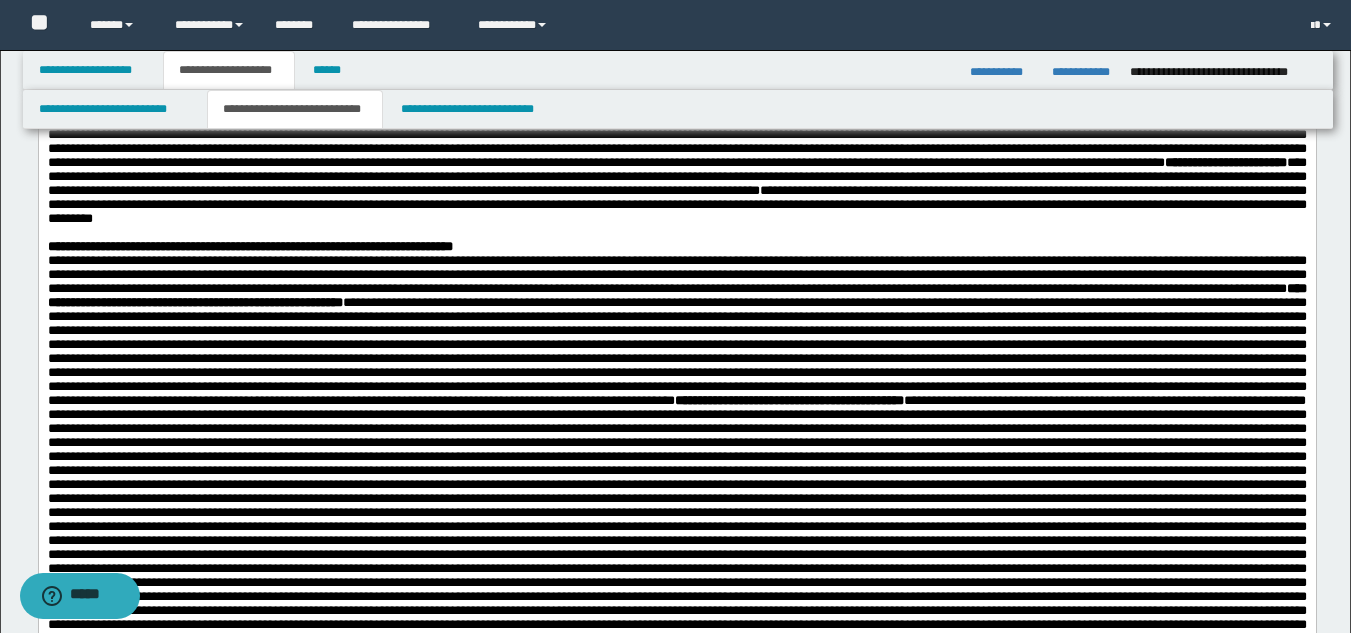 scroll, scrollTop: 123, scrollLeft: 0, axis: vertical 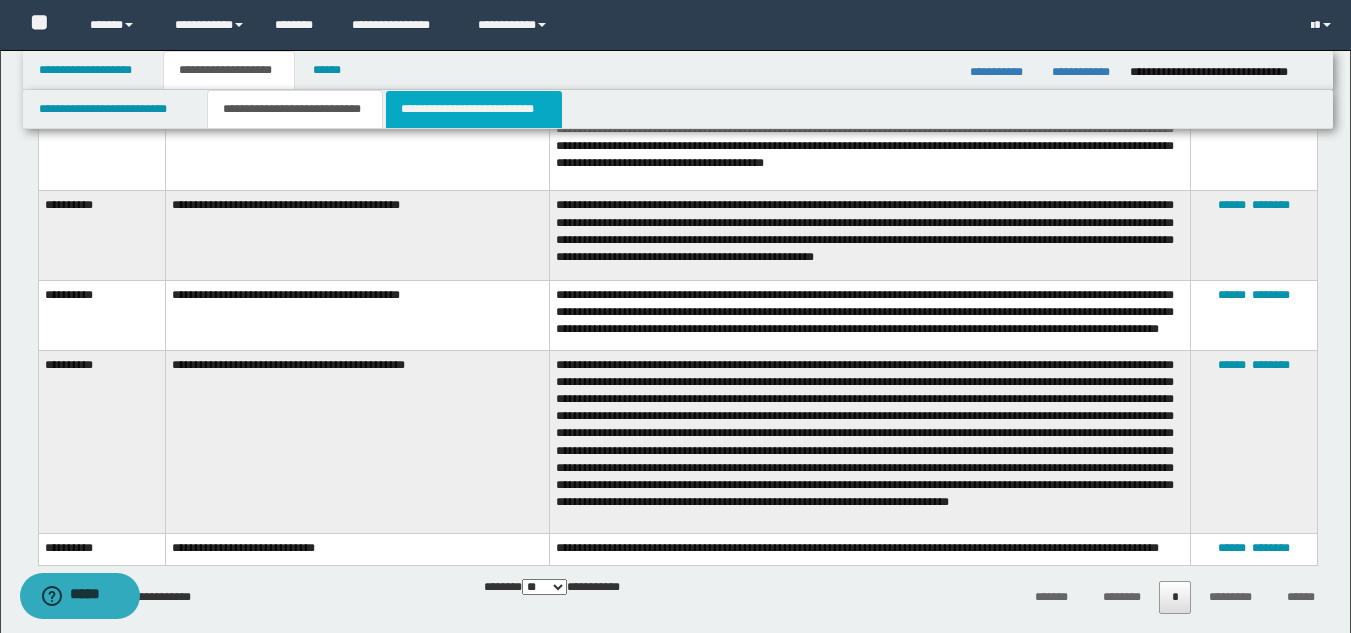 drag, startPoint x: 423, startPoint y: 110, endPoint x: 403, endPoint y: 699, distance: 589.3395 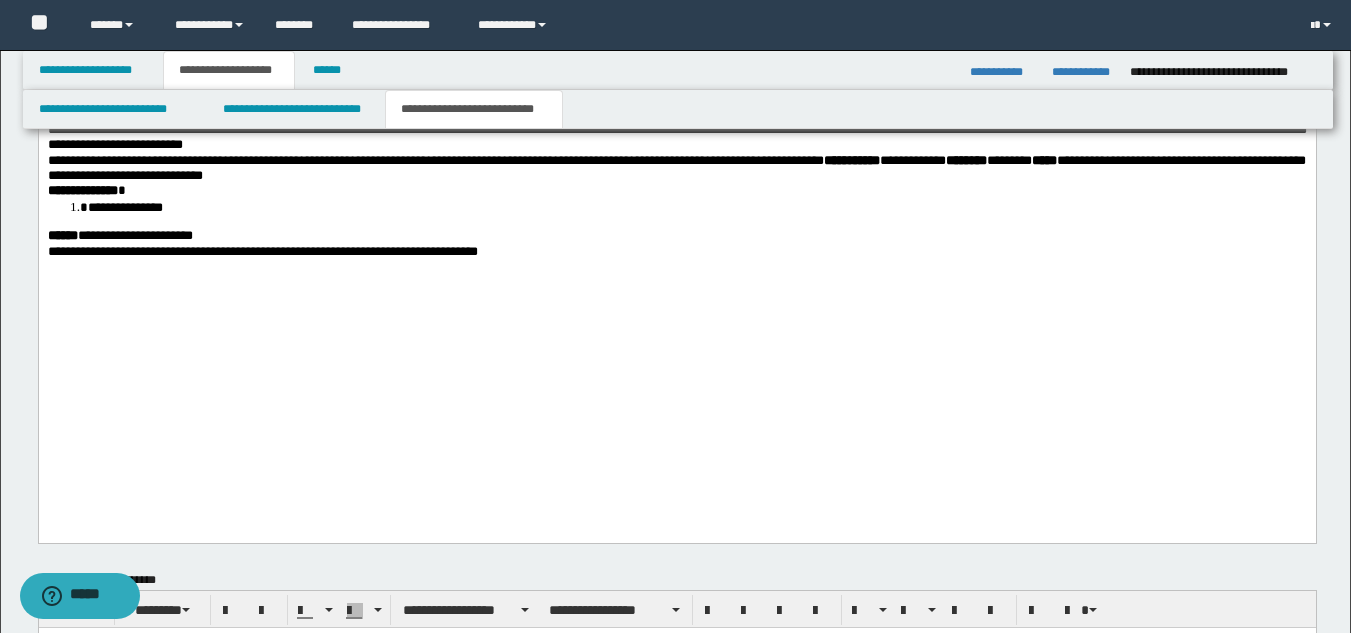 click on "**********" at bounding box center (851, 160) 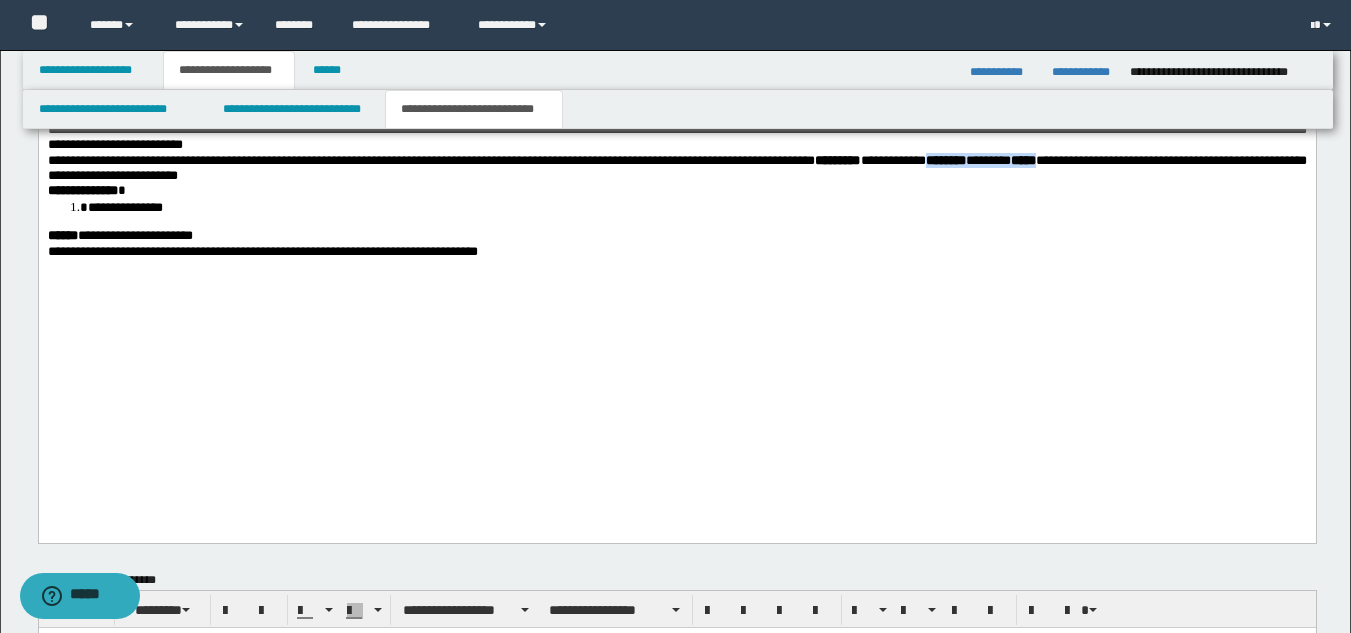 drag, startPoint x: 1145, startPoint y: 319, endPoint x: 1299, endPoint y: 316, distance: 154.02922 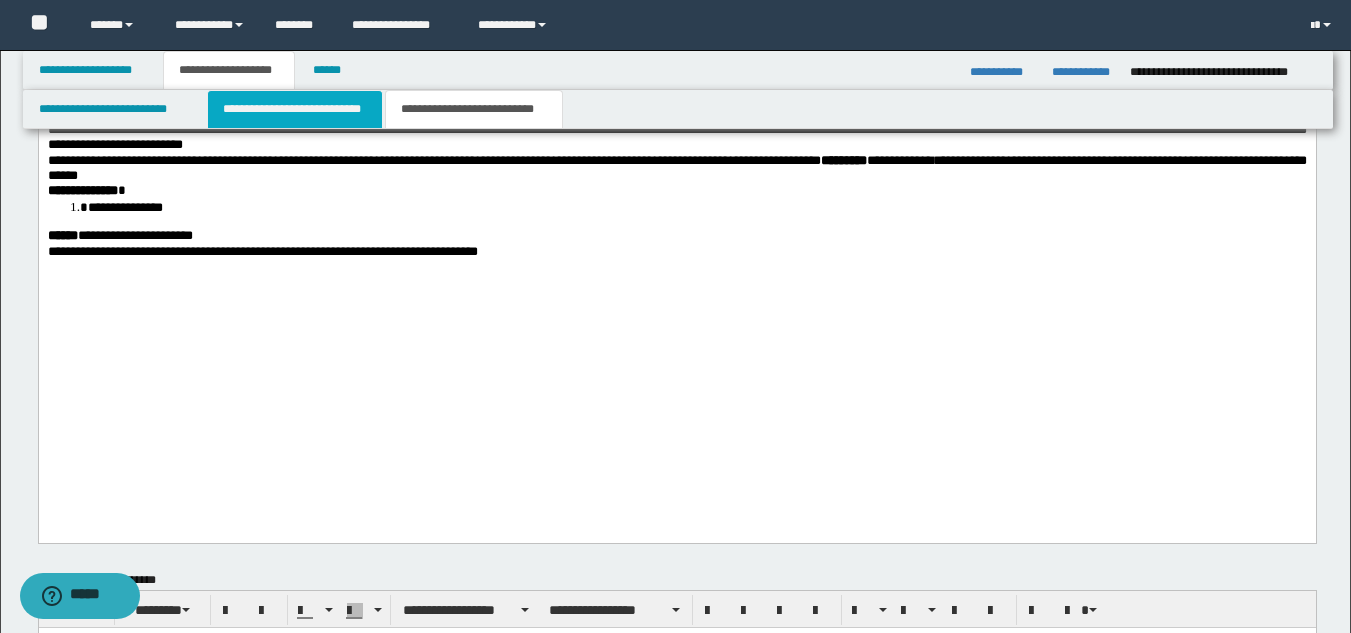 click on "**********" at bounding box center [295, 109] 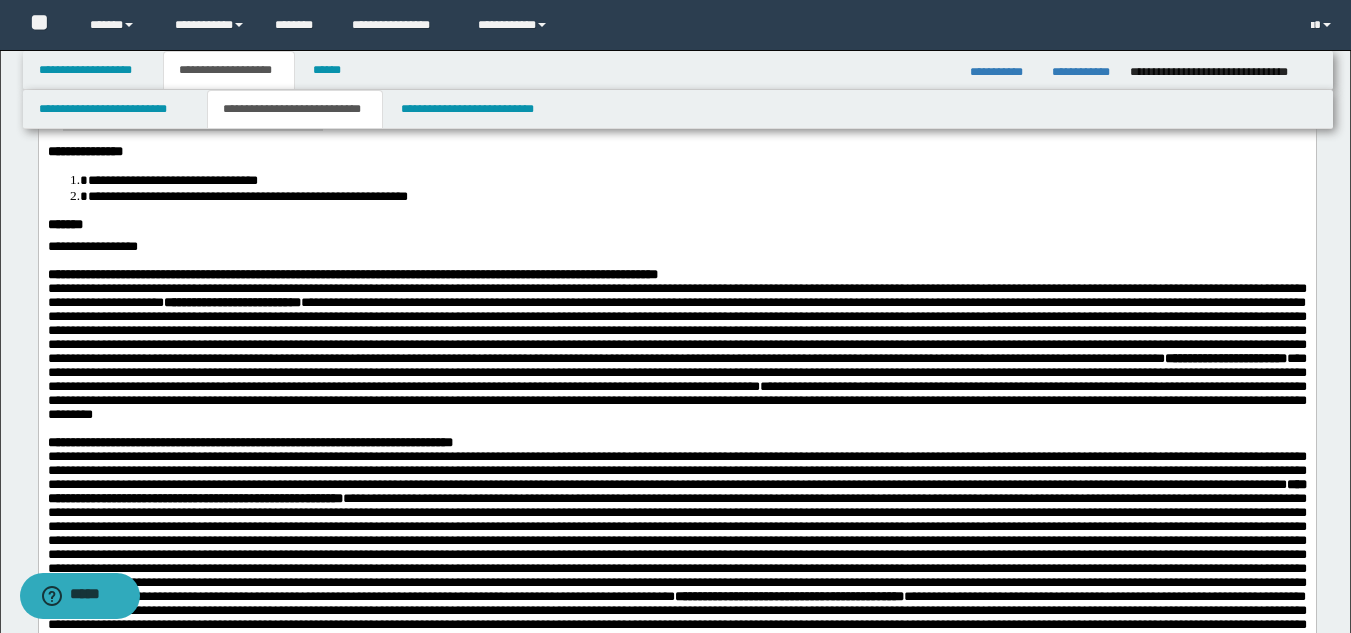 scroll, scrollTop: 142, scrollLeft: 0, axis: vertical 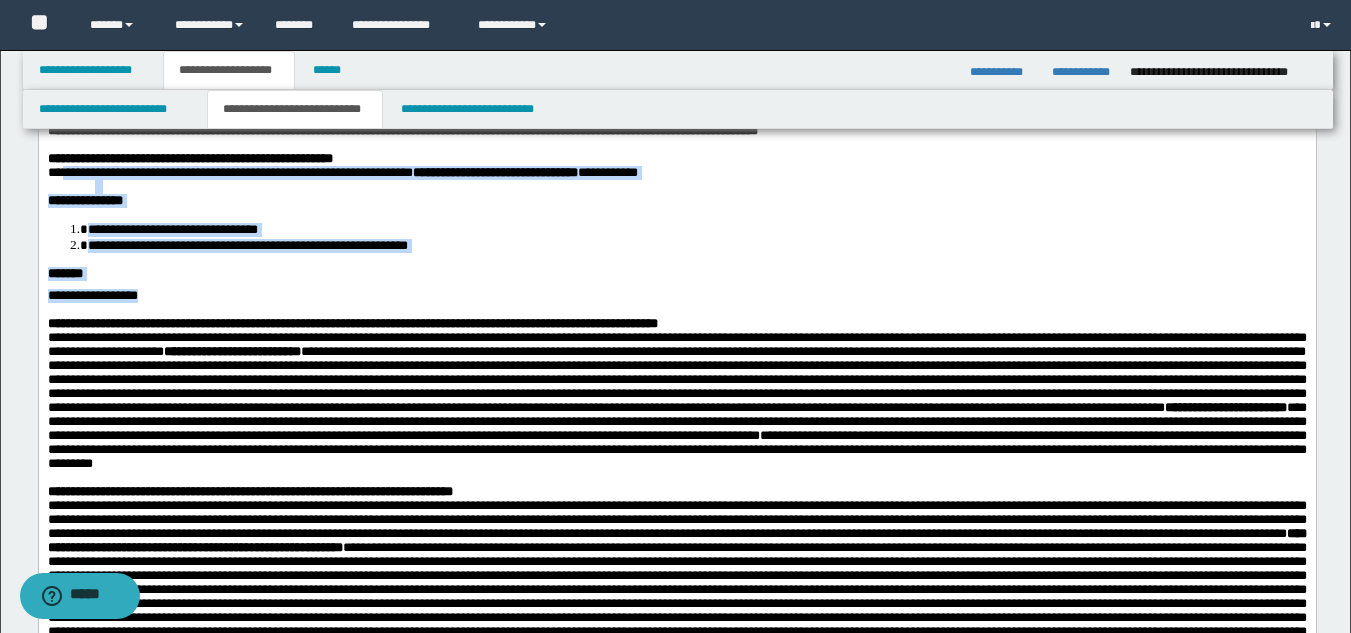 drag, startPoint x: 49, startPoint y: 219, endPoint x: 173, endPoint y: 309, distance: 153.2188 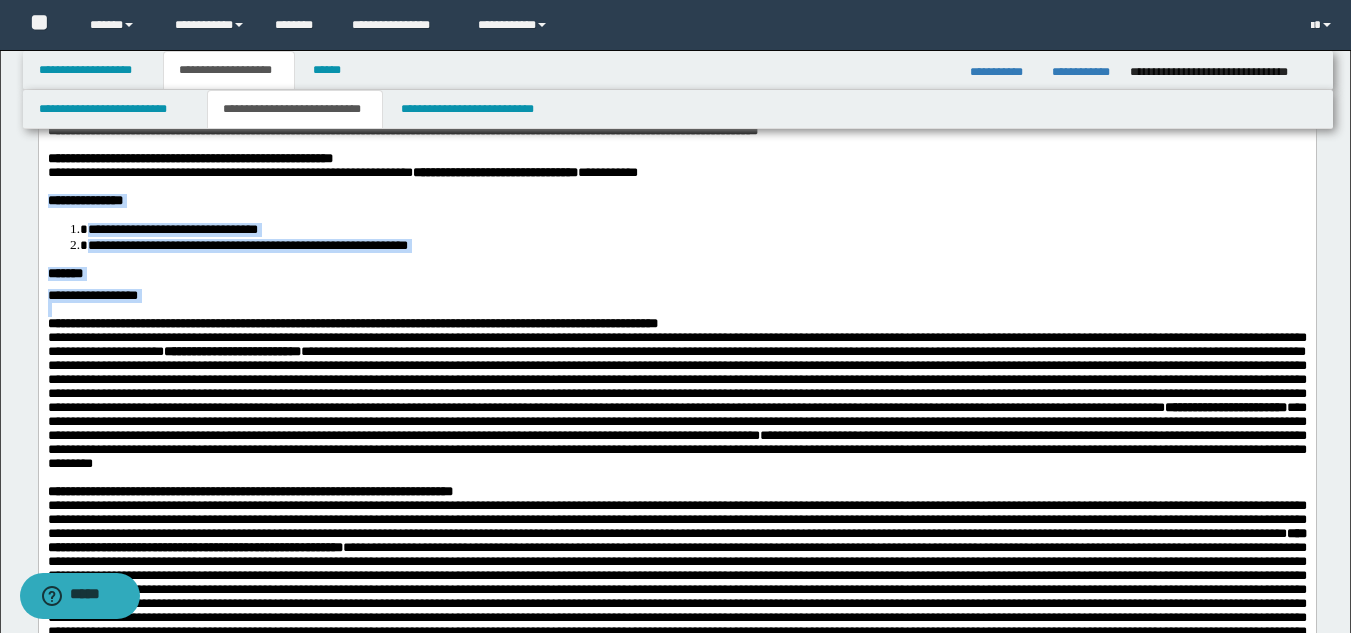 drag, startPoint x: 172, startPoint y: 323, endPoint x: 60, endPoint y: 287, distance: 117.64353 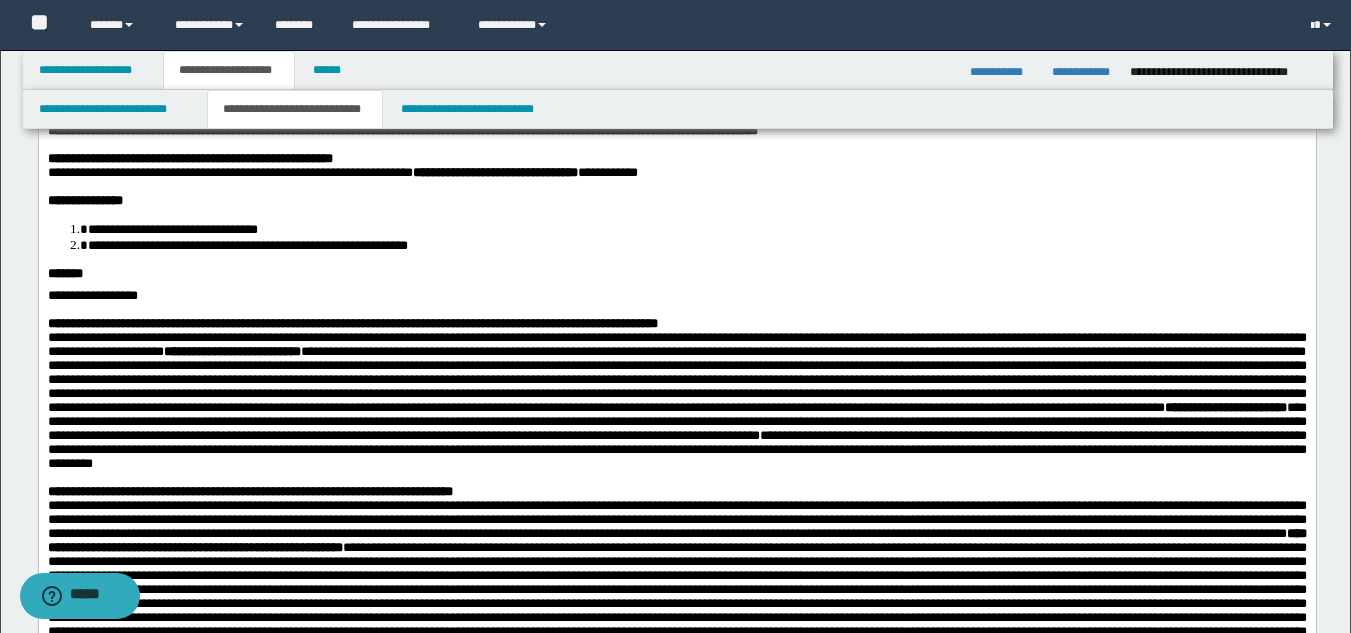 click on "**********" at bounding box center (494, 171) 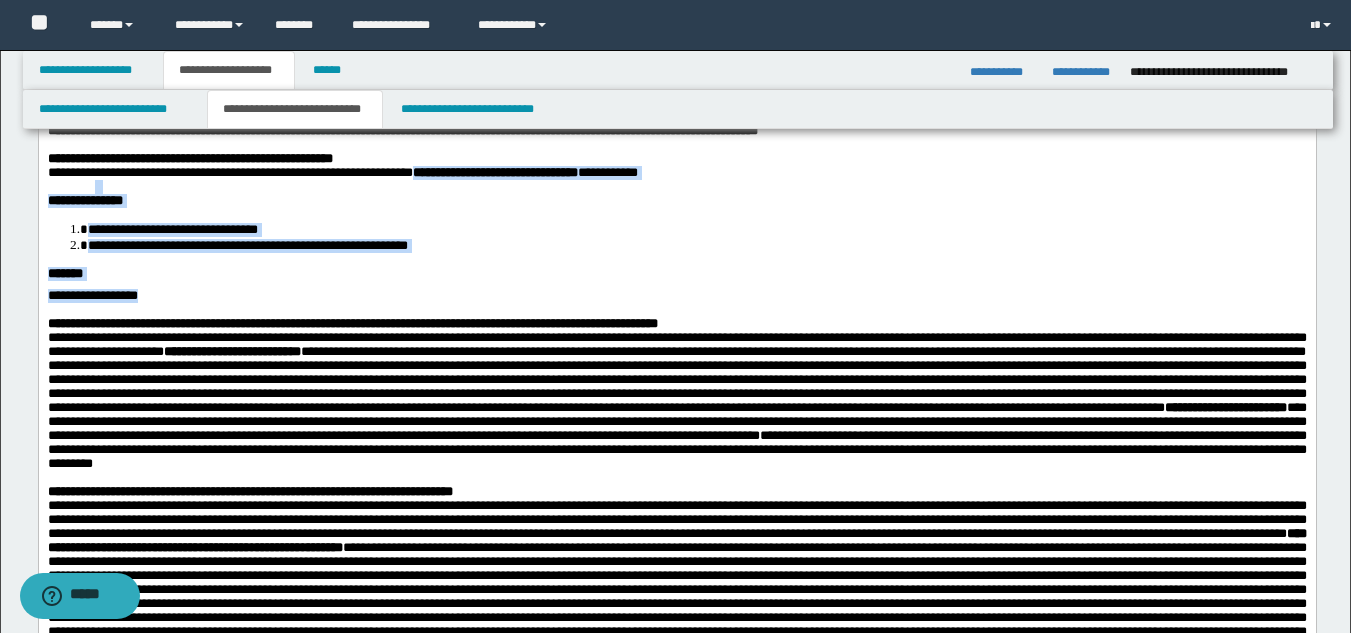 drag, startPoint x: 493, startPoint y: 179, endPoint x: 515, endPoint y: 314, distance: 136.78085 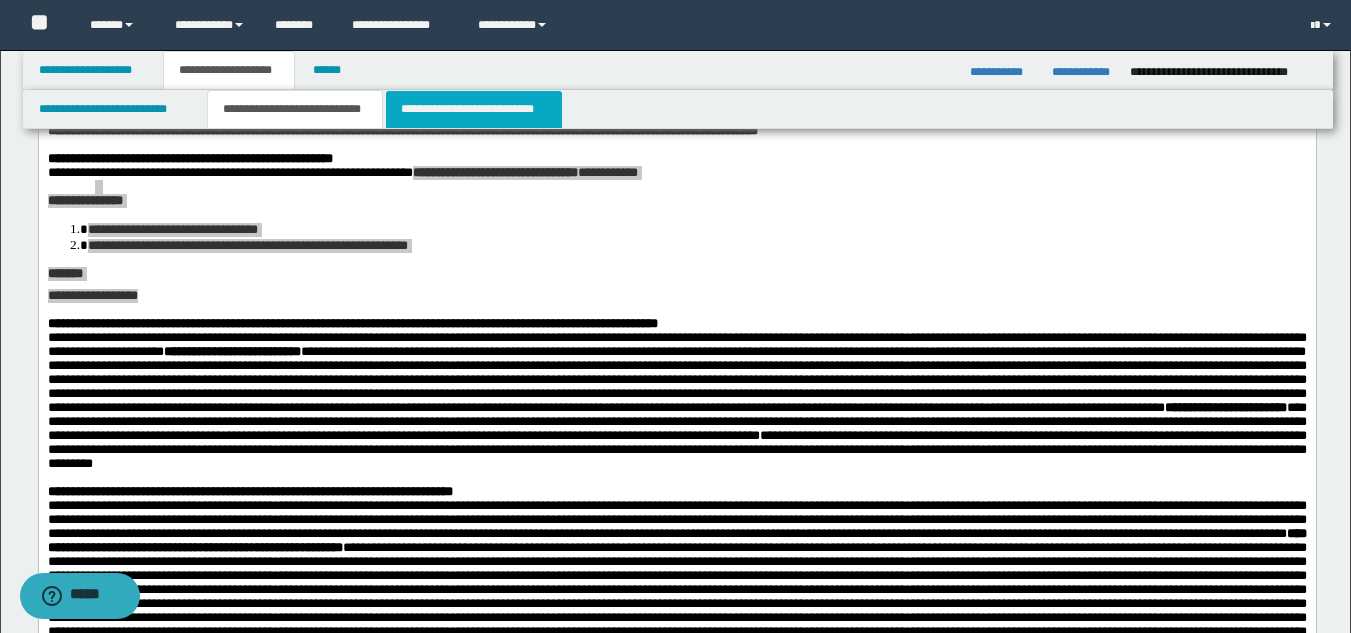 click on "**********" at bounding box center [474, 109] 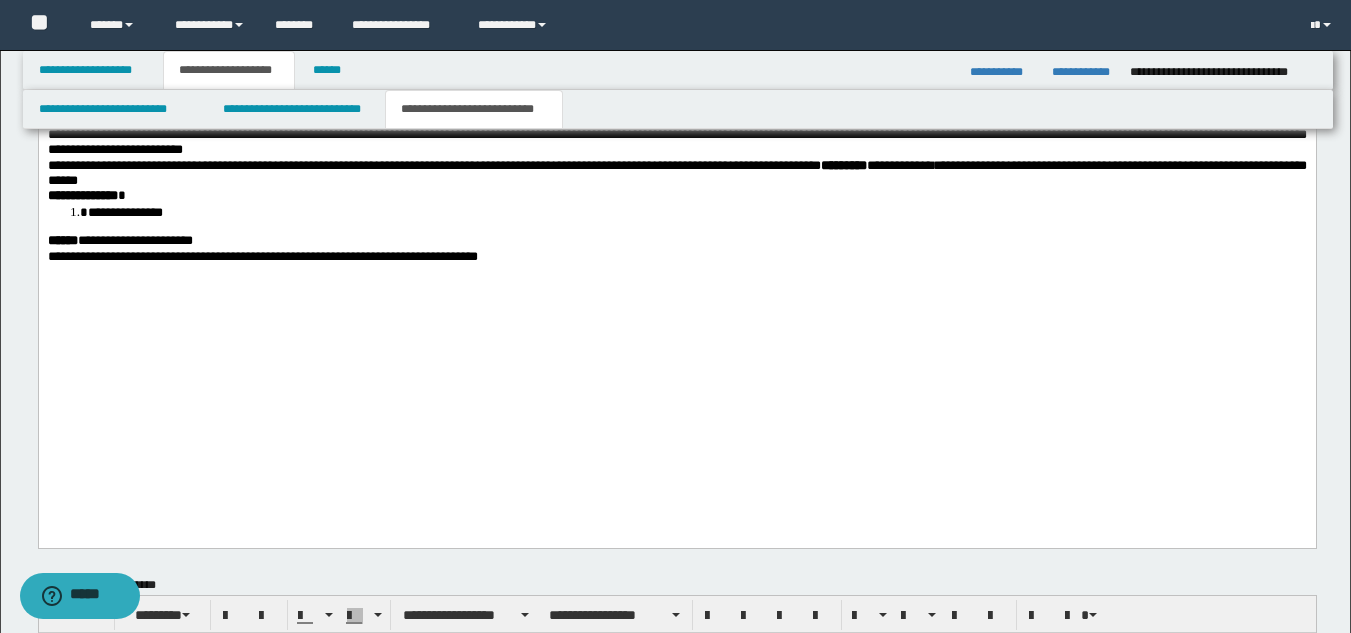 scroll, scrollTop: 2094, scrollLeft: 0, axis: vertical 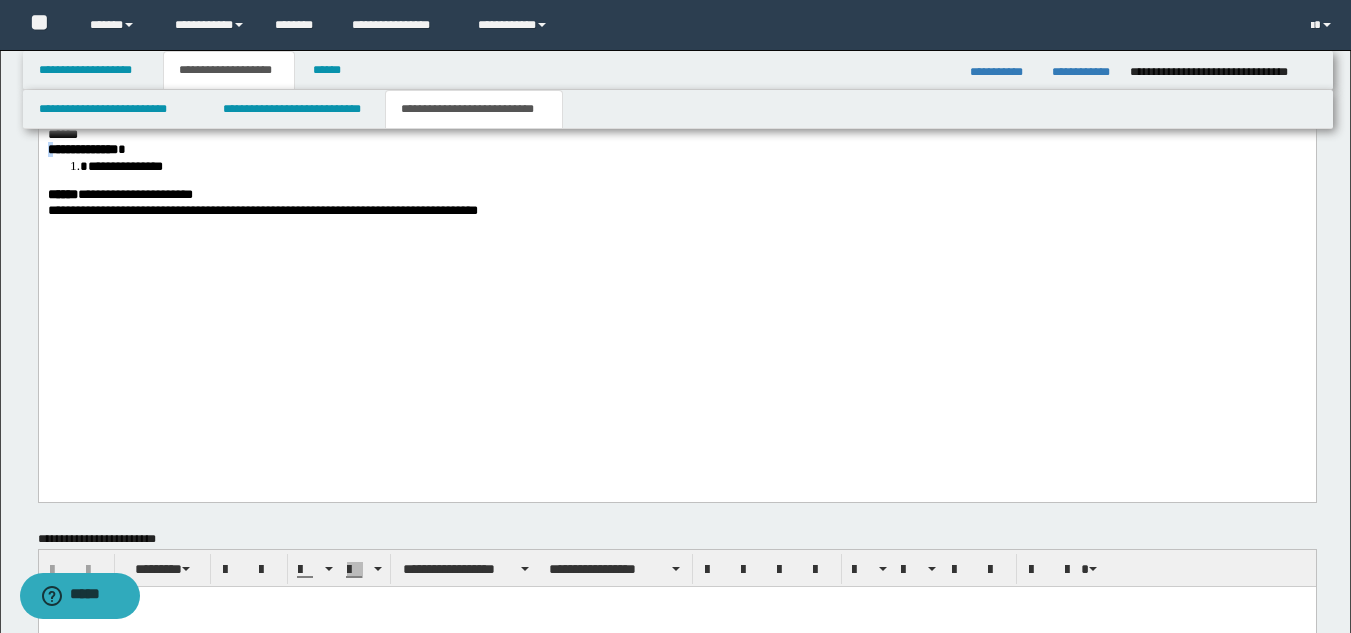 click on "**********" at bounding box center [82, 149] 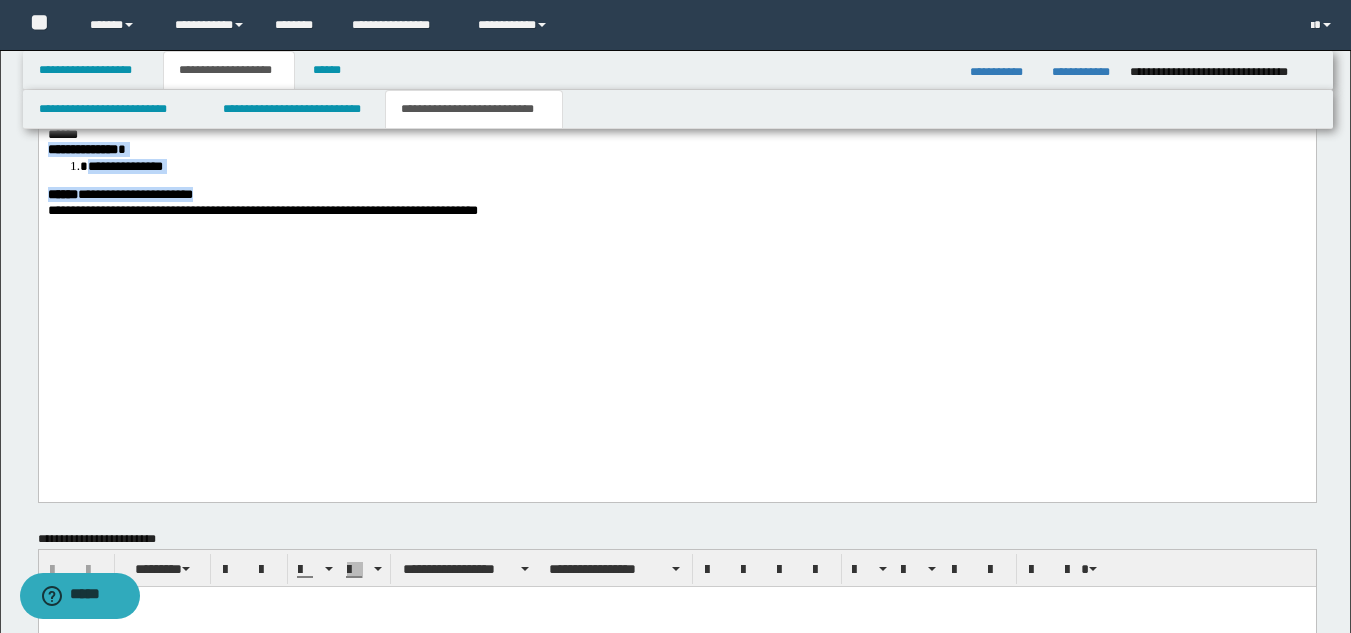 drag, startPoint x: 46, startPoint y: 307, endPoint x: 284, endPoint y: 335, distance: 239.6414 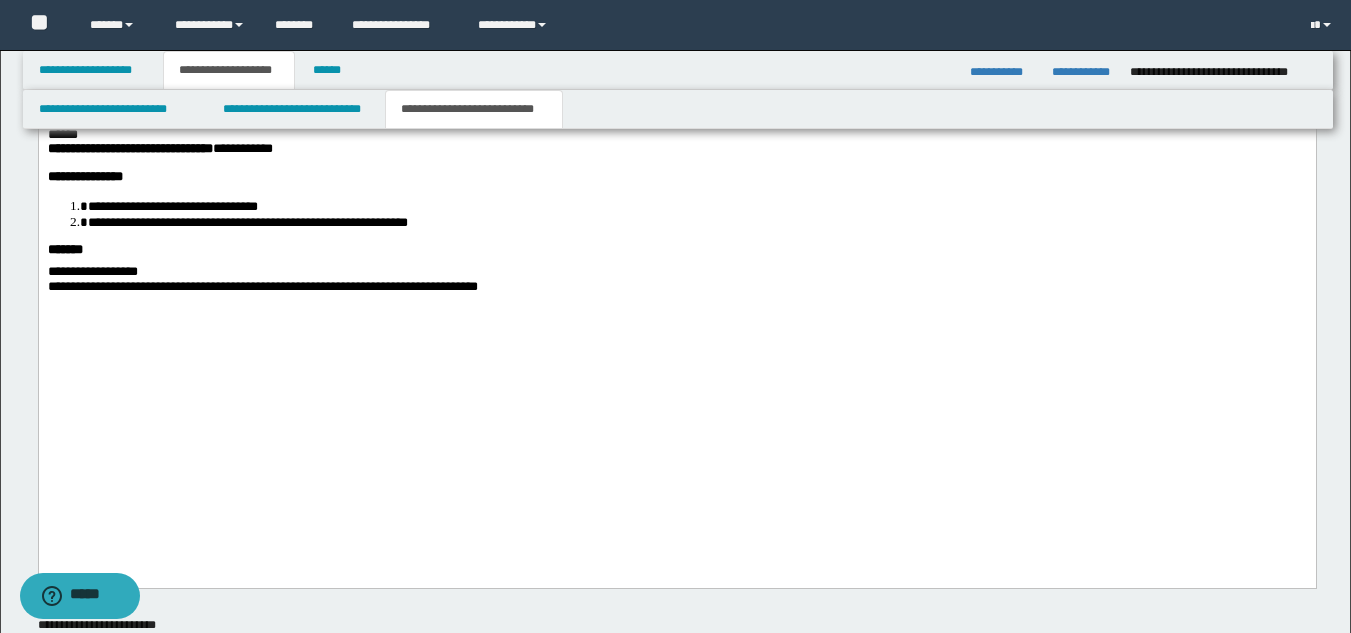 drag, startPoint x: 41, startPoint y: 305, endPoint x: 168, endPoint y: 304, distance: 127.00394 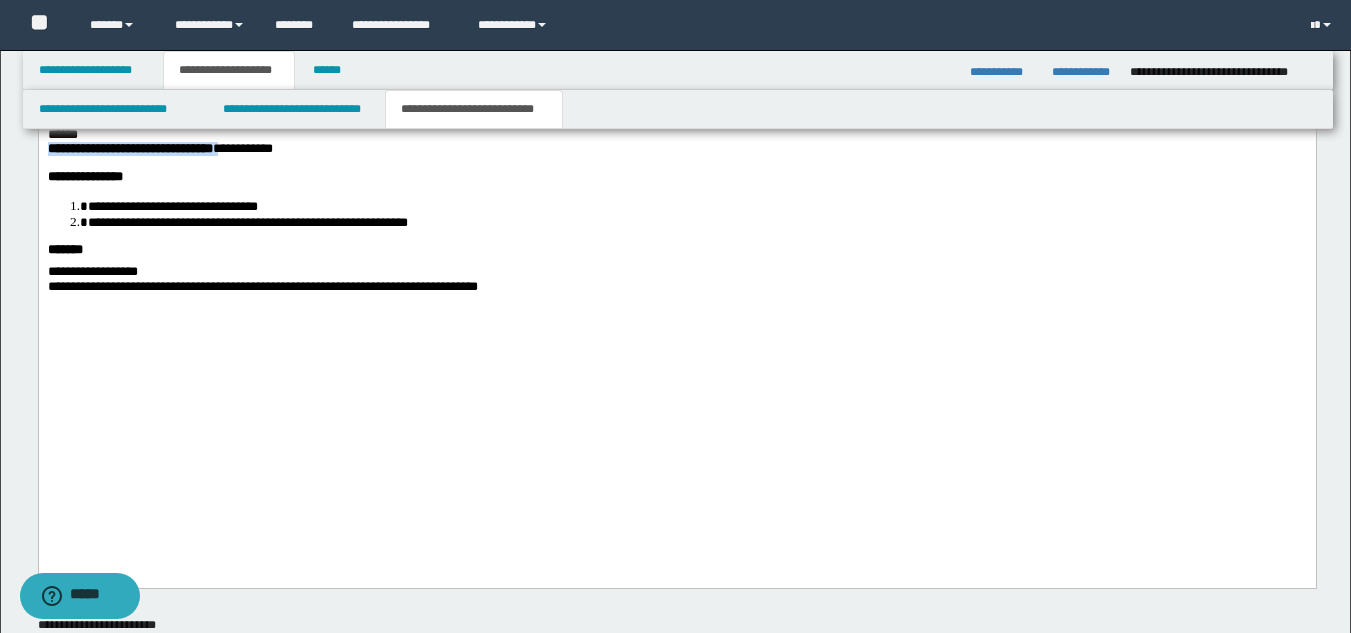 drag, startPoint x: 276, startPoint y: 307, endPoint x: 42, endPoint y: 306, distance: 234.00214 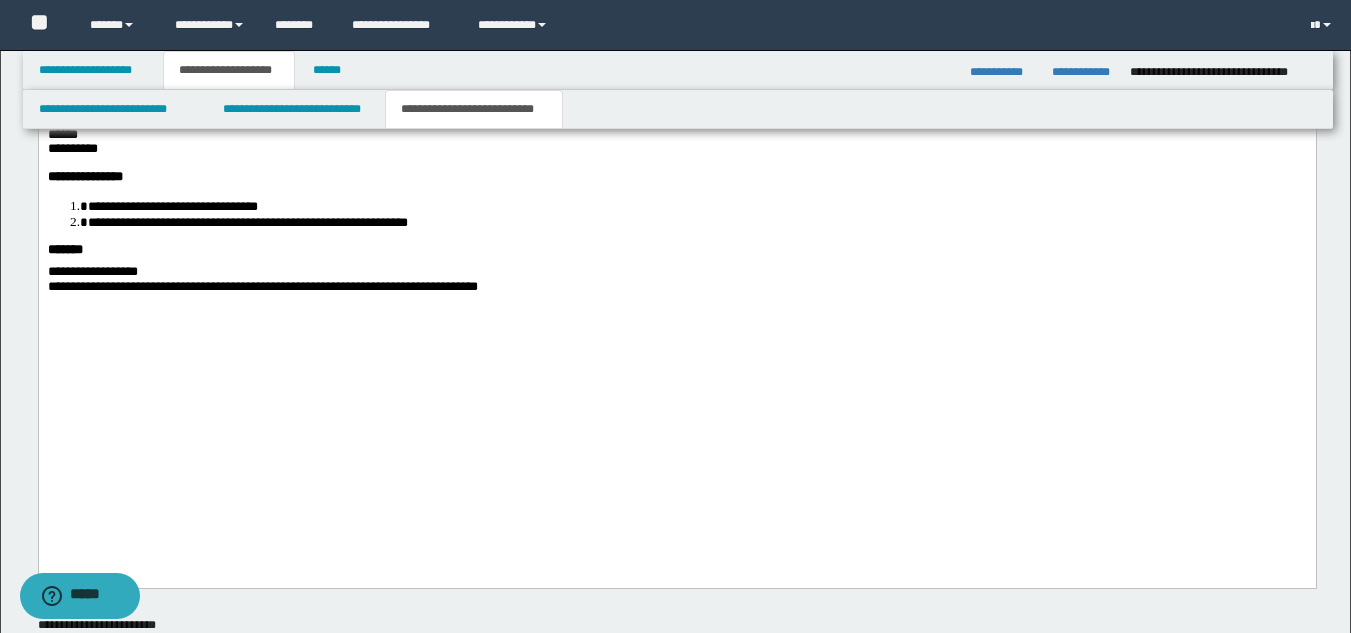 click on "**********" at bounding box center (676, 127) 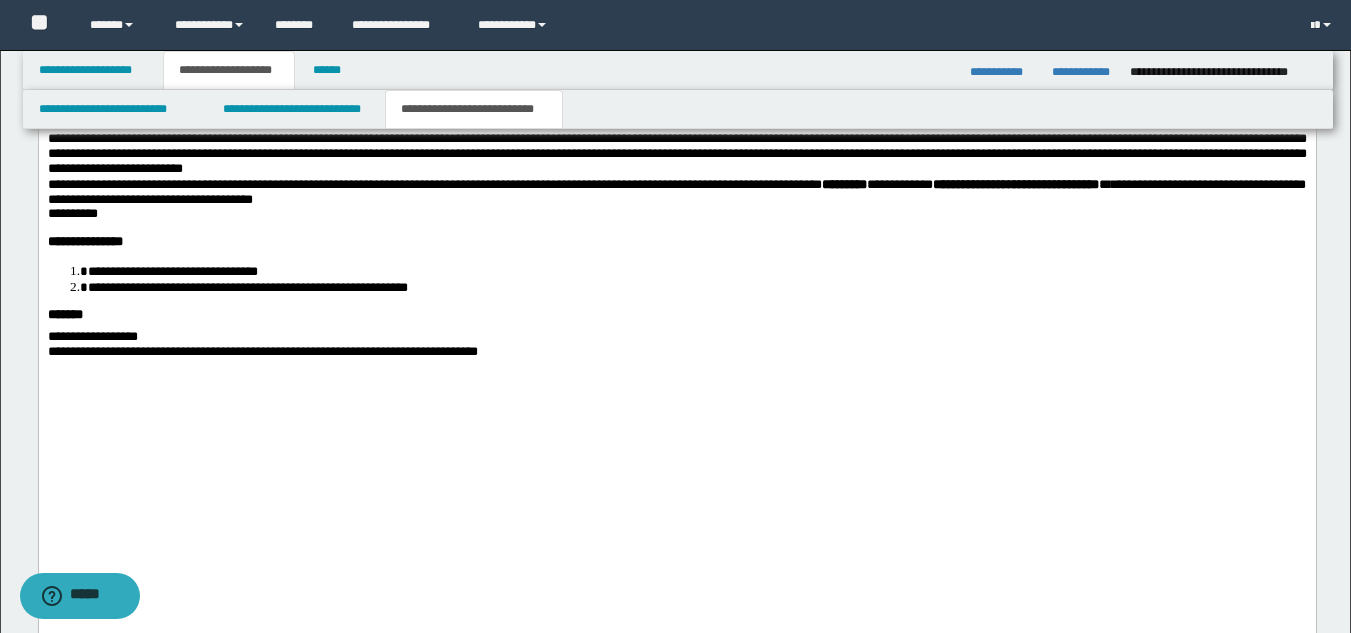 scroll, scrollTop: 1994, scrollLeft: 0, axis: vertical 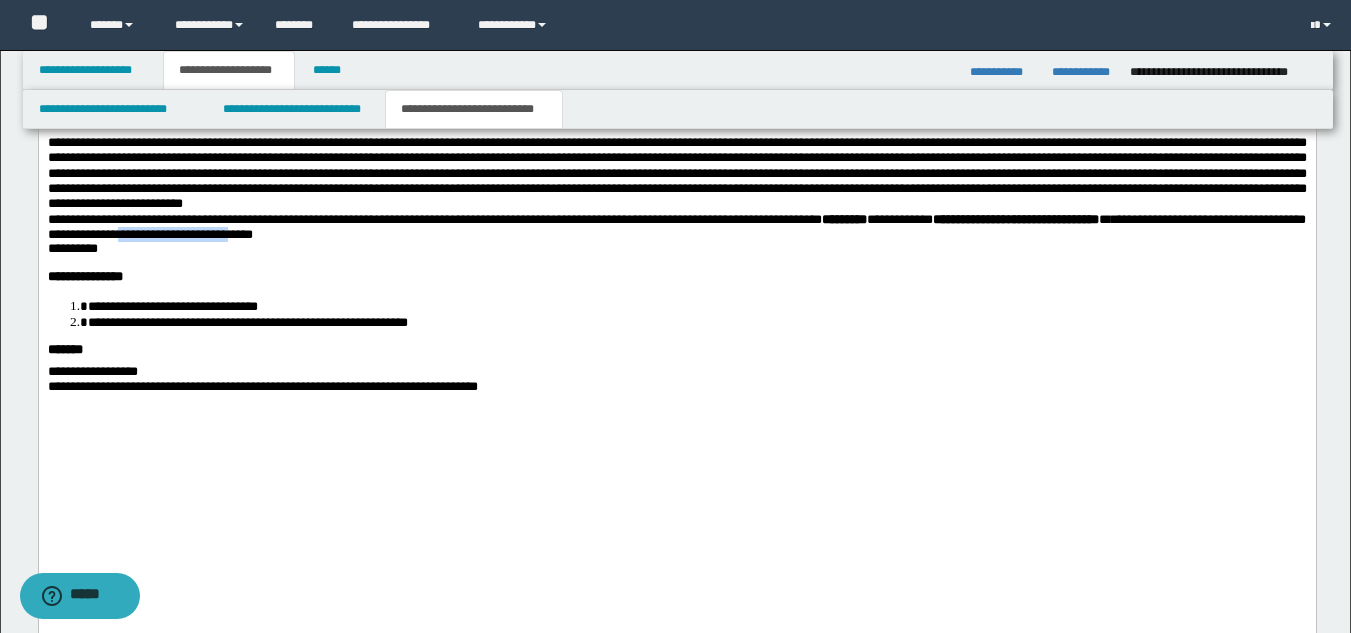 drag, startPoint x: 429, startPoint y: 397, endPoint x: 573, endPoint y: 395, distance: 144.01389 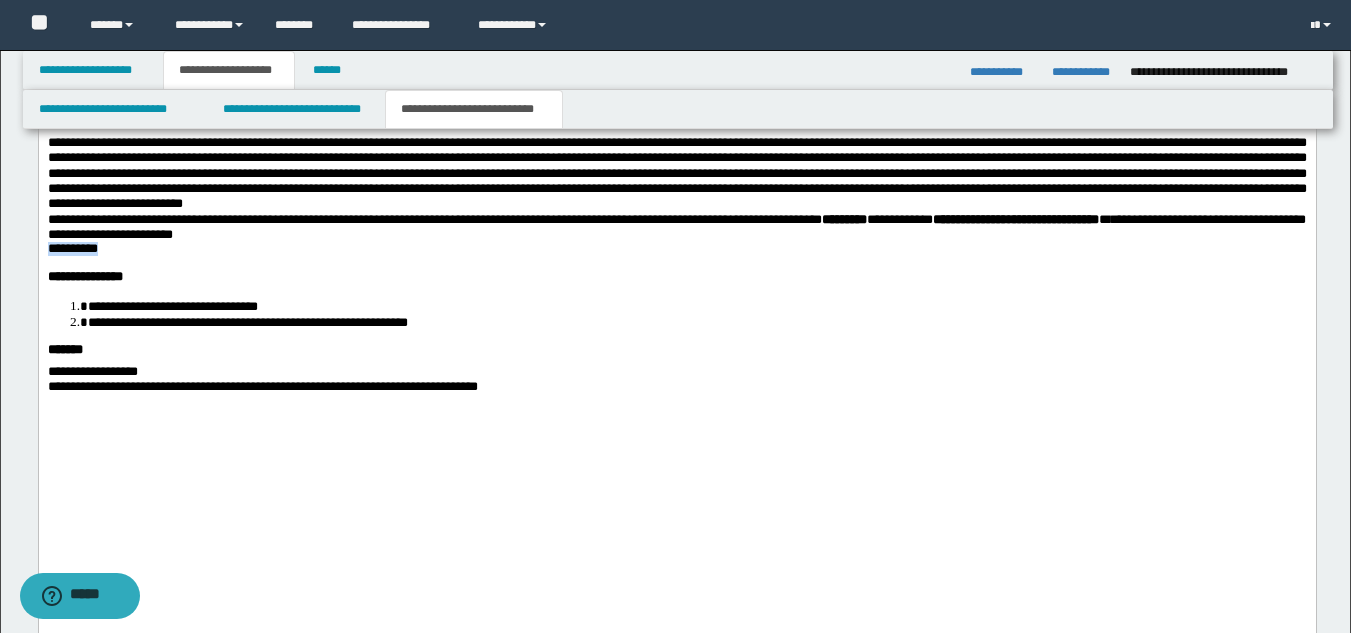 drag, startPoint x: 50, startPoint y: 409, endPoint x: 115, endPoint y: 412, distance: 65.06919 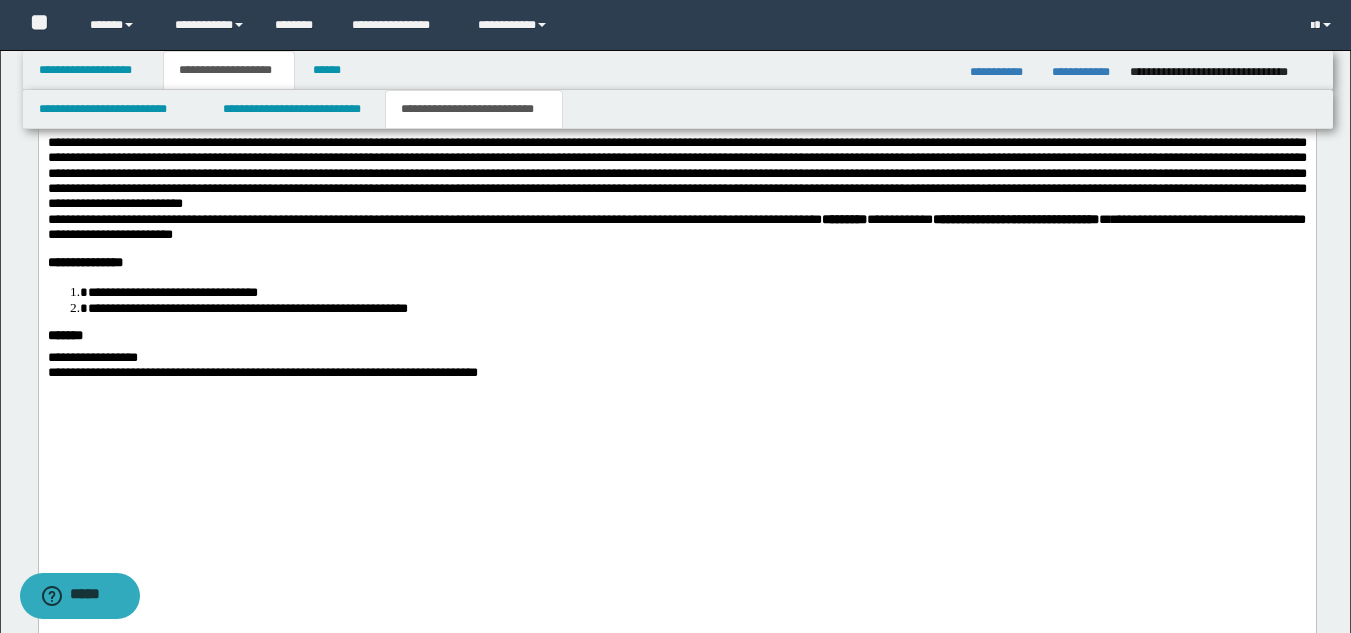 click on "**********" at bounding box center [92, 357] 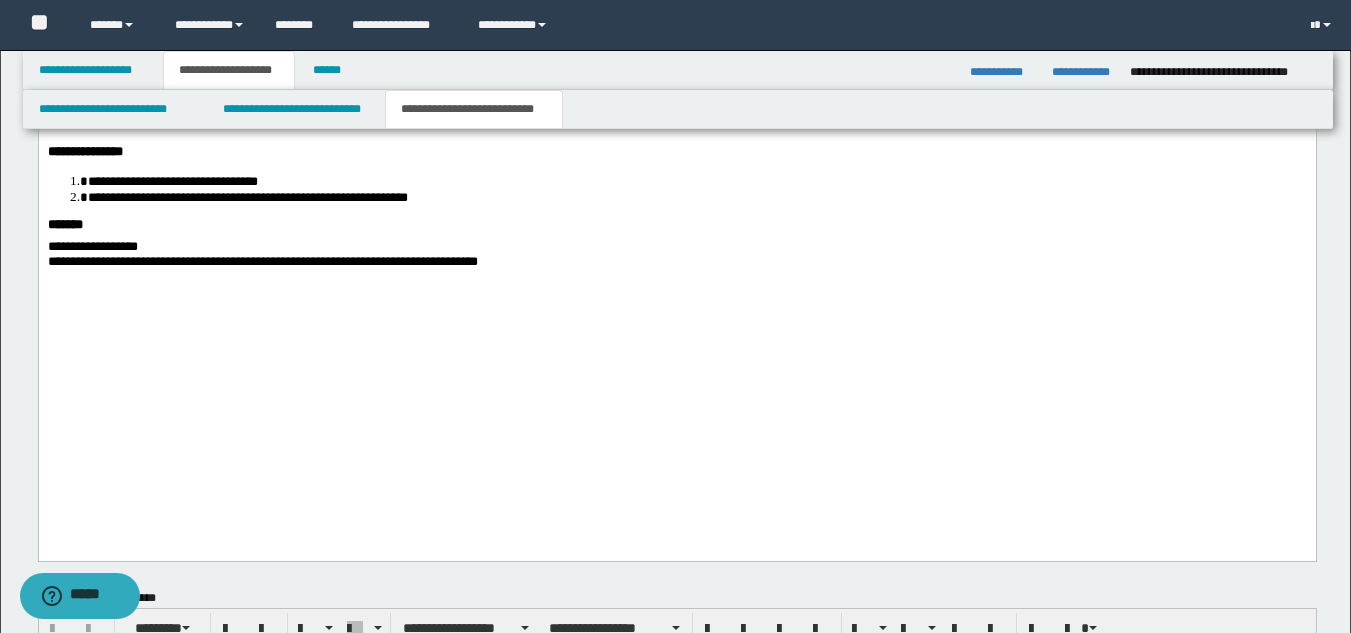 scroll, scrollTop: 2122, scrollLeft: 0, axis: vertical 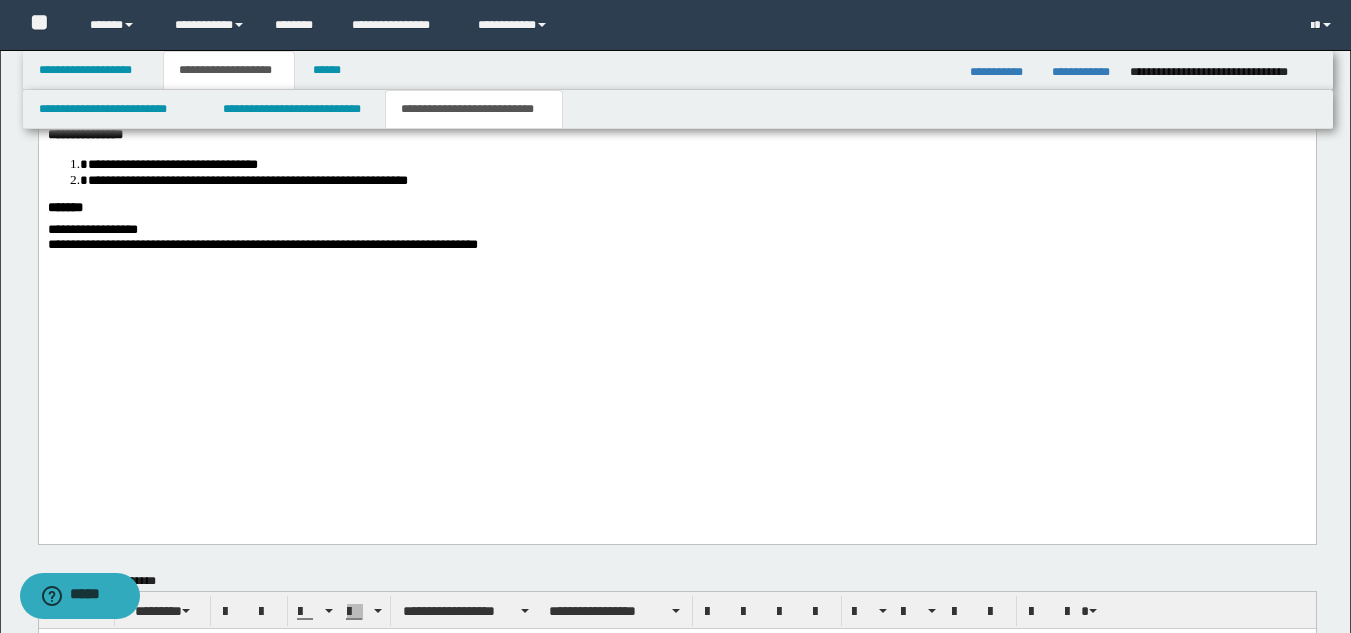 click on "*******" at bounding box center (676, 208) 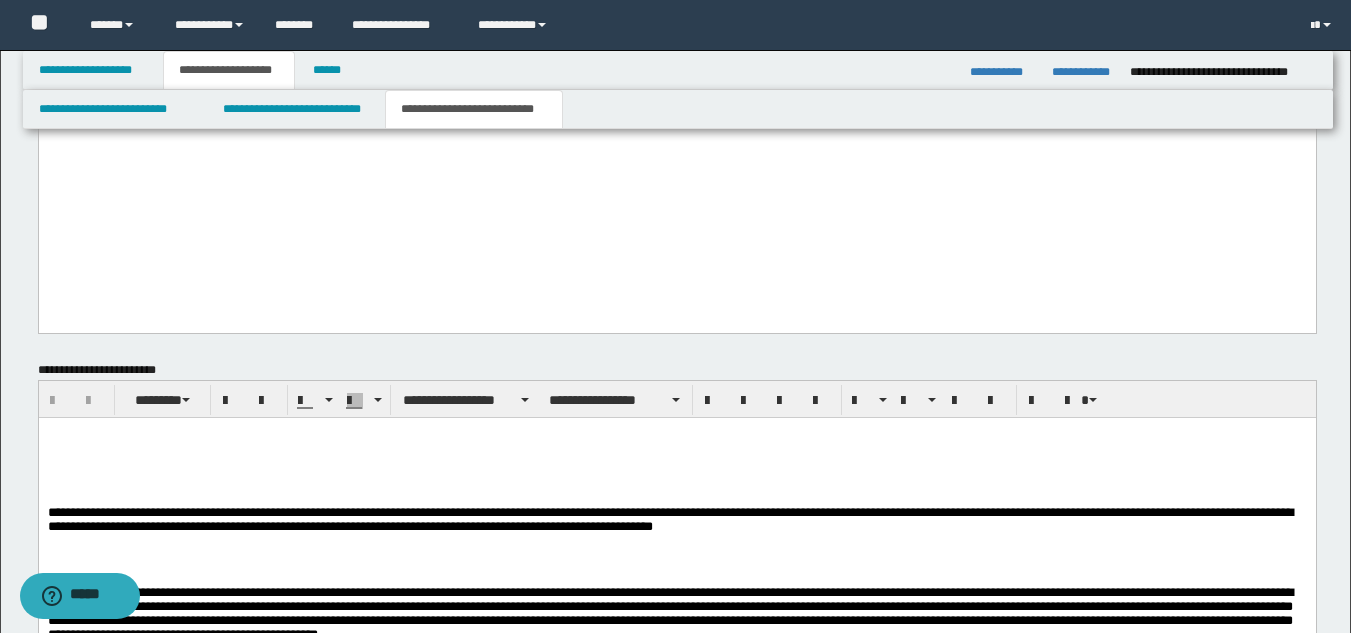 scroll, scrollTop: 2555, scrollLeft: 0, axis: vertical 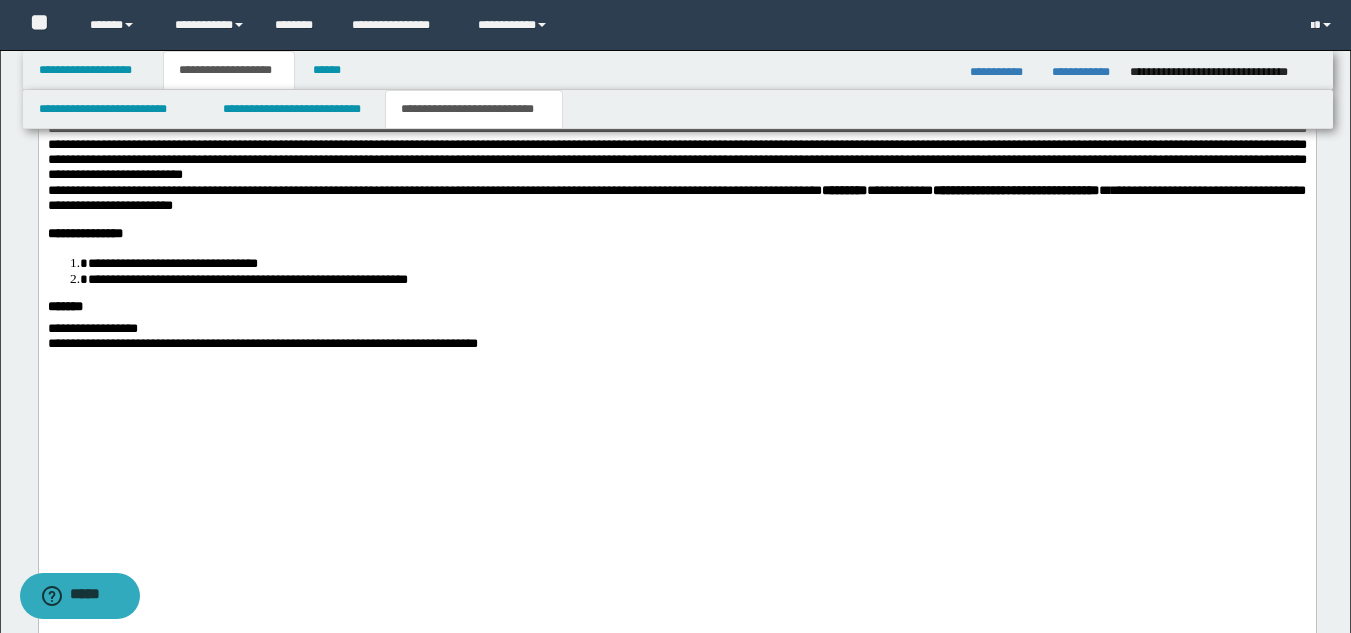 drag, startPoint x: 1365, startPoint y: 478, endPoint x: 1258, endPoint y: 894, distance: 429.54047 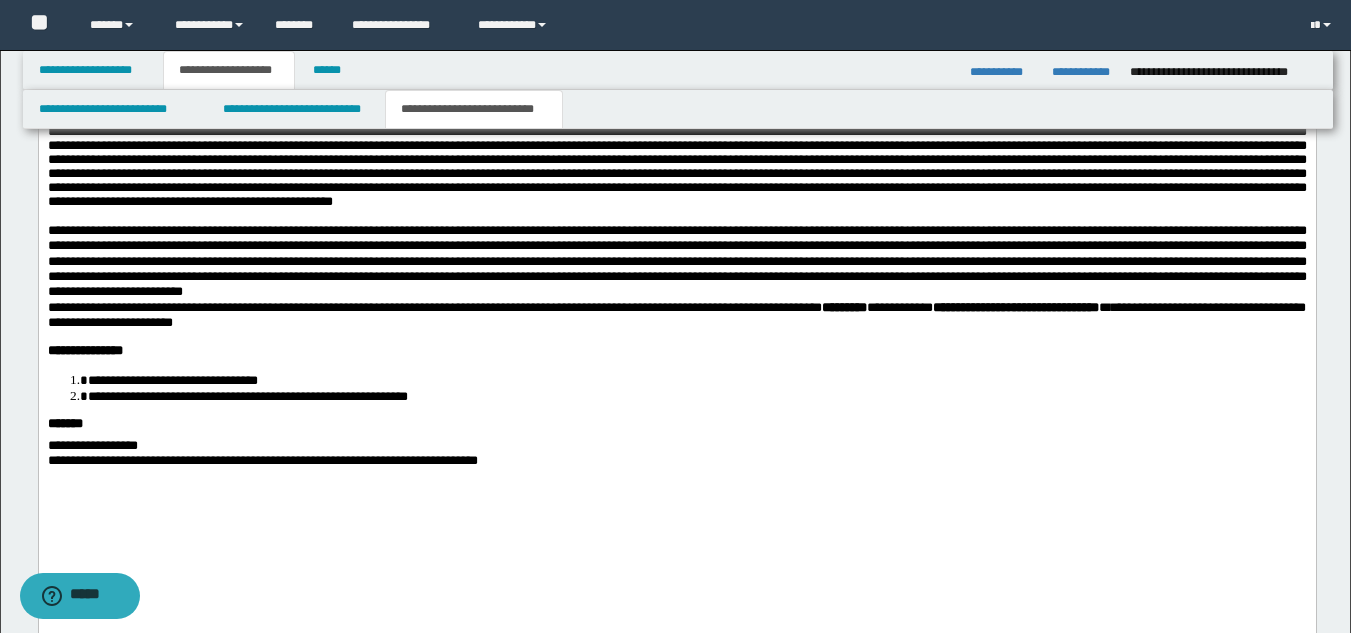 scroll, scrollTop: 1912, scrollLeft: 0, axis: vertical 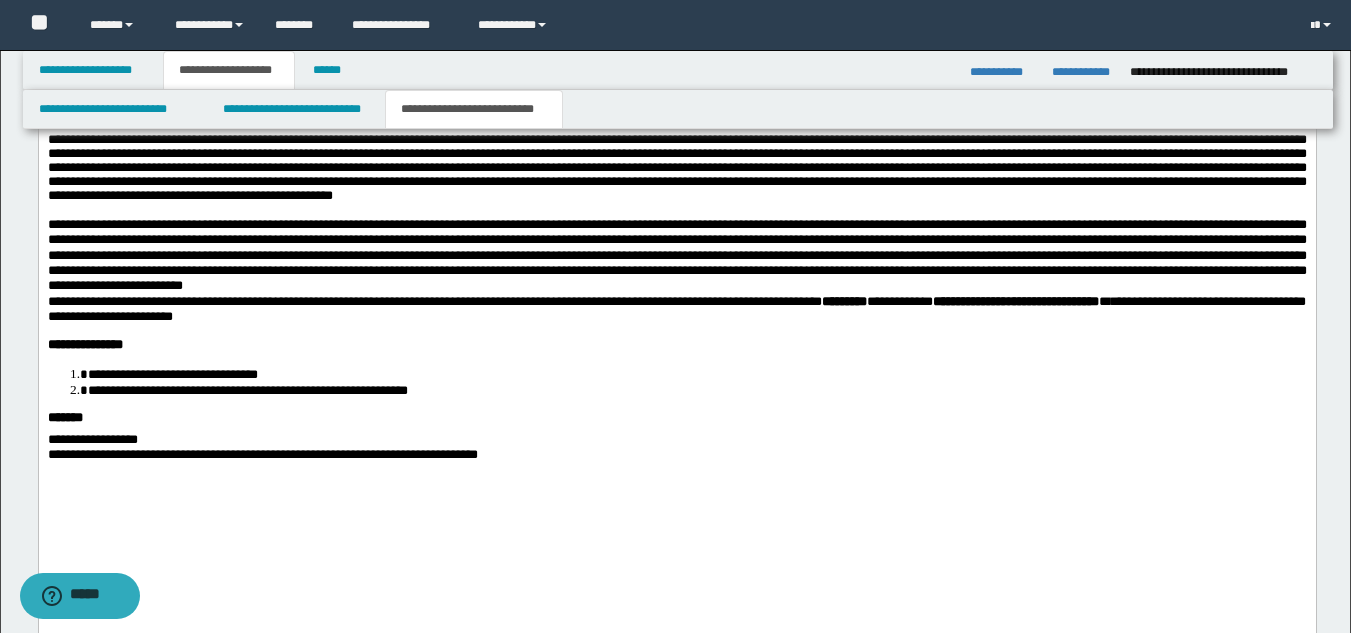 click at bounding box center [676, 255] 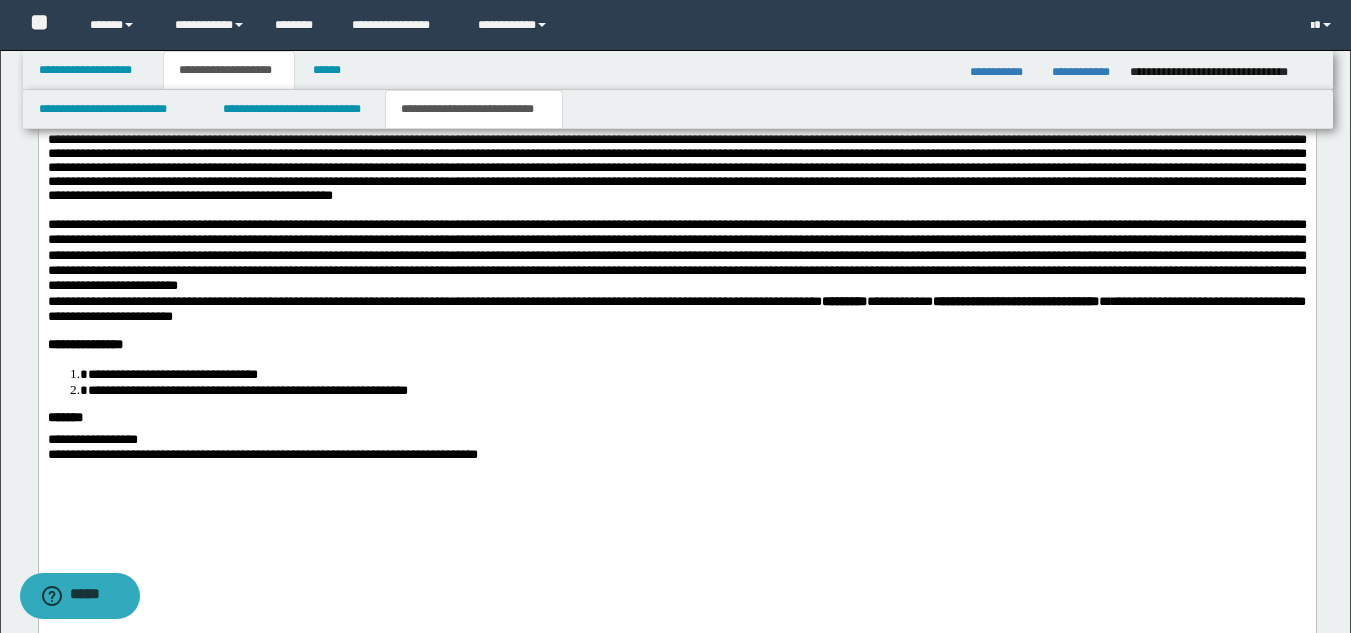 click on "**********" at bounding box center [676, 345] 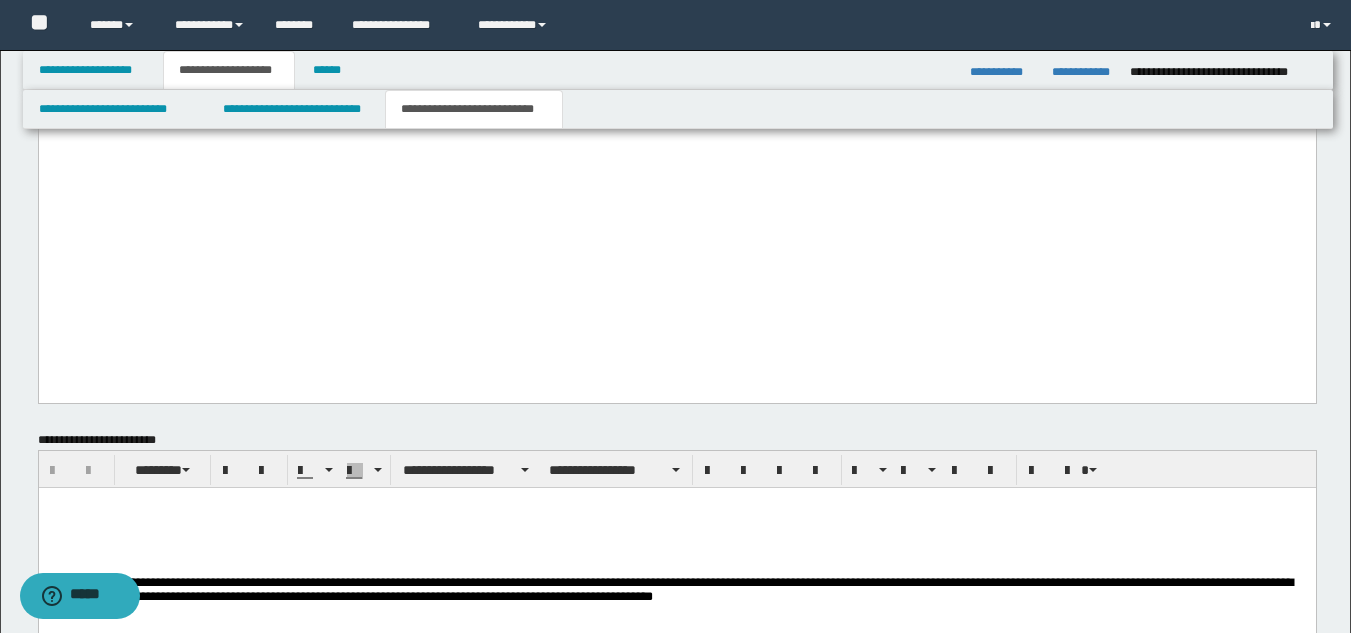scroll, scrollTop: 2041, scrollLeft: 0, axis: vertical 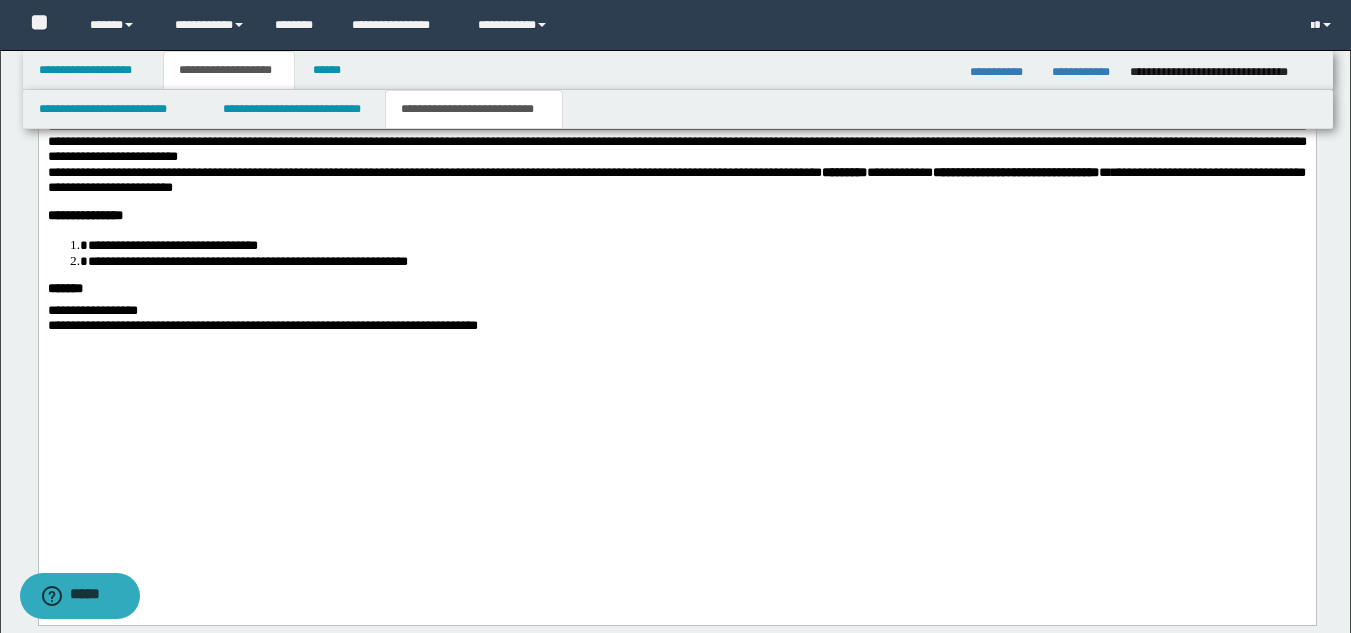 click at bounding box center (676, 126) 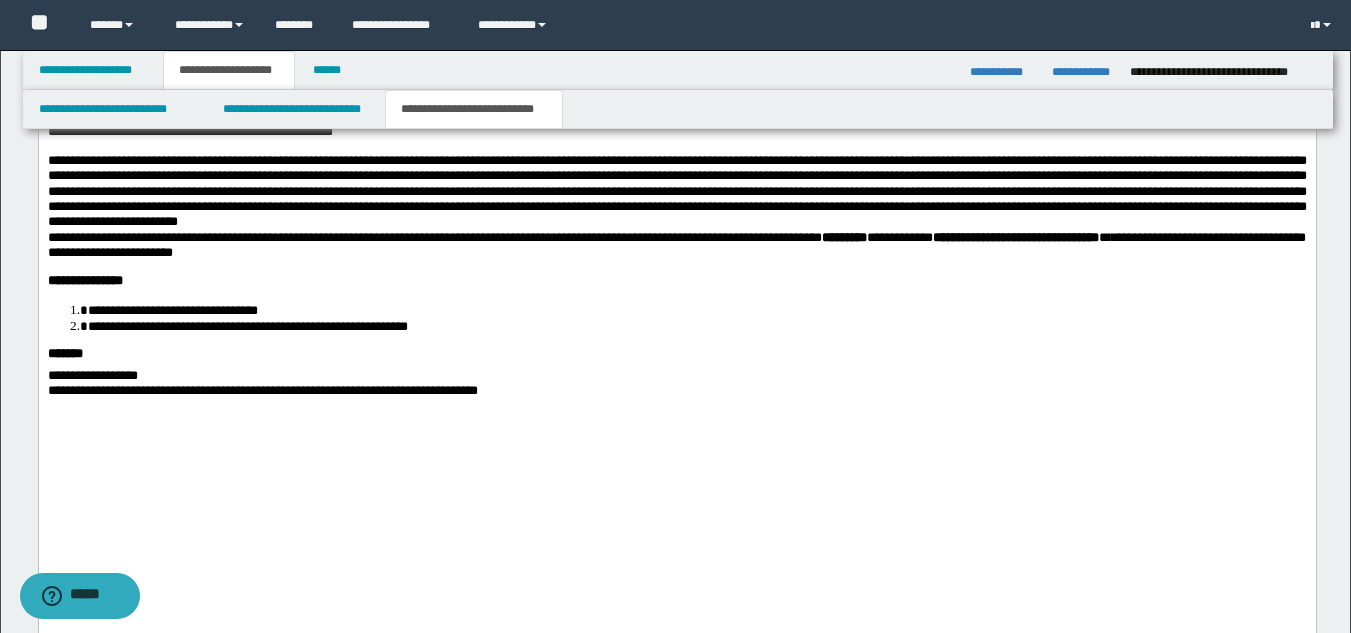 scroll, scrollTop: 1959, scrollLeft: 0, axis: vertical 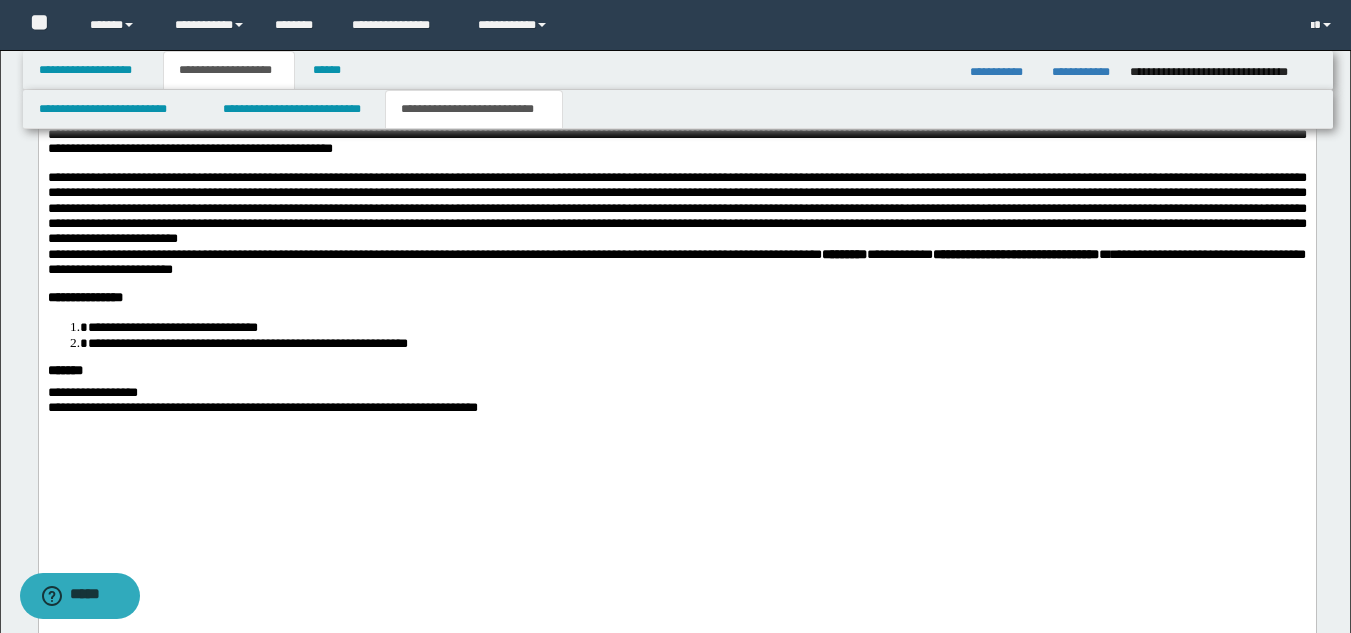 drag, startPoint x: 1356, startPoint y: 401, endPoint x: 1269, endPoint y: 846, distance: 453.42474 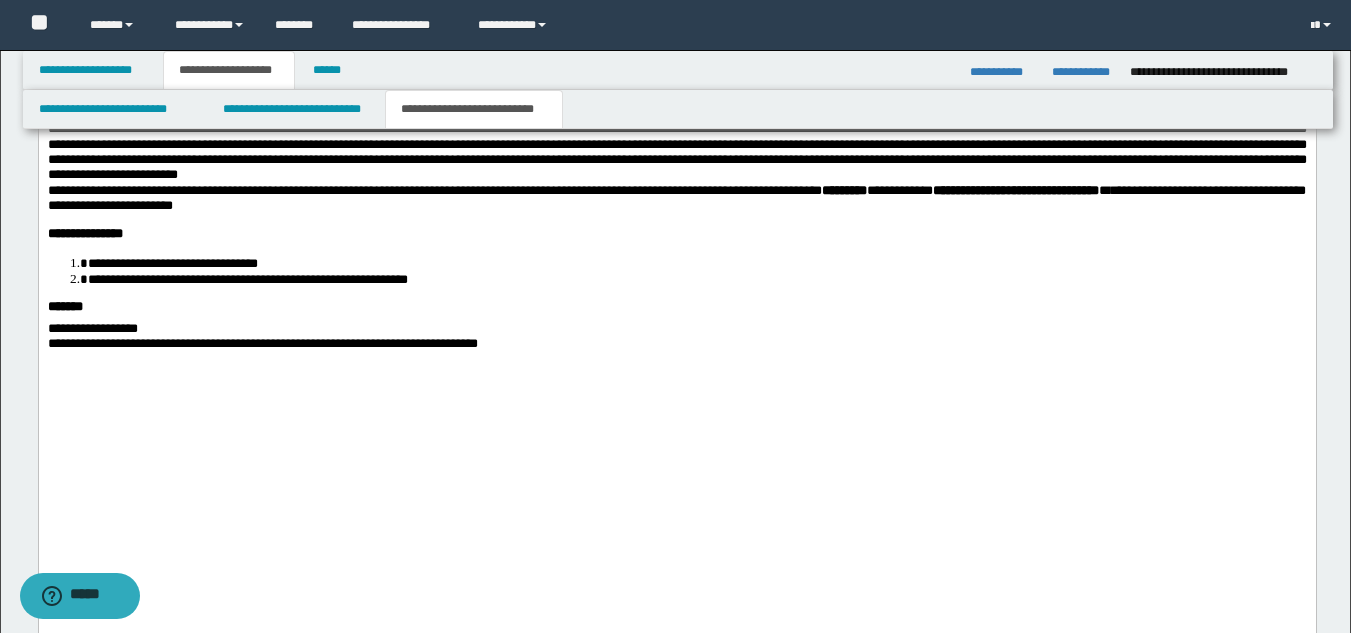 scroll, scrollTop: 2087, scrollLeft: 0, axis: vertical 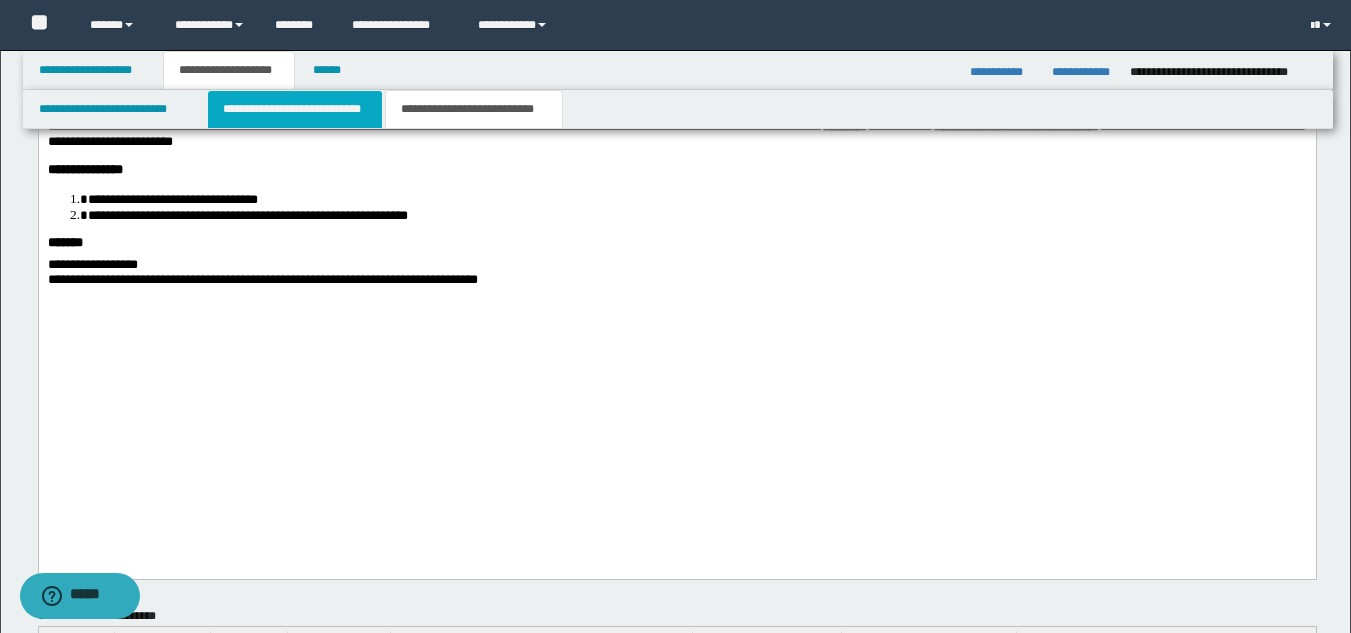 click on "**********" at bounding box center (295, 109) 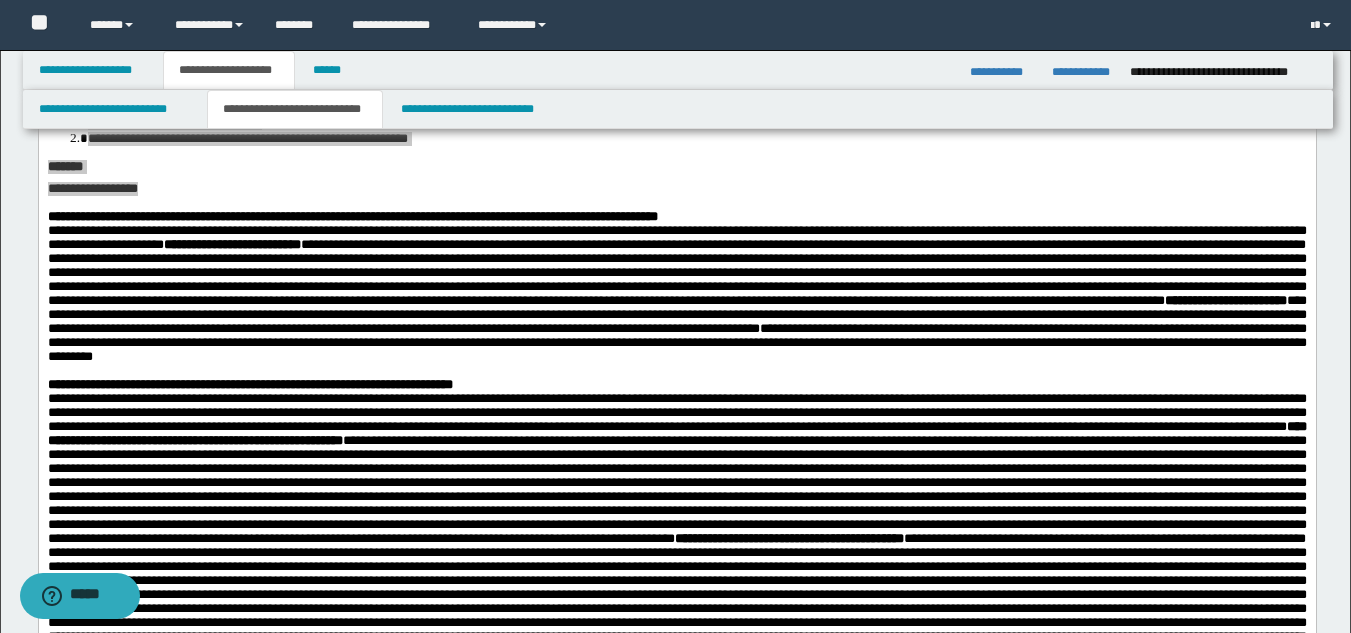 scroll, scrollTop: 243, scrollLeft: 0, axis: vertical 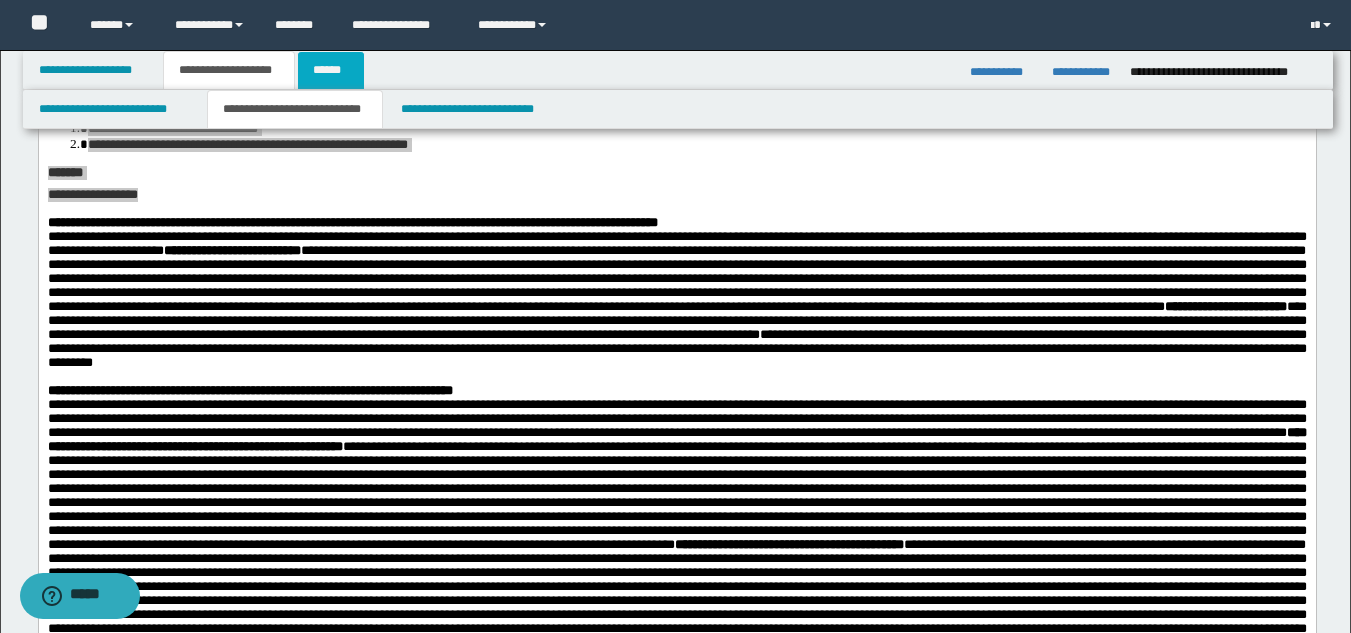 click on "******" at bounding box center [331, 70] 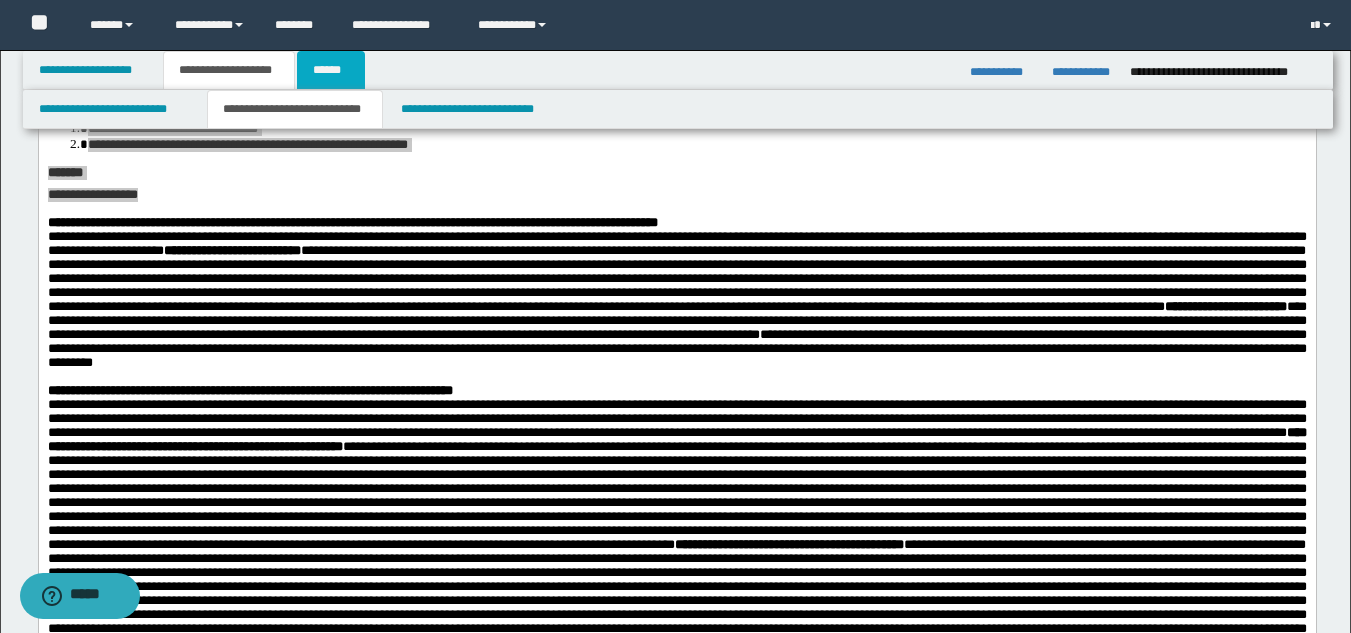 type on "**********" 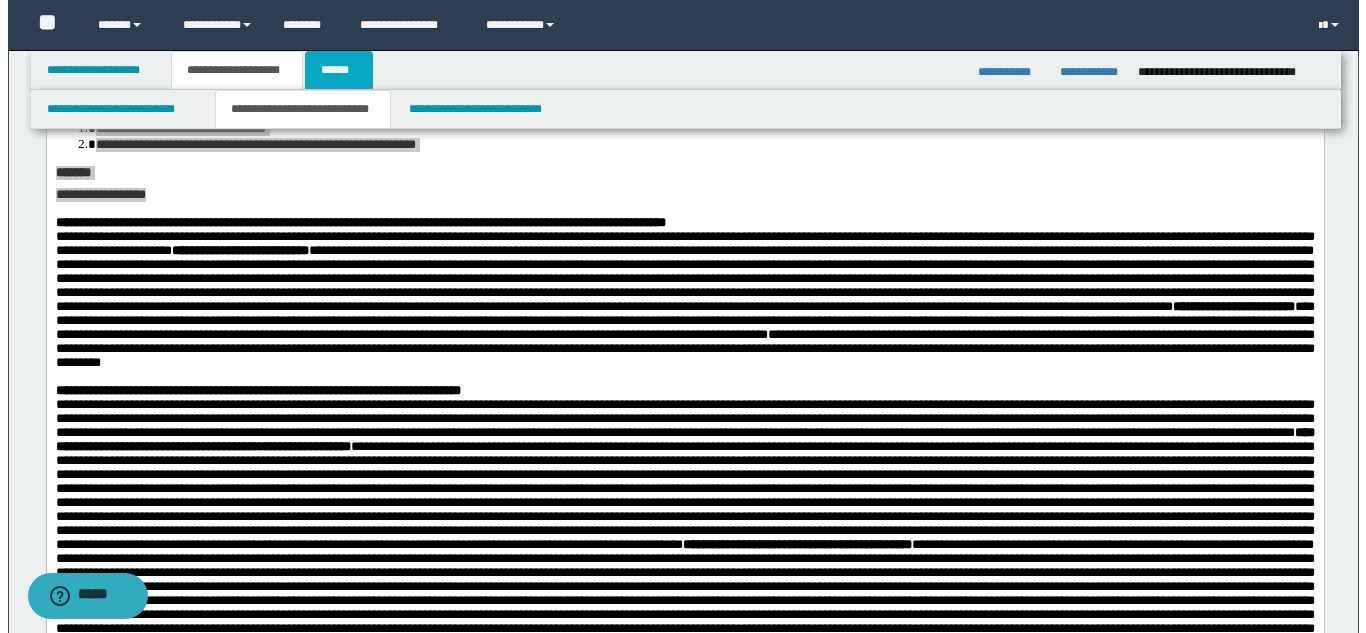 scroll, scrollTop: 212, scrollLeft: 0, axis: vertical 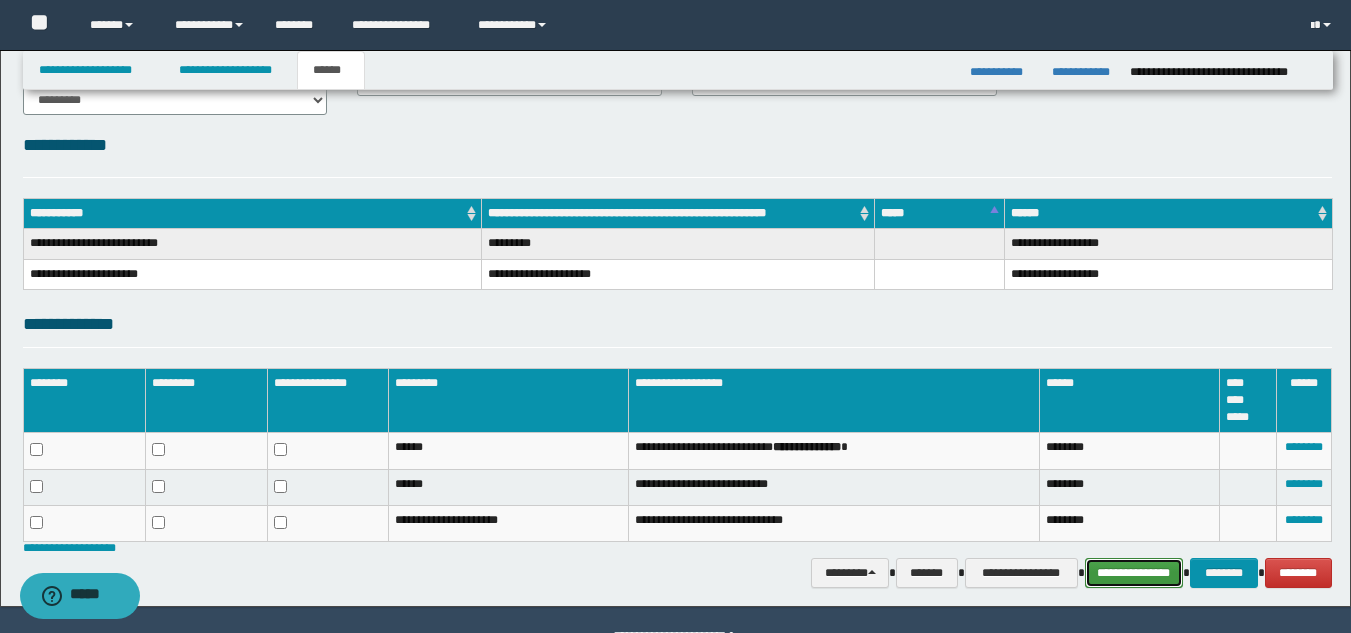 click on "**********" at bounding box center [1134, 573] 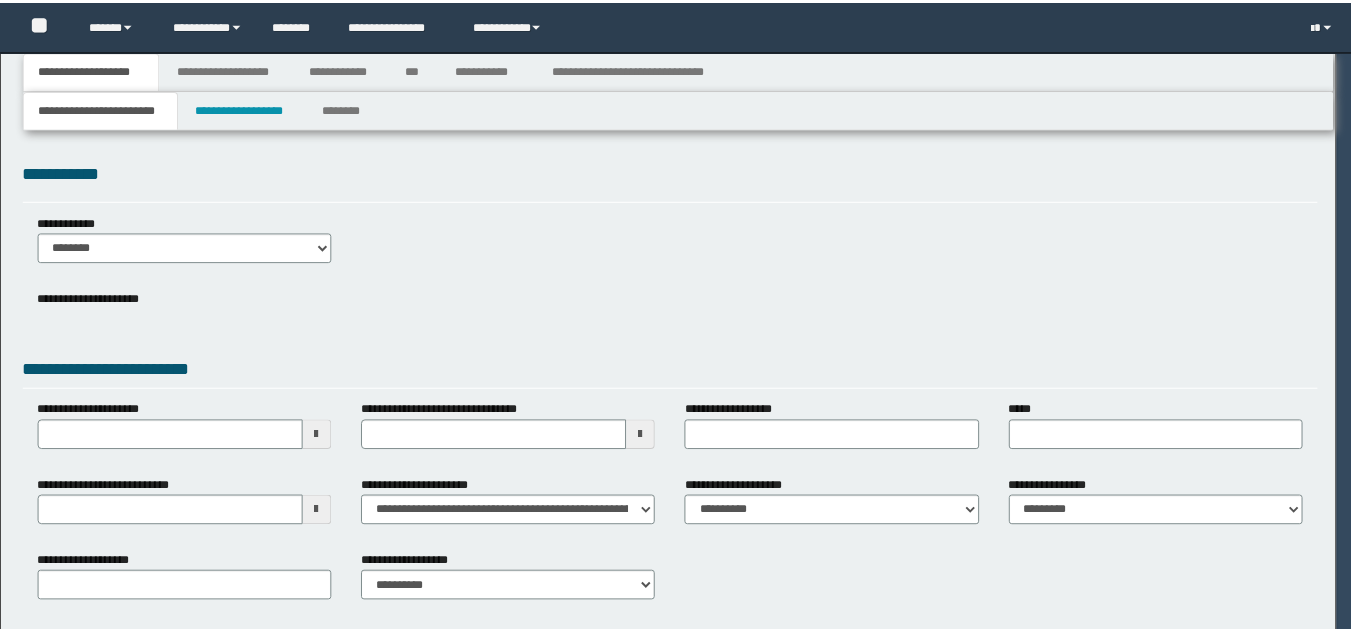 scroll, scrollTop: 0, scrollLeft: 0, axis: both 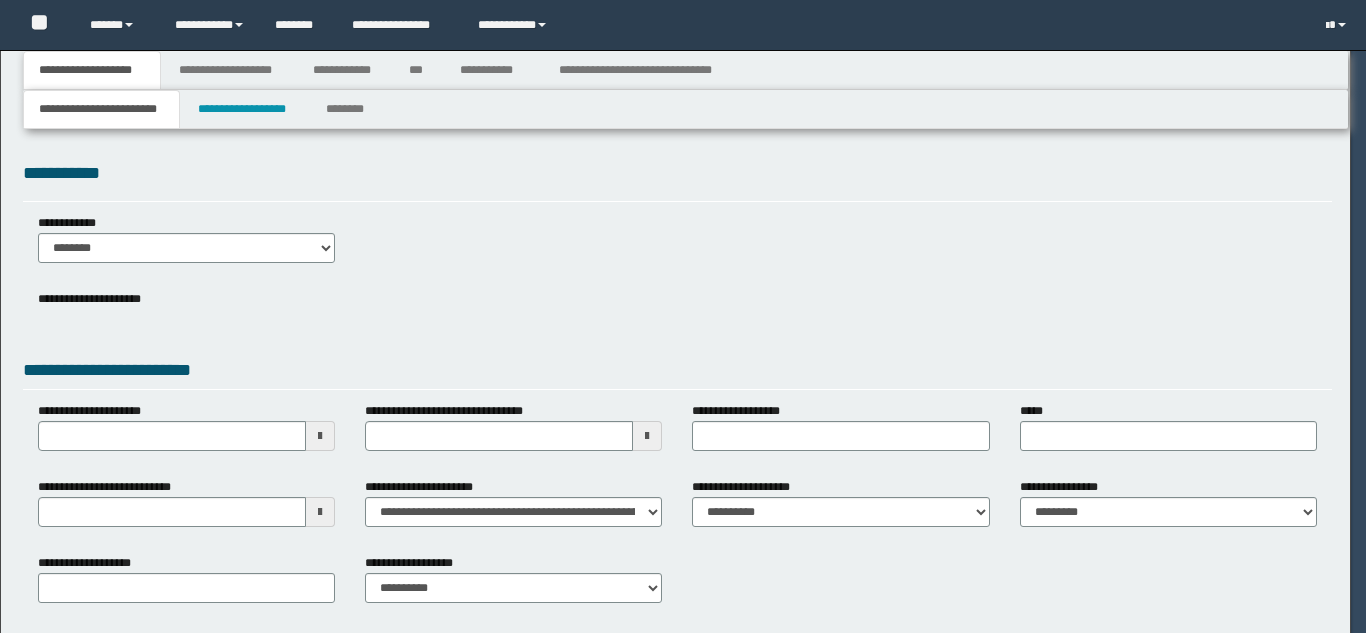 select on "*" 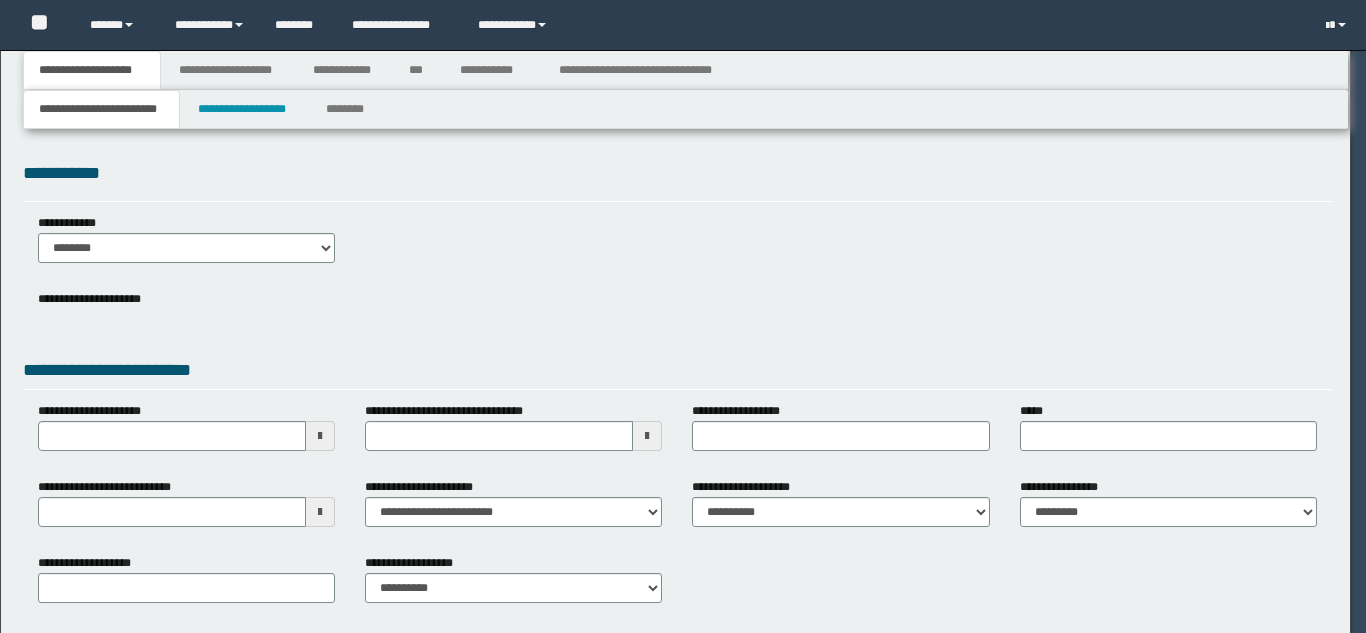 type on "**********" 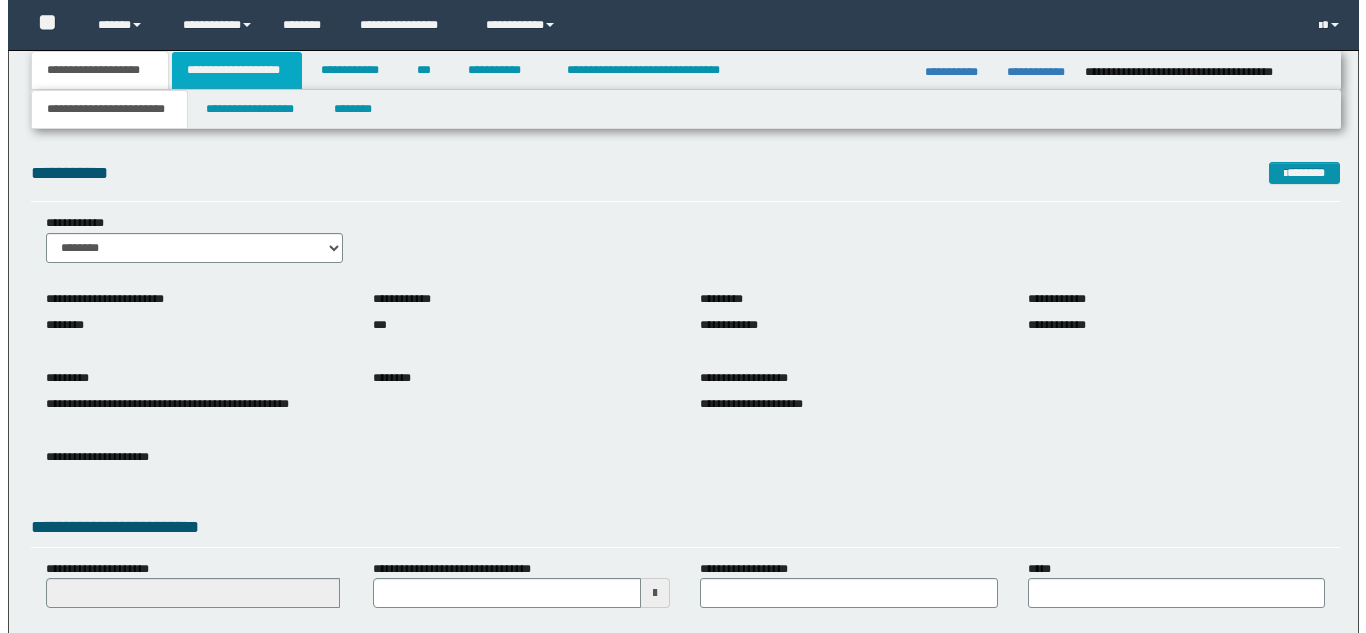 scroll, scrollTop: 0, scrollLeft: 0, axis: both 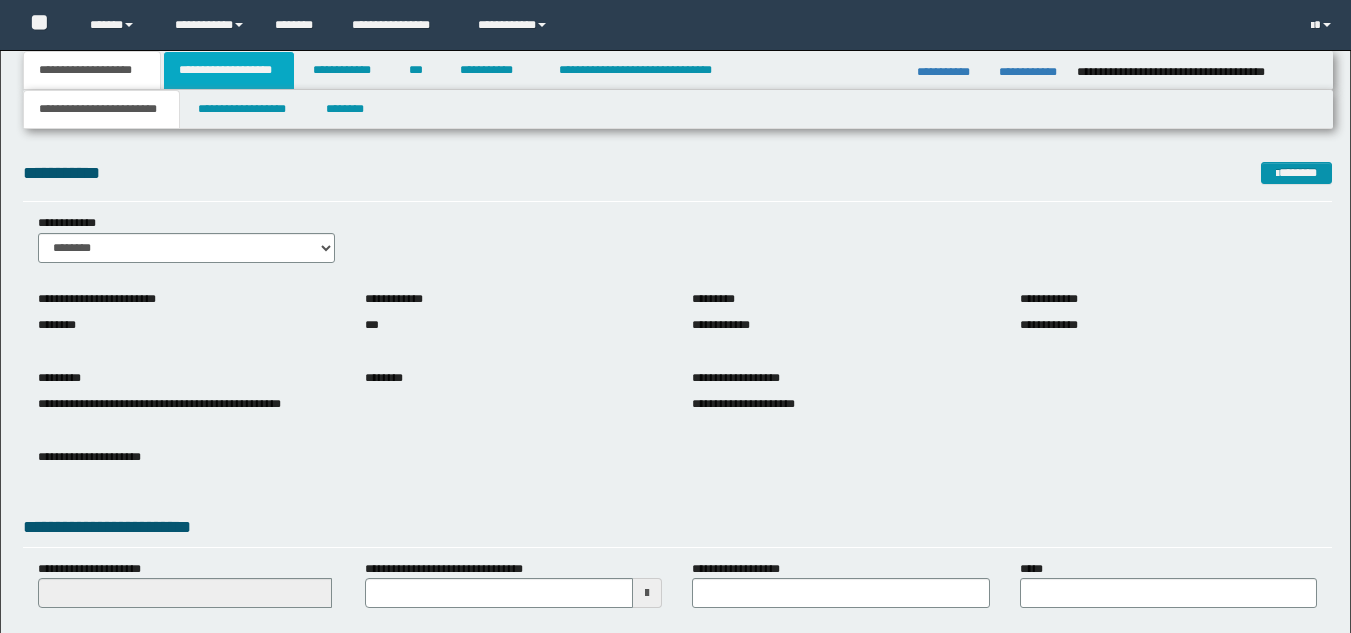 click on "**********" at bounding box center (229, 70) 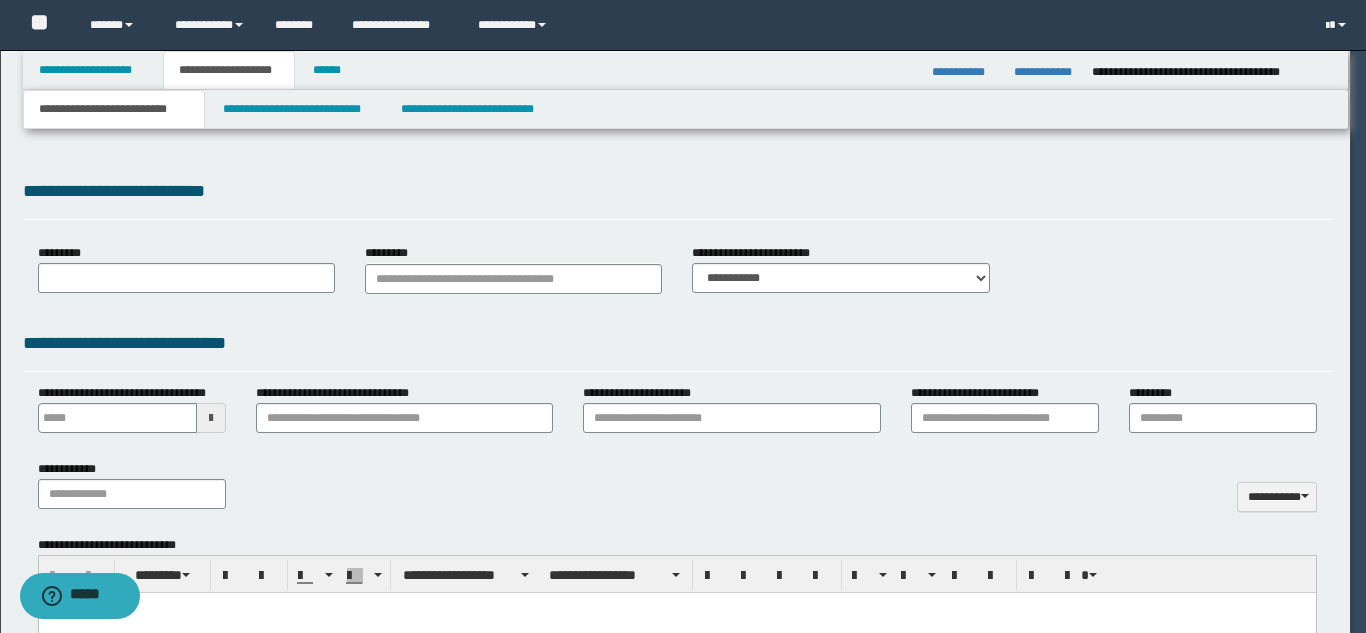 scroll, scrollTop: 0, scrollLeft: 0, axis: both 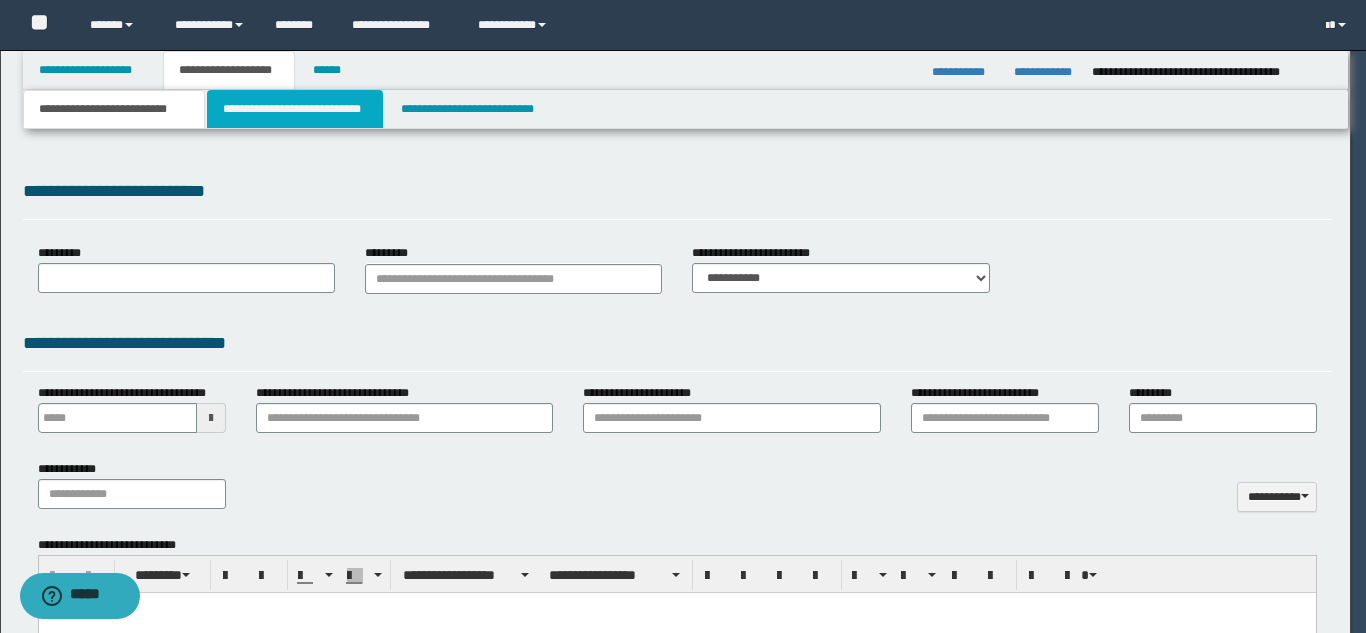 click on "**********" at bounding box center [295, 109] 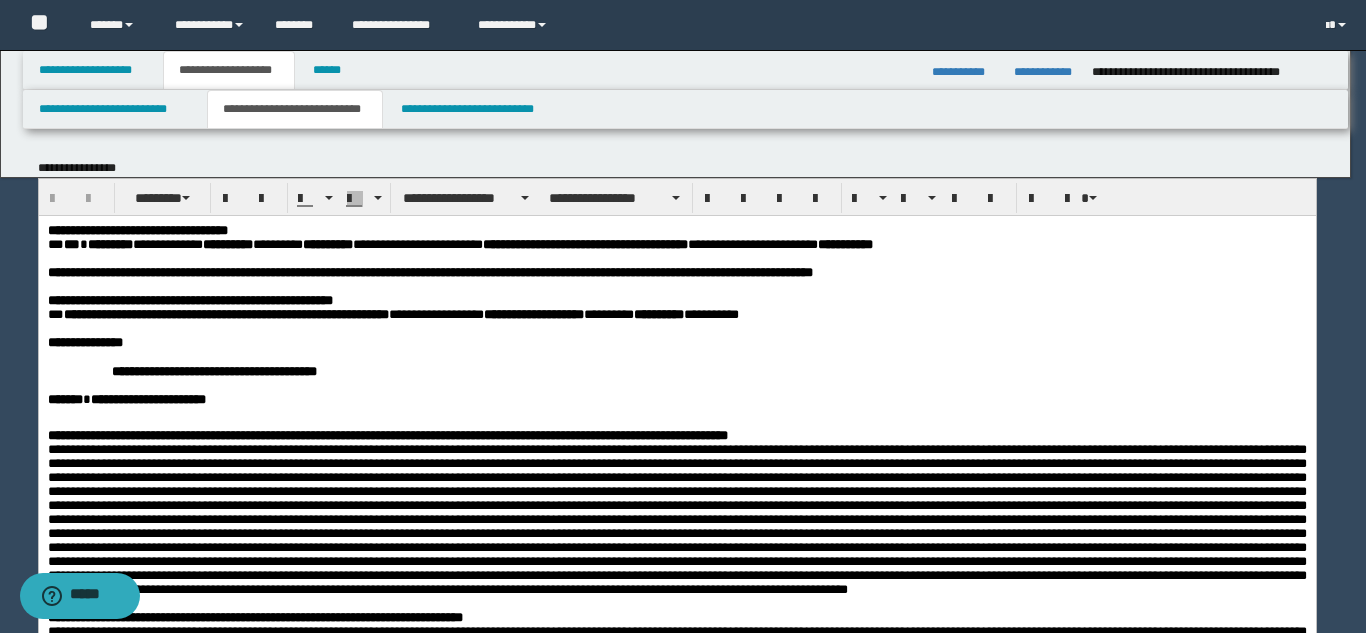 scroll, scrollTop: 0, scrollLeft: 0, axis: both 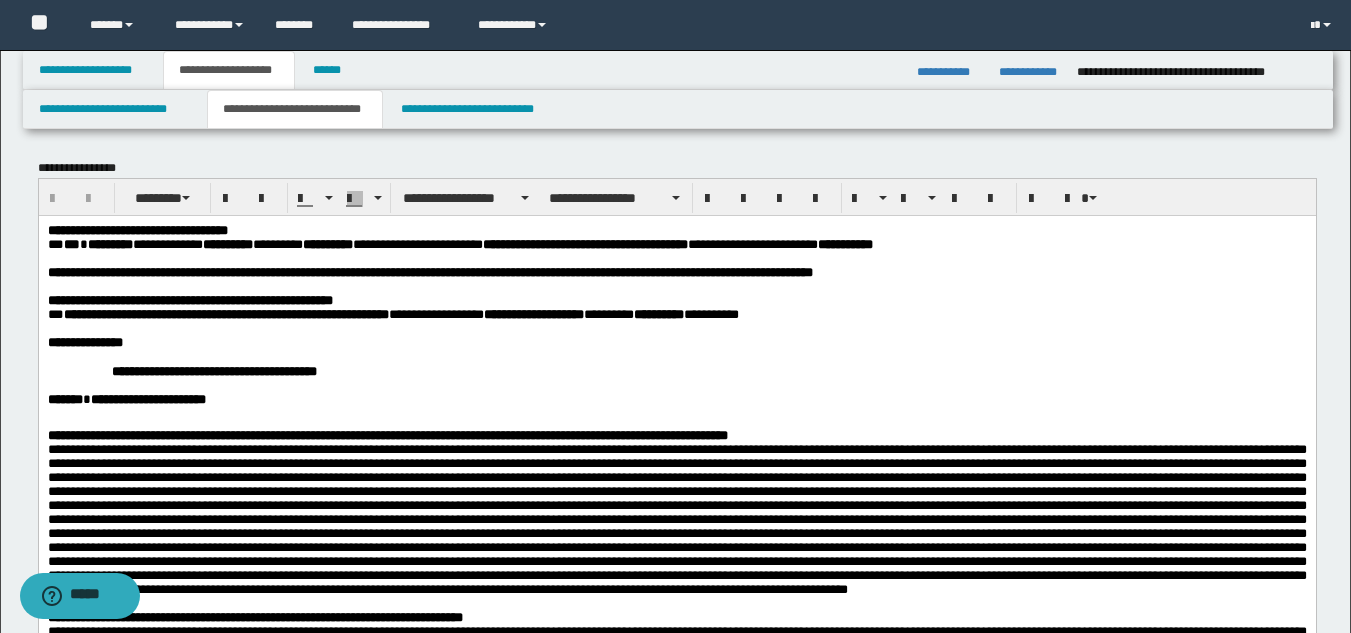 click on "**********" at bounding box center (676, 553) 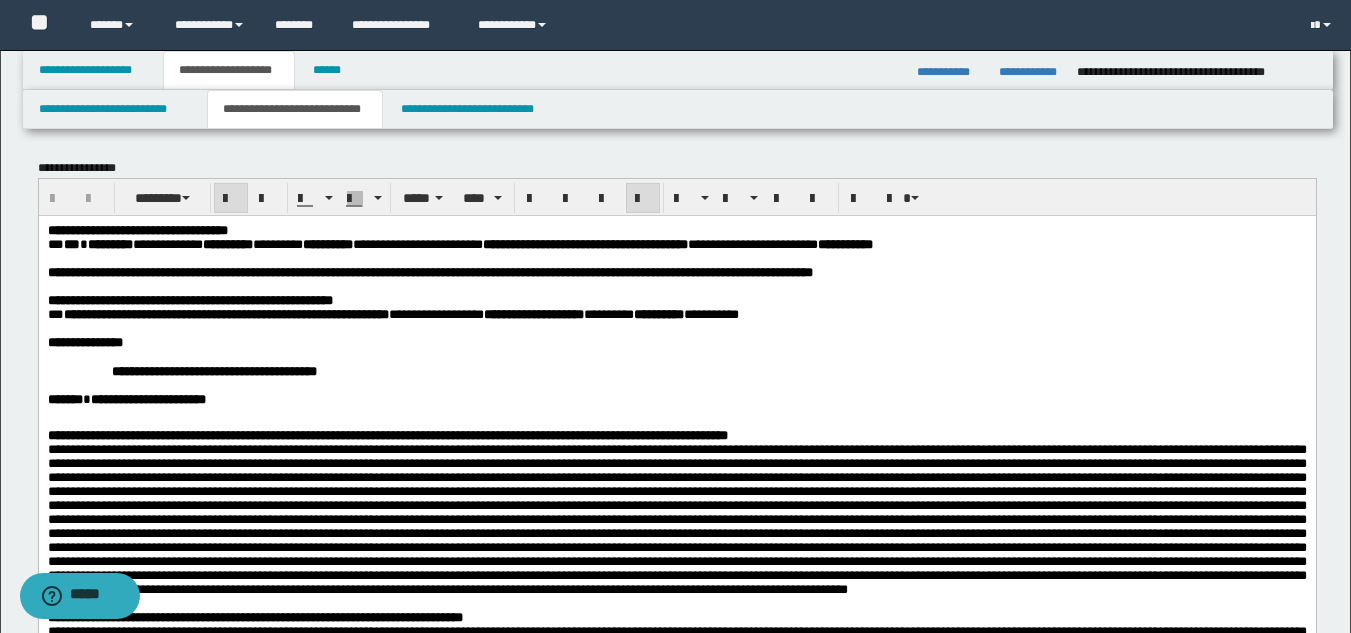 click on "**********" at bounding box center [387, 434] 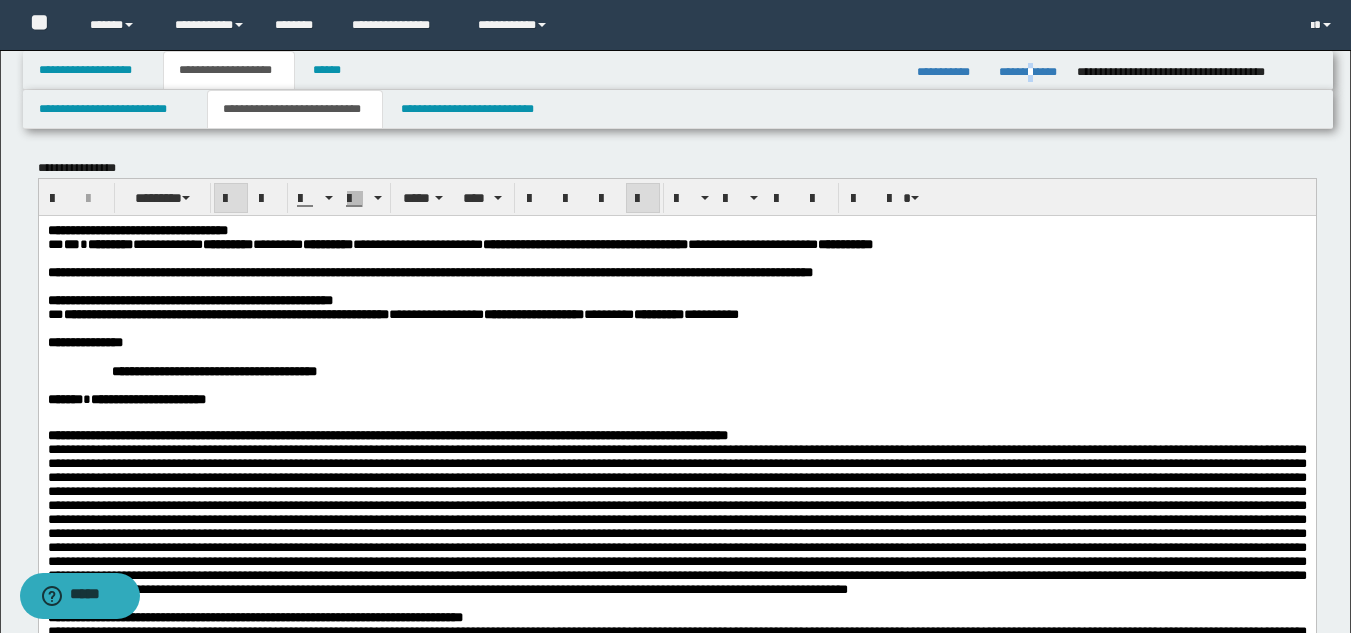 click on "**********" at bounding box center [1030, 72] 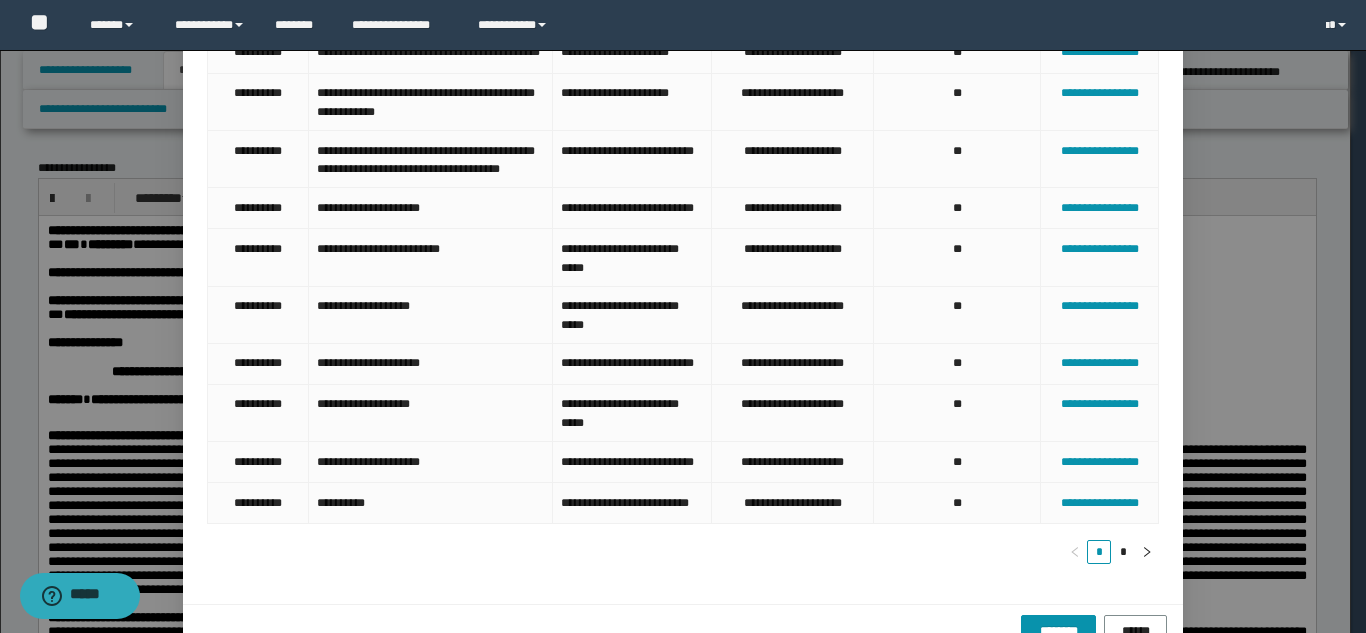 scroll, scrollTop: 350, scrollLeft: 0, axis: vertical 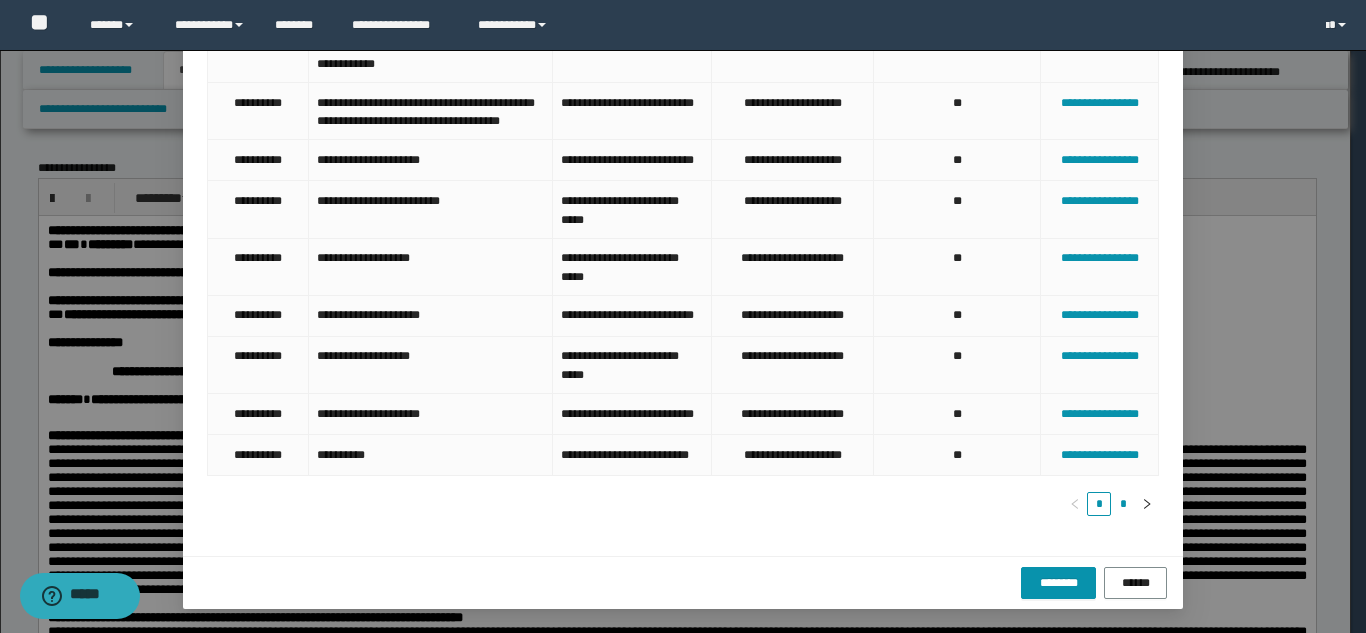 click on "*" at bounding box center [1123, 504] 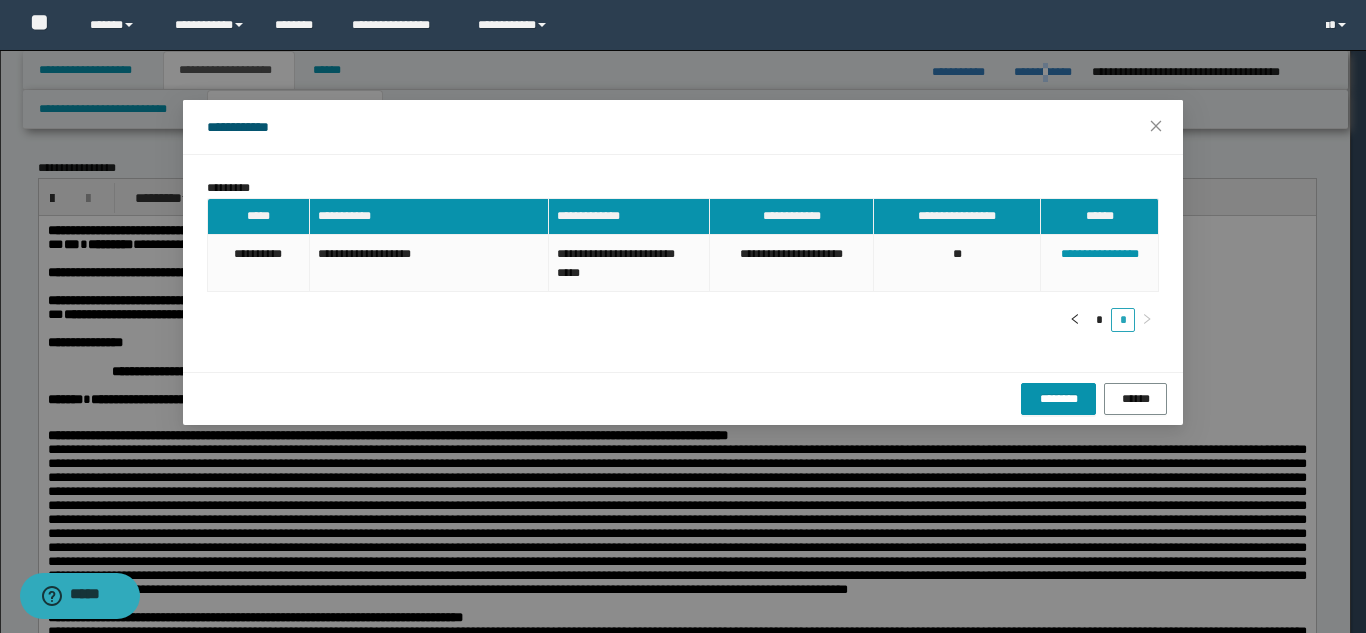 scroll, scrollTop: 0, scrollLeft: 0, axis: both 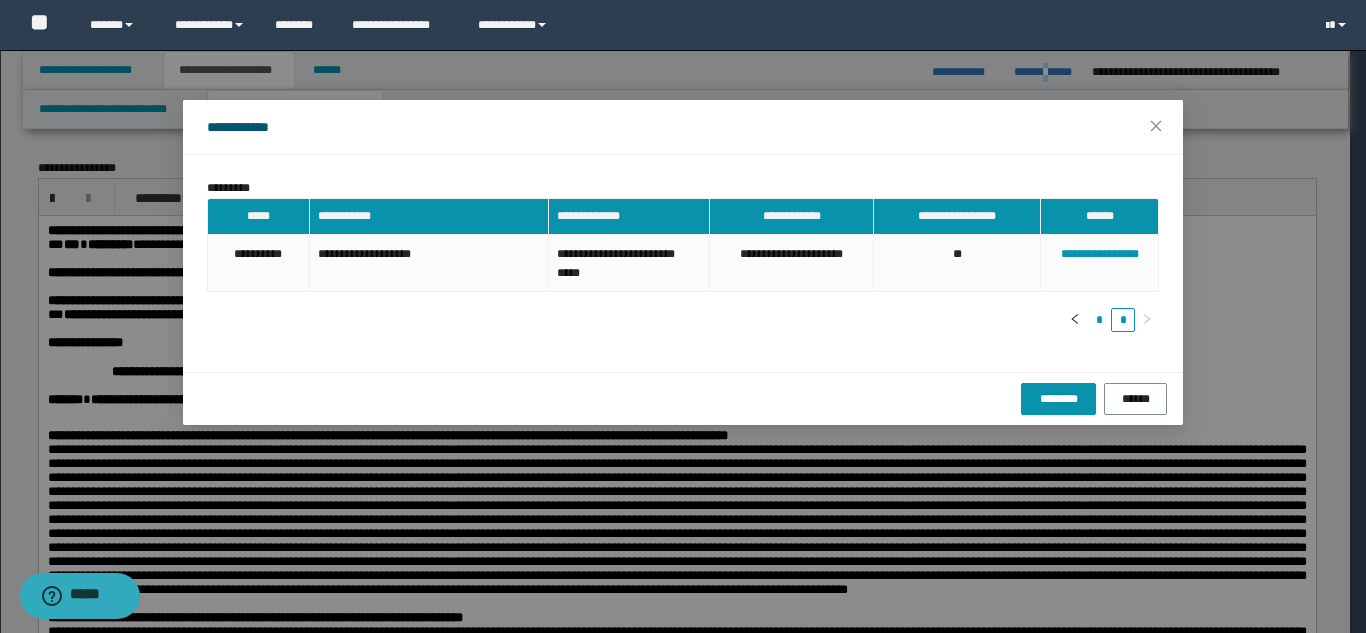 click on "*" at bounding box center (1099, 320) 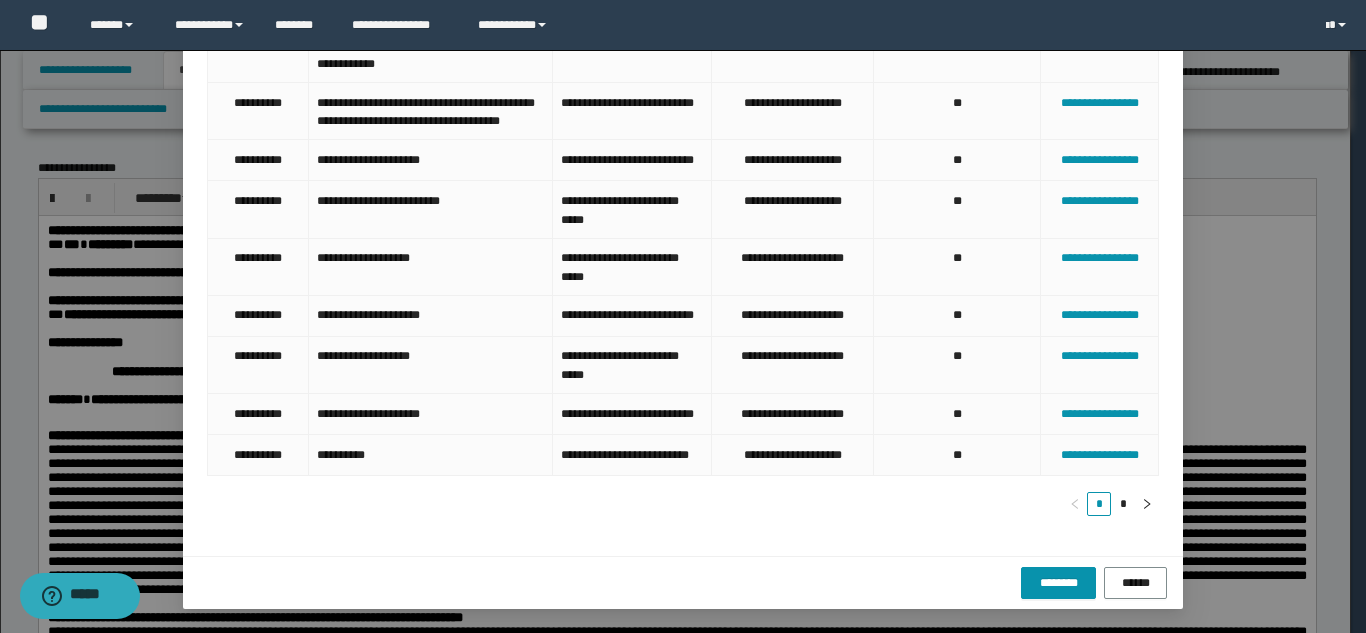 scroll, scrollTop: 289, scrollLeft: 0, axis: vertical 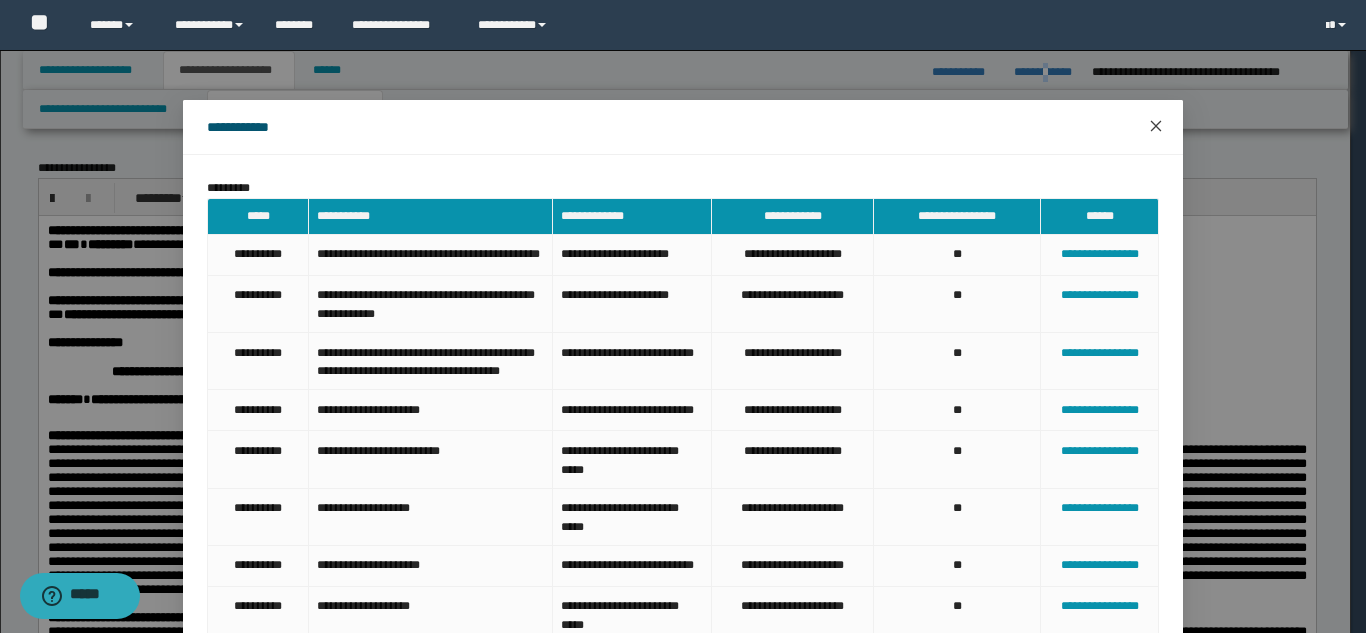 drag, startPoint x: 1157, startPoint y: 122, endPoint x: 1140, endPoint y: 131, distance: 19.235384 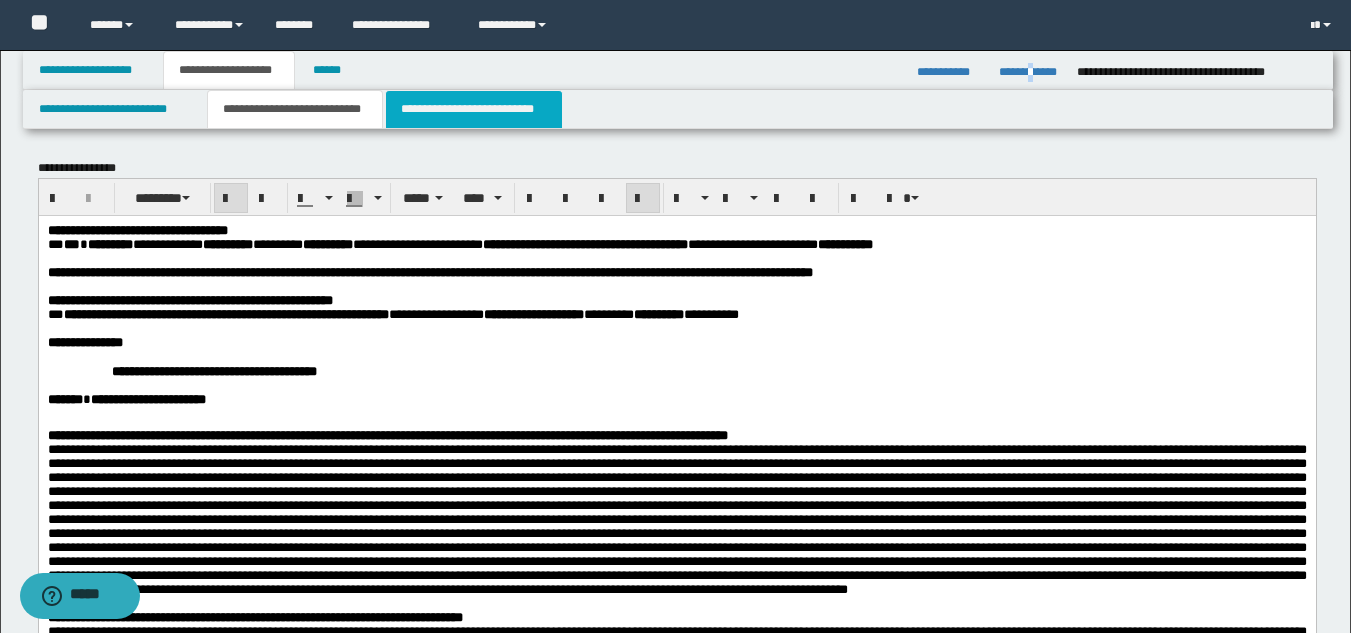 click on "**********" at bounding box center [474, 109] 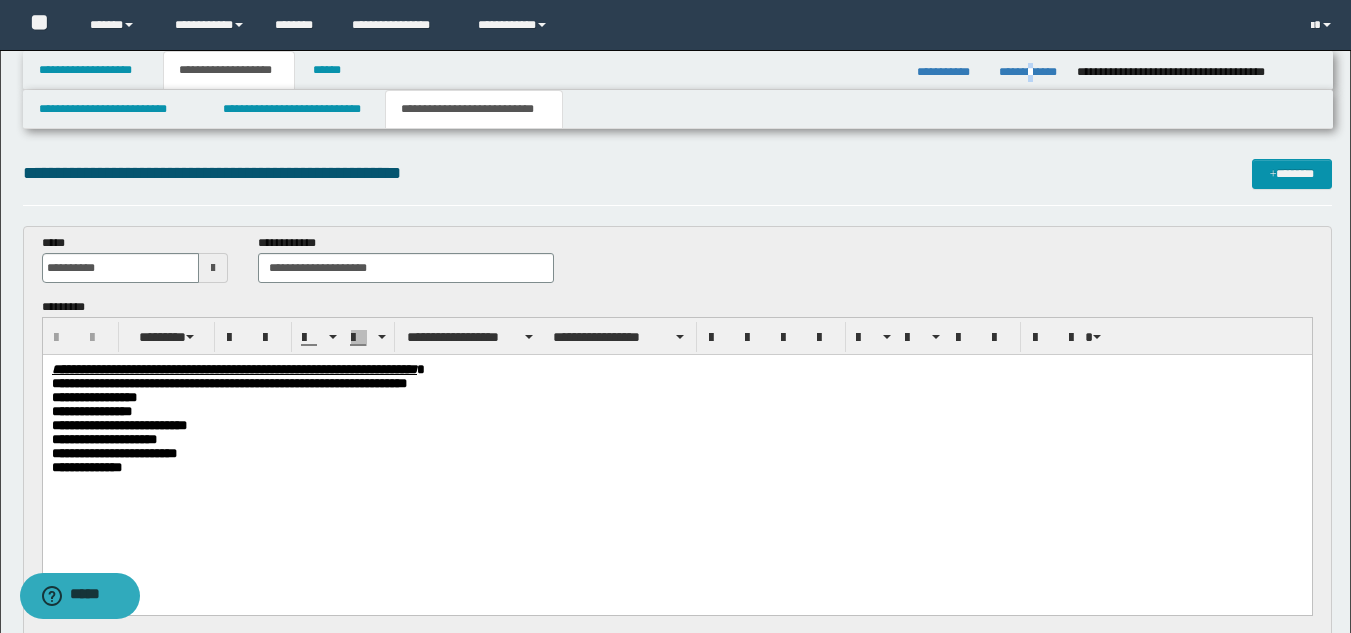 scroll, scrollTop: 0, scrollLeft: 0, axis: both 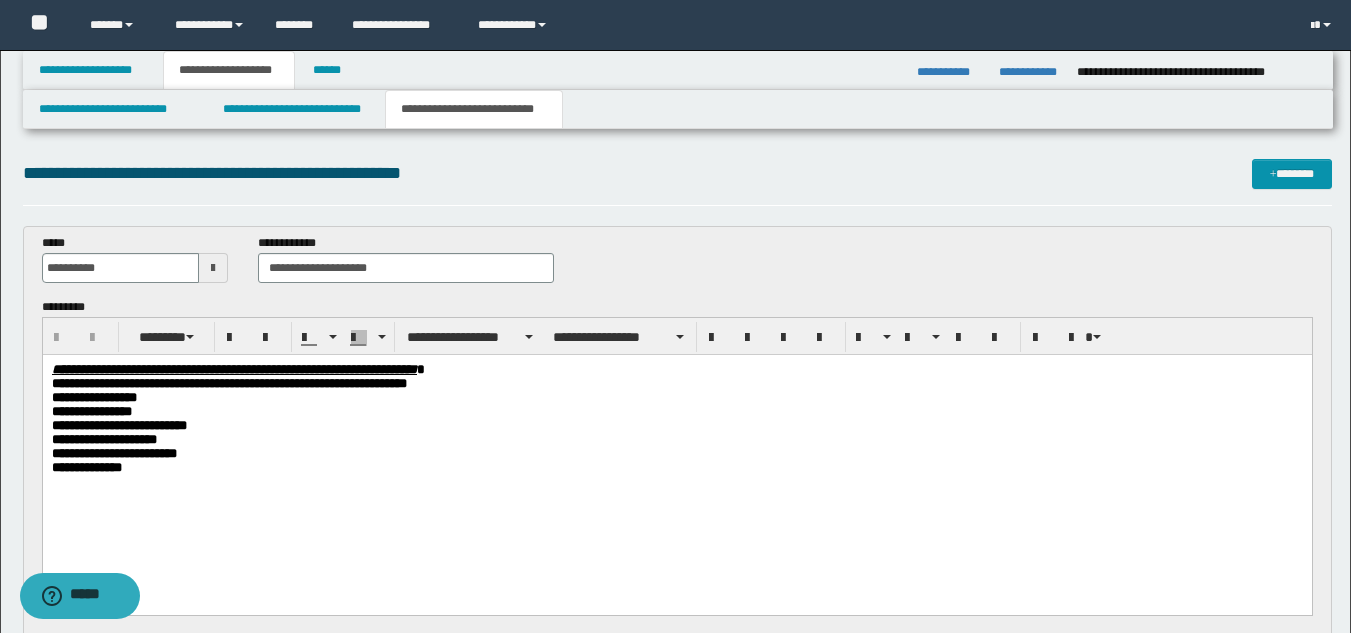 click at bounding box center [213, 268] 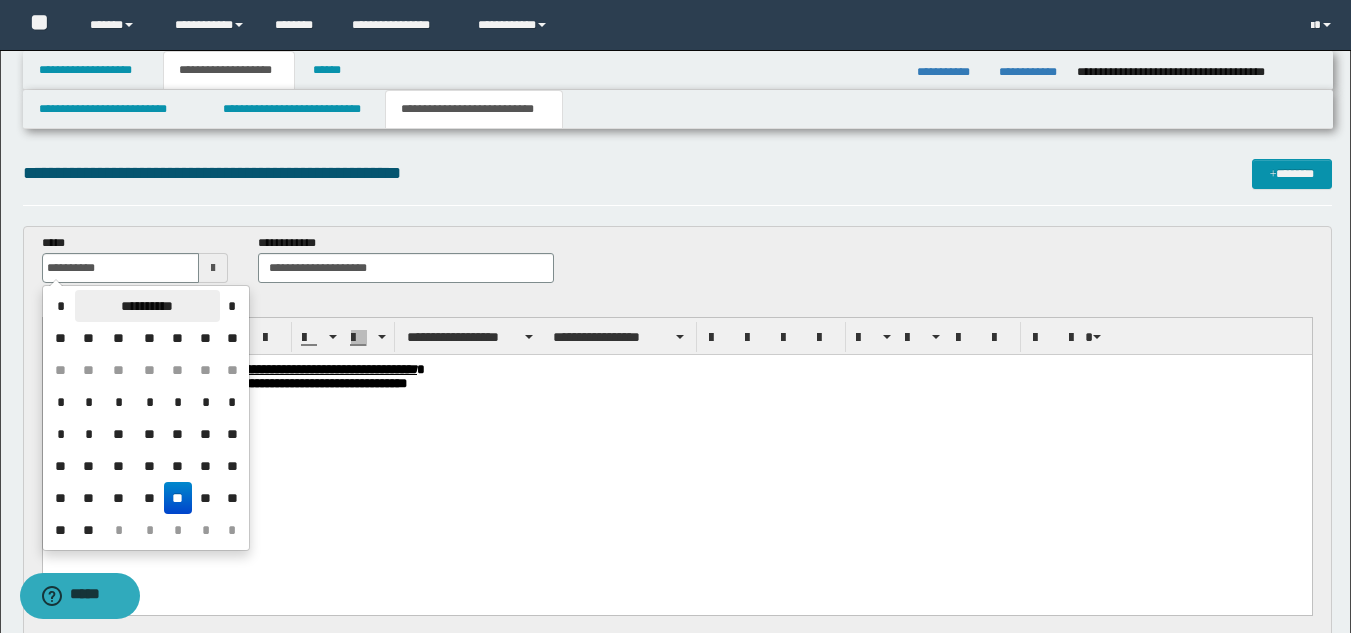 click on "**********" at bounding box center (147, 306) 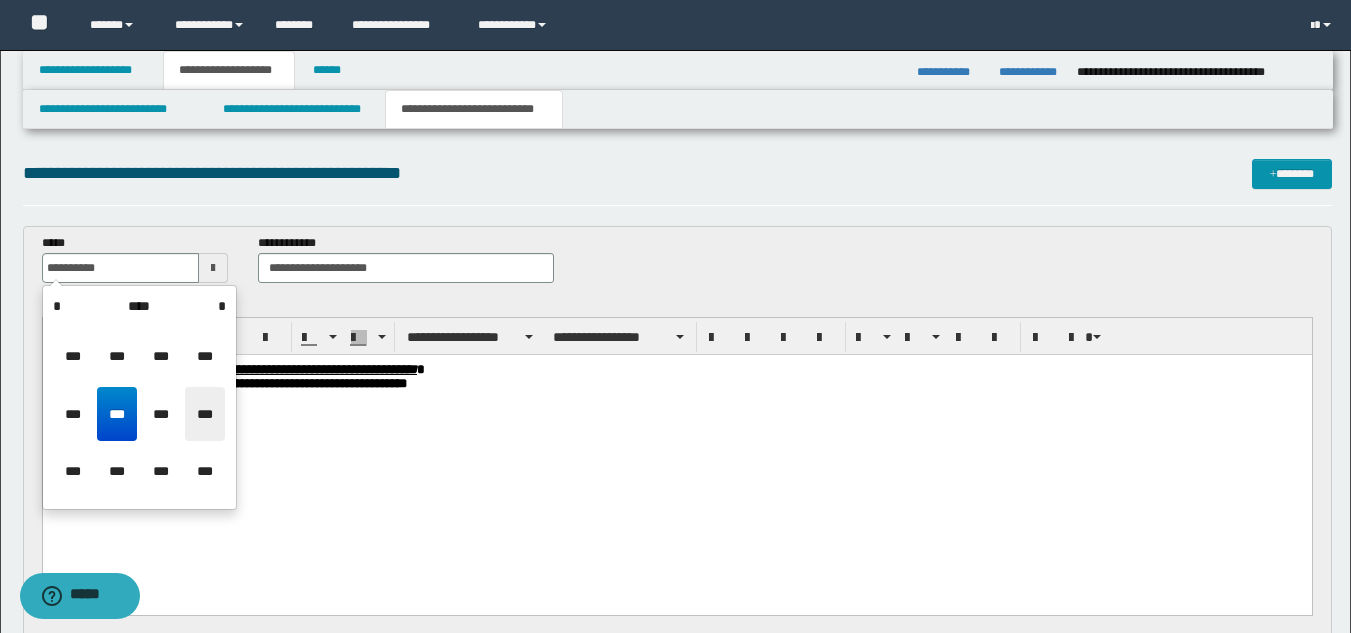 click on "***" at bounding box center (205, 414) 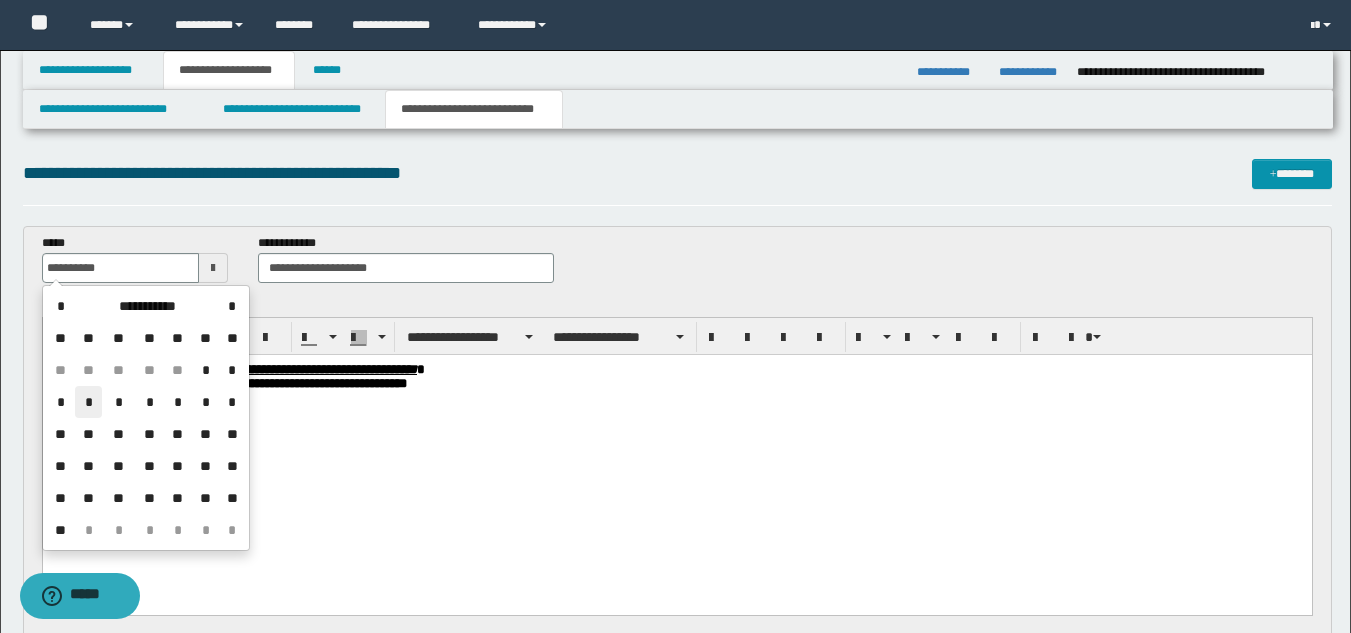 click on "*" at bounding box center [89, 402] 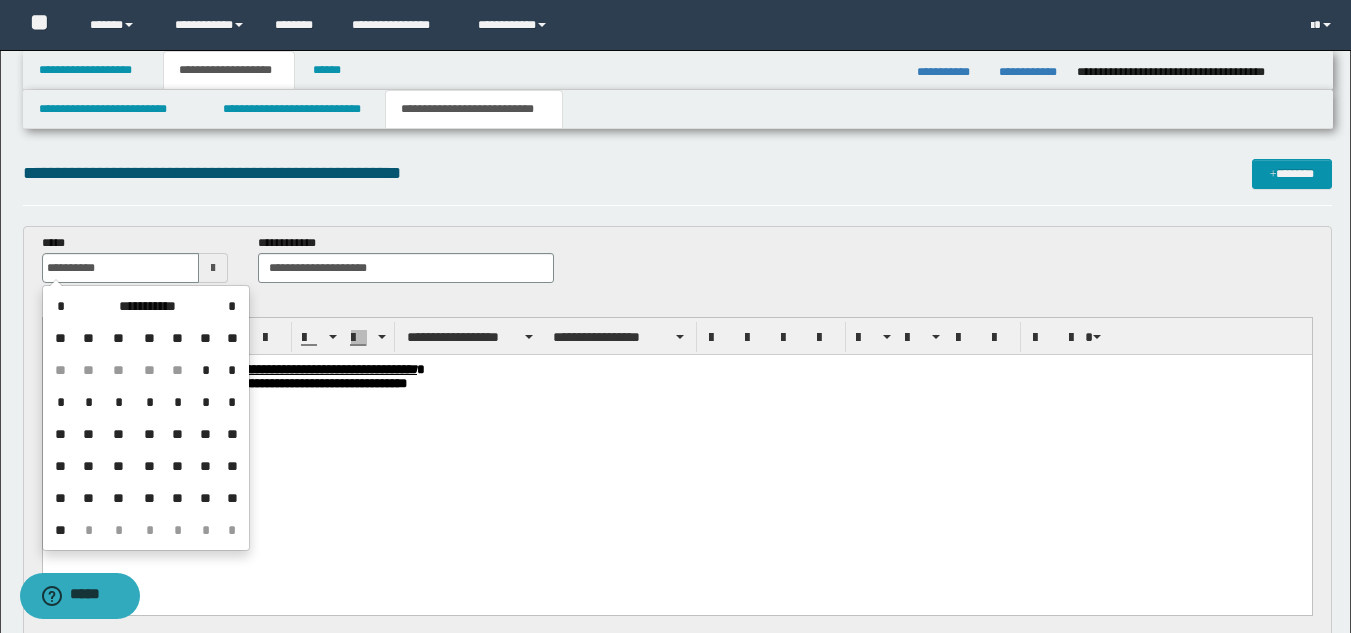 type on "**********" 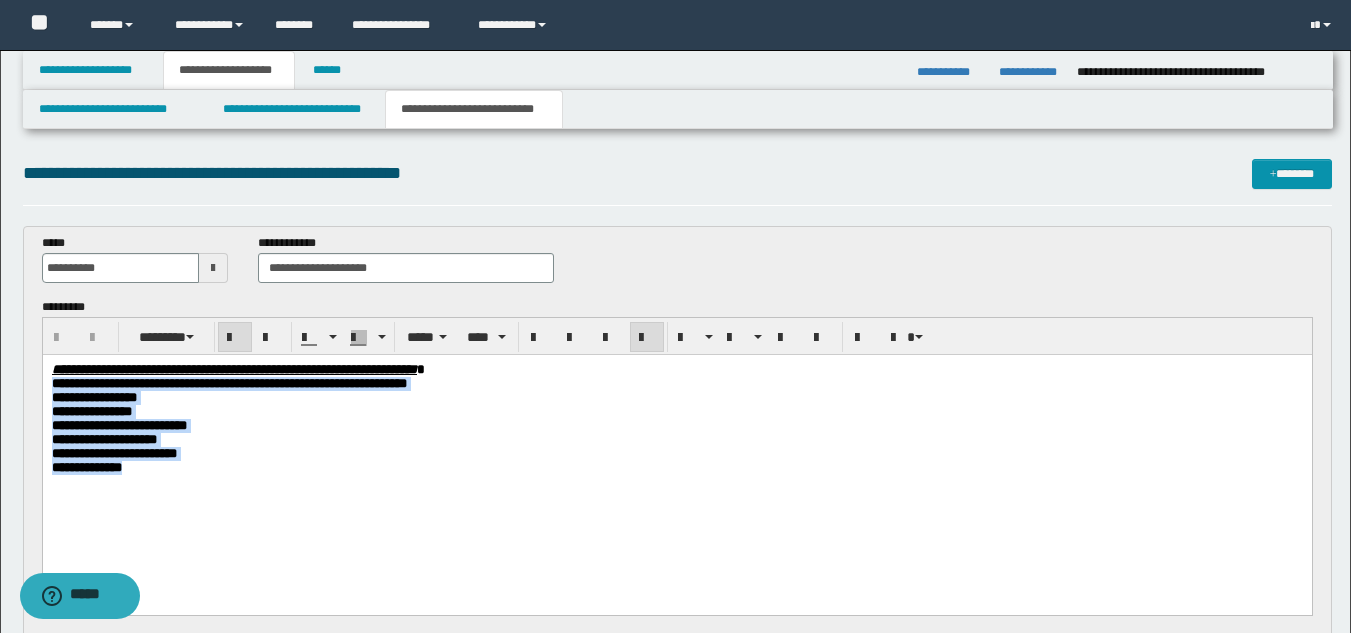 drag, startPoint x: 55, startPoint y: 384, endPoint x: 199, endPoint y: 480, distance: 173.06647 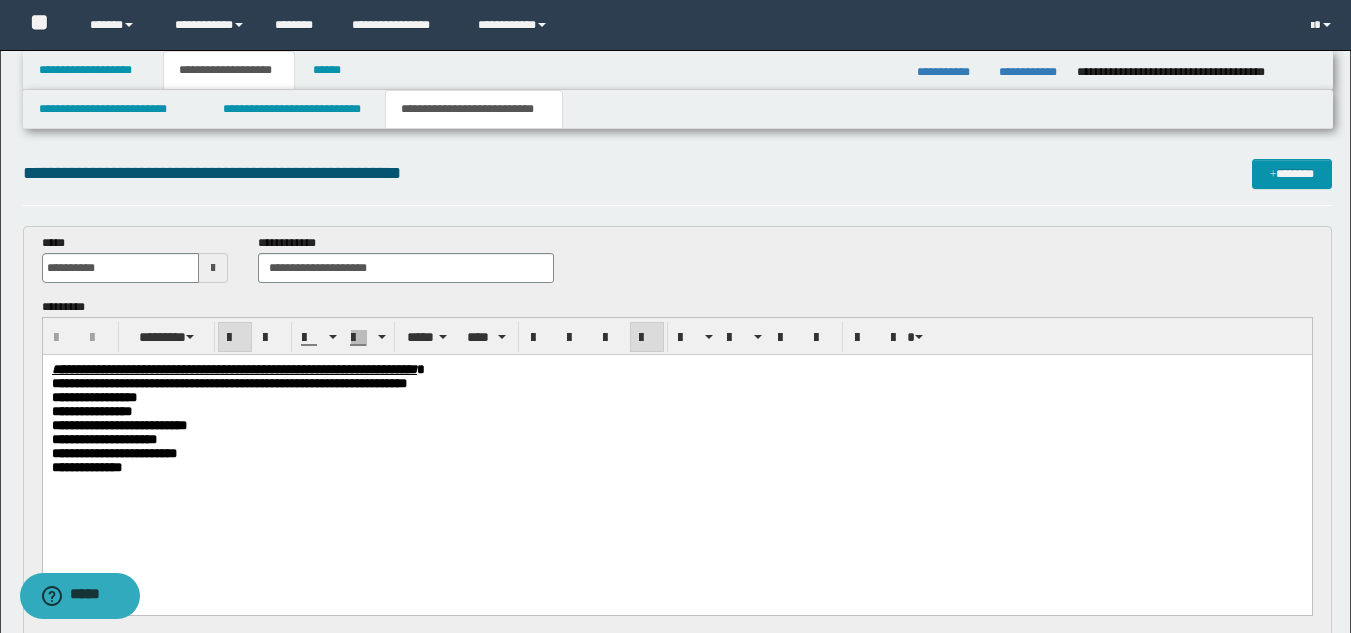 type 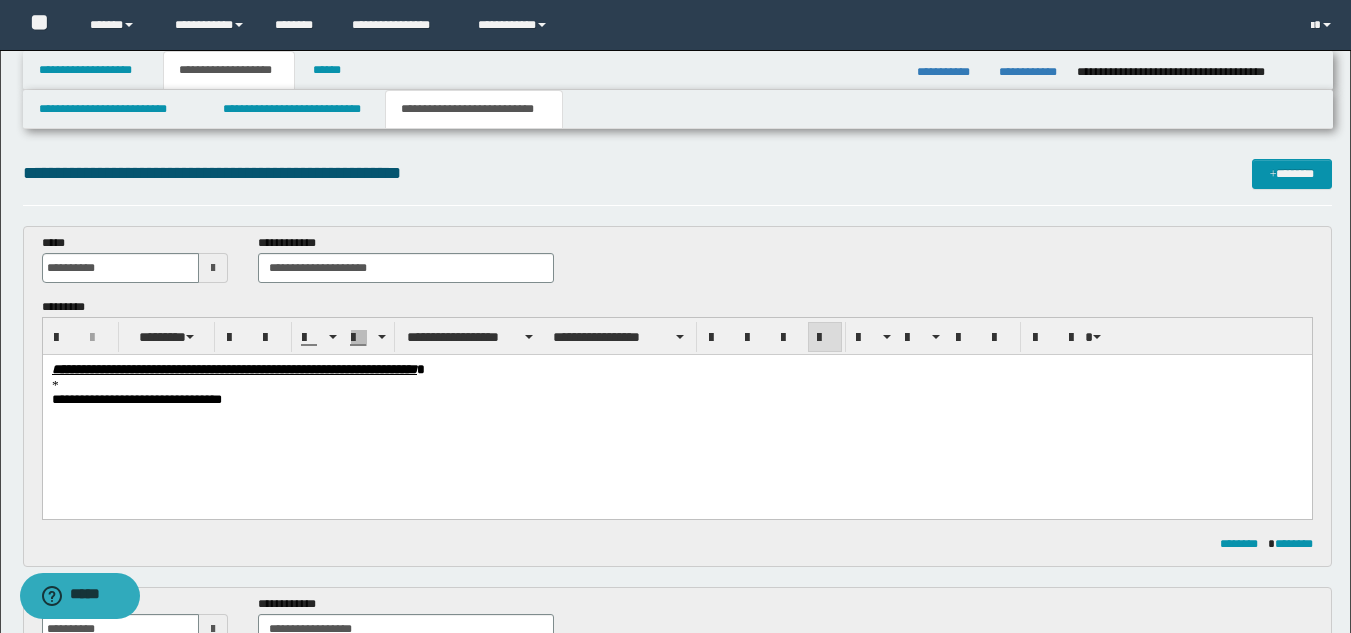 click on "**********" at bounding box center [676, 412] 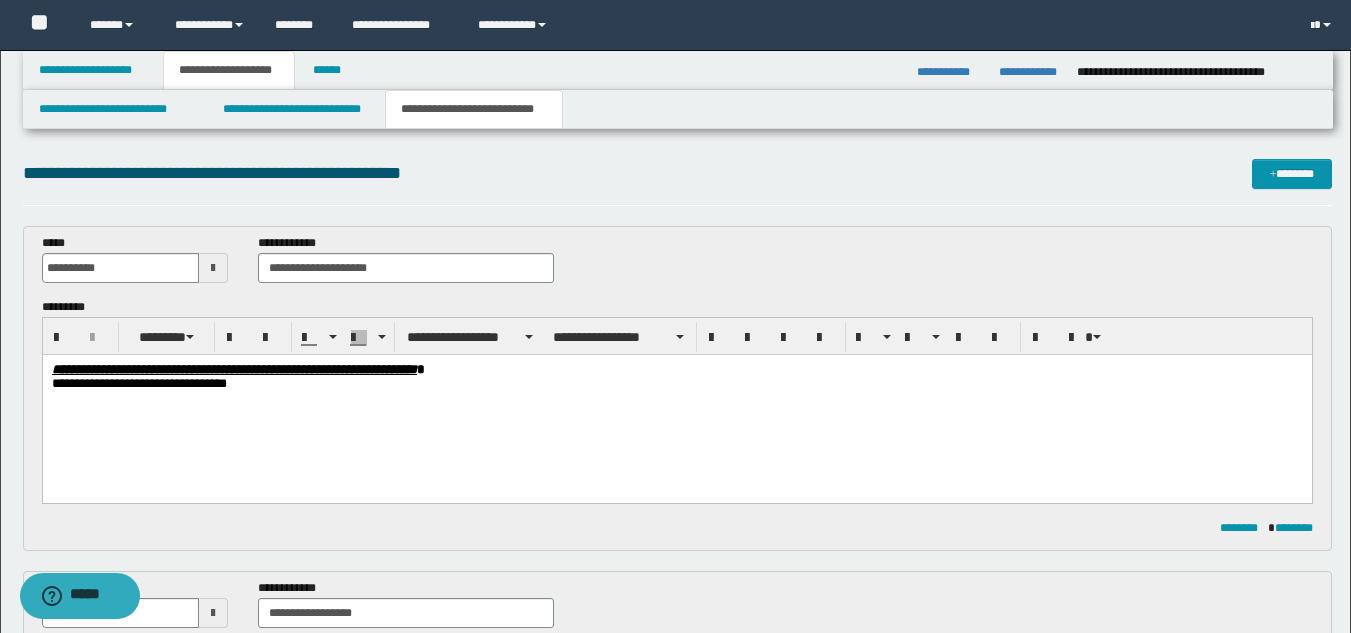 click on "**********" at bounding box center [676, 385] 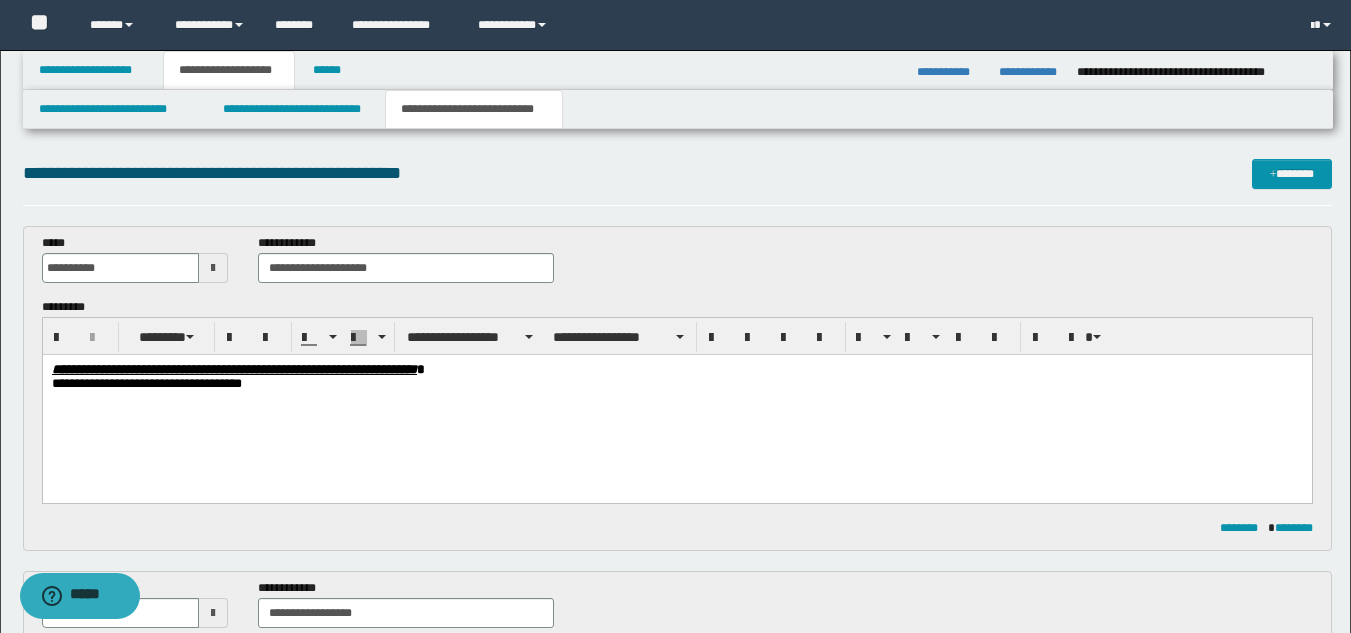 drag, startPoint x: 46, startPoint y: 383, endPoint x: 212, endPoint y: 393, distance: 166.30093 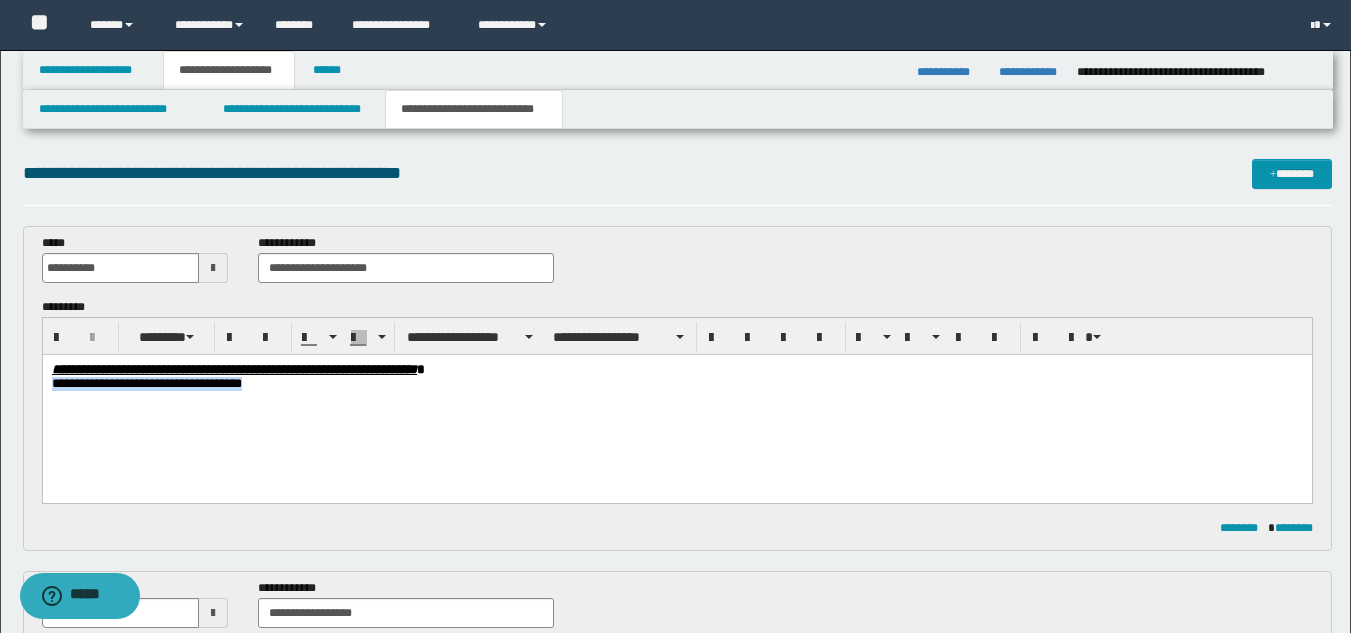 drag, startPoint x: 154, startPoint y: 393, endPoint x: 35, endPoint y: 398, distance: 119.104996 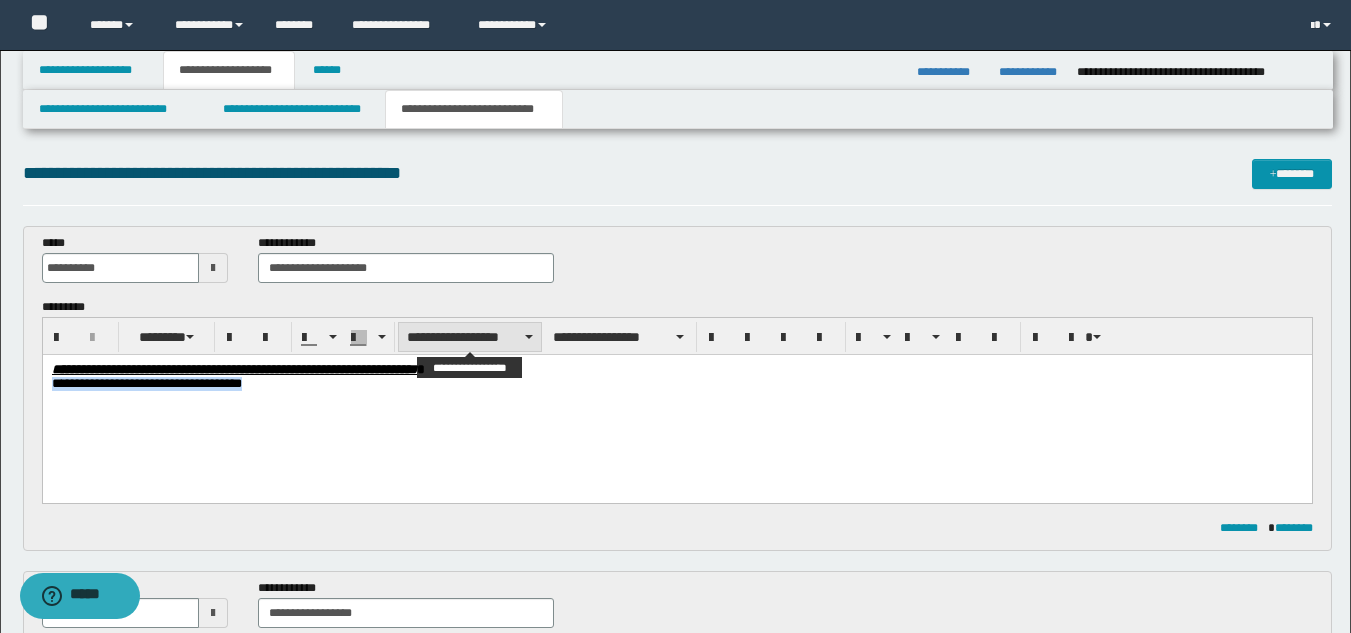 click on "**********" at bounding box center (470, 337) 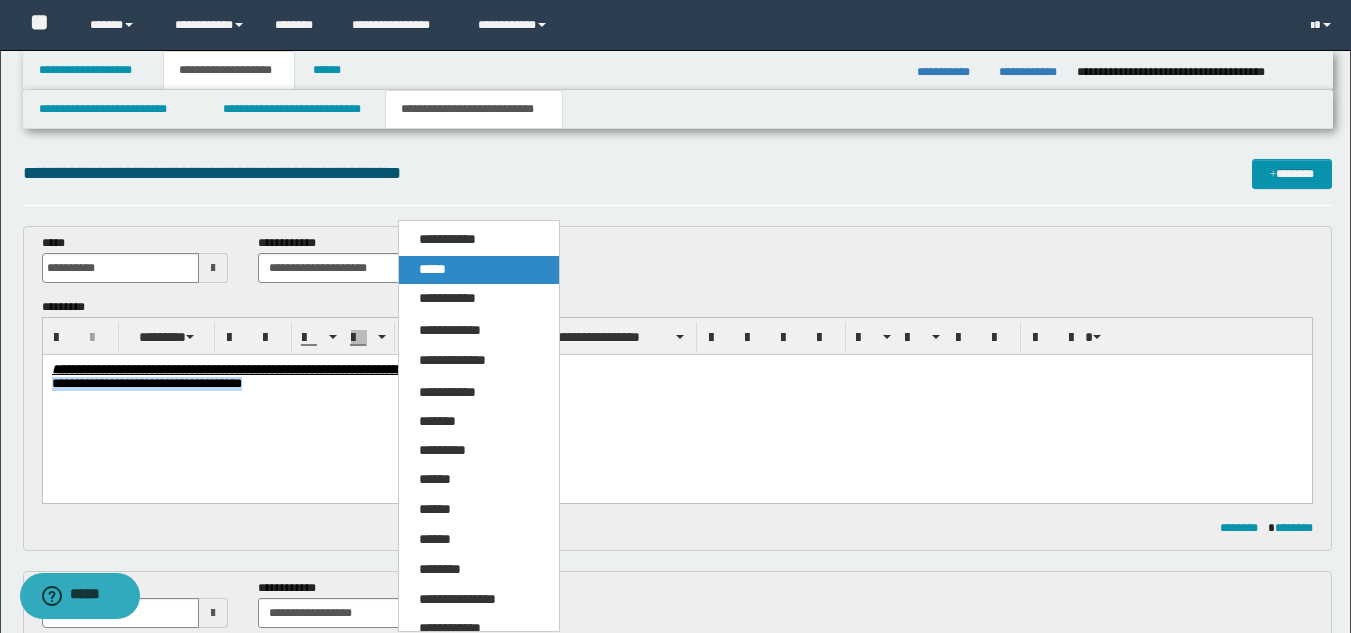 click on "*****" at bounding box center (432, 269) 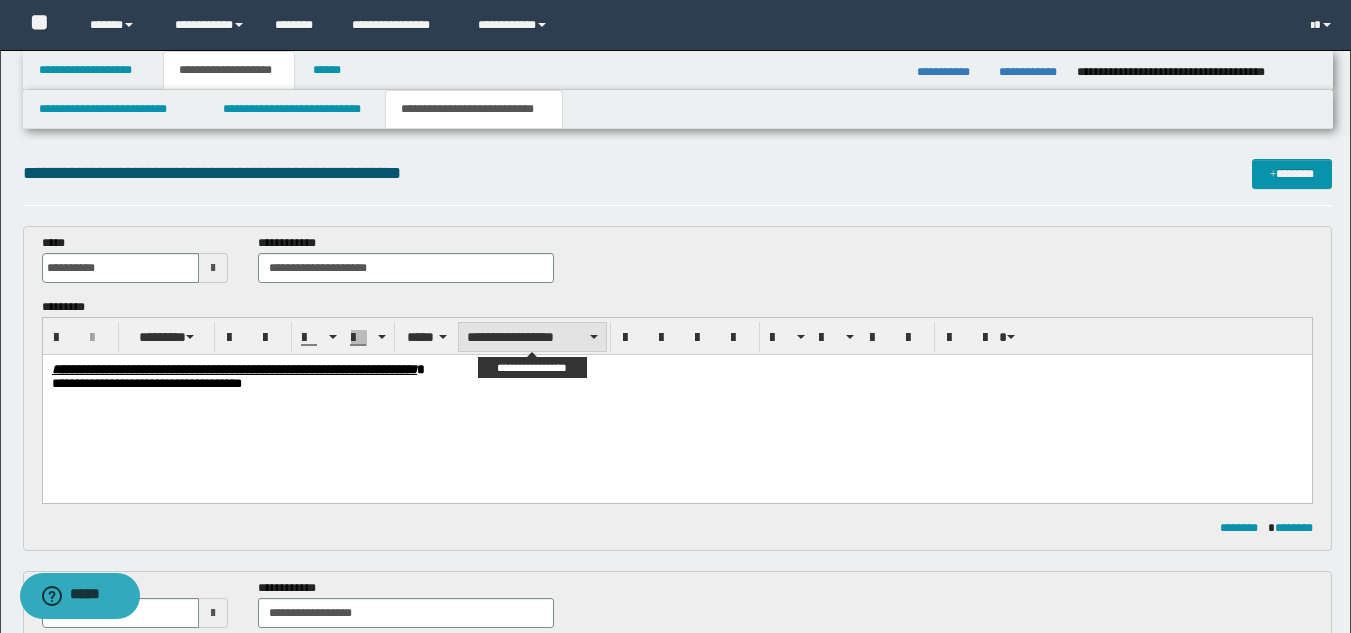 click on "**********" at bounding box center [532, 337] 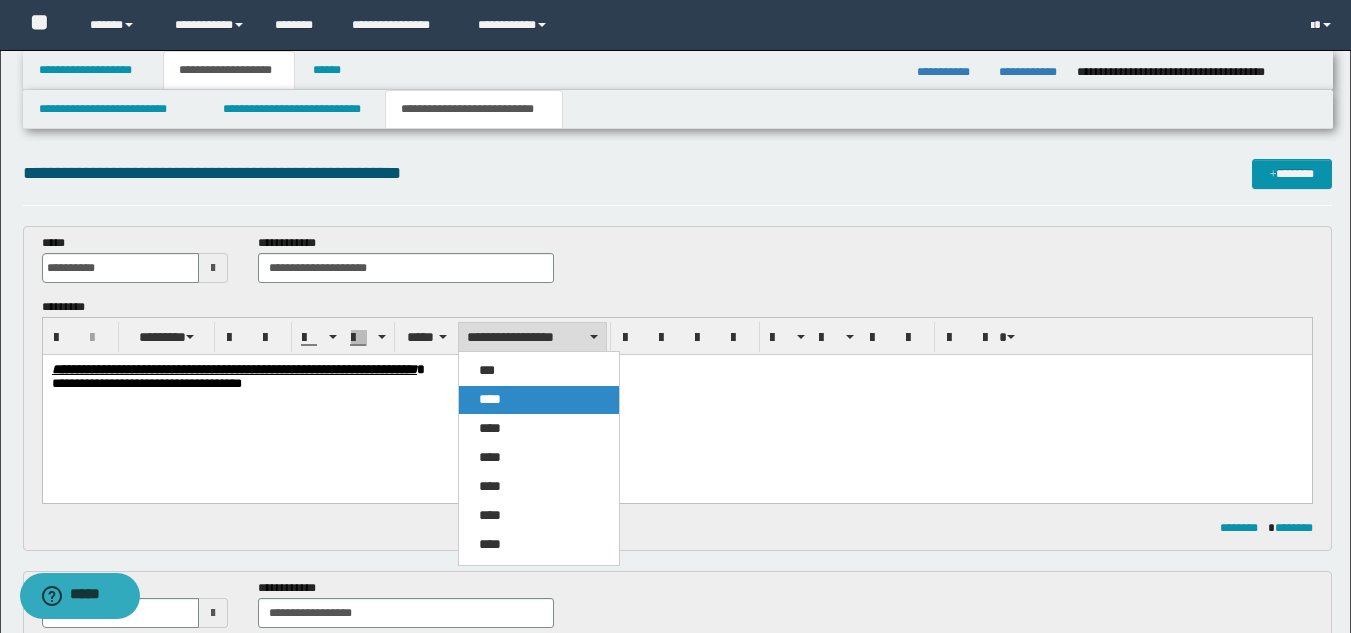 click on "****" at bounding box center [490, 399] 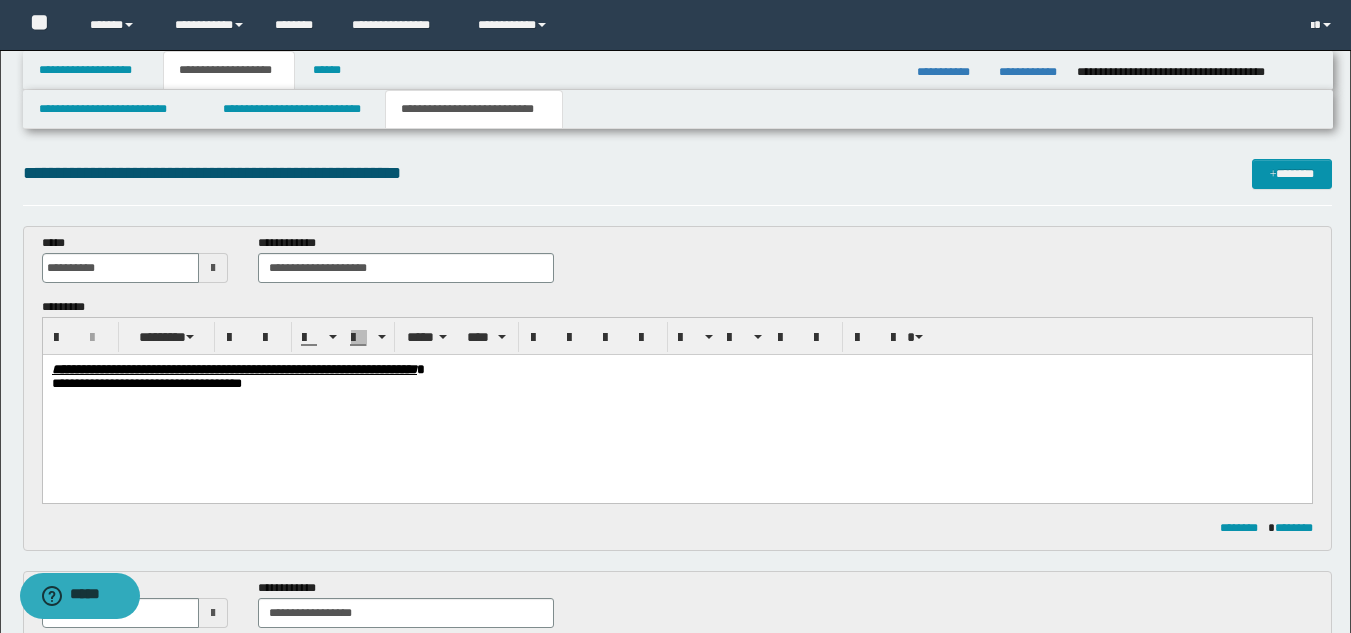 click on "**********" at bounding box center (676, 404) 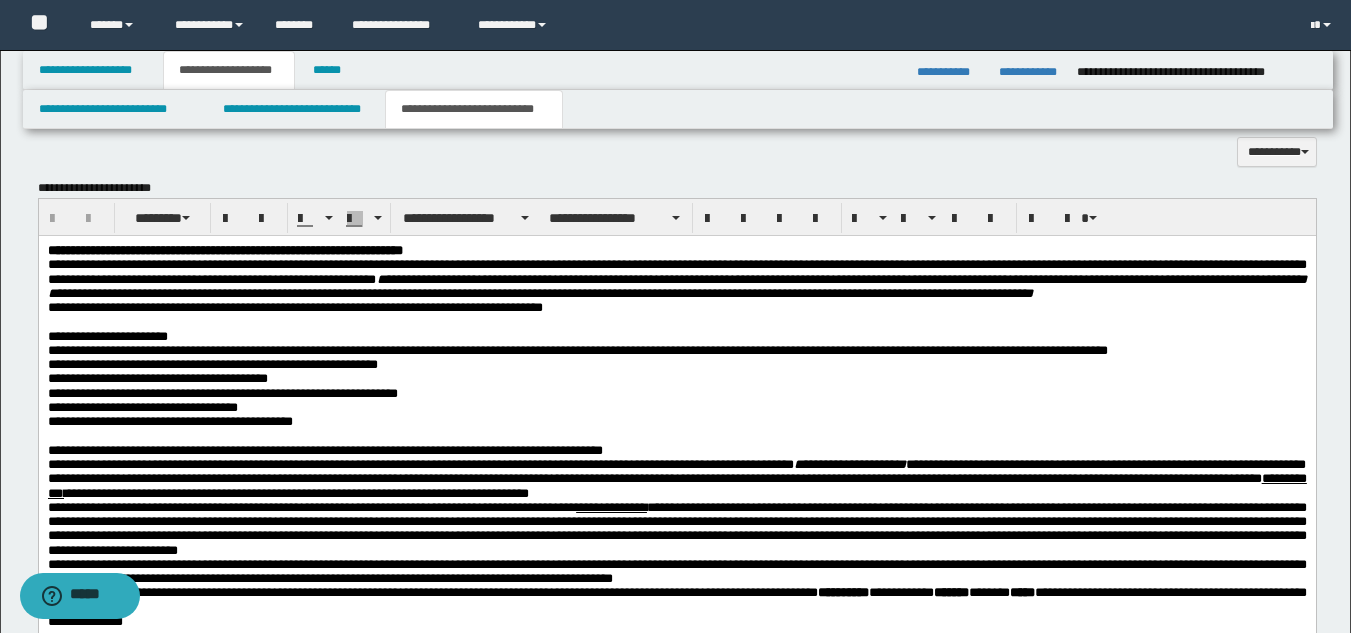 scroll, scrollTop: 1013, scrollLeft: 0, axis: vertical 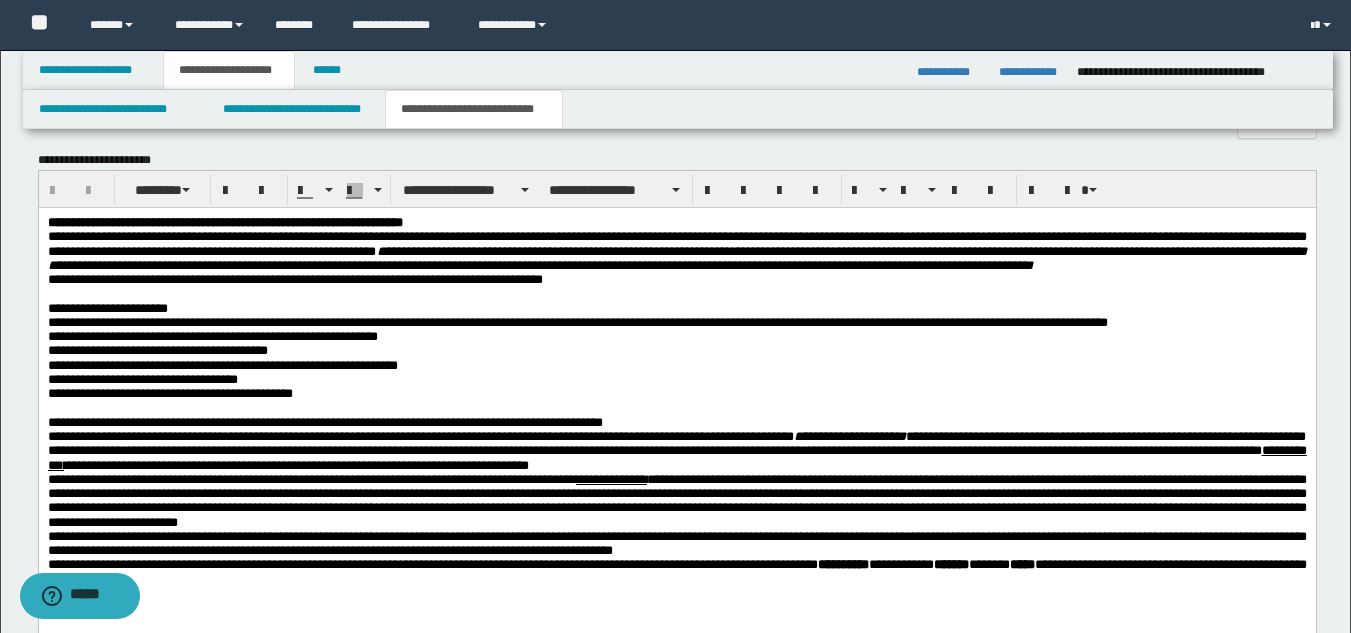 drag, startPoint x: 1365, startPoint y: 125, endPoint x: 1114, endPoint y: 143, distance: 251.64459 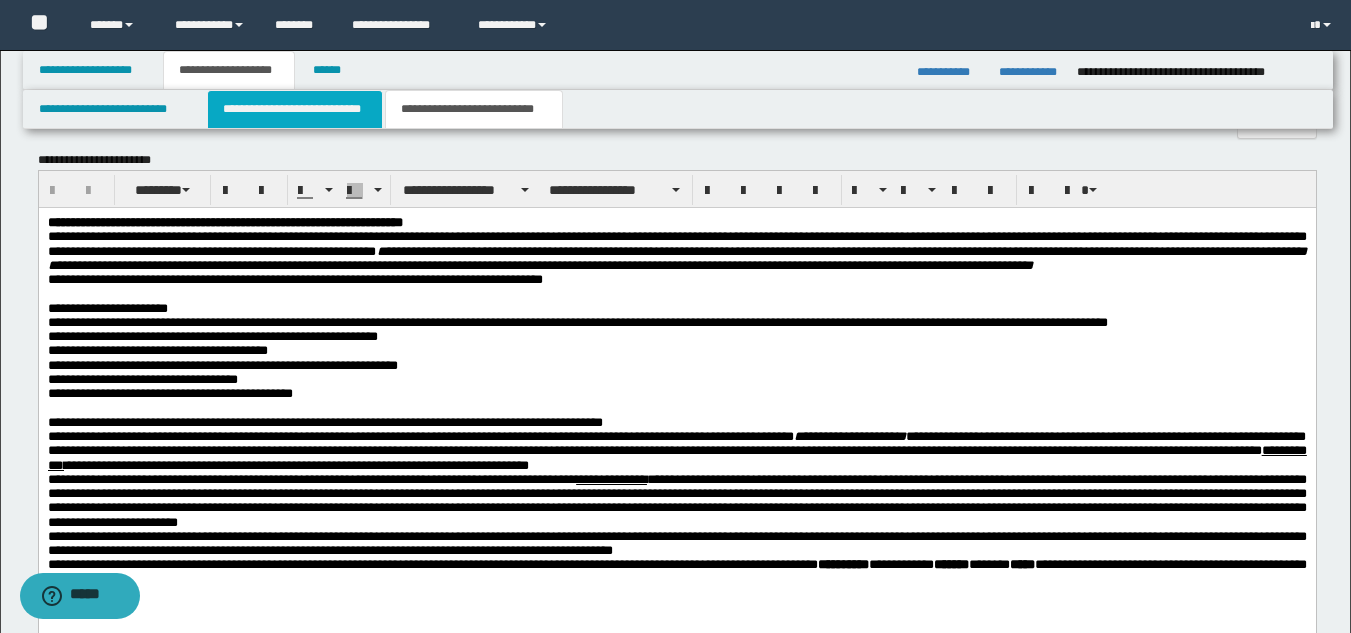 click on "**********" at bounding box center (295, 109) 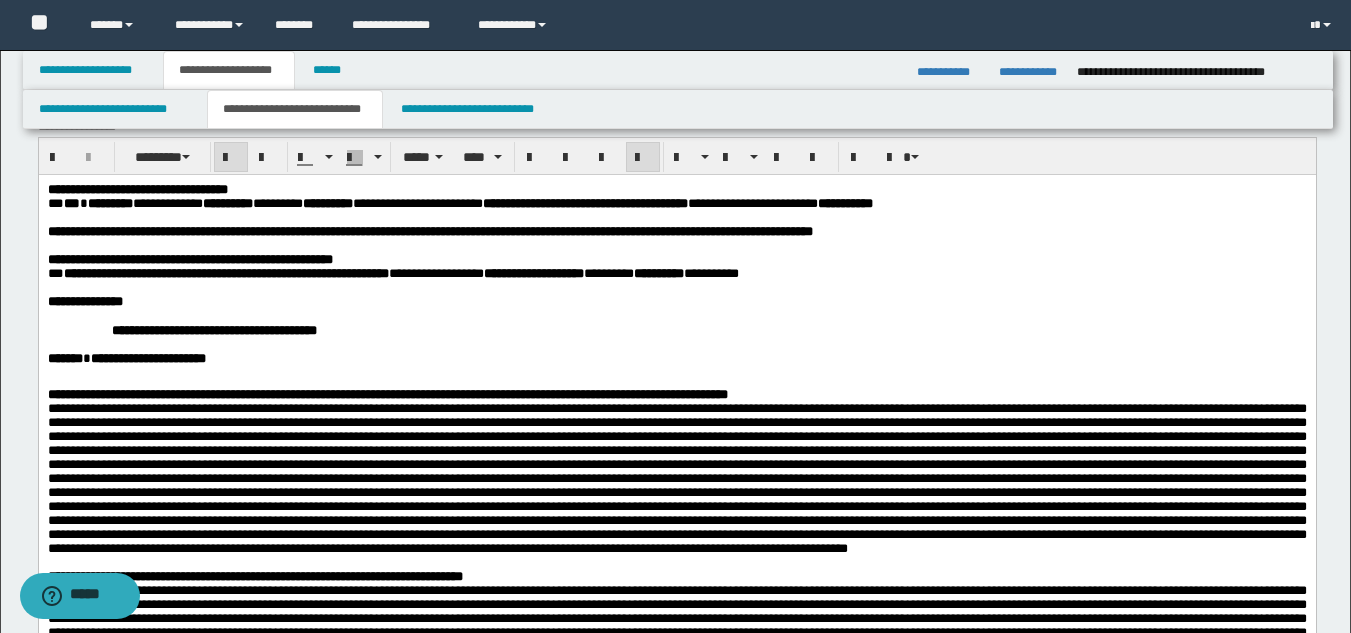 scroll, scrollTop: 36, scrollLeft: 0, axis: vertical 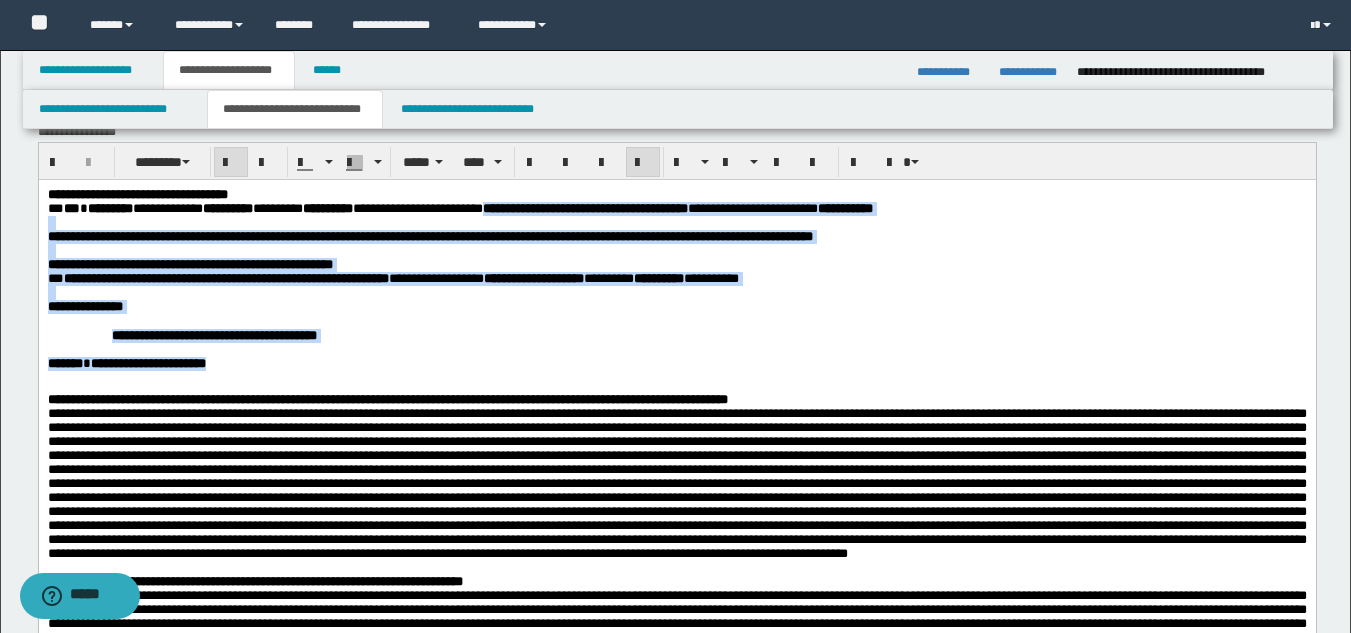 drag, startPoint x: 596, startPoint y: 209, endPoint x: 597, endPoint y: 365, distance: 156.0032 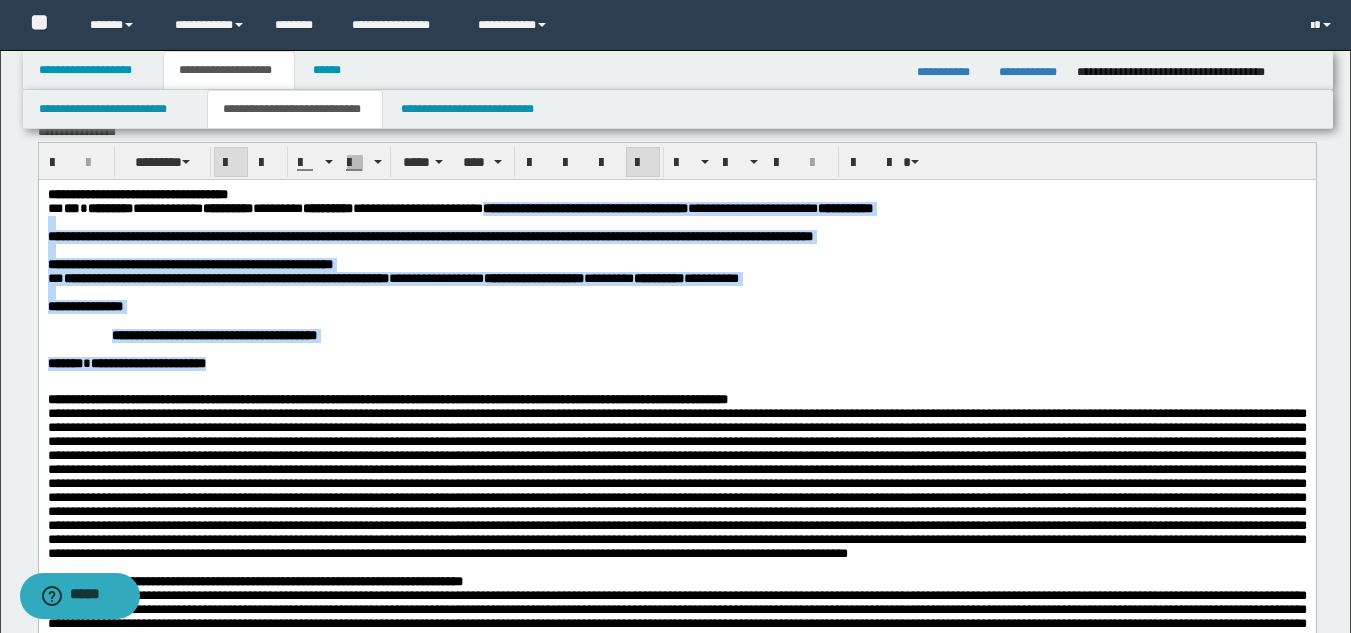 copy on "**********" 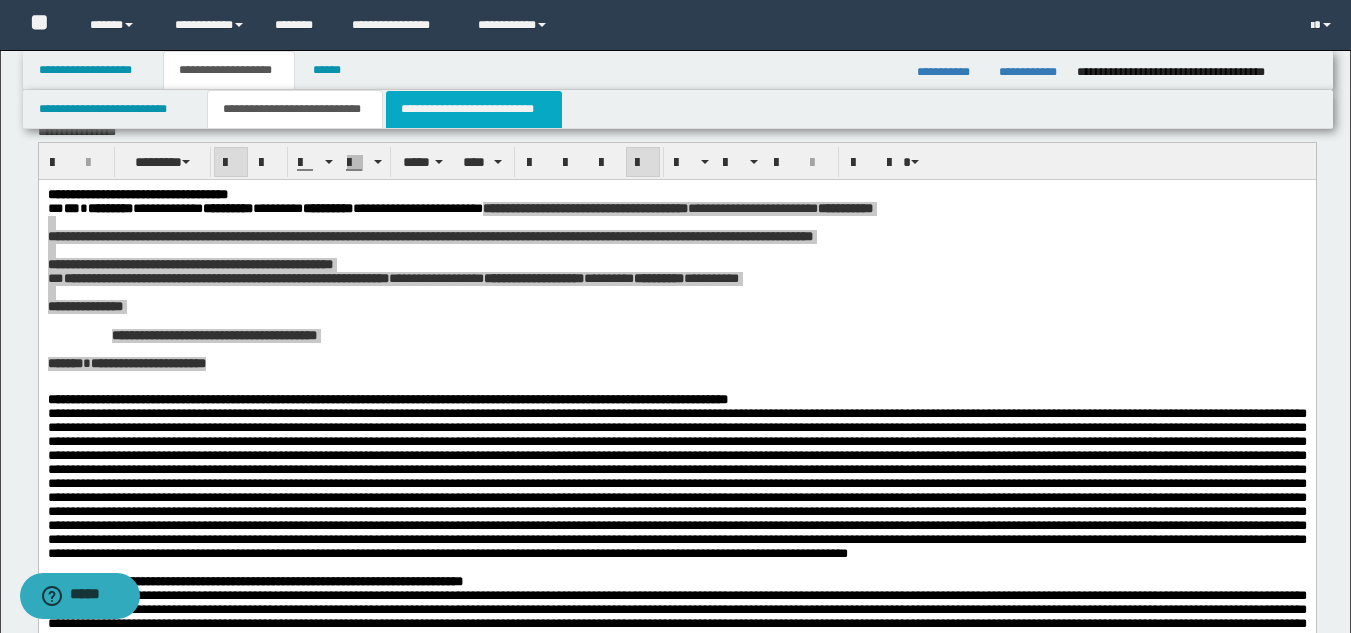 click on "**********" at bounding box center [474, 109] 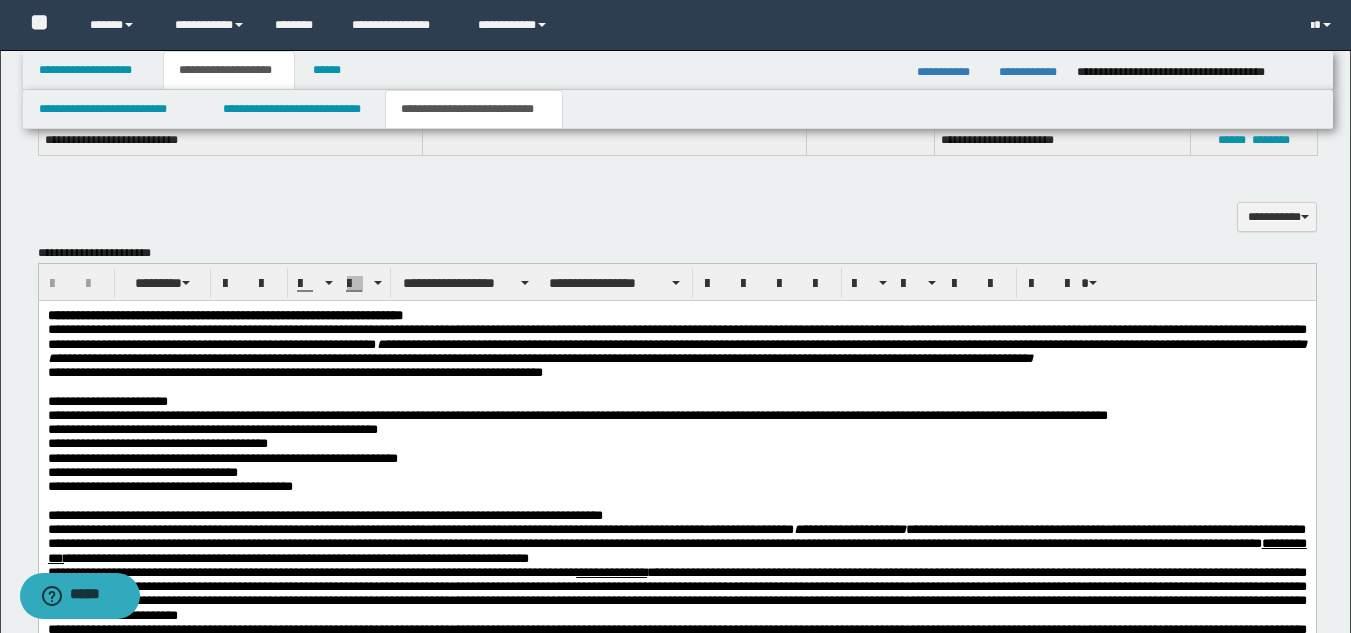 scroll, scrollTop: 963, scrollLeft: 0, axis: vertical 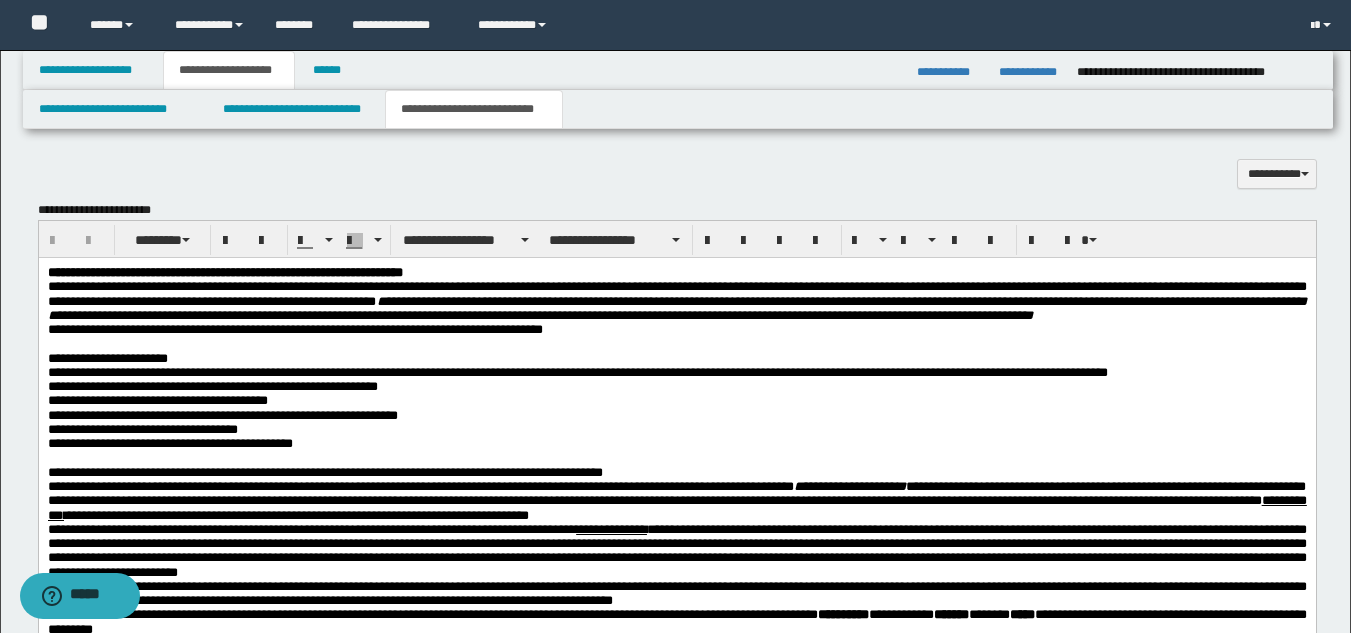 drag, startPoint x: 1365, startPoint y: 134, endPoint x: 1175, endPoint y: 109, distance: 191.63768 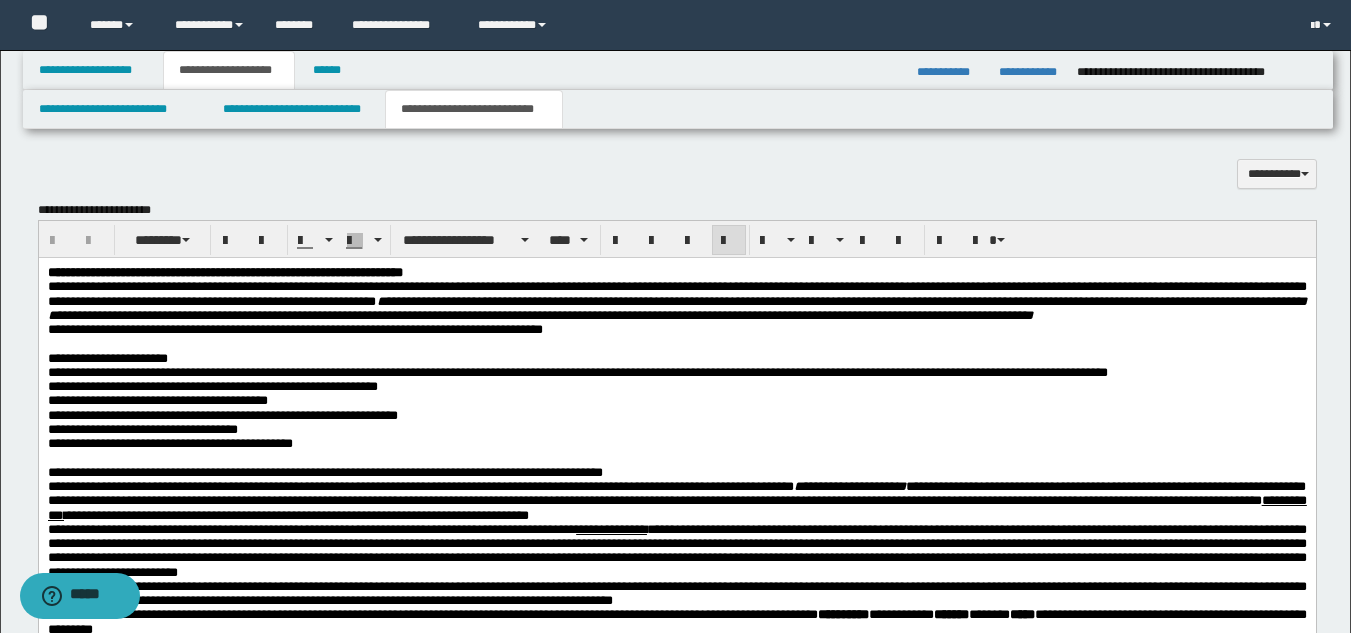 click on "**********" at bounding box center [676, 329] 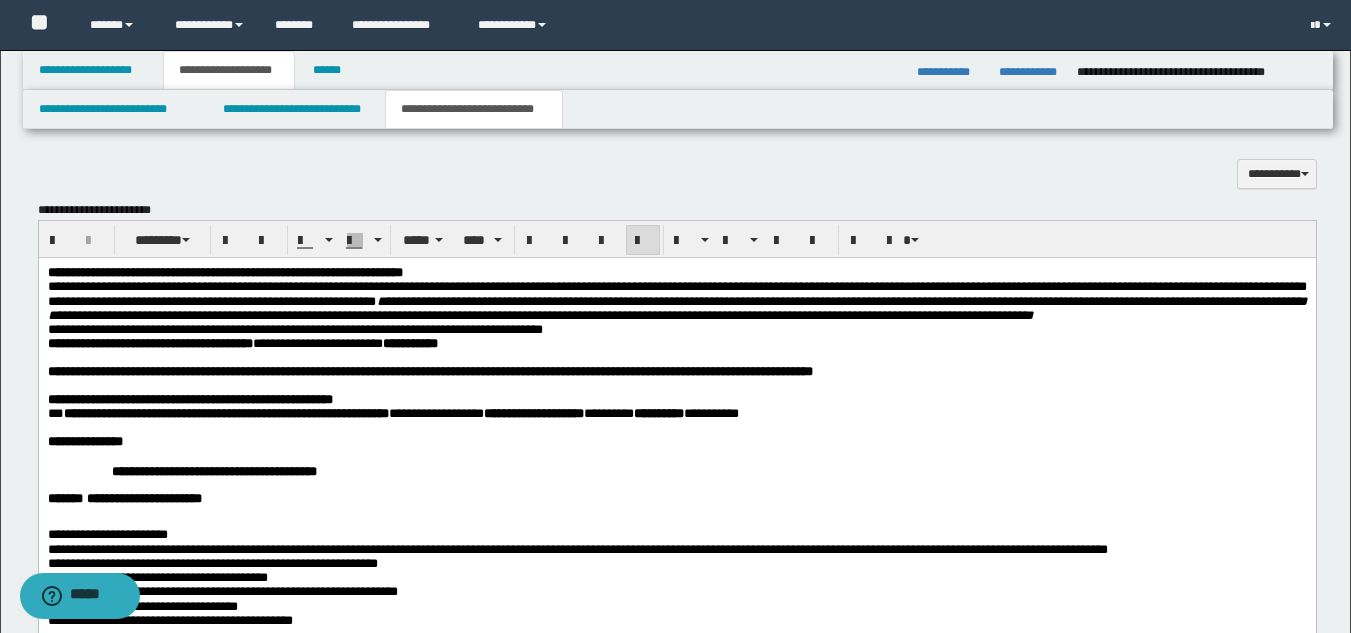 click on "**********" at bounding box center [149, 342] 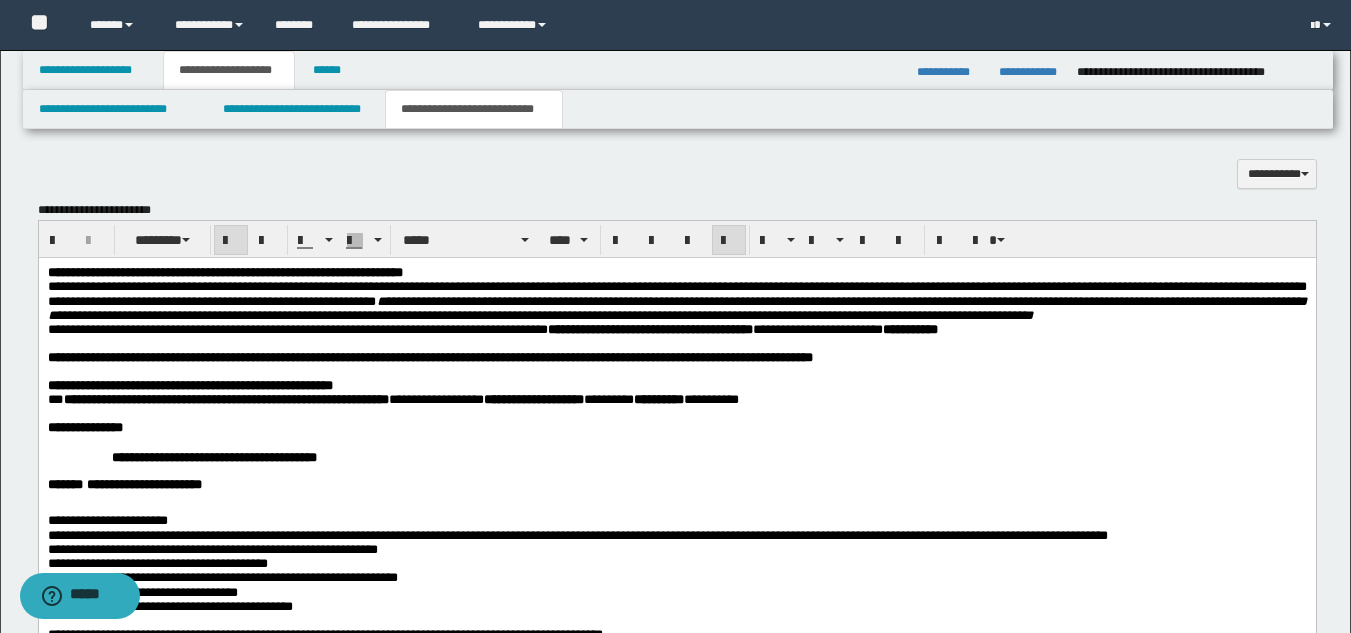 click on "**********" at bounding box center (189, 384) 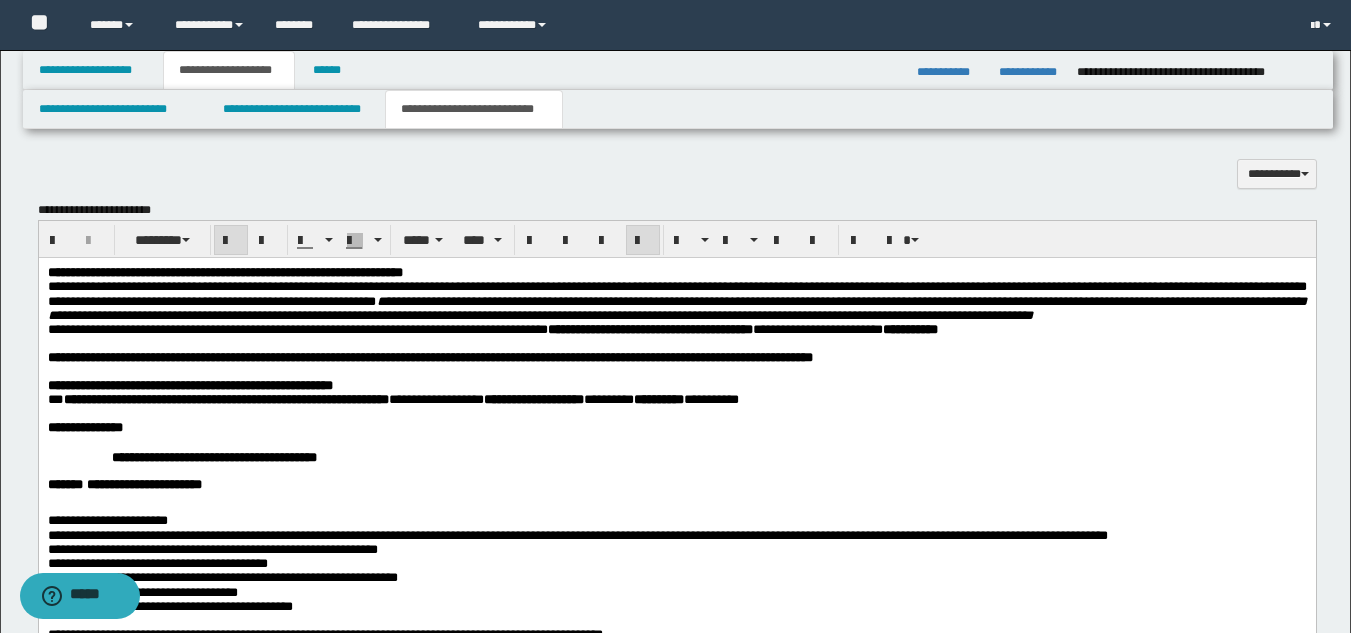 click on "**********" at bounding box center (676, 456) 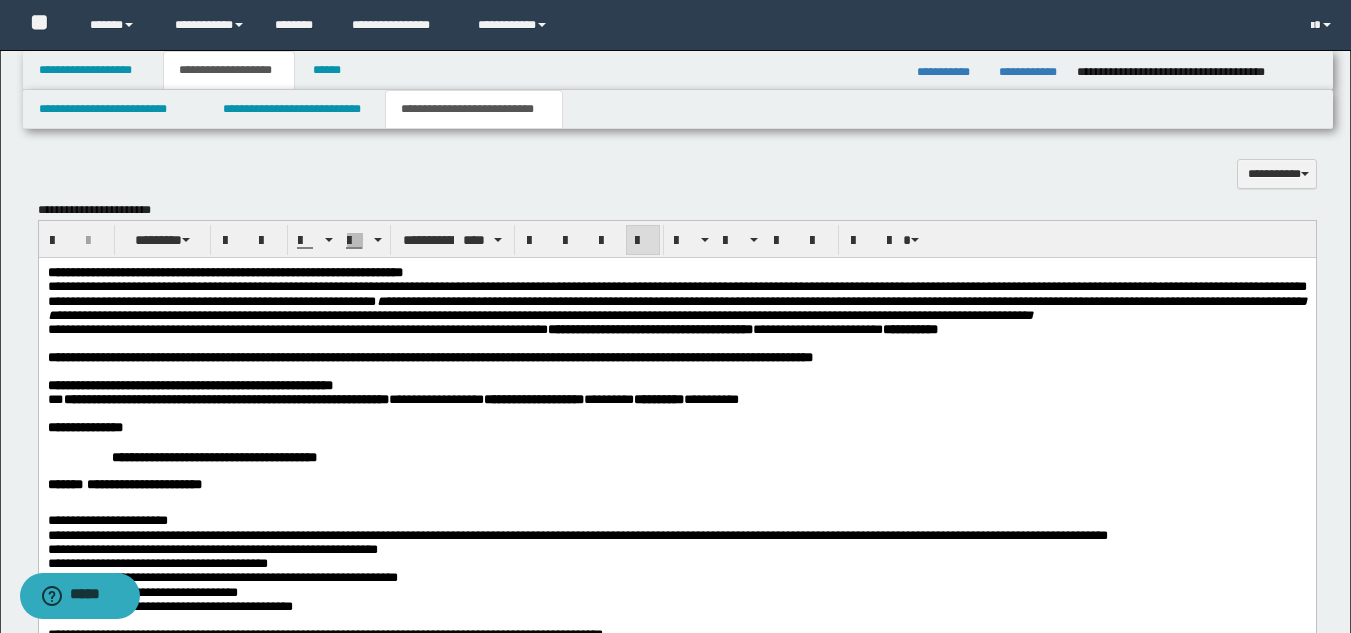 click at bounding box center (676, 506) 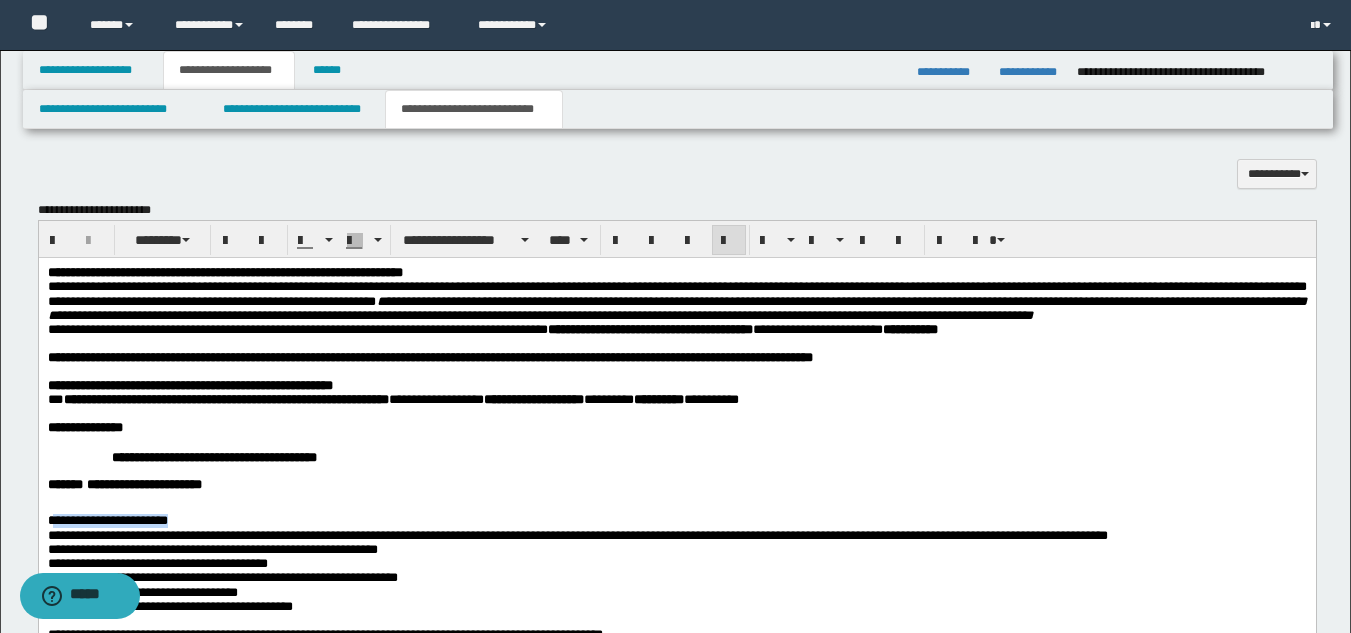 drag, startPoint x: 55, startPoint y: 560, endPoint x: 250, endPoint y: 568, distance: 195.16403 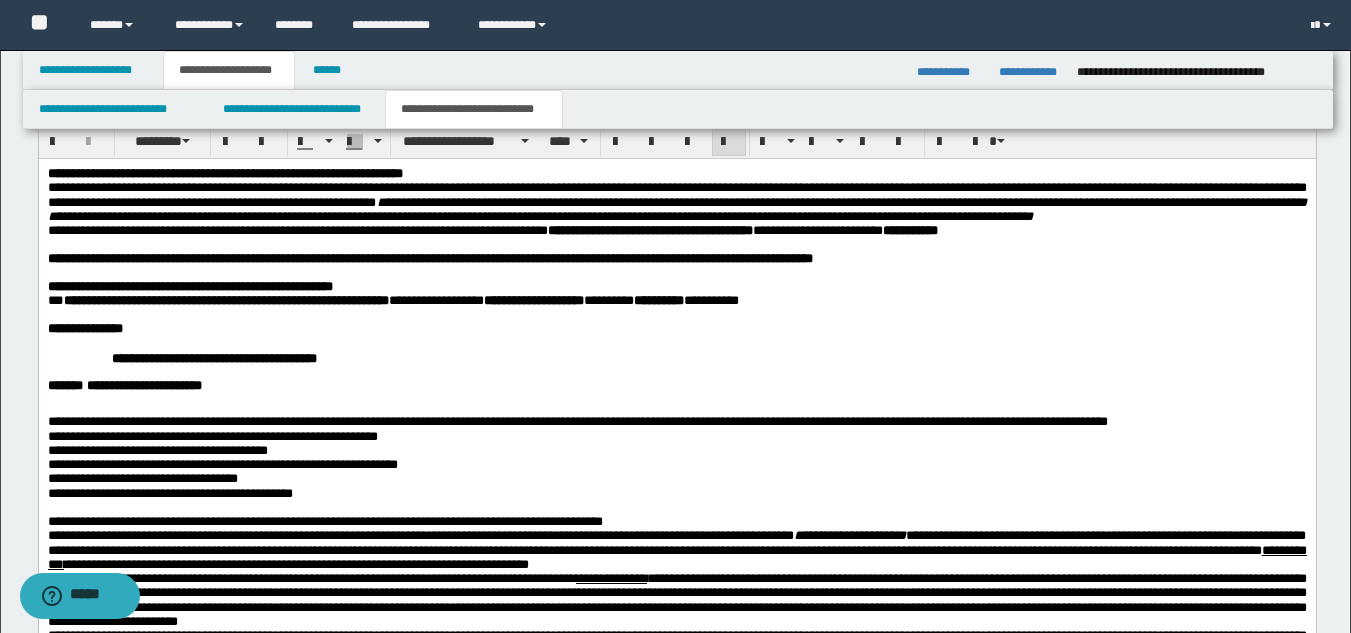 scroll, scrollTop: 1110, scrollLeft: 0, axis: vertical 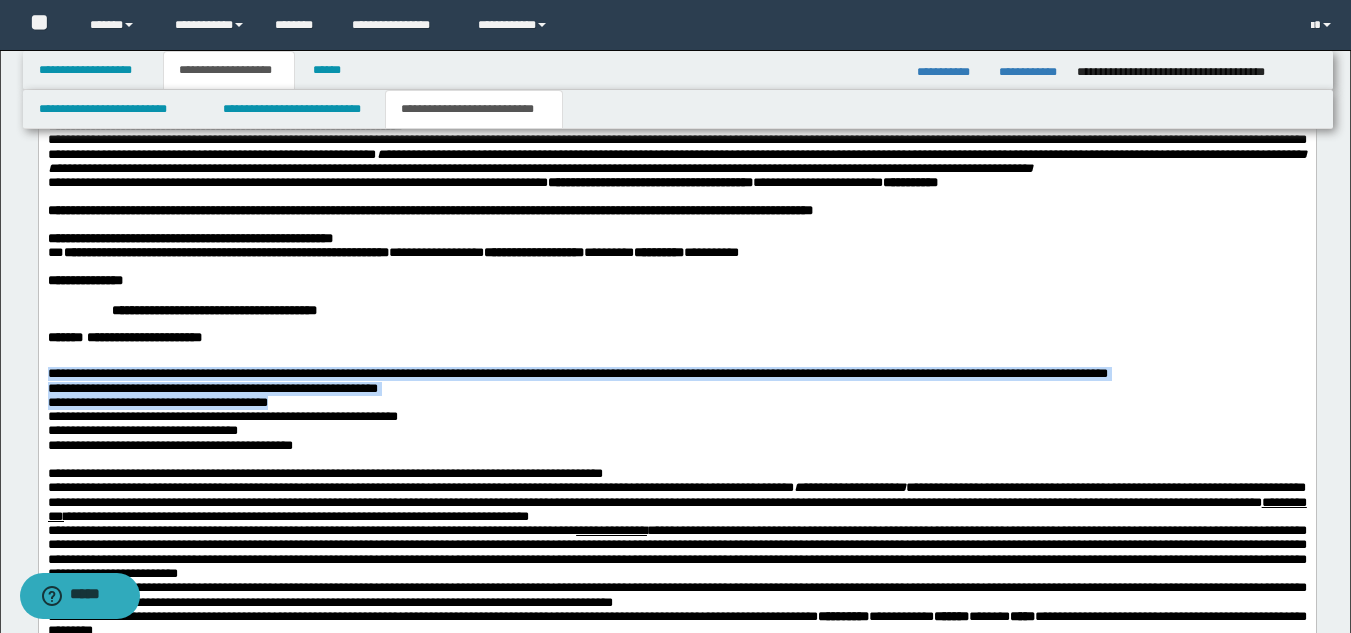 drag, startPoint x: 48, startPoint y: 409, endPoint x: 355, endPoint y: 452, distance: 309.99677 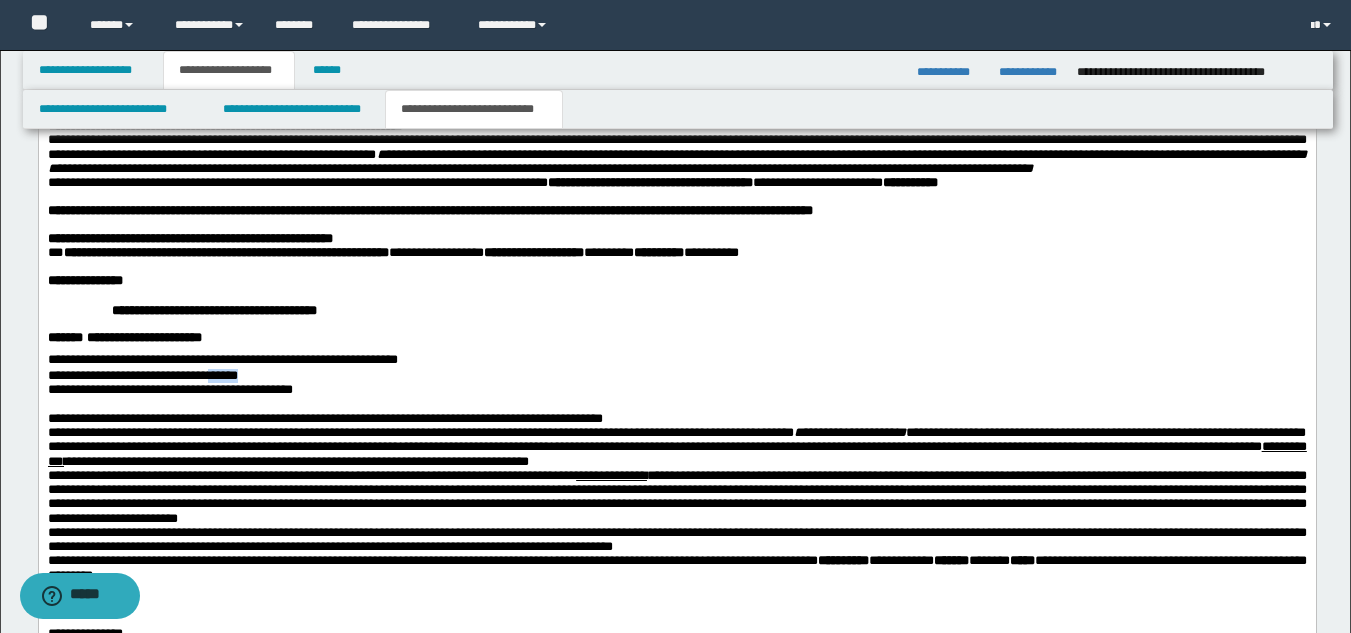 drag, startPoint x: 295, startPoint y: 411, endPoint x: 260, endPoint y: 416, distance: 35.35534 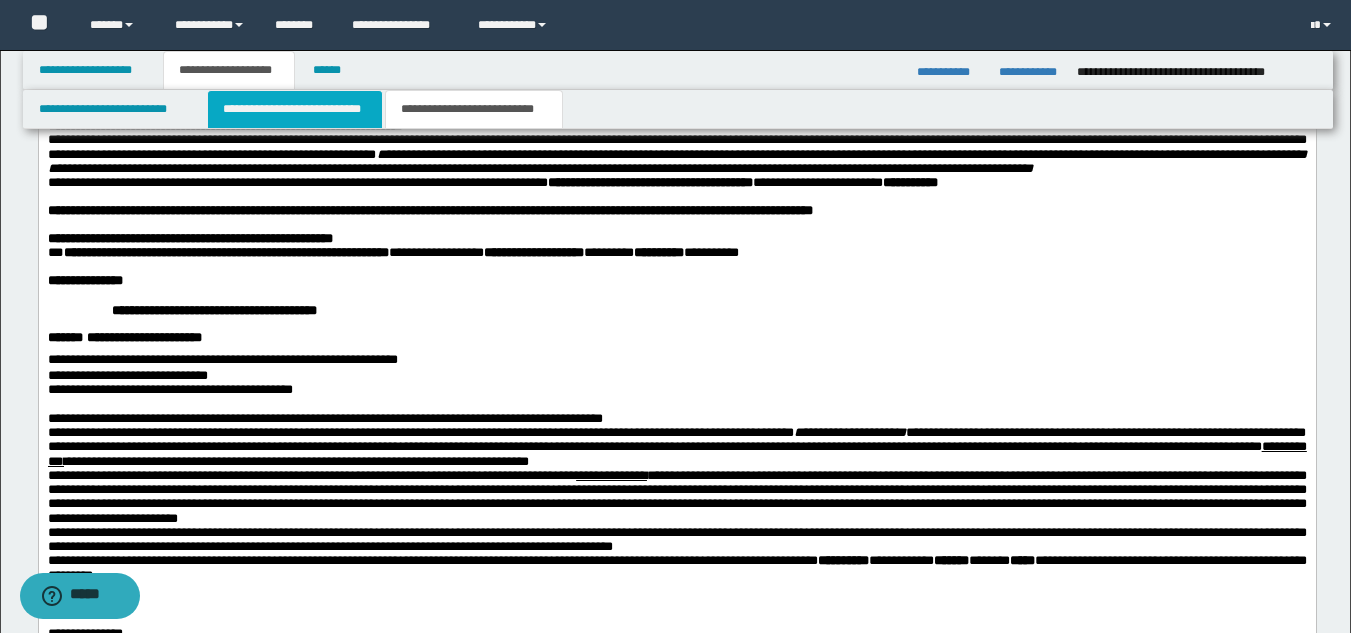 click on "**********" at bounding box center [295, 109] 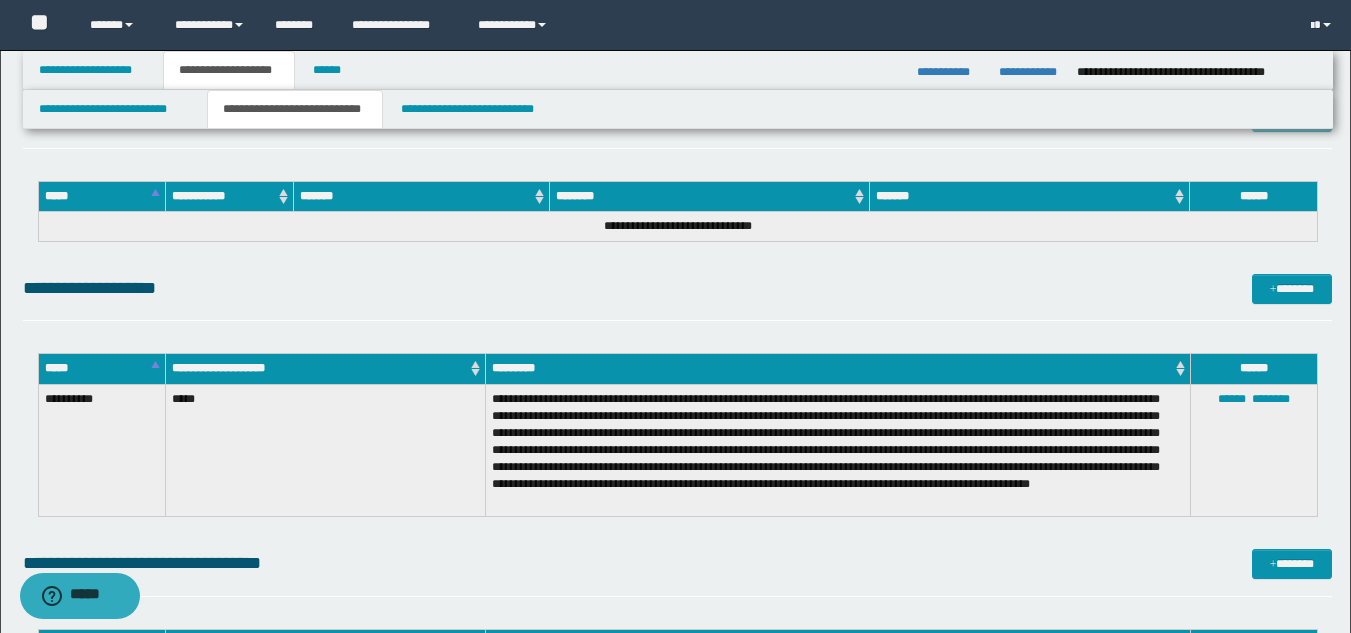scroll, scrollTop: 1546, scrollLeft: 0, axis: vertical 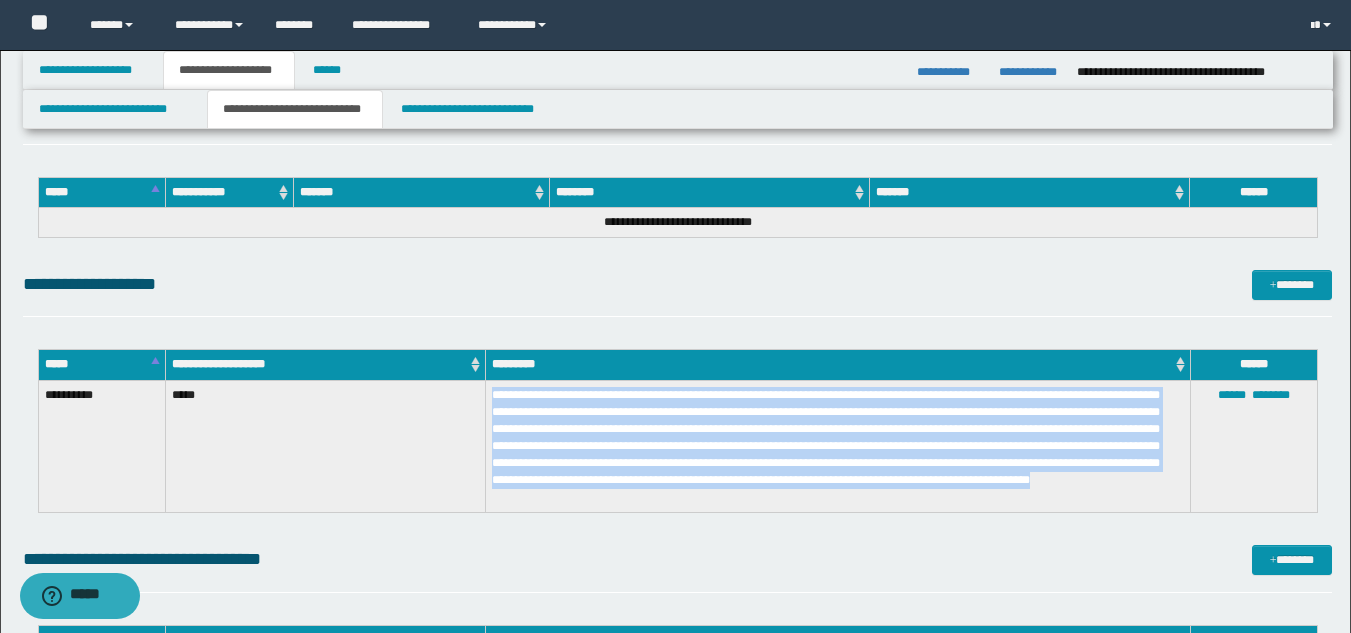 drag, startPoint x: 493, startPoint y: 394, endPoint x: 644, endPoint y: 494, distance: 181.11046 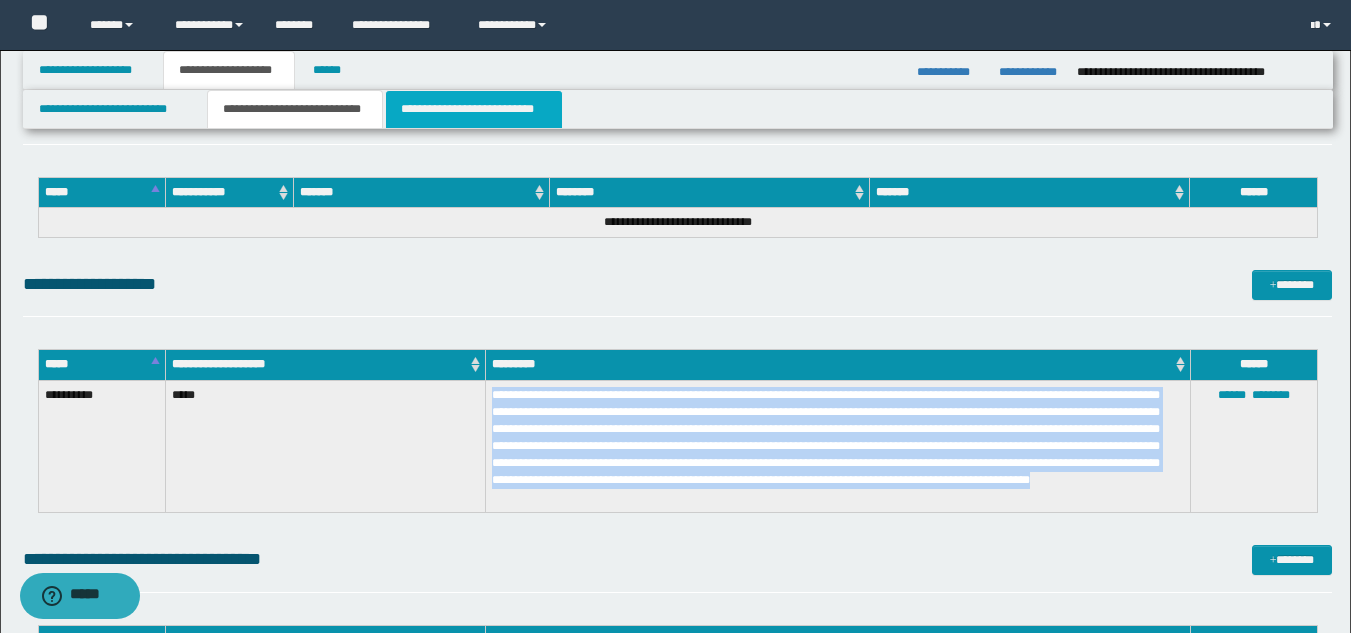 click on "**********" at bounding box center [474, 109] 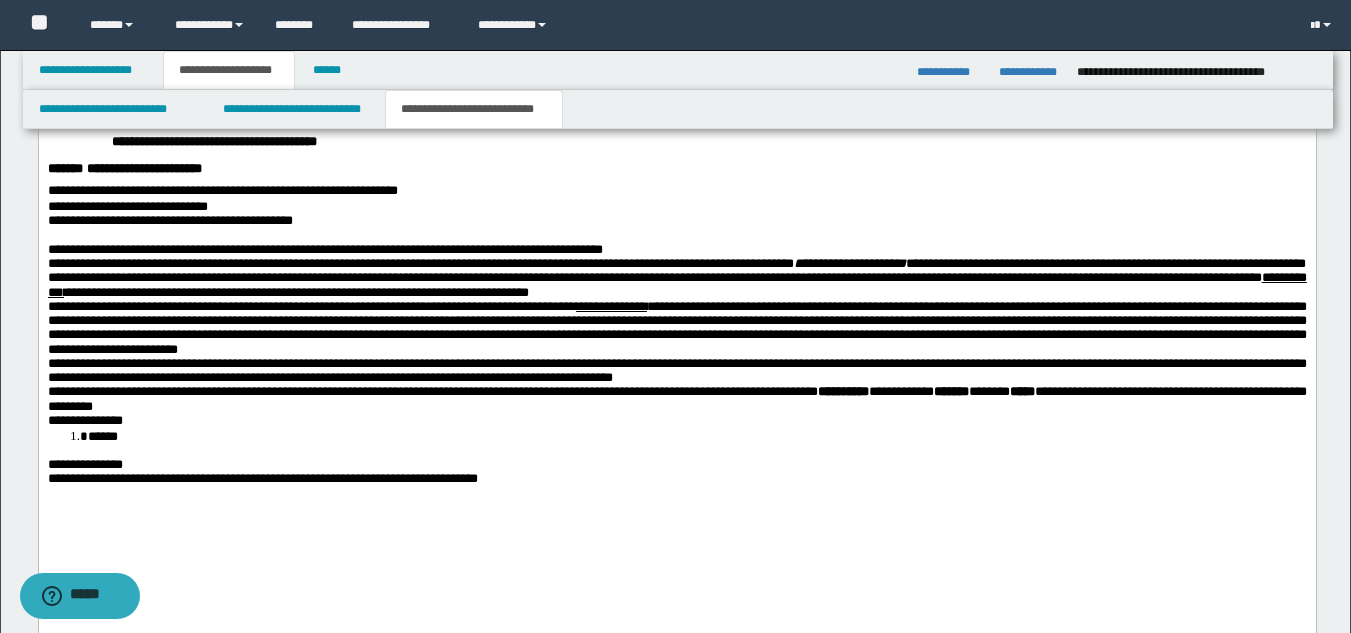drag, startPoint x: 1359, startPoint y: 483, endPoint x: 1186, endPoint y: 463, distance: 174.15224 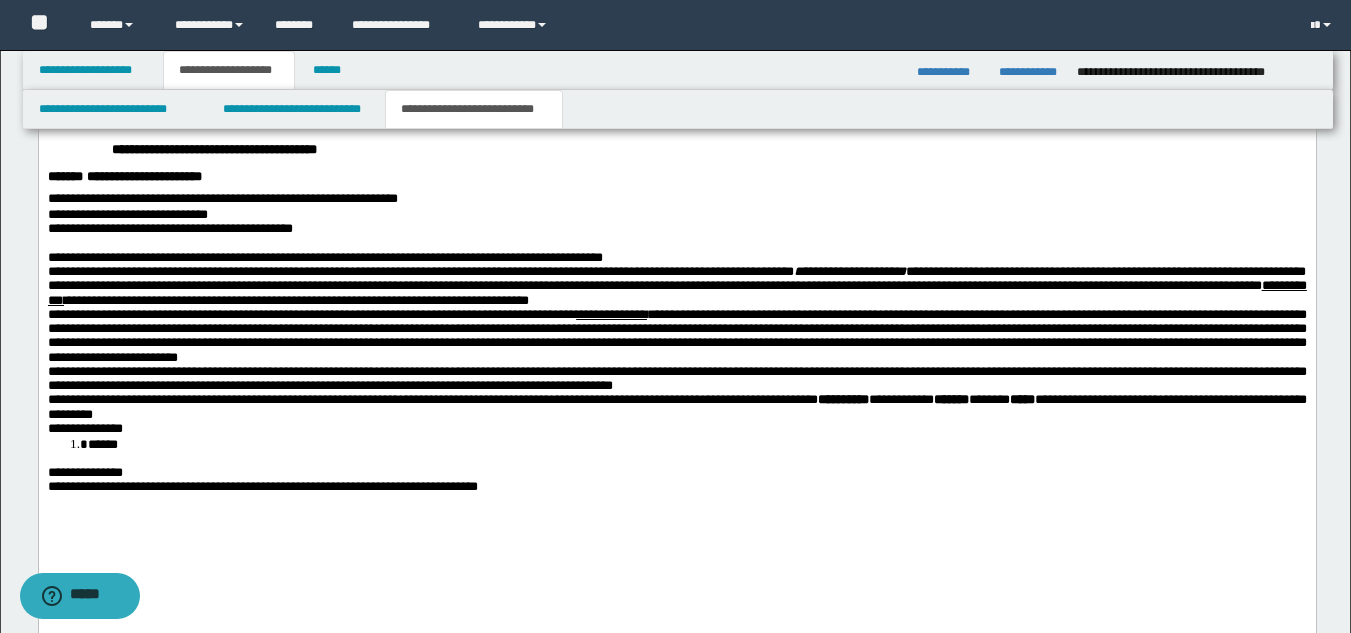 click on "**********" at bounding box center (676, 215) 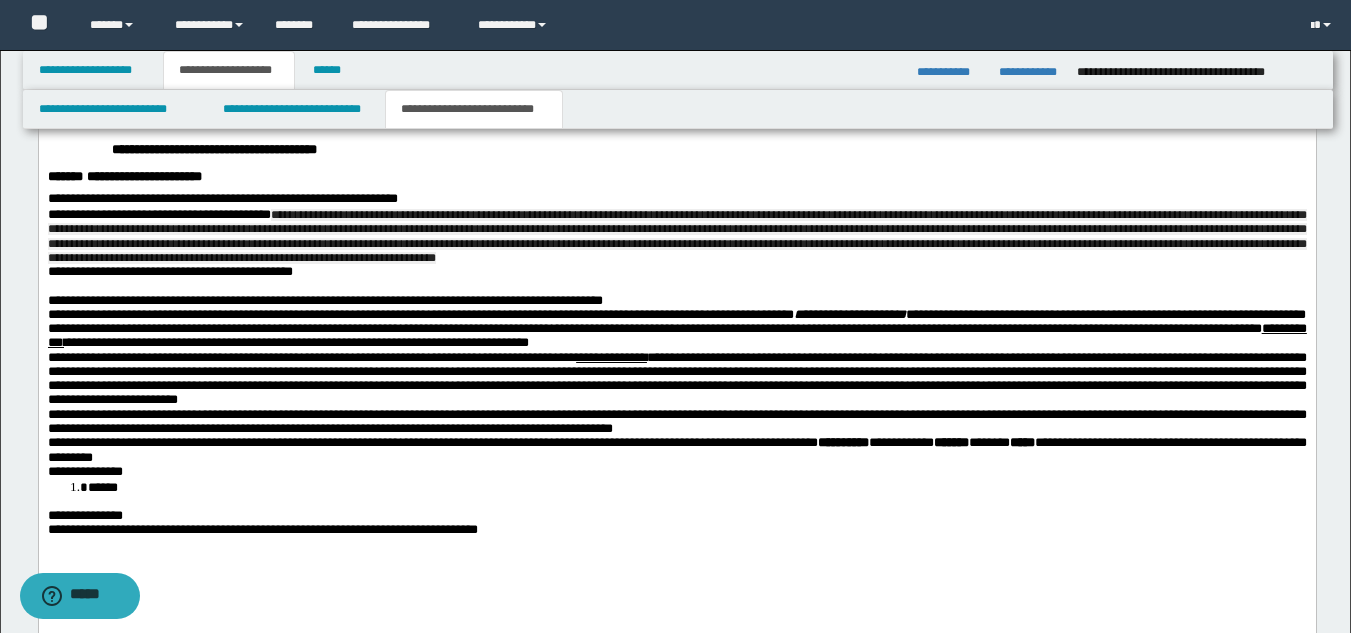 drag, startPoint x: 257, startPoint y: 291, endPoint x: 267, endPoint y: 288, distance: 10.440307 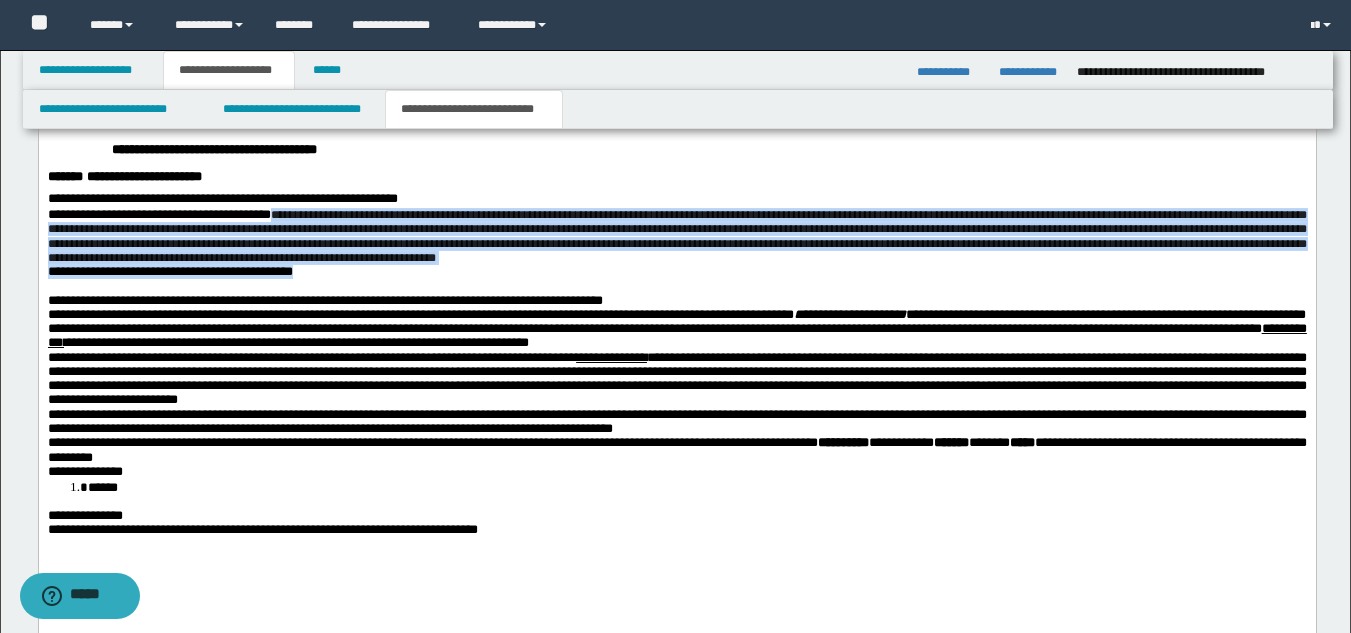 drag, startPoint x: 341, startPoint y: 253, endPoint x: 841, endPoint y: 320, distance: 504.46902 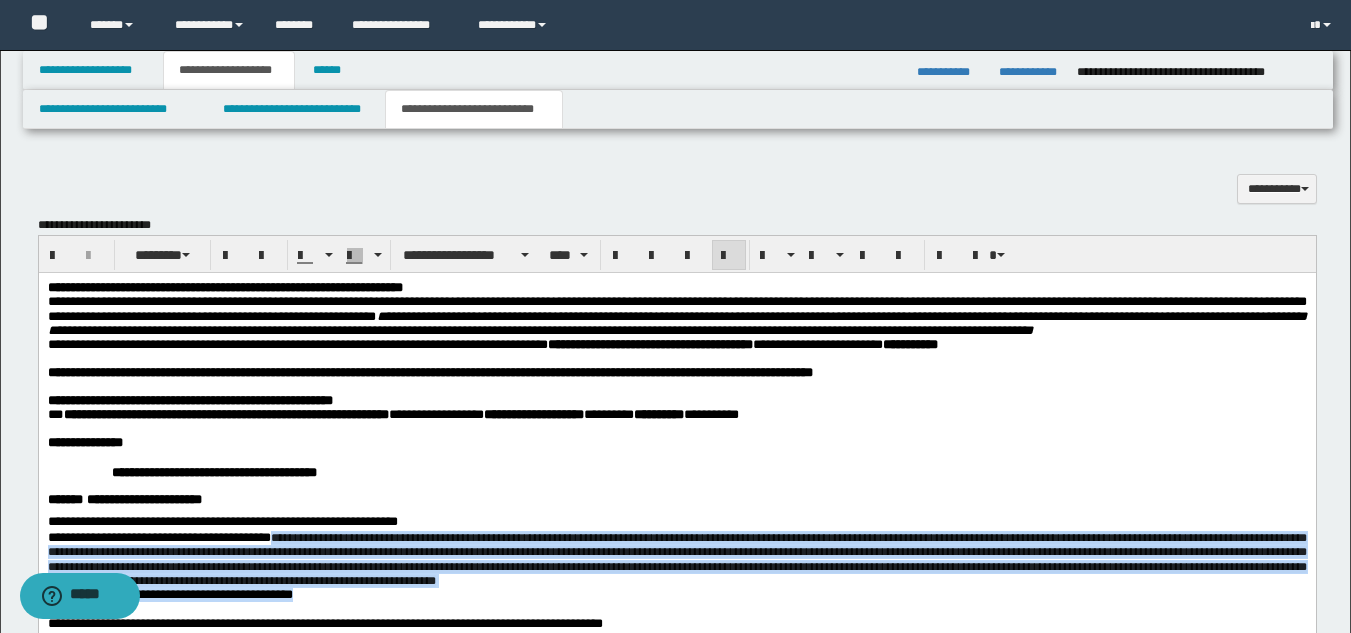scroll, scrollTop: 935, scrollLeft: 0, axis: vertical 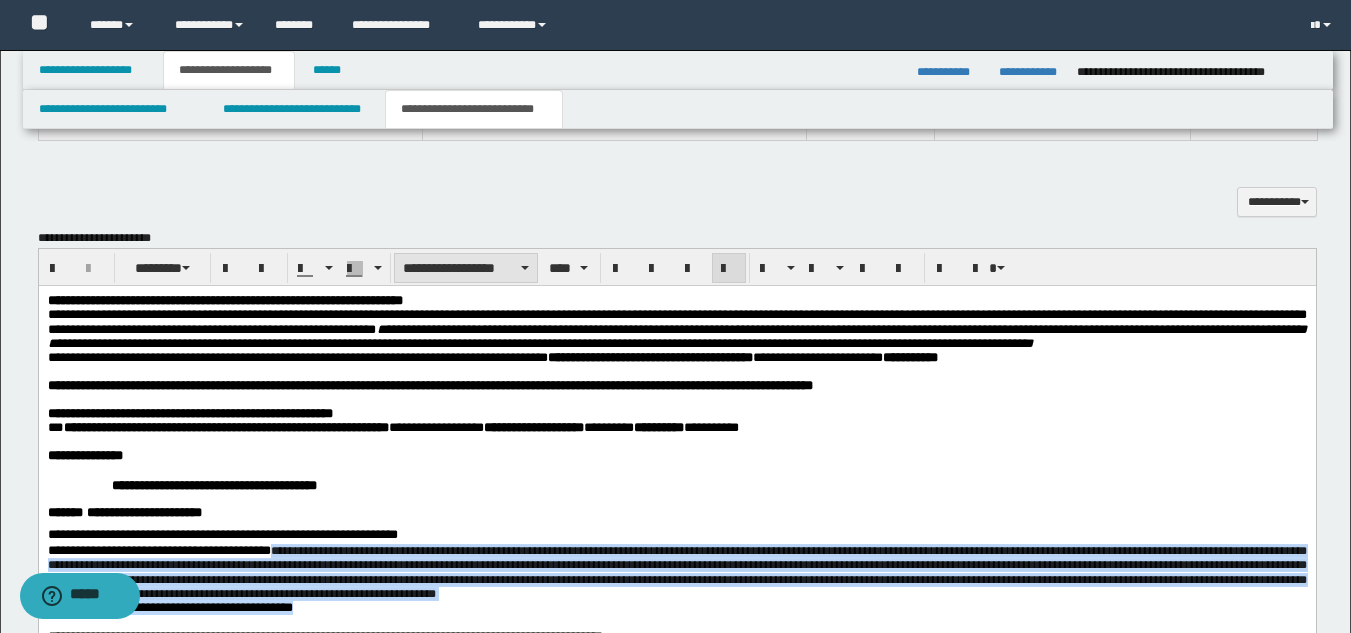 click on "**********" at bounding box center [466, 268] 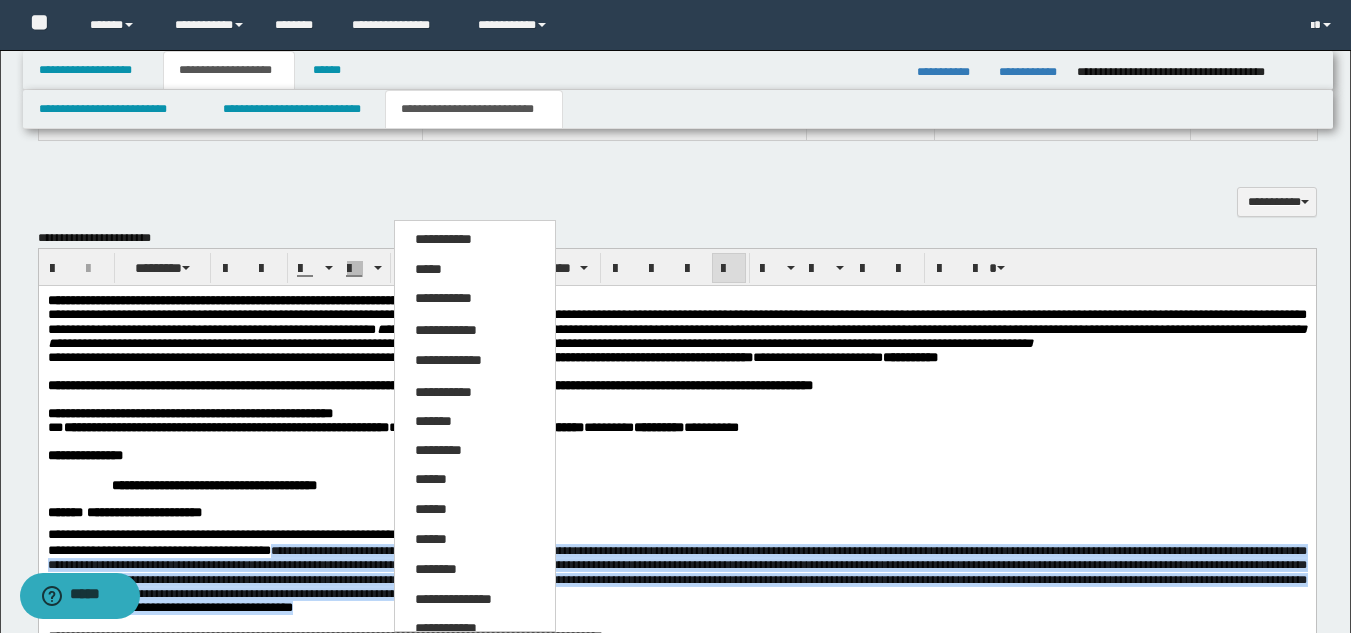 click on "*****" at bounding box center (428, 269) 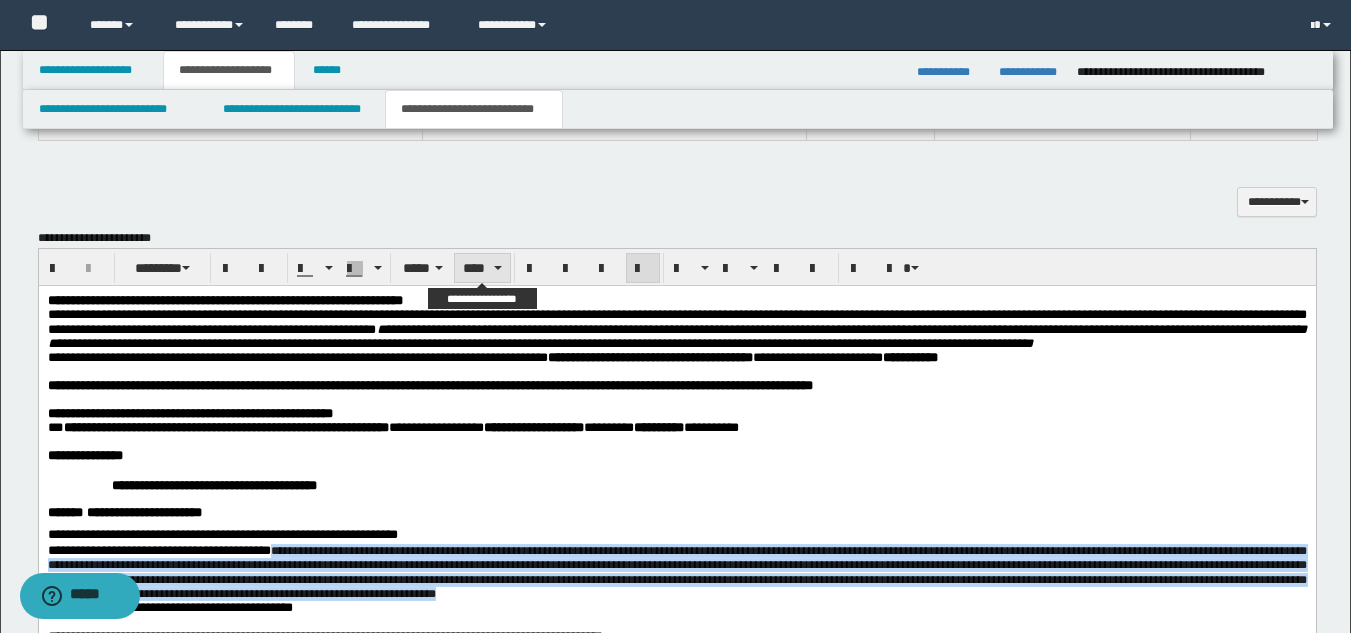 click on "****" at bounding box center [482, 268] 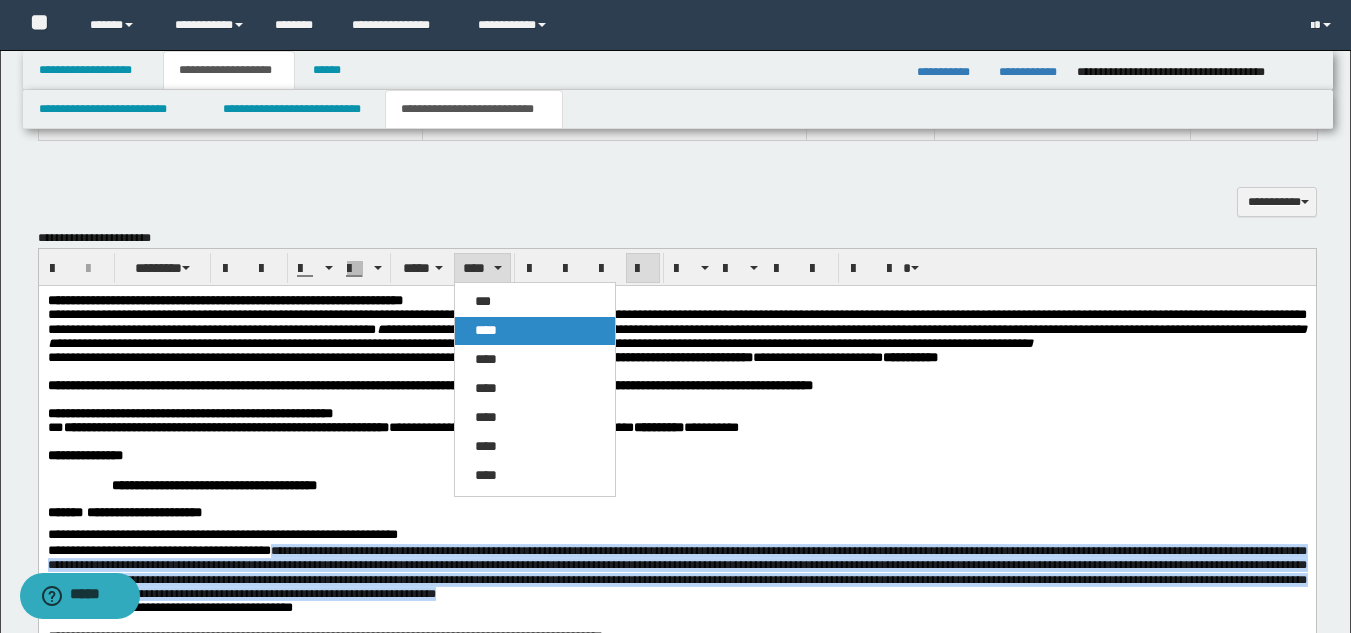 drag, startPoint x: 498, startPoint y: 328, endPoint x: 451, endPoint y: 38, distance: 293.78394 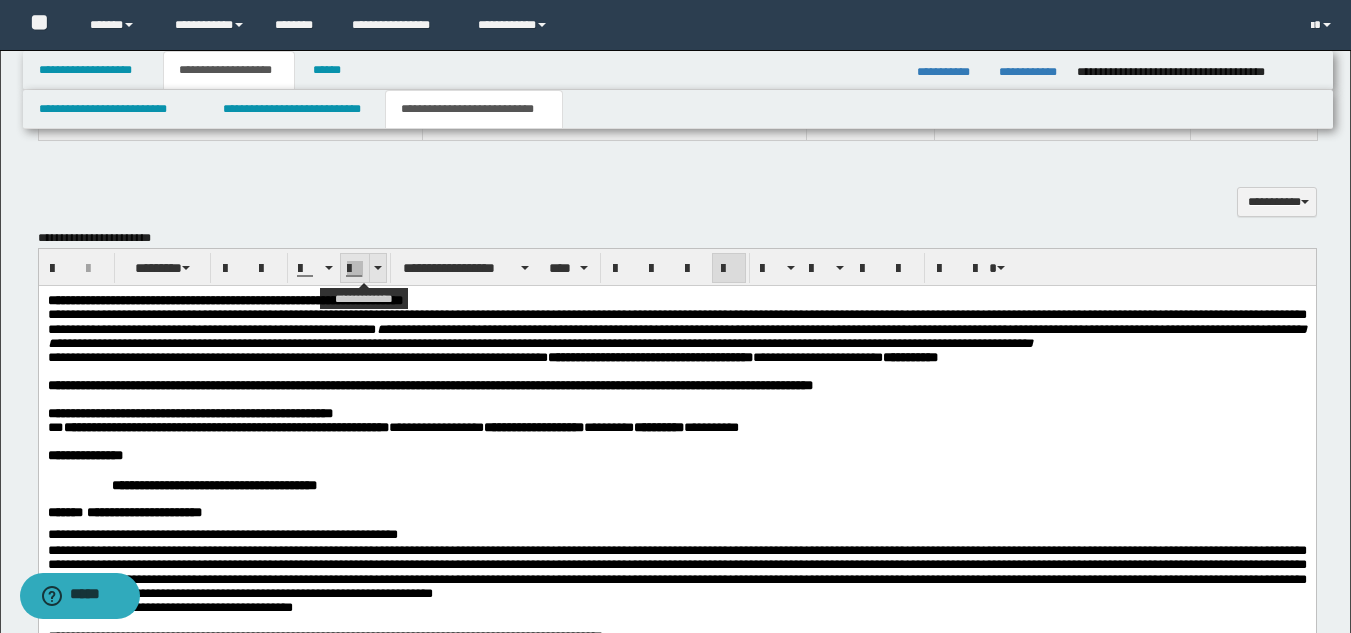 click at bounding box center (377, 268) 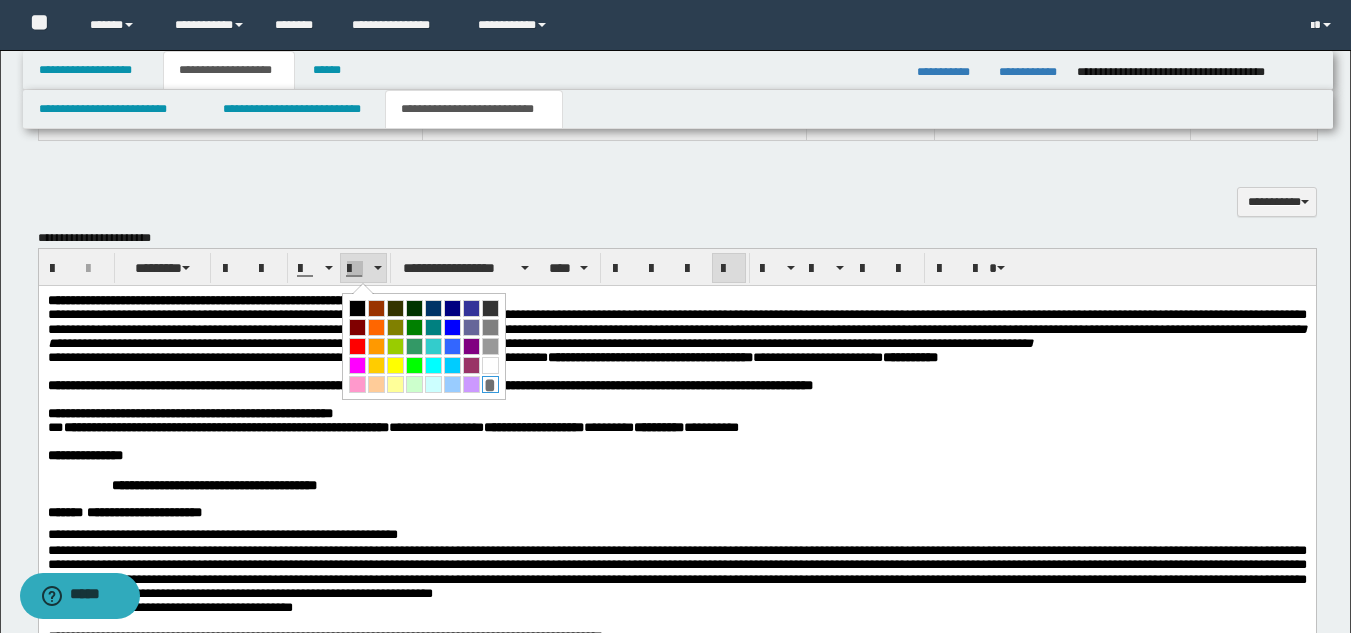click on "*" at bounding box center [490, 384] 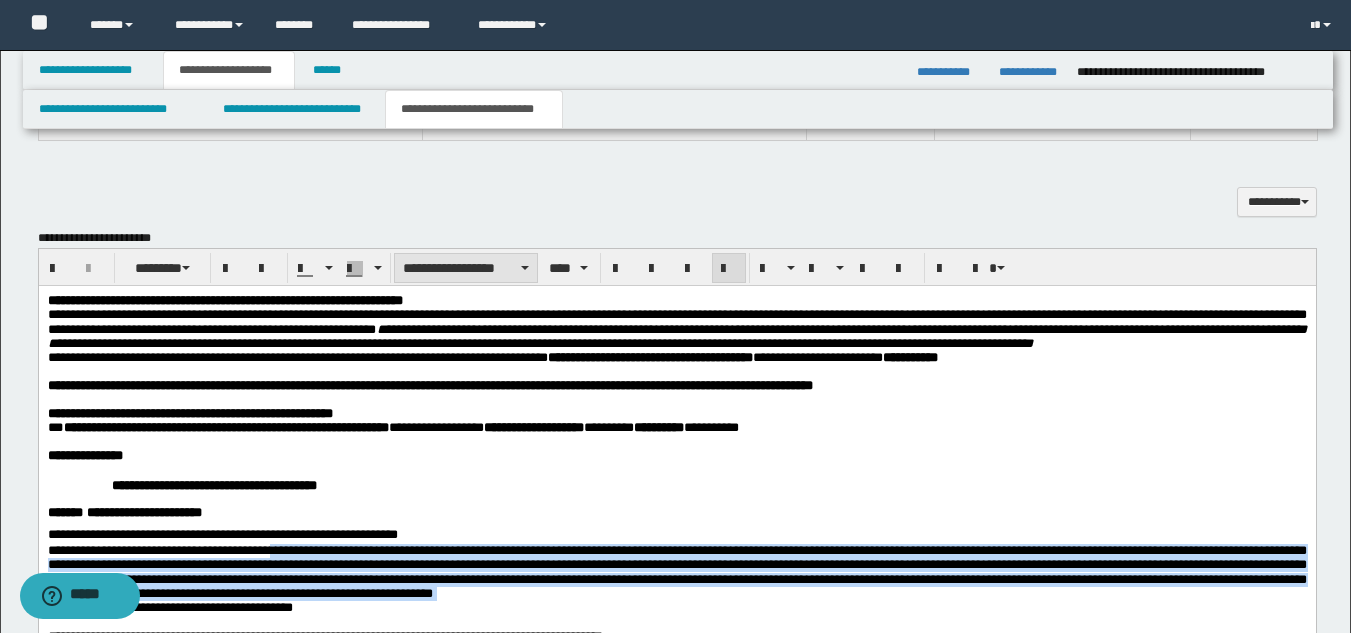 click on "**********" at bounding box center [466, 268] 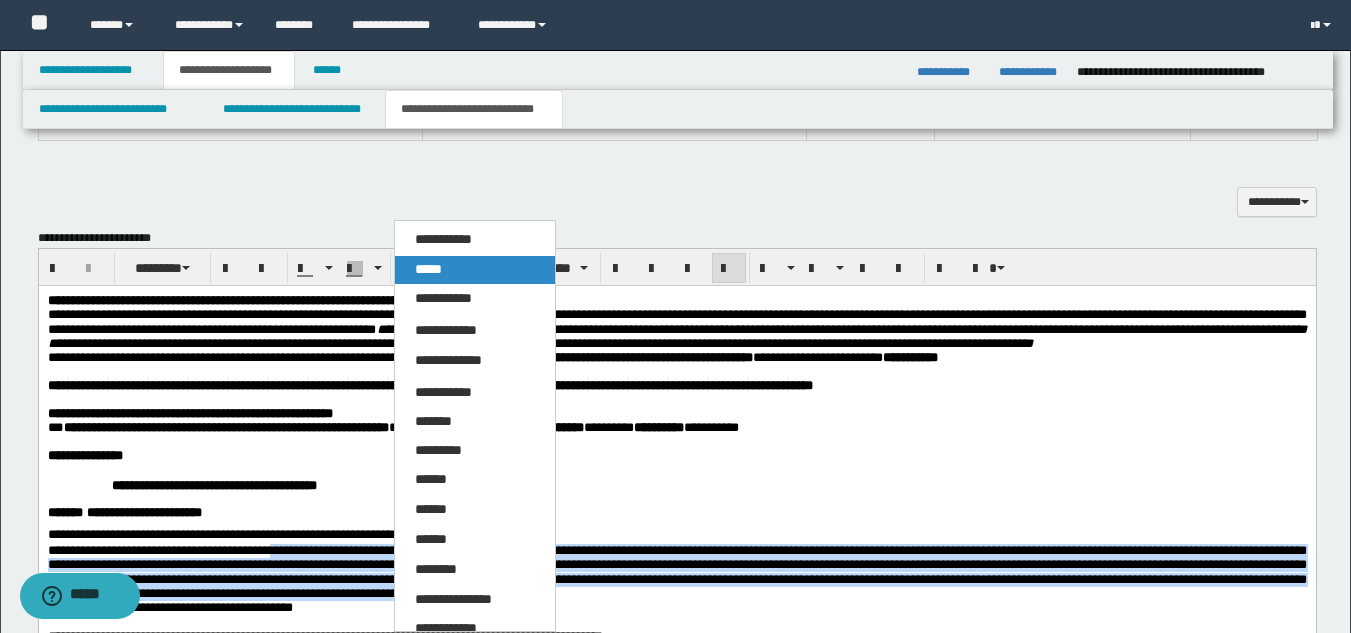click on "*****" at bounding box center [475, 270] 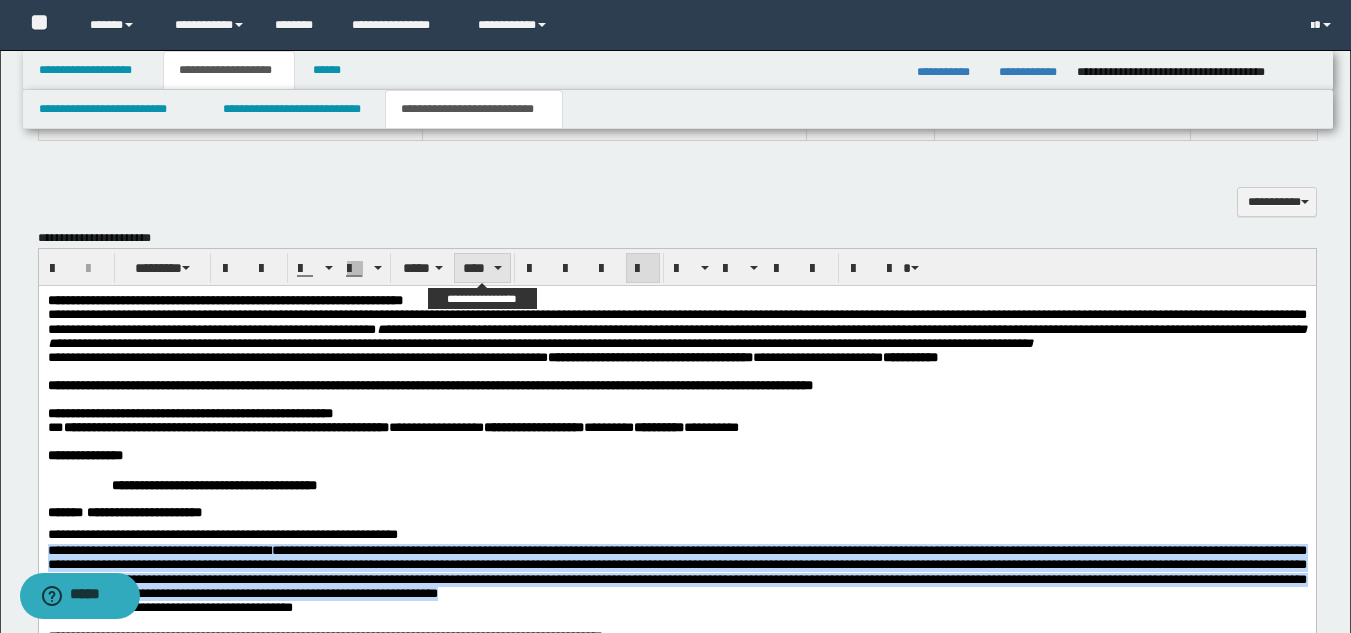 click on "****" at bounding box center (482, 268) 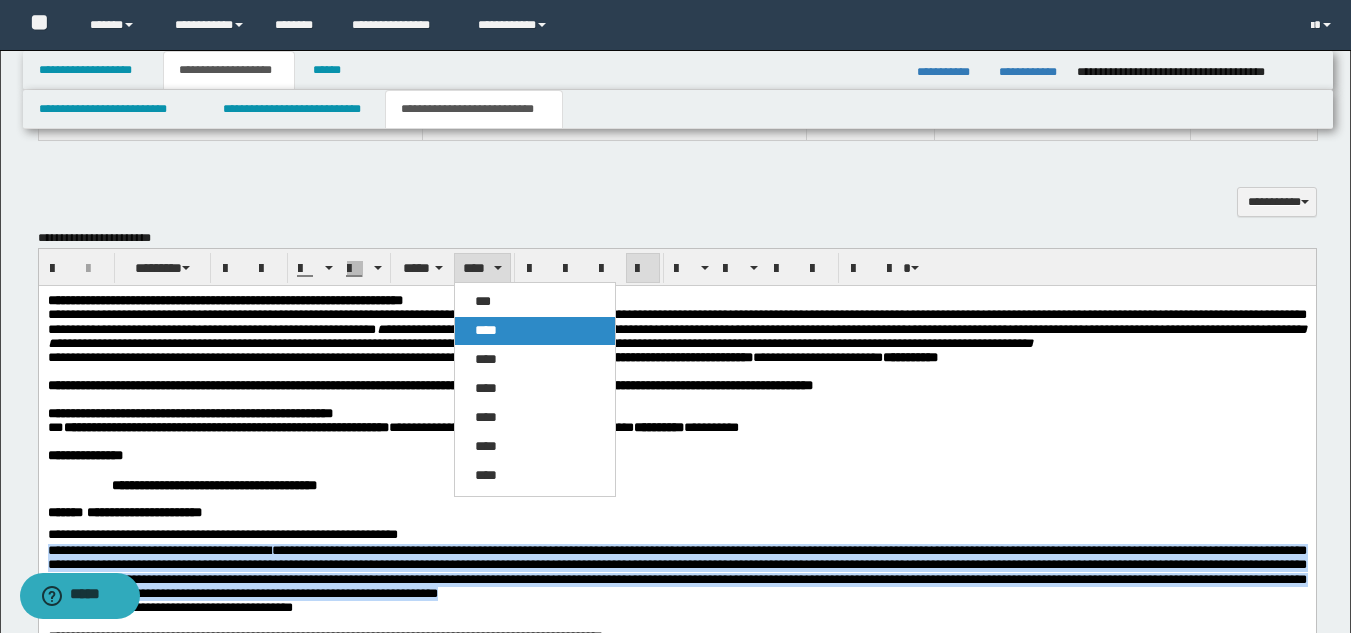 drag, startPoint x: 502, startPoint y: 330, endPoint x: 463, endPoint y: 38, distance: 294.59293 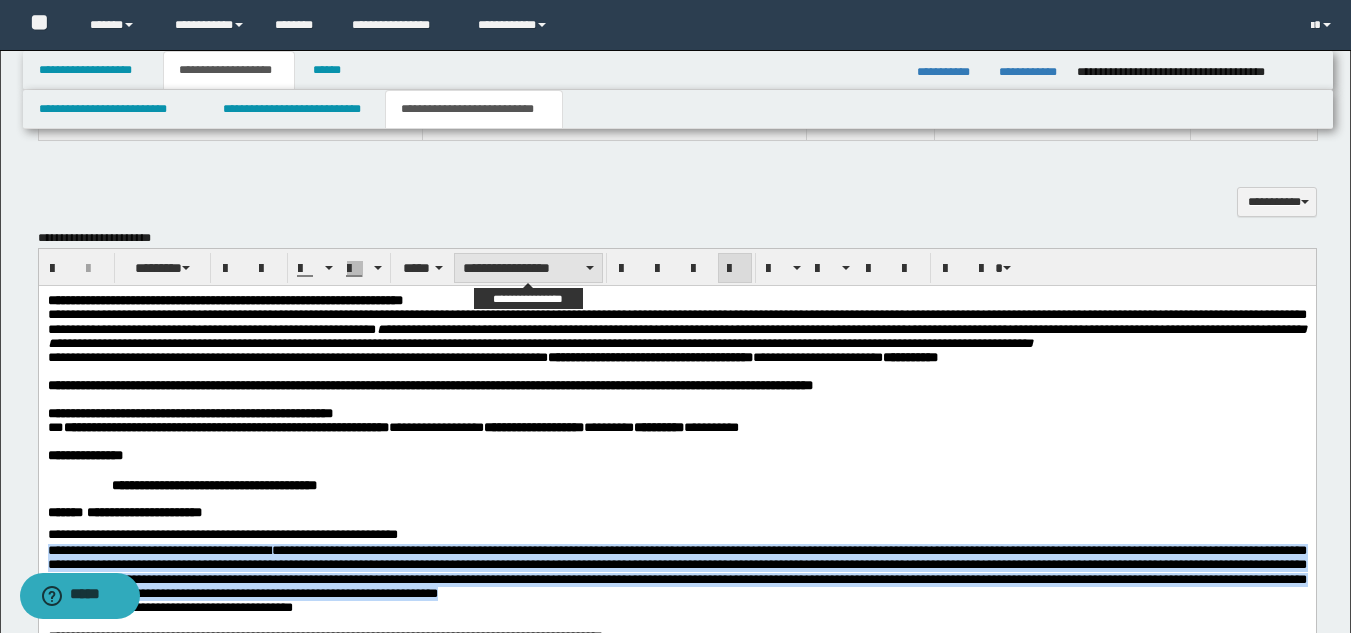 drag, startPoint x: 491, startPoint y: 263, endPoint x: 491, endPoint y: 278, distance: 15 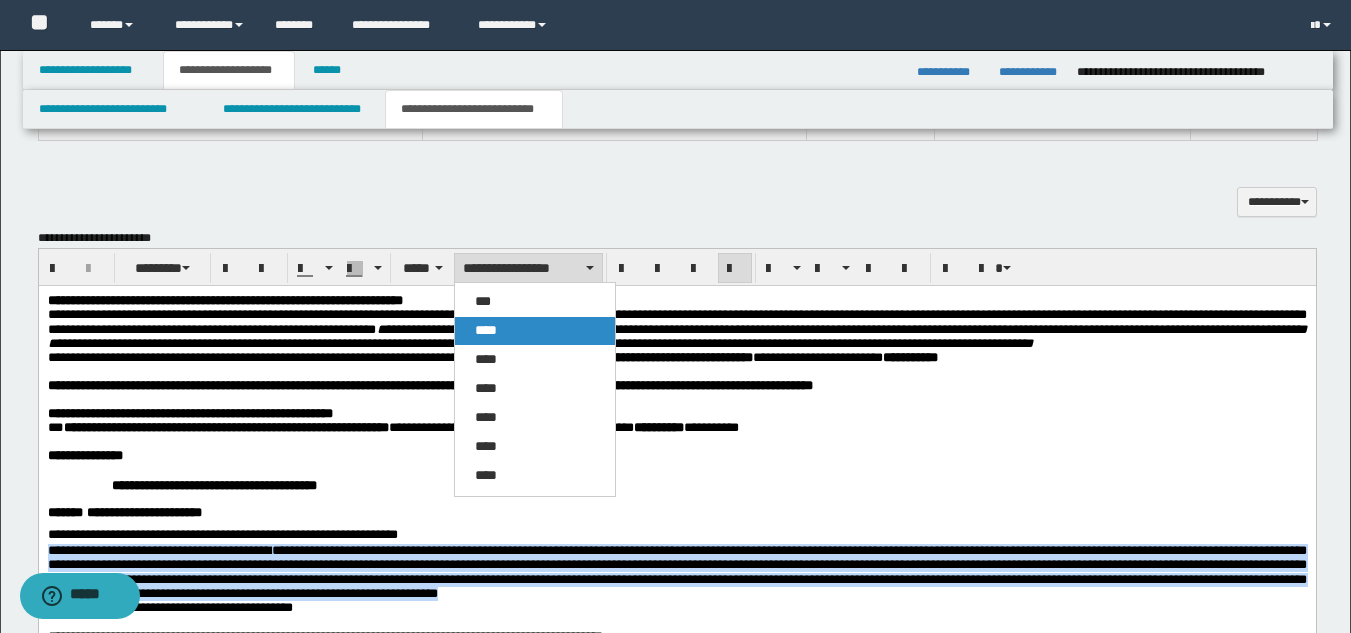 click on "****" at bounding box center [486, 330] 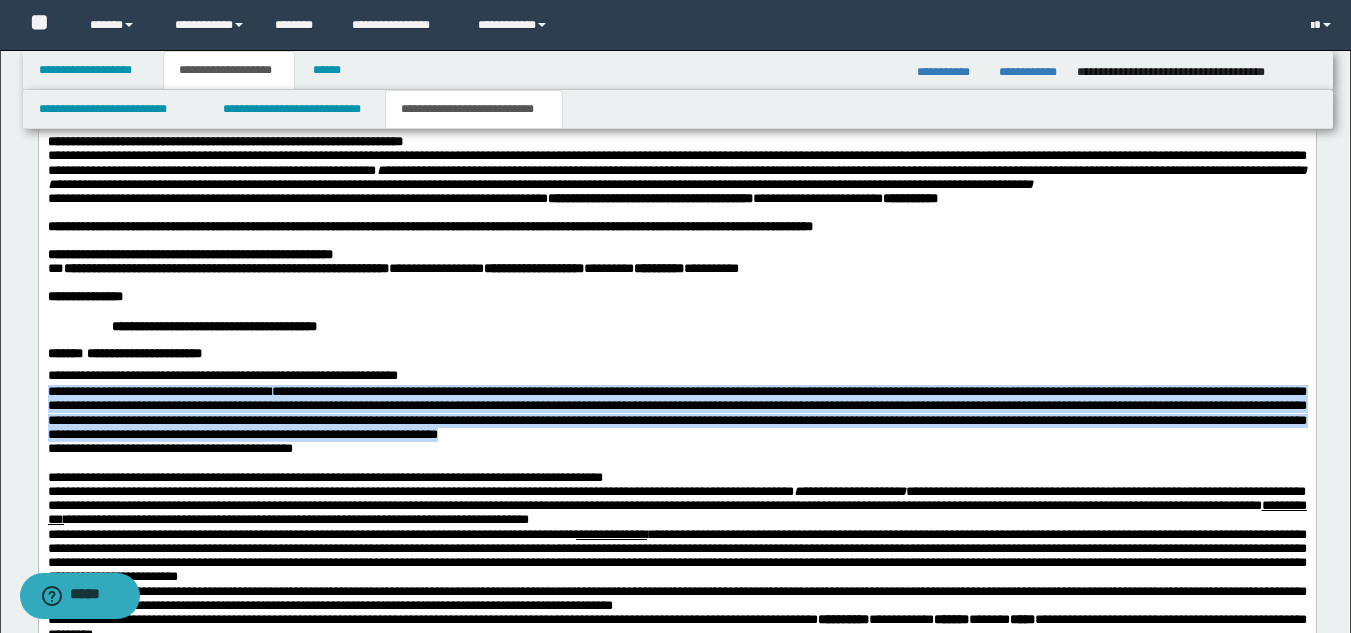 scroll, scrollTop: 1241, scrollLeft: 0, axis: vertical 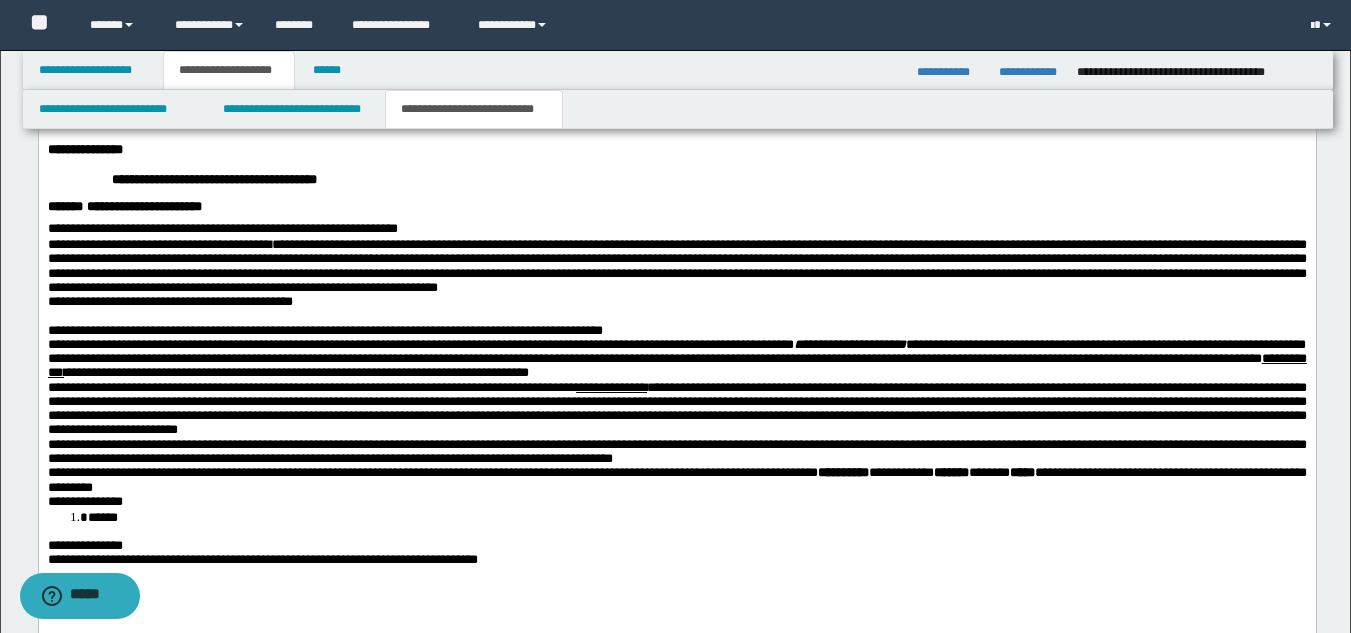 drag, startPoint x: 568, startPoint y: 404, endPoint x: 381, endPoint y: 385, distance: 187.96277 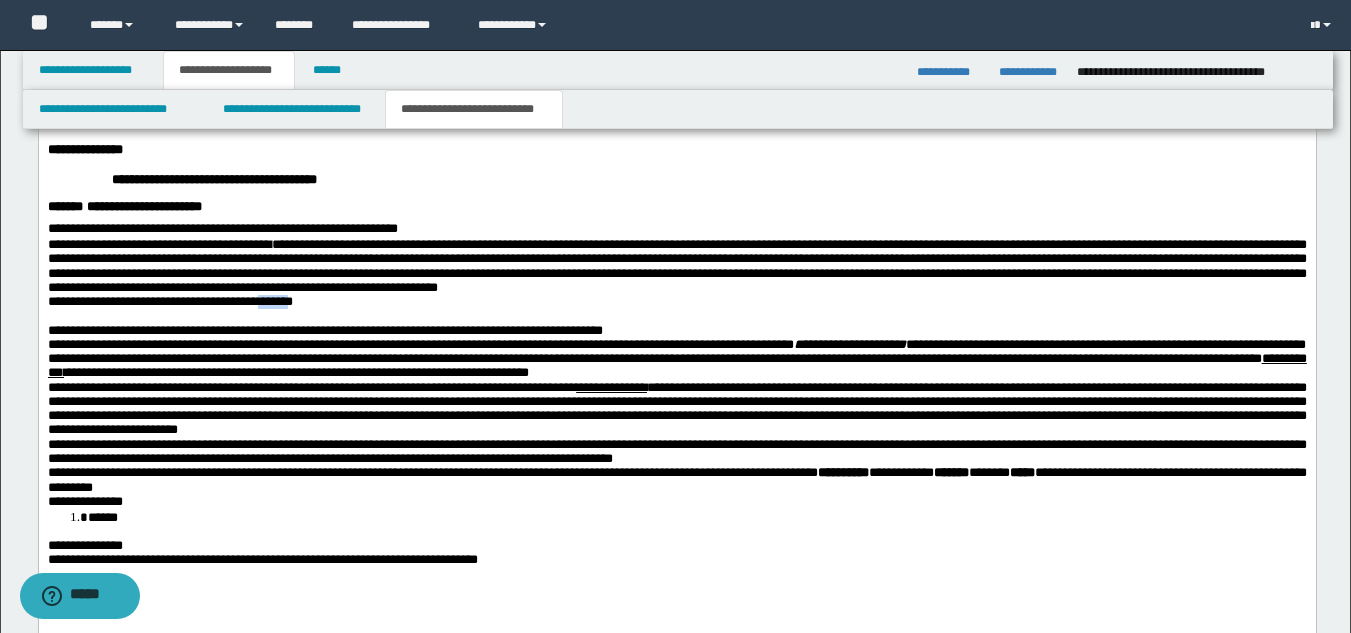 drag, startPoint x: 291, startPoint y: 351, endPoint x: 327, endPoint y: 351, distance: 36 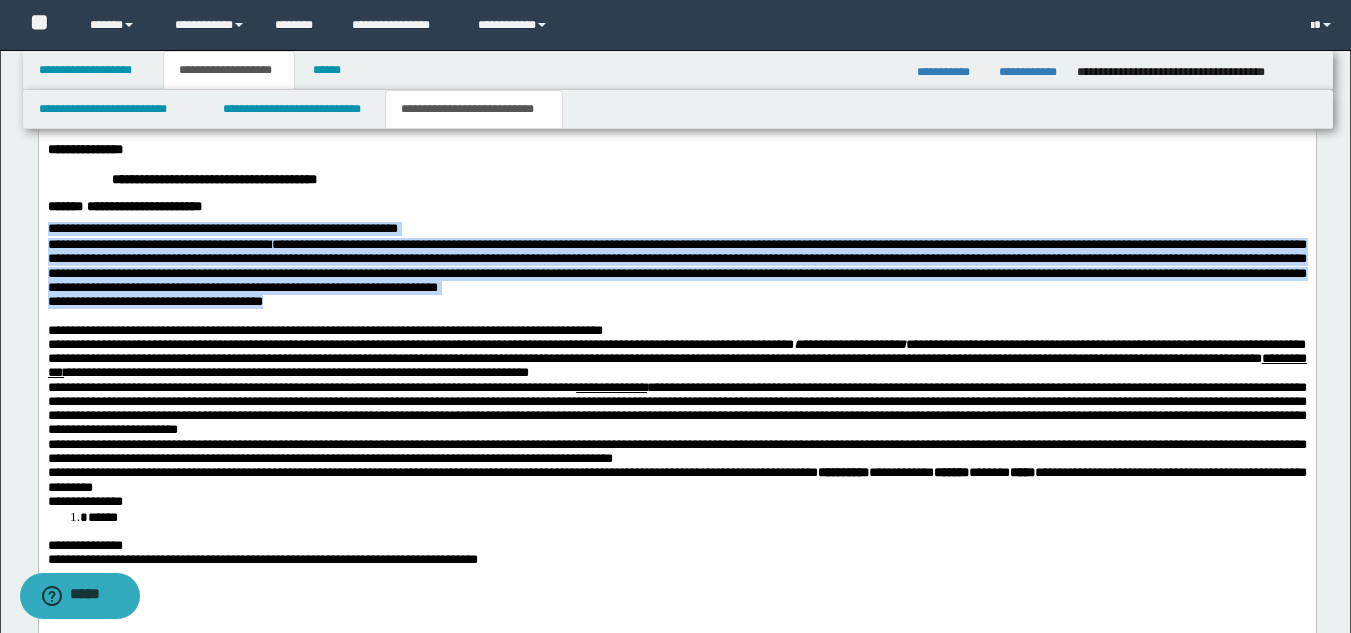 drag, startPoint x: 48, startPoint y: 264, endPoint x: 502, endPoint y: 364, distance: 464.88278 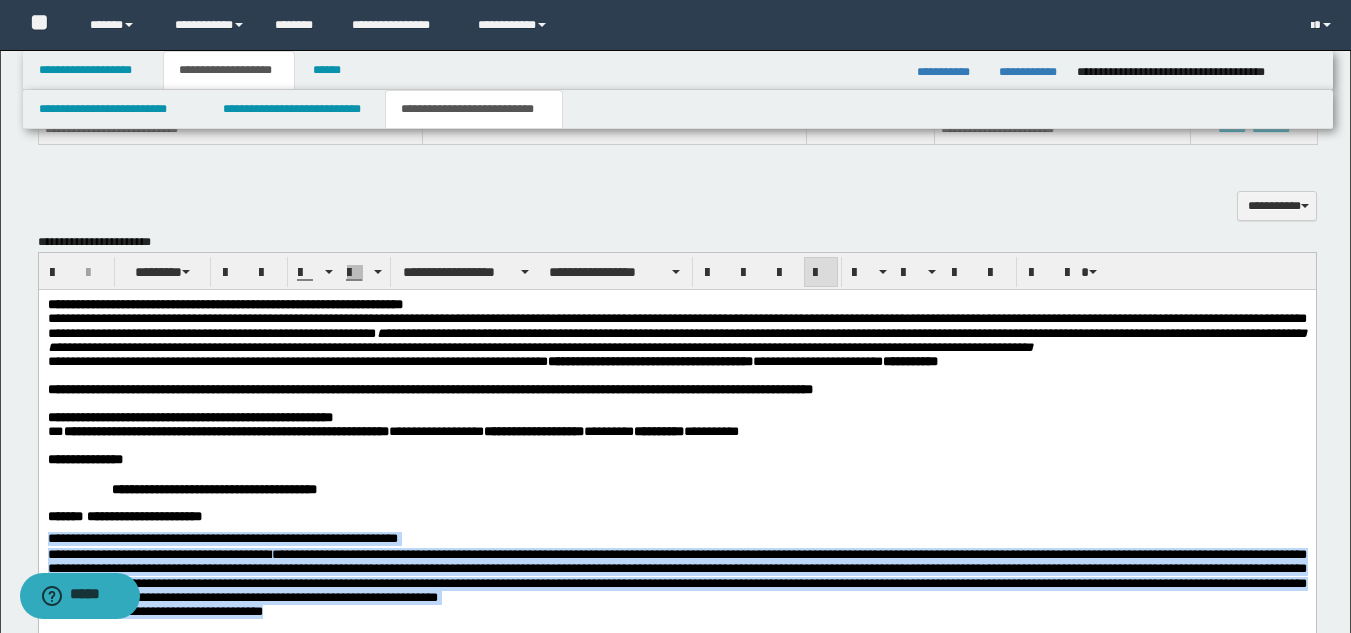 scroll, scrollTop: 860, scrollLeft: 0, axis: vertical 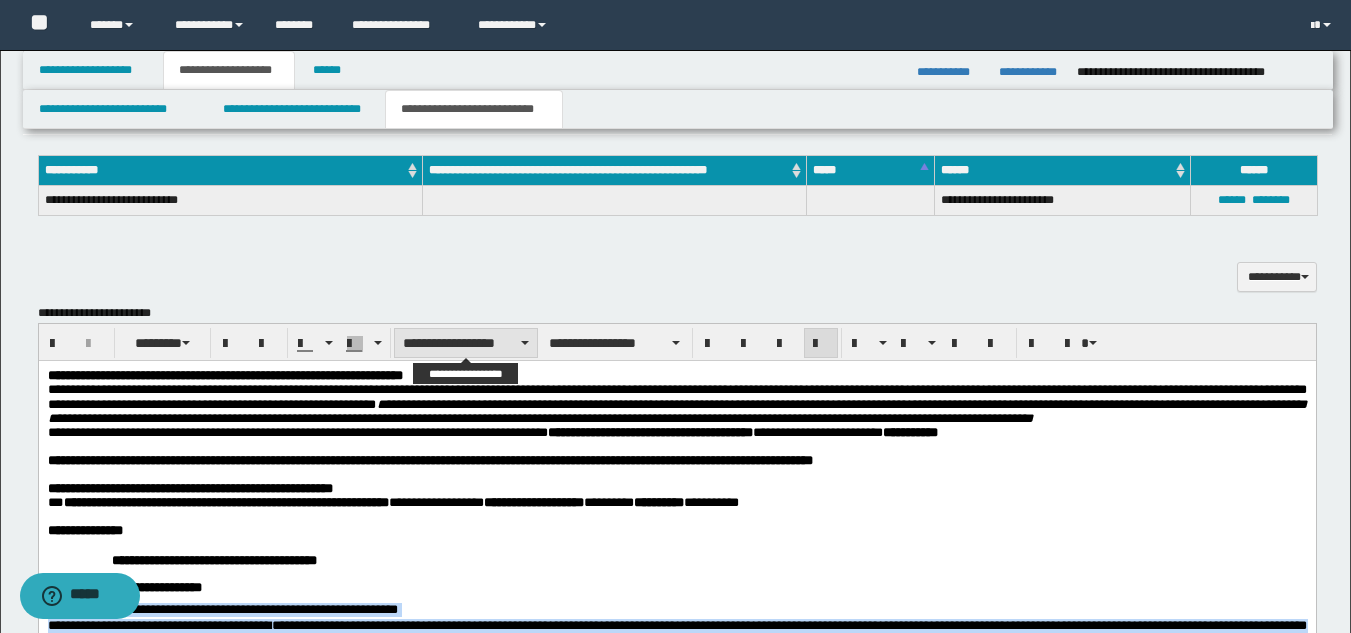 click on "**********" at bounding box center [466, 343] 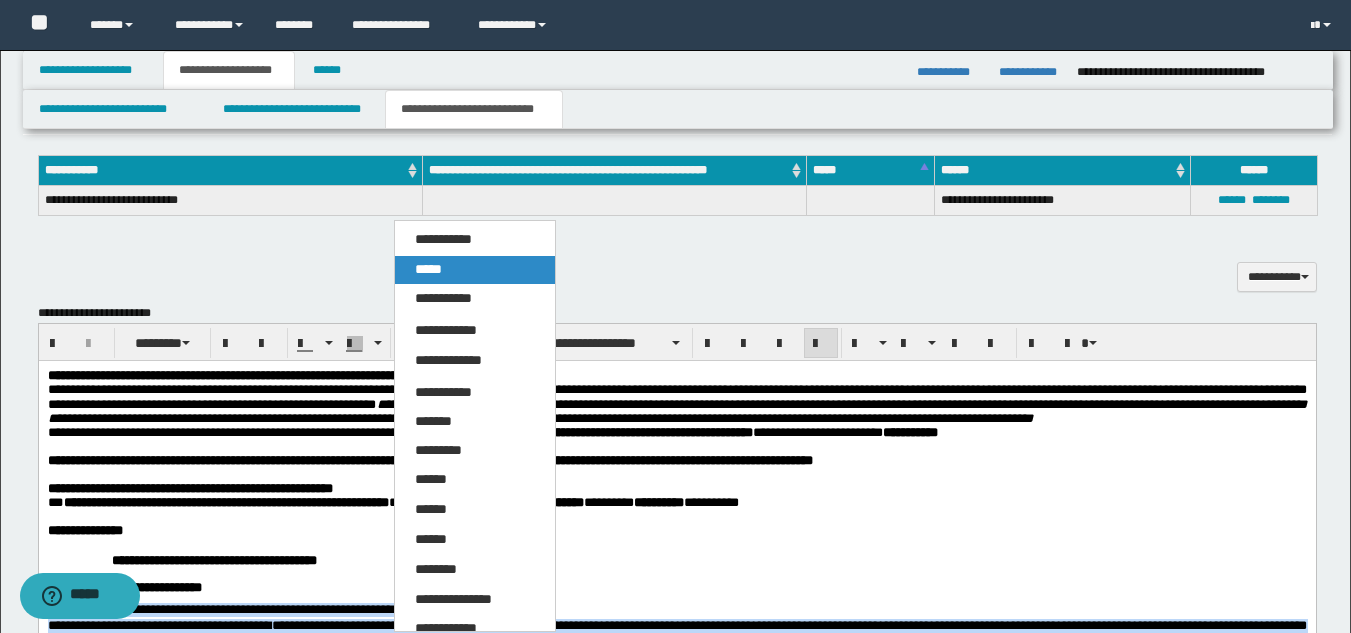 click on "*****" at bounding box center [475, 270] 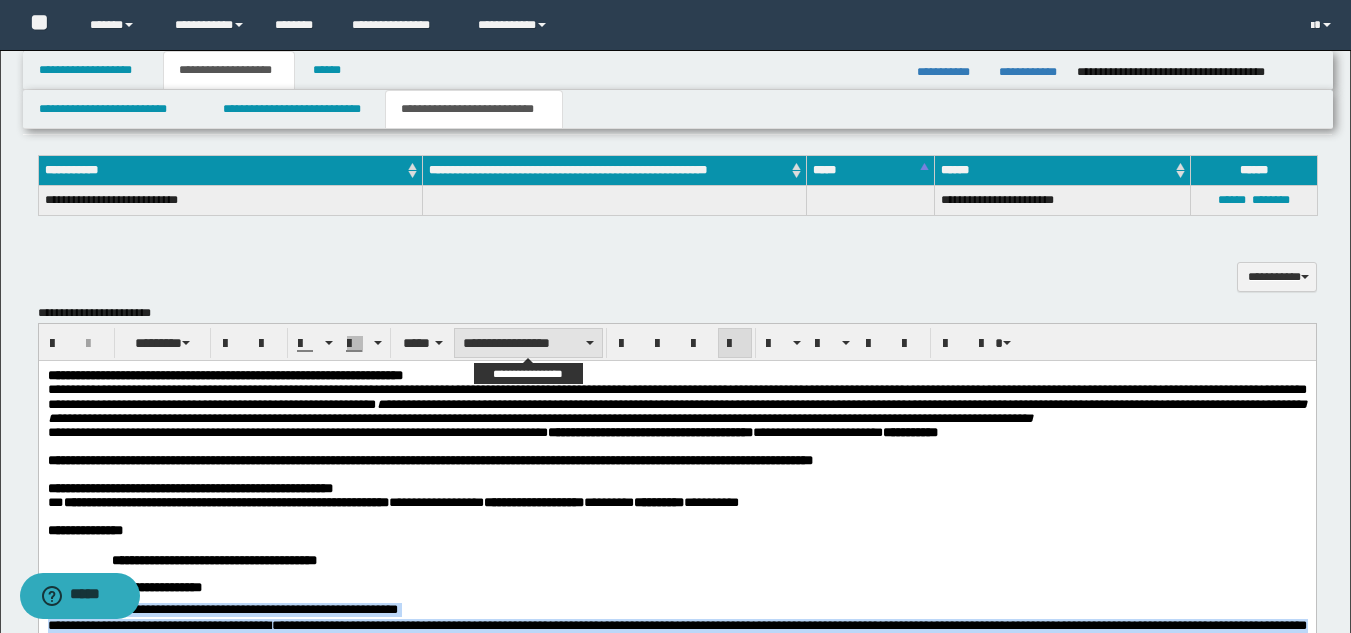 click on "**********" at bounding box center (528, 343) 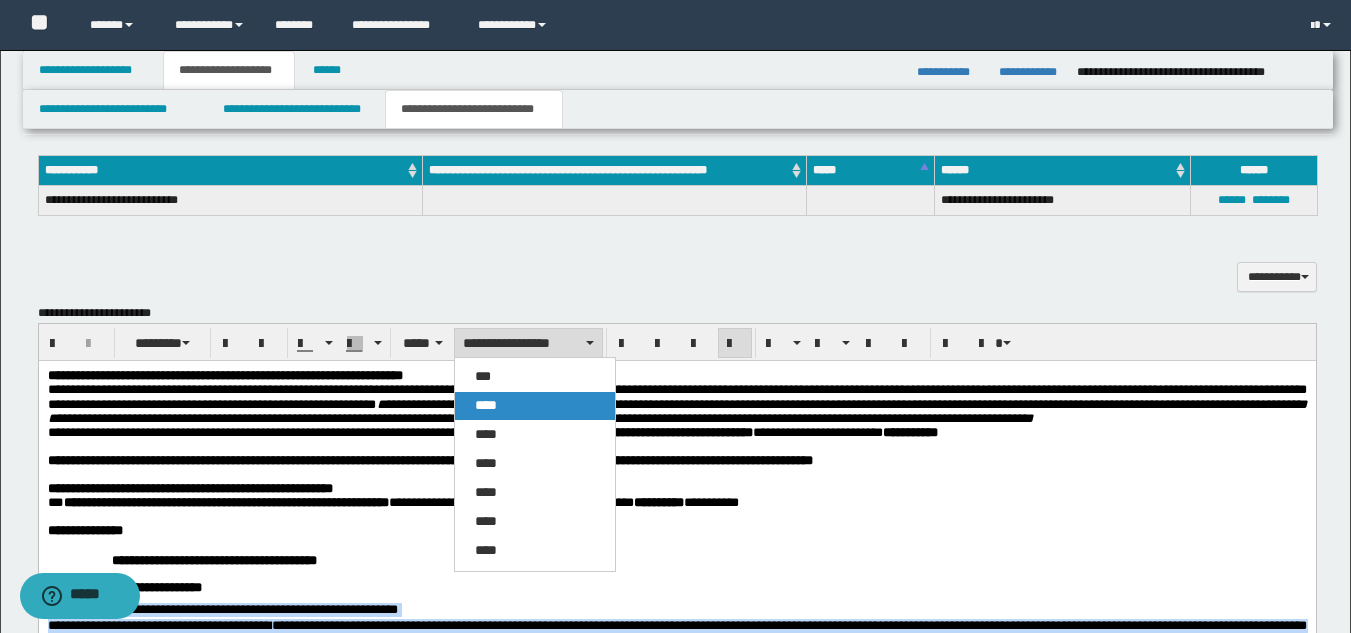 click on "****" at bounding box center [535, 406] 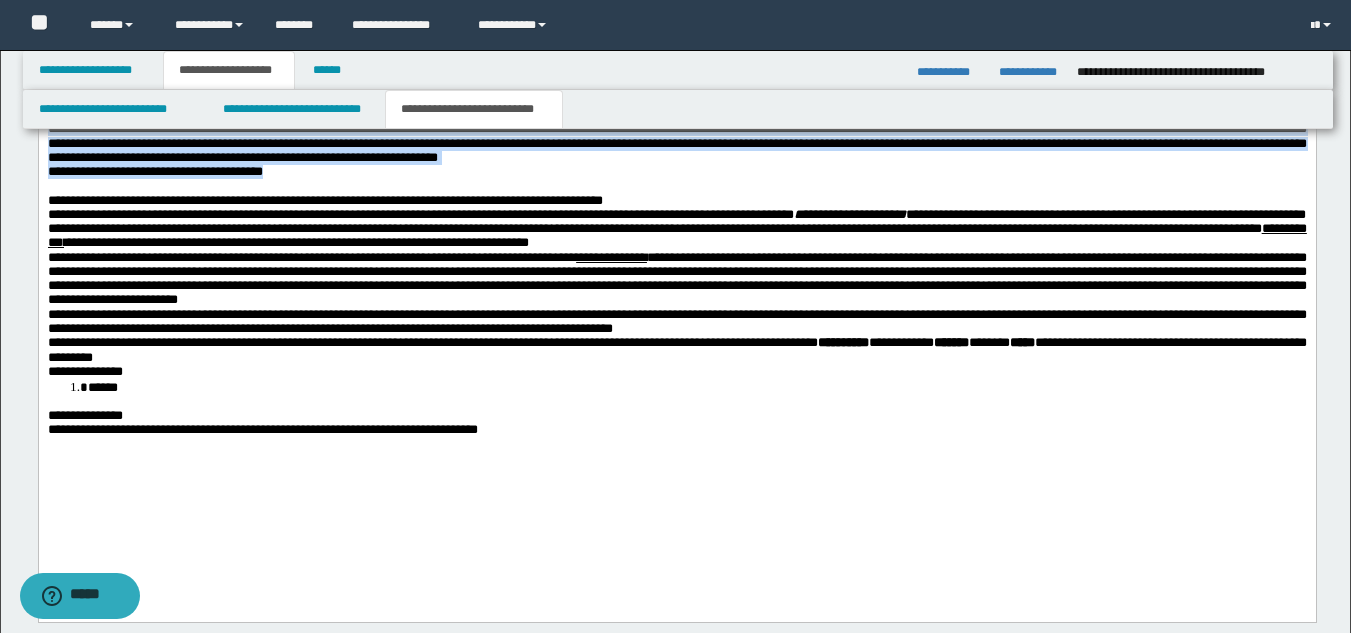 scroll, scrollTop: 1396, scrollLeft: 0, axis: vertical 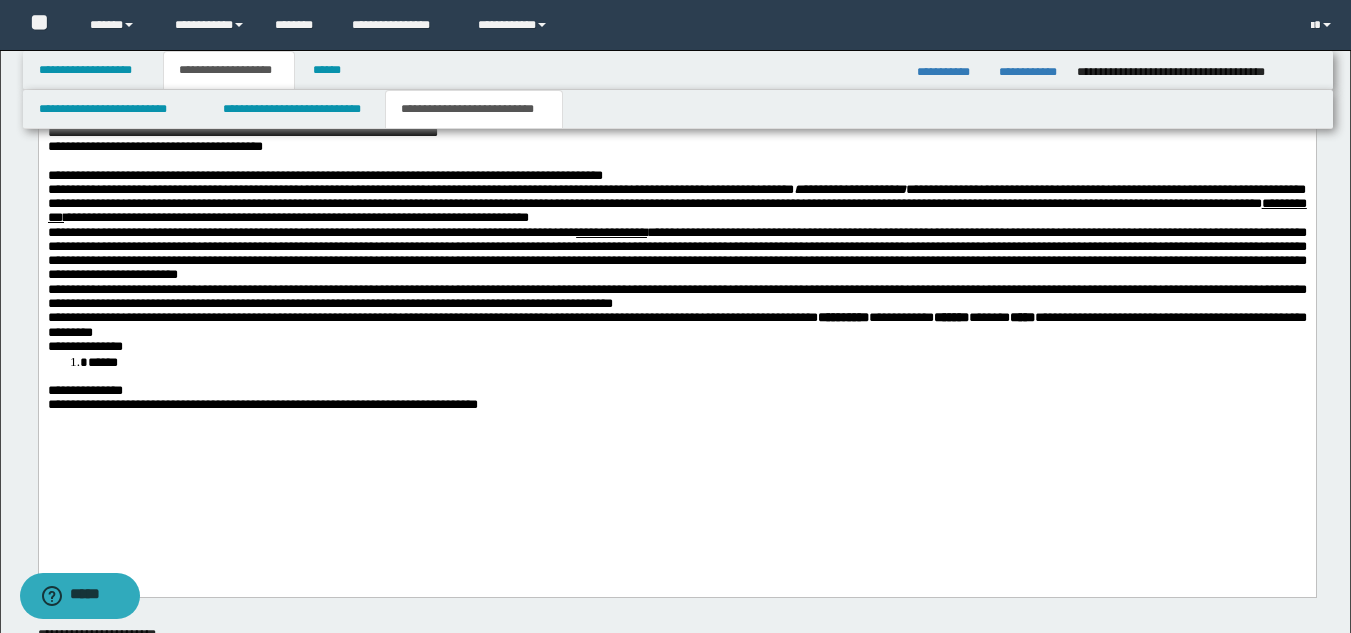 click on "**********" at bounding box center [676, 347] 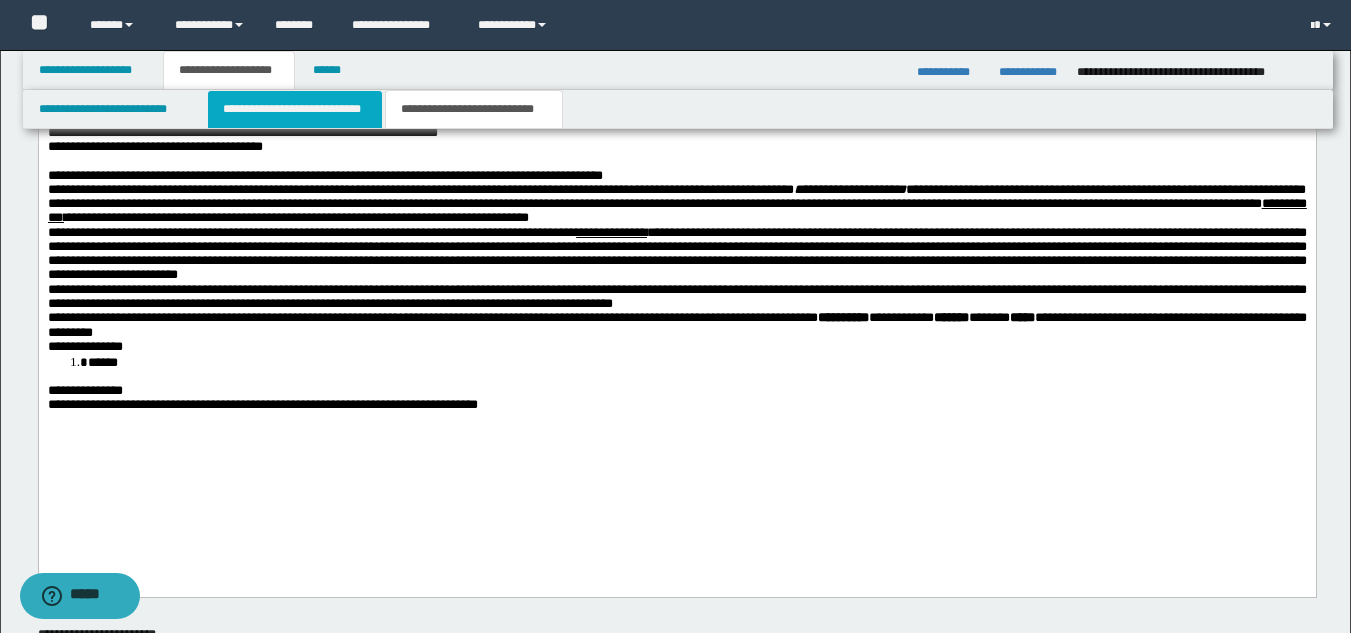 click on "**********" at bounding box center (295, 109) 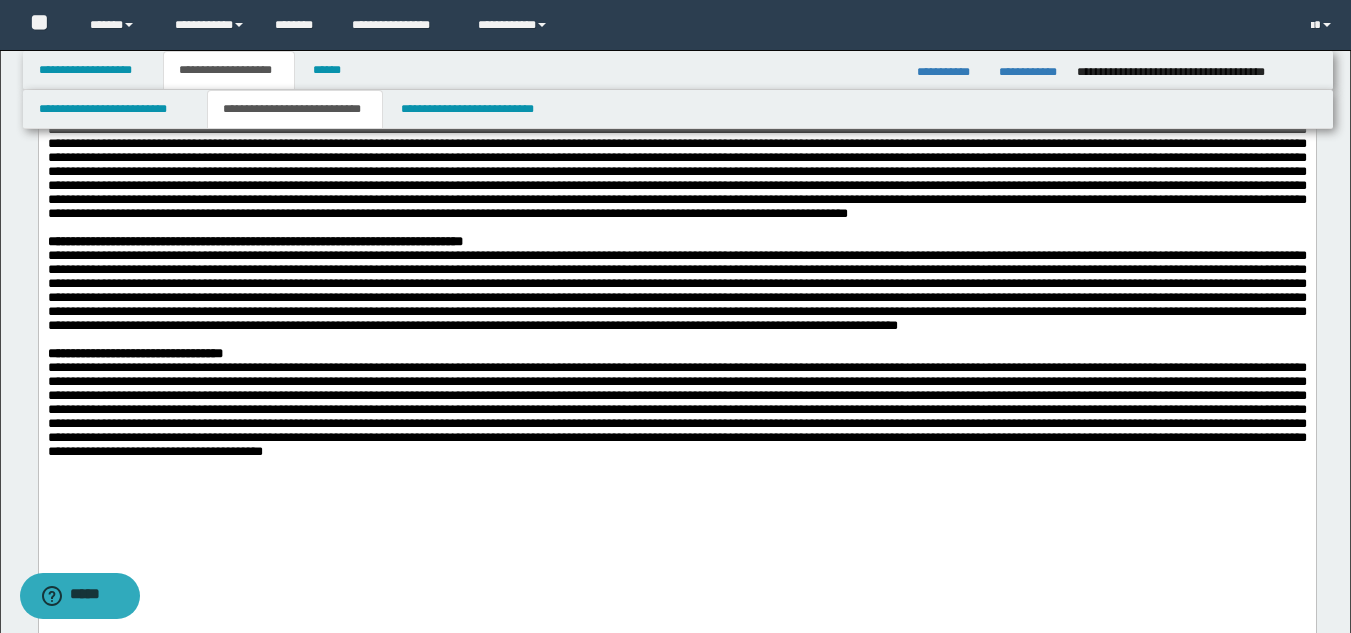 scroll, scrollTop: 380, scrollLeft: 0, axis: vertical 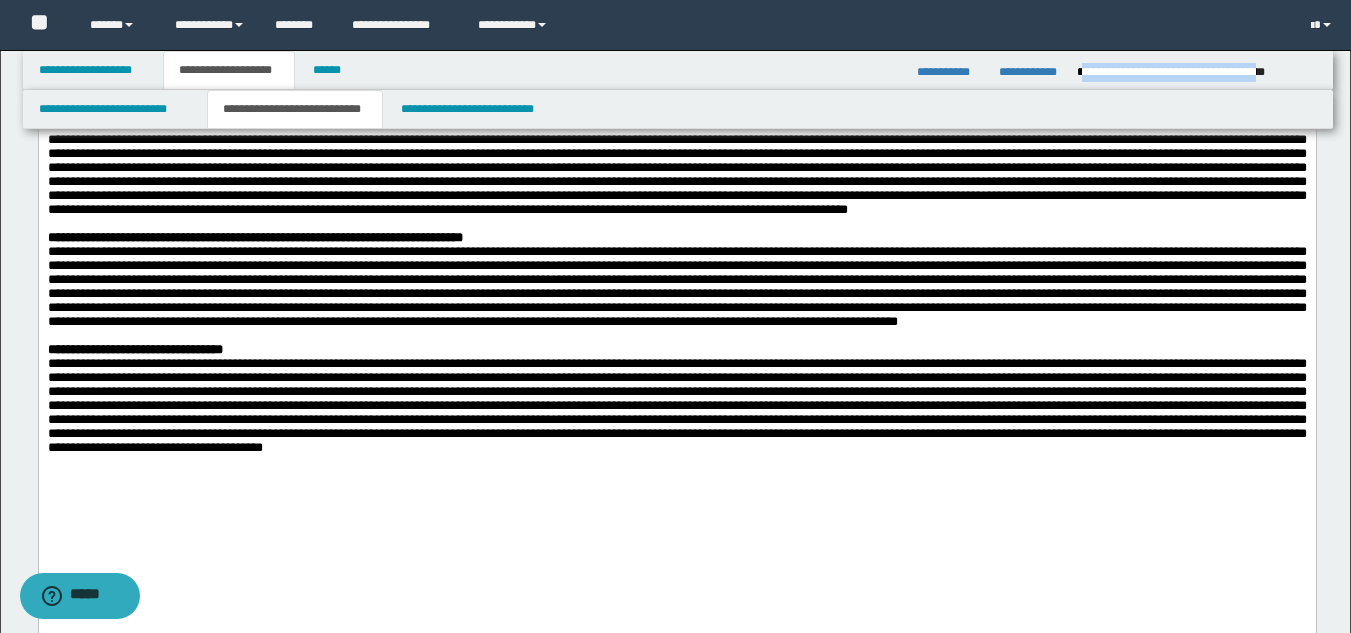 drag, startPoint x: 1082, startPoint y: 67, endPoint x: 1315, endPoint y: 74, distance: 233.10513 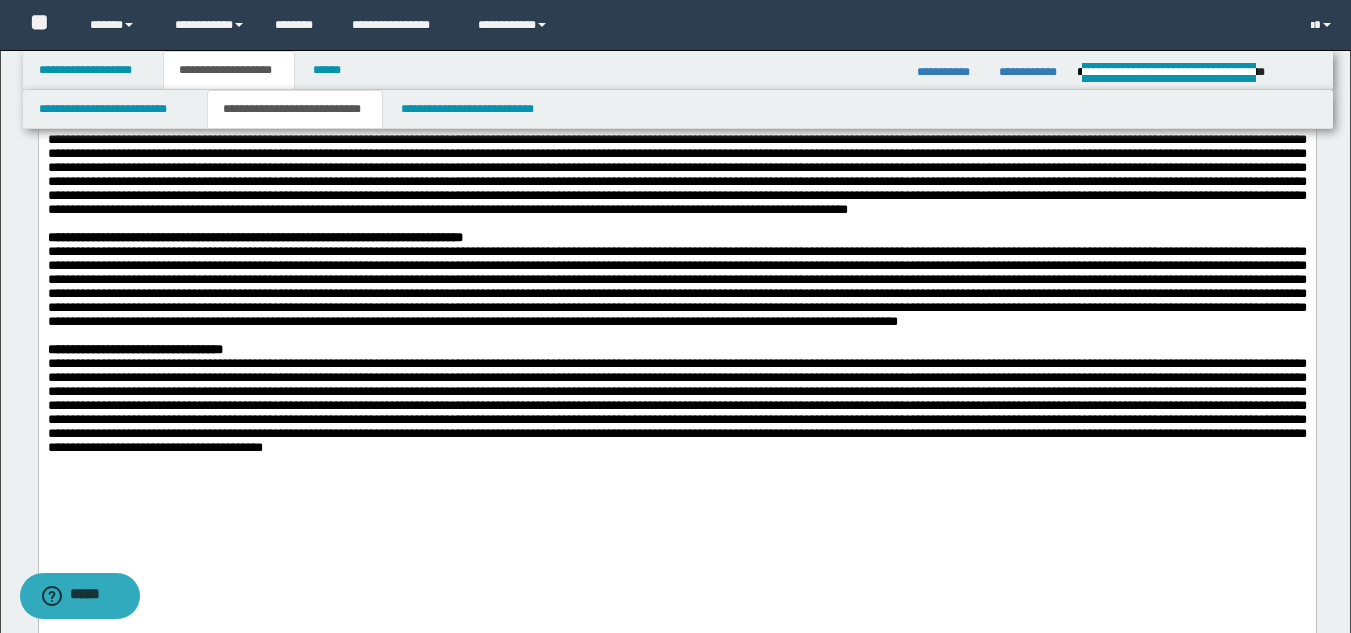 click at bounding box center [676, 139] 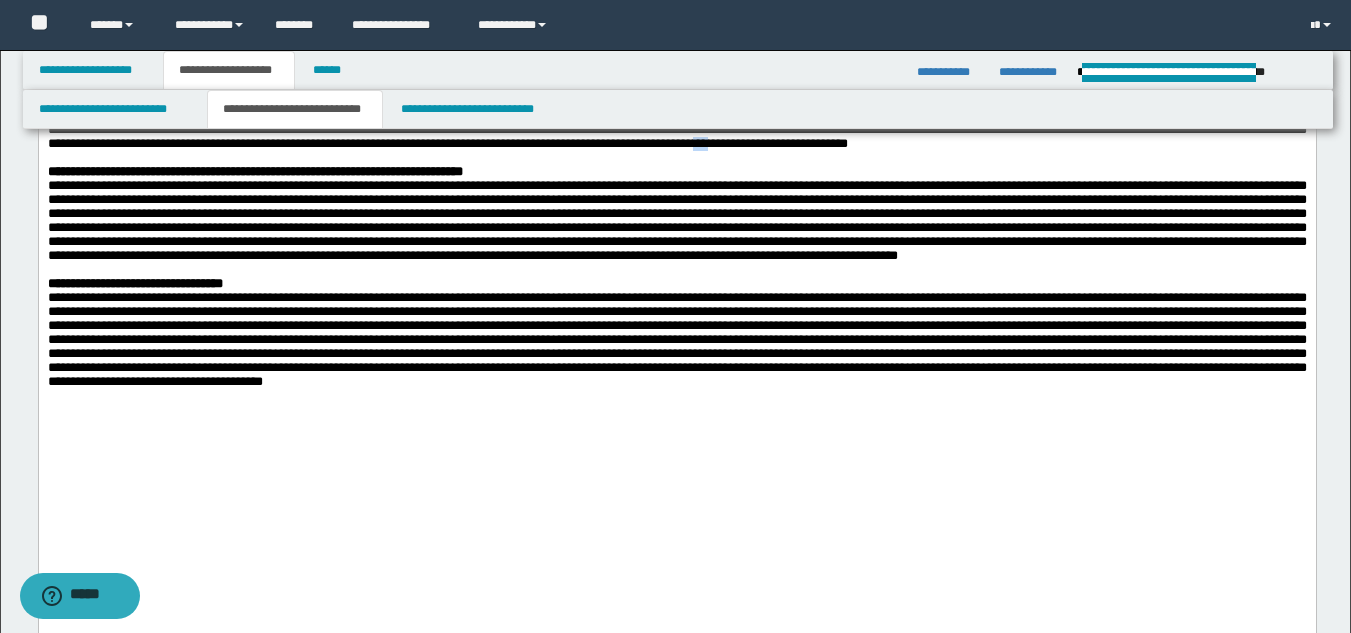 scroll, scrollTop: 450, scrollLeft: 0, axis: vertical 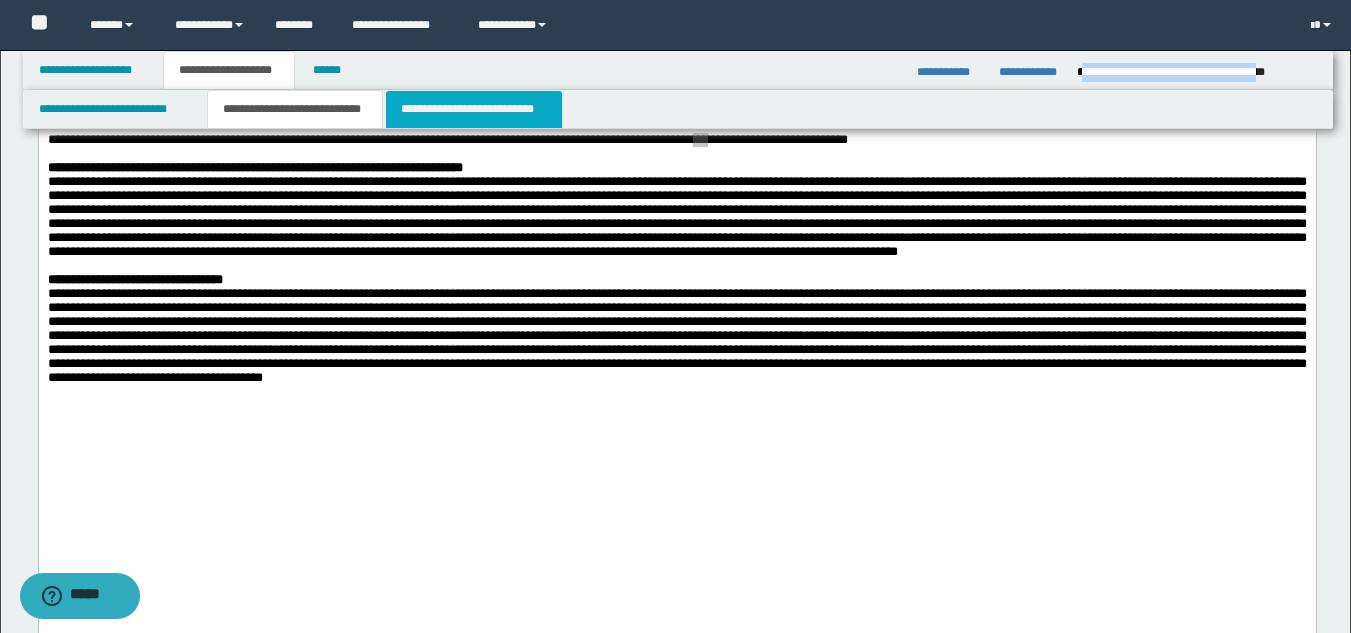 click on "**********" at bounding box center (474, 109) 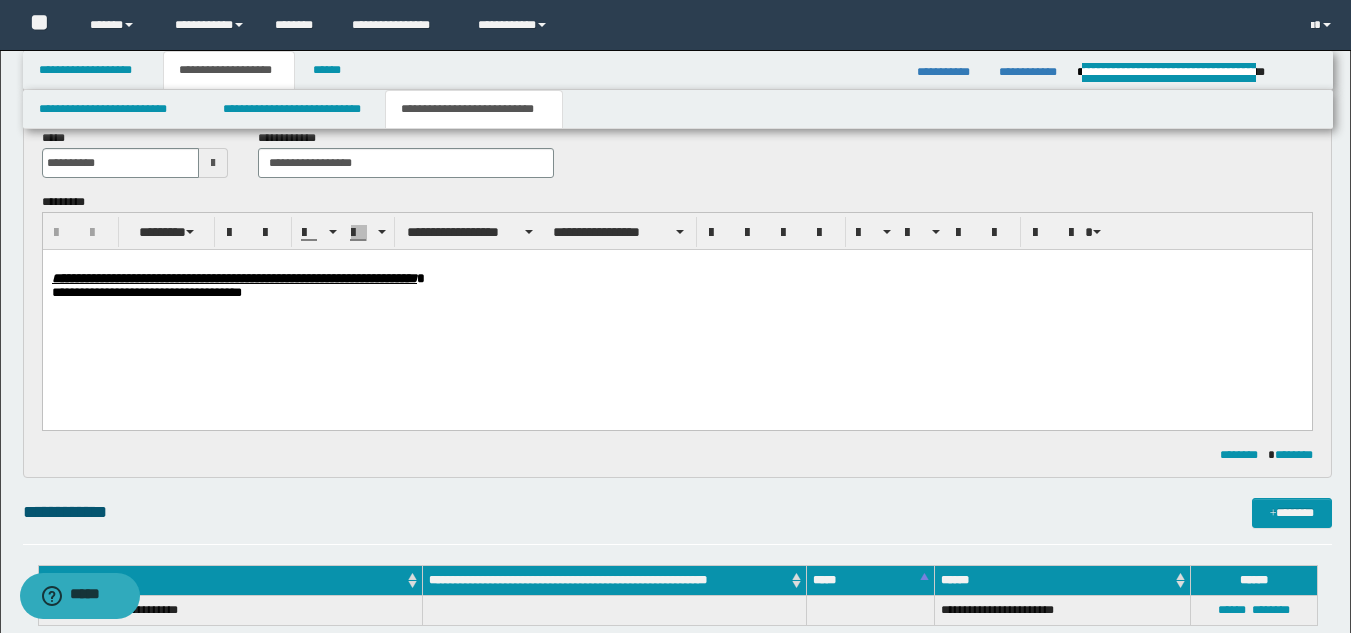 click on "**********" at bounding box center [676, 311] 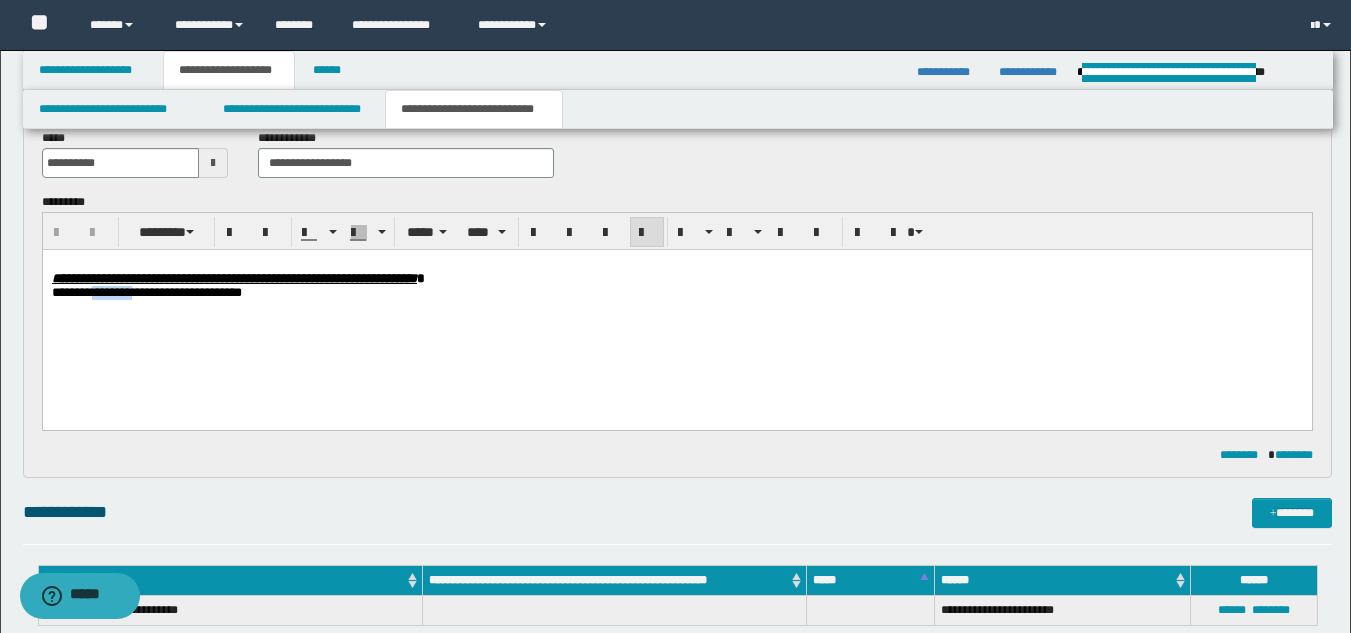 type 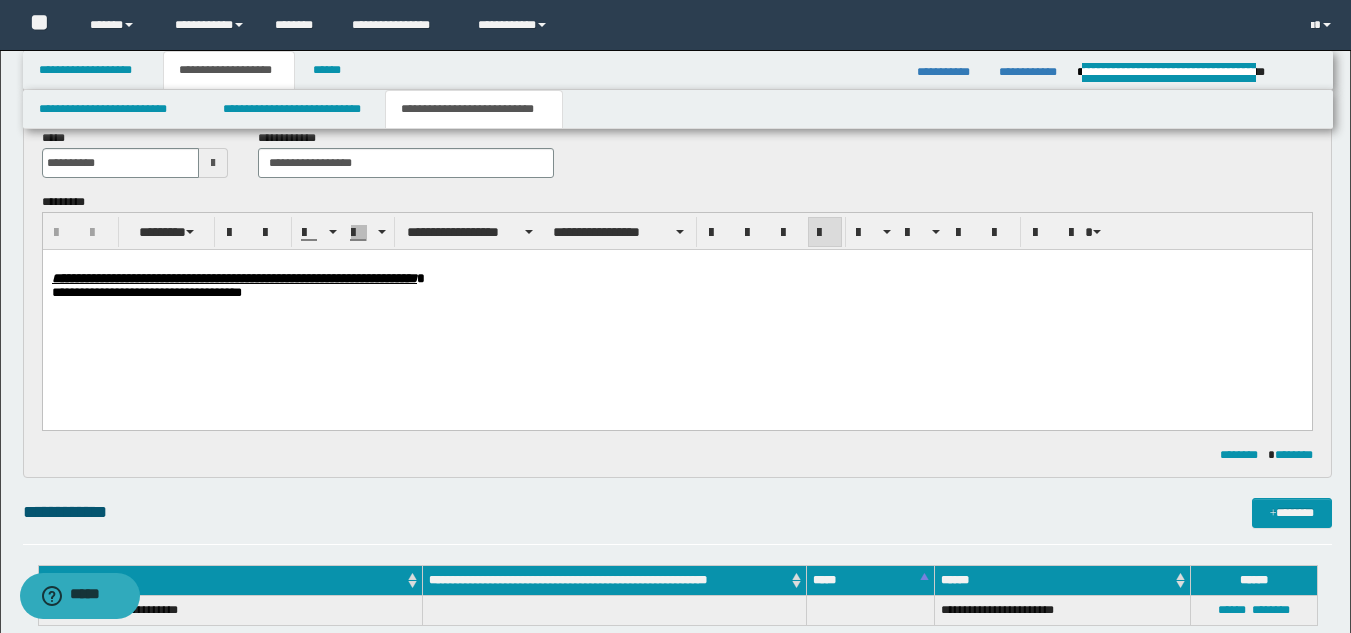 click on "**********" at bounding box center [676, 311] 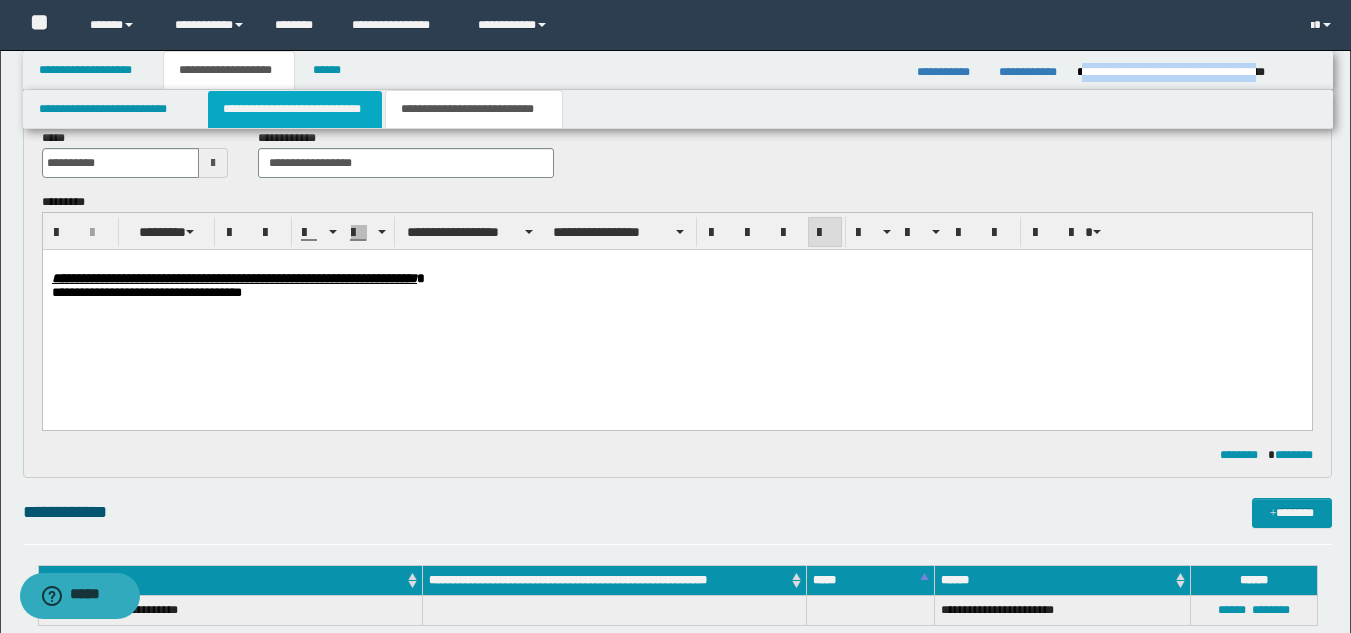 drag, startPoint x: 234, startPoint y: 121, endPoint x: 209, endPoint y: 368, distance: 248.26196 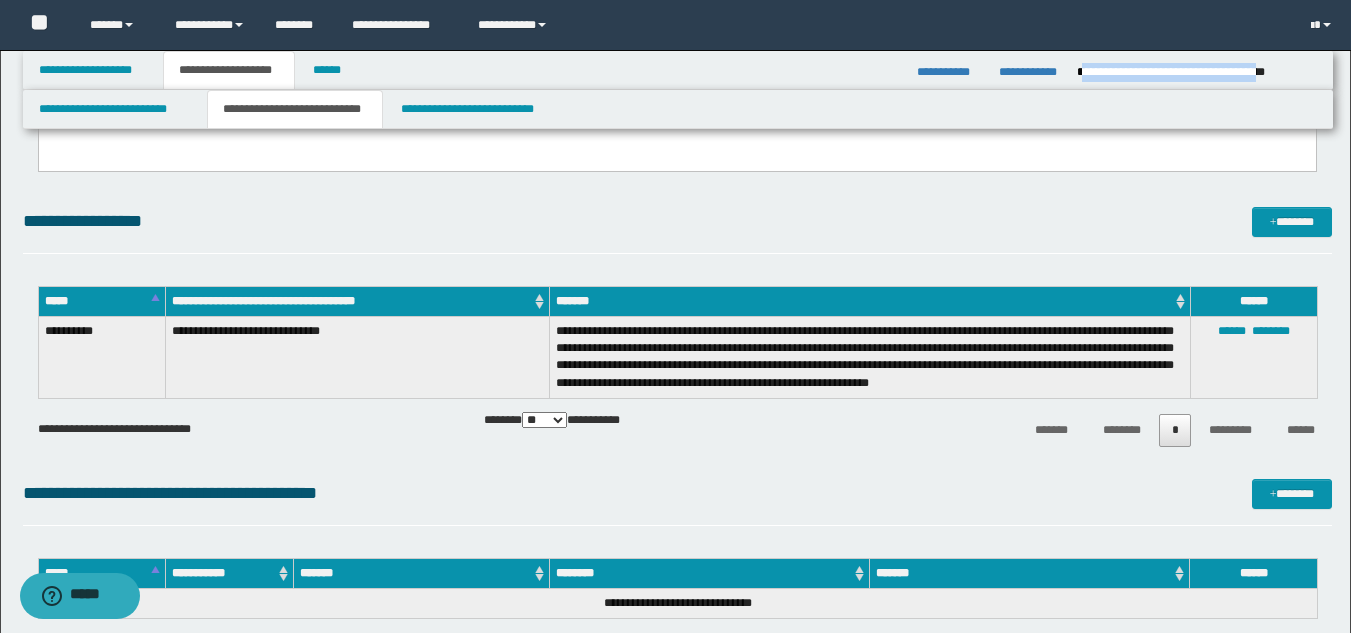 scroll, scrollTop: 1187, scrollLeft: 0, axis: vertical 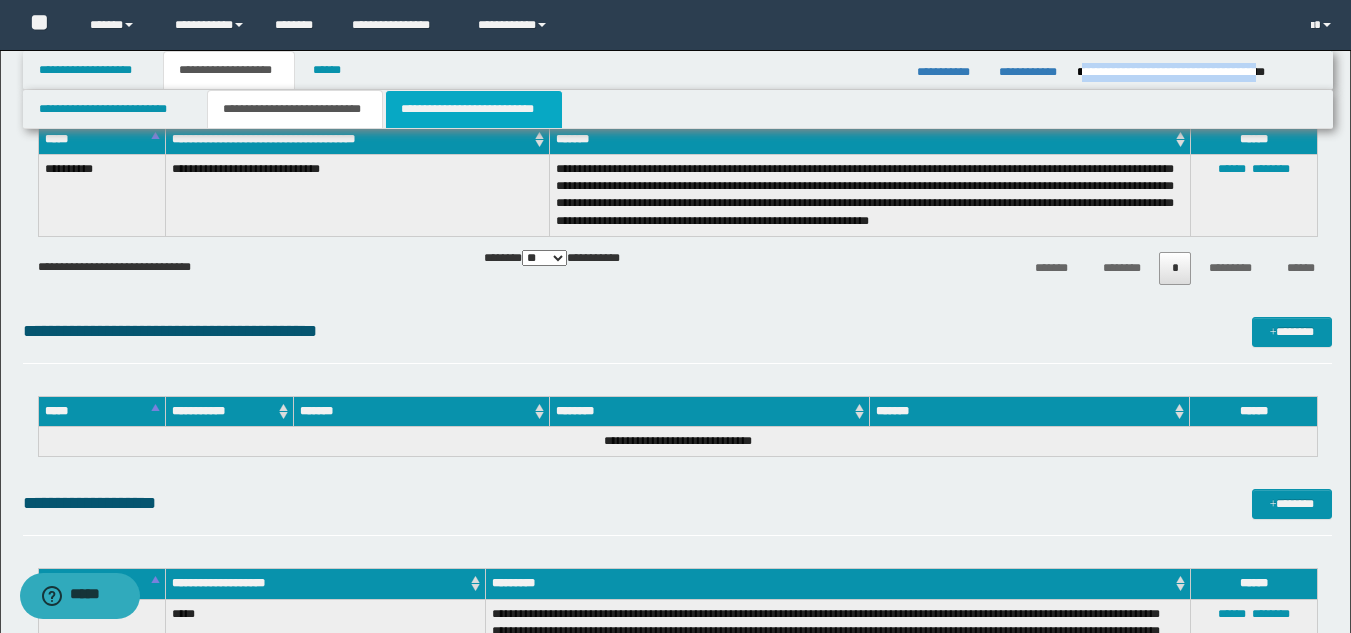 click on "**********" at bounding box center [474, 109] 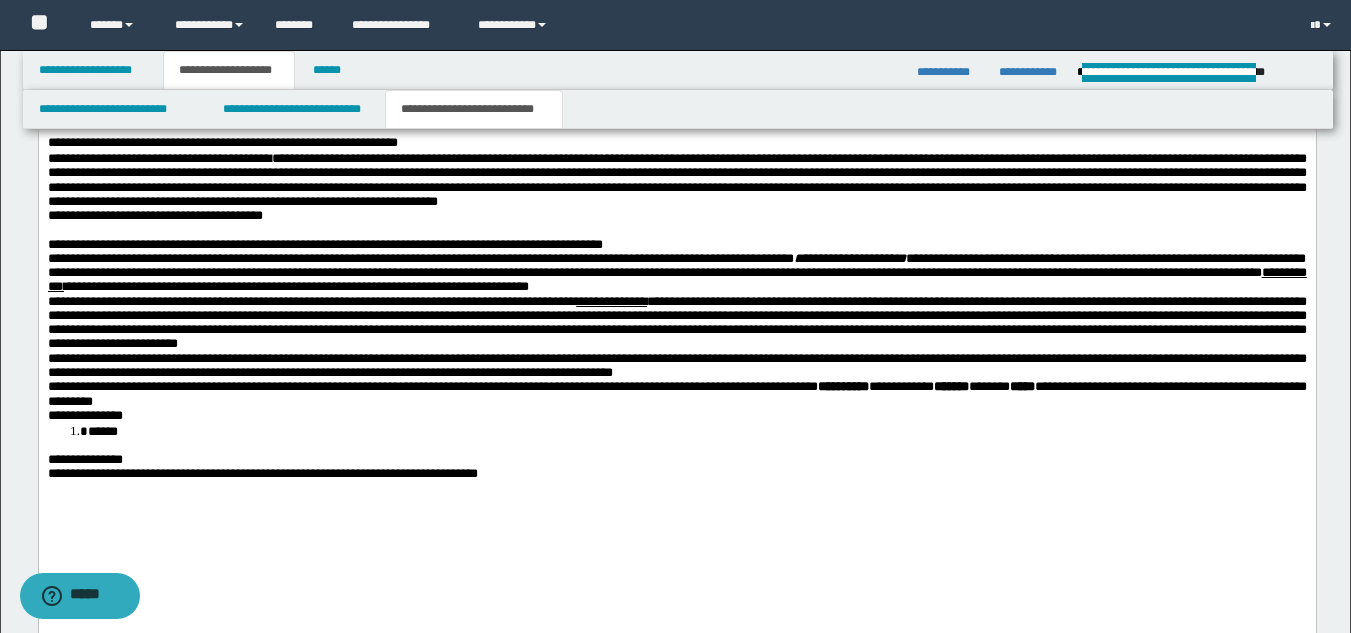 click on "**********" at bounding box center [676, 273] 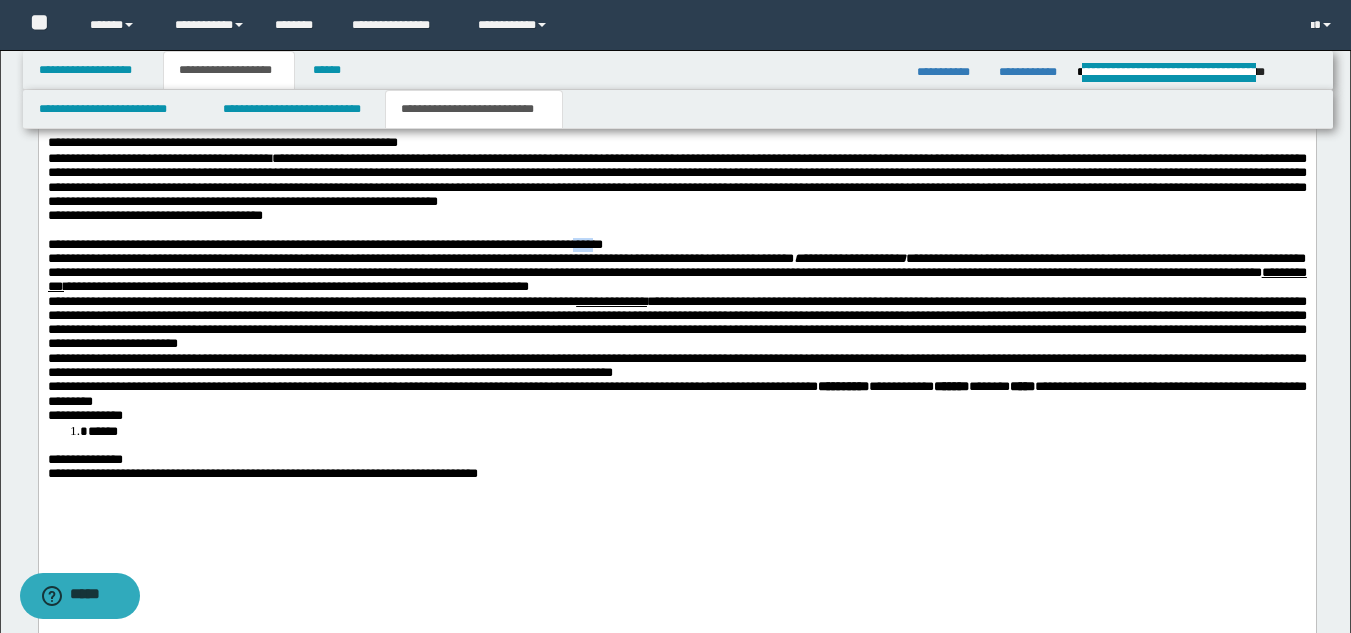 drag, startPoint x: 650, startPoint y: 297, endPoint x: 678, endPoint y: 298, distance: 28.01785 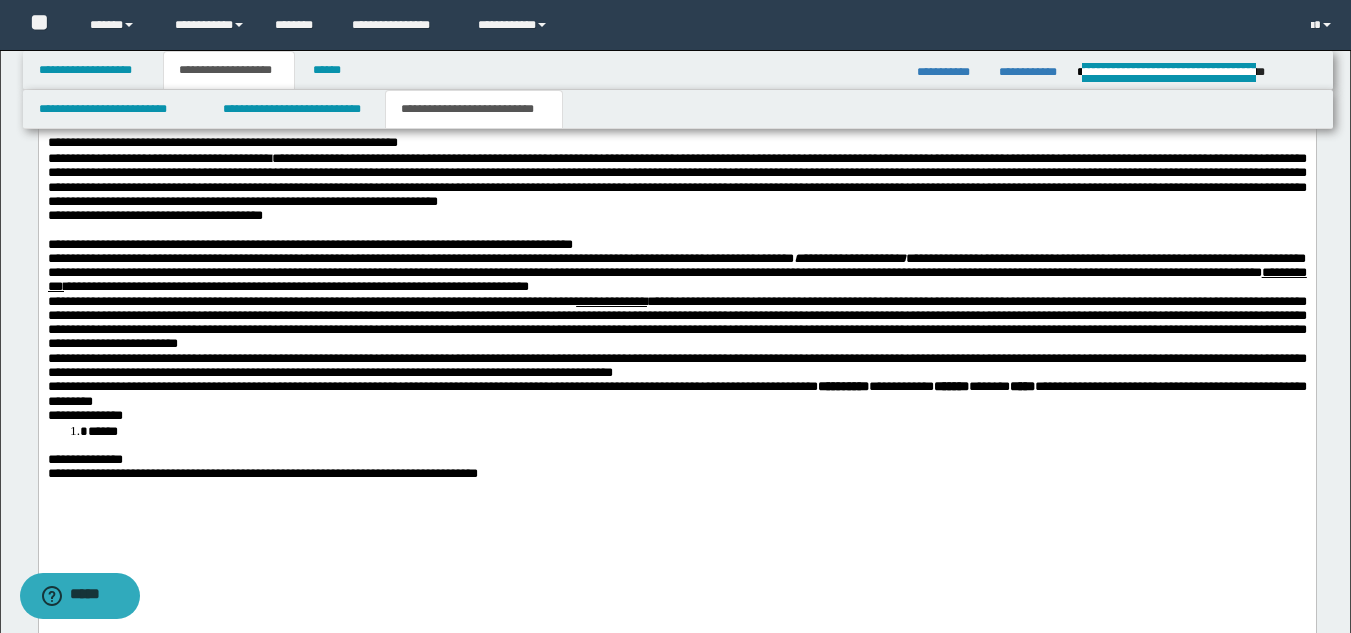click on "**********" at bounding box center (309, 244) 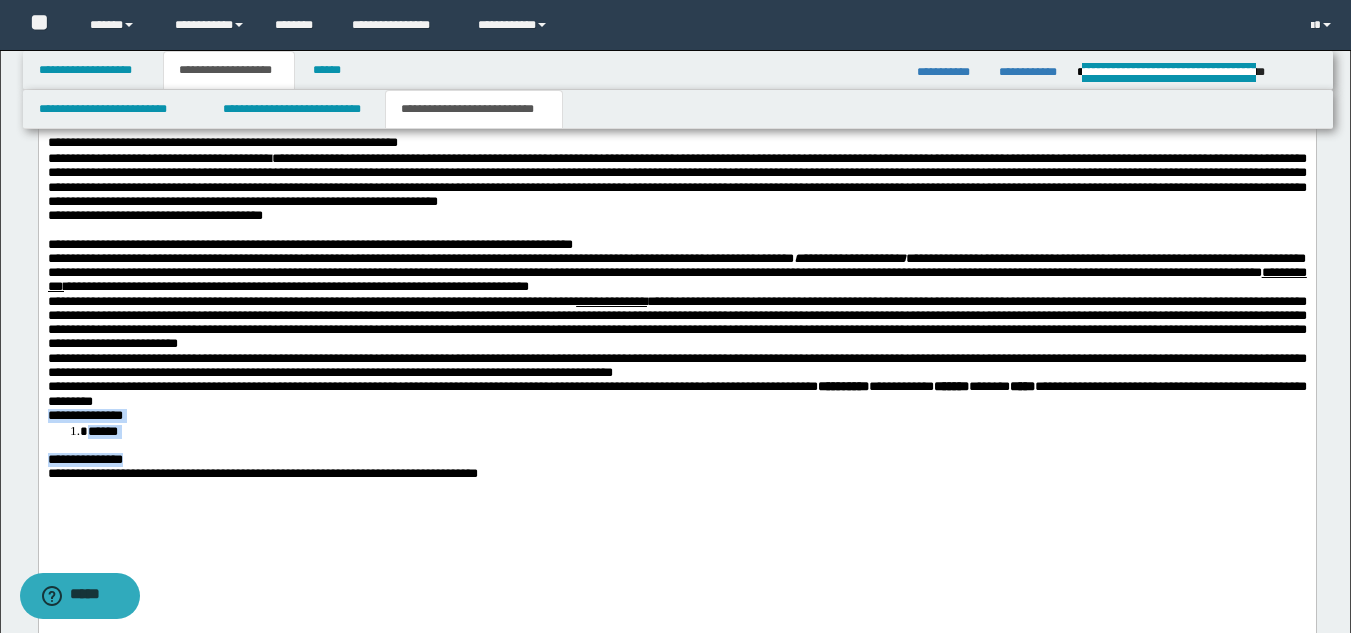 drag, startPoint x: 46, startPoint y: 489, endPoint x: 145, endPoint y: 531, distance: 107.54069 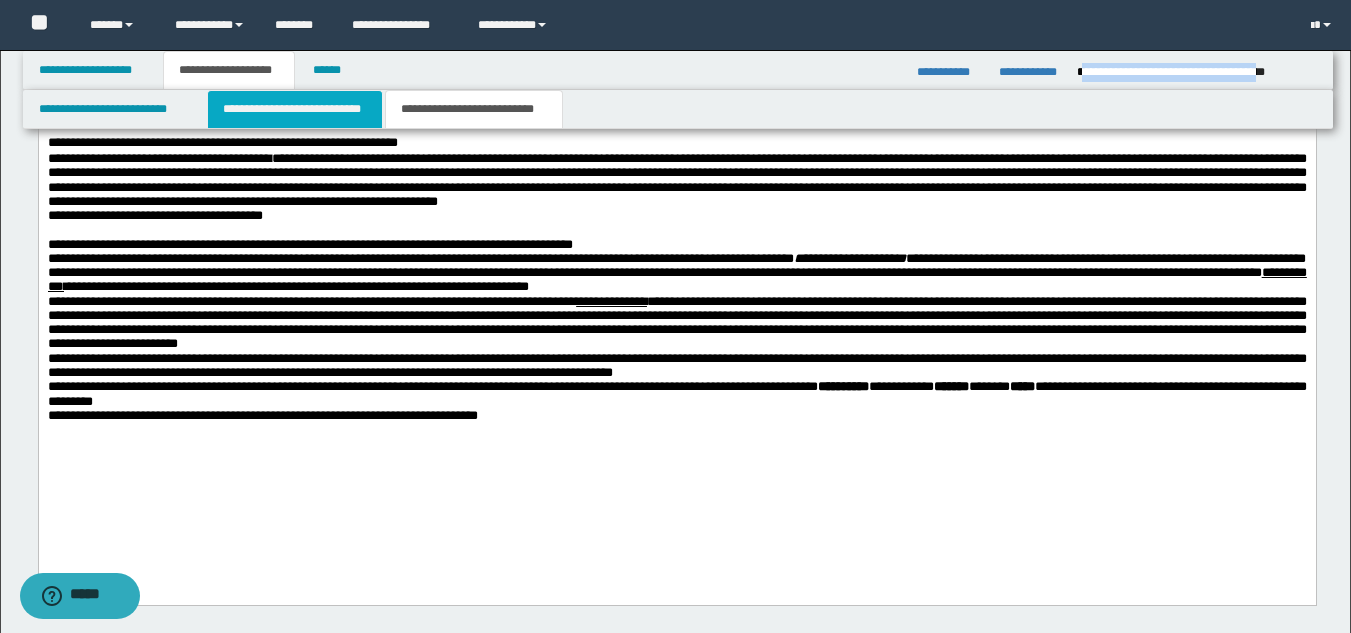 click on "**********" at bounding box center (295, 109) 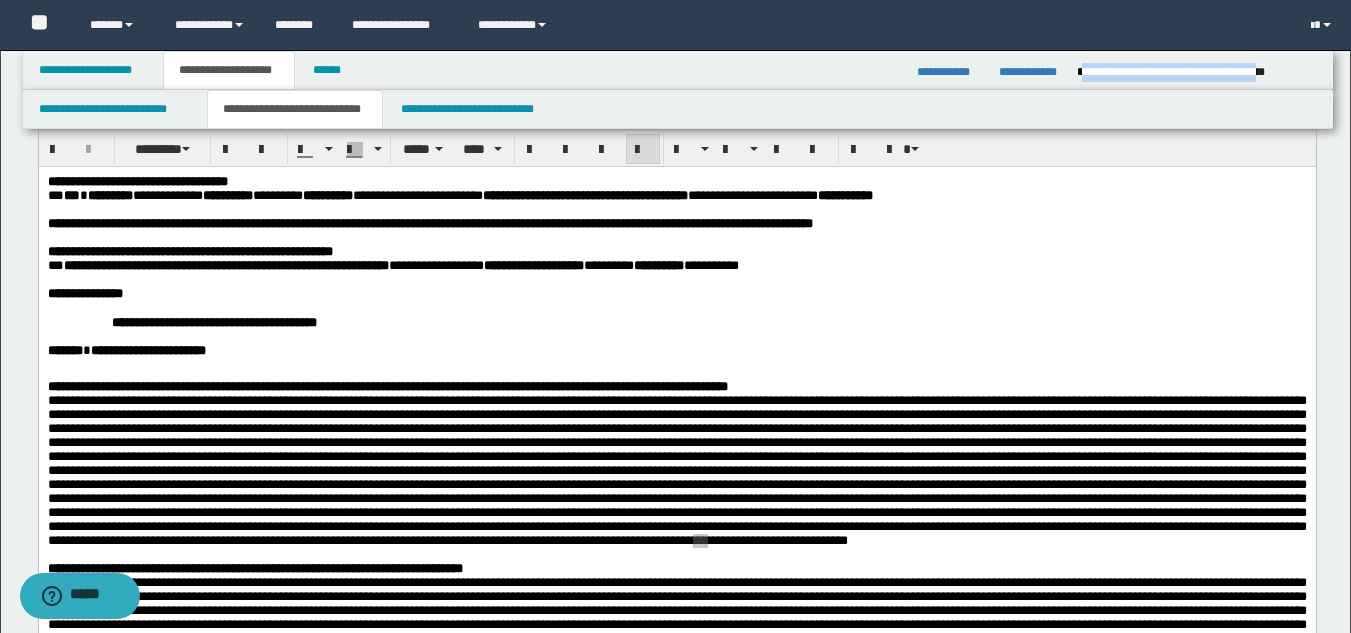scroll, scrollTop: 0, scrollLeft: 0, axis: both 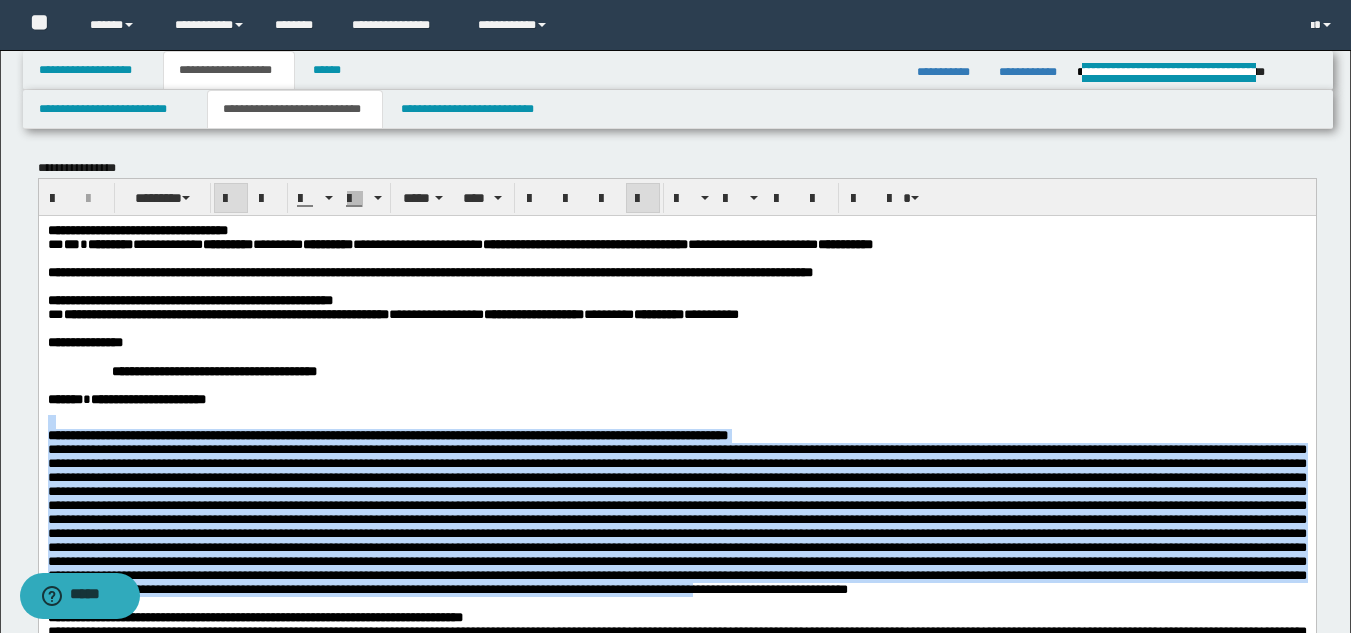 drag, startPoint x: 51, startPoint y: 360, endPoint x: 287, endPoint y: 422, distance: 244.0082 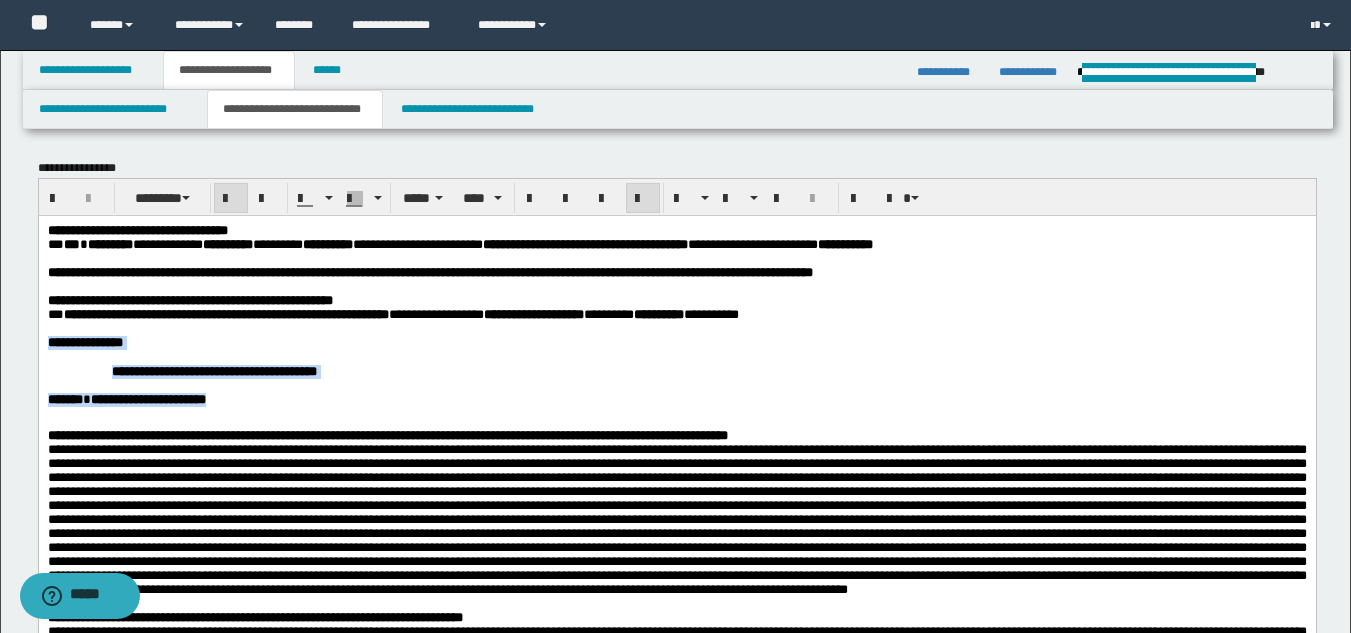 drag, startPoint x: 313, startPoint y: 423, endPoint x: 39, endPoint y: 353, distance: 282.8003 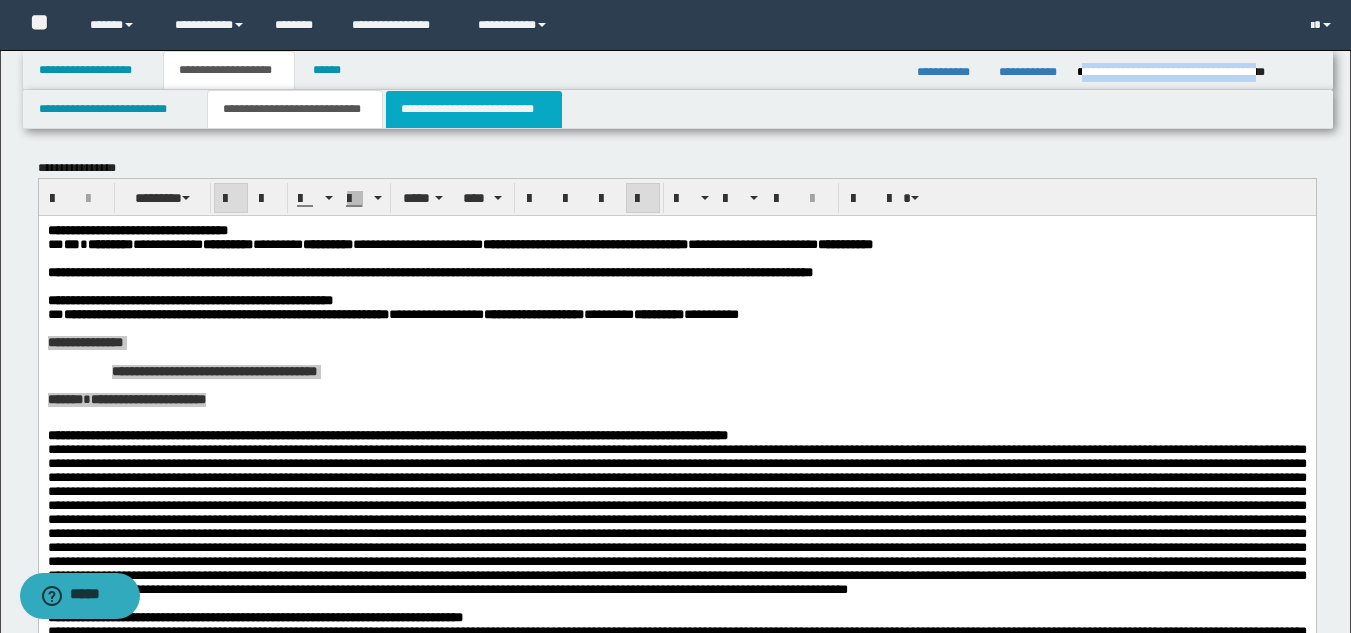 click on "**********" at bounding box center (474, 109) 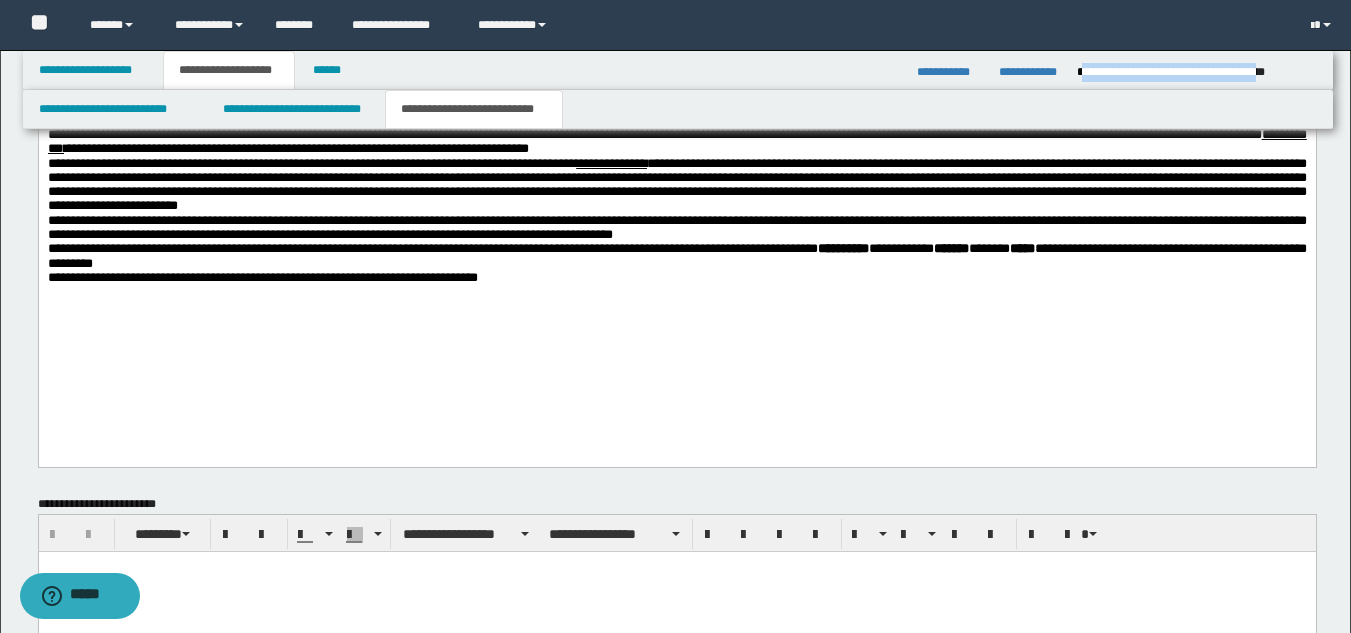 scroll, scrollTop: 1457, scrollLeft: 0, axis: vertical 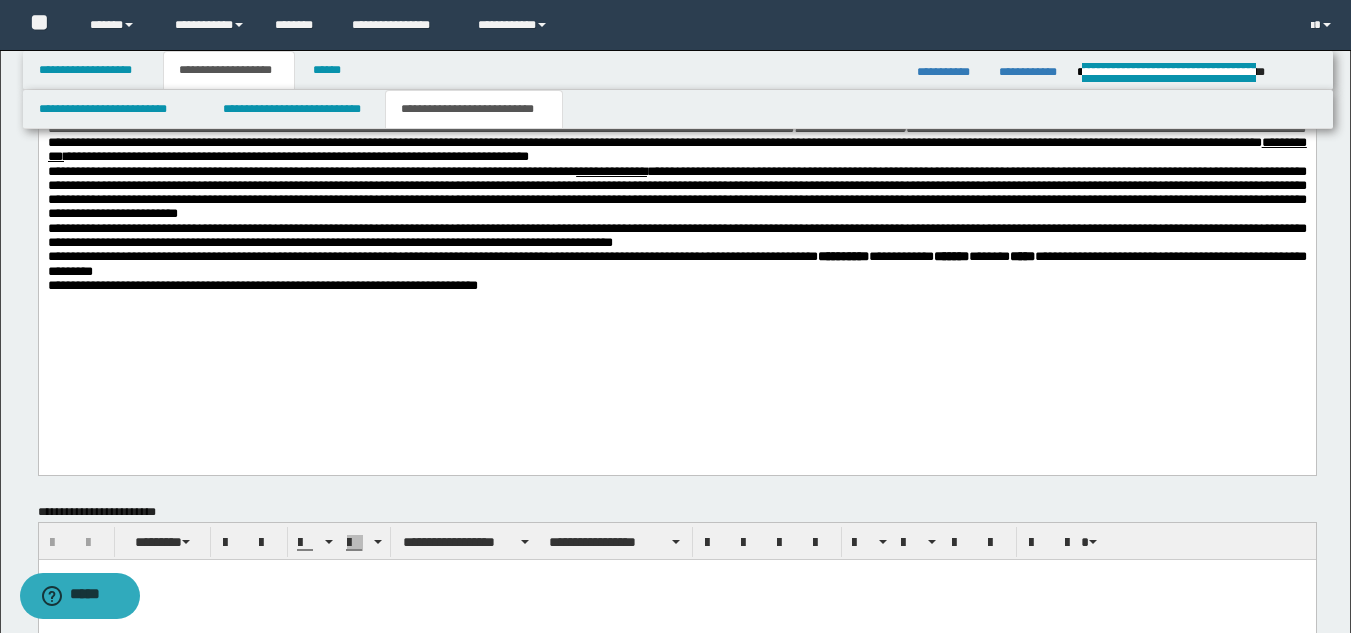 click on "**********" at bounding box center (676, 264) 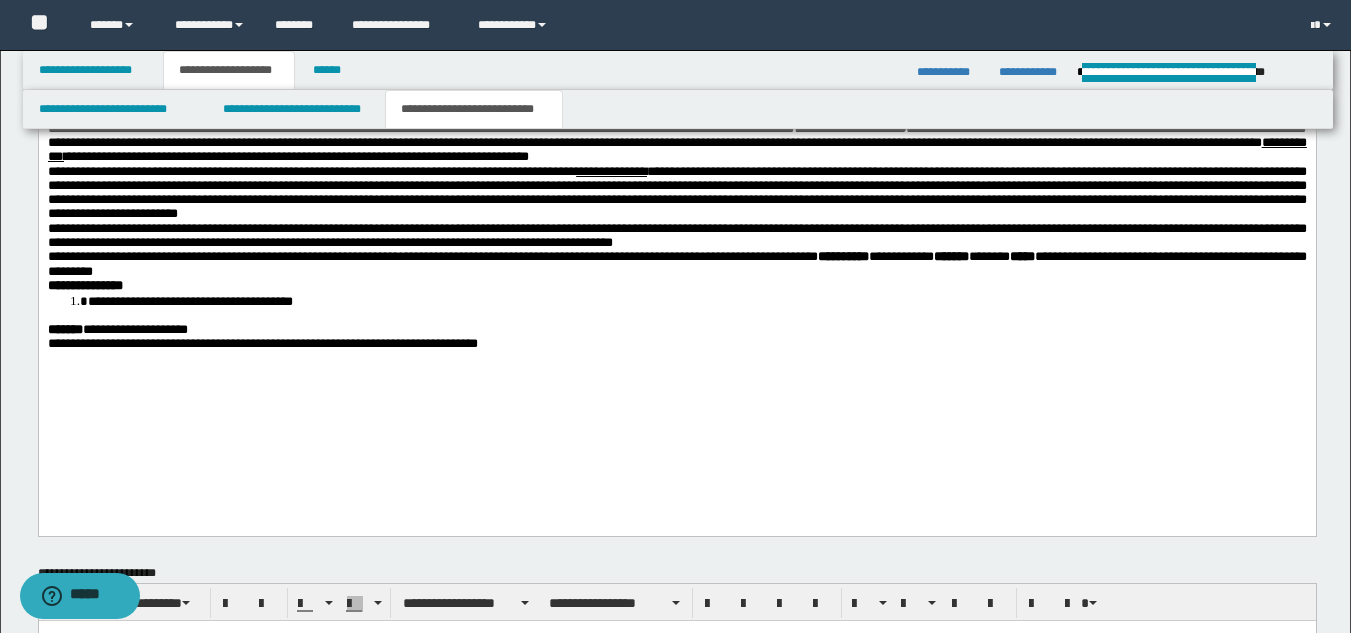 click on "**********" at bounding box center [676, 263] 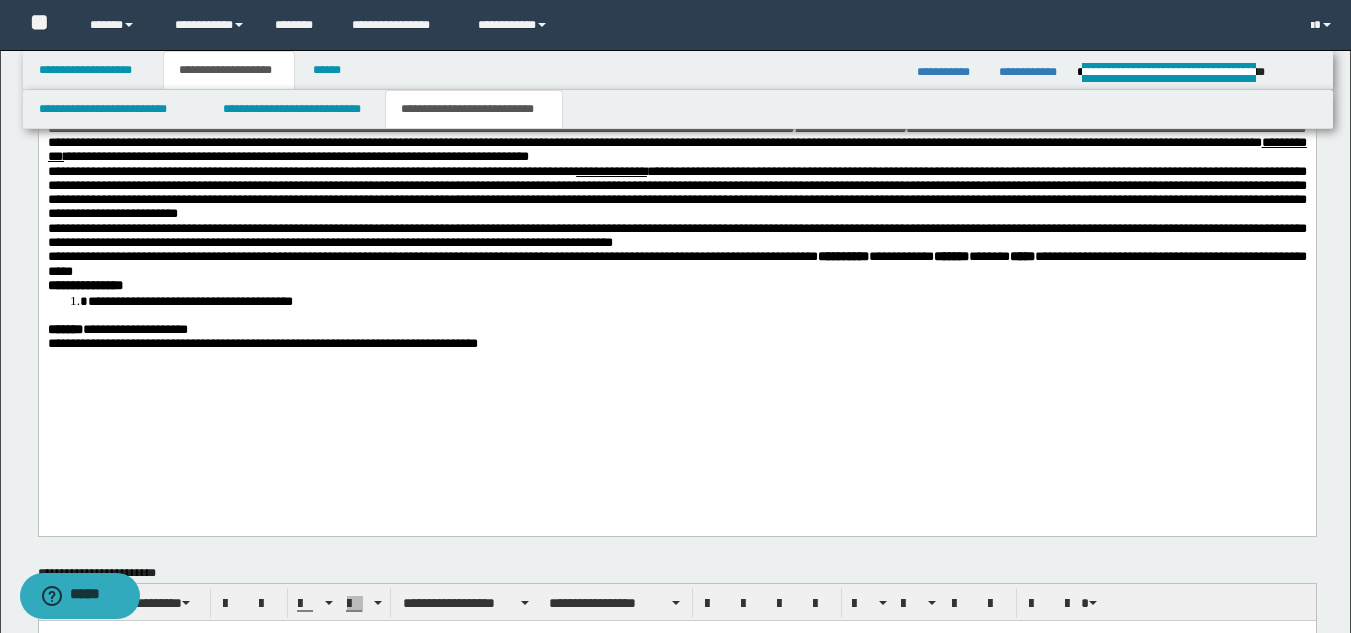 click on "**********" at bounding box center [842, 256] 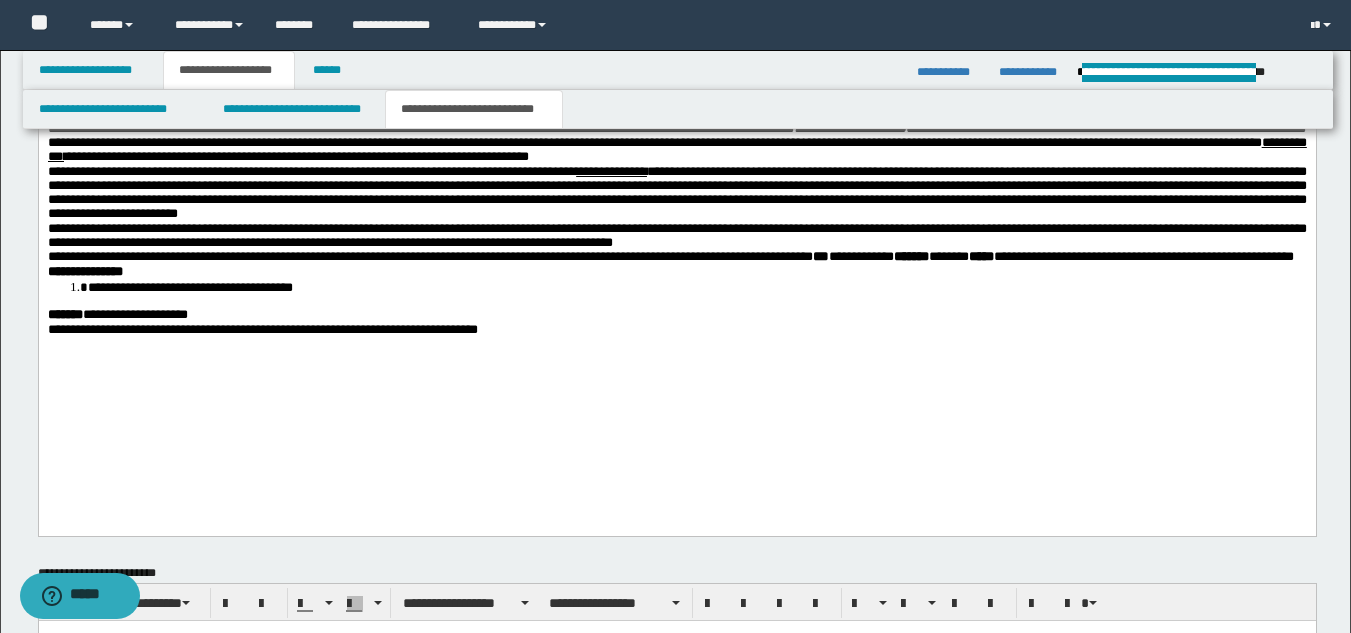 click on "***" at bounding box center [820, 256] 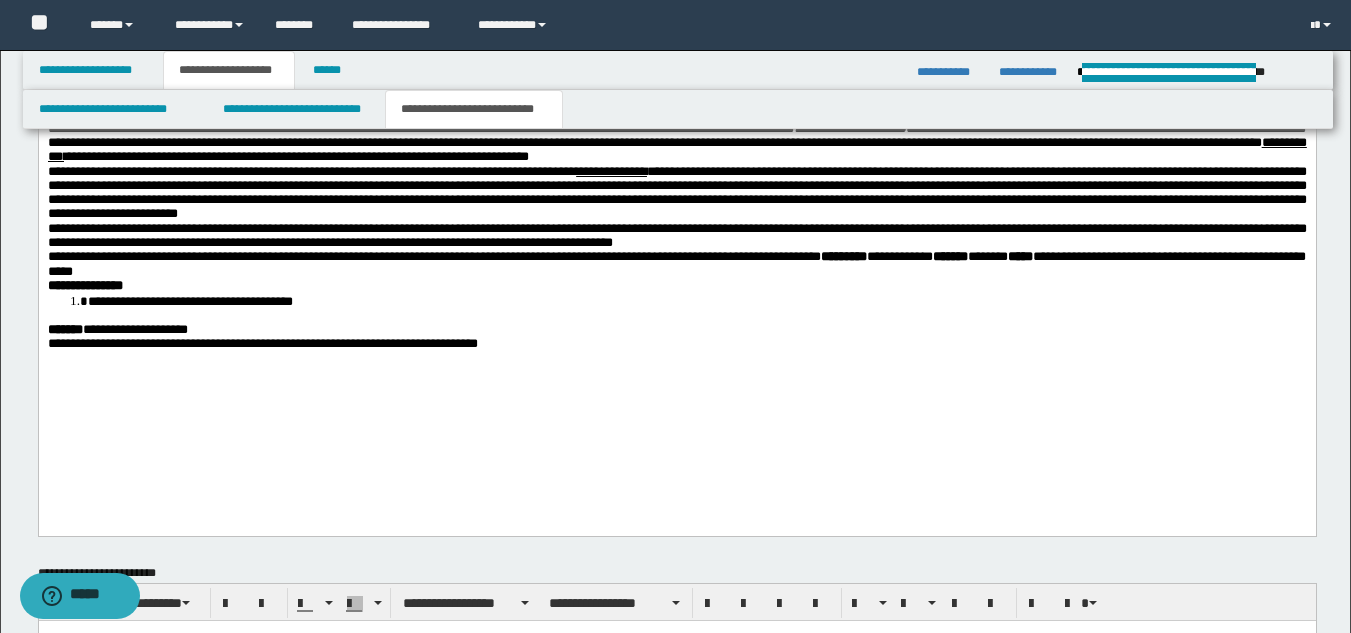 click on "**********" at bounding box center (676, 143) 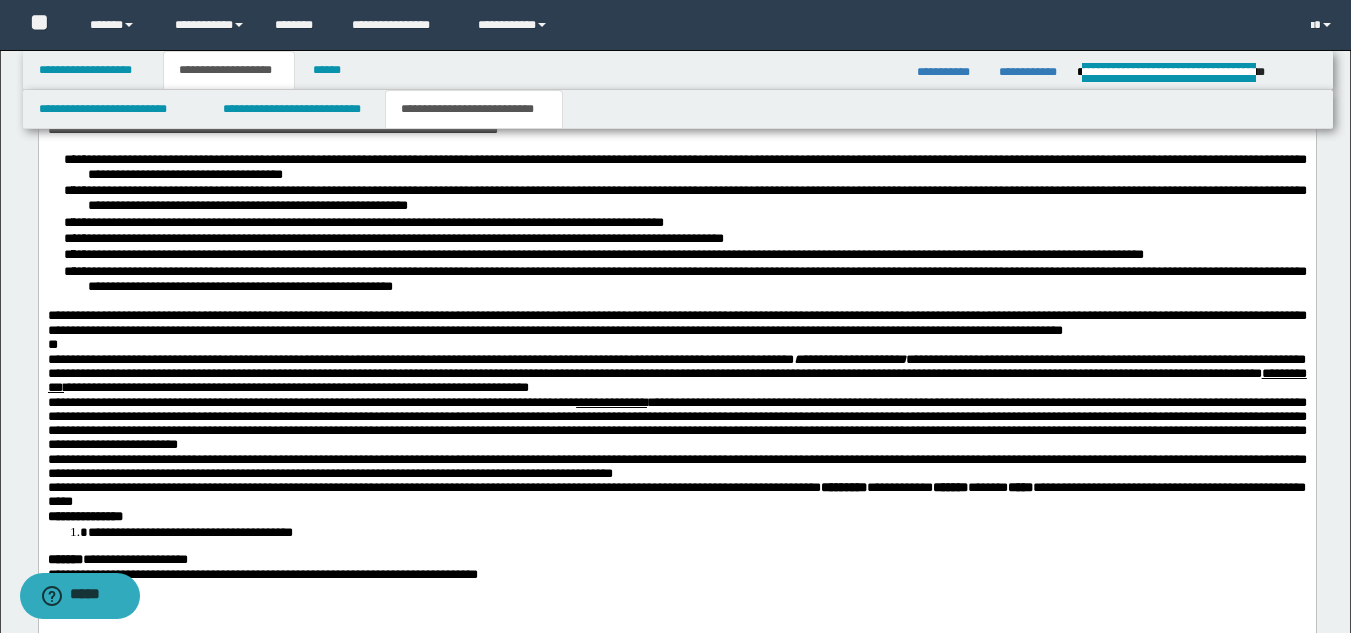 click on "**********" at bounding box center (304, 114) 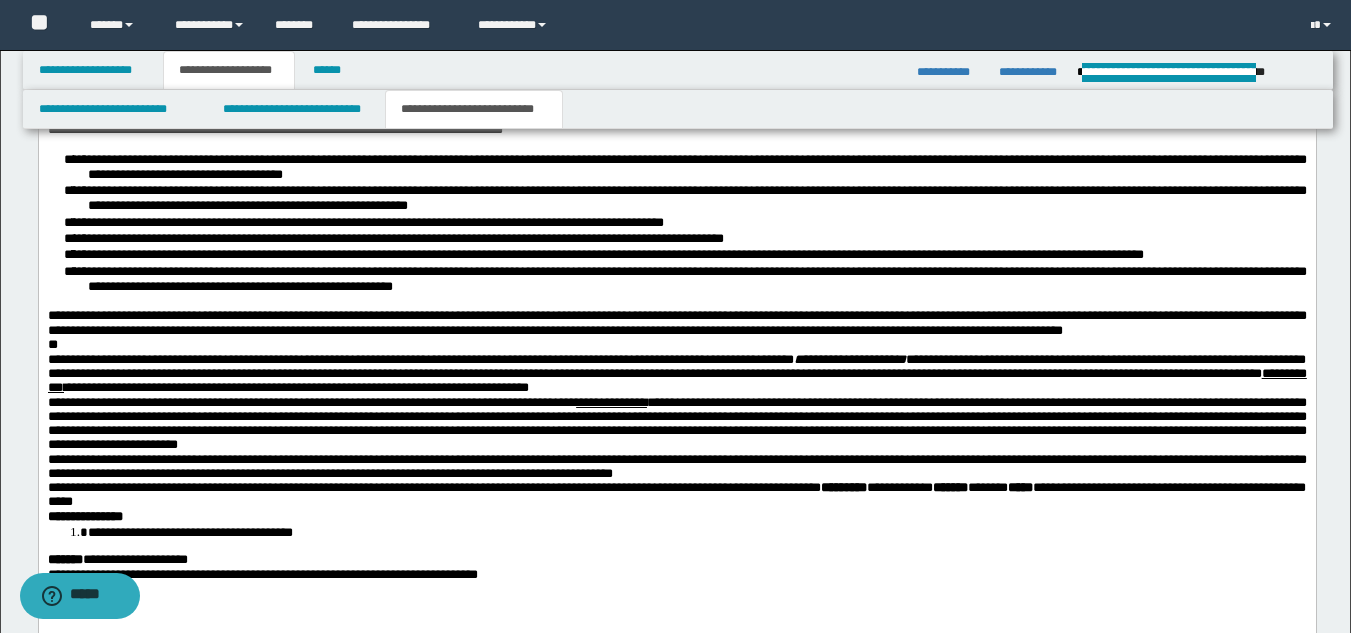 click on "**********" at bounding box center [676, 202] 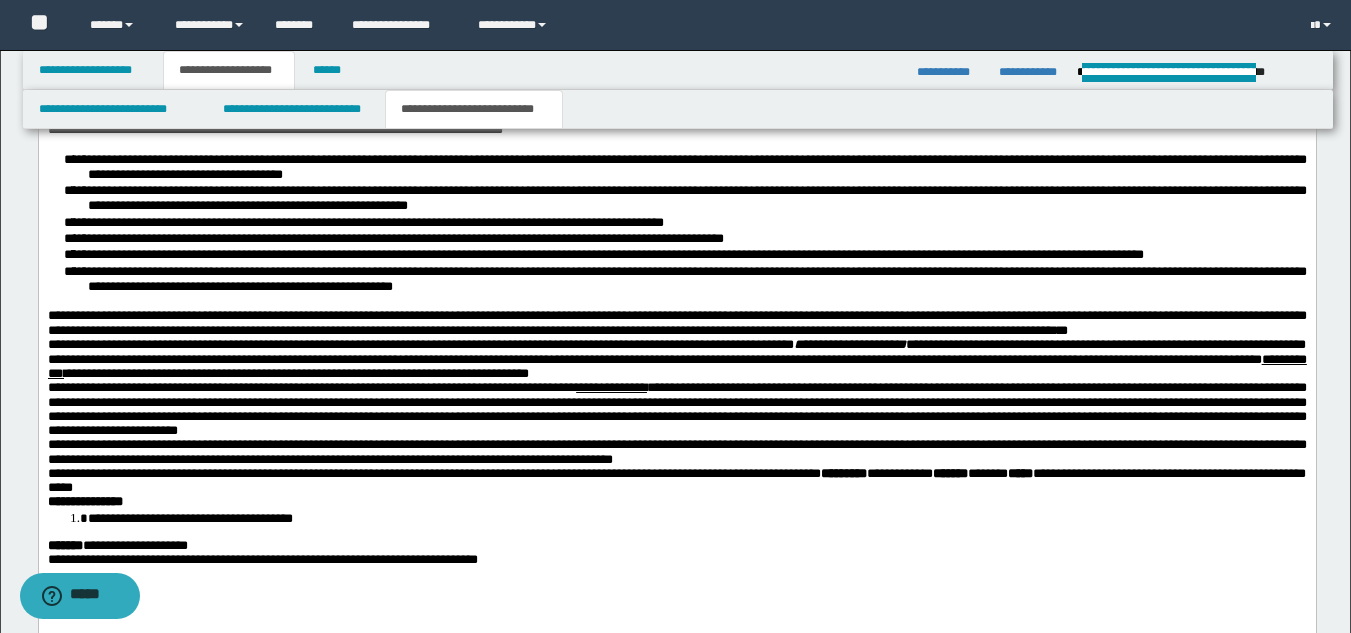 click on "**********" at bounding box center [676, 409] 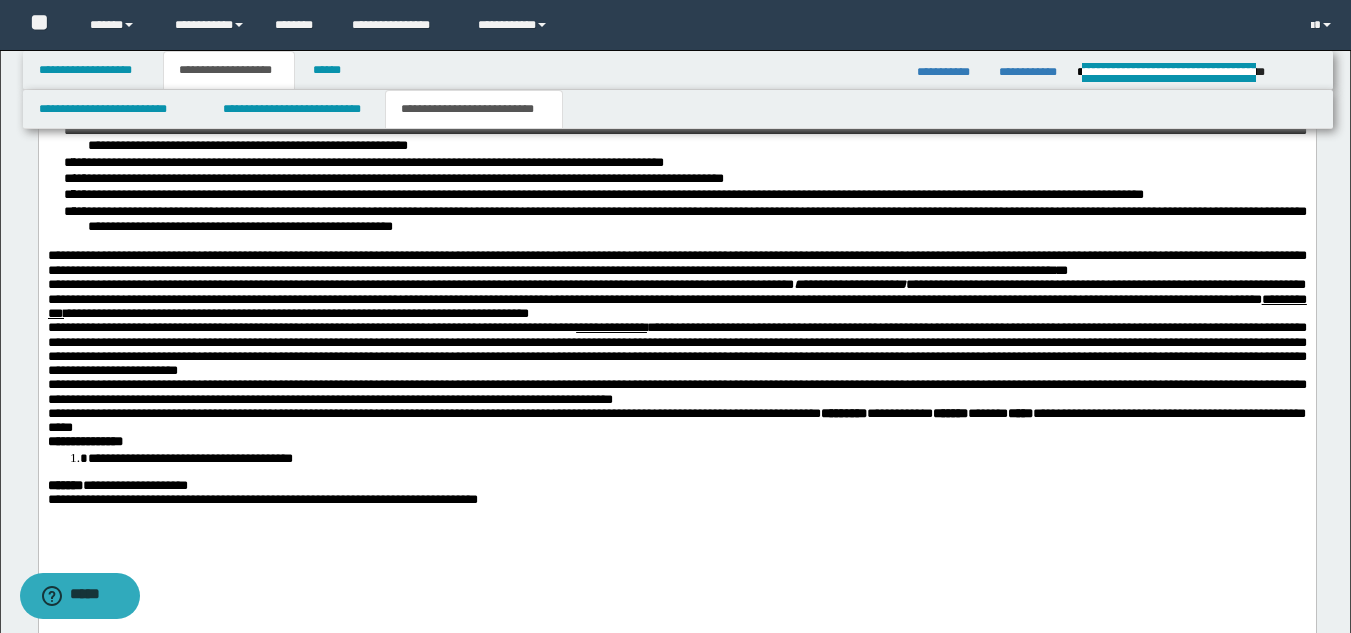 scroll, scrollTop: 1535, scrollLeft: 0, axis: vertical 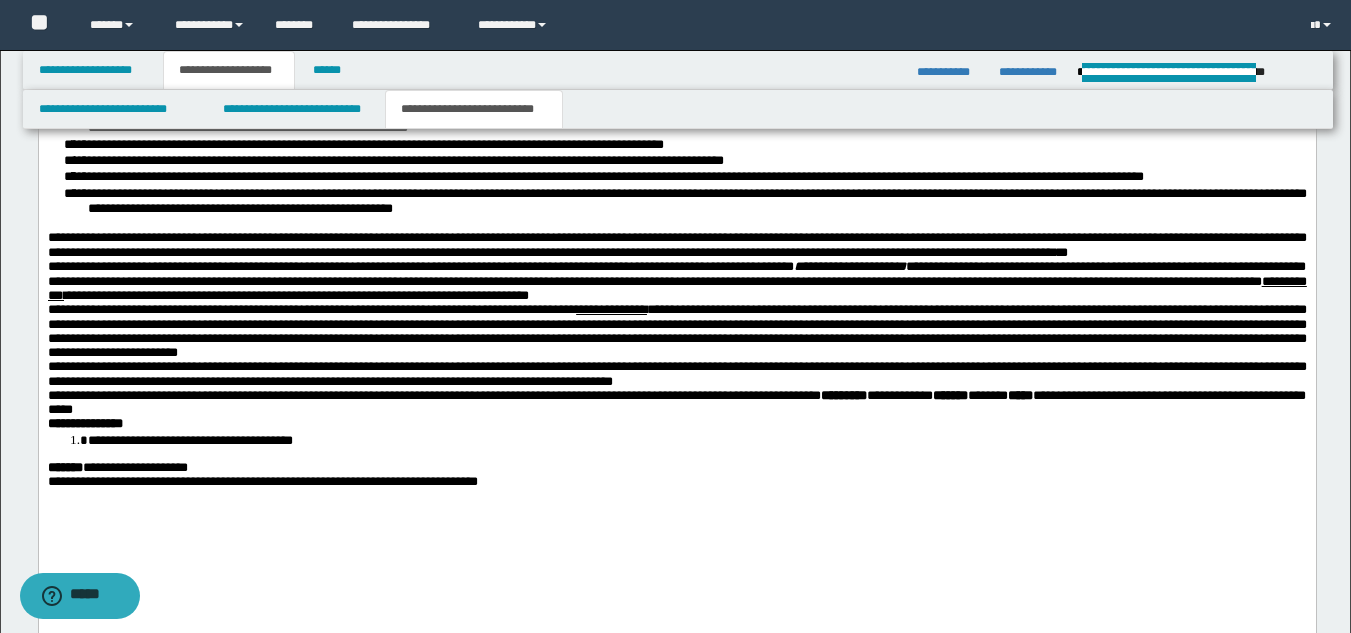 click on "**********" at bounding box center (676, 374) 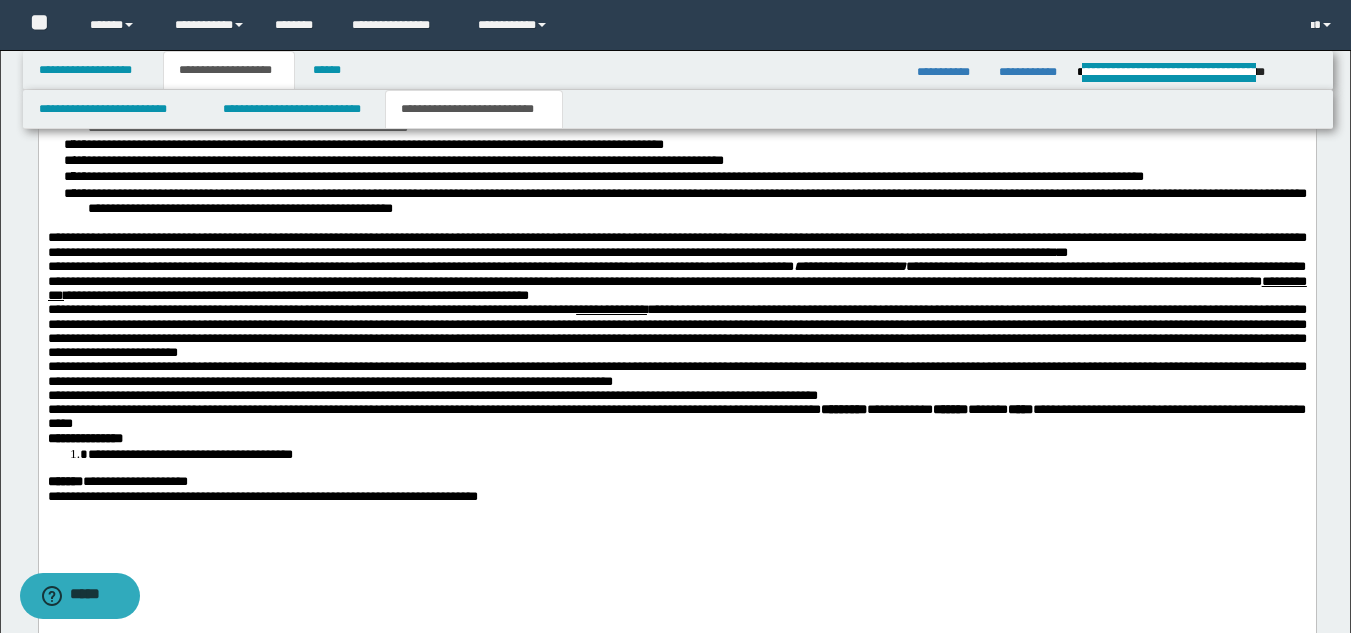 drag, startPoint x: 46, startPoint y: 489, endPoint x: 50, endPoint y: 510, distance: 21.377558 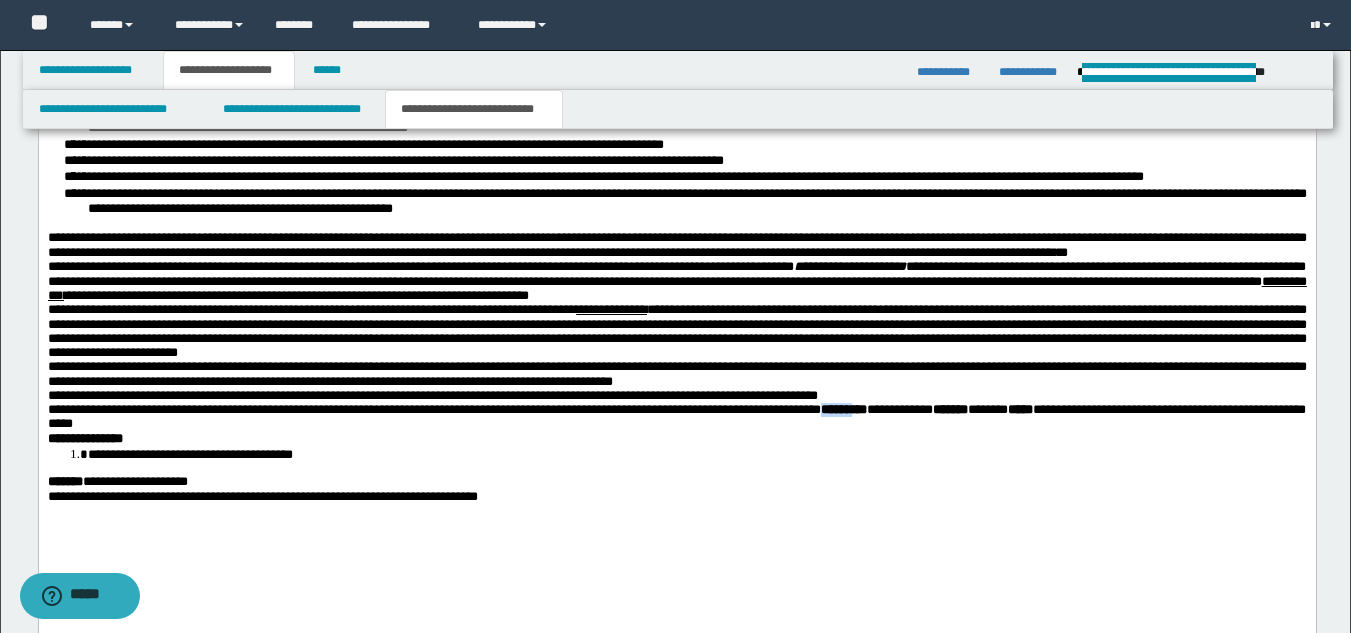 drag, startPoint x: 1025, startPoint y: 513, endPoint x: 981, endPoint y: 517, distance: 44.181442 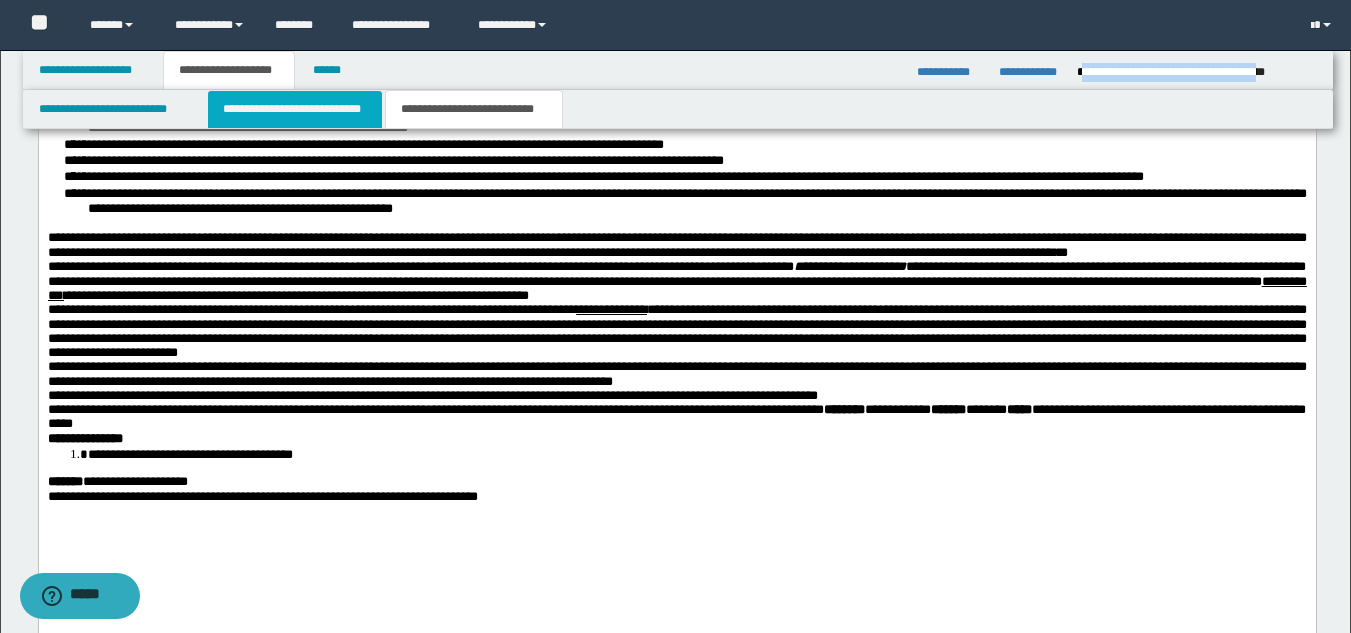 click on "**********" at bounding box center (295, 109) 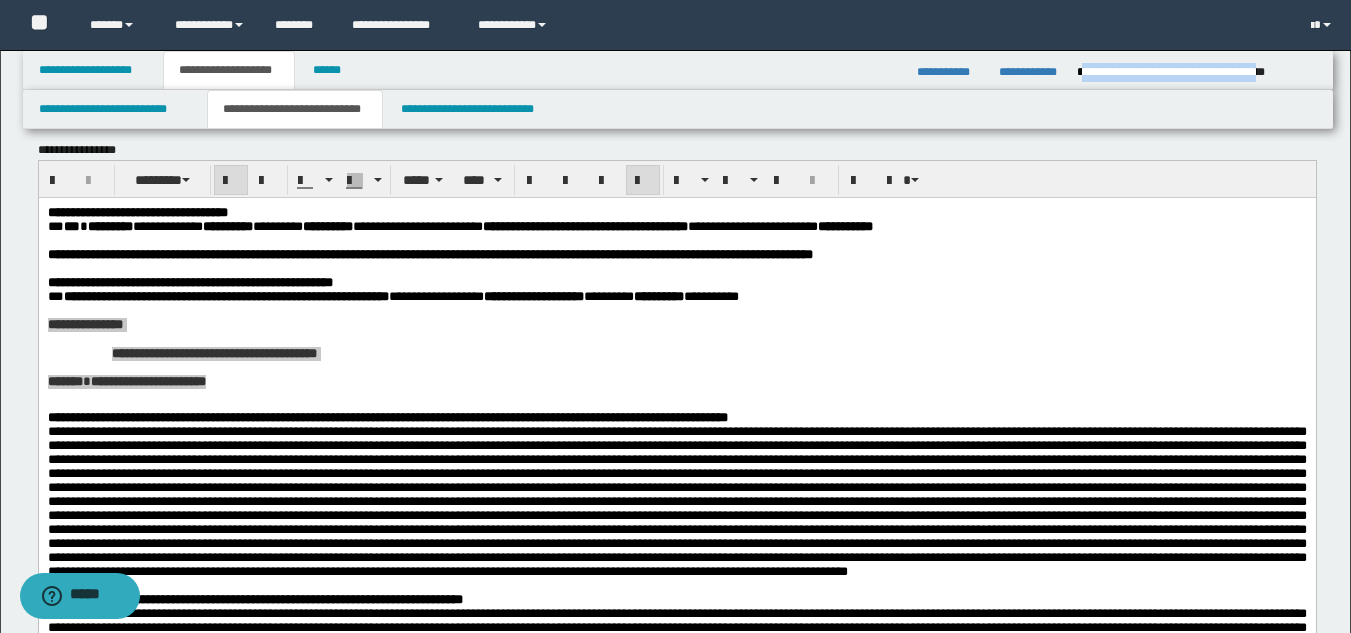 scroll, scrollTop: 9, scrollLeft: 0, axis: vertical 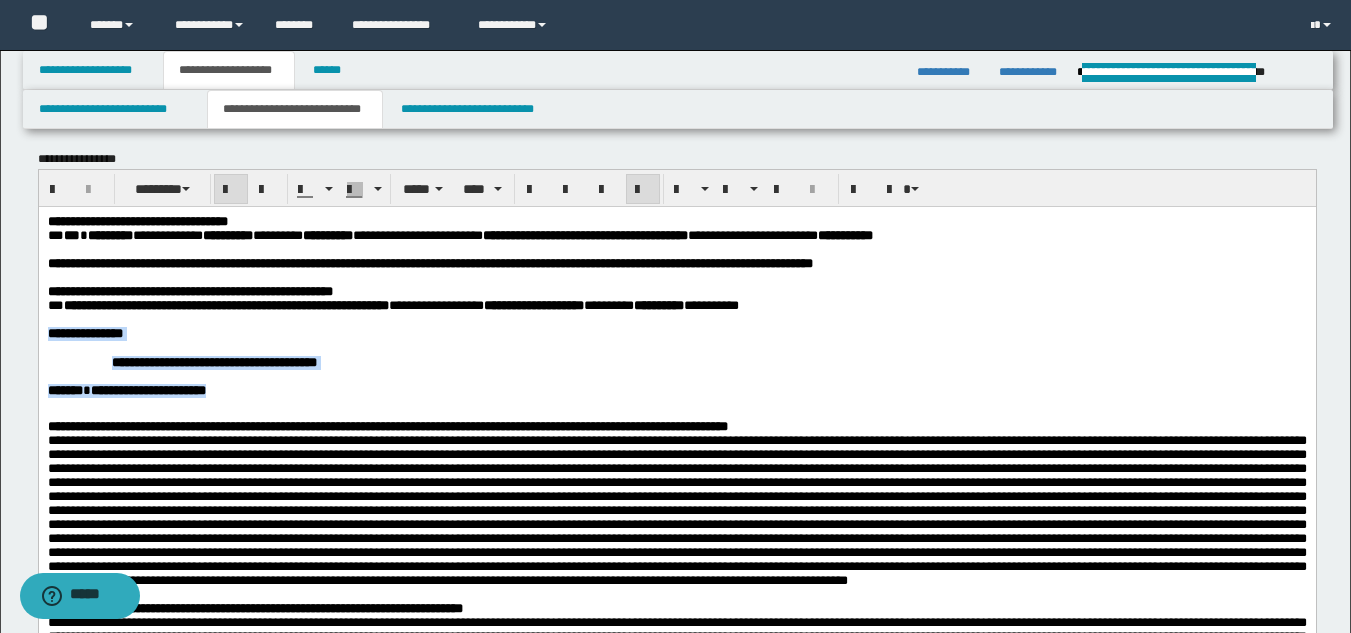 drag, startPoint x: 679, startPoint y: 288, endPoint x: 656, endPoint y: 301, distance: 26.41969 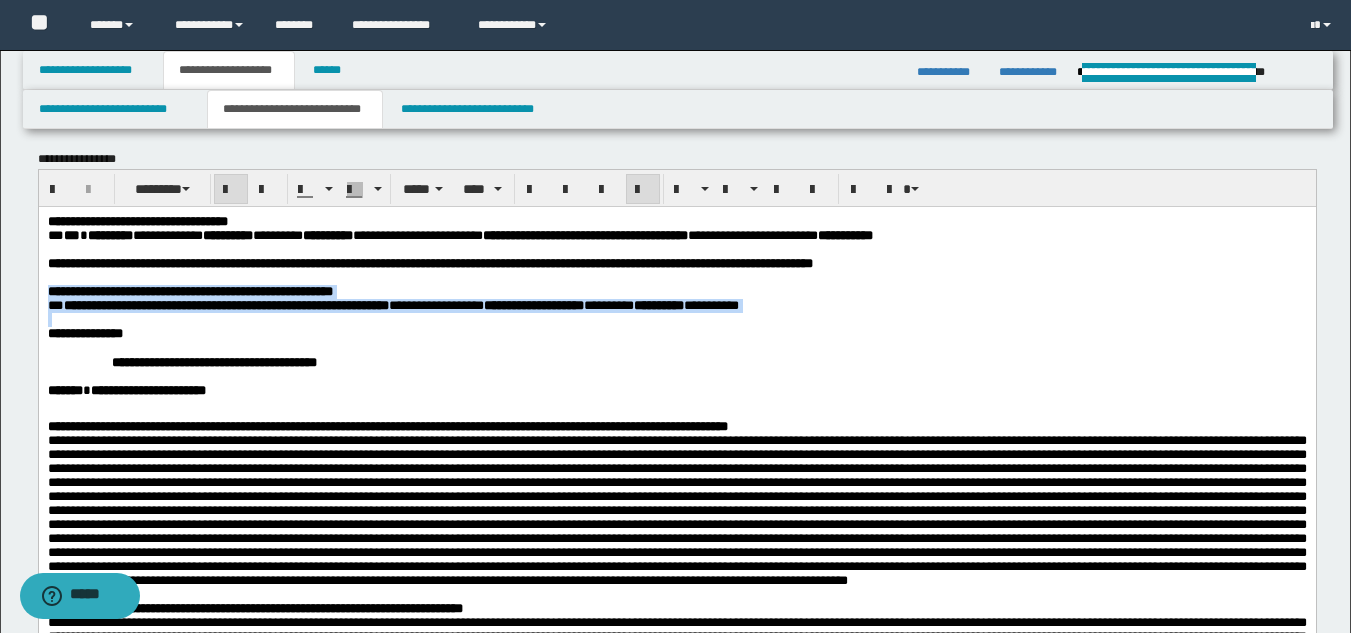 click at bounding box center [676, 319] 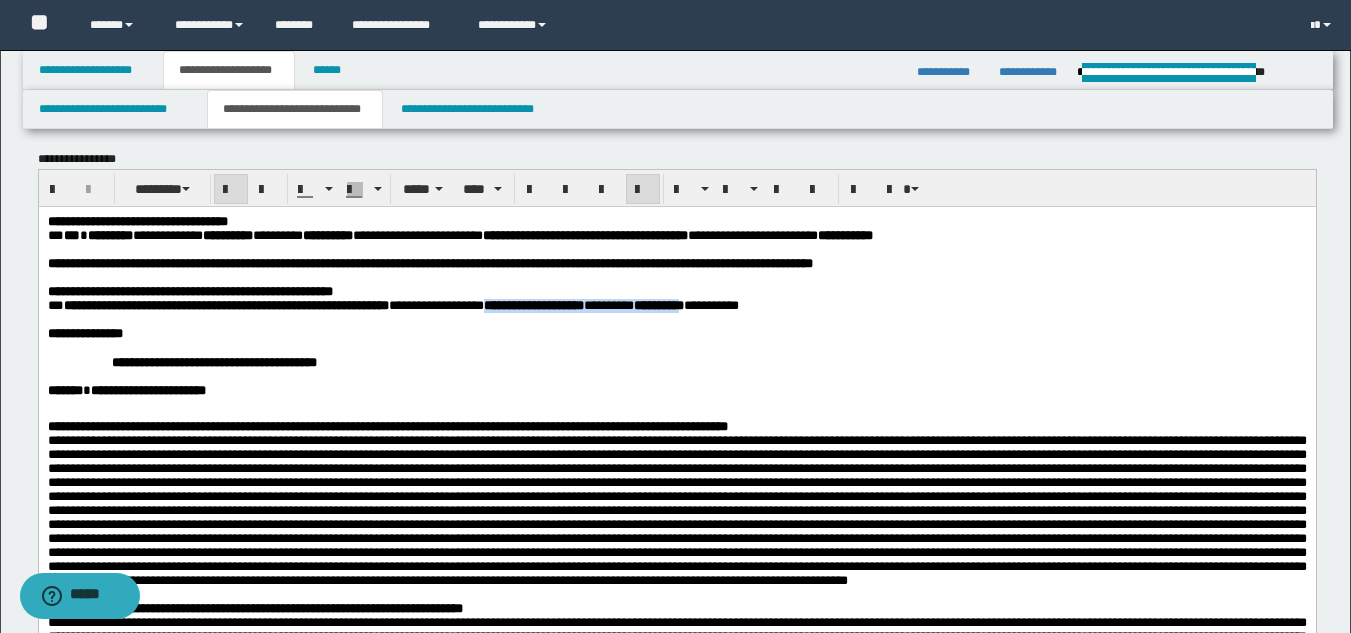 drag, startPoint x: 616, startPoint y: 319, endPoint x: 870, endPoint y: 318, distance: 254.00197 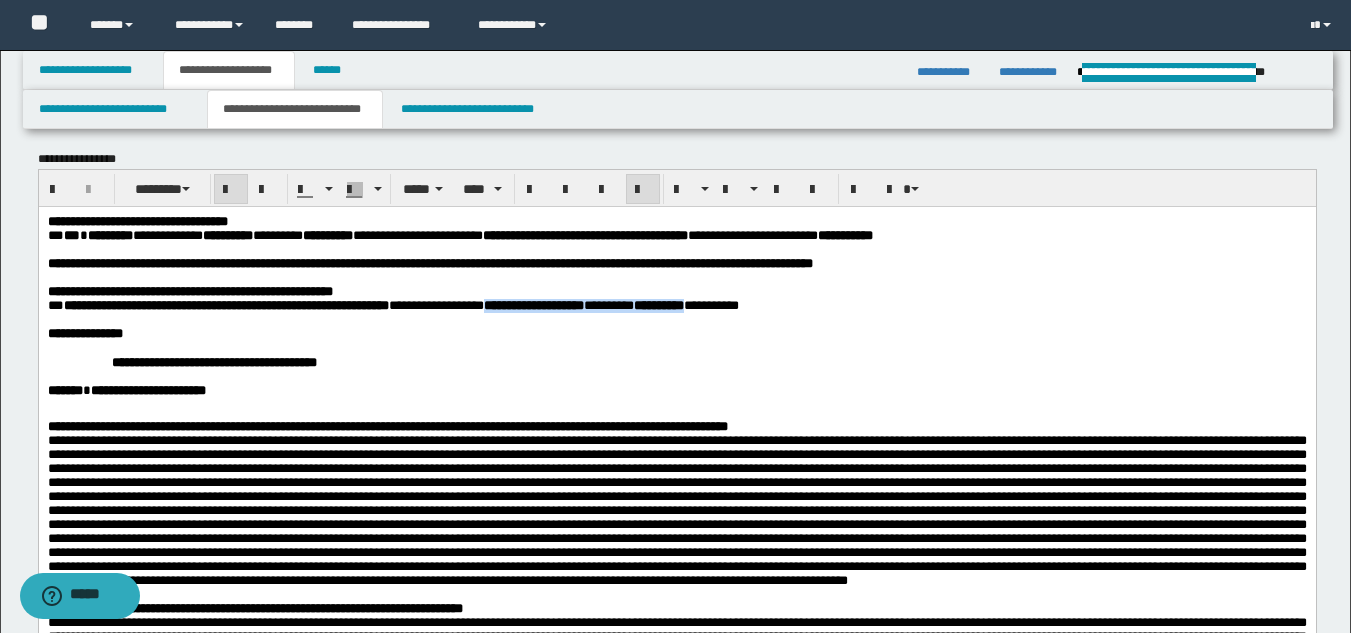 drag, startPoint x: 874, startPoint y: 318, endPoint x: 616, endPoint y: 323, distance: 258.04843 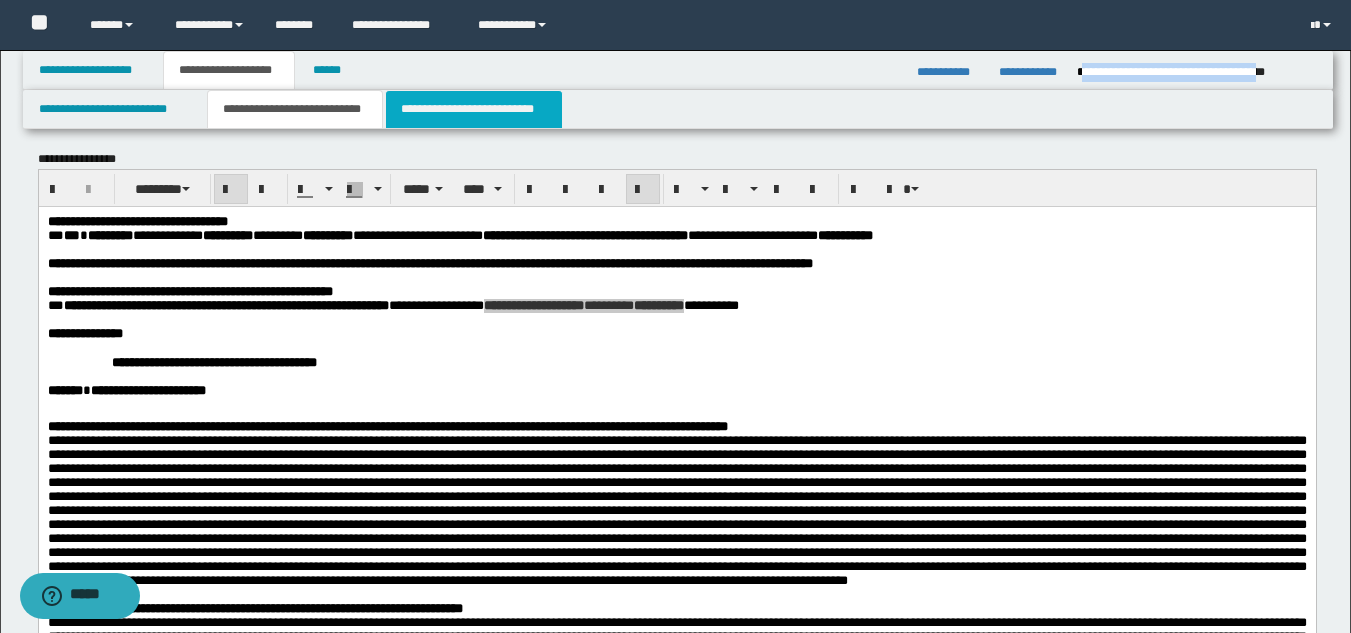 click on "**********" at bounding box center [474, 109] 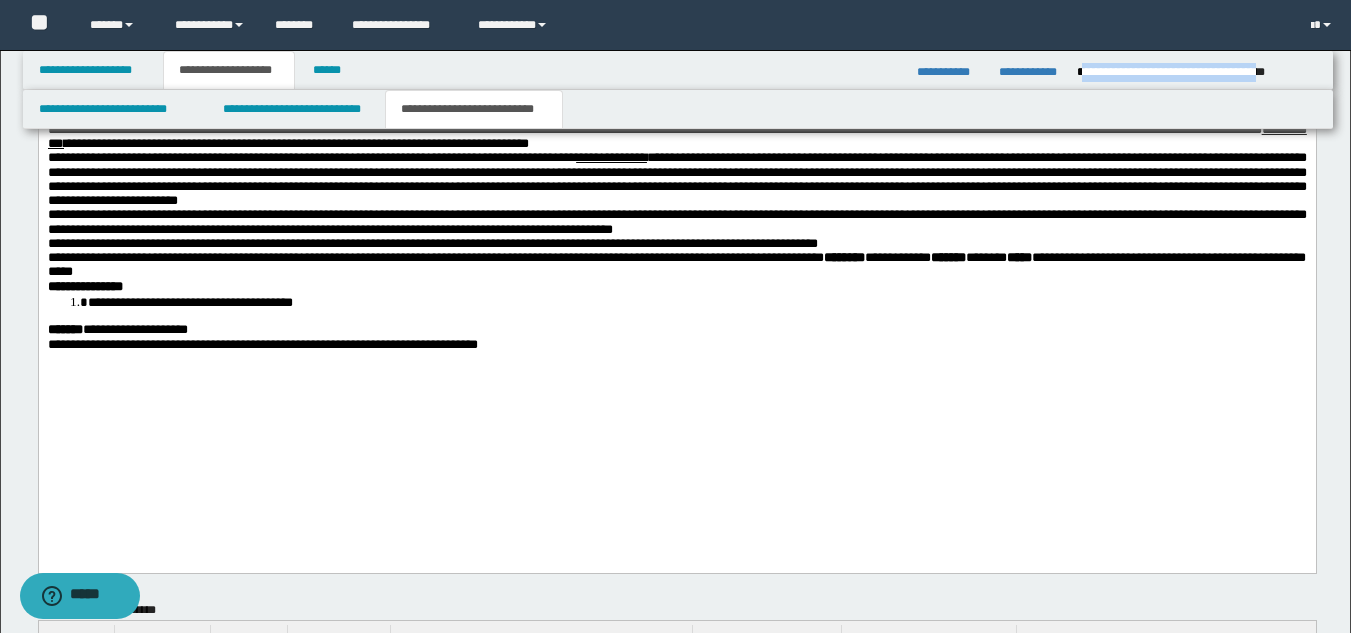 drag, startPoint x: 1365, startPoint y: 106, endPoint x: 1271, endPoint y: 941, distance: 840.27435 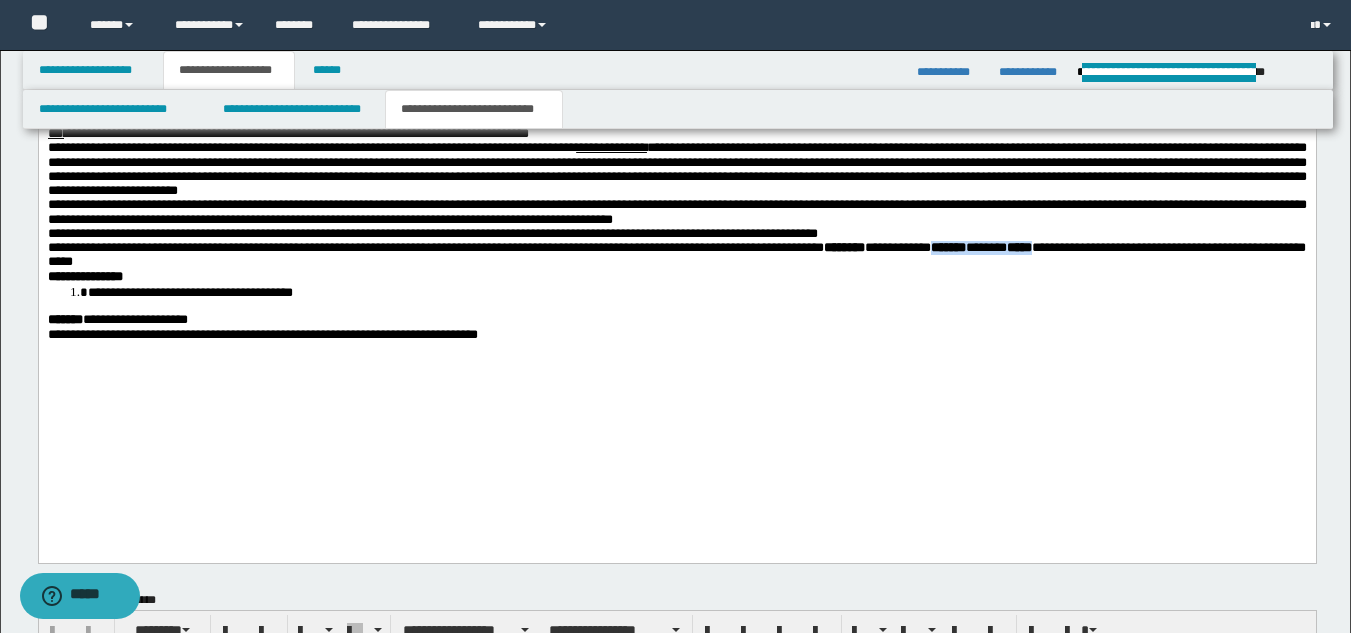 drag, startPoint x: 1132, startPoint y: 348, endPoint x: 1270, endPoint y: 347, distance: 138.00362 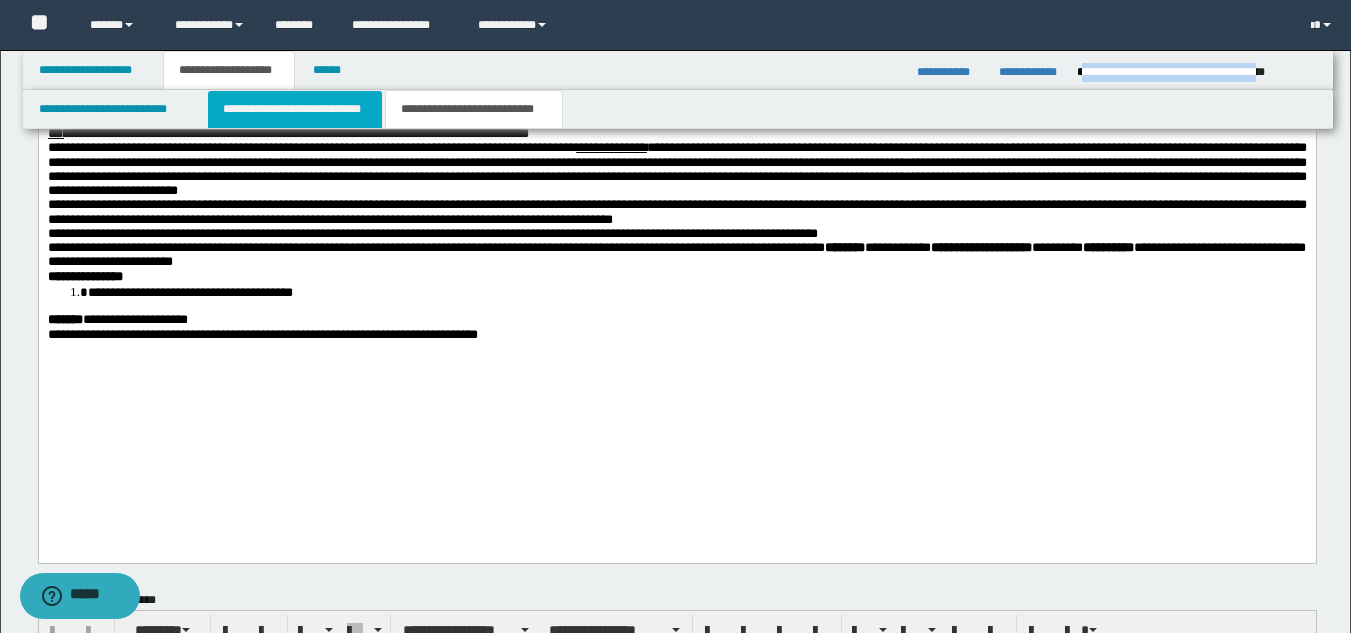 click on "**********" at bounding box center [295, 109] 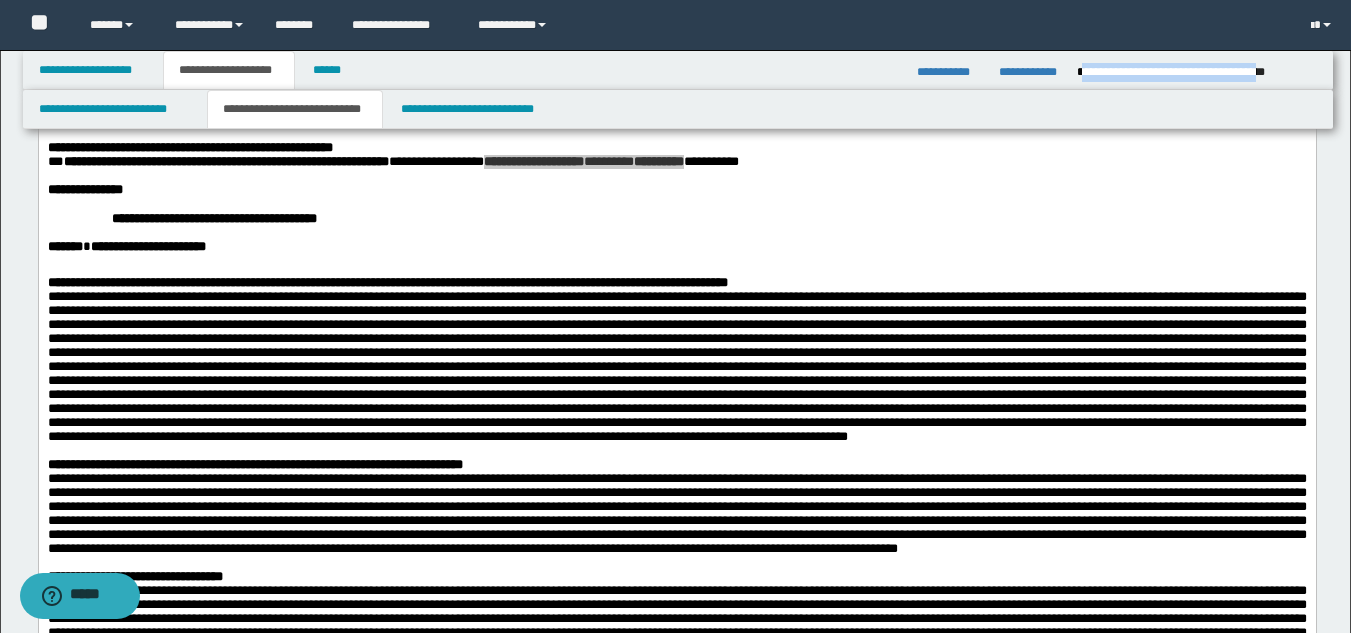 scroll, scrollTop: 114, scrollLeft: 0, axis: vertical 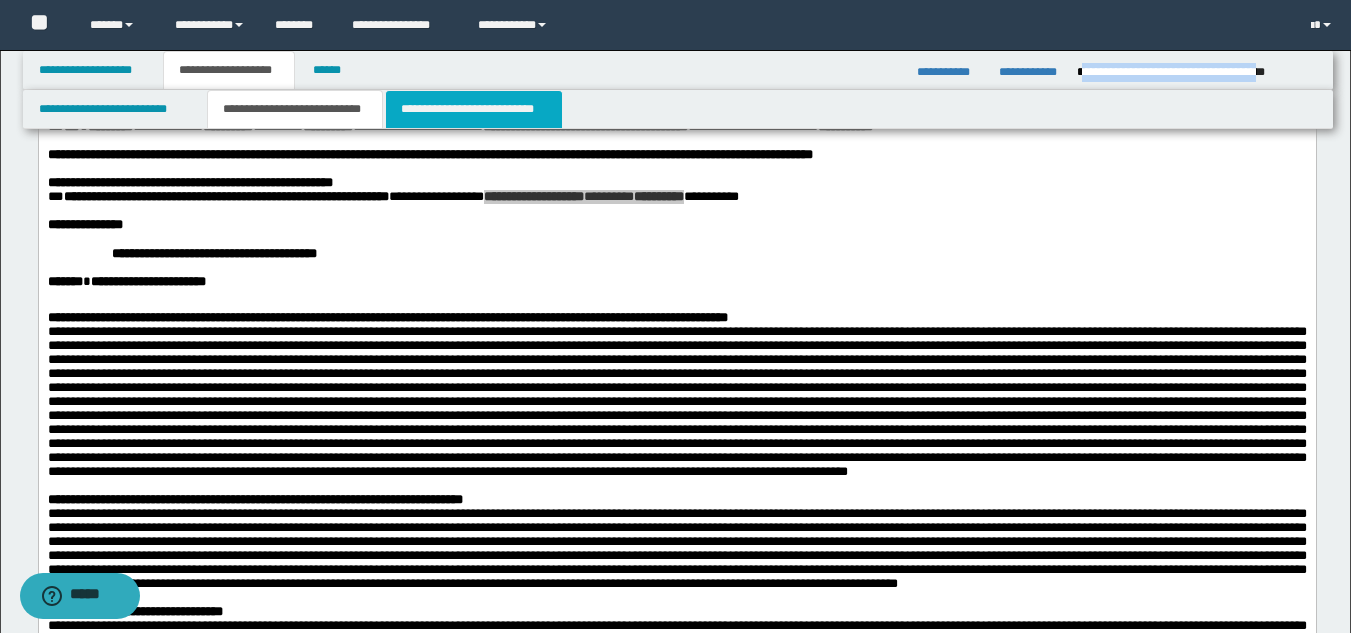 click on "**********" at bounding box center [474, 109] 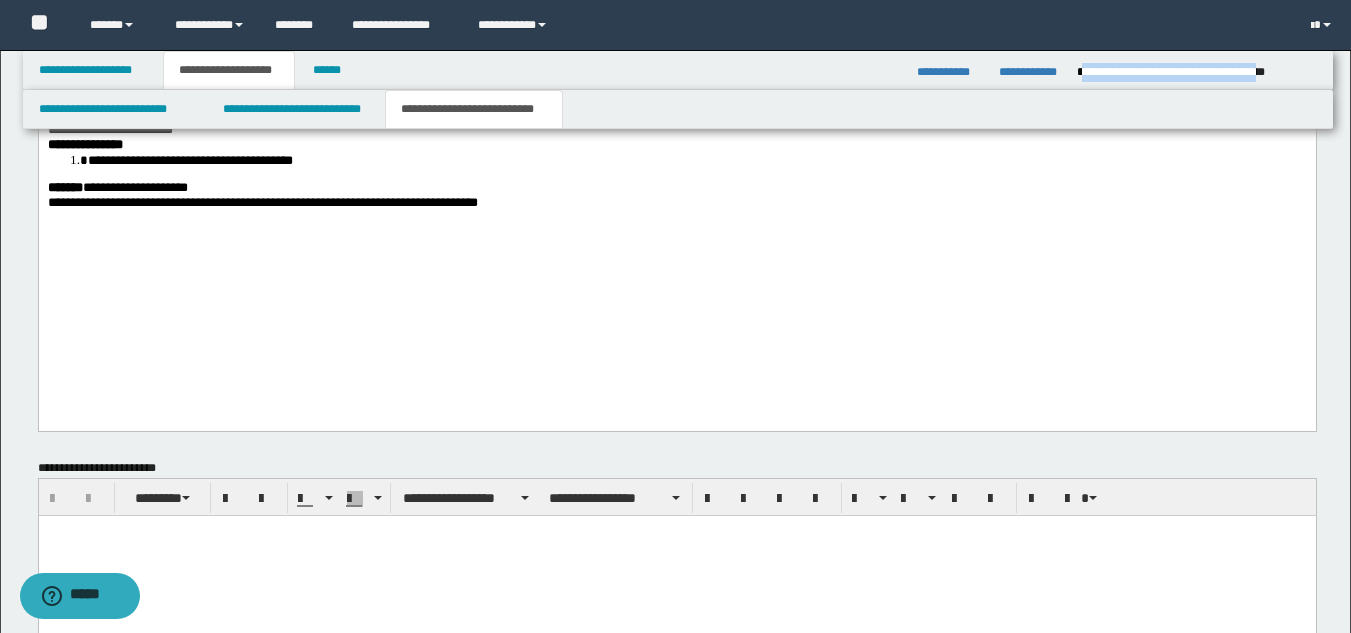 scroll, scrollTop: 1754, scrollLeft: 0, axis: vertical 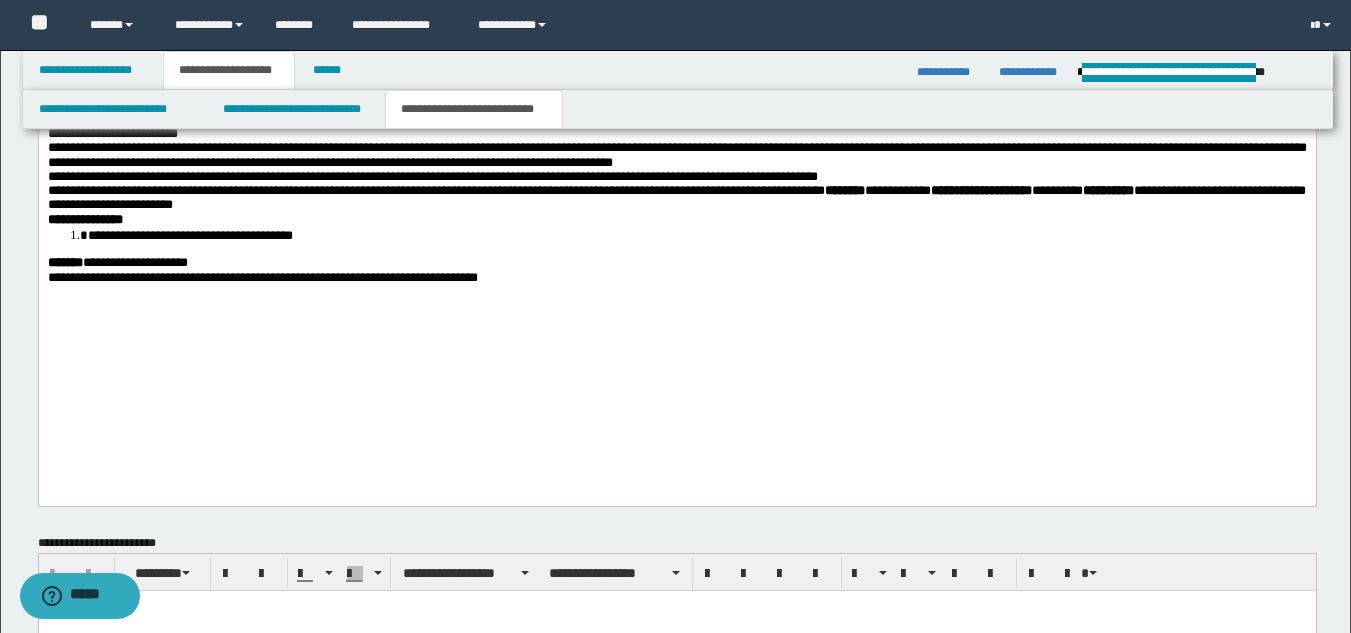 click on "**********" at bounding box center [676, 197] 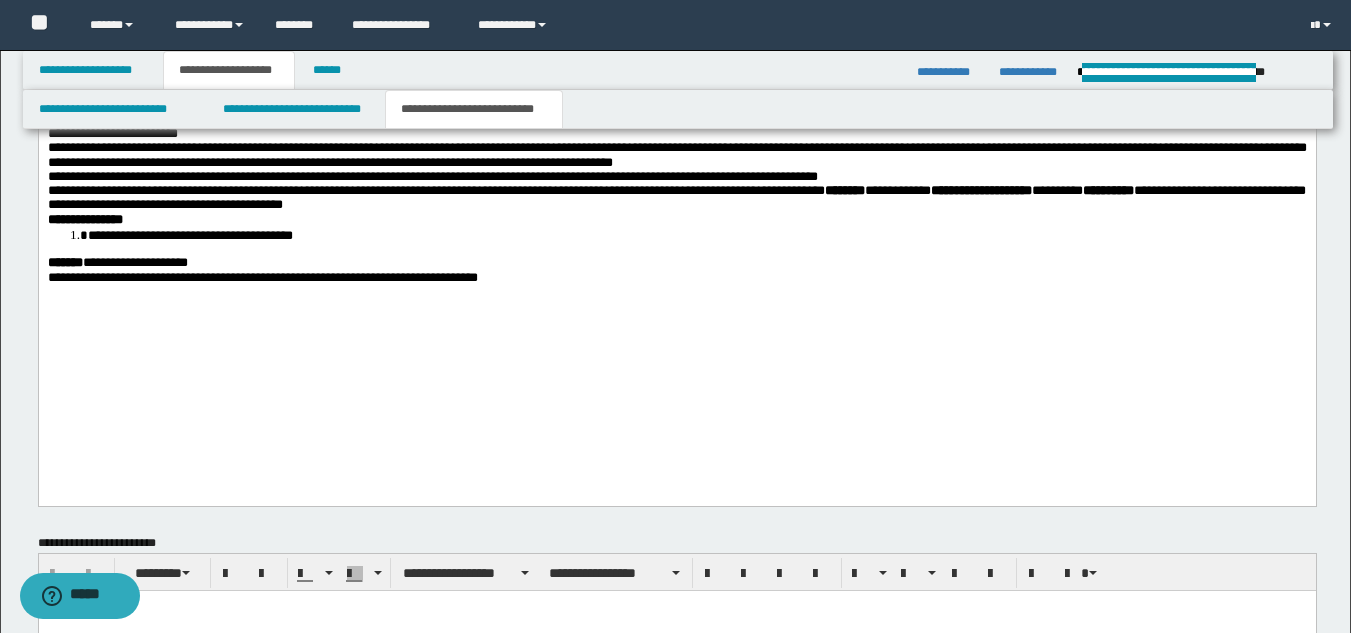 click on "**********" at bounding box center (676, 197) 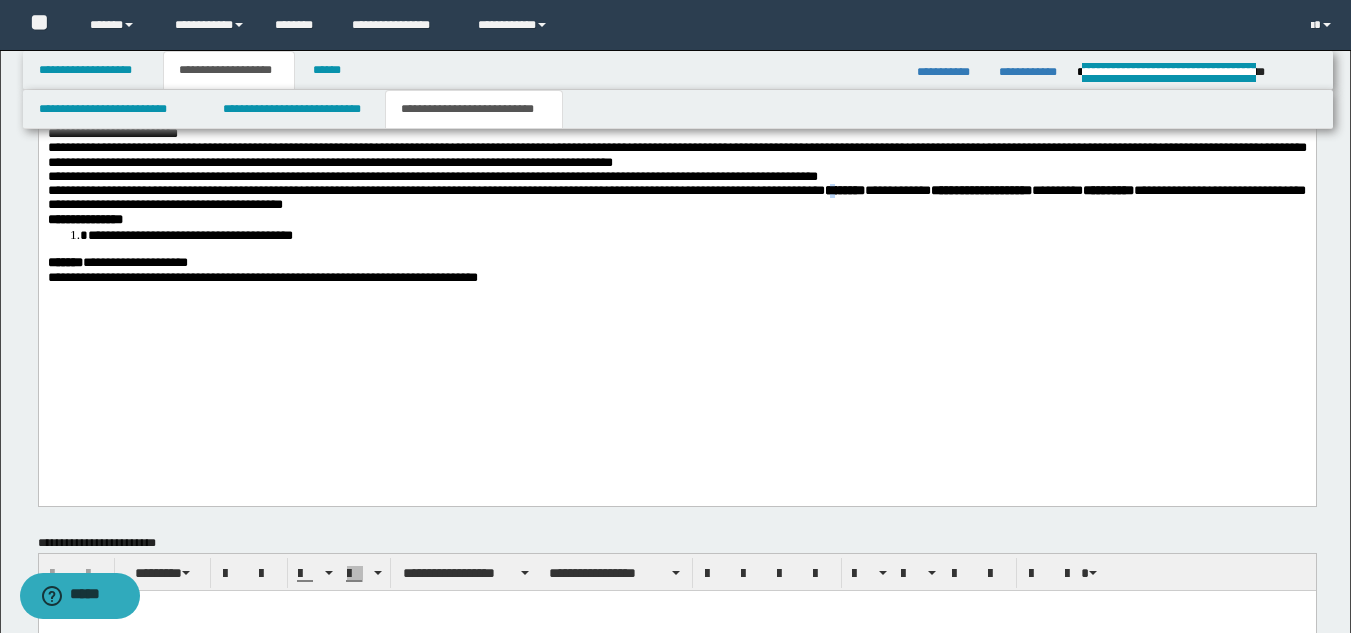 click on "********" at bounding box center (844, 190) 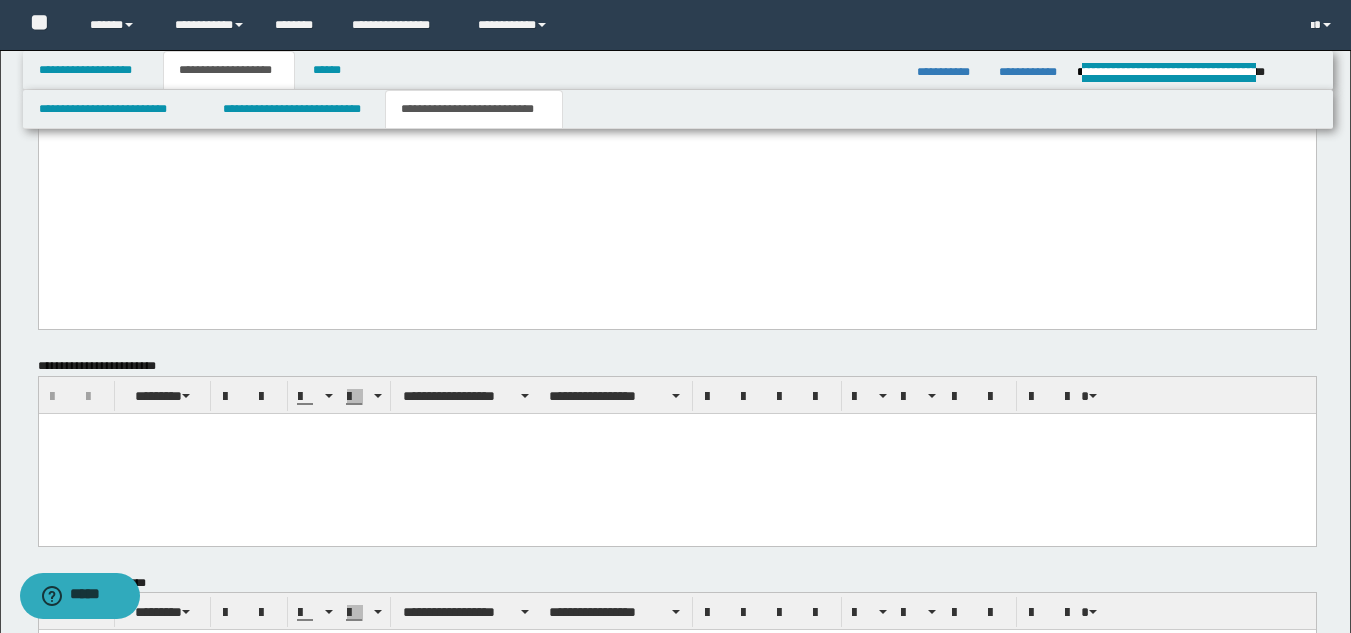 scroll, scrollTop: 2023, scrollLeft: 0, axis: vertical 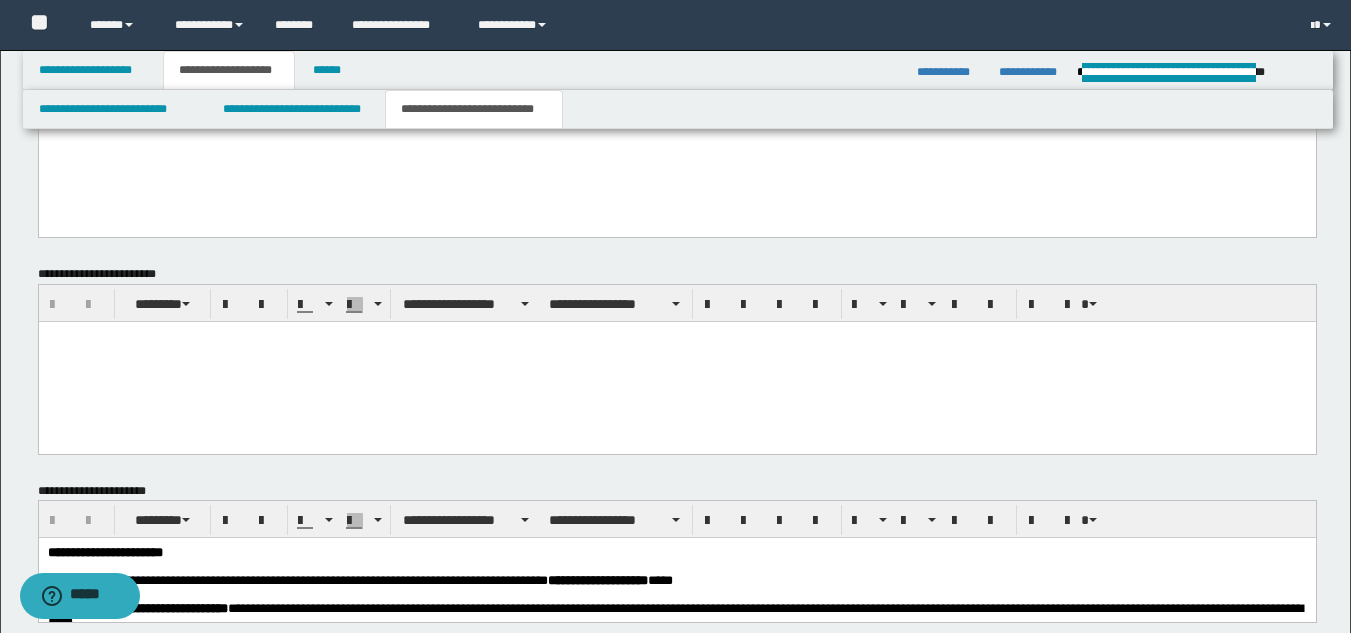 drag, startPoint x: 1365, startPoint y: 336, endPoint x: 743, endPoint y: 11, distance: 701.78986 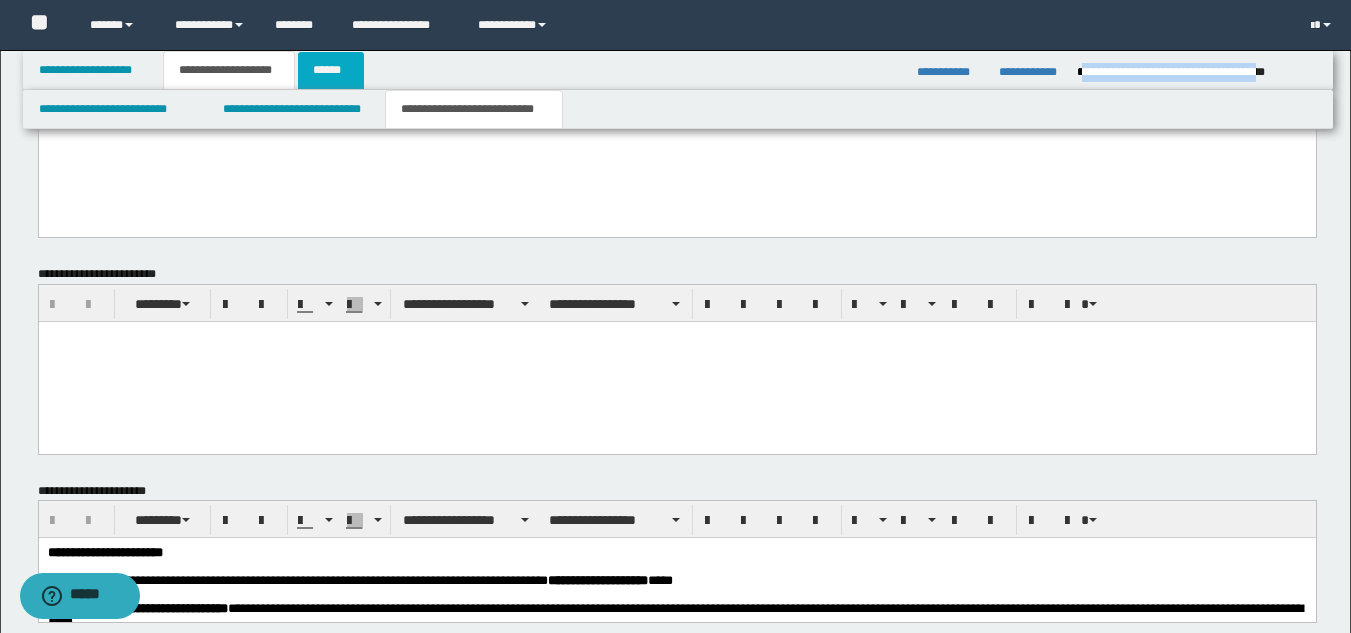 click on "******" at bounding box center (331, 70) 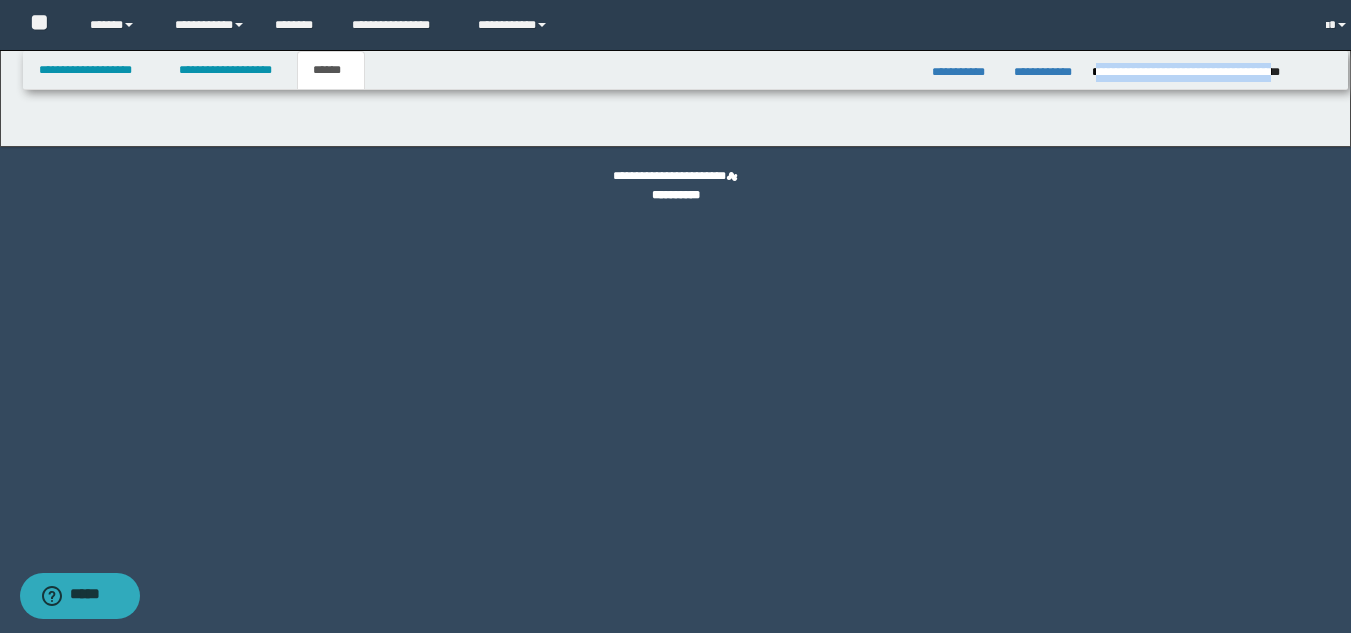 scroll, scrollTop: 0, scrollLeft: 0, axis: both 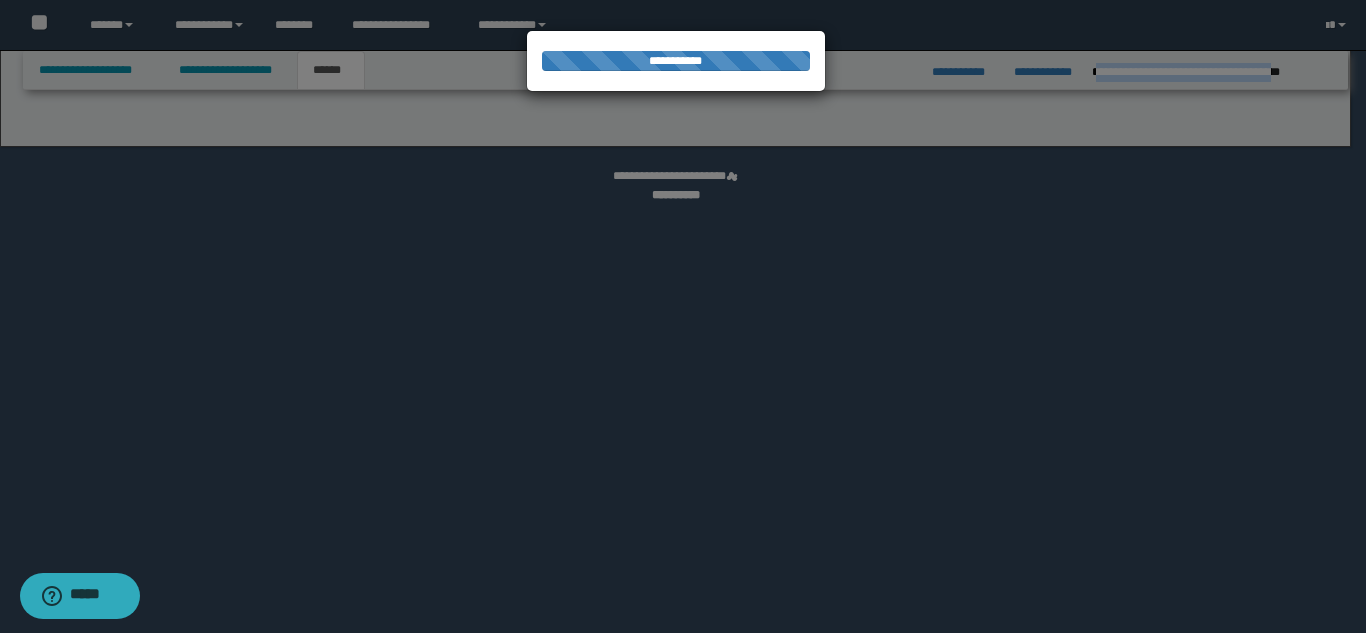 select on "**" 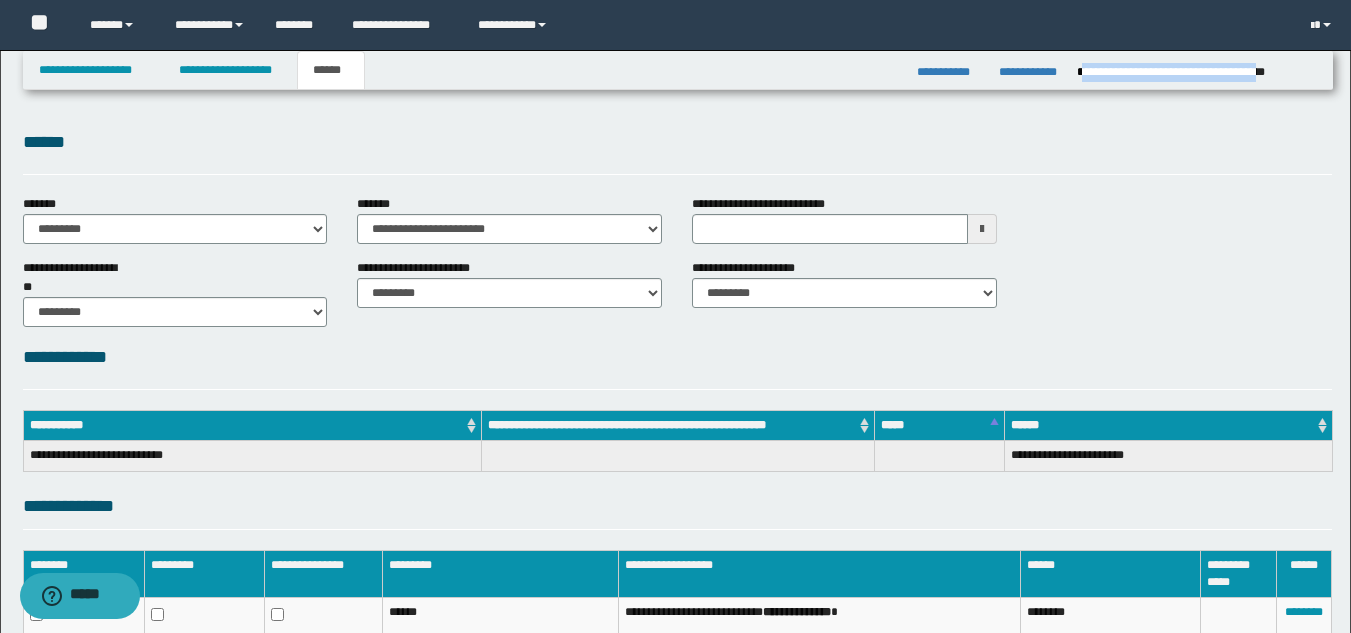 scroll, scrollTop: 0, scrollLeft: 0, axis: both 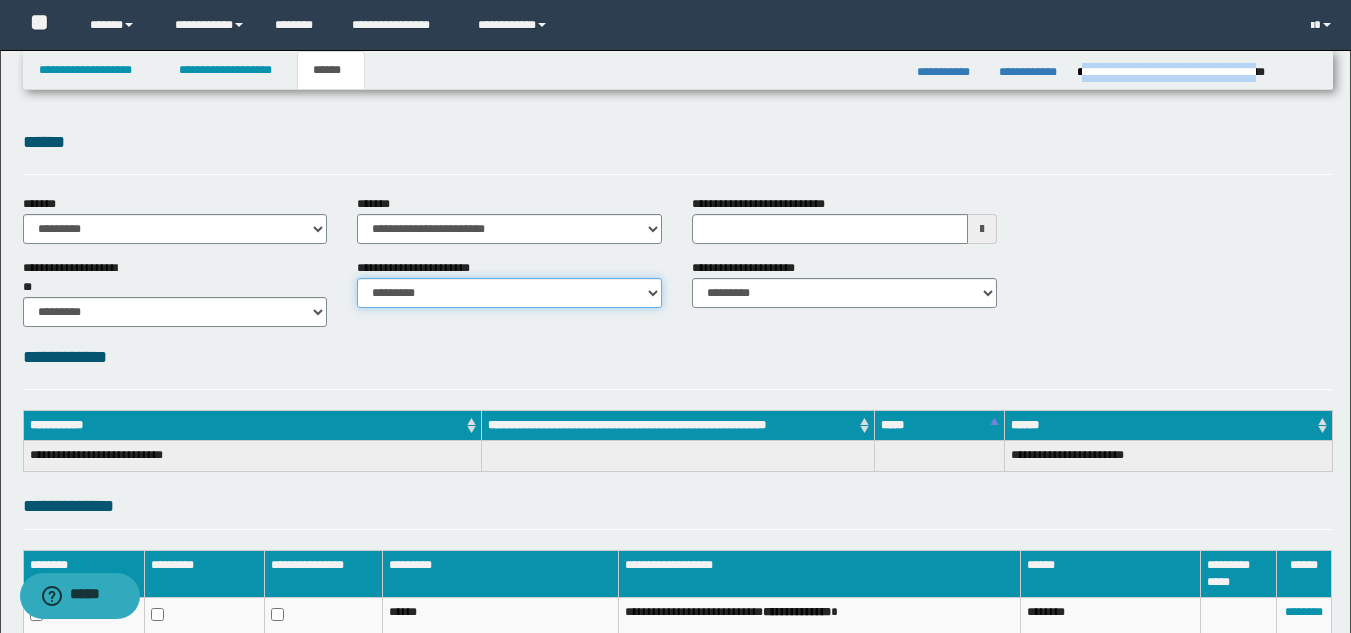 click on "*********
*********
*********" at bounding box center [509, 293] 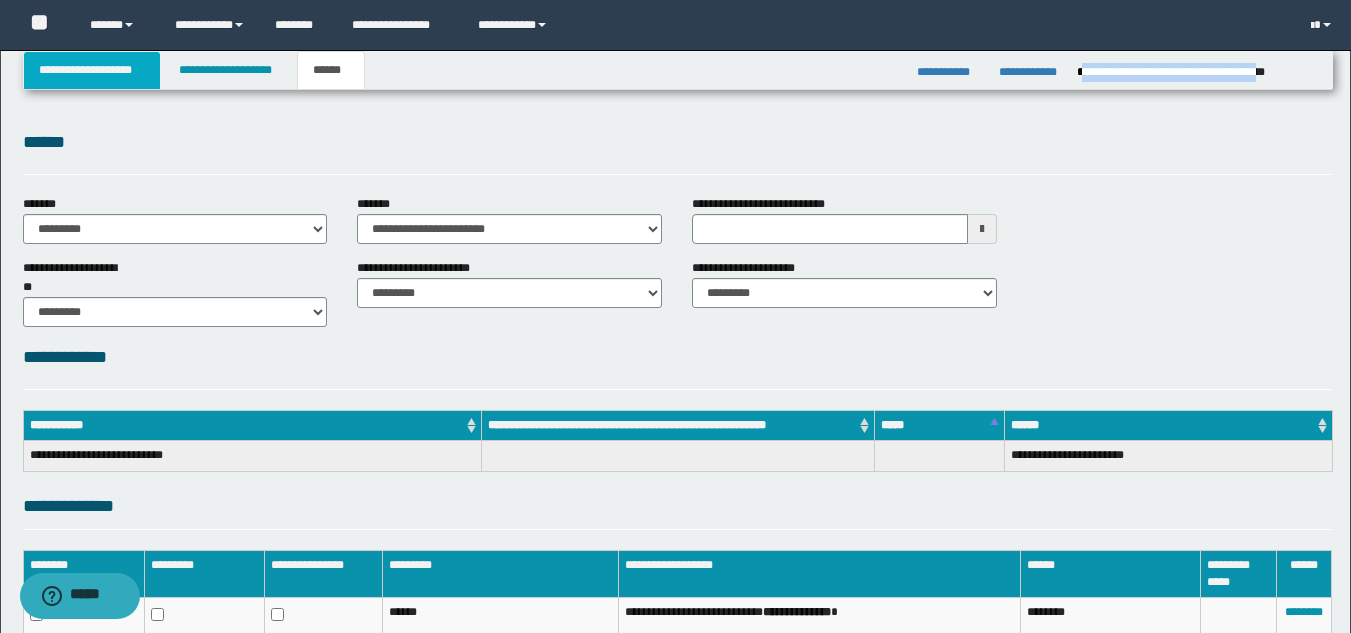 click on "**********" at bounding box center (92, 70) 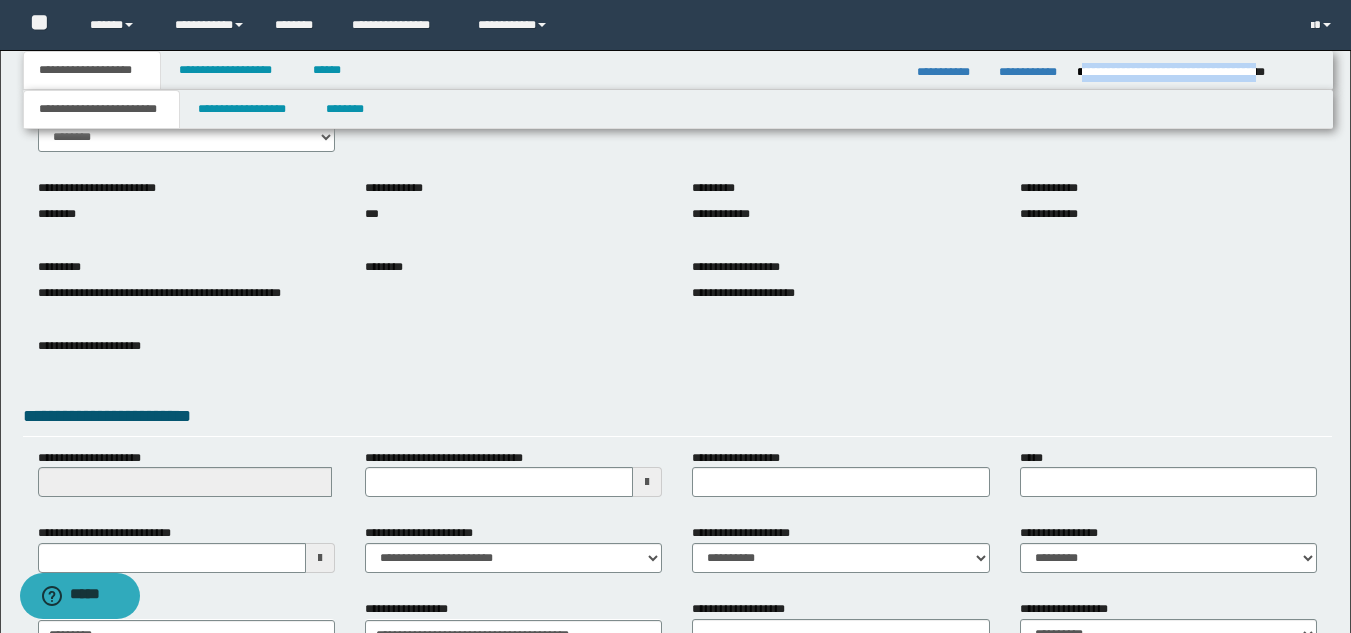 scroll, scrollTop: 251, scrollLeft: 0, axis: vertical 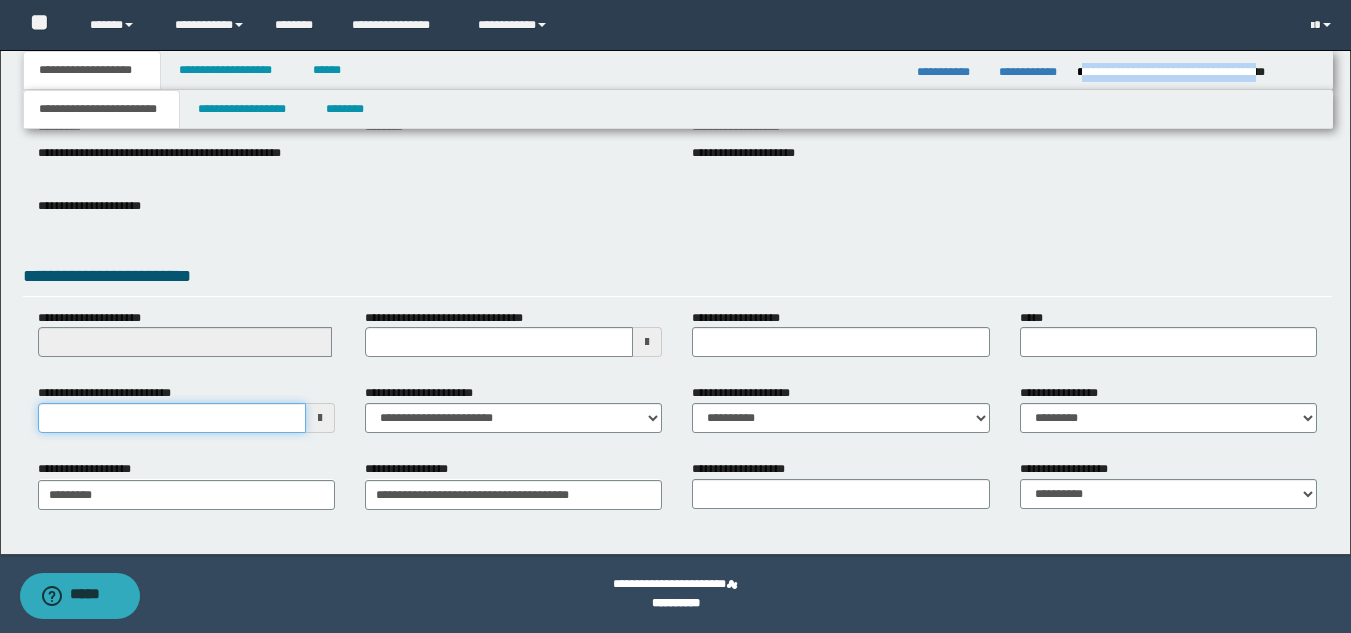 click on "**********" at bounding box center (172, 418) 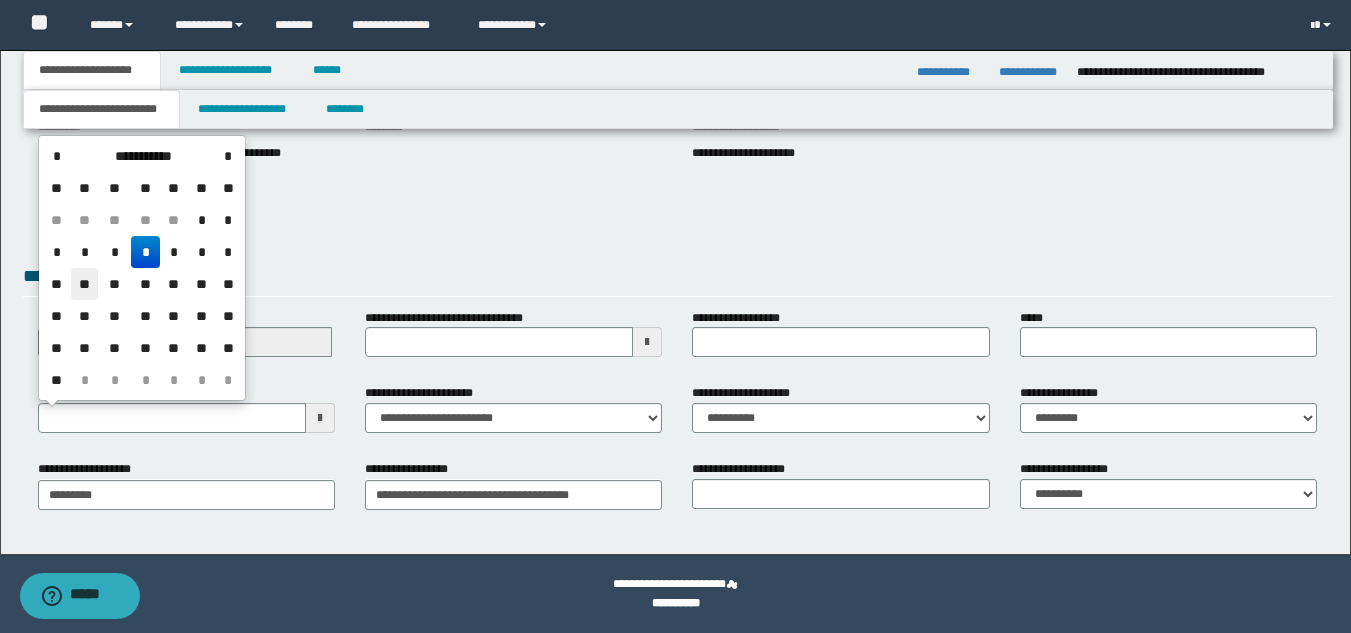 click on "**" at bounding box center (85, 284) 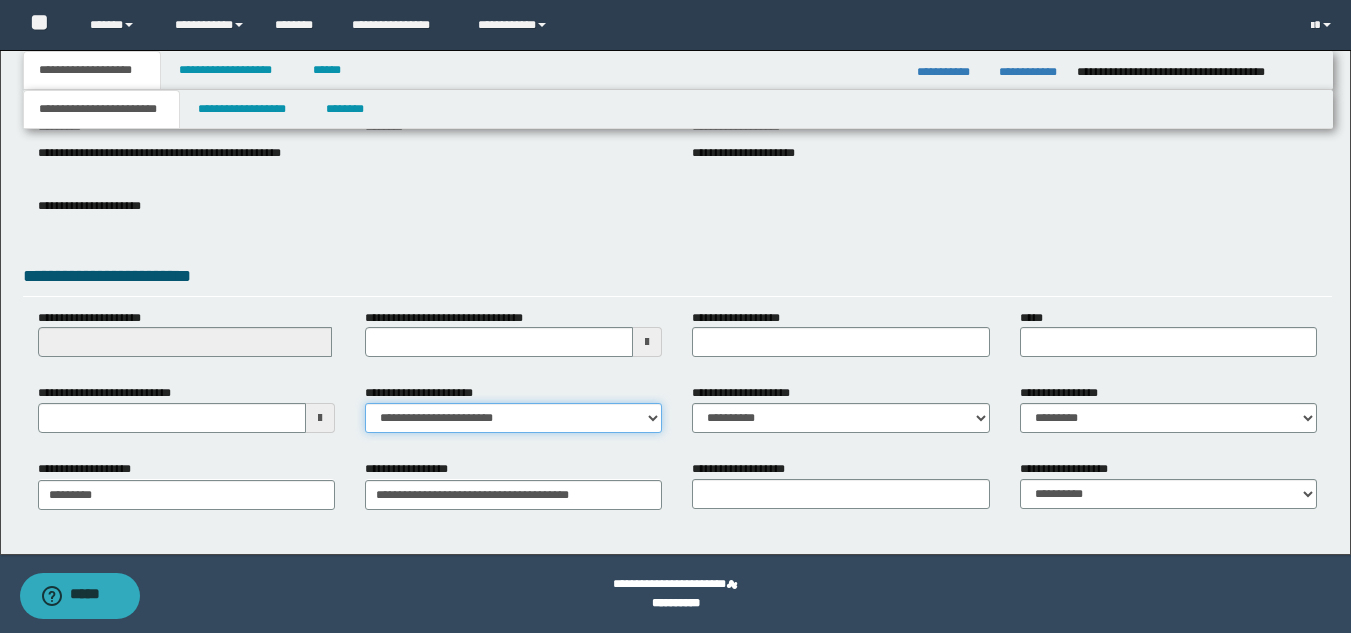 click on "**********" at bounding box center (513, 418) 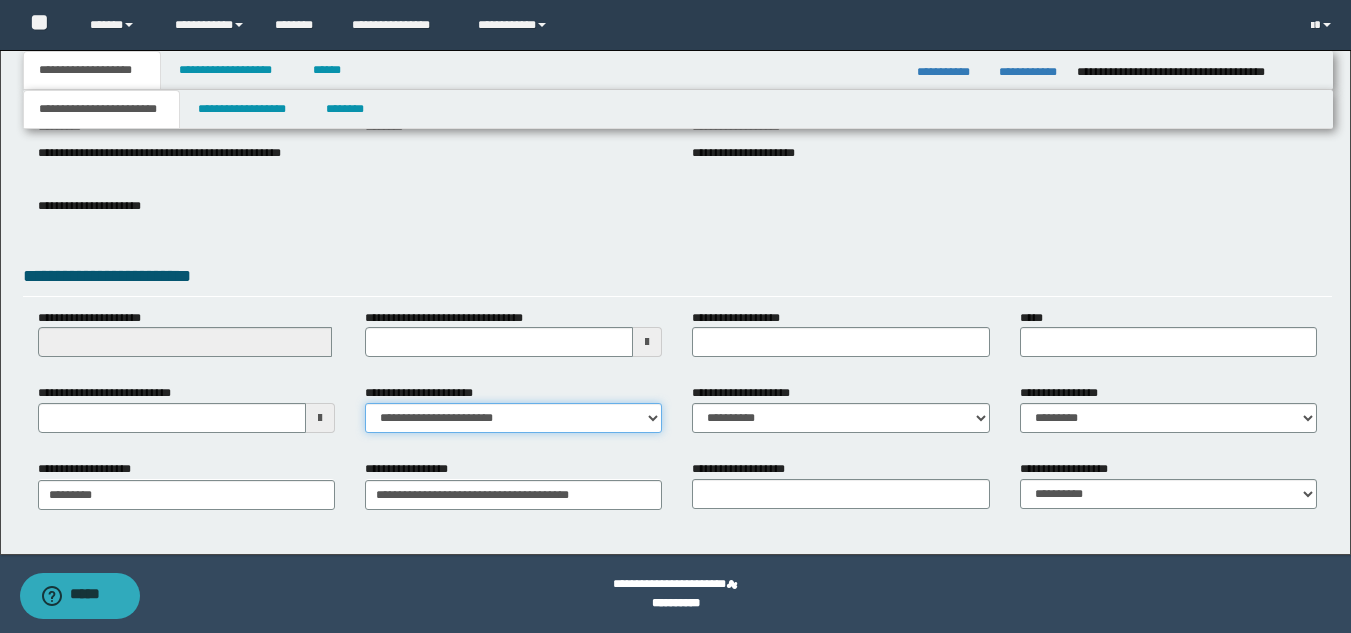 click on "**********" at bounding box center [513, 418] 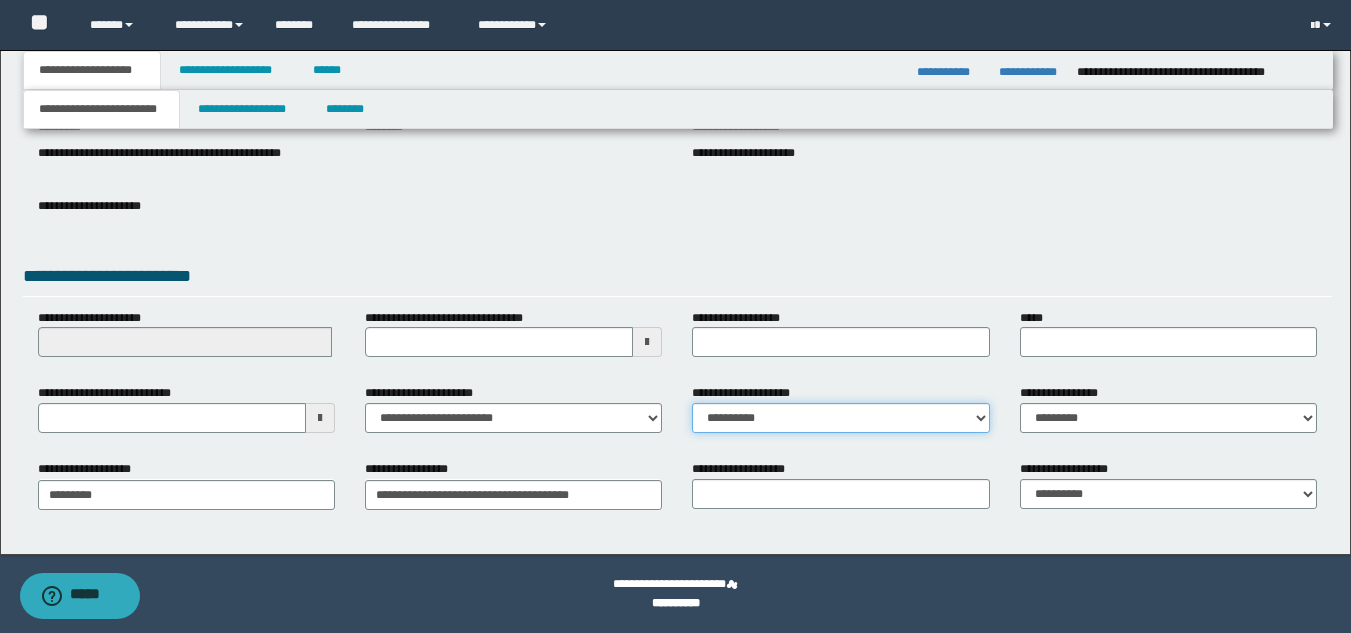 drag, startPoint x: 822, startPoint y: 420, endPoint x: 824, endPoint y: 407, distance: 13.152946 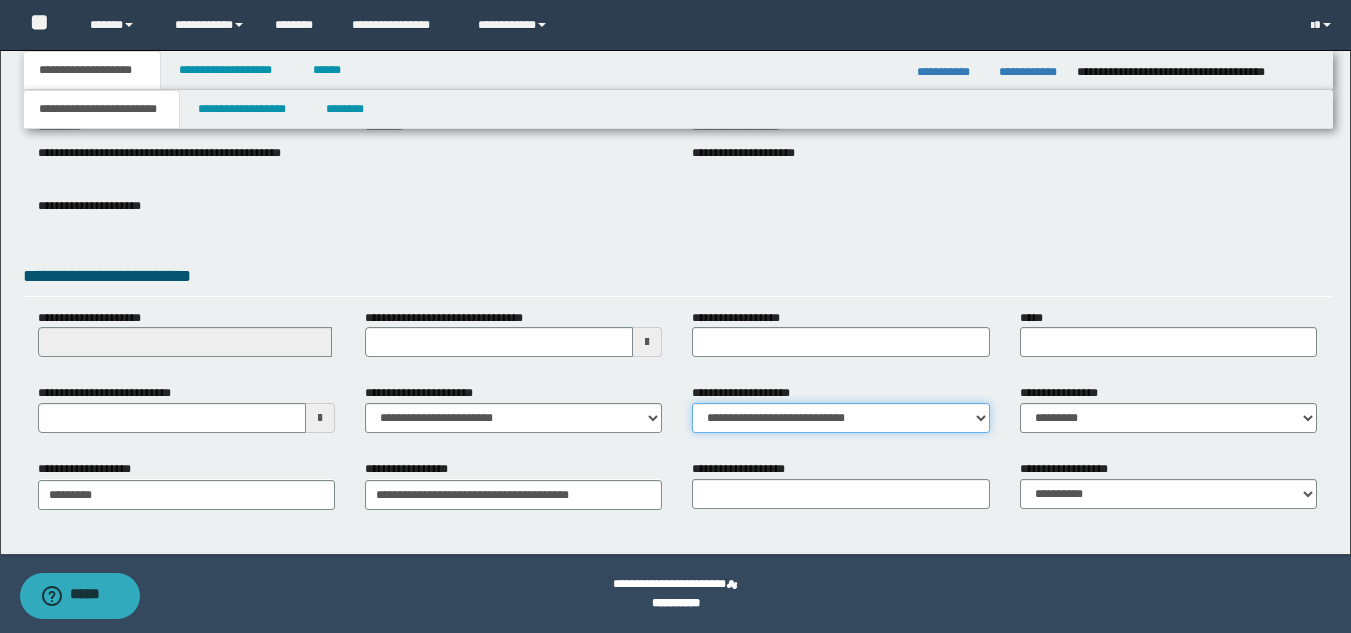 click on "**********" at bounding box center (840, 418) 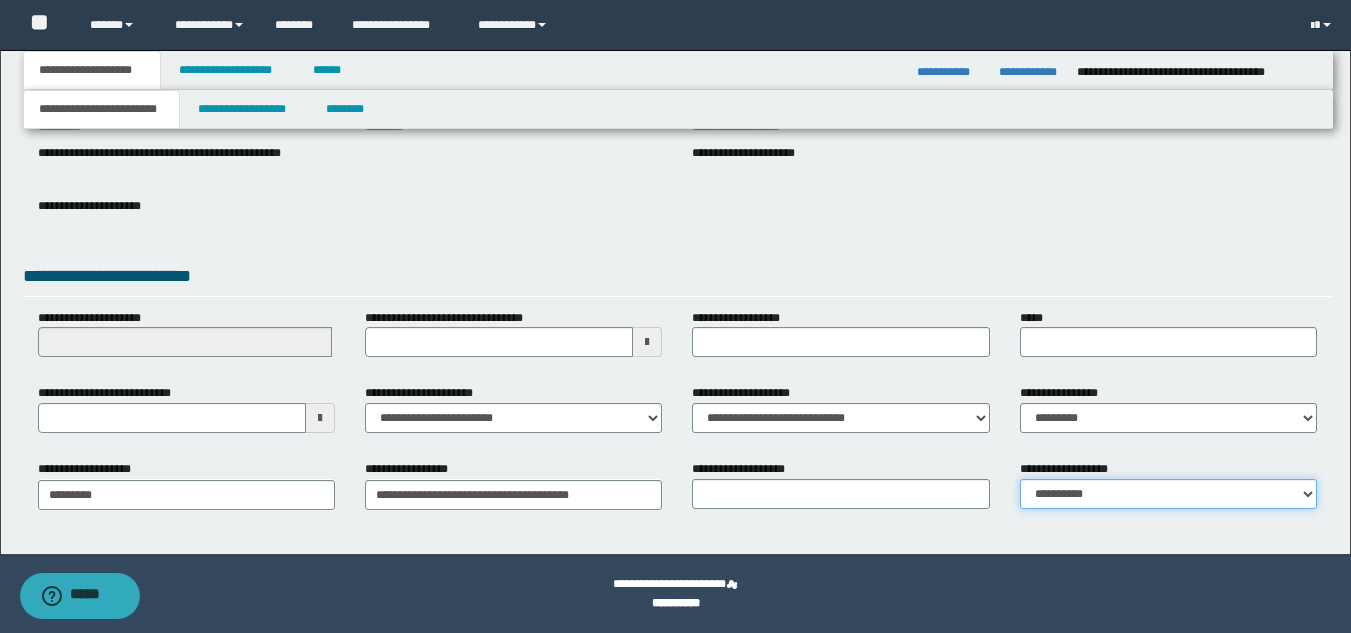 click on "**********" at bounding box center (1168, 494) 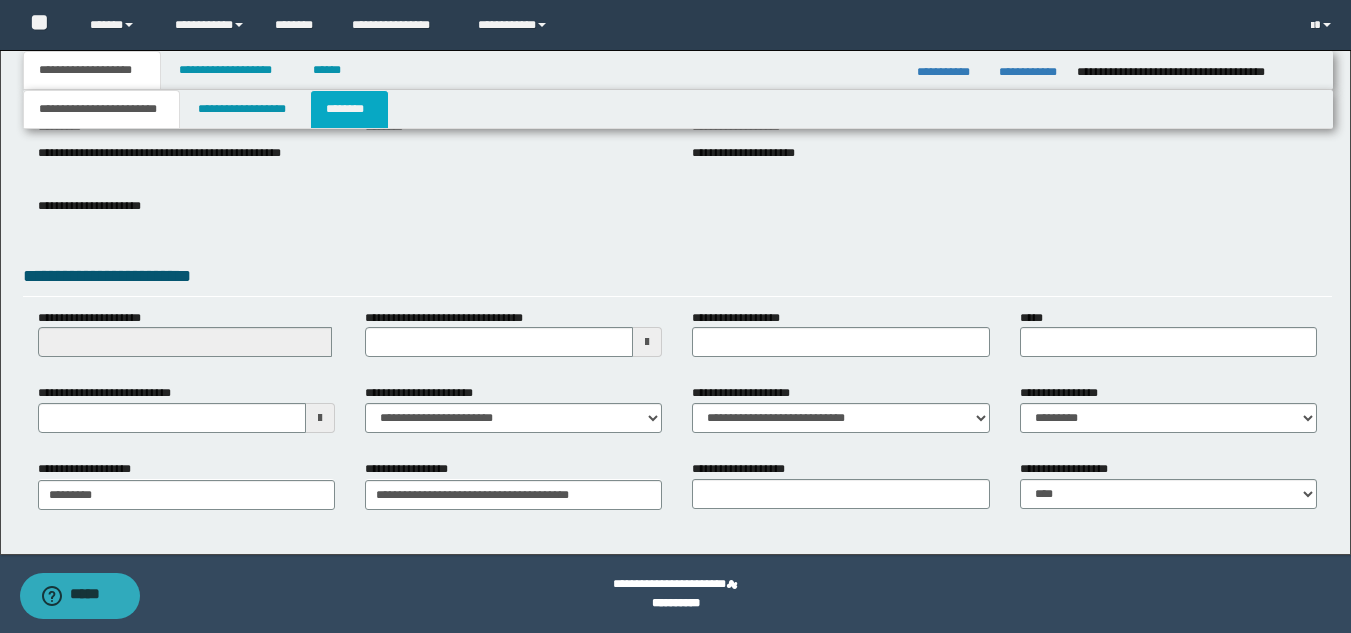 click on "********" at bounding box center [349, 109] 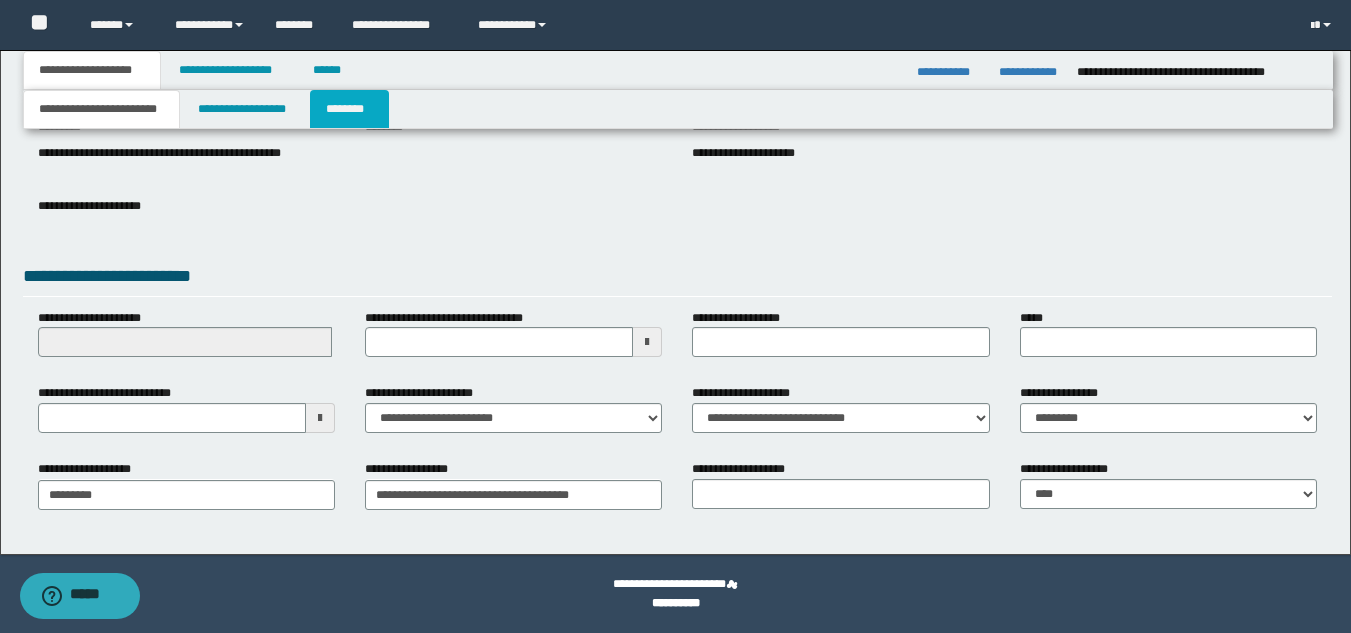scroll, scrollTop: 0, scrollLeft: 0, axis: both 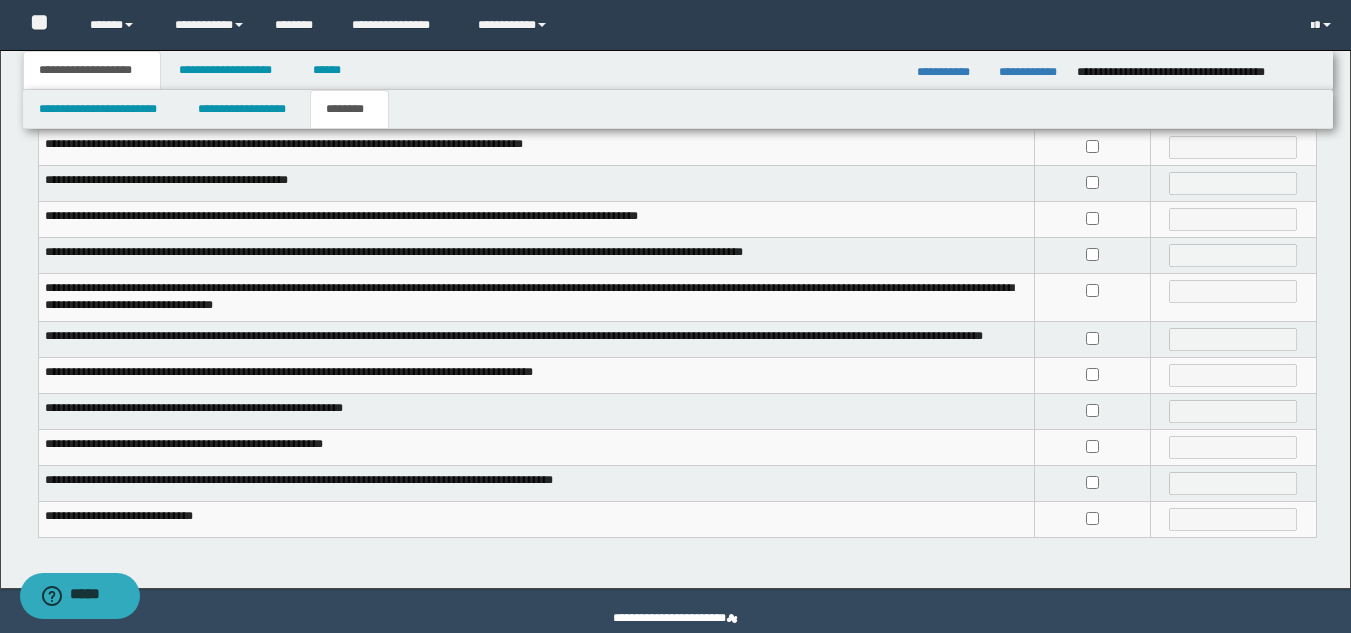 click at bounding box center [1093, 520] 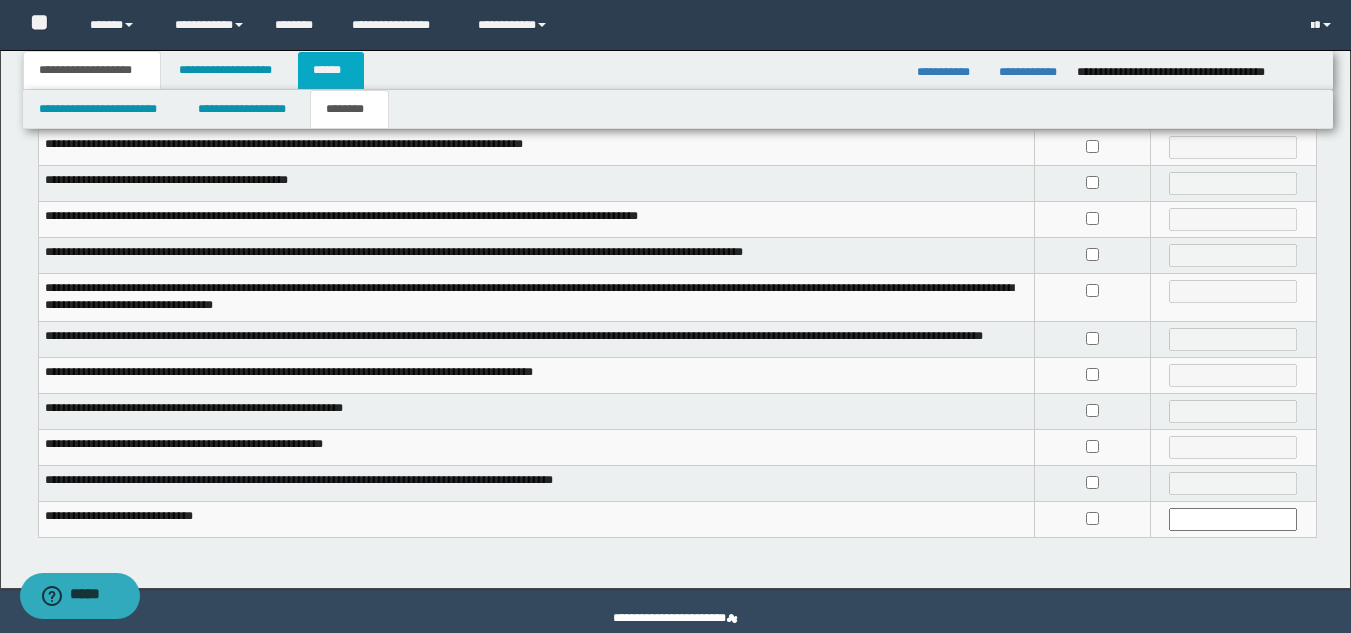 click on "******" at bounding box center [331, 70] 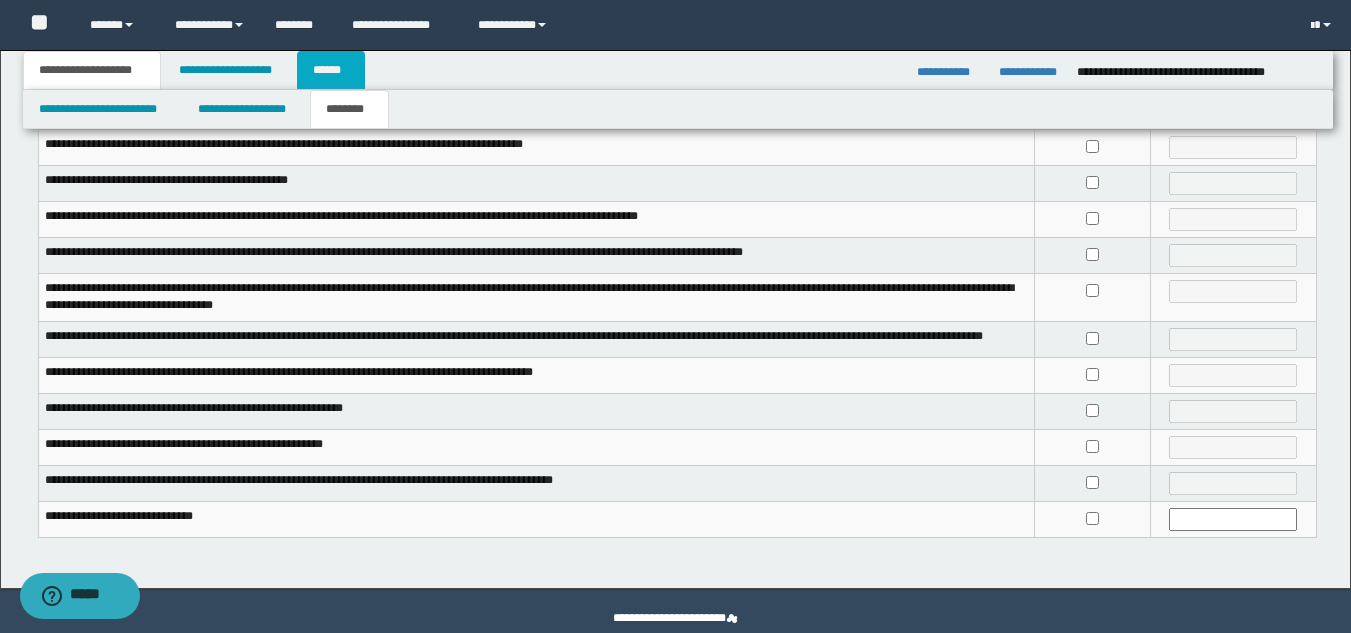 type on "**********" 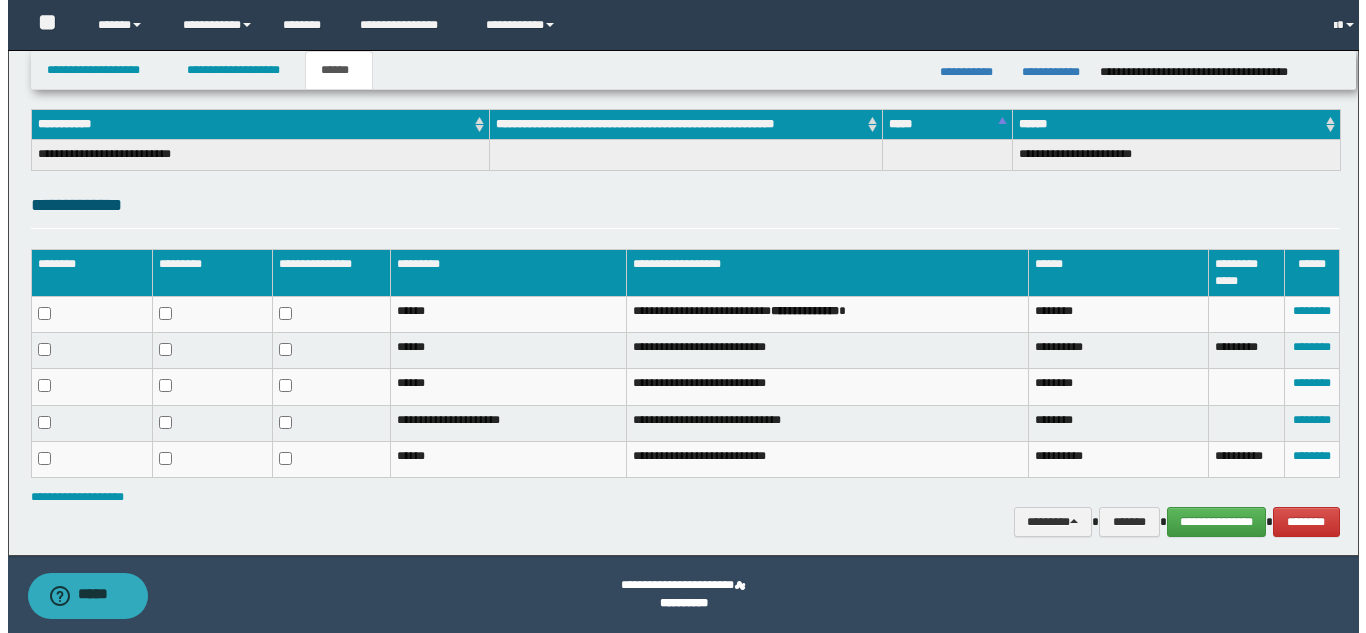 scroll, scrollTop: 301, scrollLeft: 0, axis: vertical 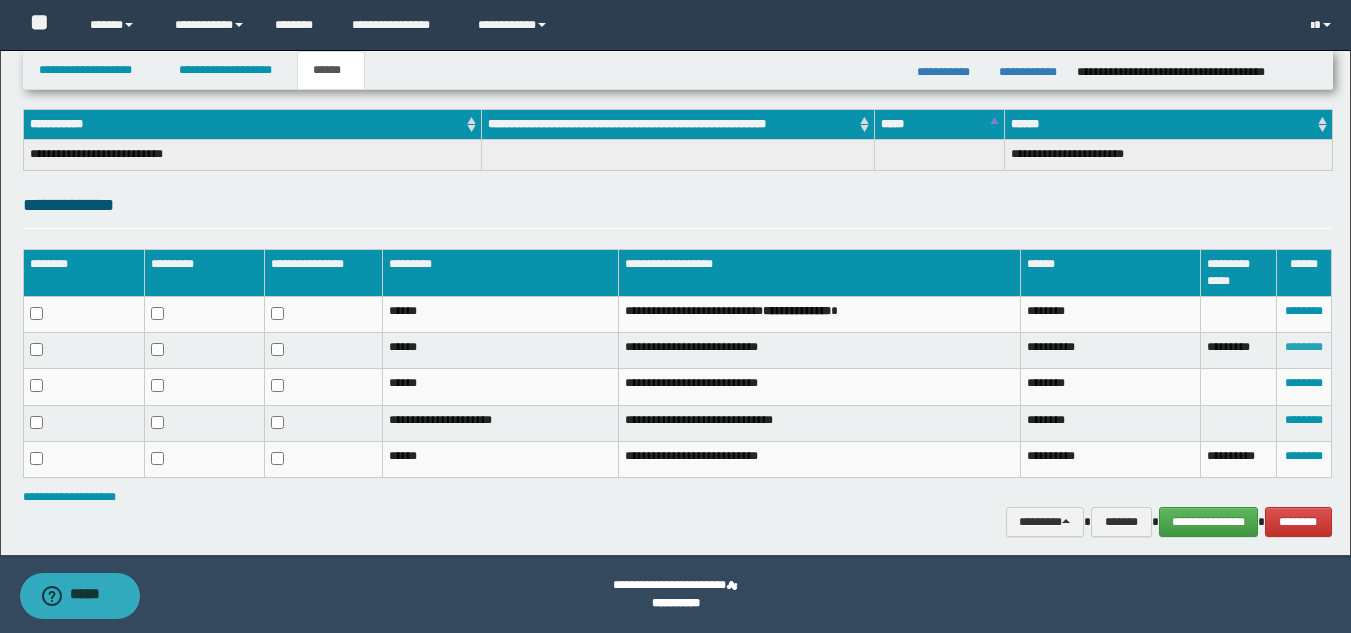 click on "********" at bounding box center [1304, 347] 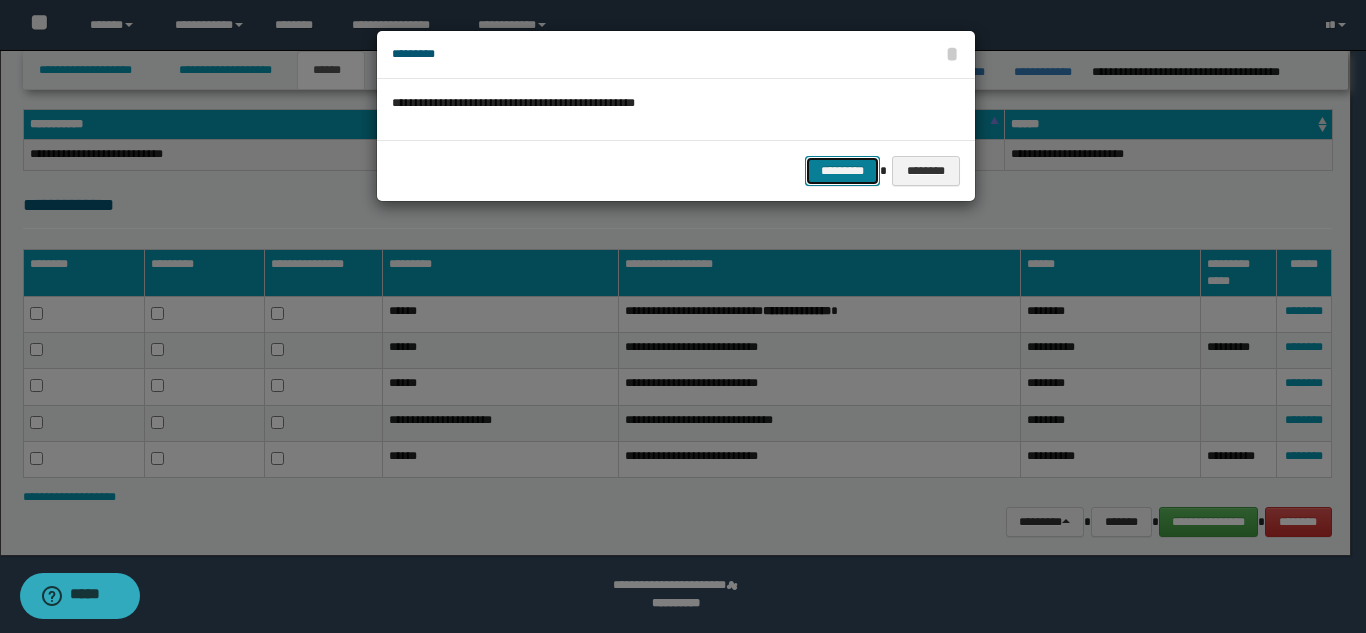 click on "*********" at bounding box center [842, 171] 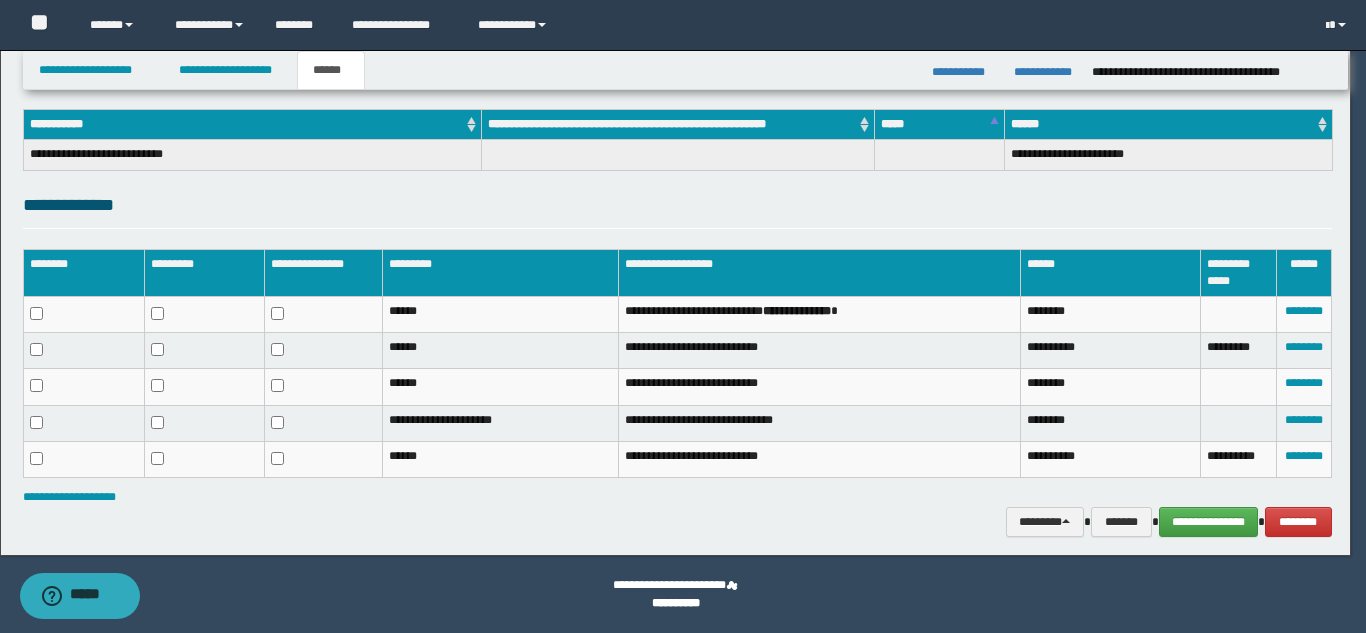 scroll, scrollTop: 267, scrollLeft: 0, axis: vertical 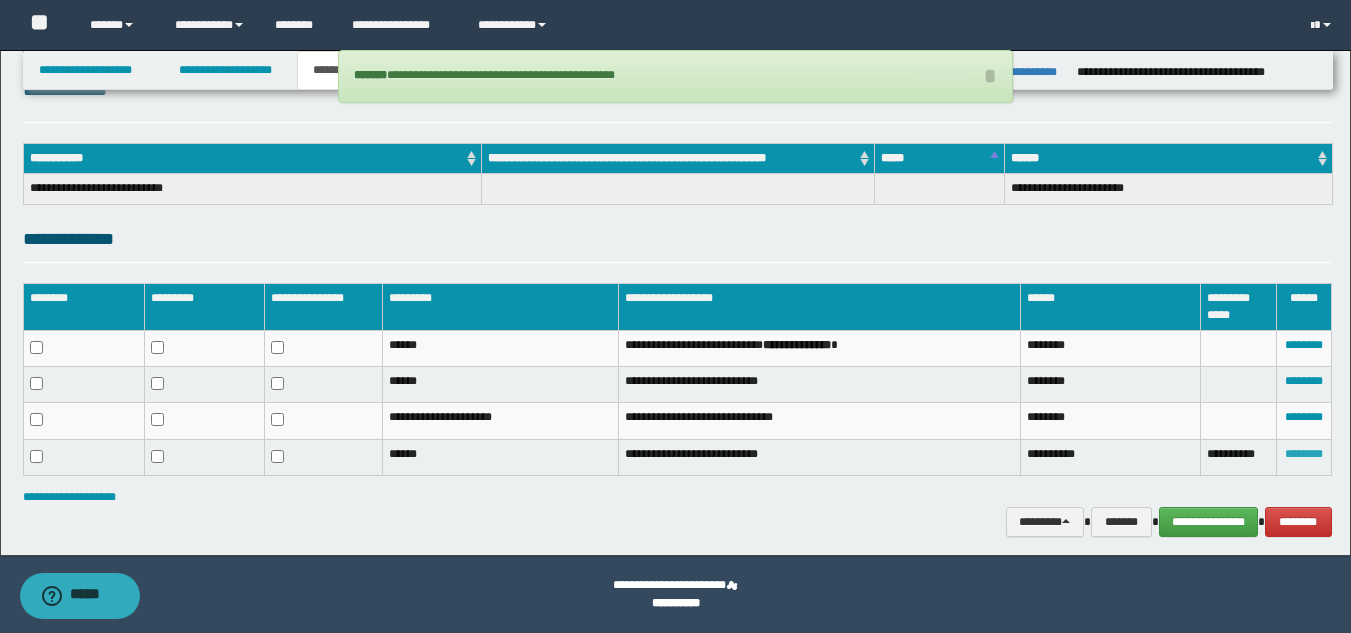 click on "********" at bounding box center [1304, 454] 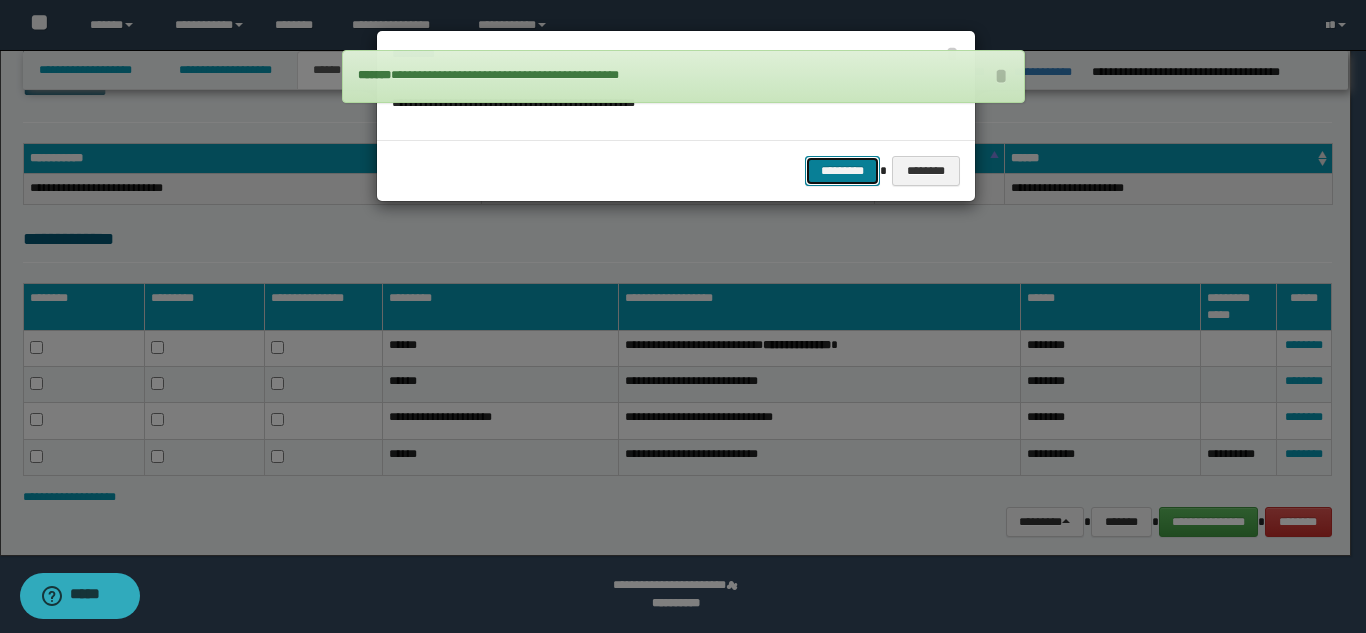 click on "*********" at bounding box center [842, 171] 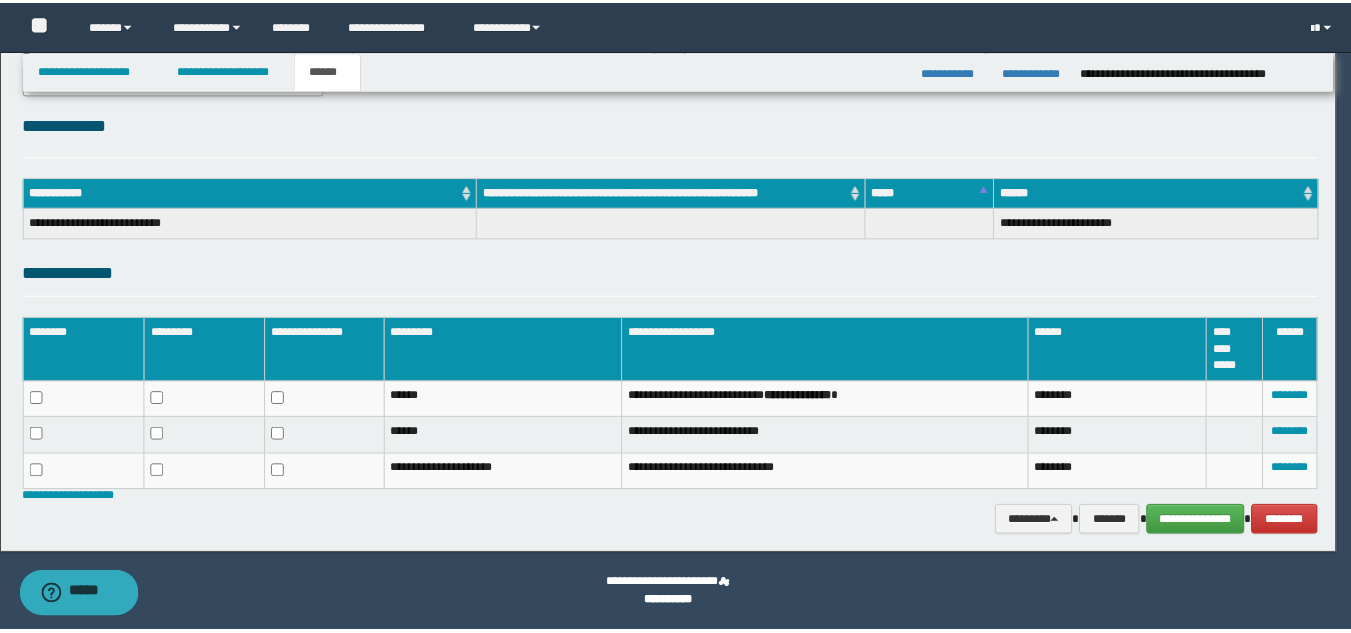 scroll, scrollTop: 233, scrollLeft: 0, axis: vertical 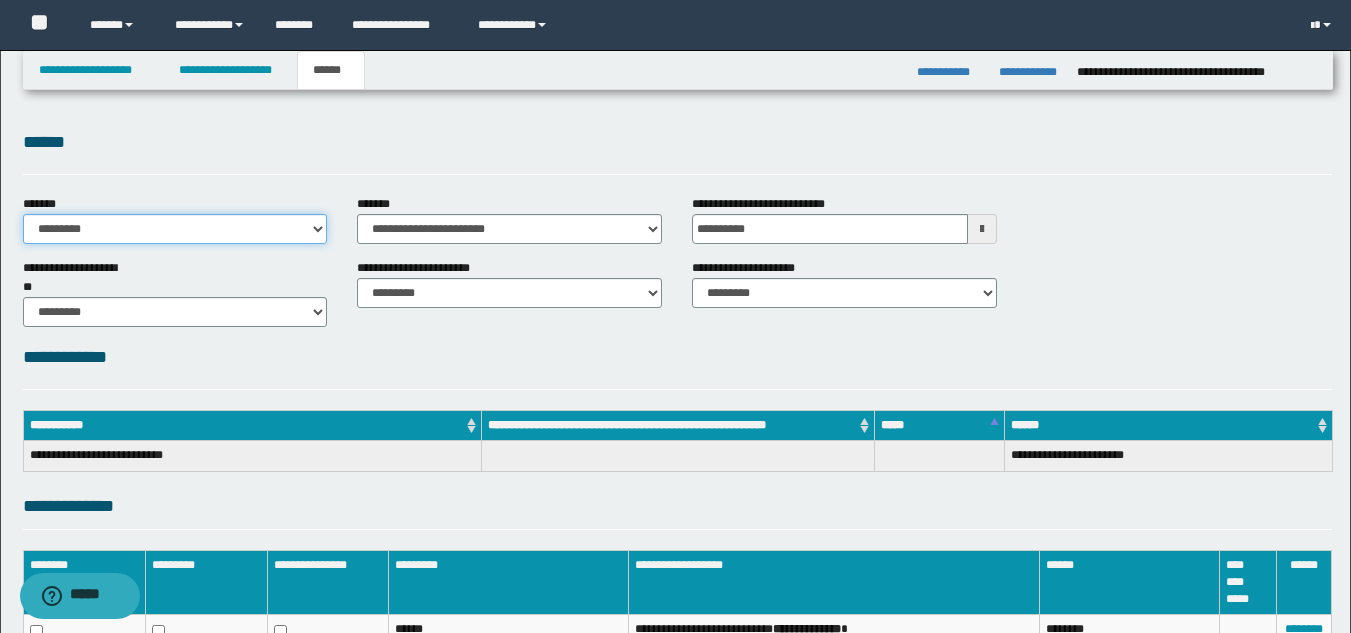 click on "**********" at bounding box center (175, 229) 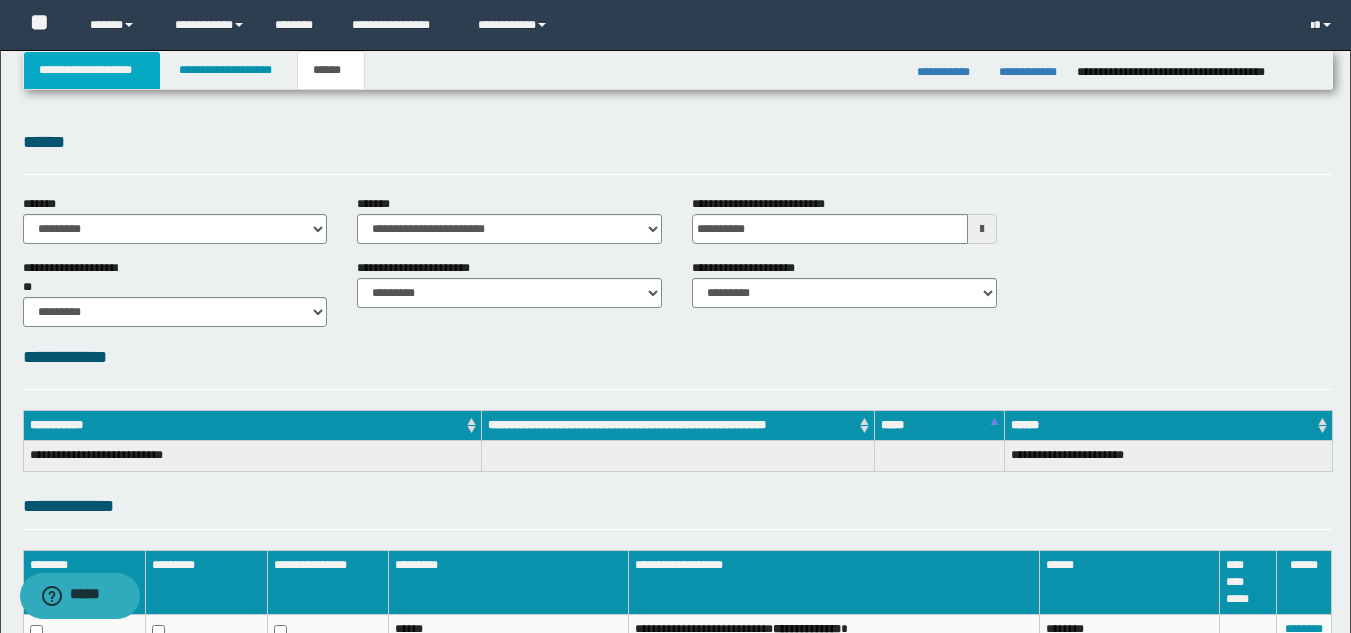 click on "**********" at bounding box center (92, 70) 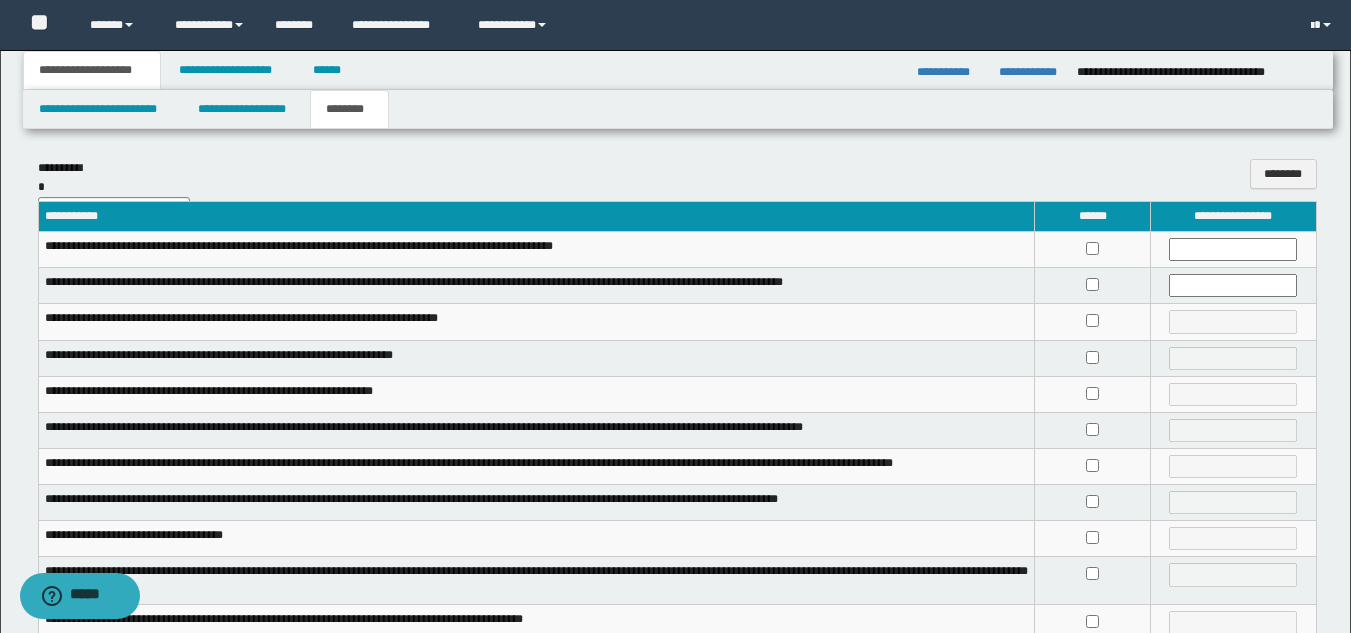 click on "**********" at bounding box center [678, 109] 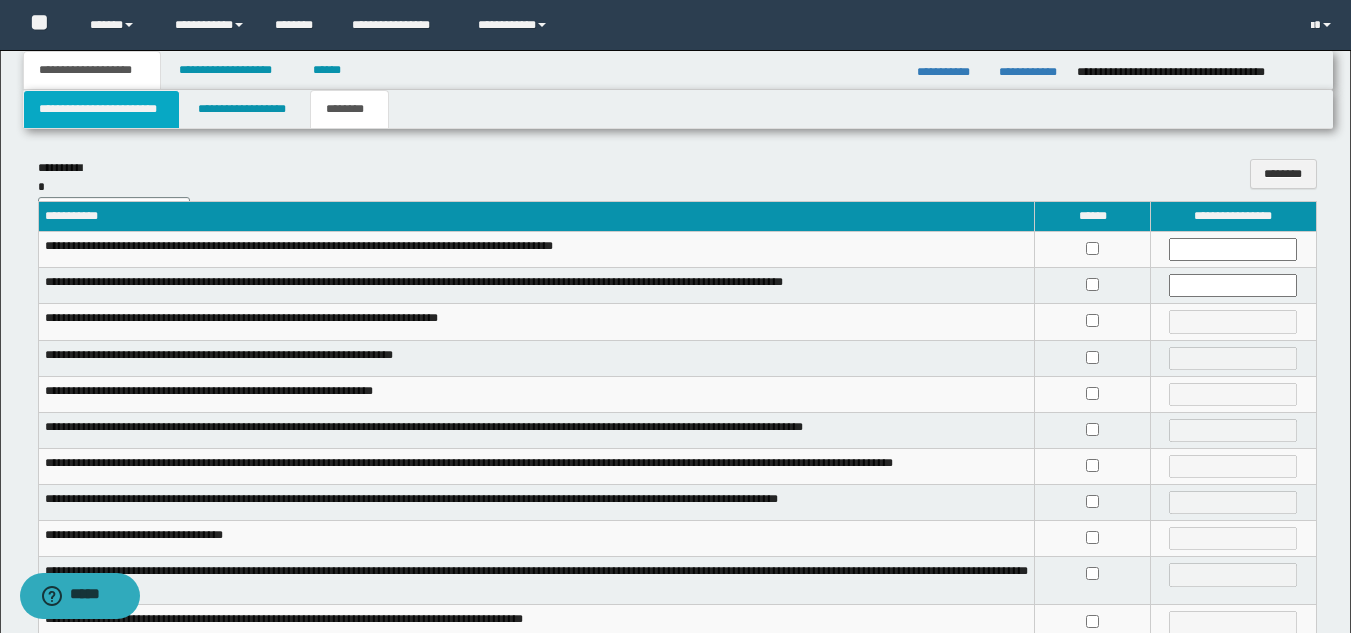 click on "**********" at bounding box center (101, 109) 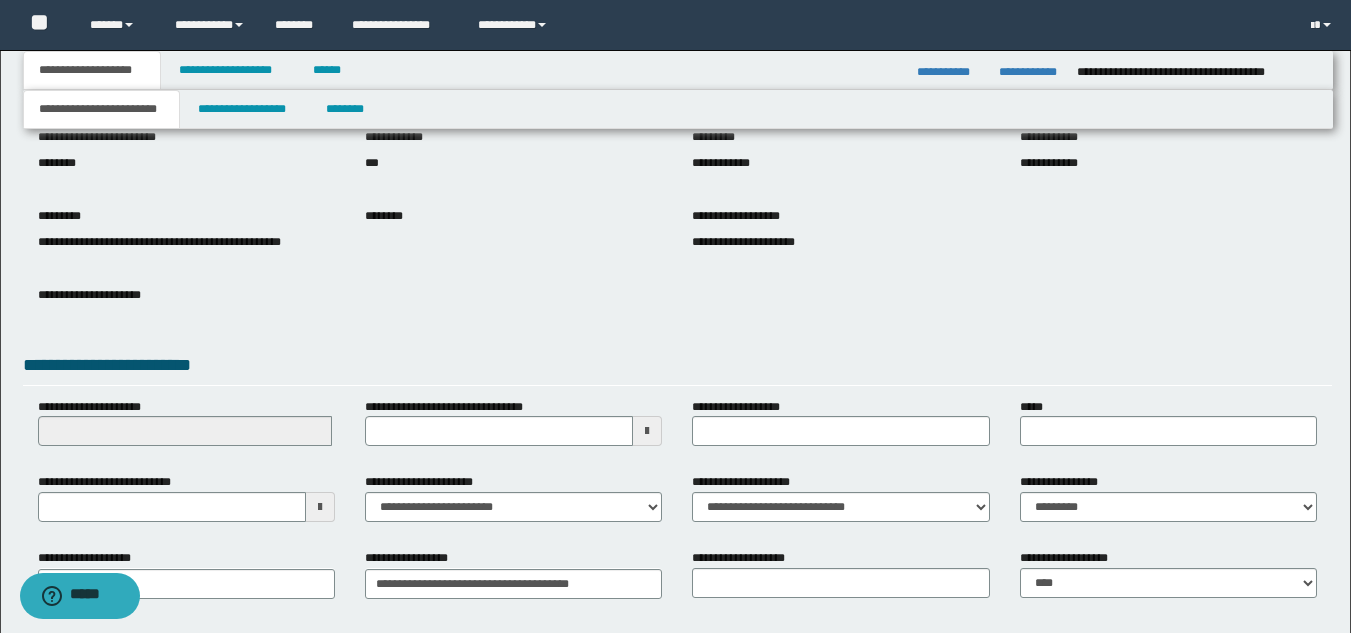 scroll, scrollTop: 251, scrollLeft: 0, axis: vertical 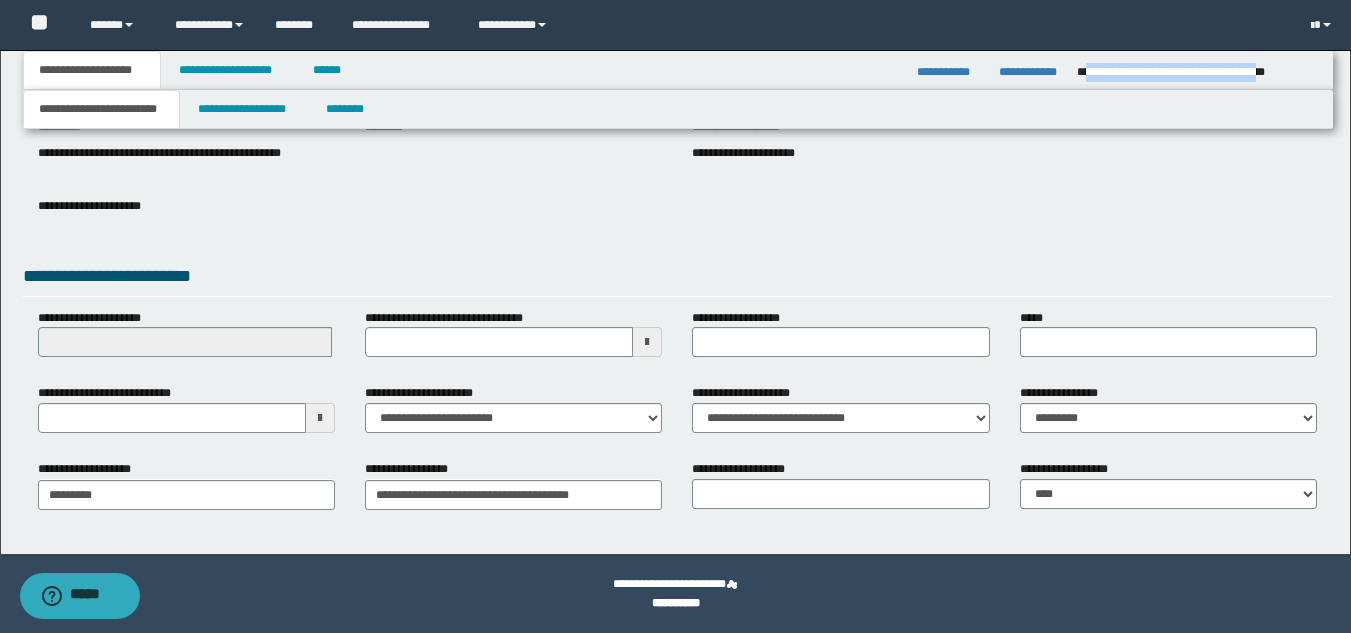 drag, startPoint x: 1315, startPoint y: 71, endPoint x: 1085, endPoint y: 76, distance: 230.05434 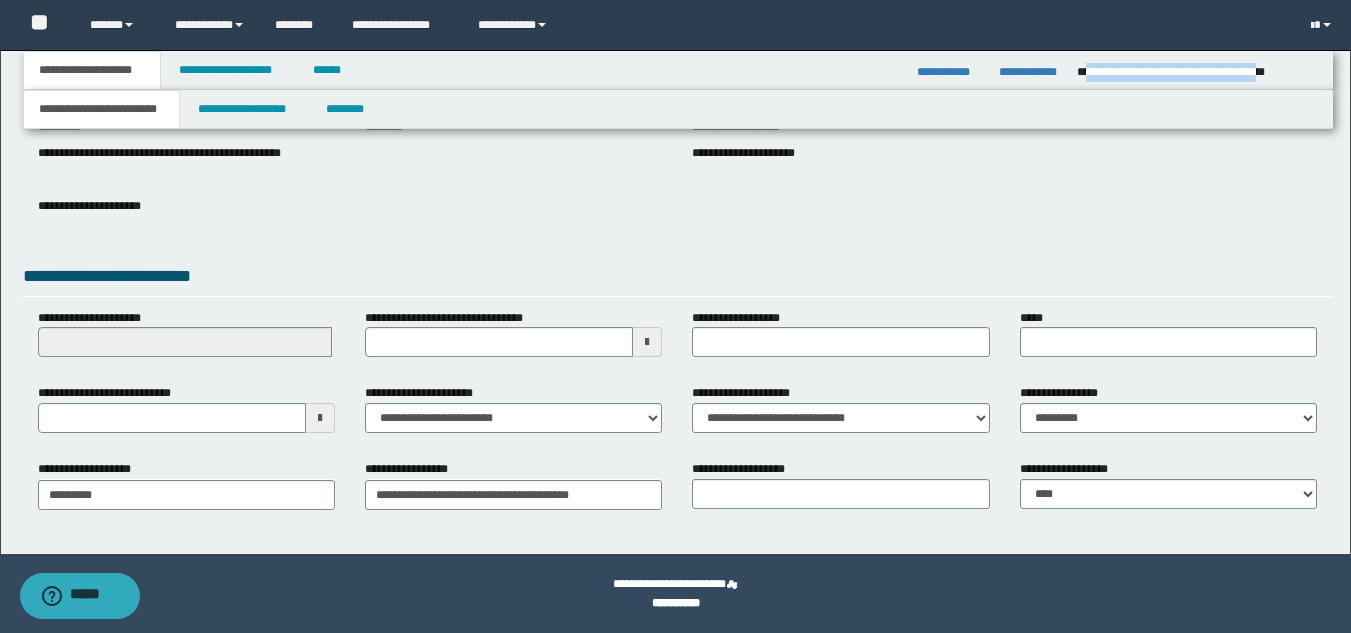 copy on "**********" 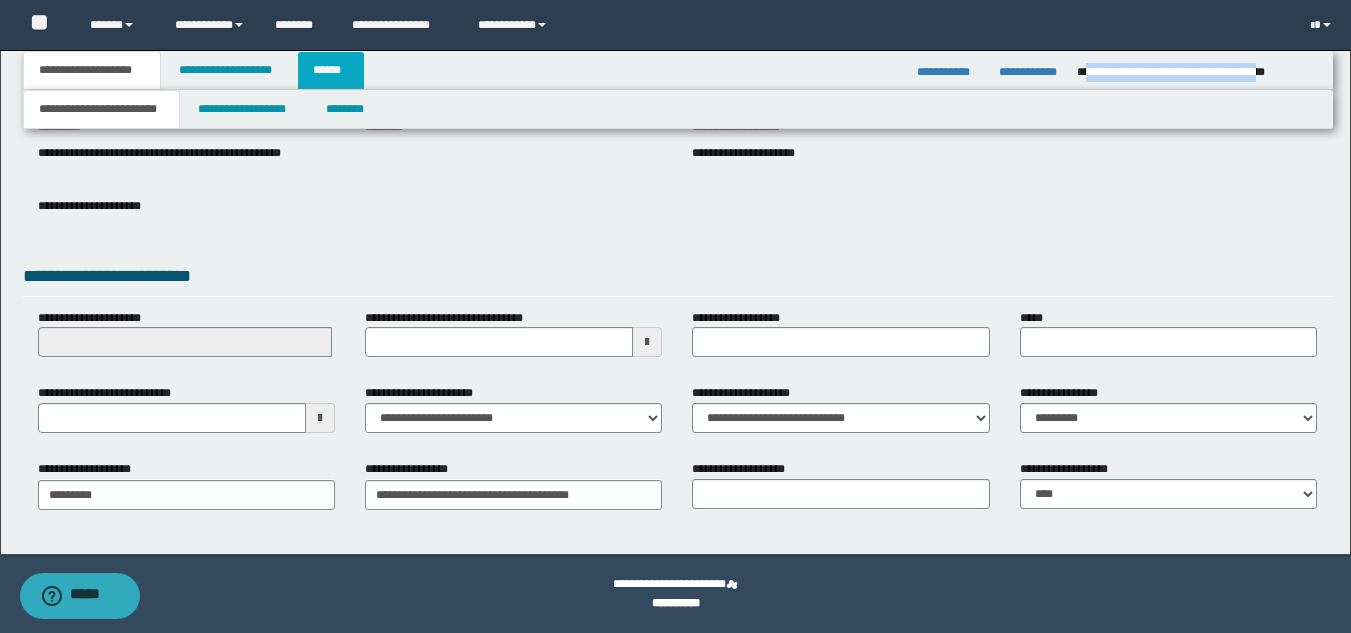click on "******" at bounding box center (331, 70) 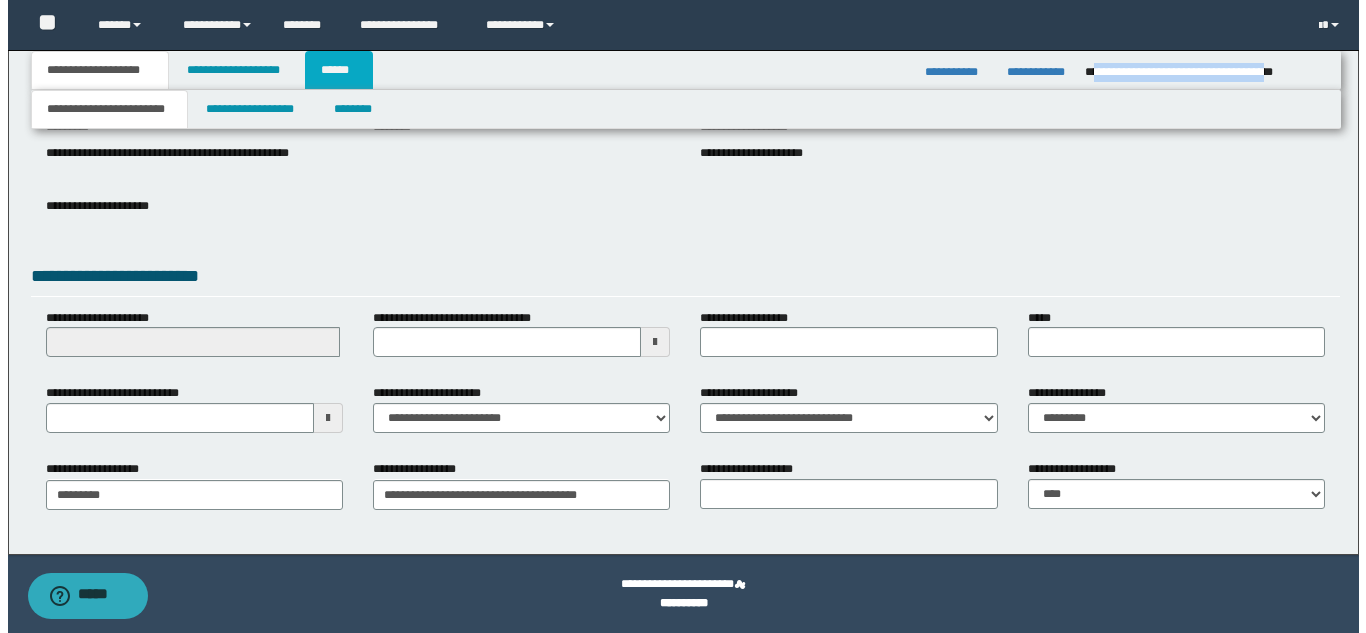 scroll, scrollTop: 220, scrollLeft: 0, axis: vertical 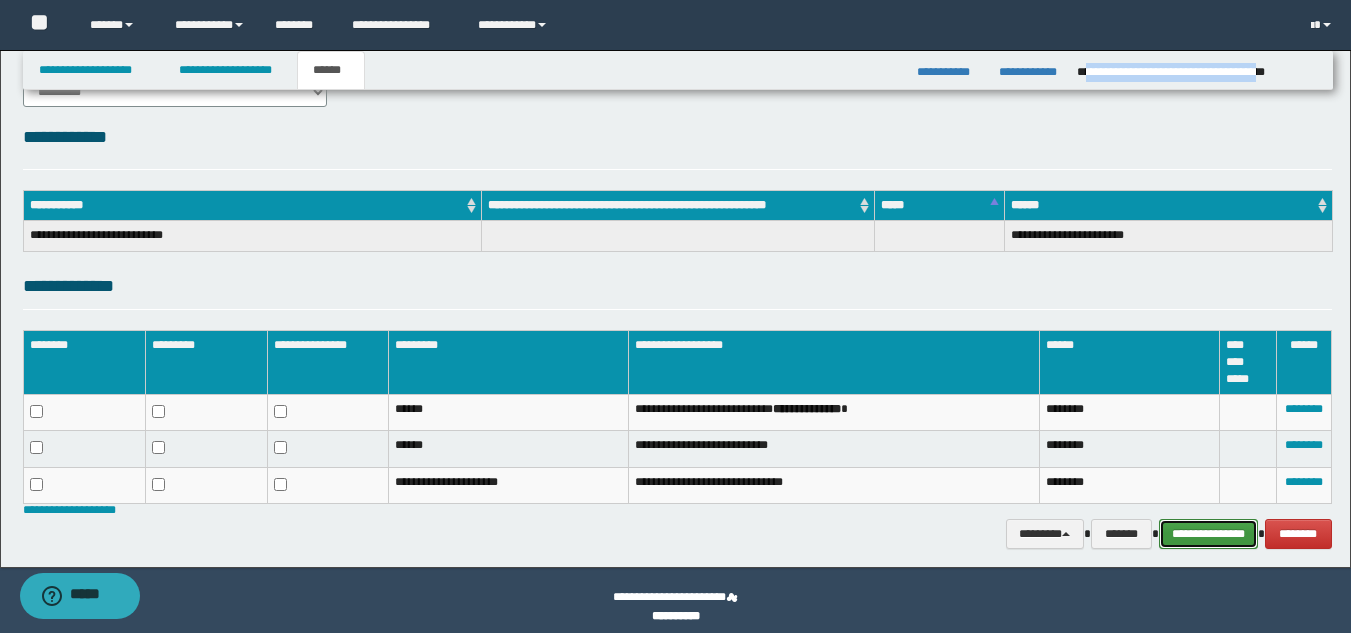 click on "**********" at bounding box center [1208, 534] 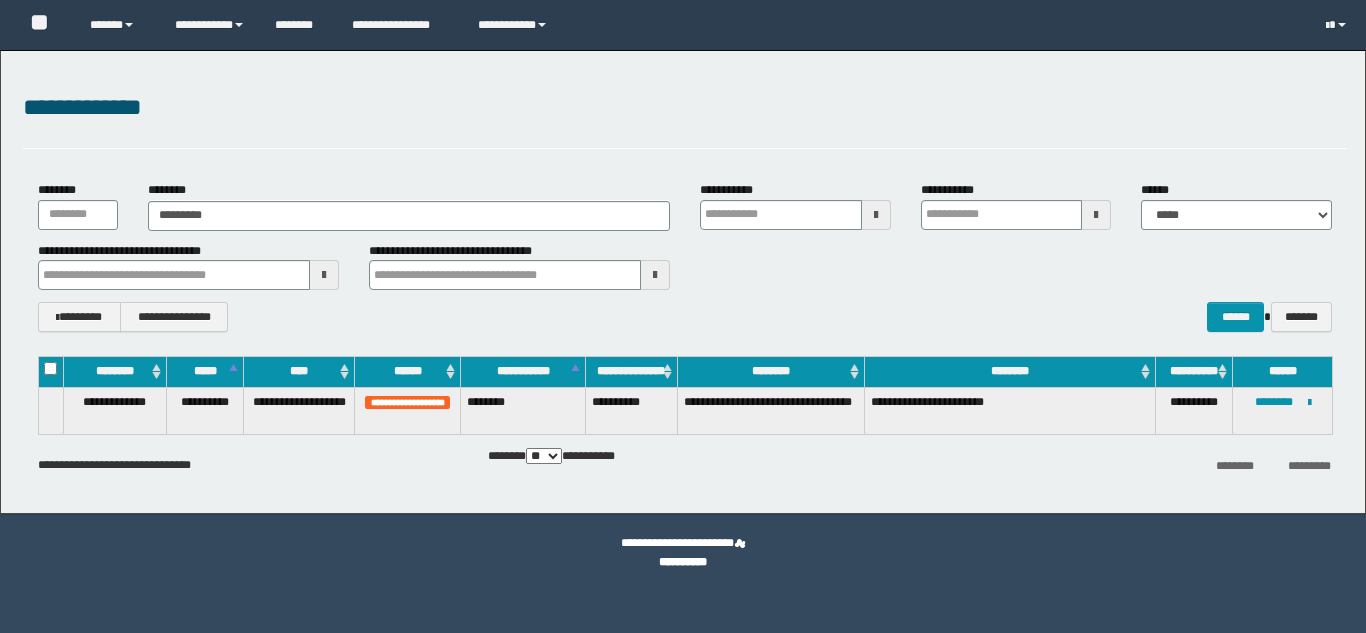 scroll, scrollTop: 0, scrollLeft: 0, axis: both 